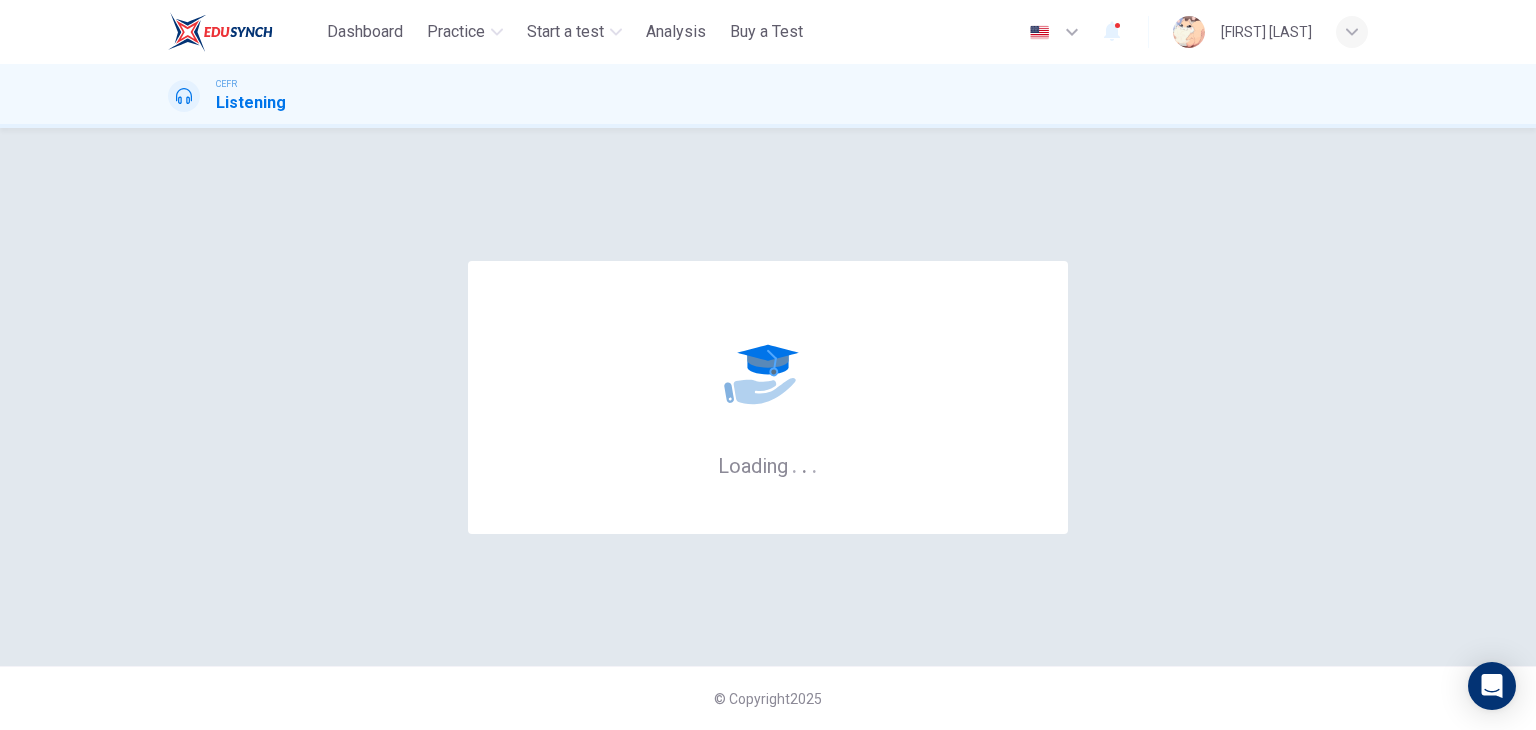 scroll, scrollTop: 0, scrollLeft: 0, axis: both 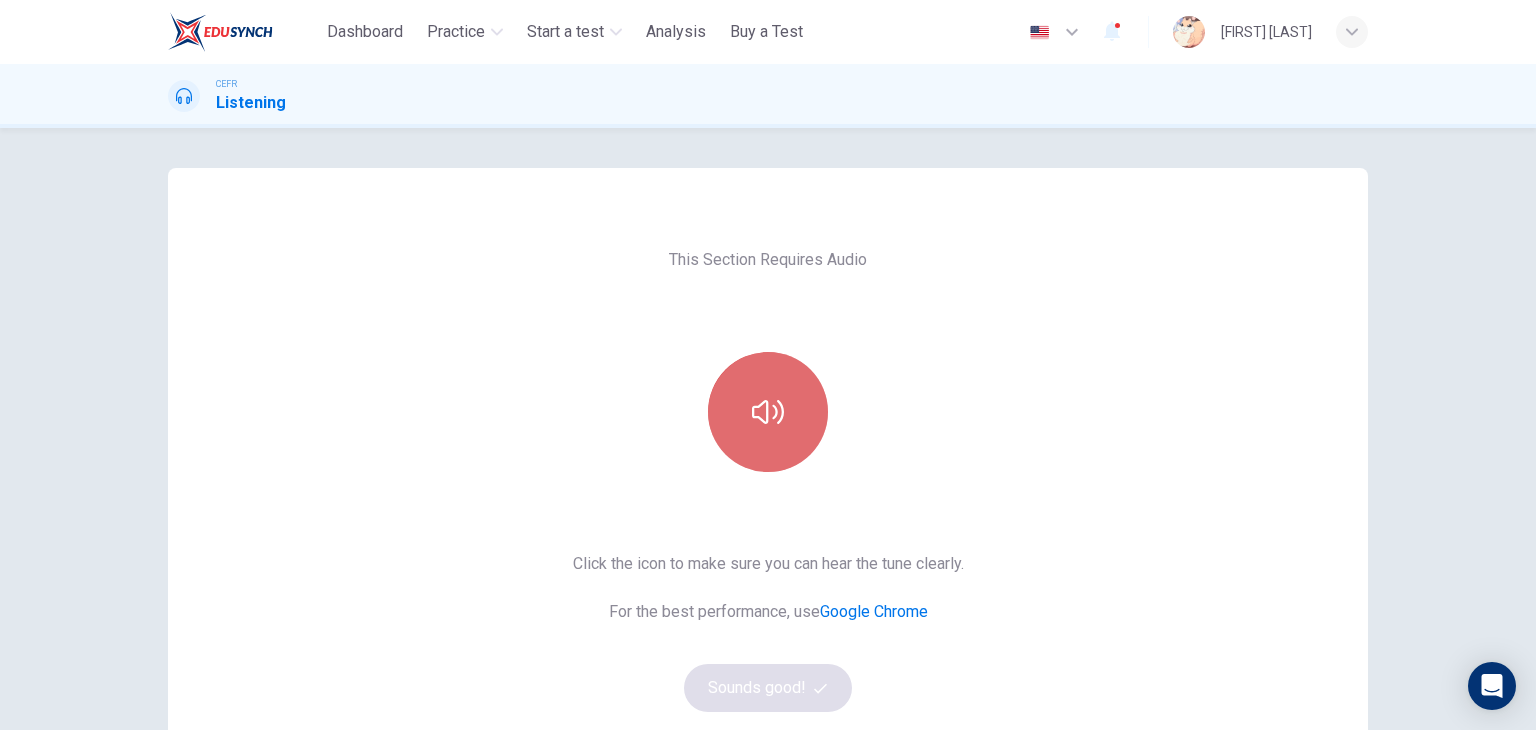 click 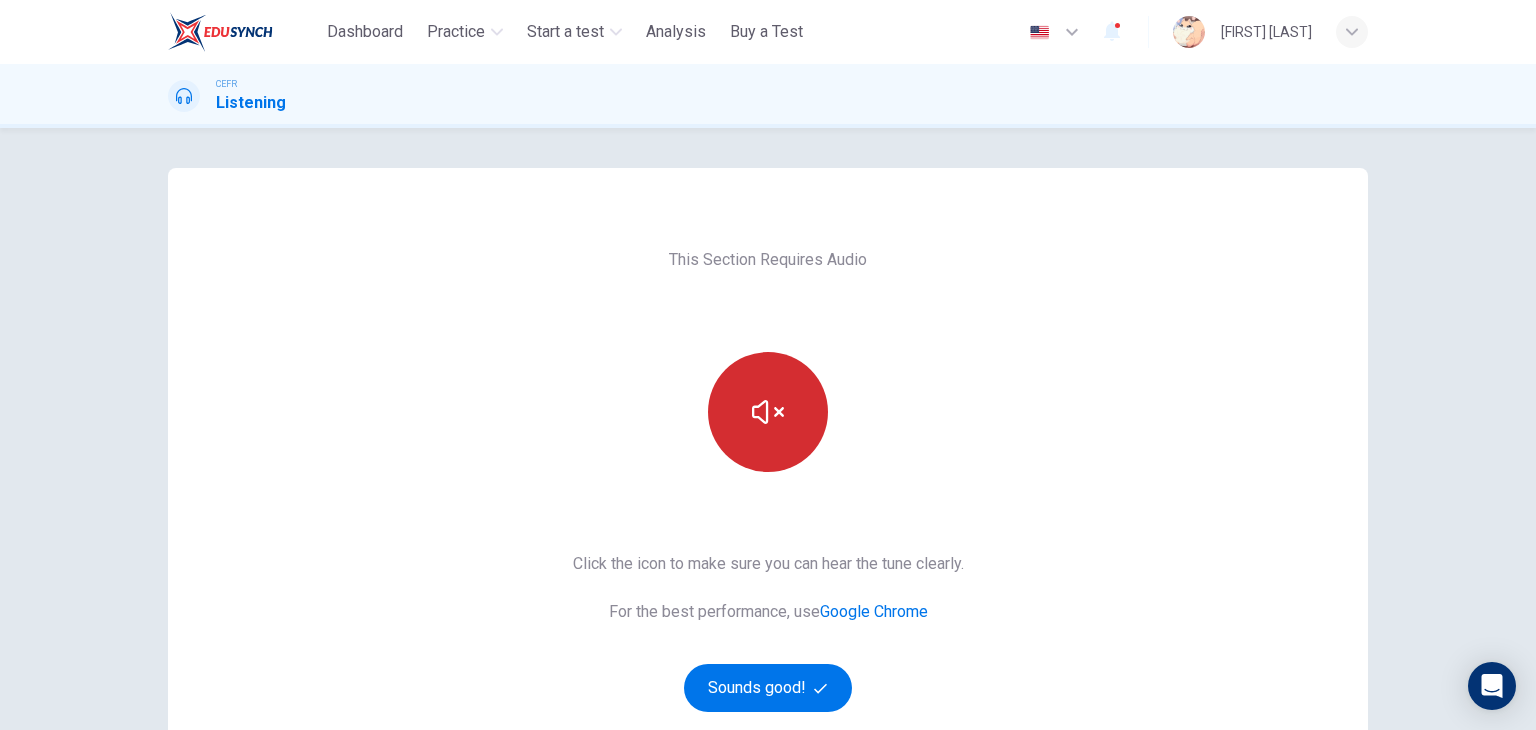 type 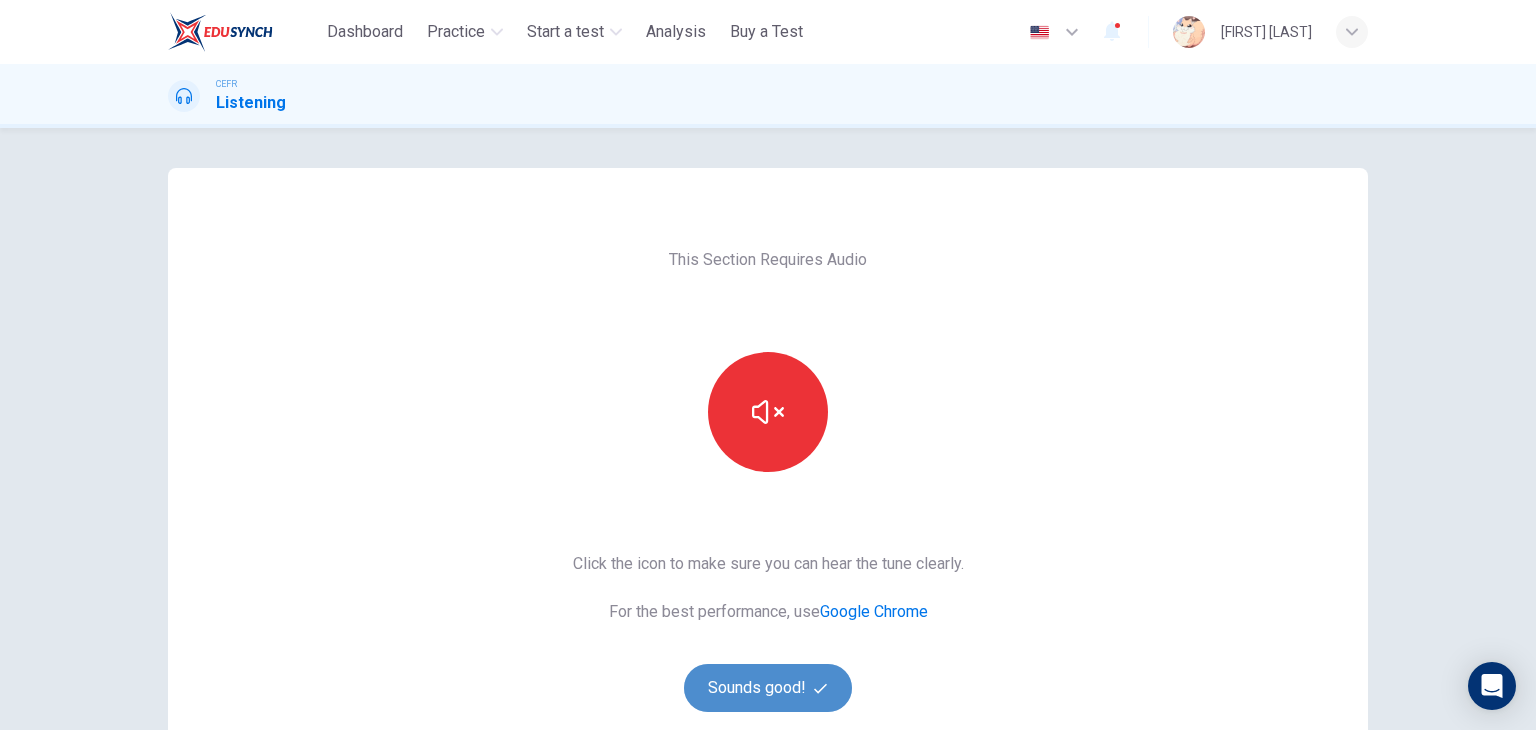 click on "Sounds good!" at bounding box center [768, 688] 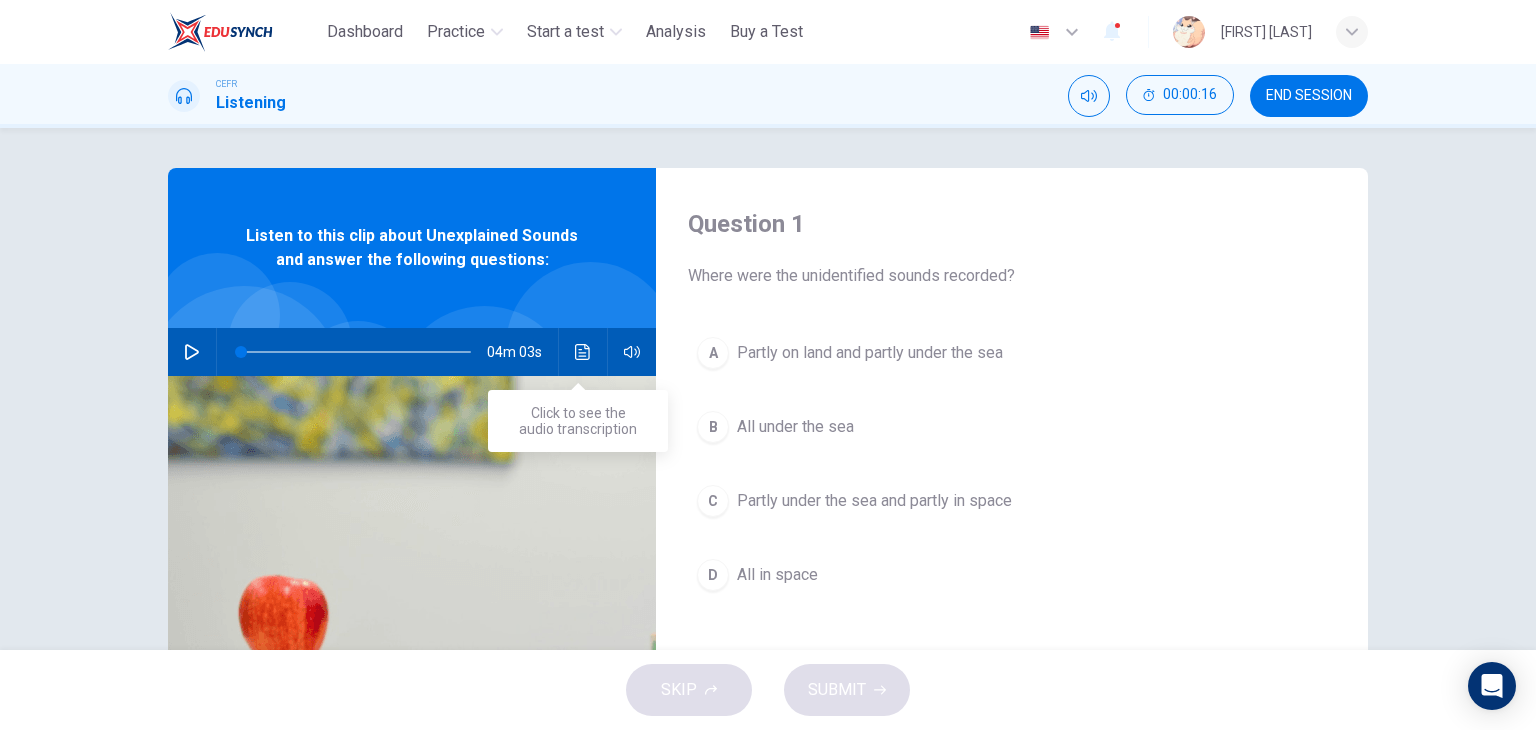 click 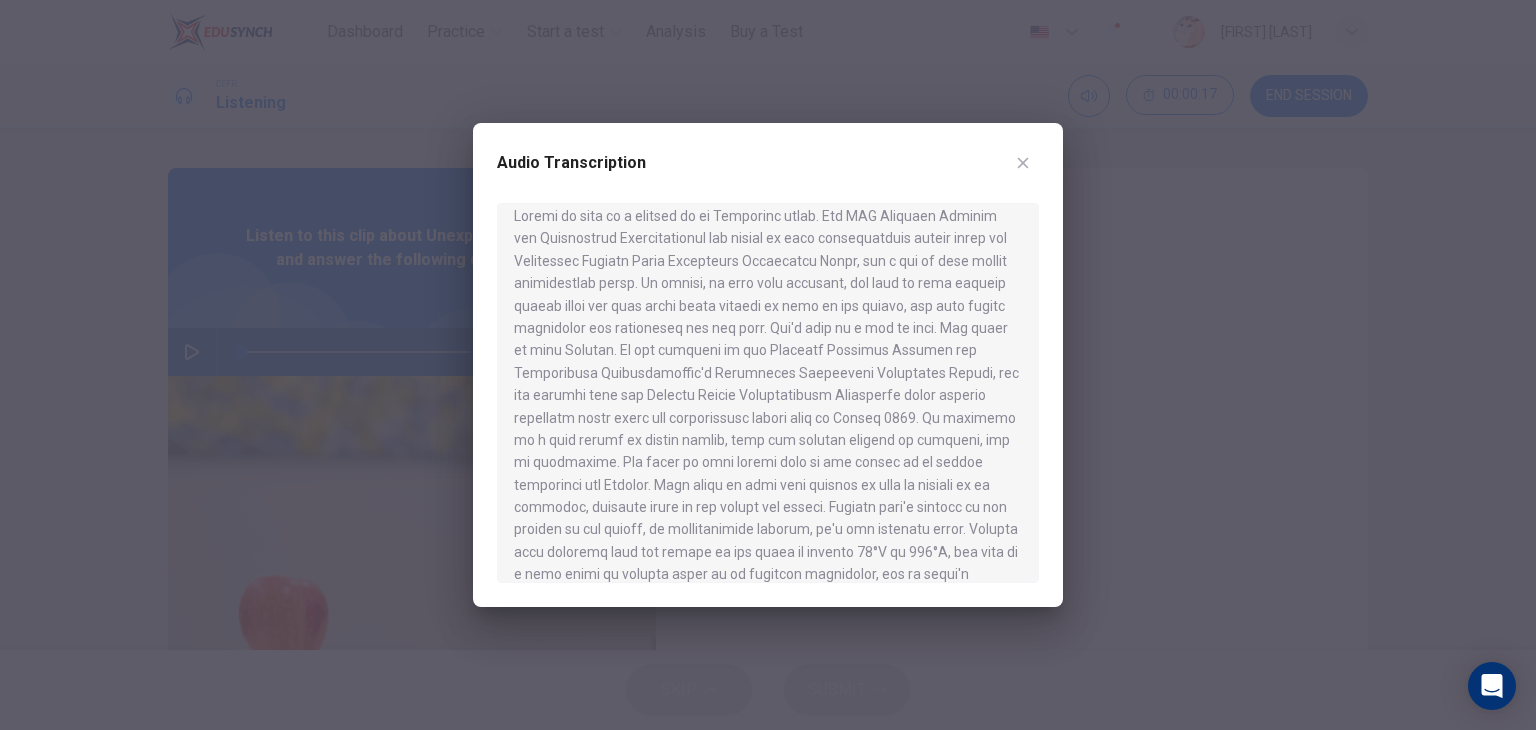 scroll, scrollTop: 16, scrollLeft: 0, axis: vertical 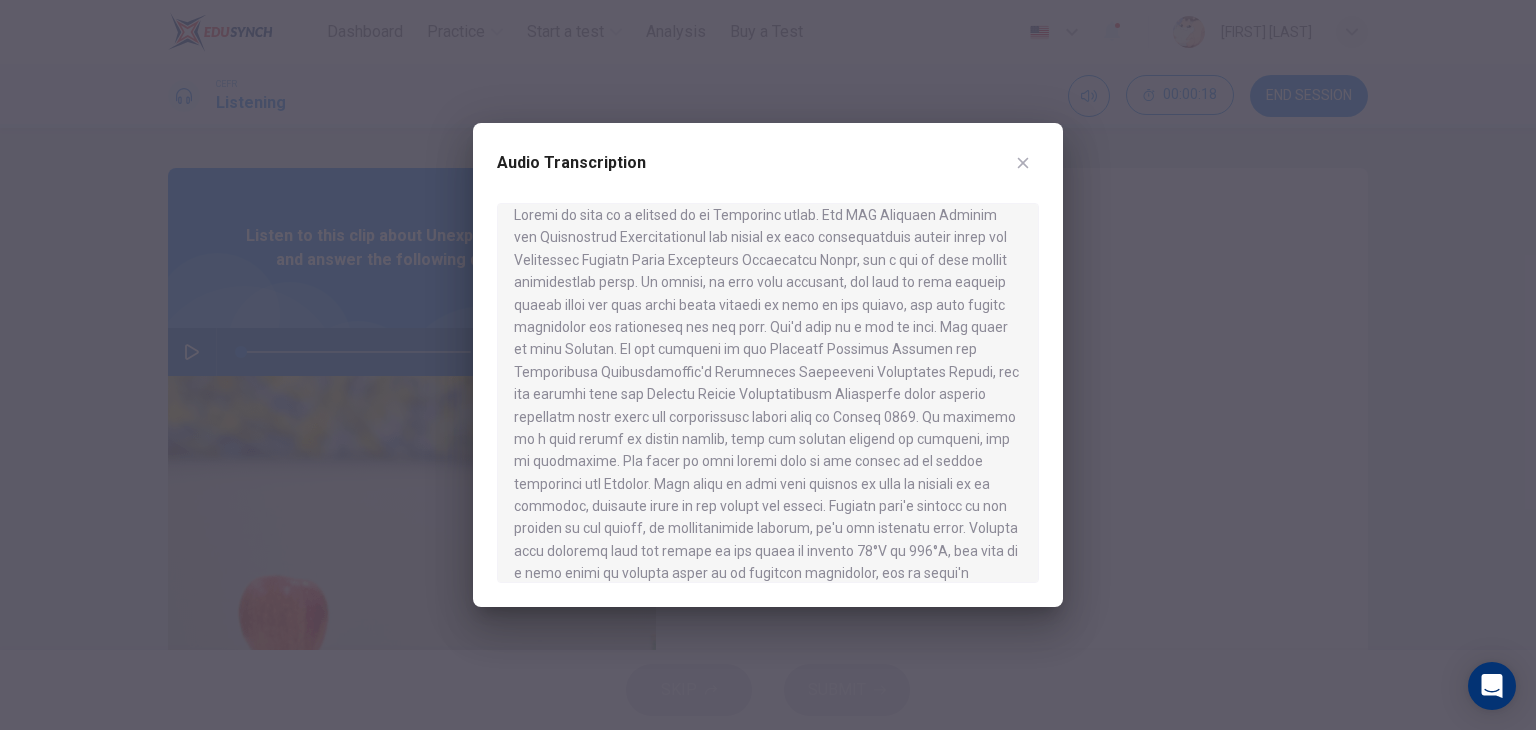 type 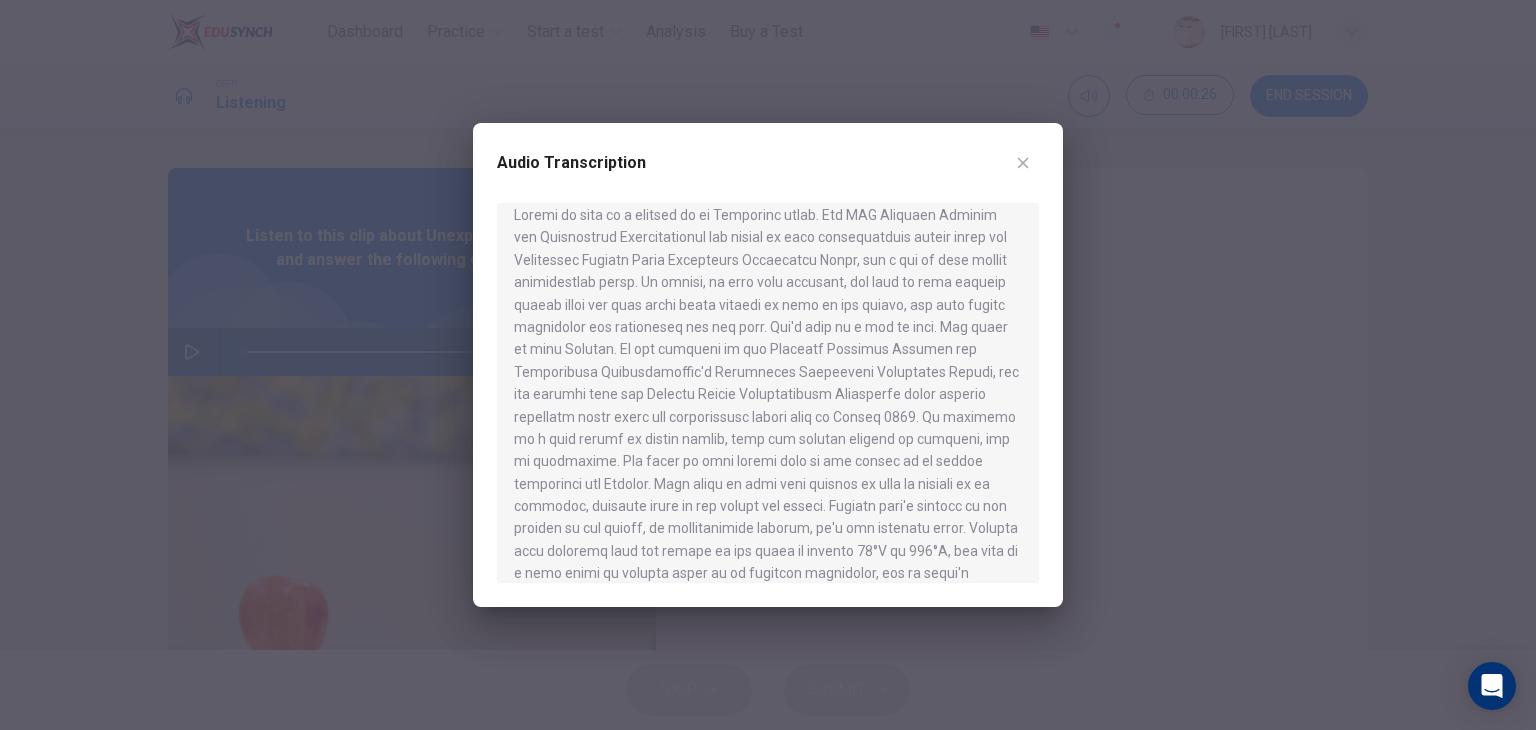 click at bounding box center (768, 393) 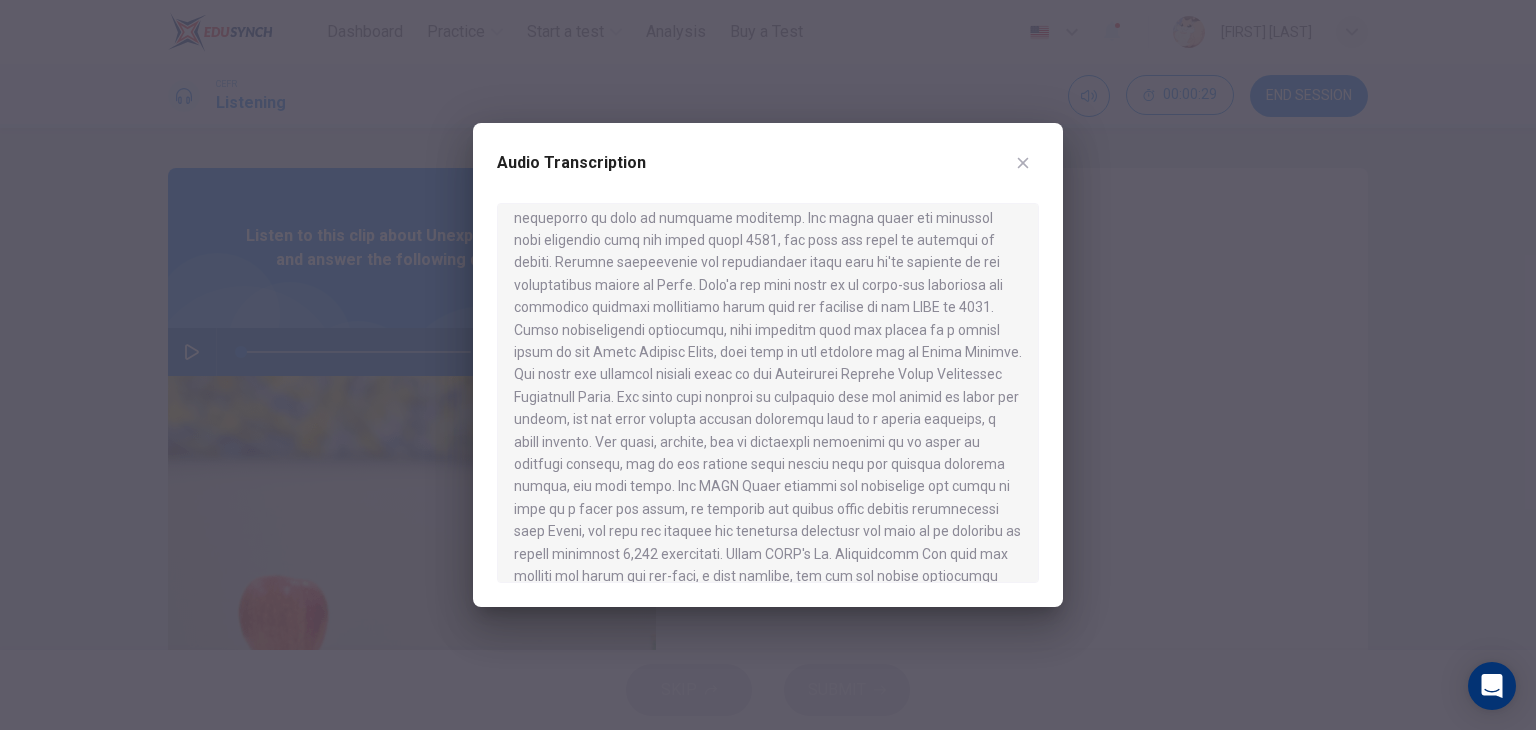 scroll, scrollTop: 395, scrollLeft: 0, axis: vertical 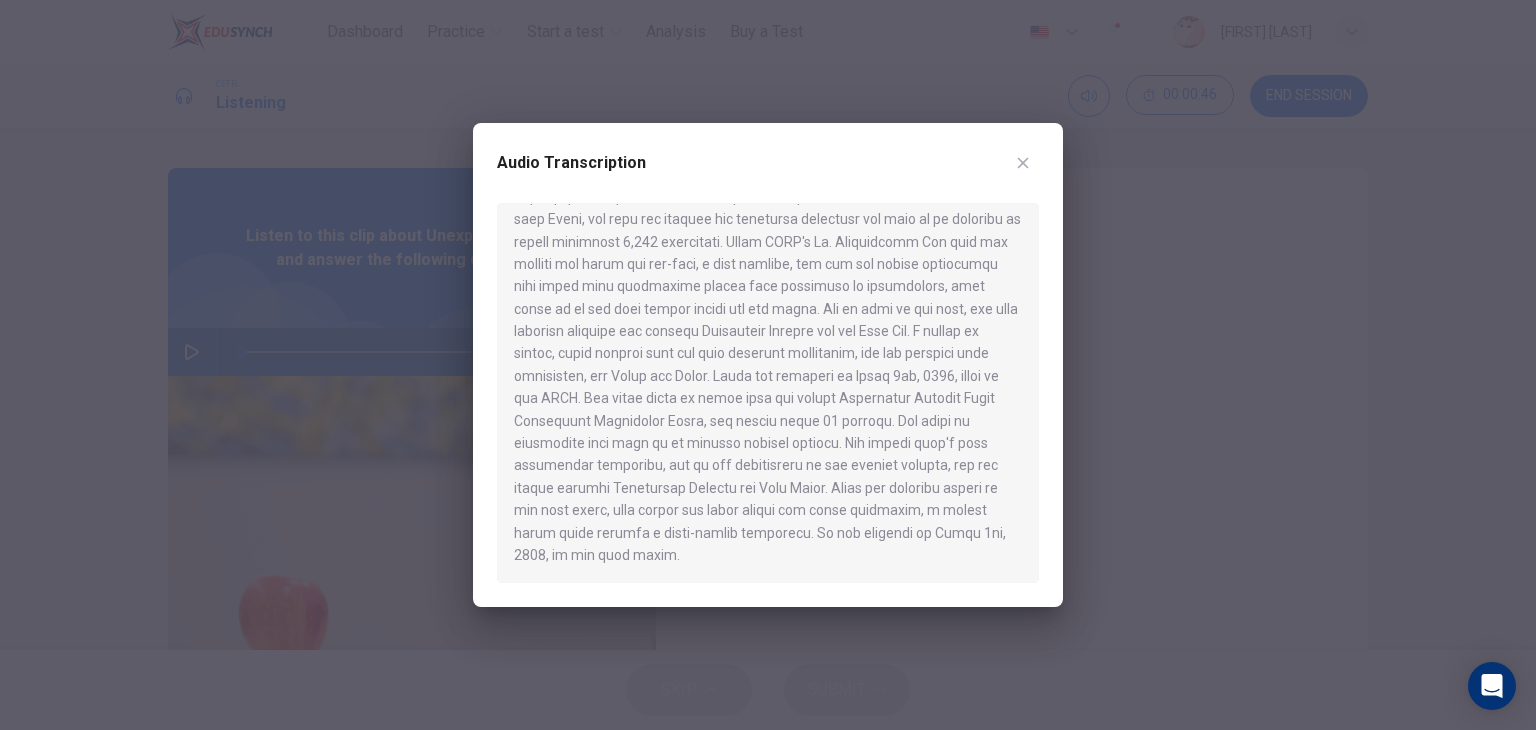 click at bounding box center [768, 393] 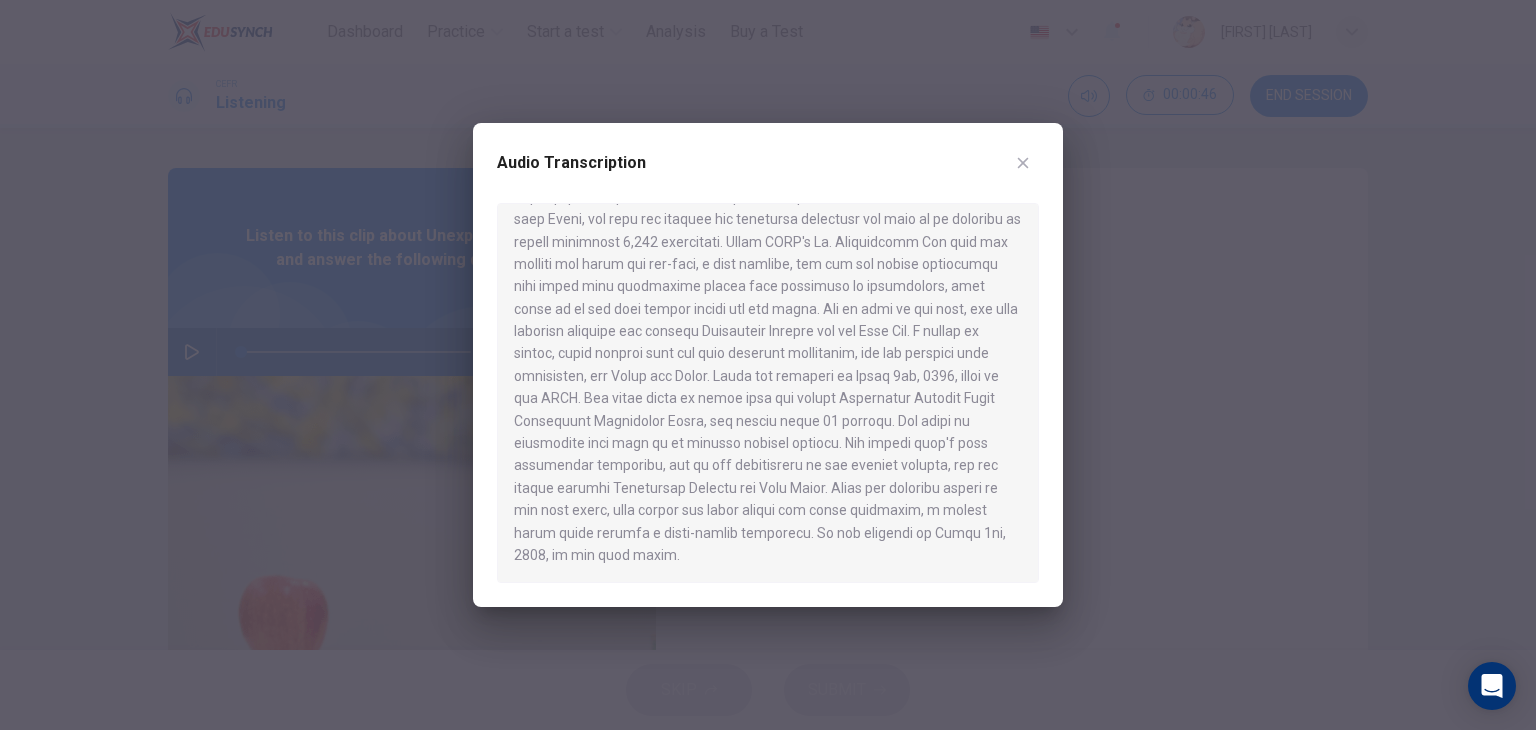 click at bounding box center [1023, 163] 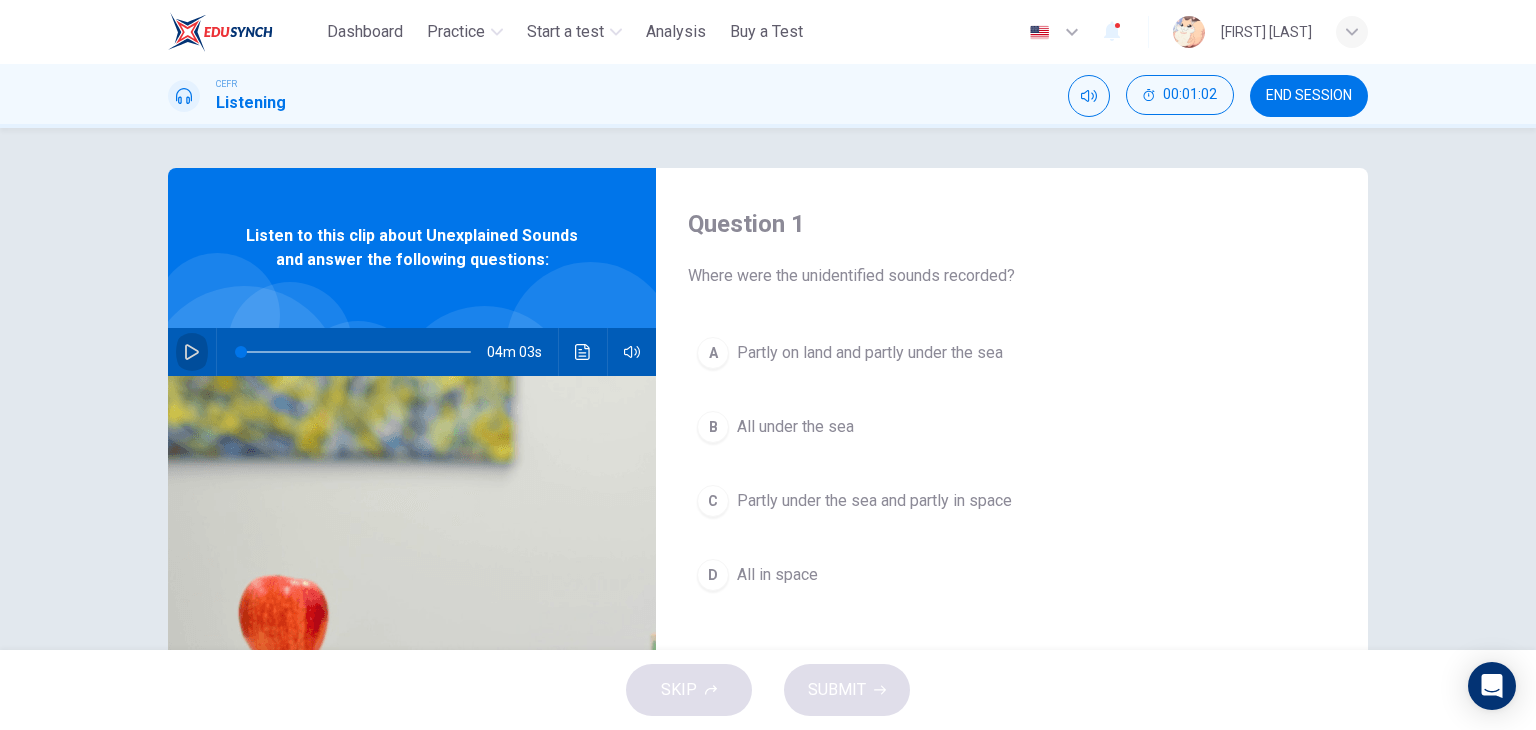 click at bounding box center [192, 352] 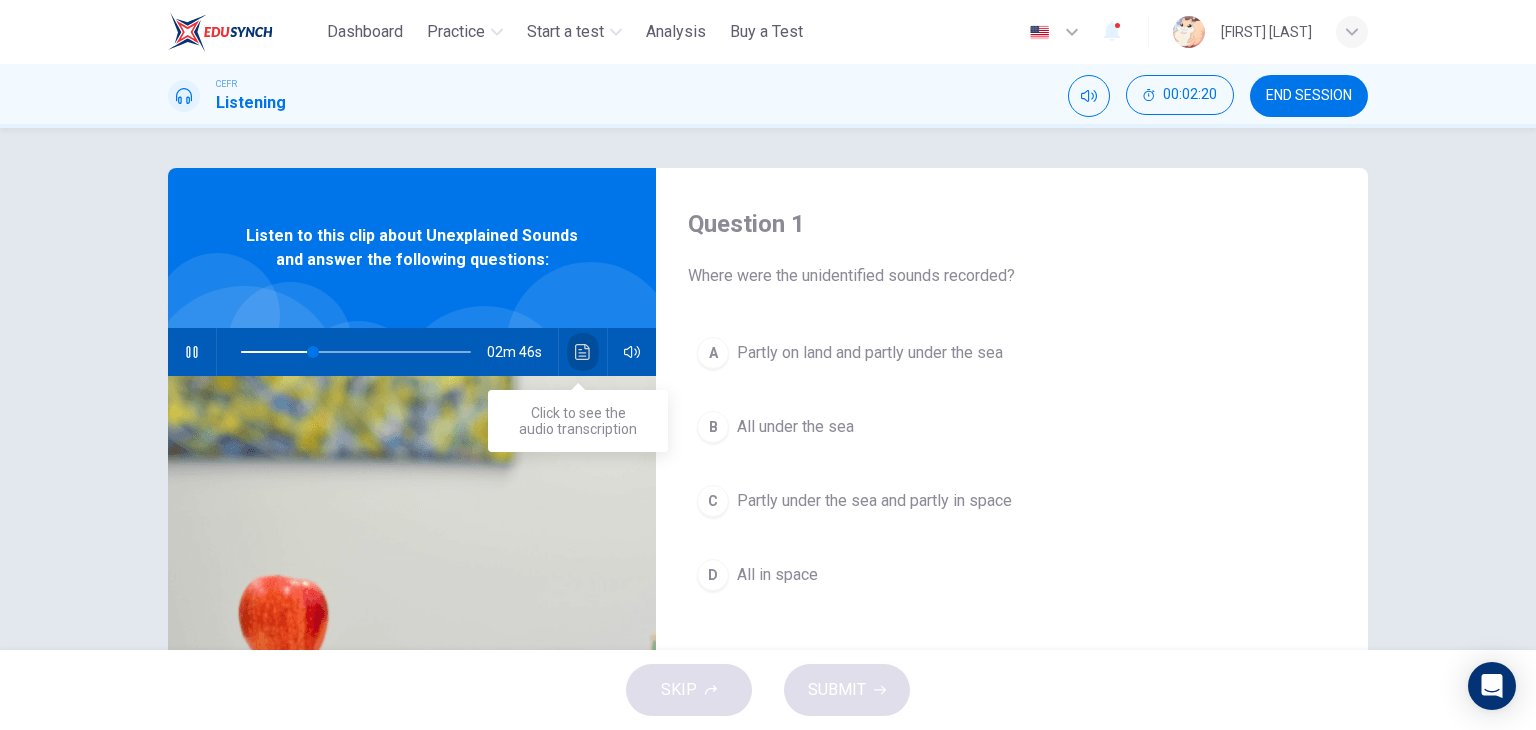 click at bounding box center (583, 352) 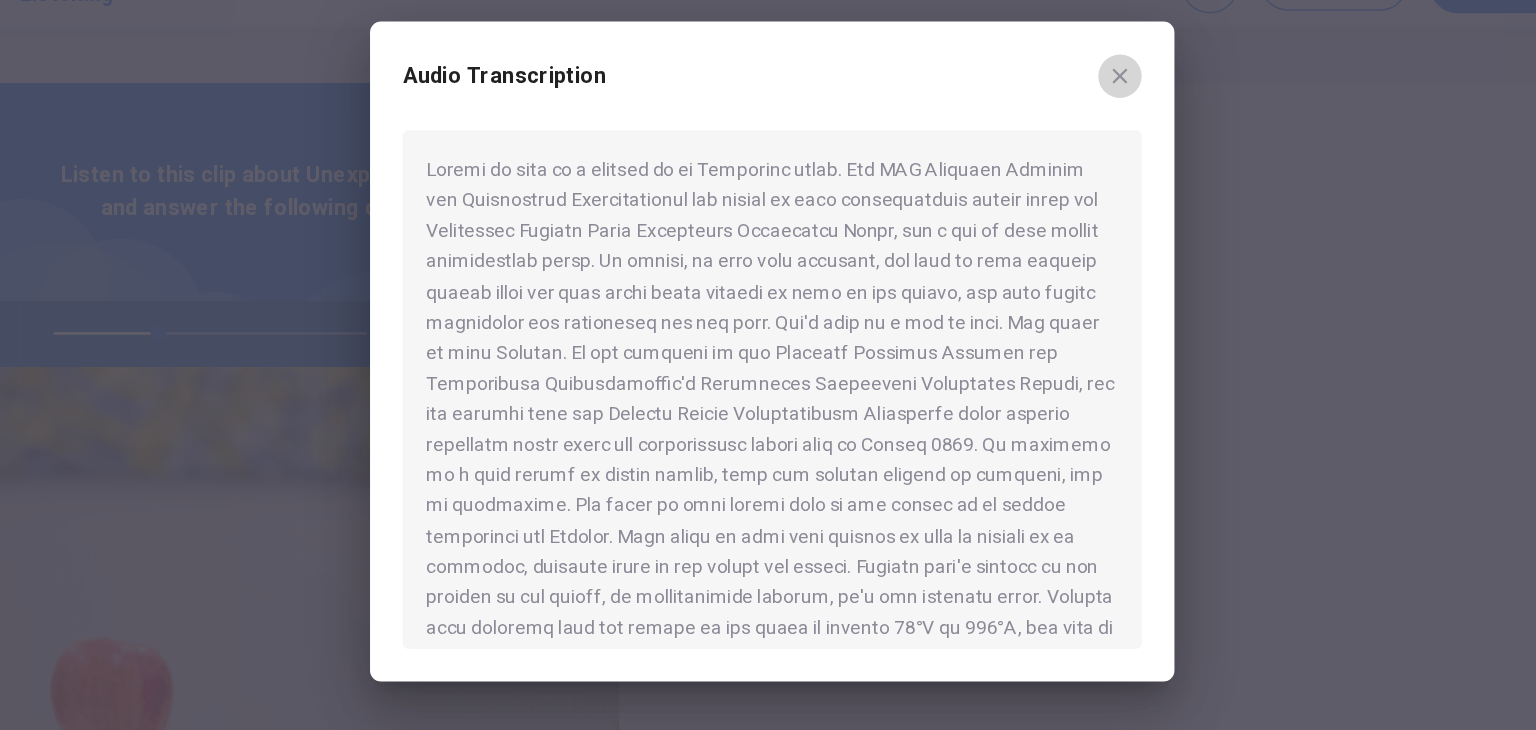 click at bounding box center [1023, 163] 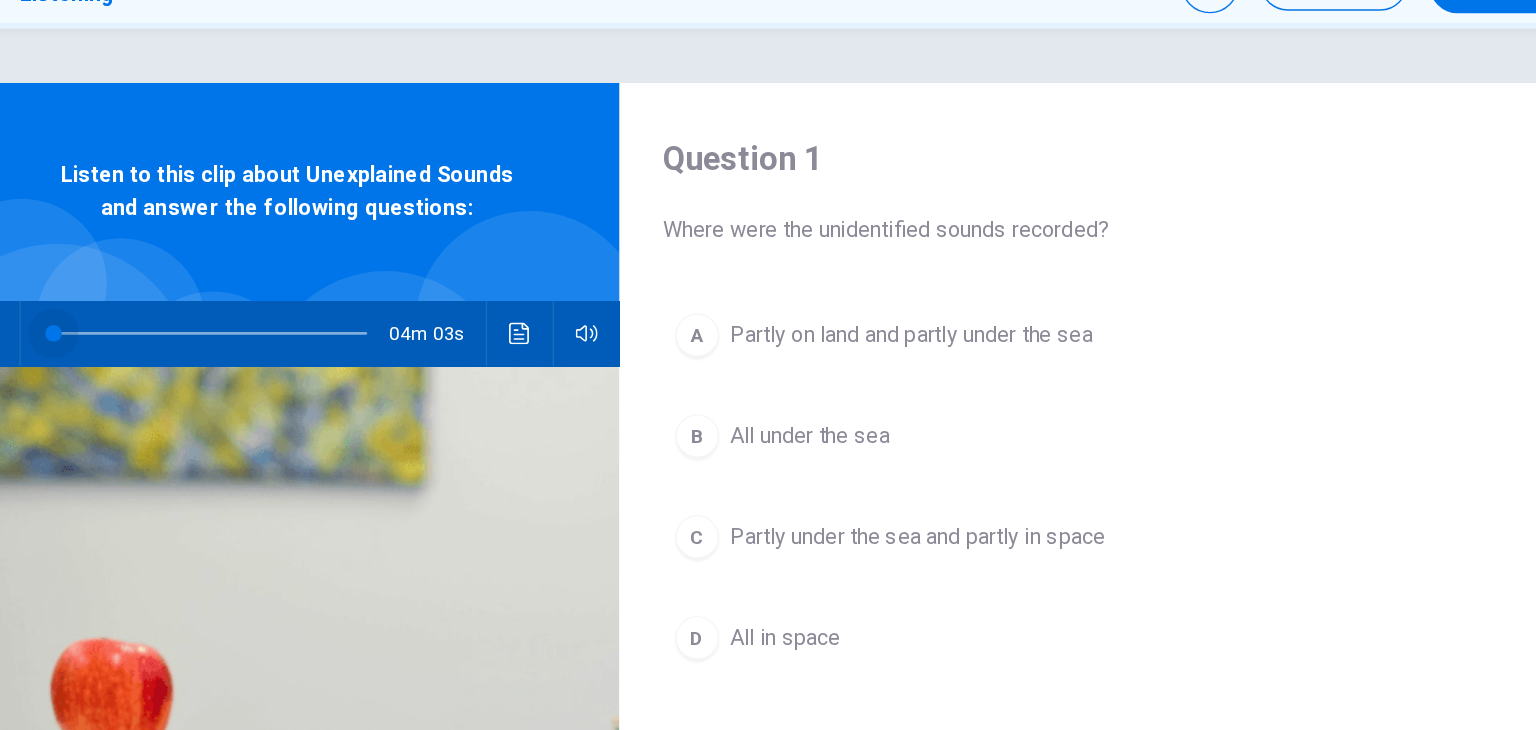 click at bounding box center [356, 352] 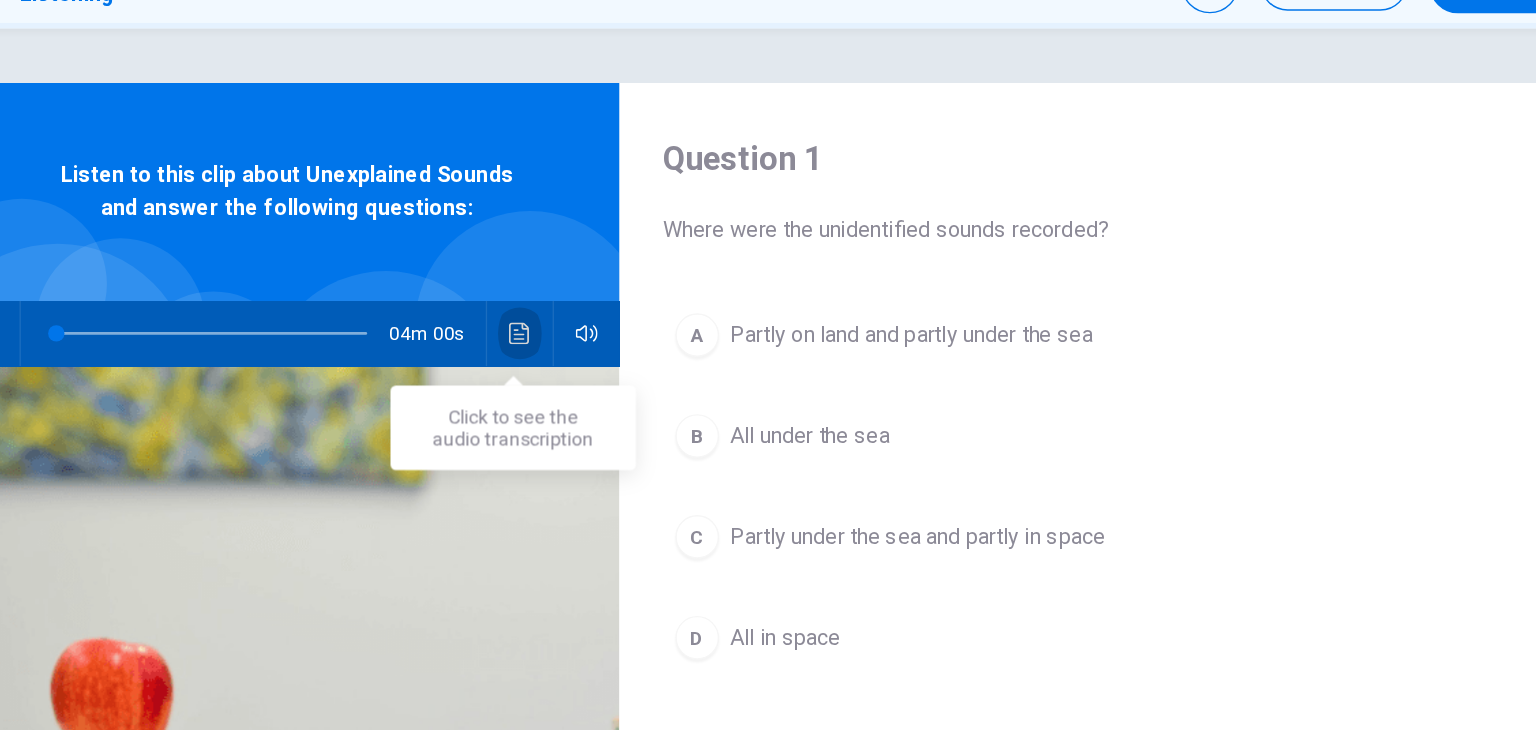 click at bounding box center (583, 352) 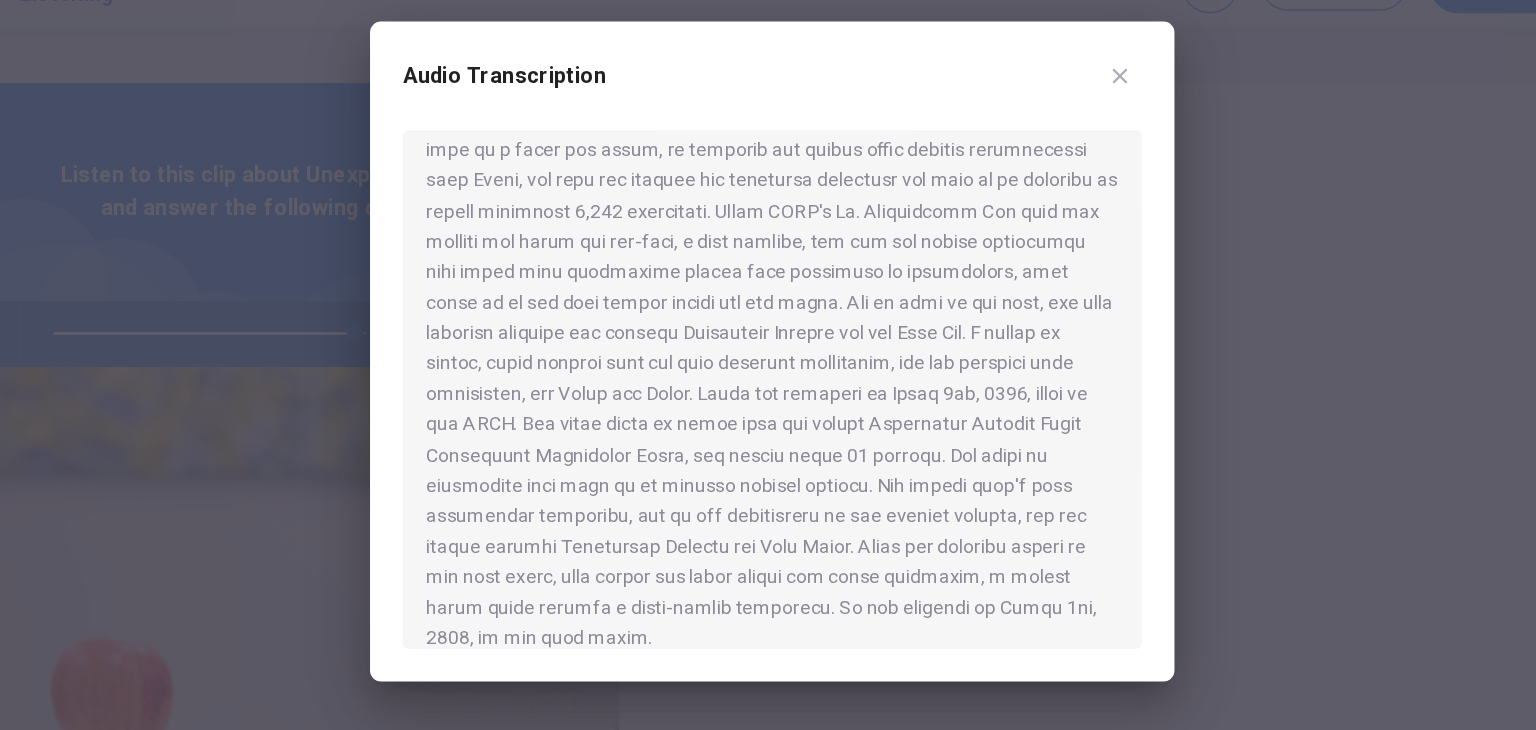 scroll, scrollTop: 685, scrollLeft: 0, axis: vertical 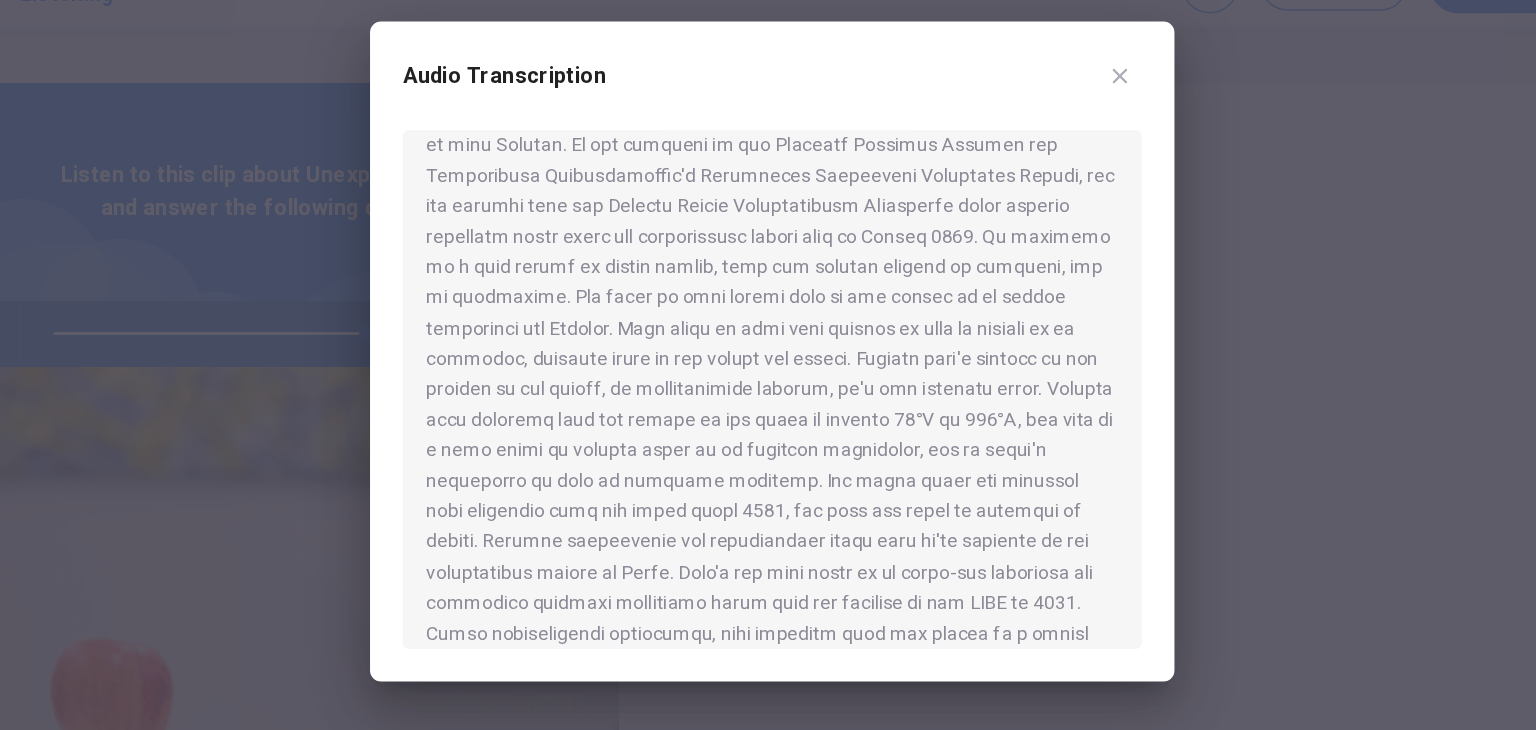 type on "*" 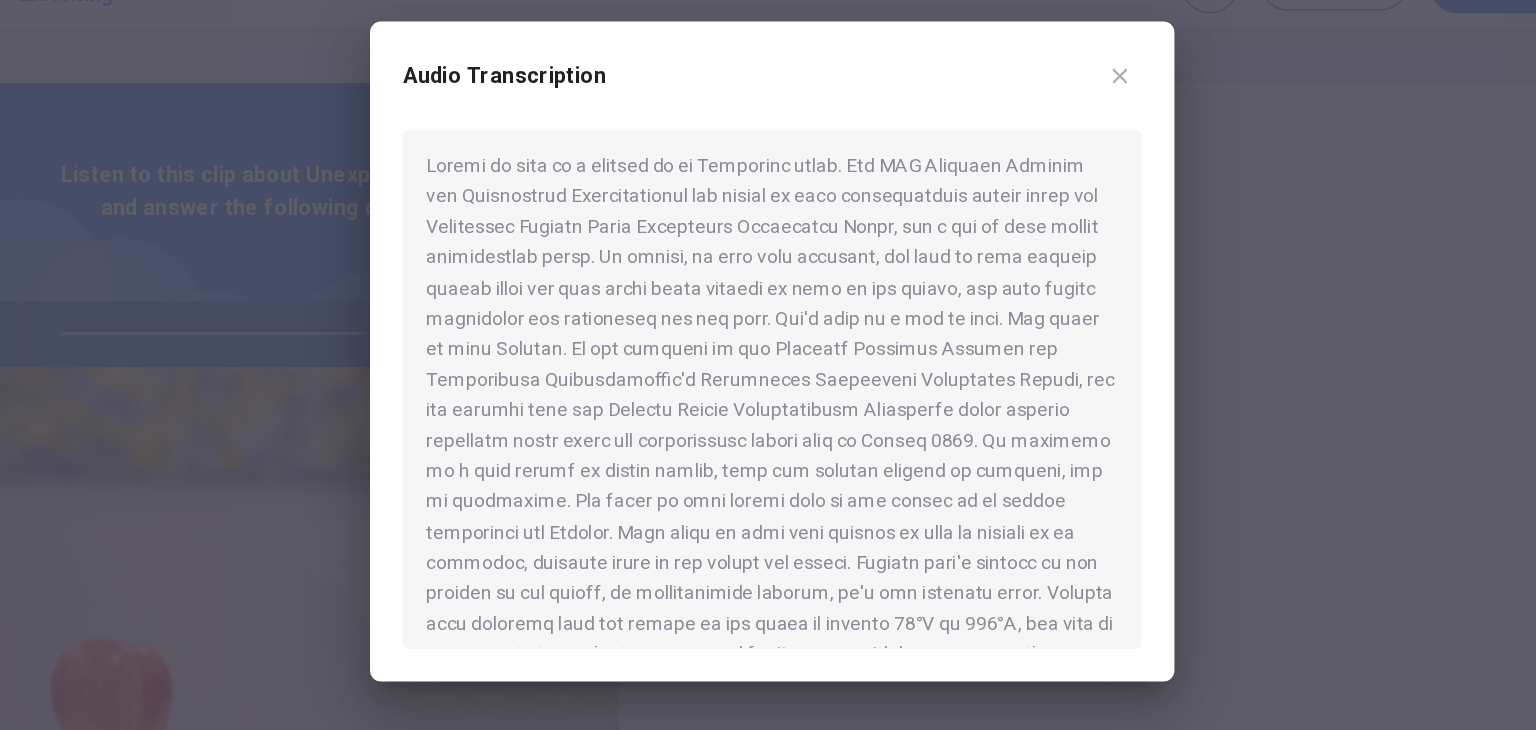 scroll, scrollTop: 1, scrollLeft: 0, axis: vertical 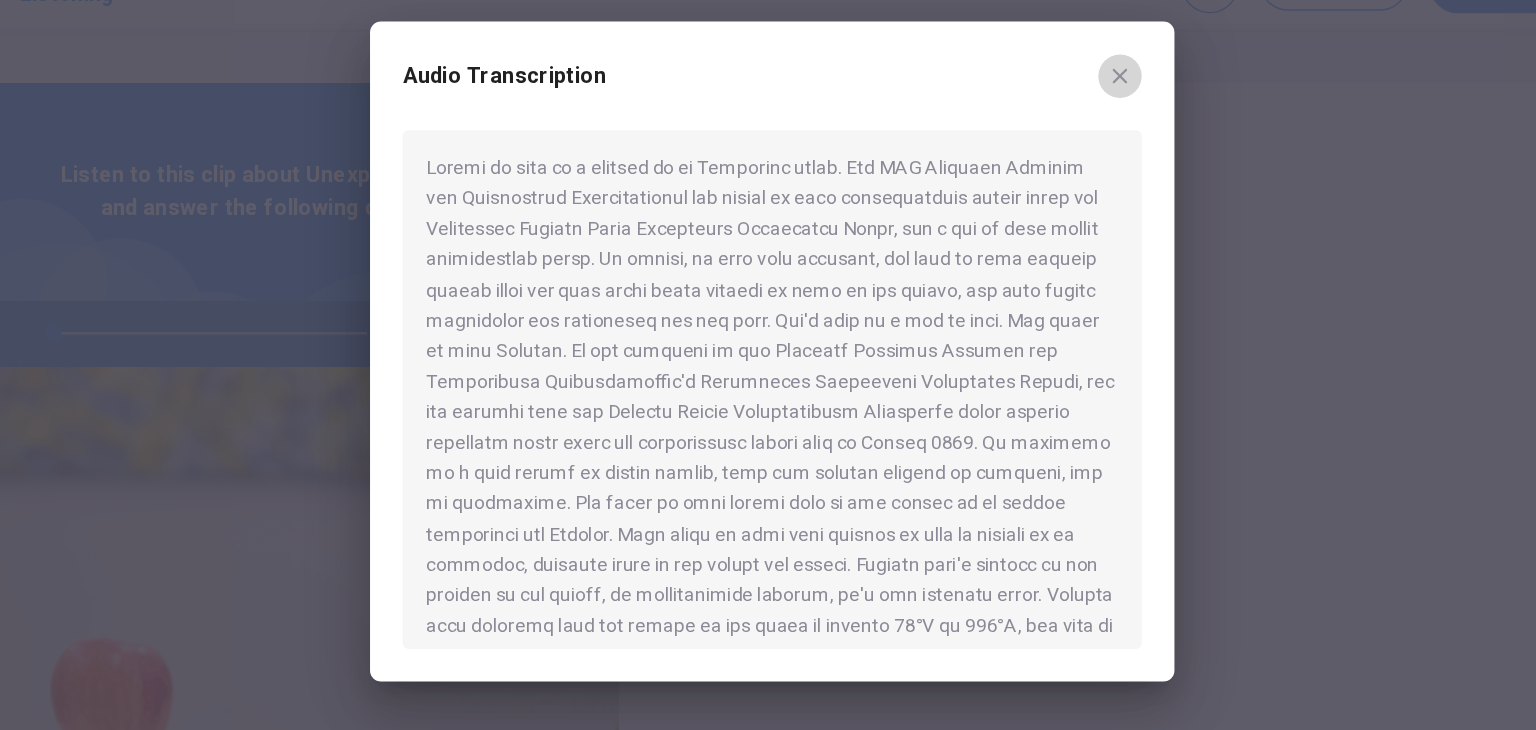click at bounding box center (1023, 163) 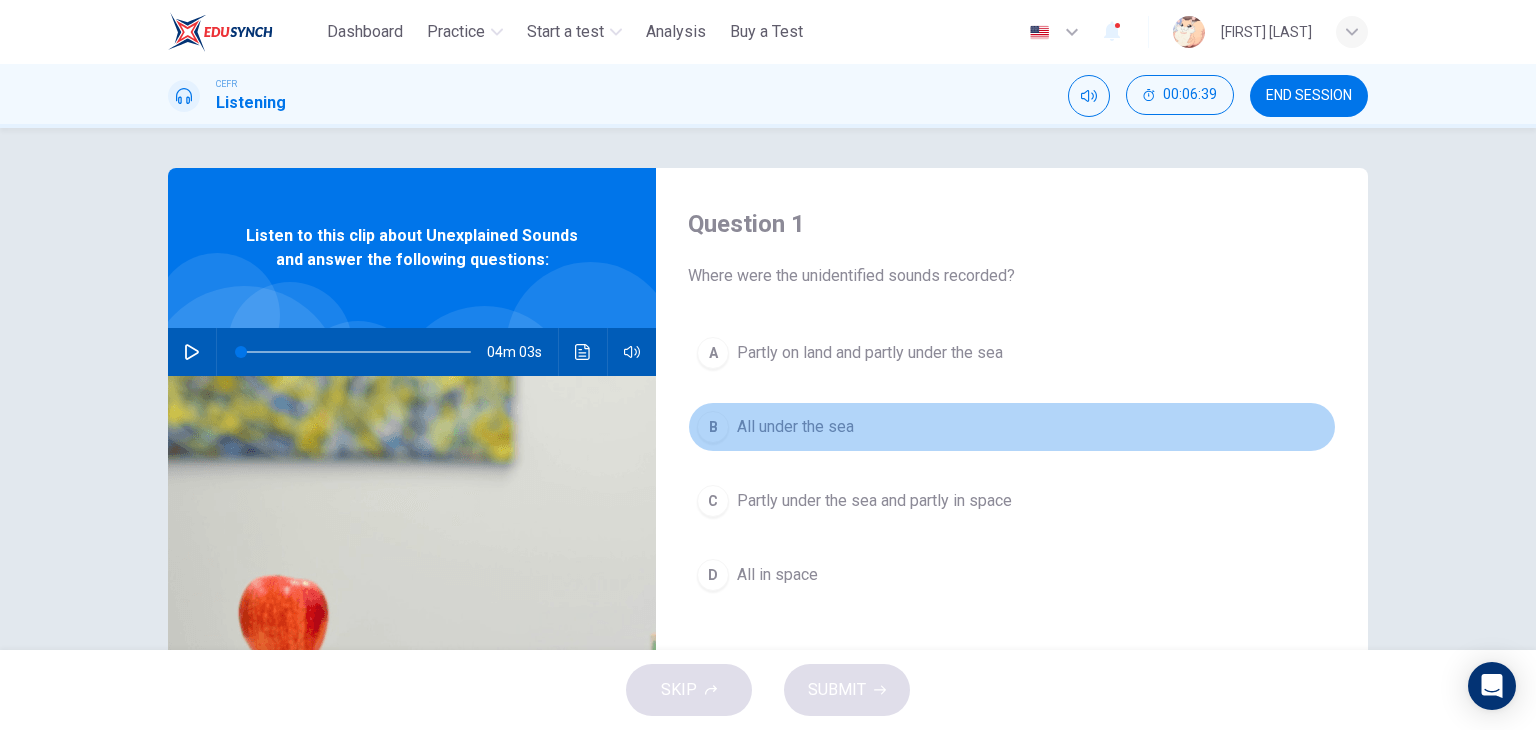 click on "B All under the sea" at bounding box center (1012, 427) 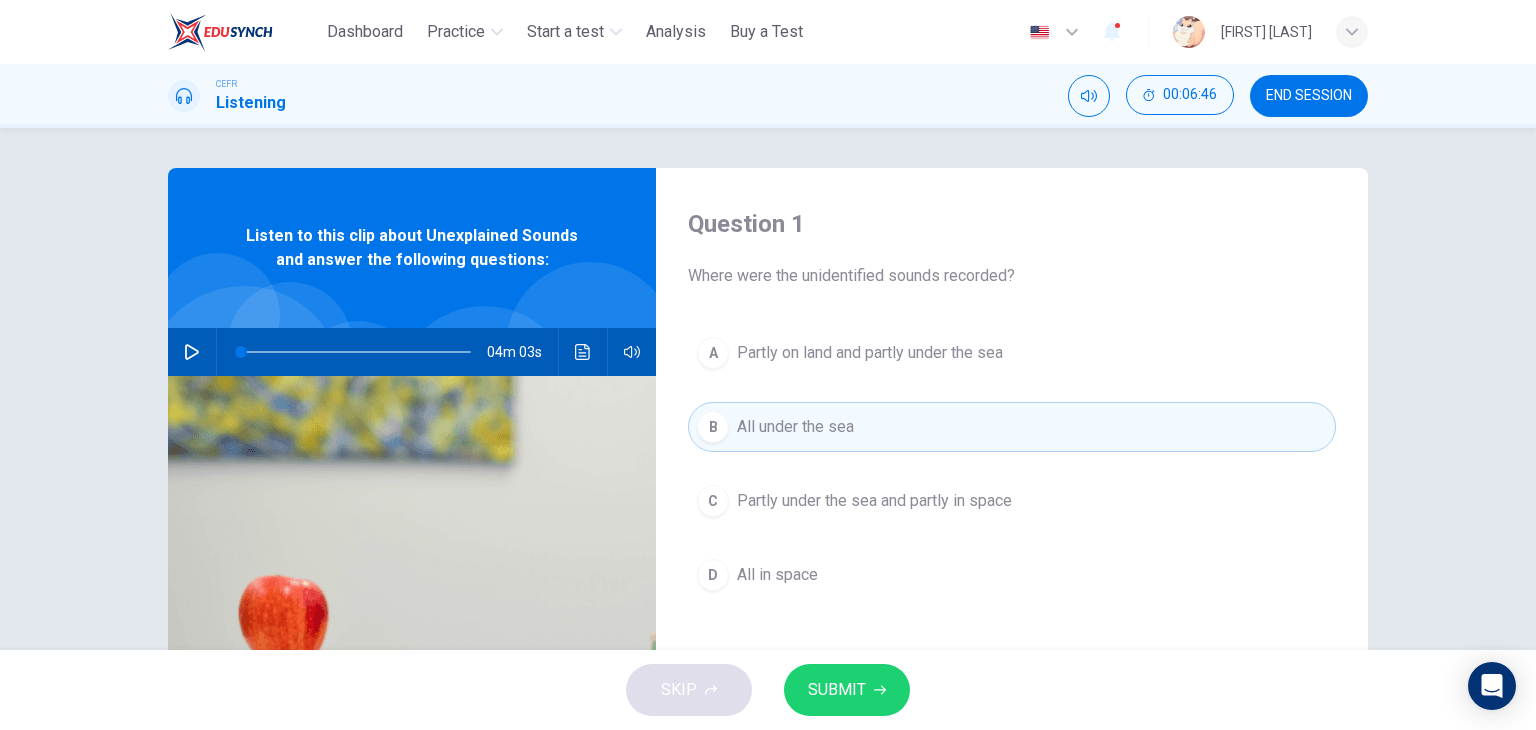 click 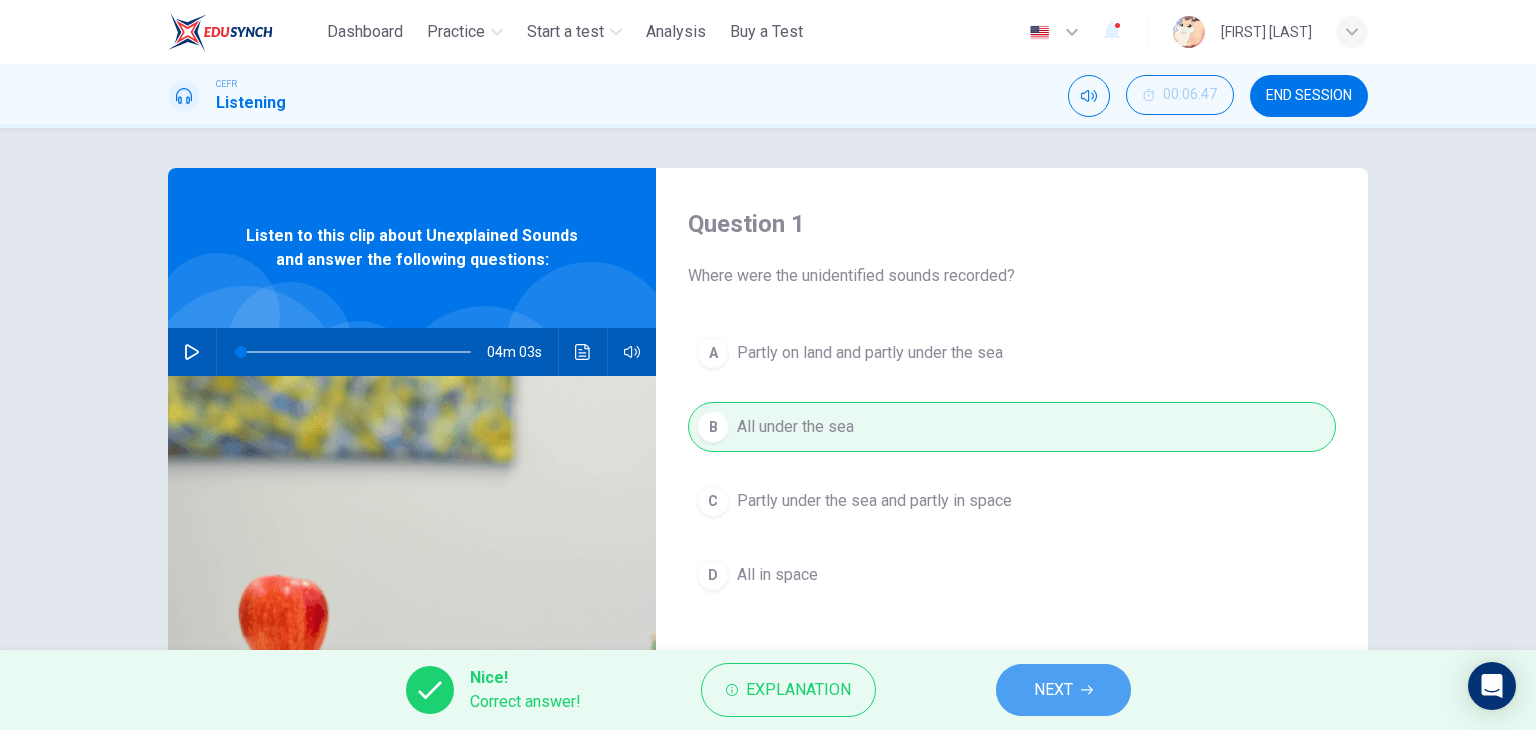 click on "NEXT" at bounding box center [1053, 690] 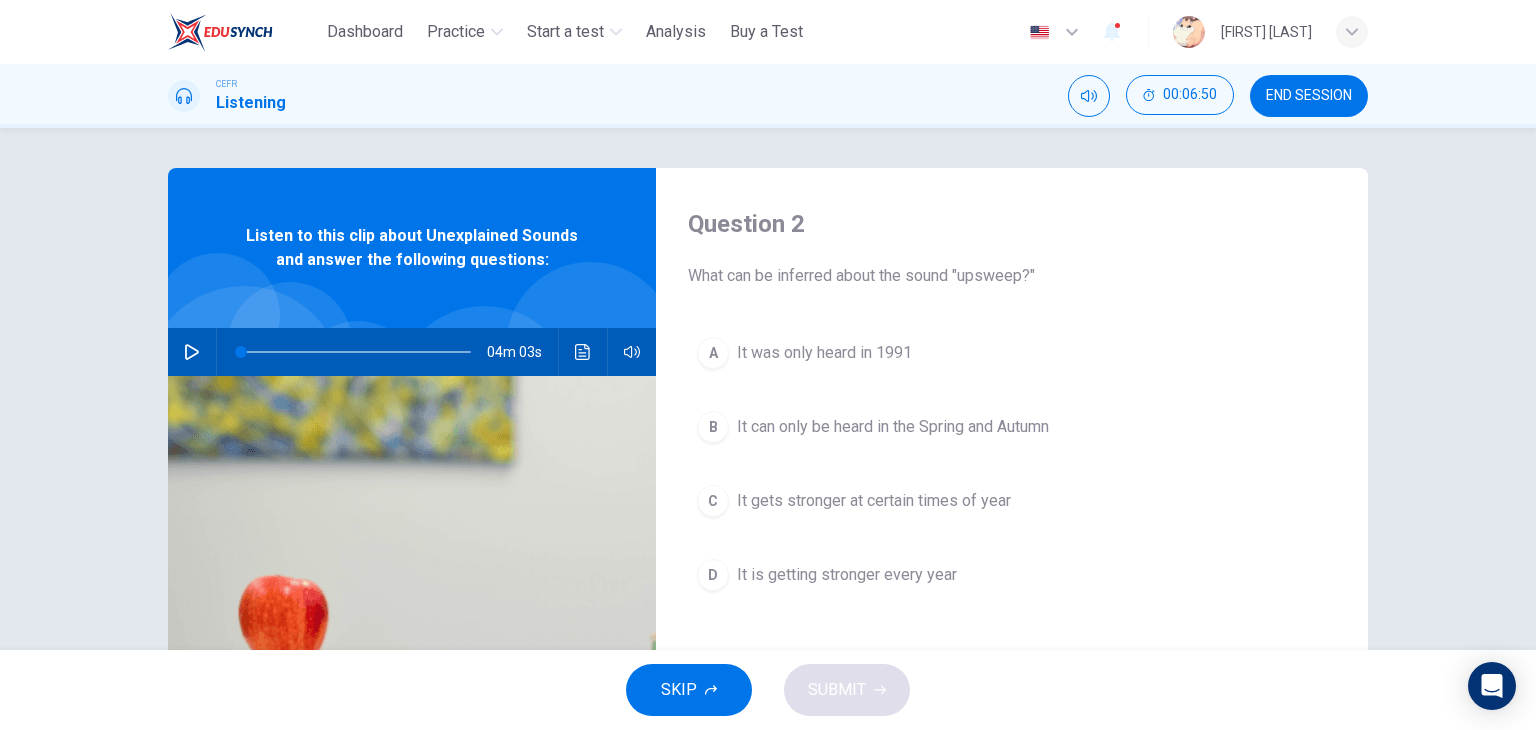 click at bounding box center (412, 619) 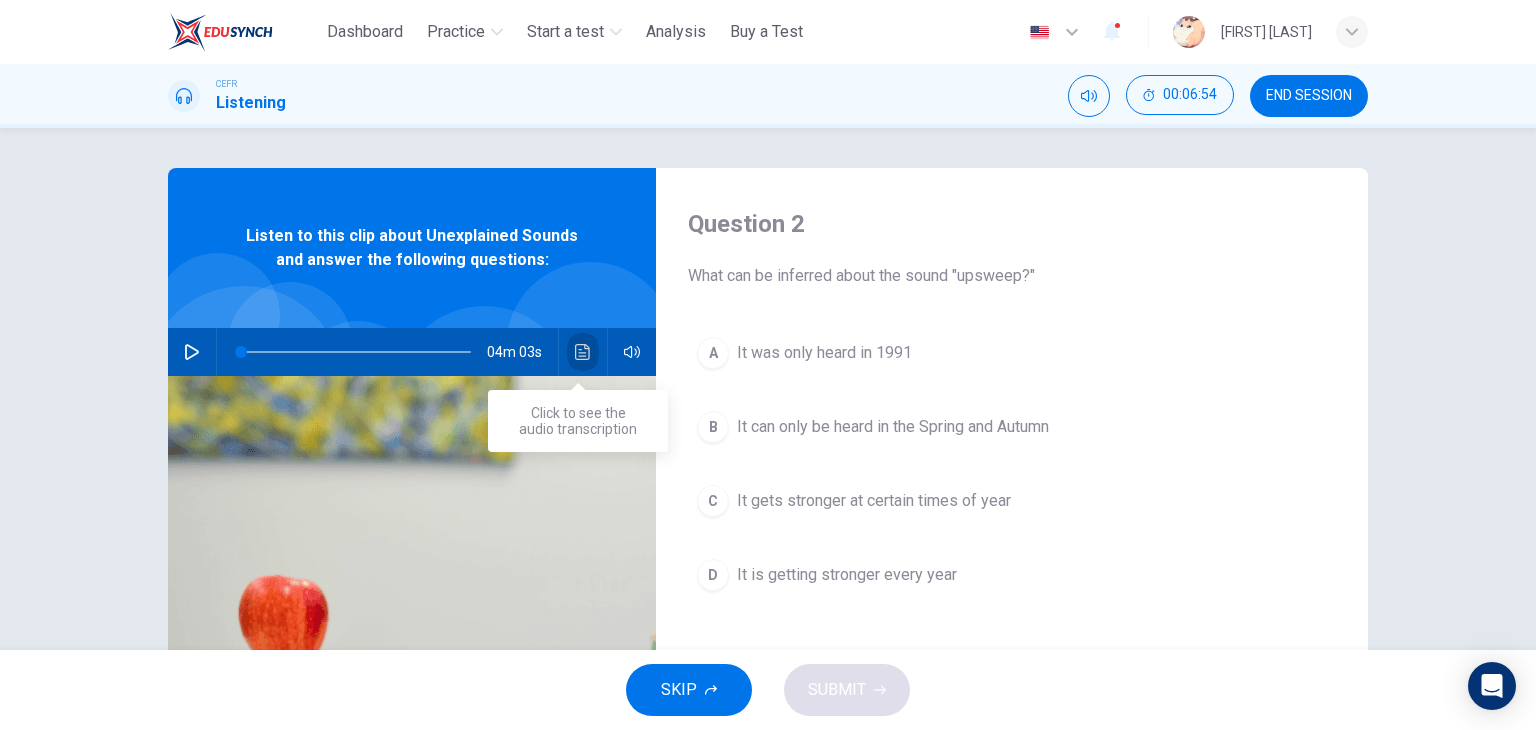 click 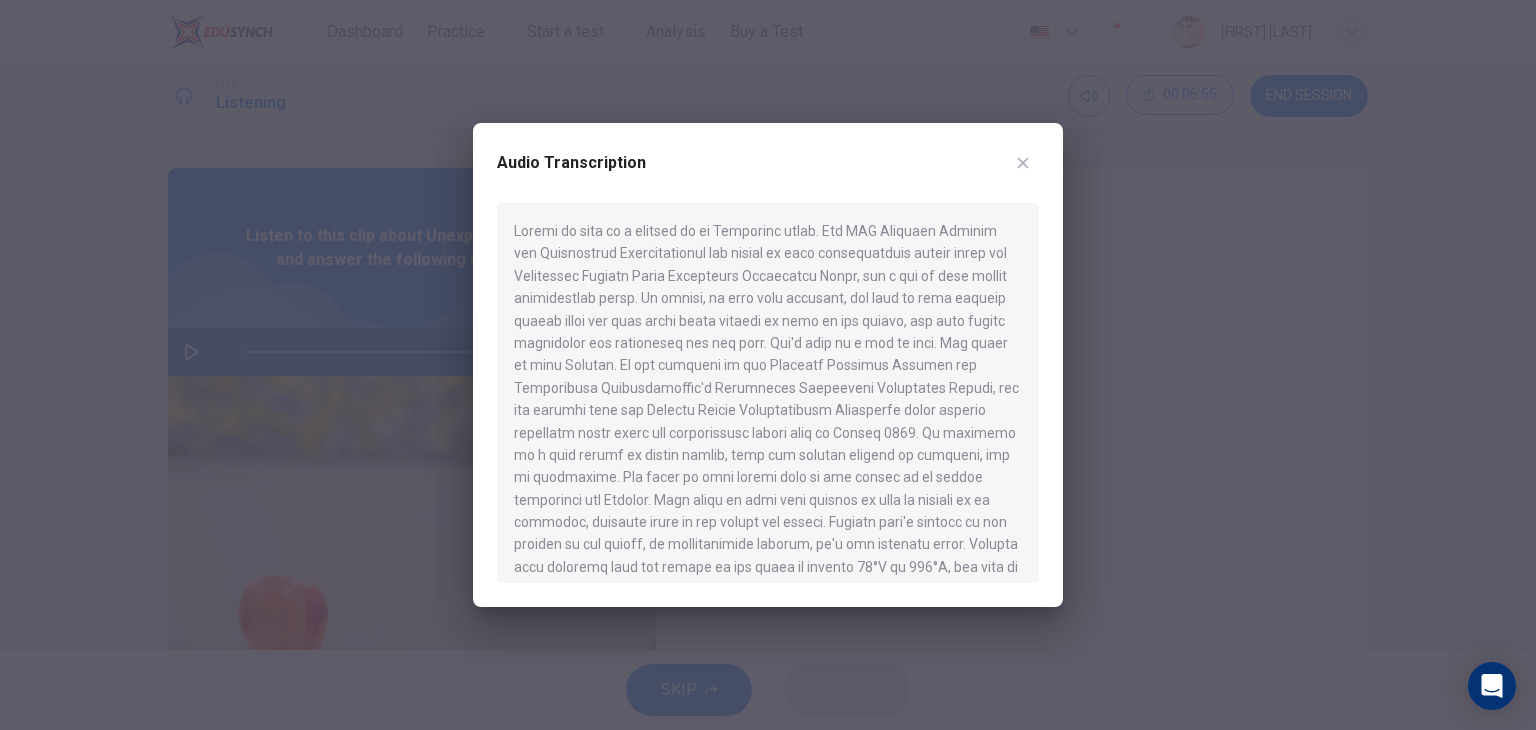 scroll, scrollTop: 26, scrollLeft: 0, axis: vertical 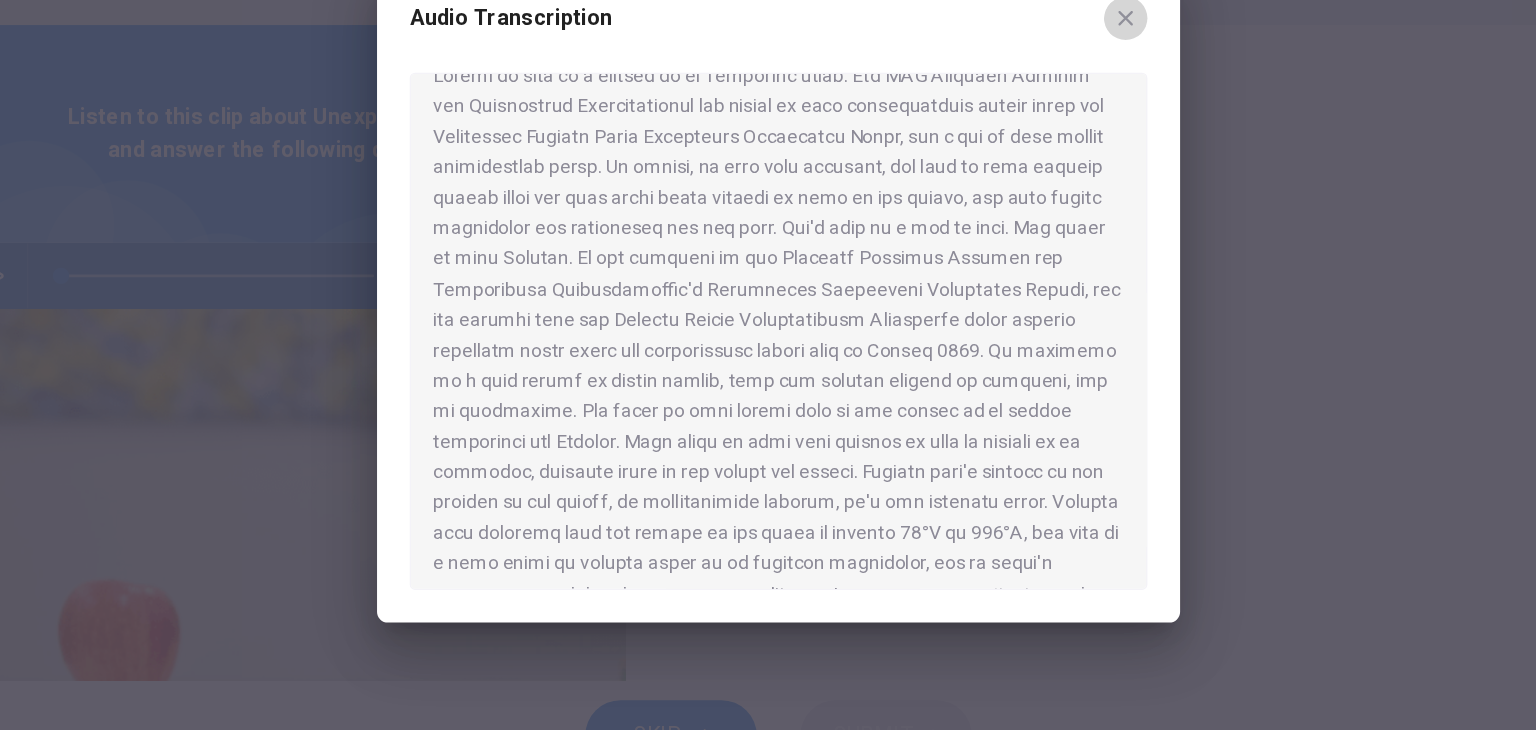 click 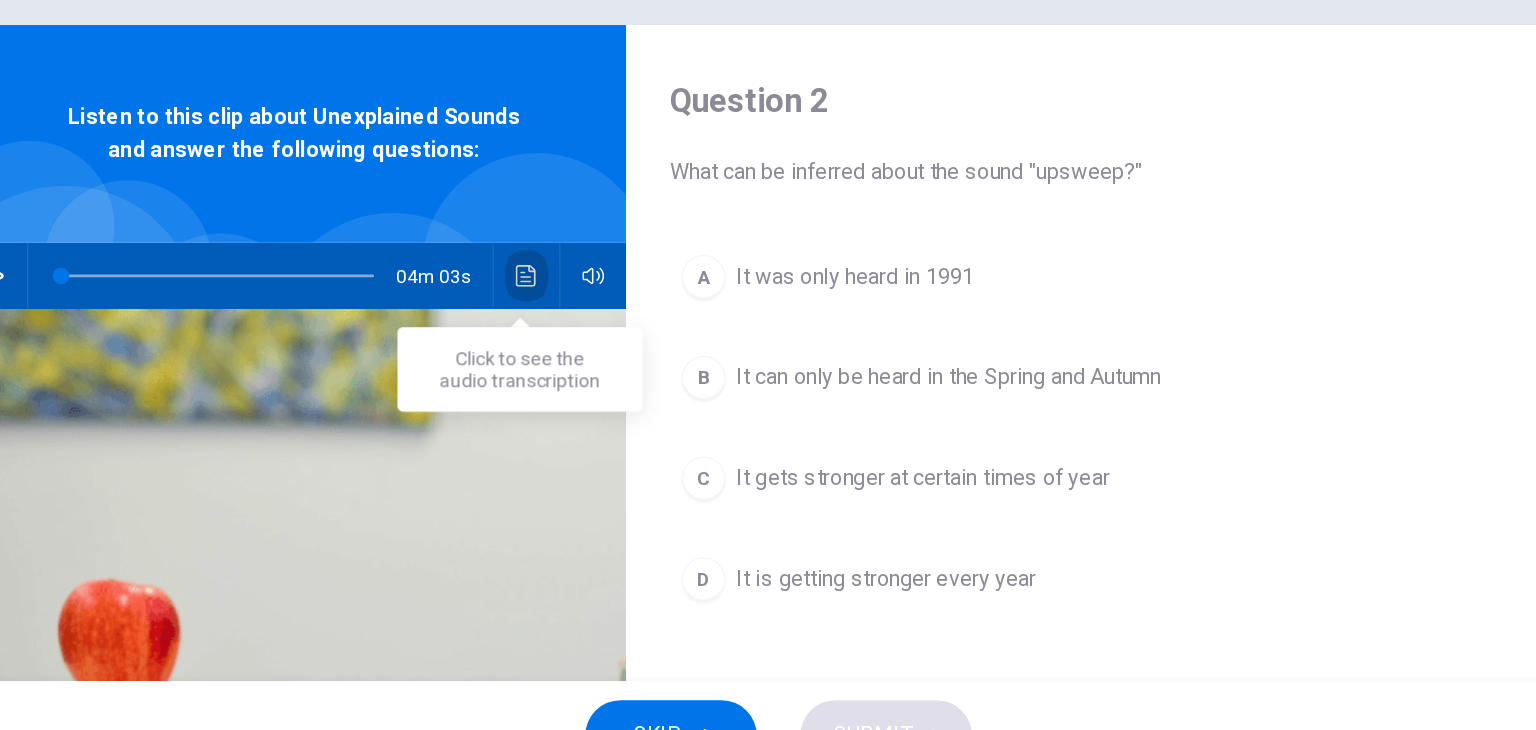 click at bounding box center [583, 352] 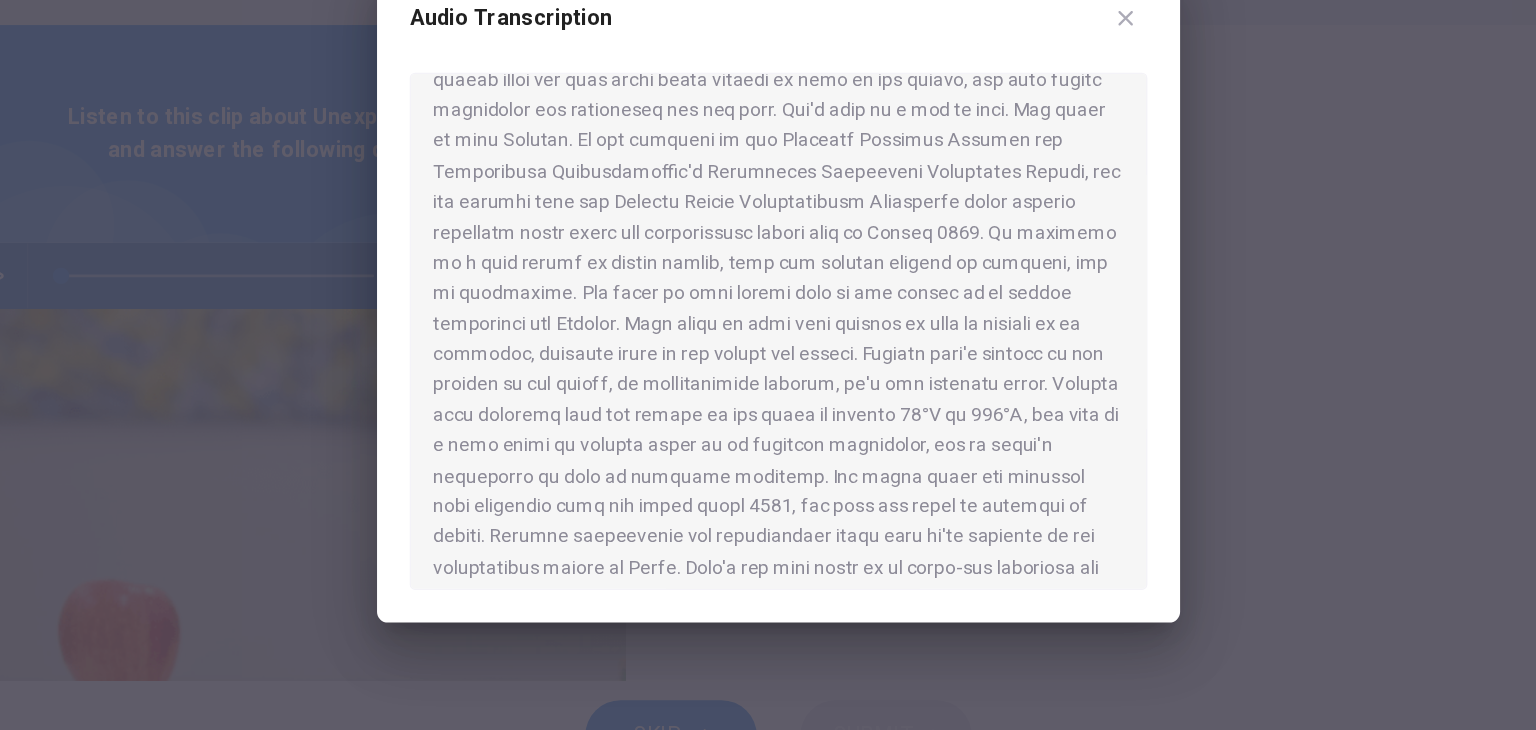 scroll, scrollTop: 98, scrollLeft: 0, axis: vertical 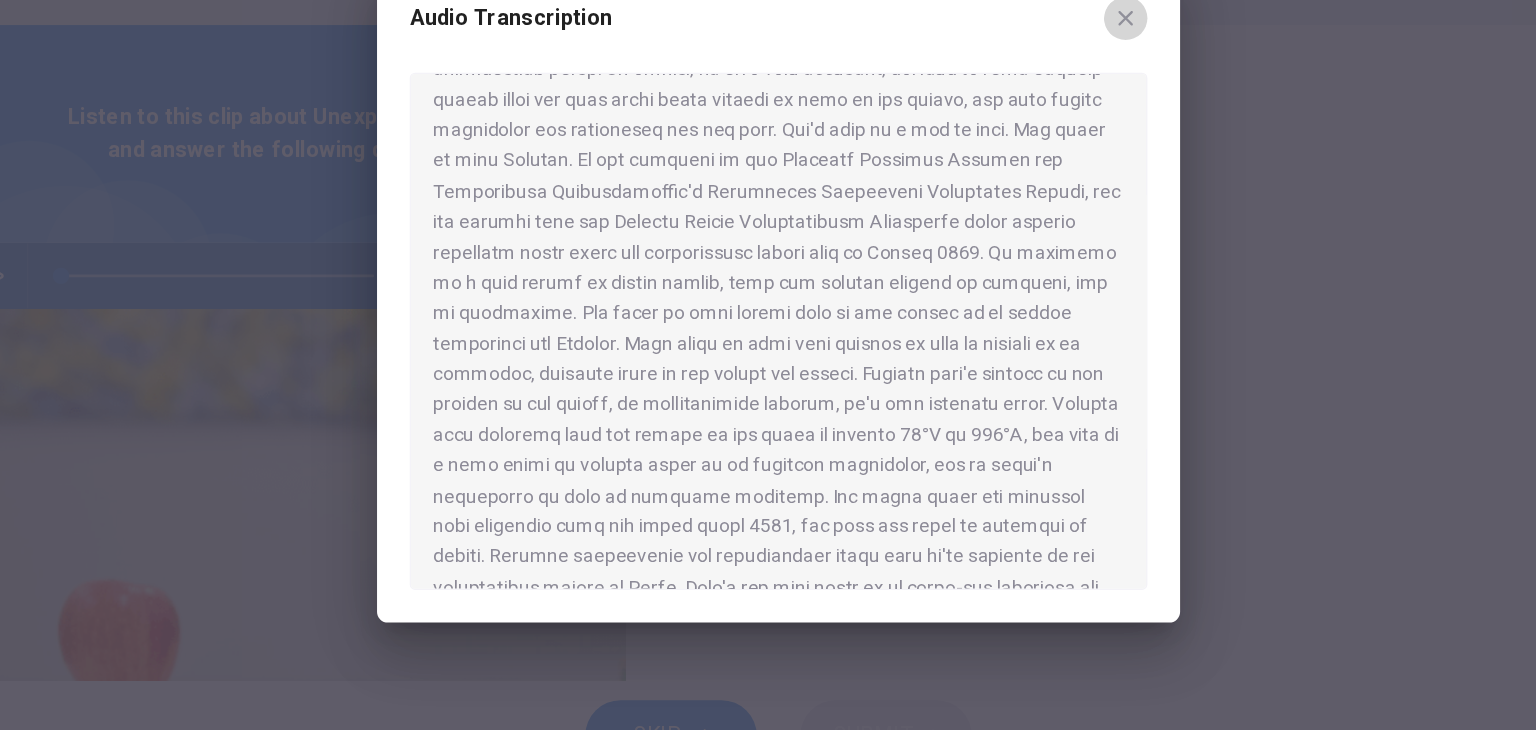 click 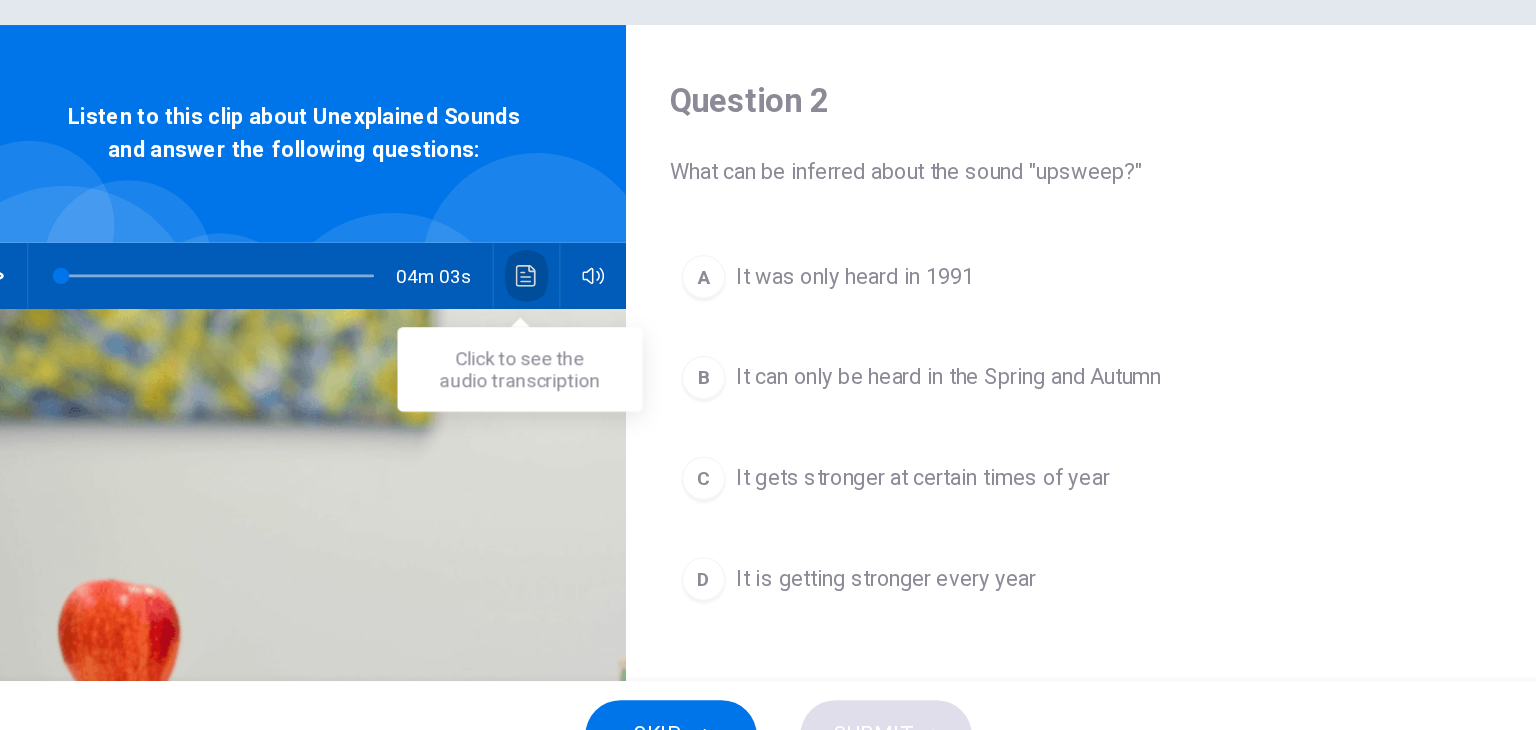 click at bounding box center (583, 352) 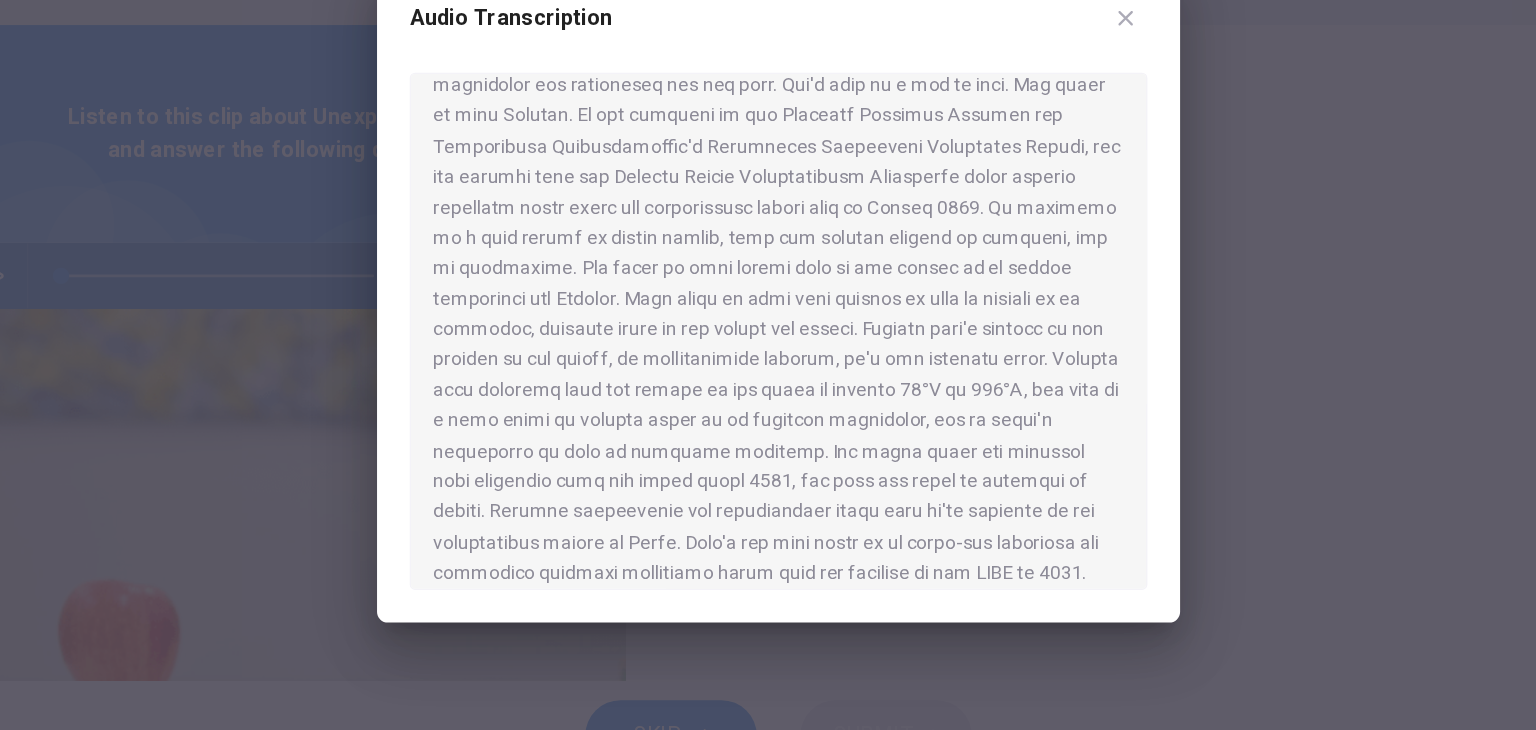 scroll, scrollTop: 142, scrollLeft: 0, axis: vertical 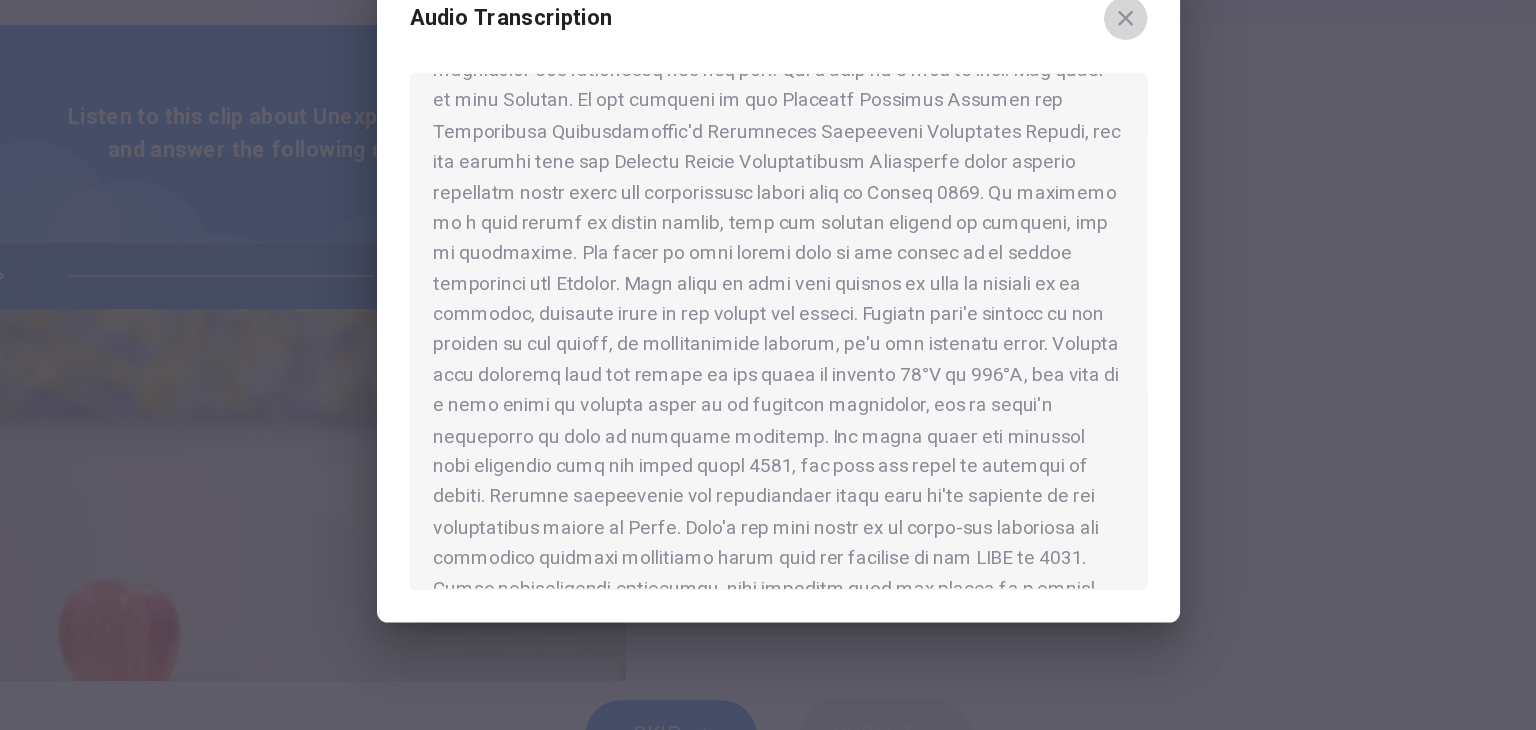 click 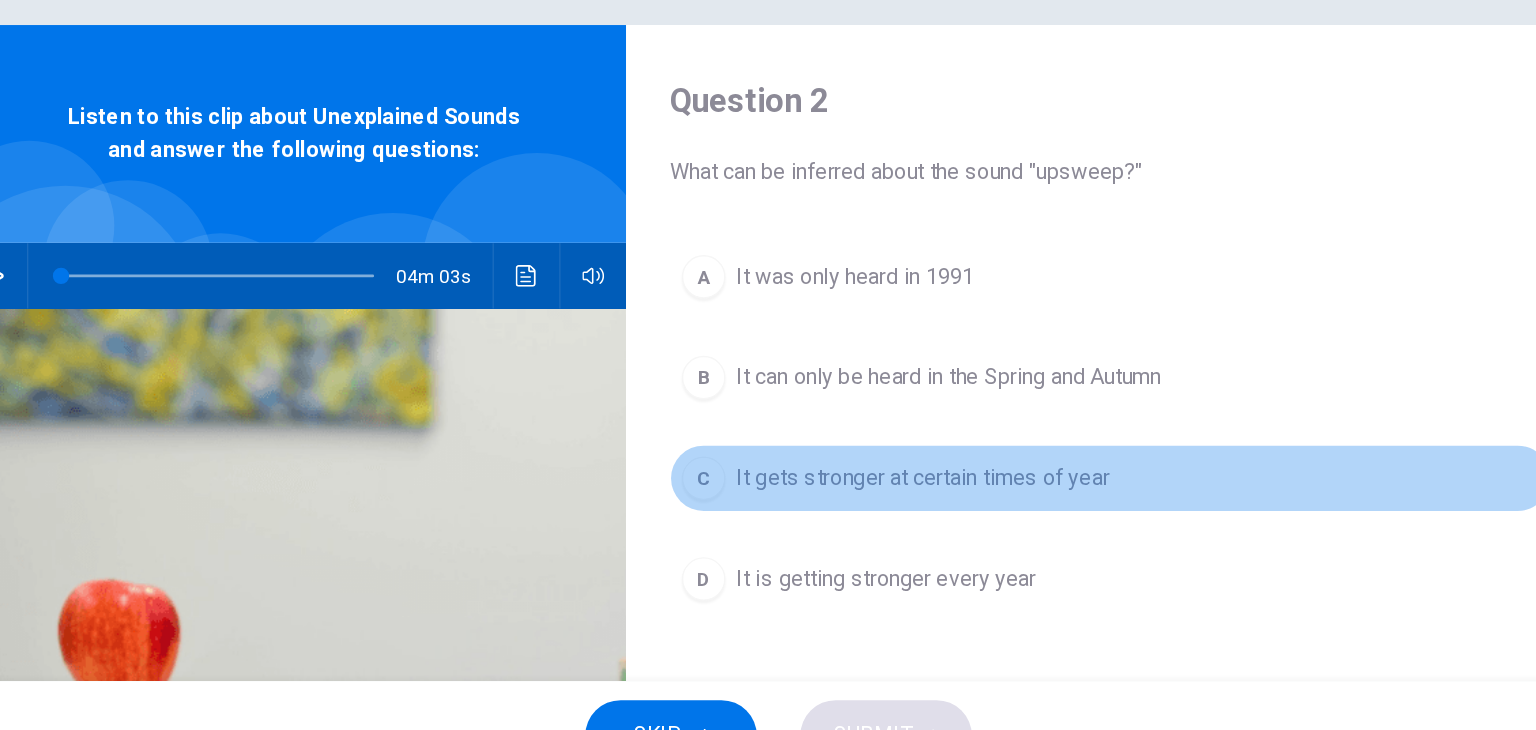 click on "It gets stronger at certain times of year" at bounding box center [874, 501] 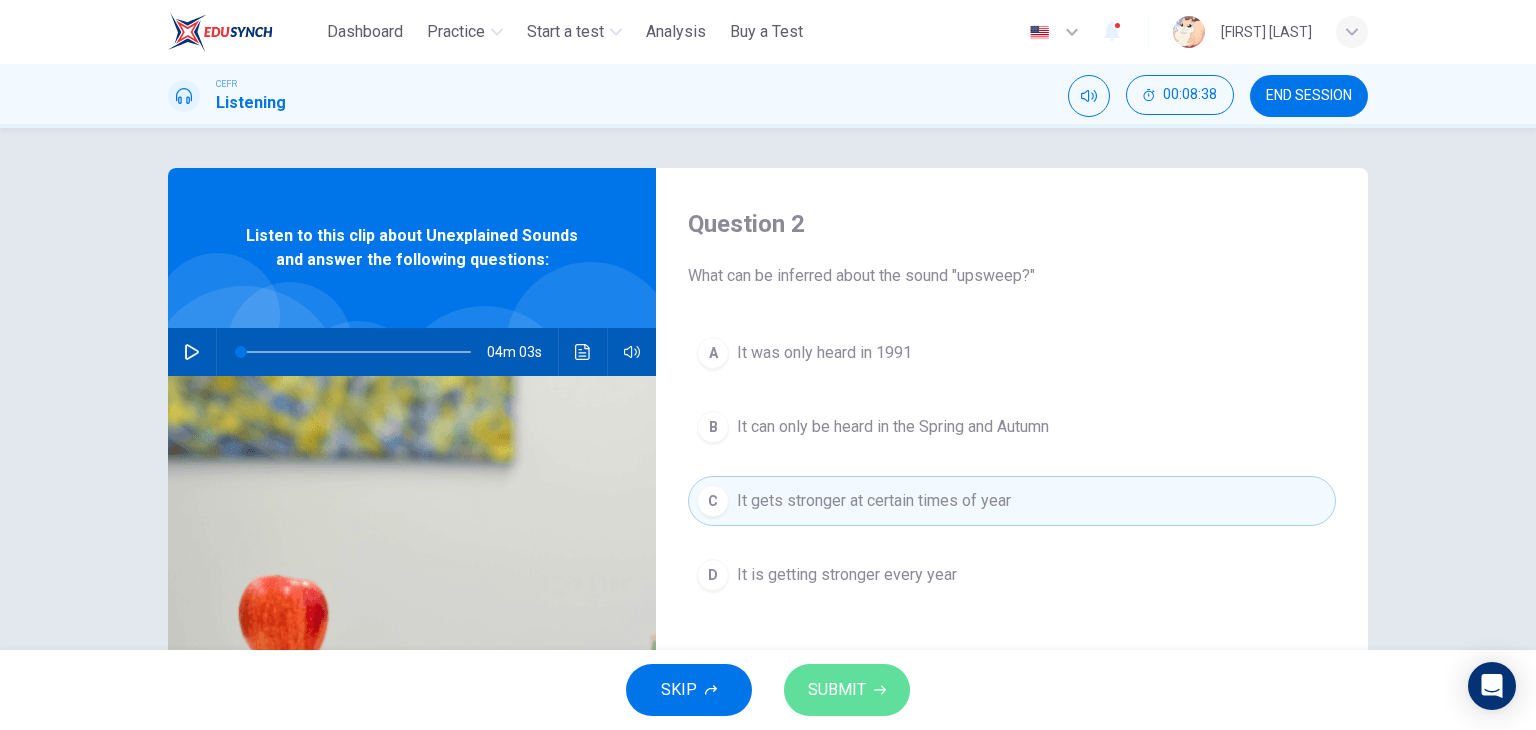 click on "SUBMIT" at bounding box center (837, 690) 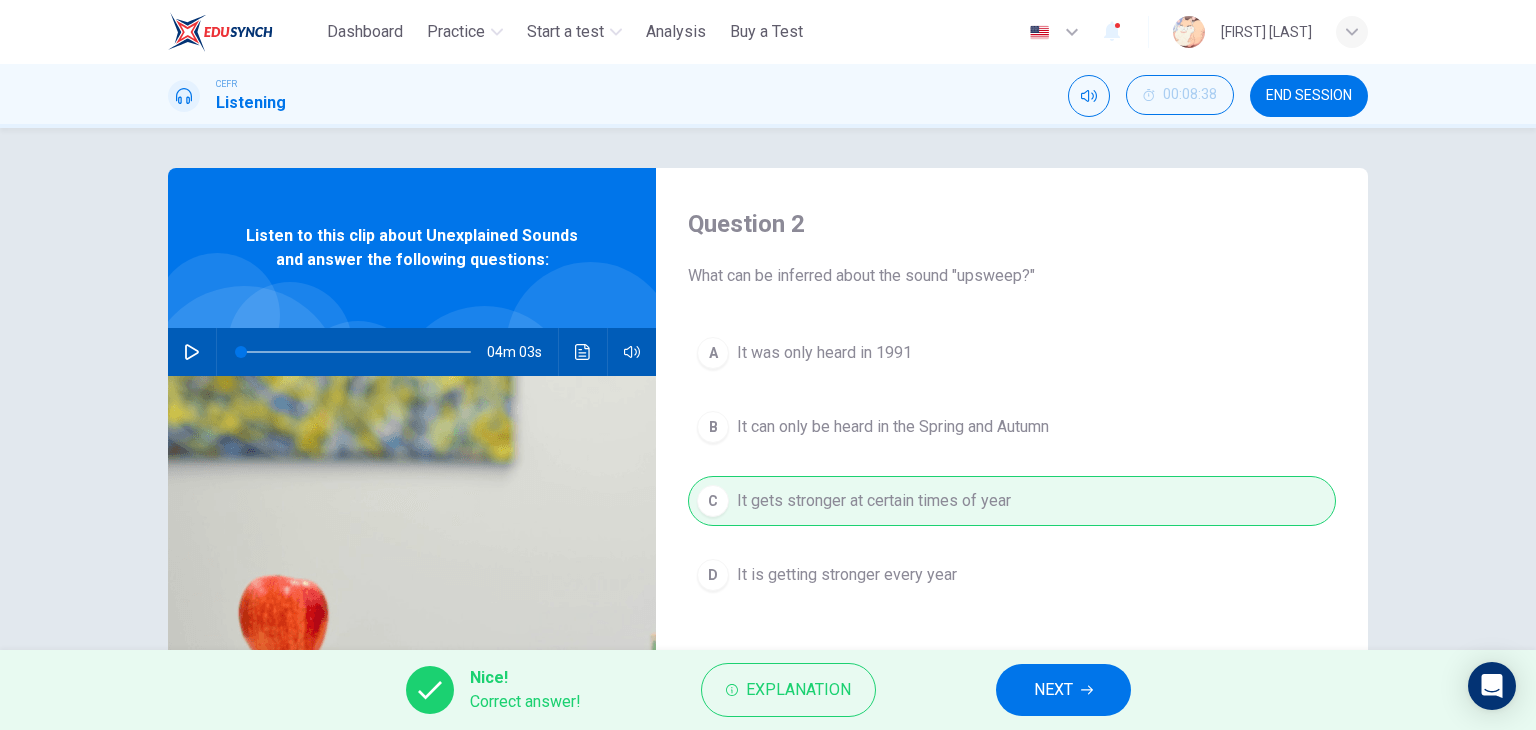 click on "NEXT" at bounding box center [1053, 690] 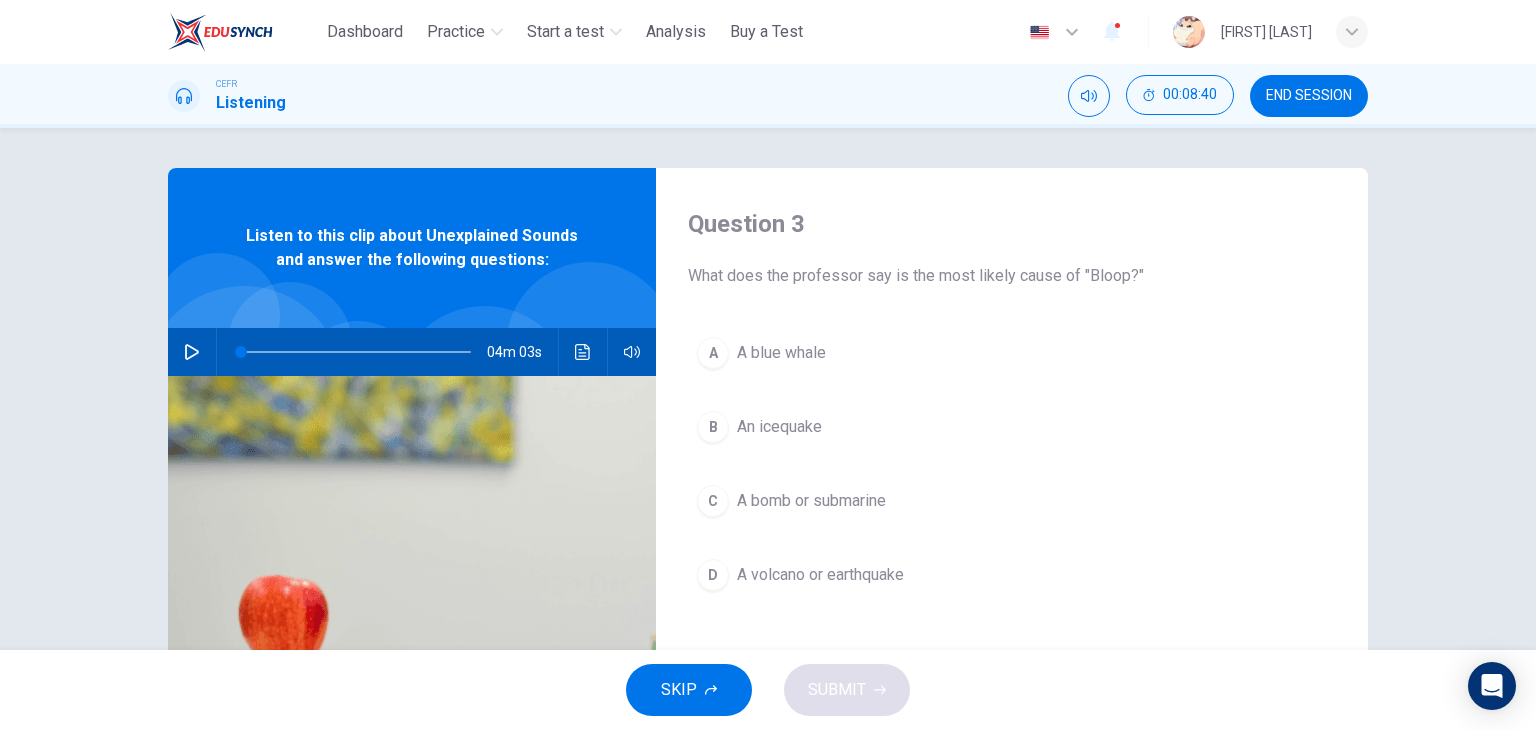 click at bounding box center (412, 619) 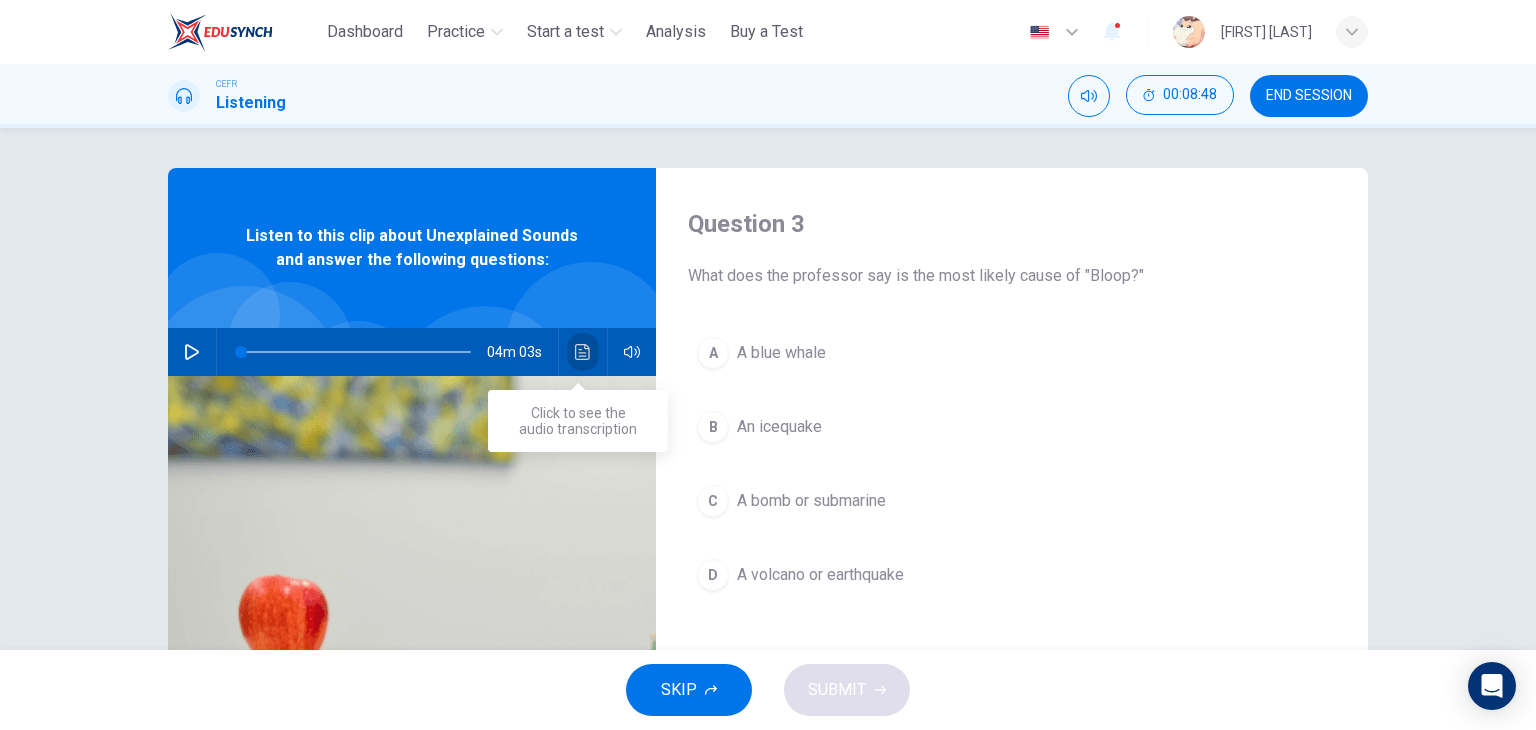 click at bounding box center (583, 352) 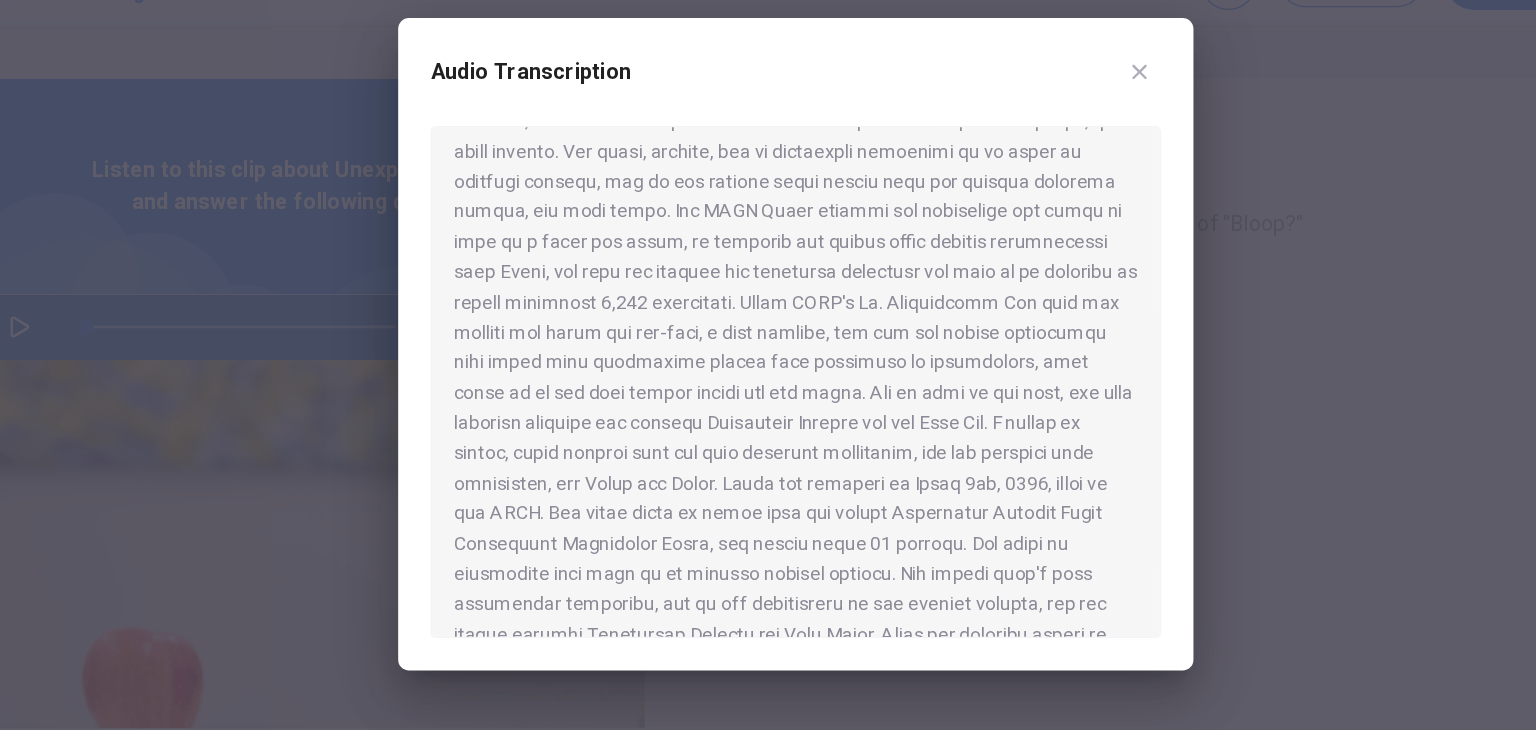 scroll, scrollTop: 621, scrollLeft: 0, axis: vertical 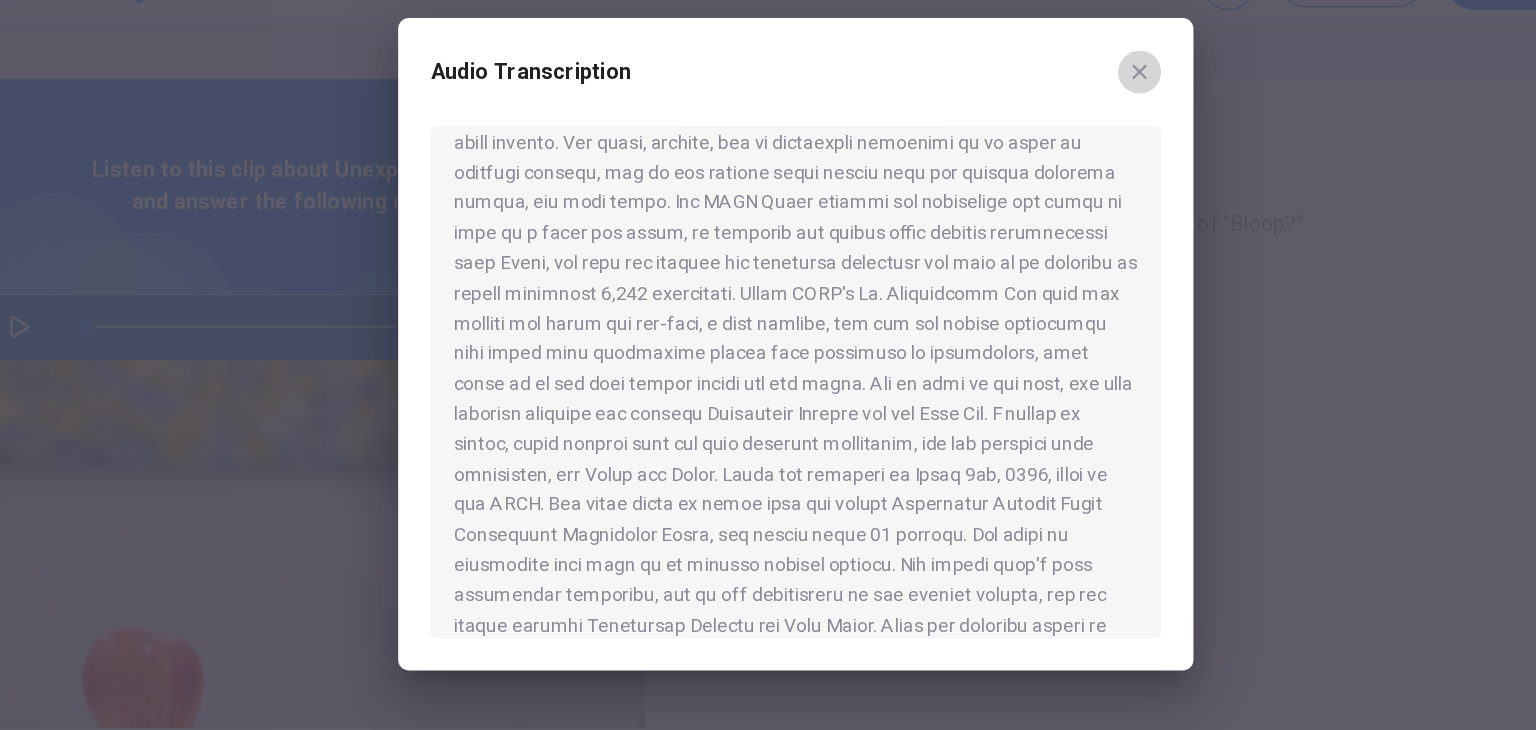 click 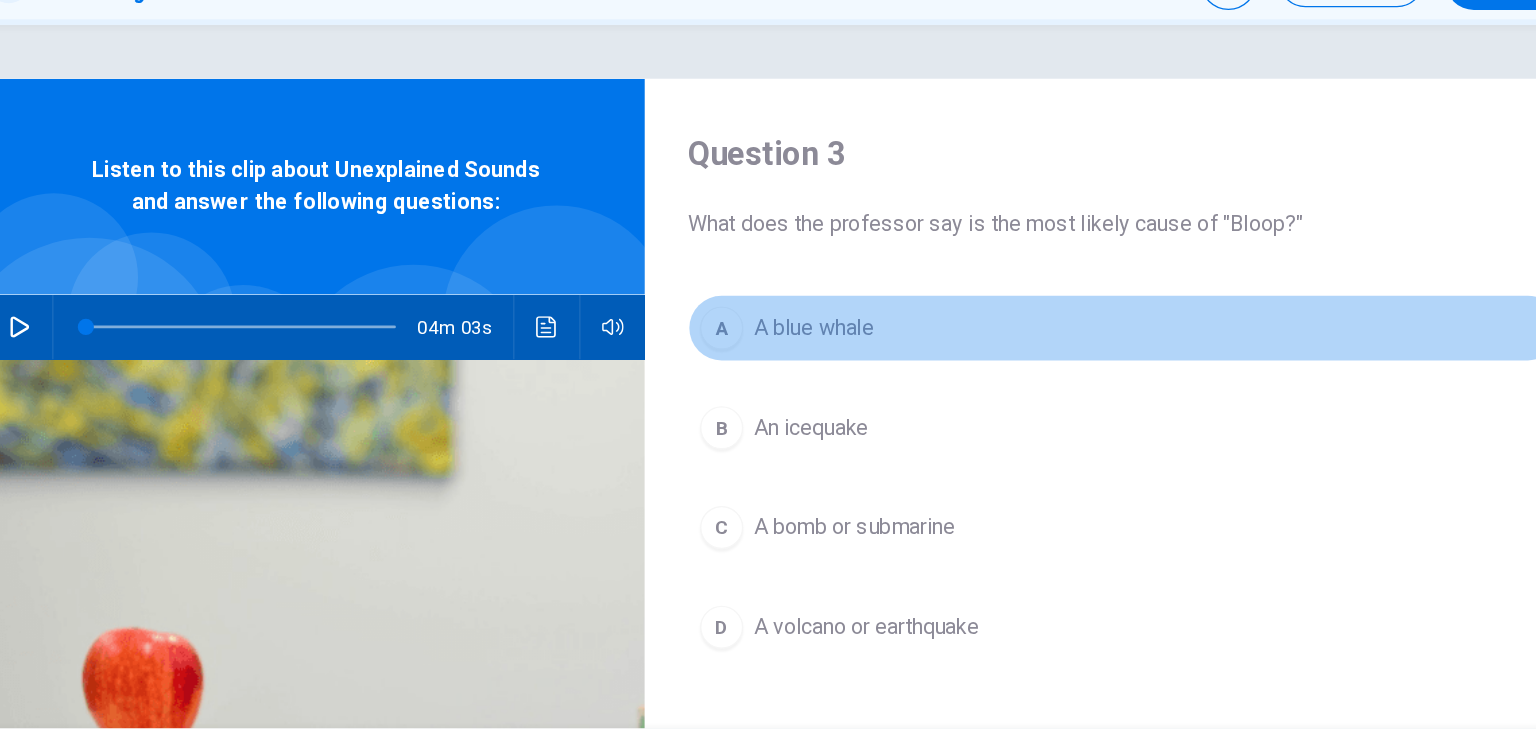 click on "A A blue whale" at bounding box center (1012, 353) 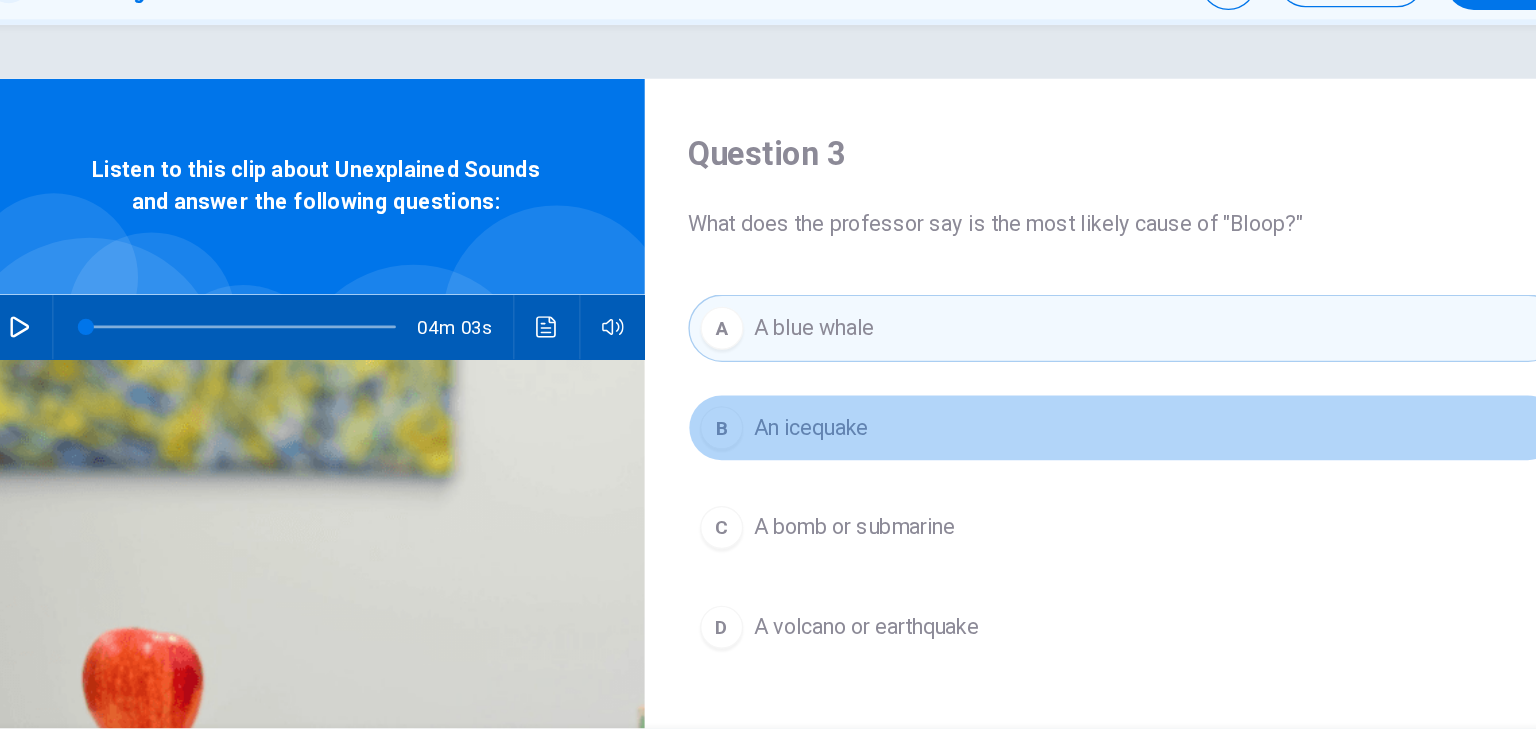 click on "B An icequake" at bounding box center [1012, 427] 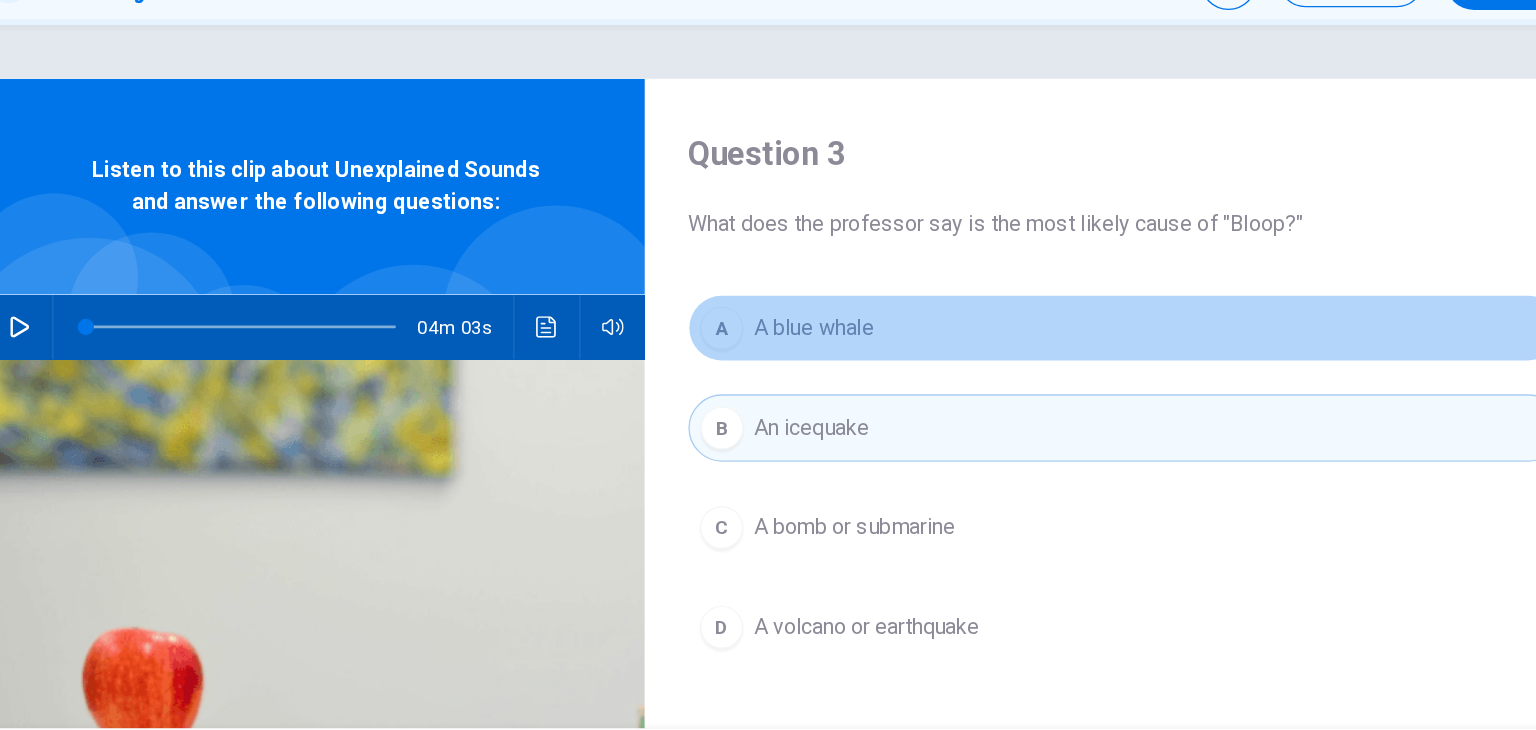 click on "A A blue whale" at bounding box center (1012, 353) 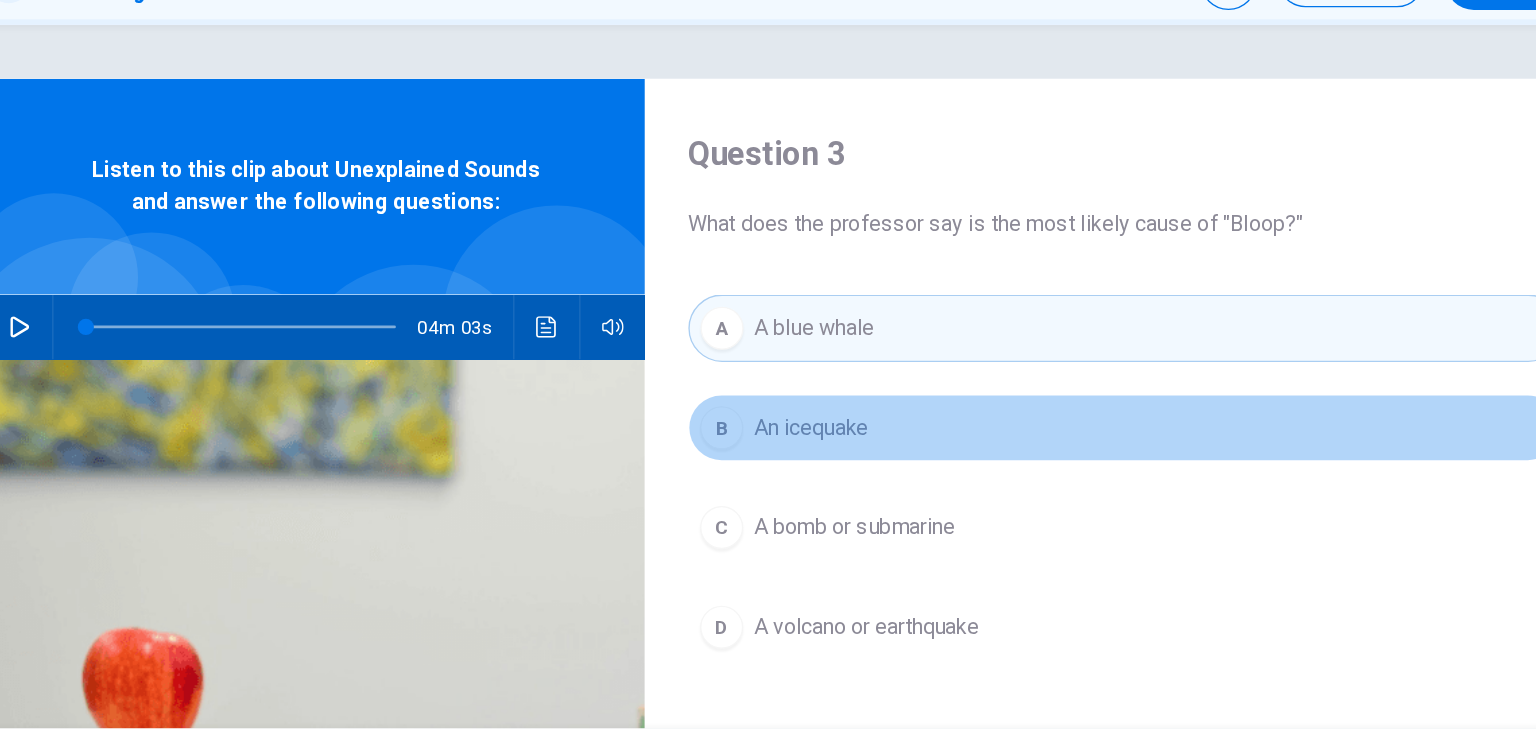 click on "B An icequake" at bounding box center (1012, 427) 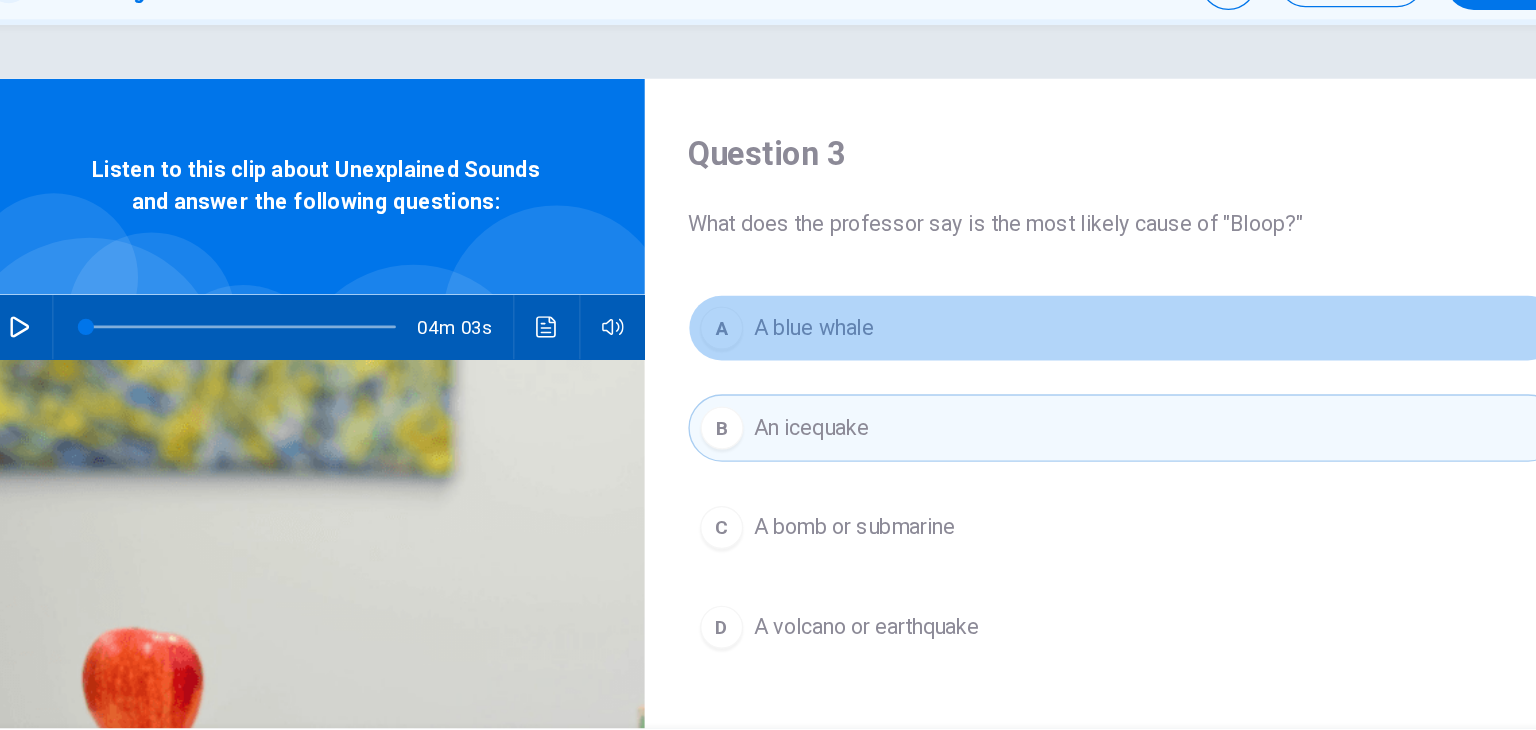 click on "A A blue whale" at bounding box center [1012, 353] 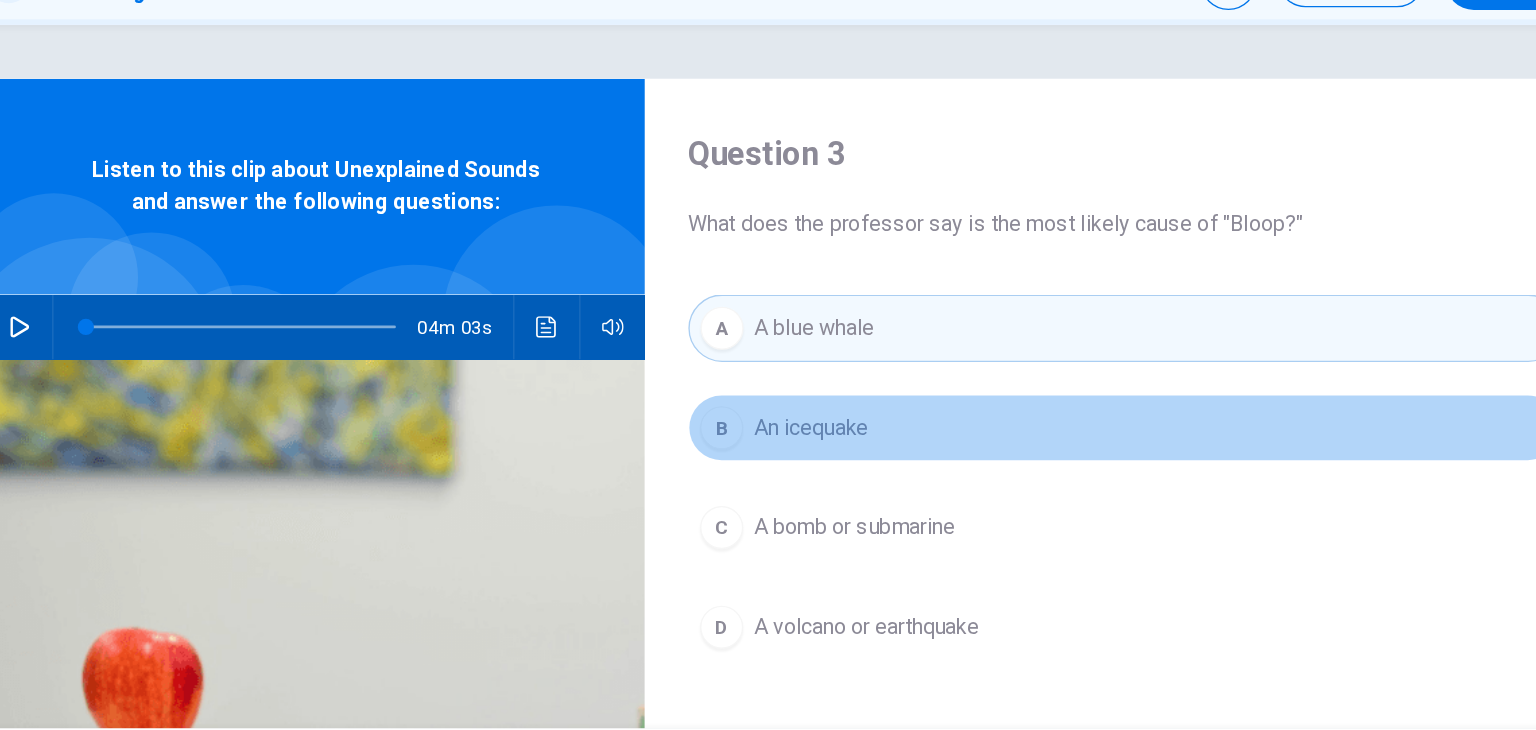click on "B An icequake" at bounding box center (1012, 427) 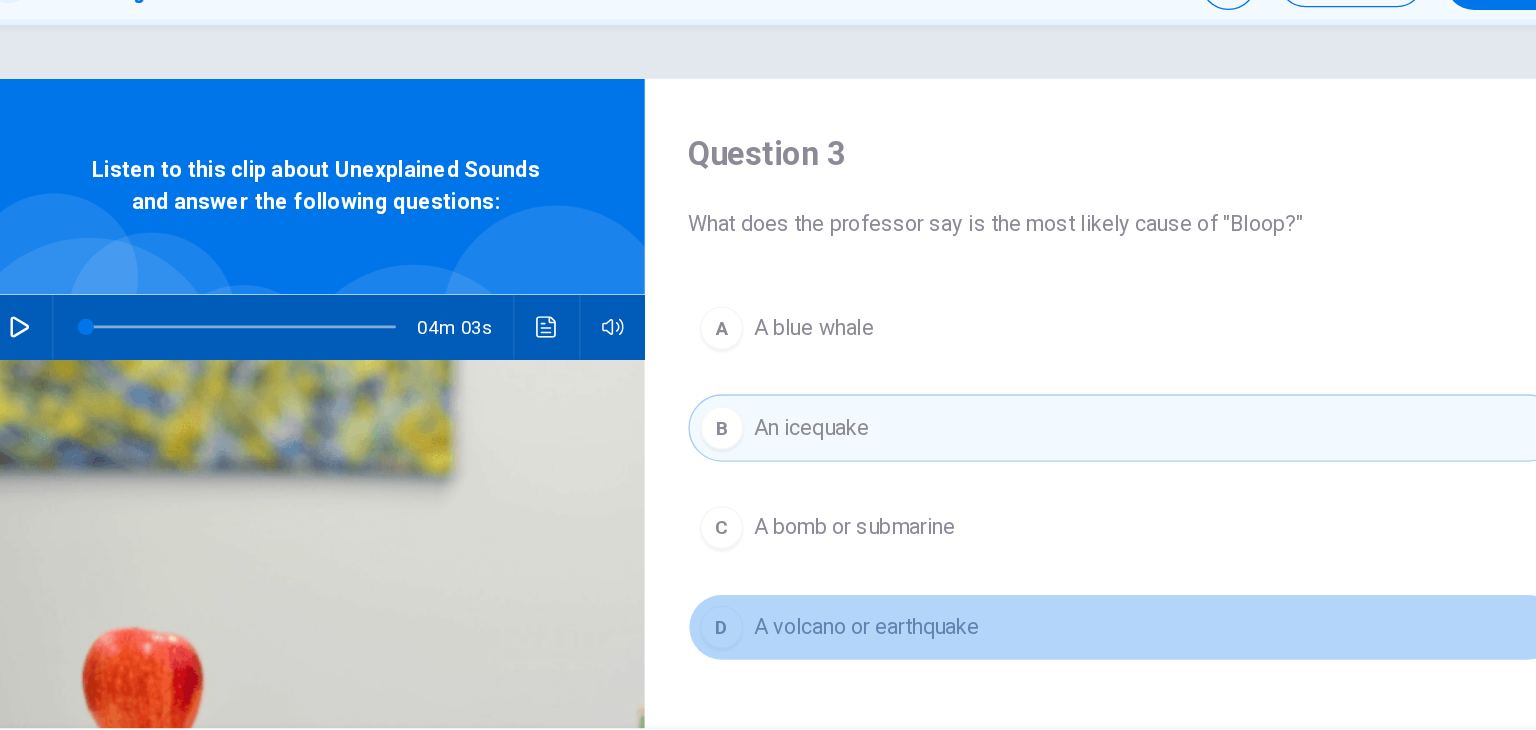 click on "D A volcano or earthquake" at bounding box center (1012, 575) 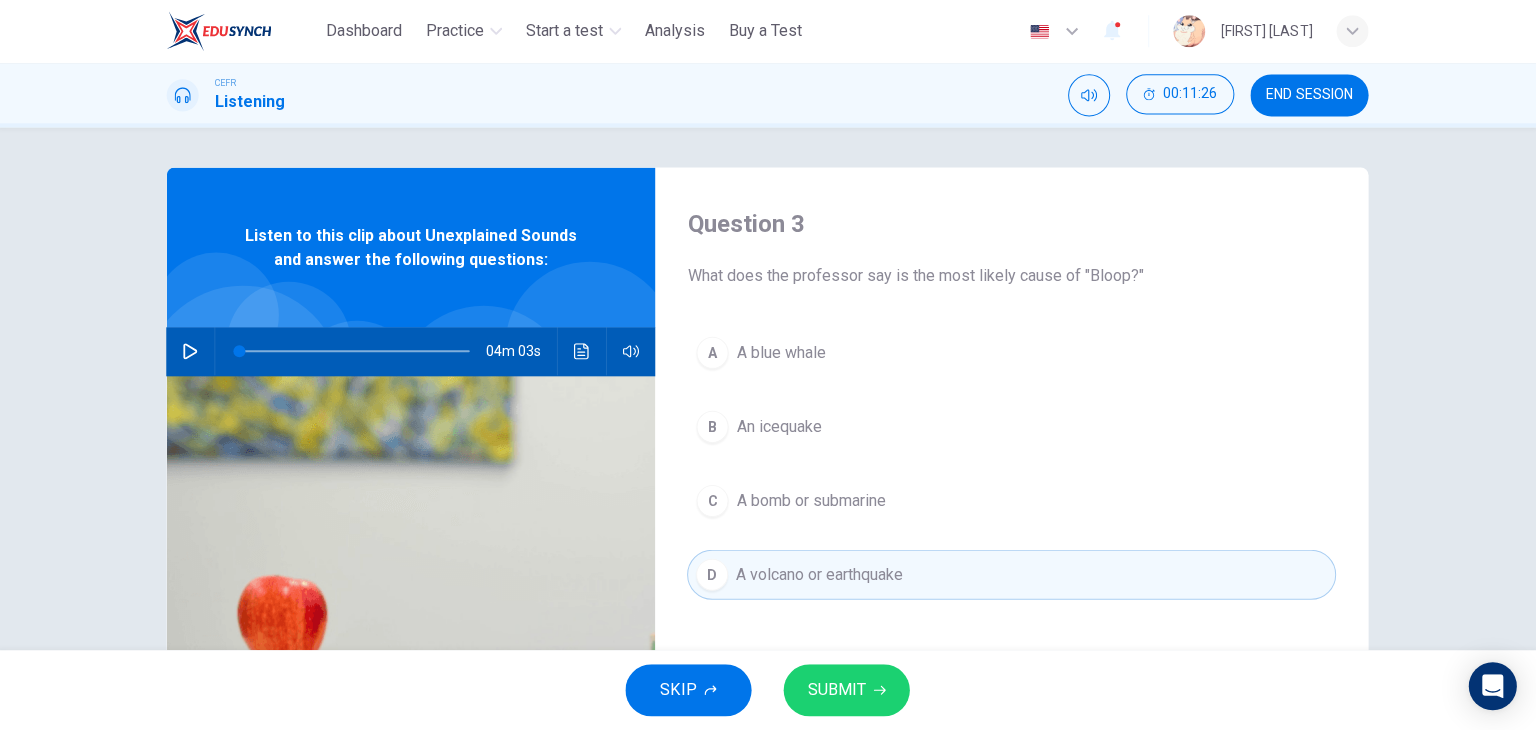 scroll, scrollTop: 0, scrollLeft: 0, axis: both 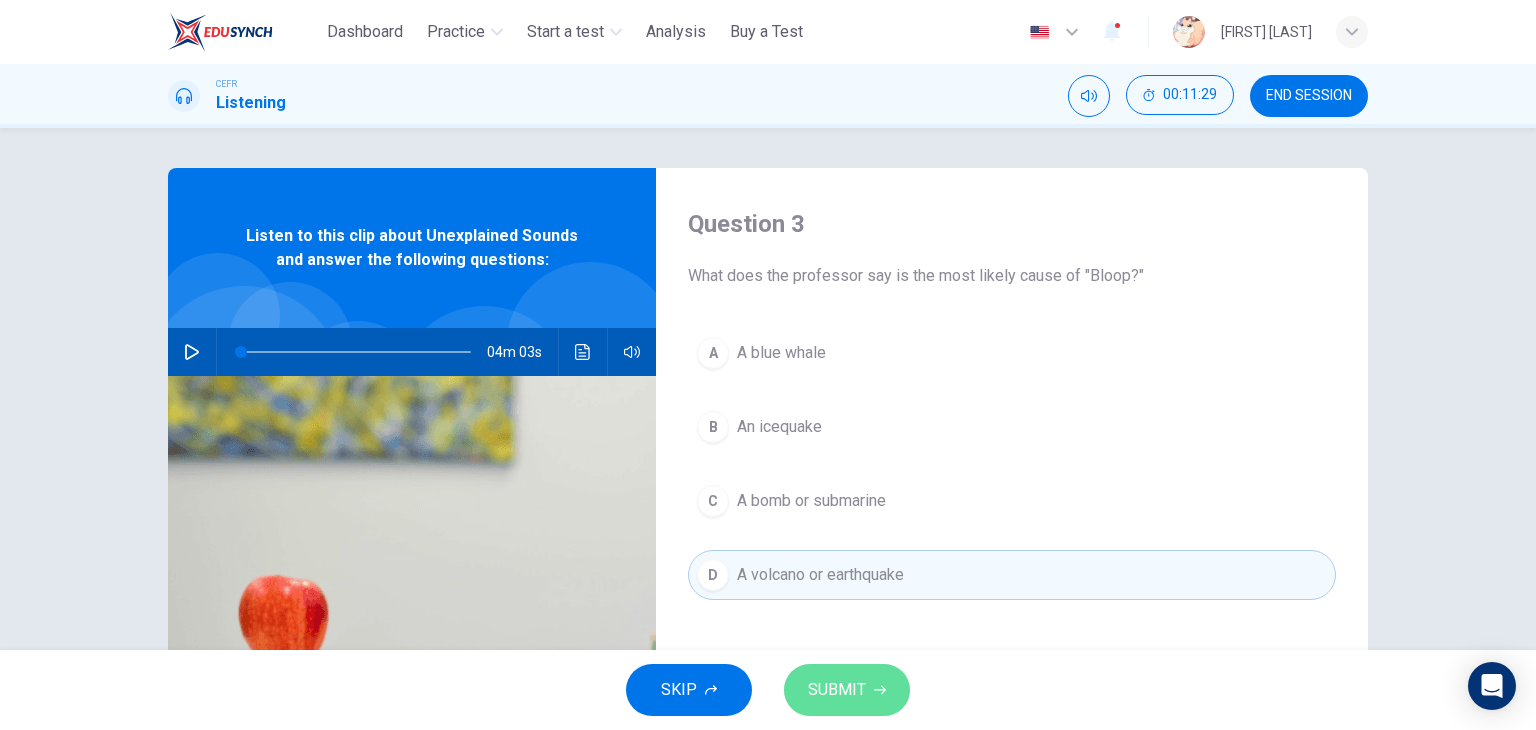 click on "SUBMIT" at bounding box center (847, 690) 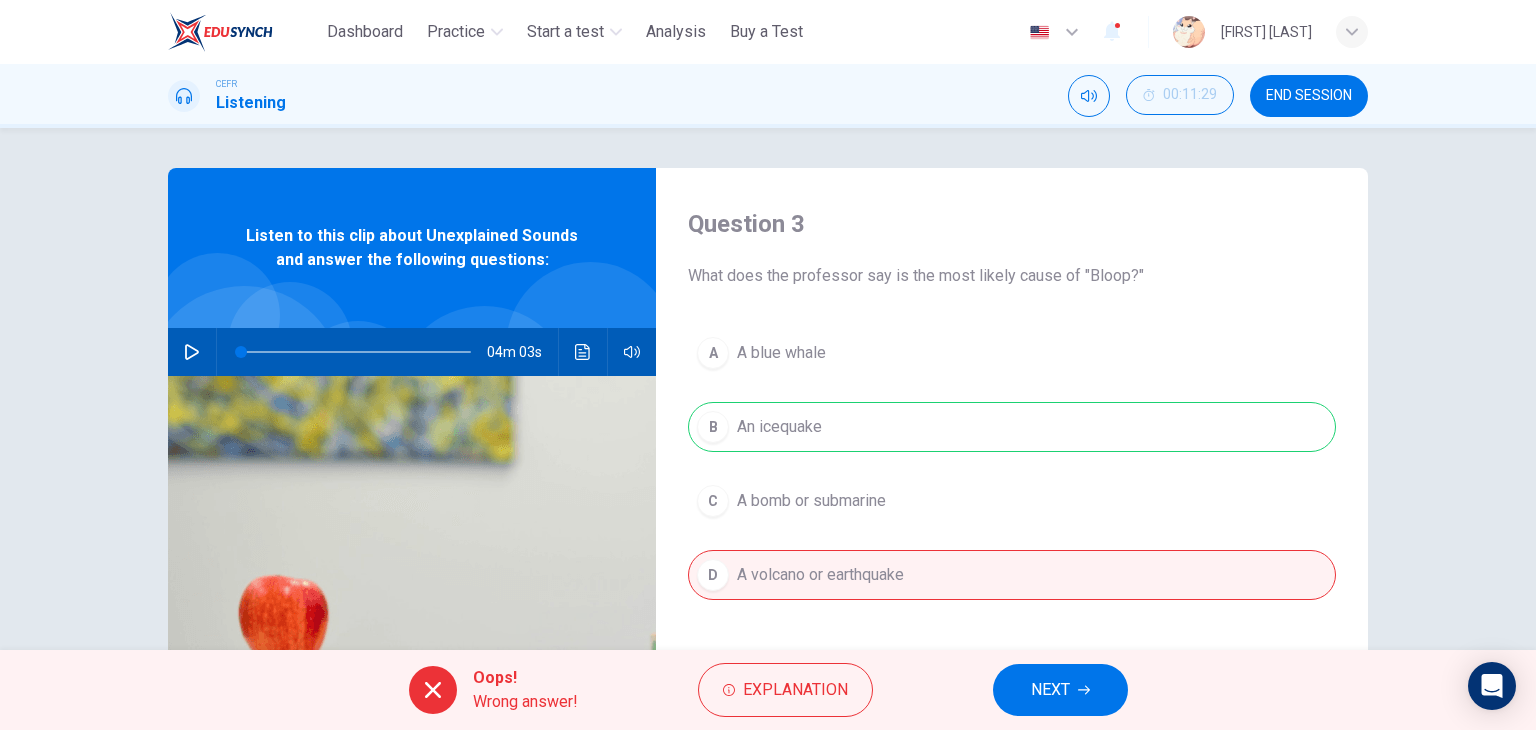 click at bounding box center (412, 619) 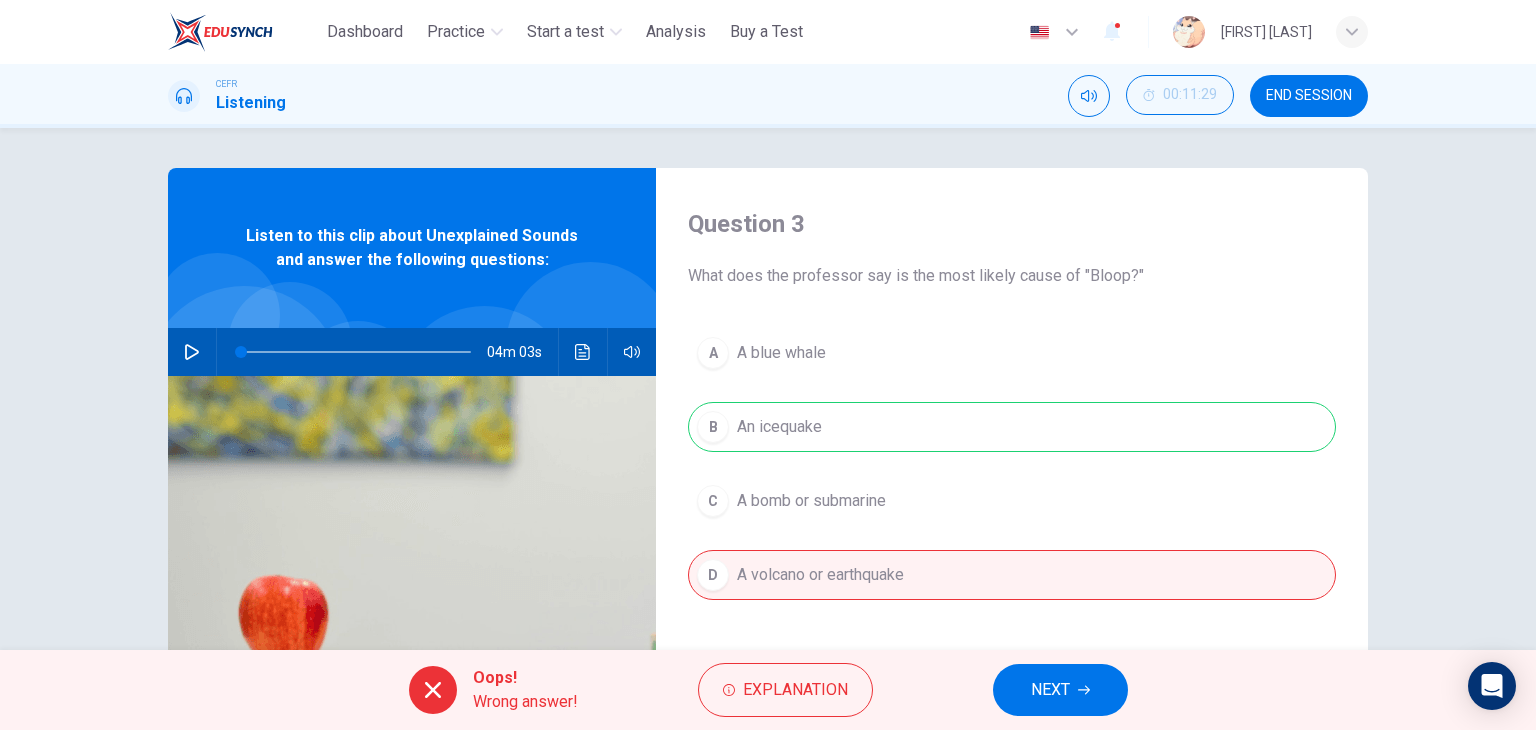 click on "NEXT" at bounding box center (1060, 690) 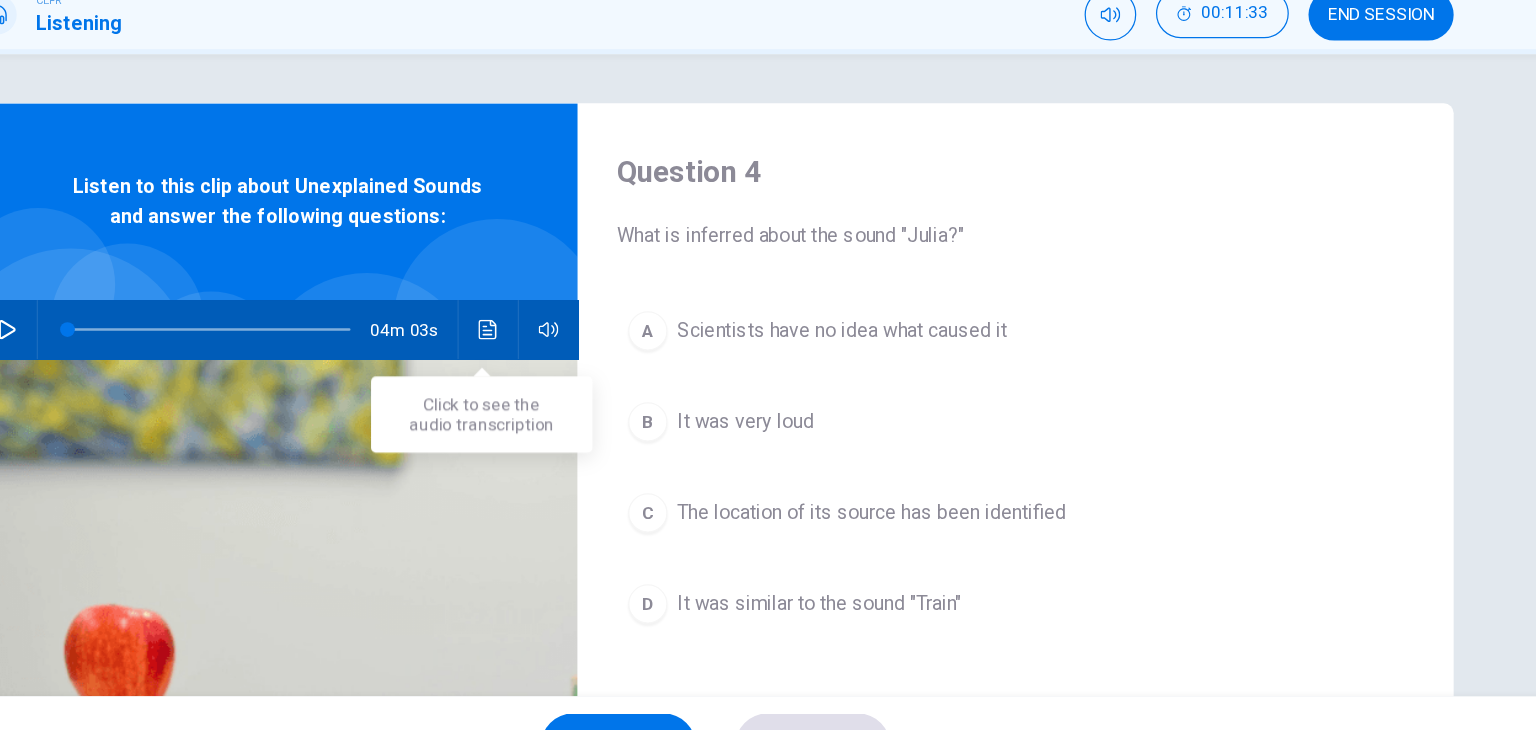 click 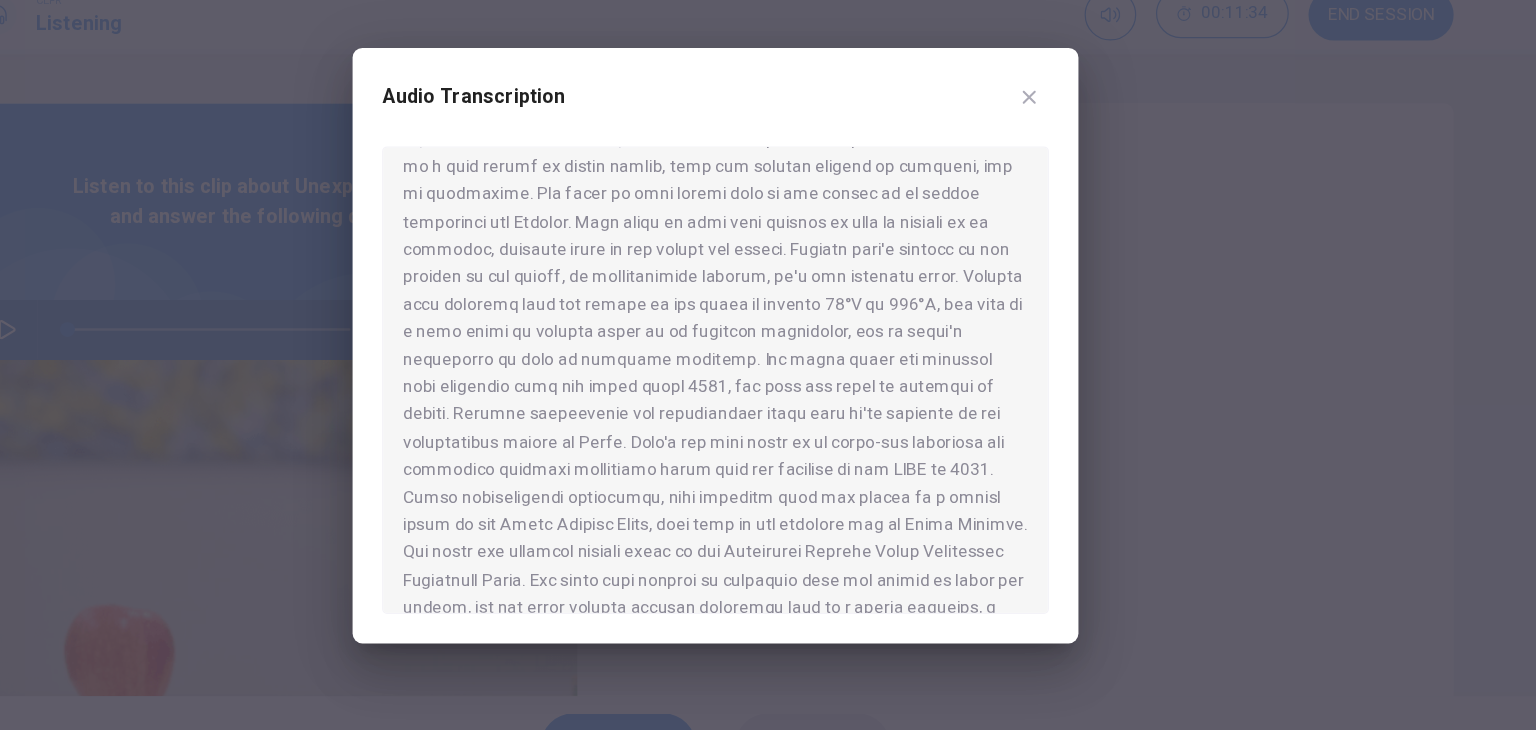 scroll, scrollTop: 237, scrollLeft: 0, axis: vertical 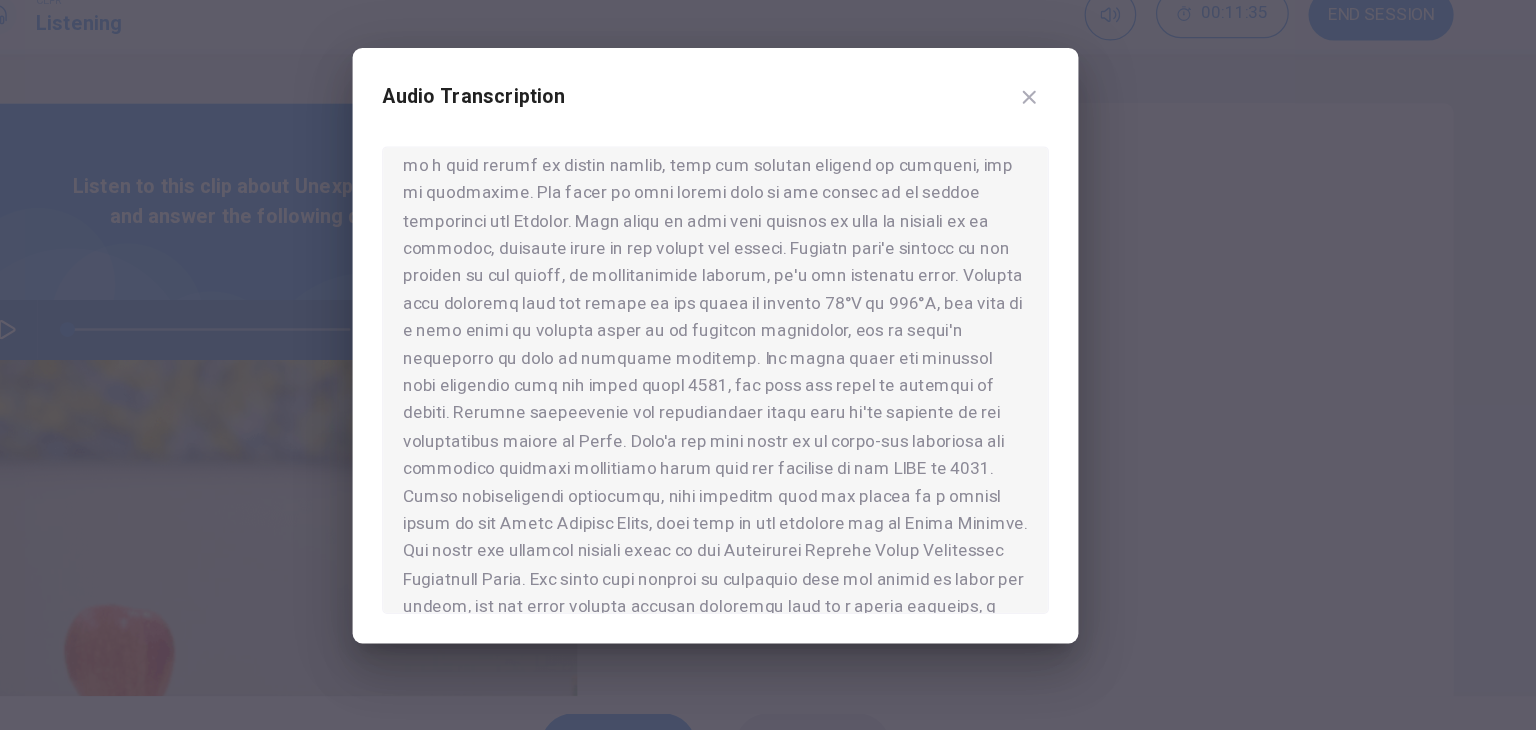 click at bounding box center [768, 393] 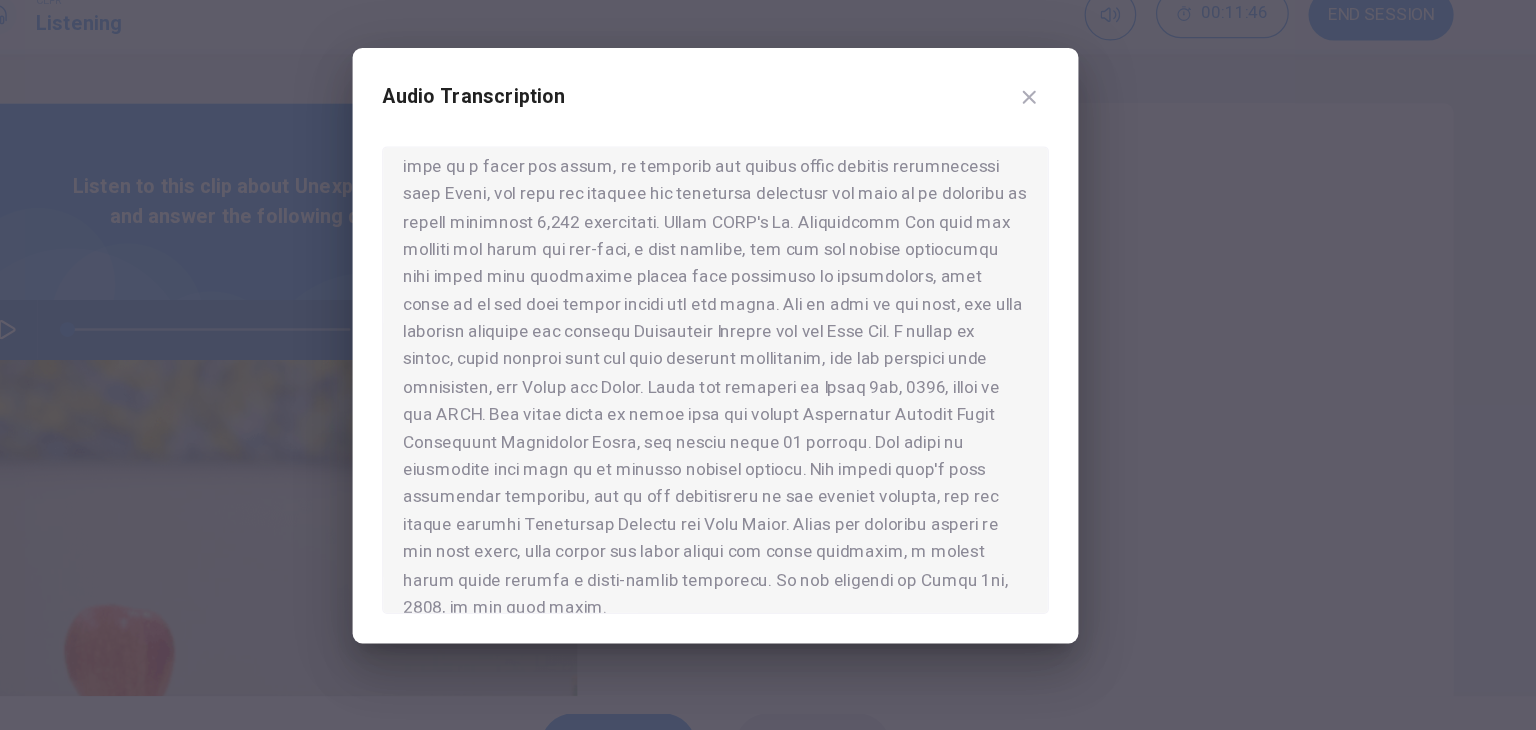 scroll, scrollTop: 706, scrollLeft: 0, axis: vertical 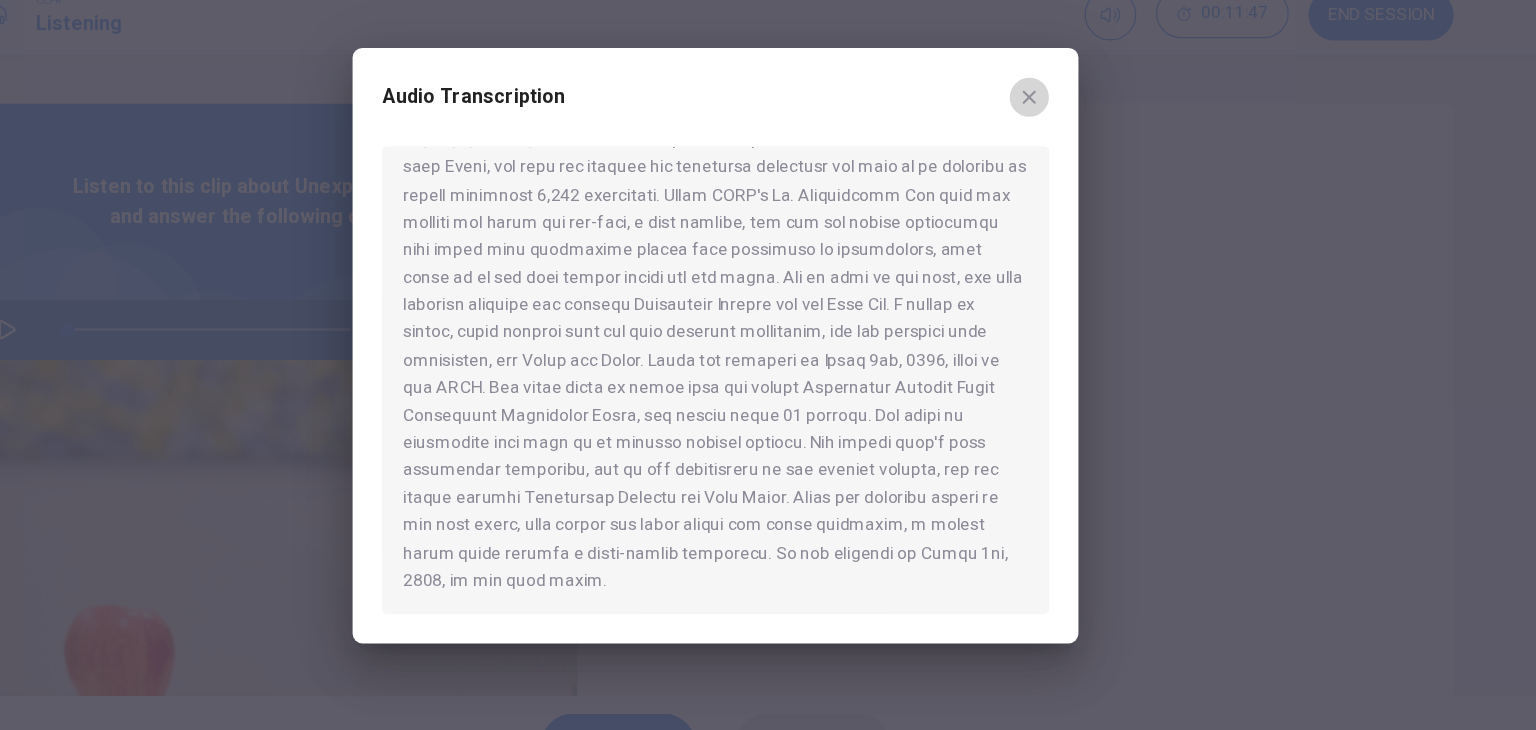 click 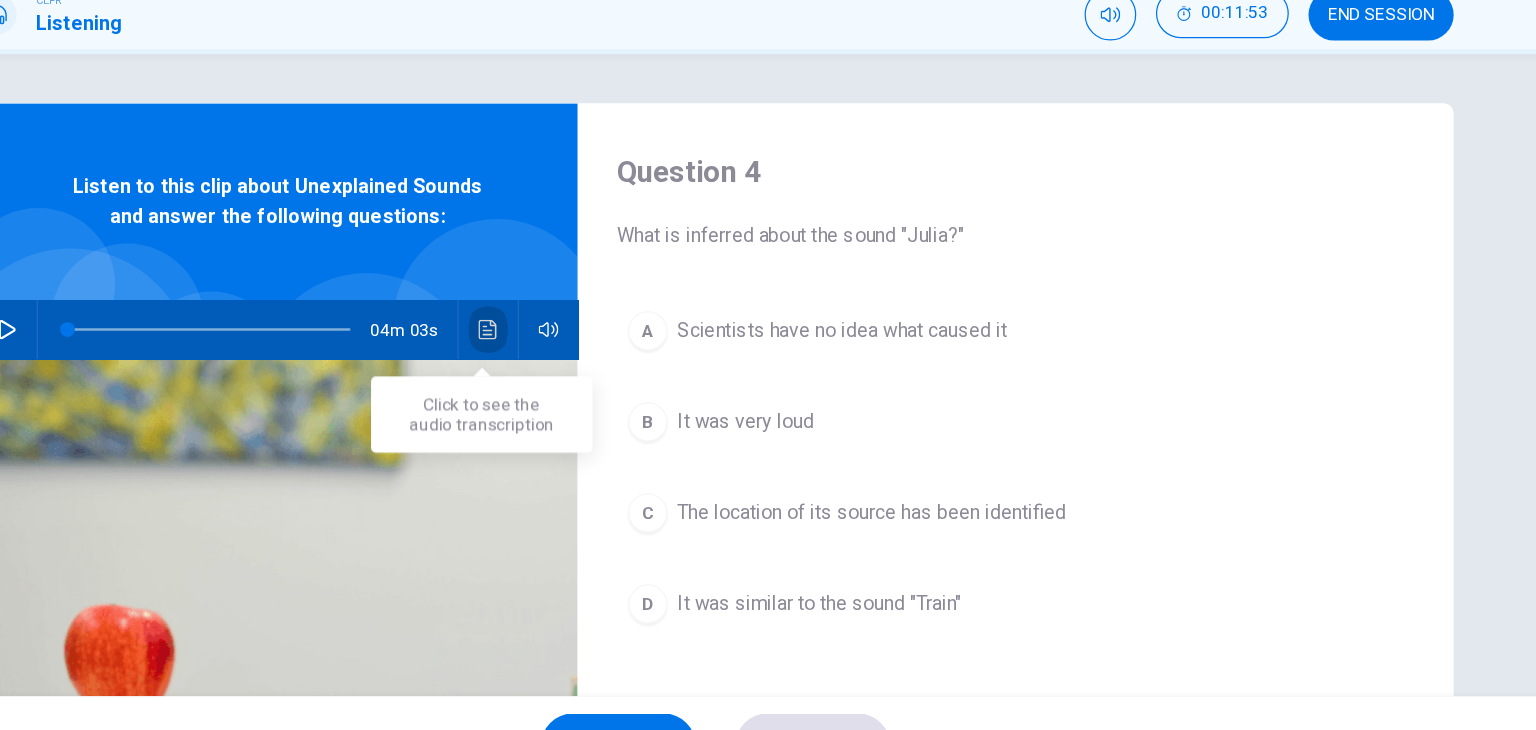 click at bounding box center (583, 352) 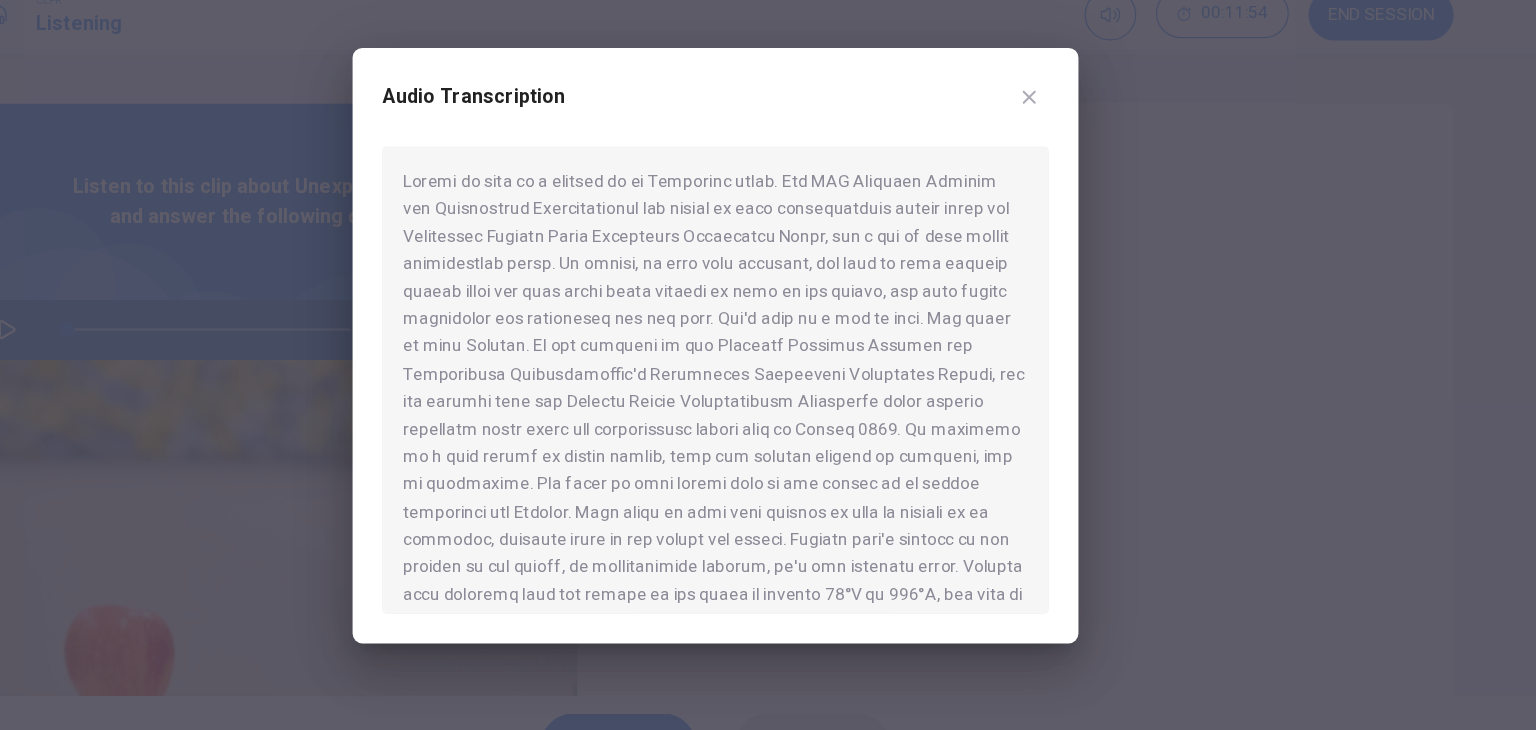scroll, scrollTop: 706, scrollLeft: 0, axis: vertical 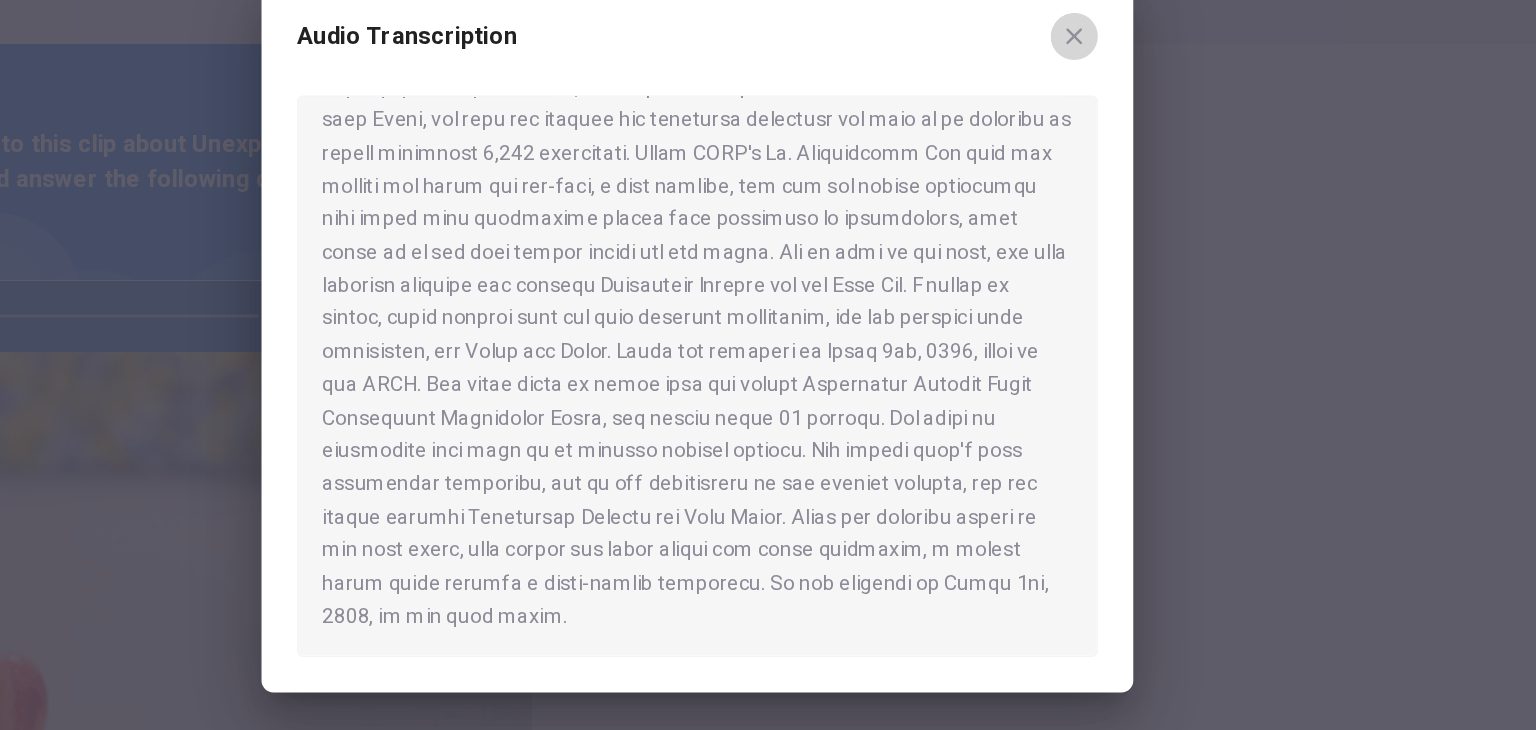 click 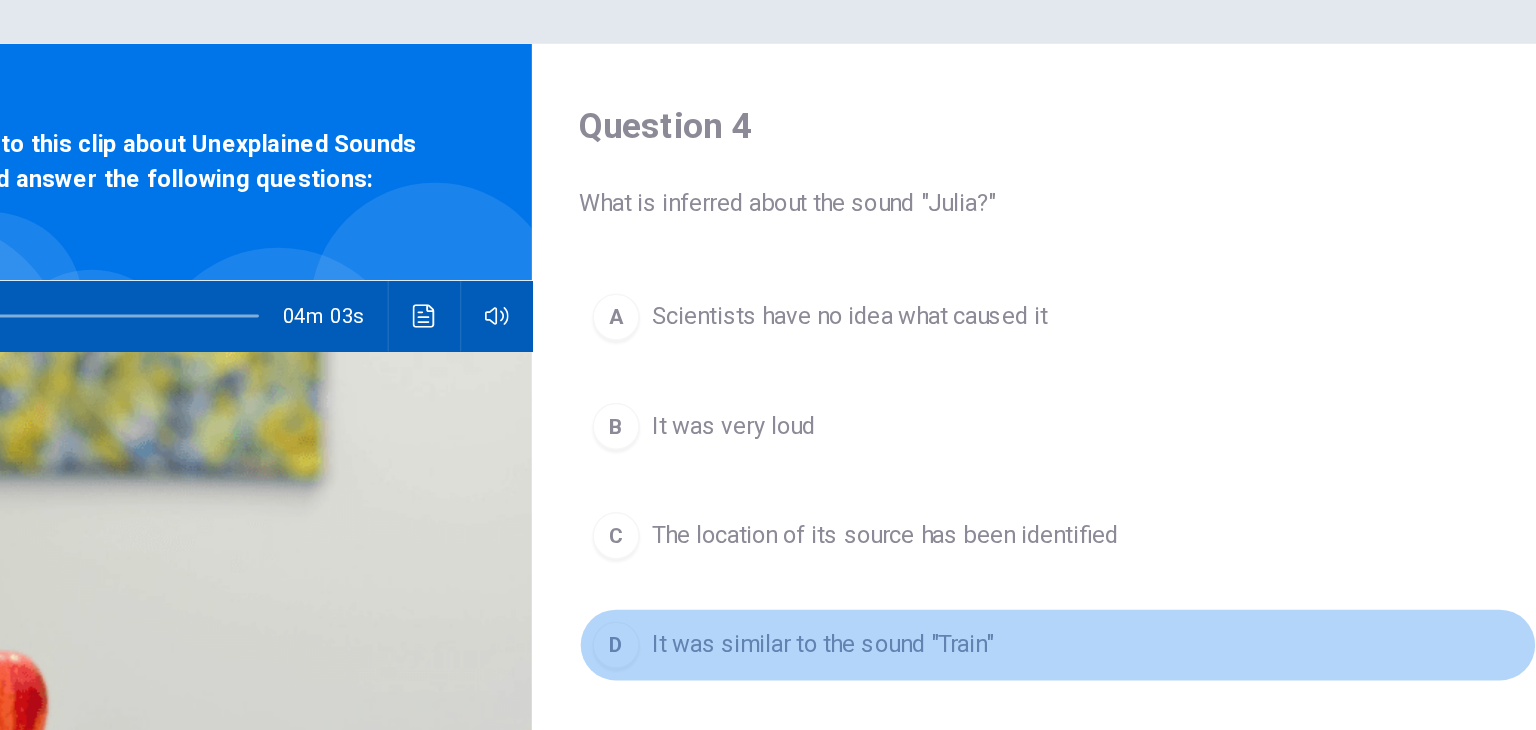 click on "It was similar to the sound "Train"" at bounding box center [852, 575] 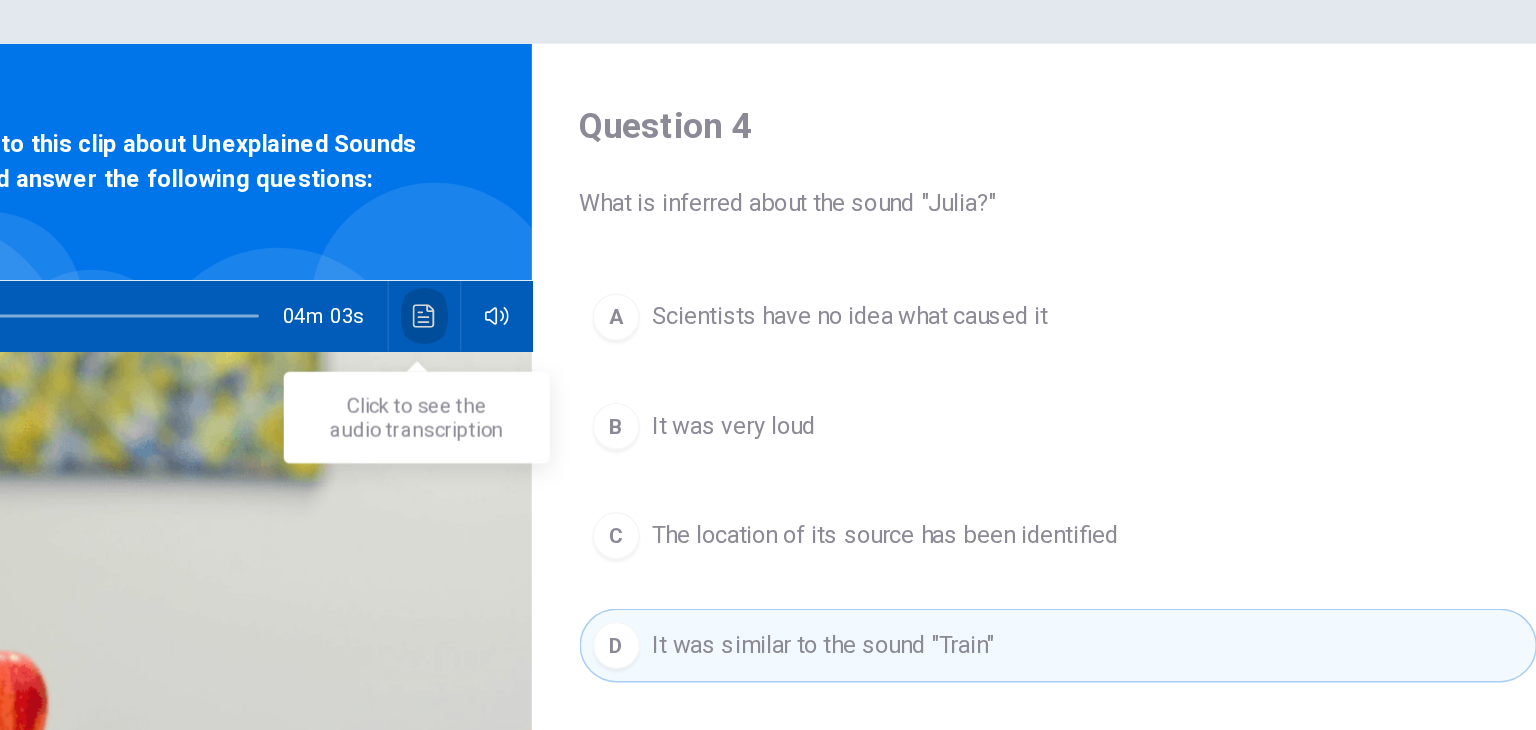 click 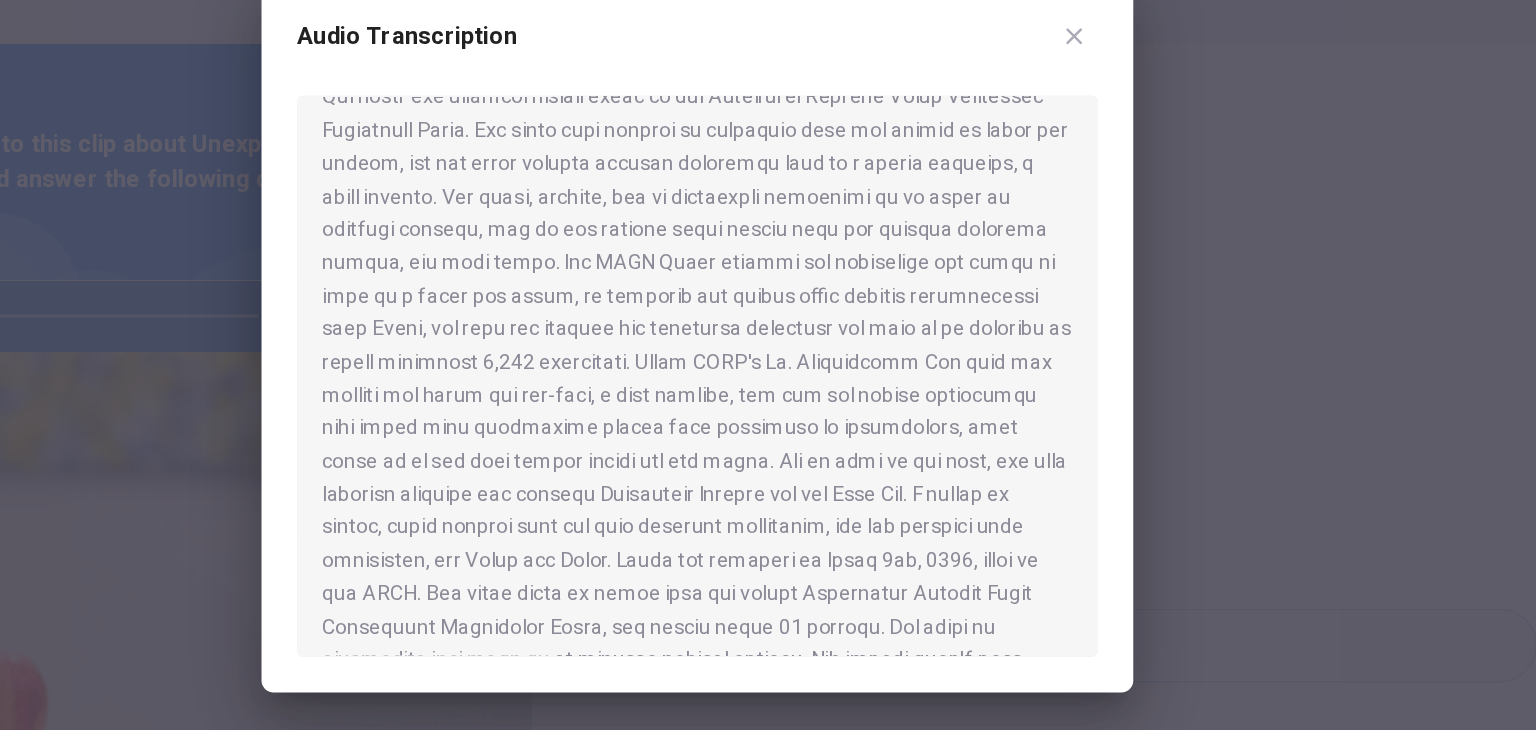 scroll, scrollTop: 706, scrollLeft: 0, axis: vertical 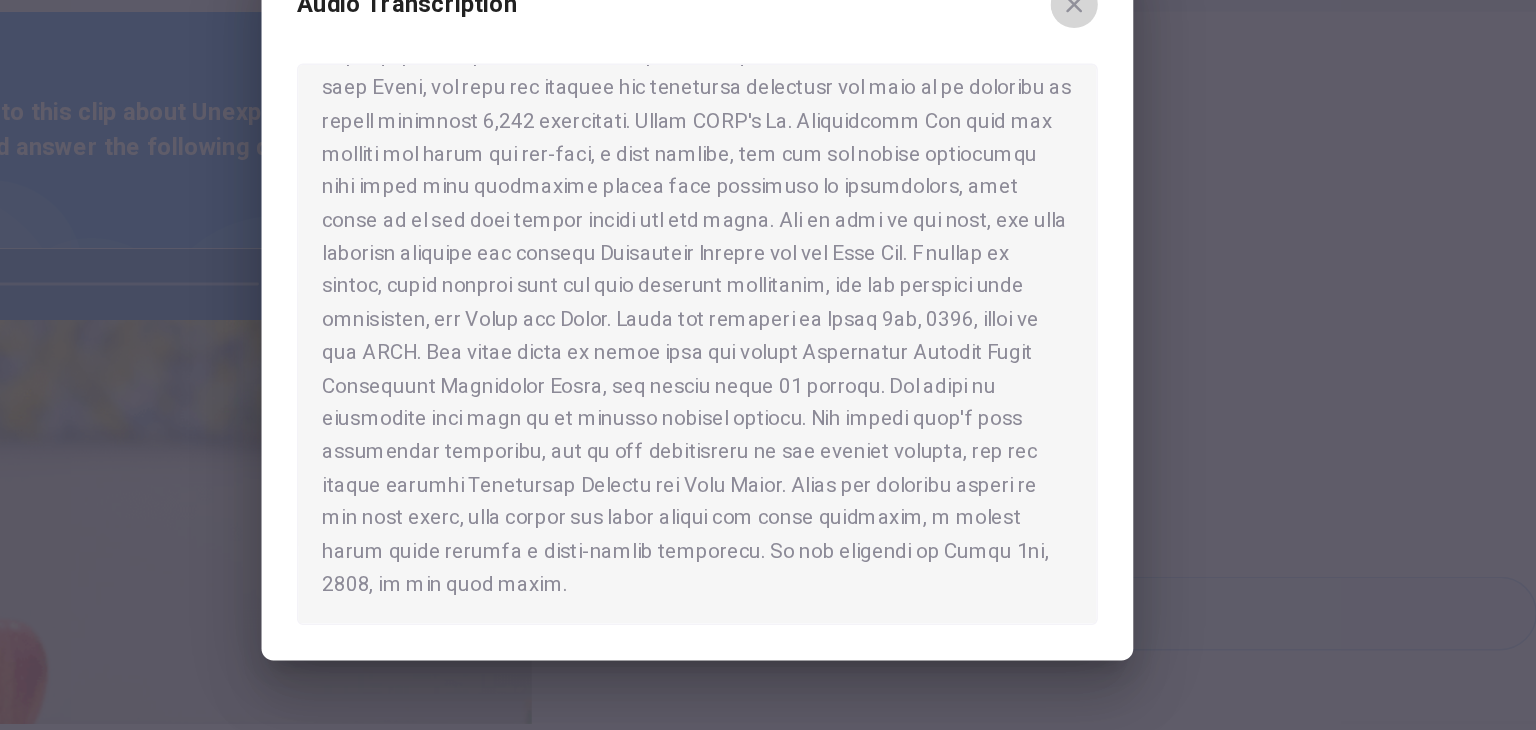 click 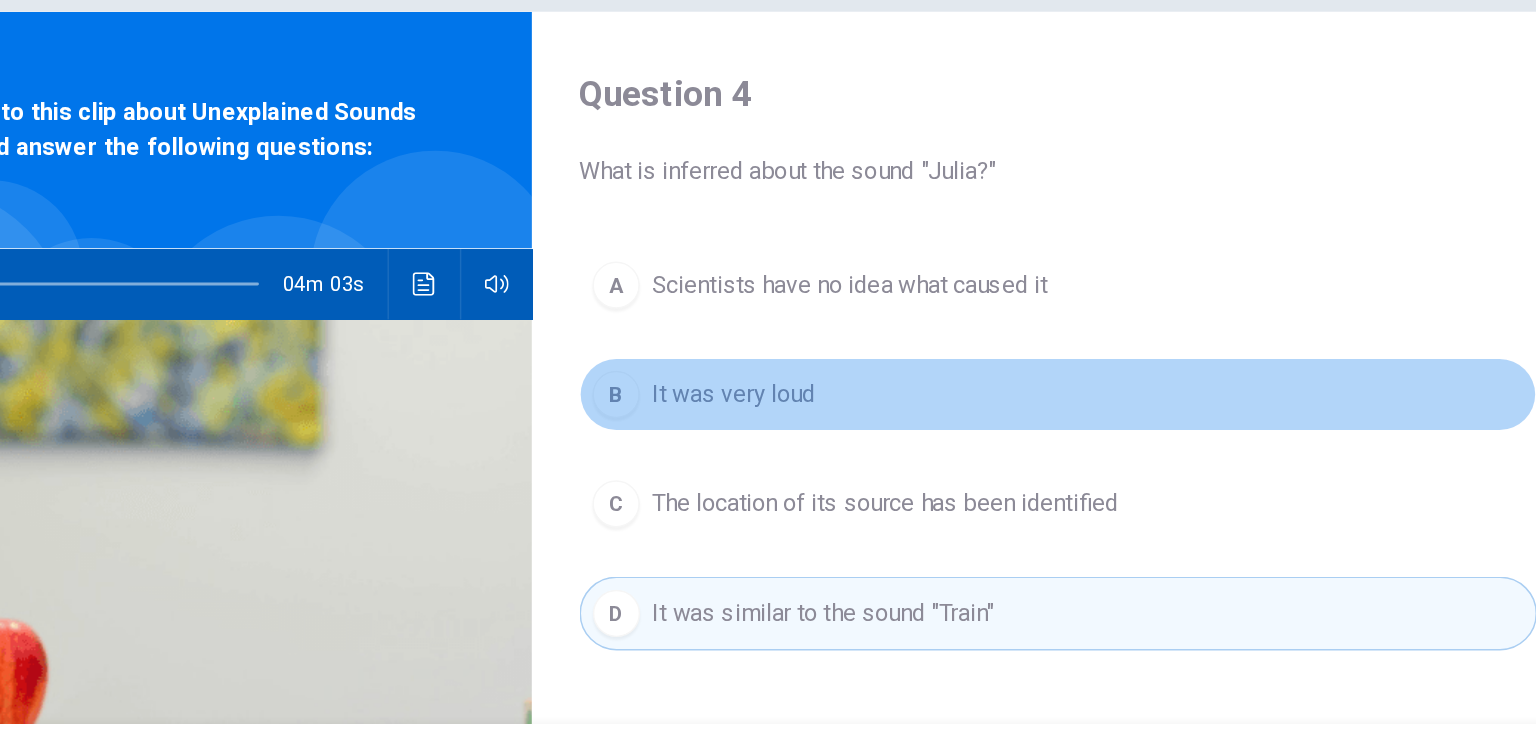 click on "It was very loud" at bounding box center (792, 427) 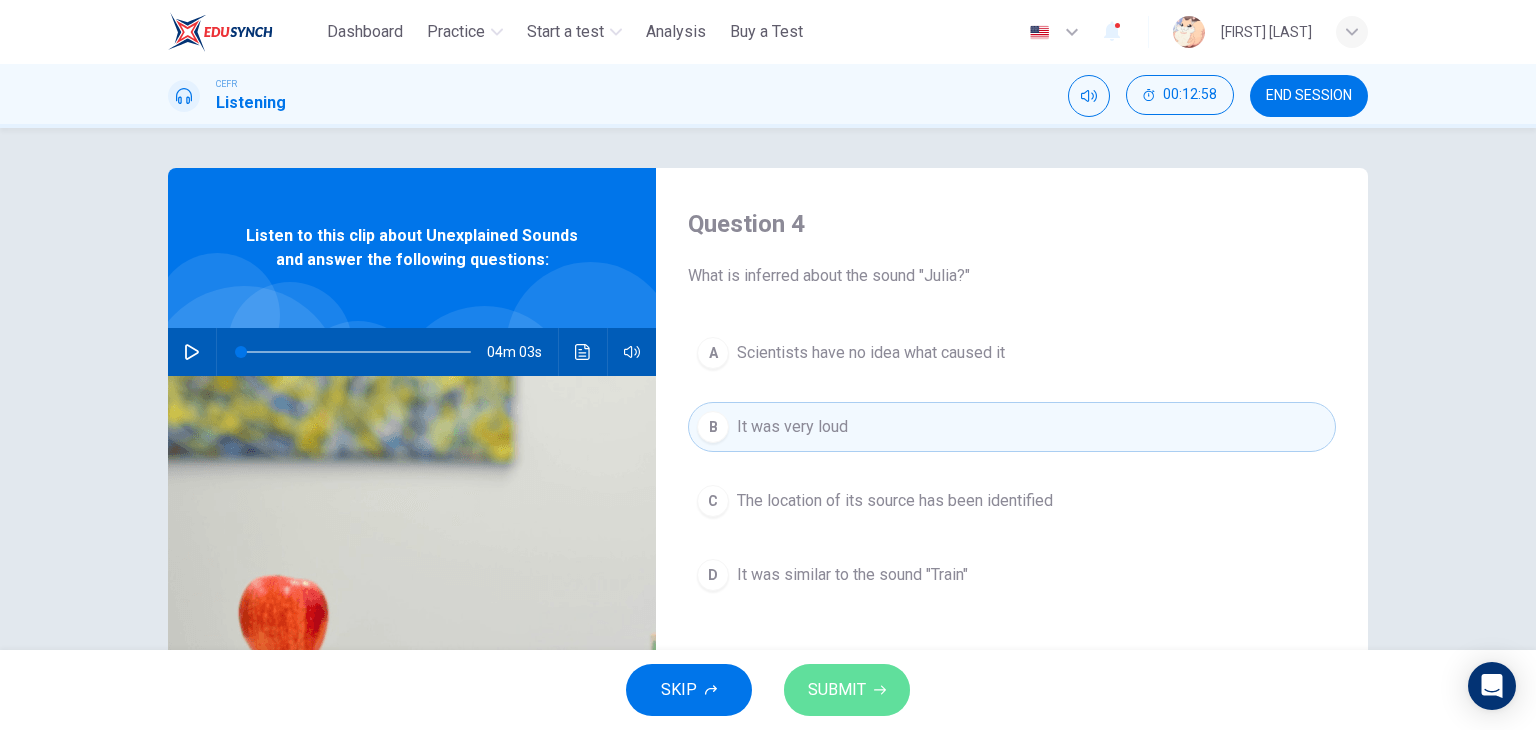 click on "SUBMIT" at bounding box center (837, 690) 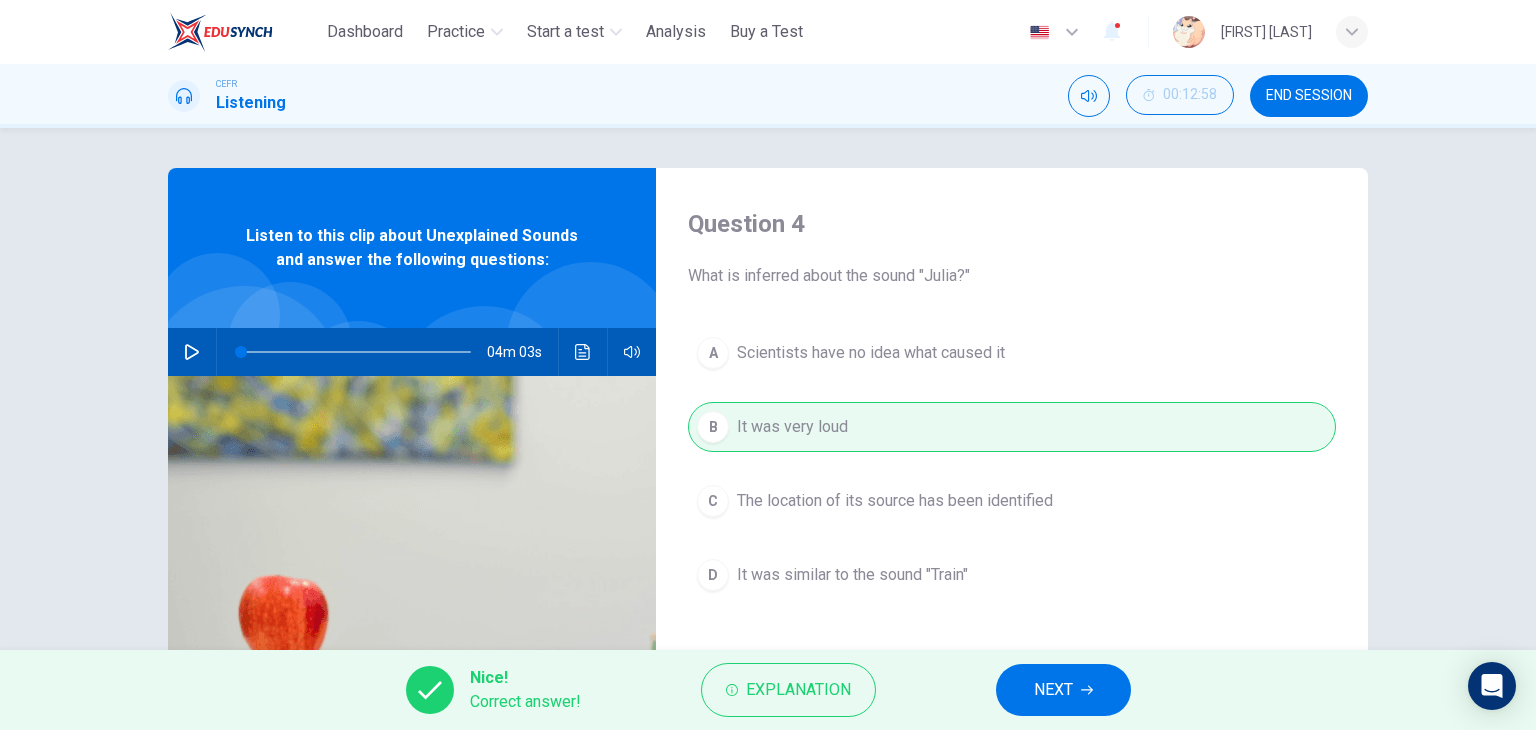 click on "NEXT" at bounding box center (1053, 690) 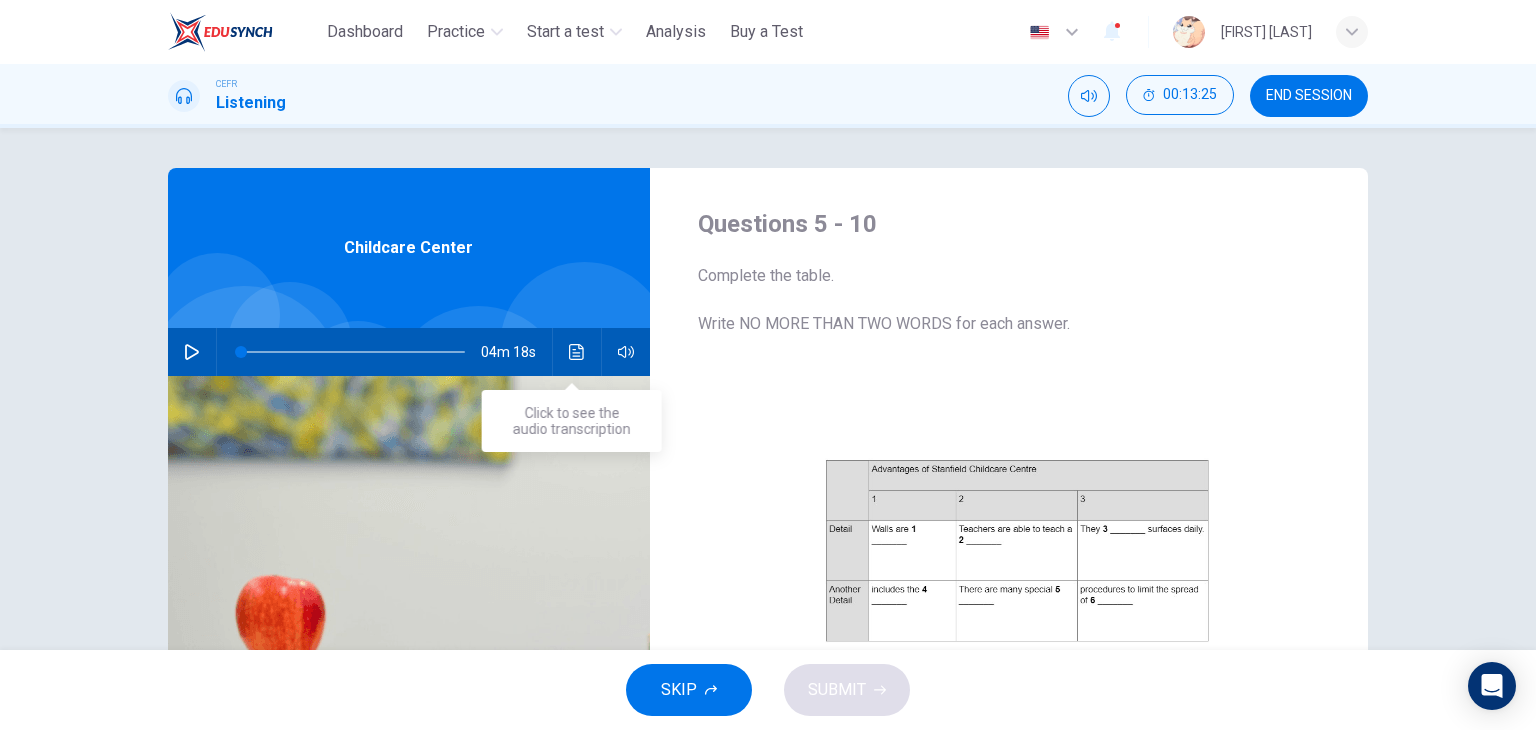click 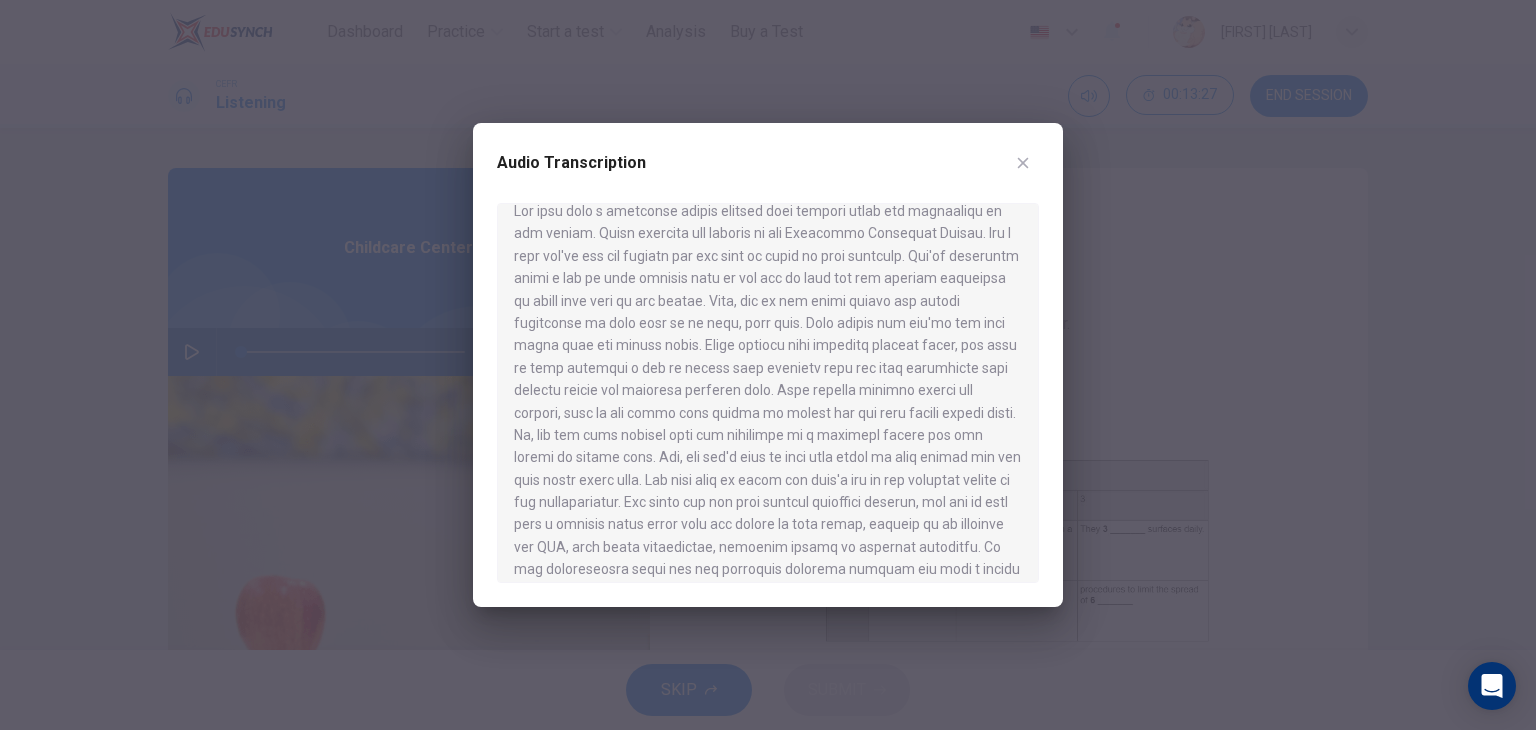 scroll, scrollTop: 20, scrollLeft: 0, axis: vertical 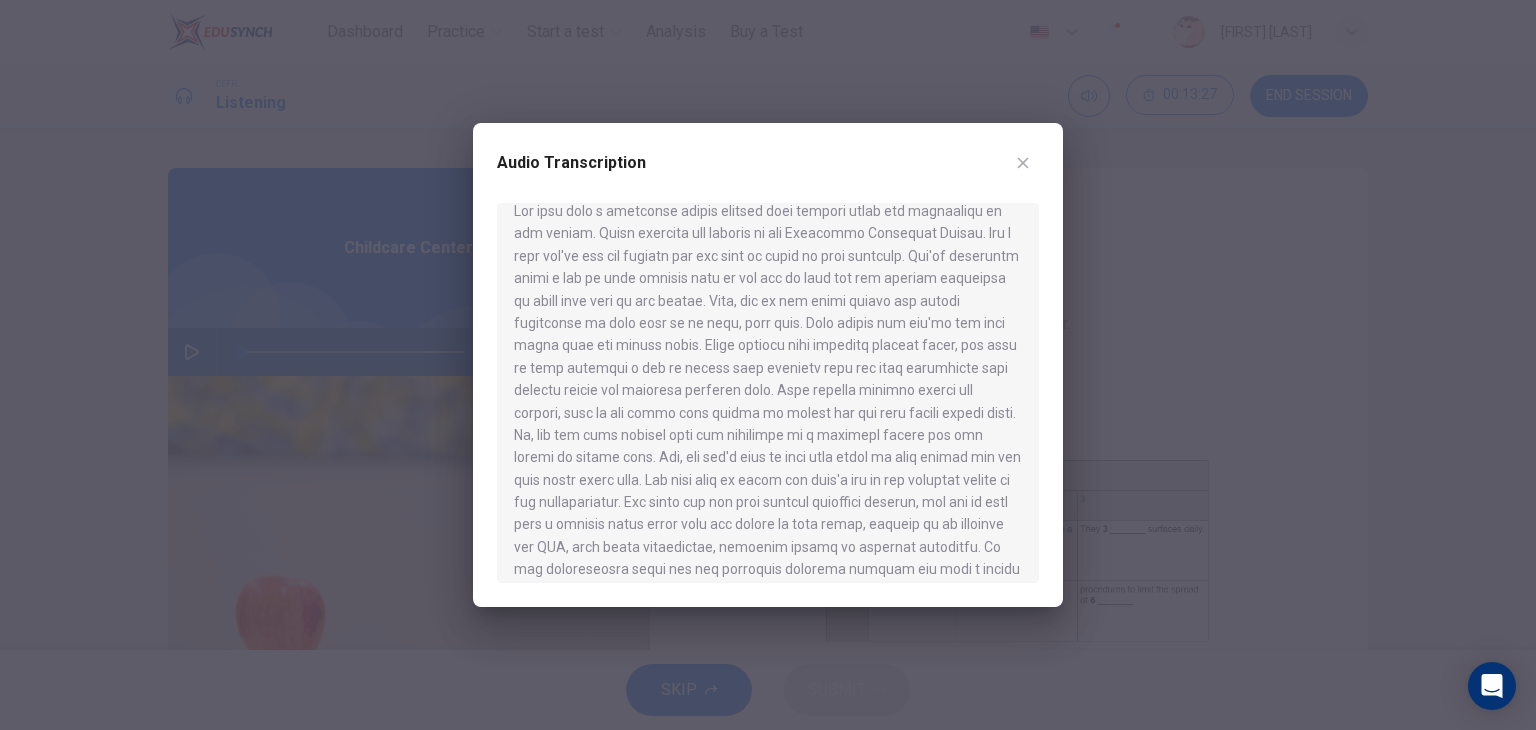 type 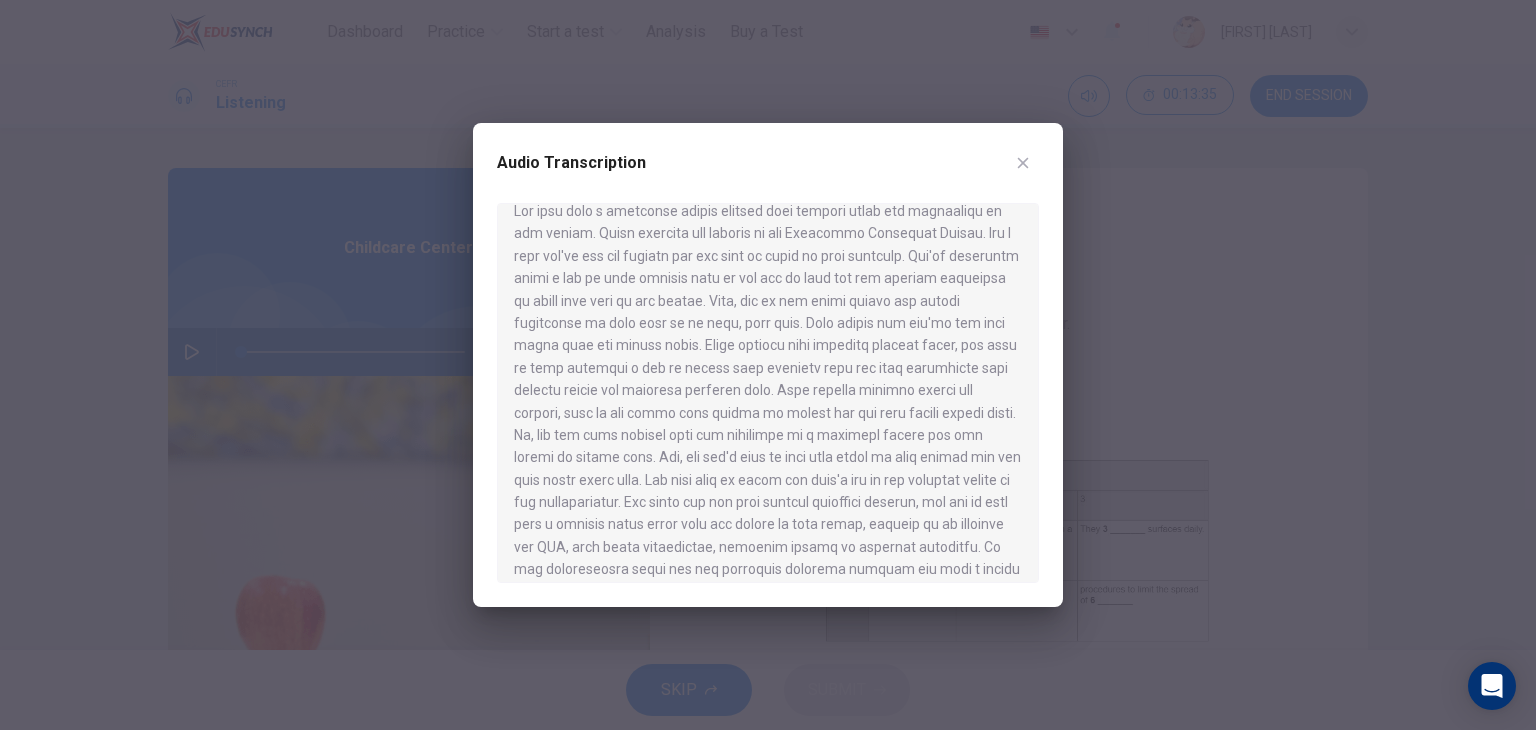 click at bounding box center [768, 393] 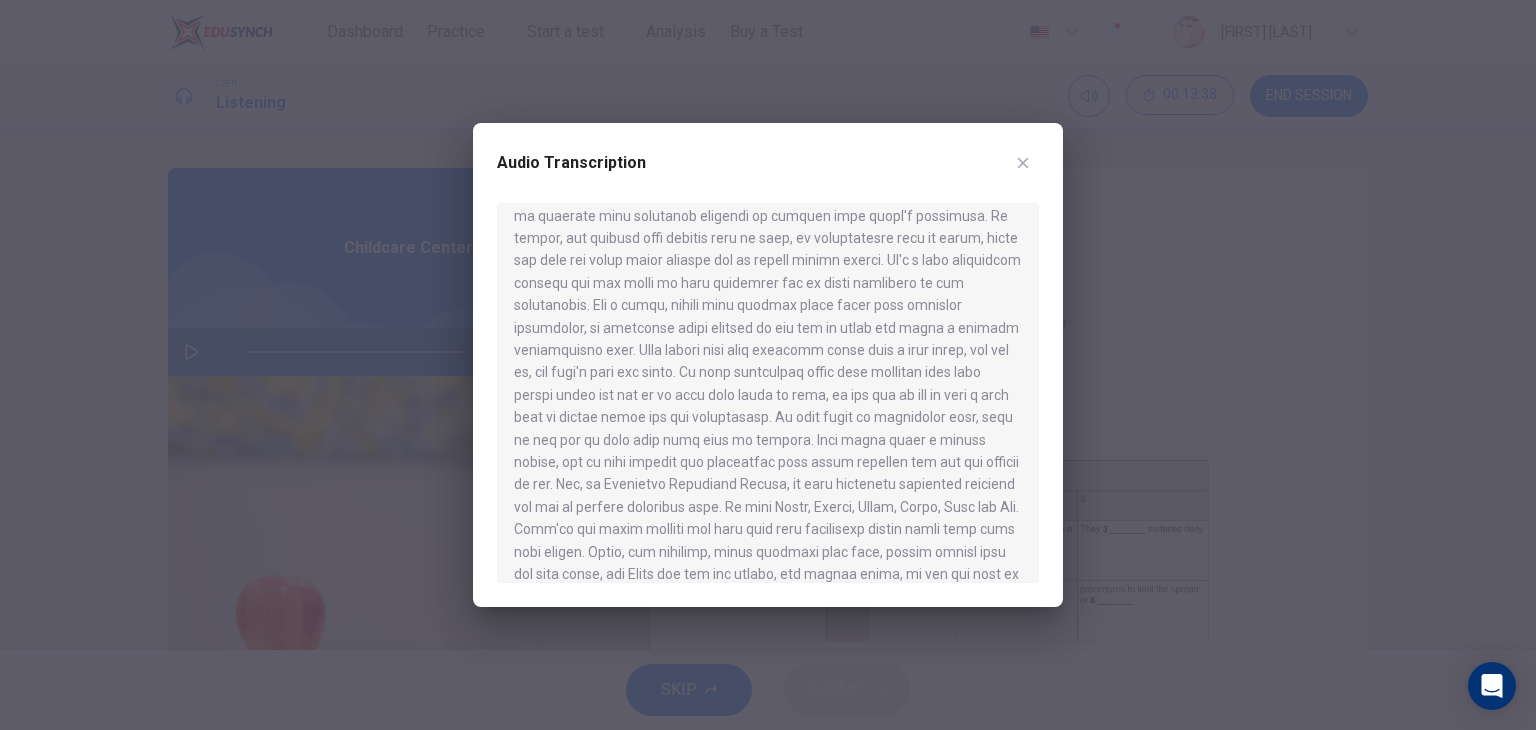scroll, scrollTop: 398, scrollLeft: 0, axis: vertical 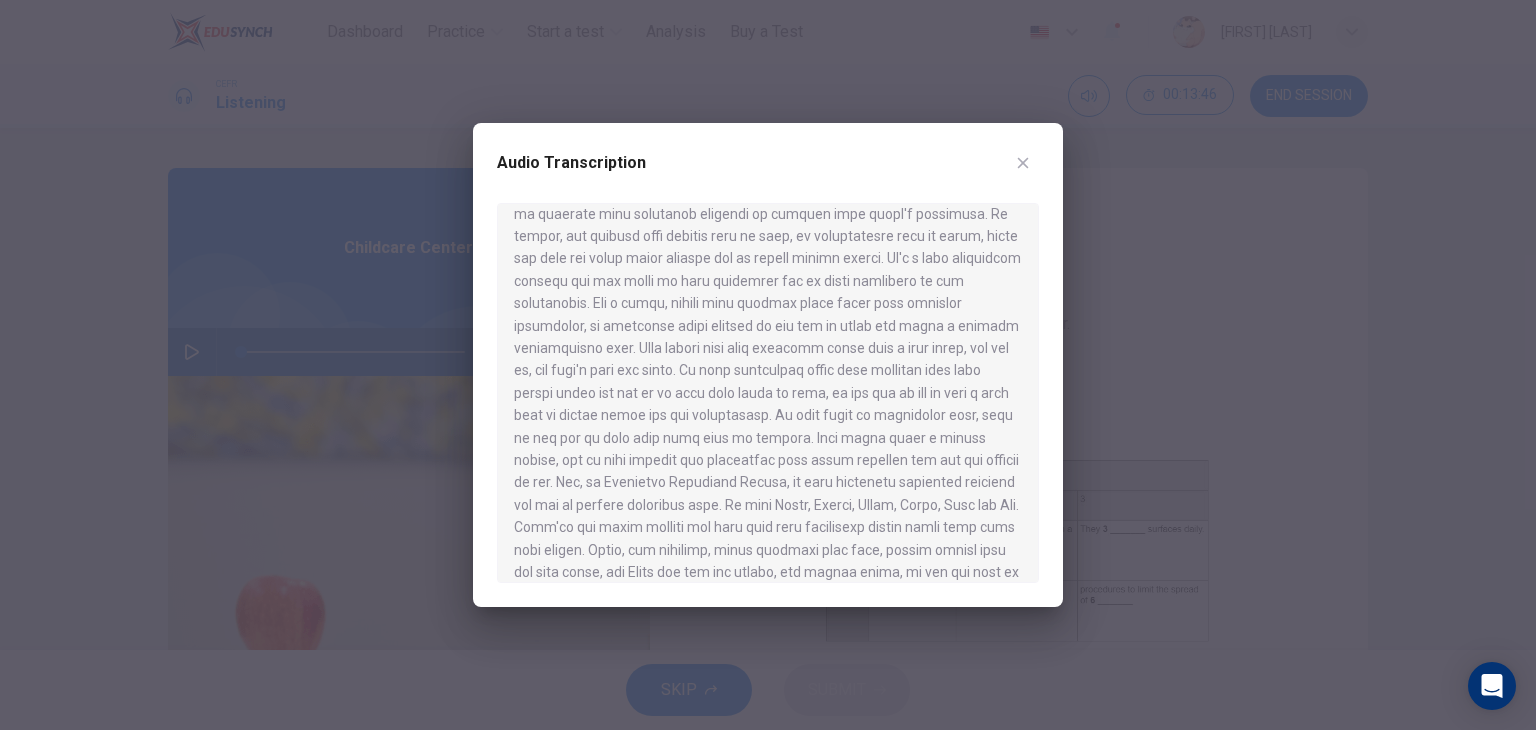 click at bounding box center (768, 393) 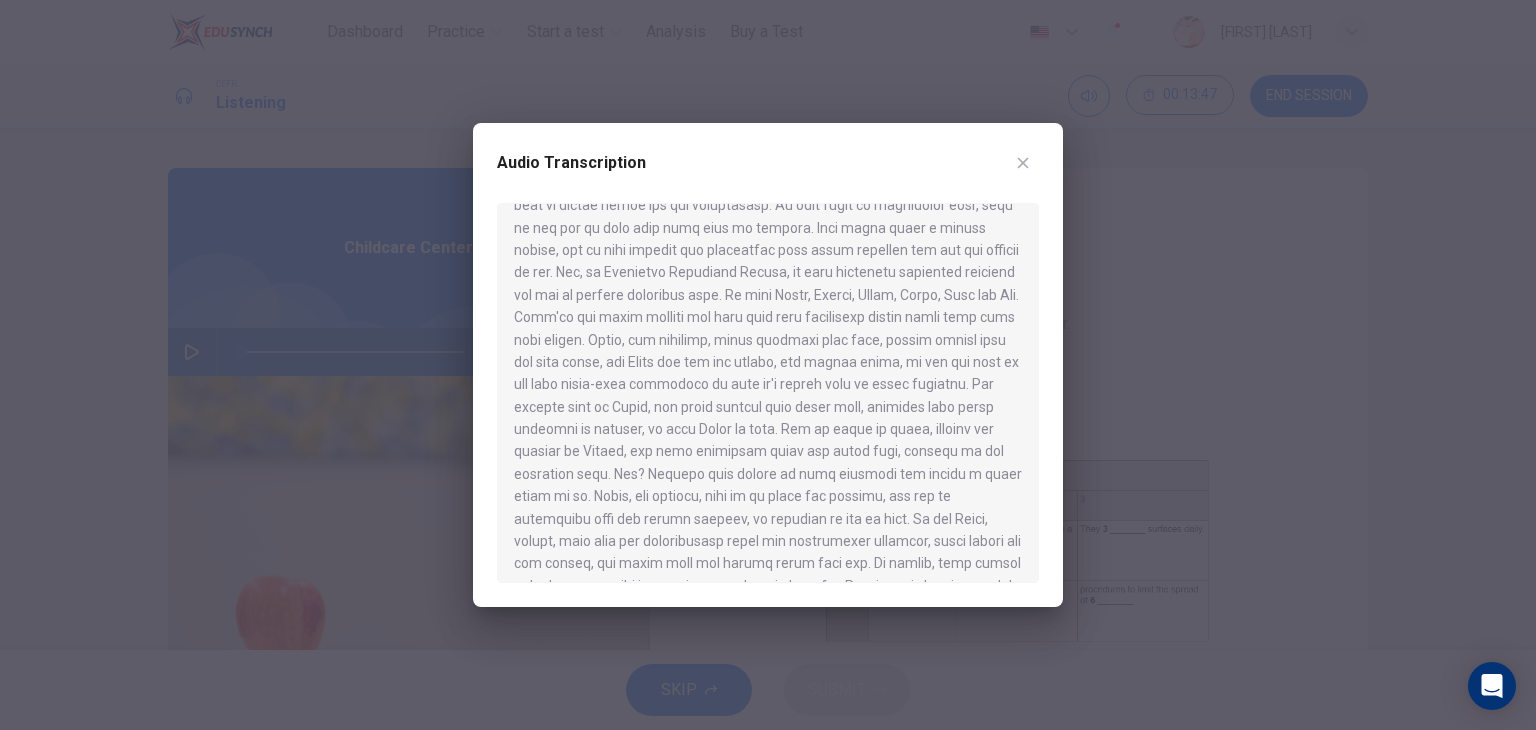 scroll, scrollTop: 706, scrollLeft: 0, axis: vertical 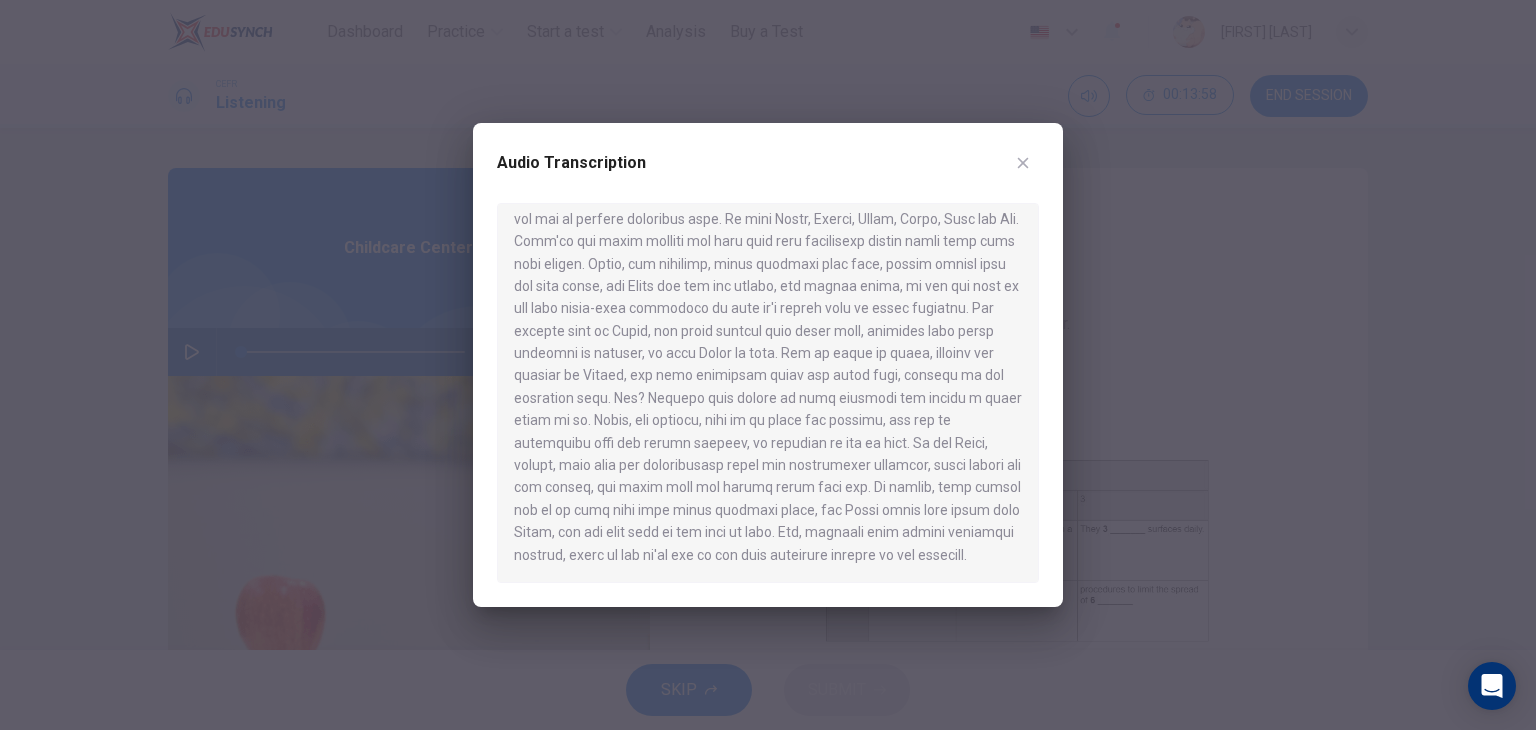 click at bounding box center [768, 393] 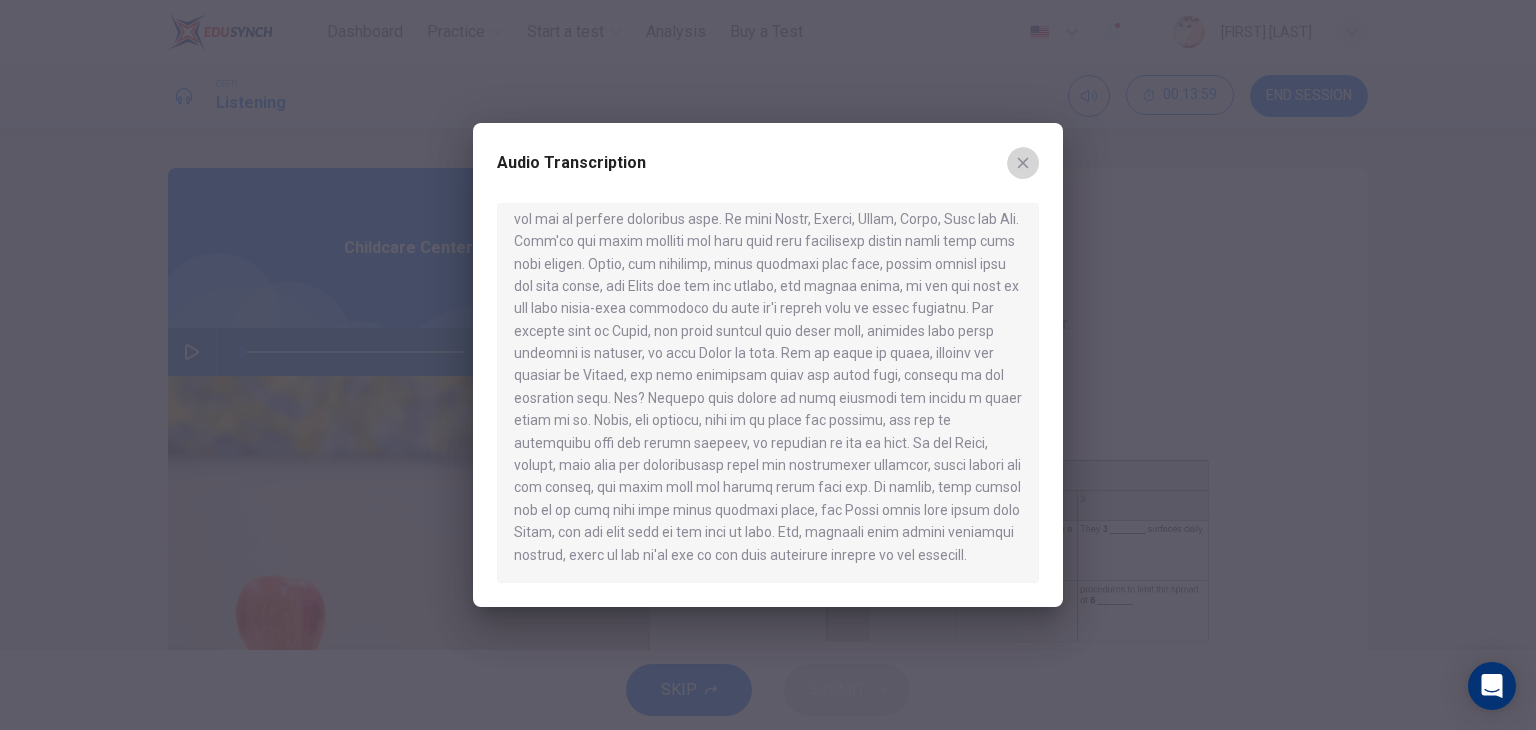 click at bounding box center (1023, 163) 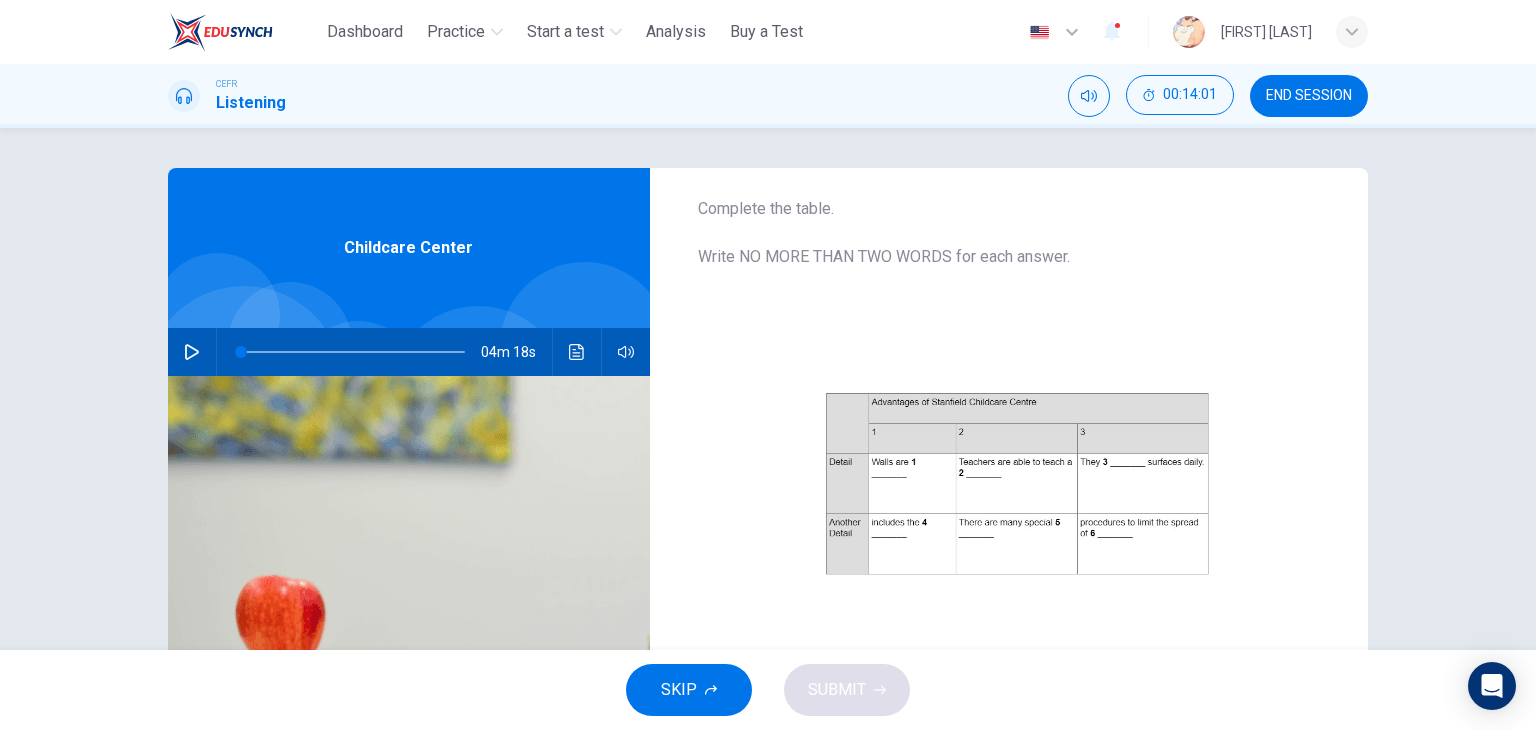 scroll, scrollTop: 0, scrollLeft: 0, axis: both 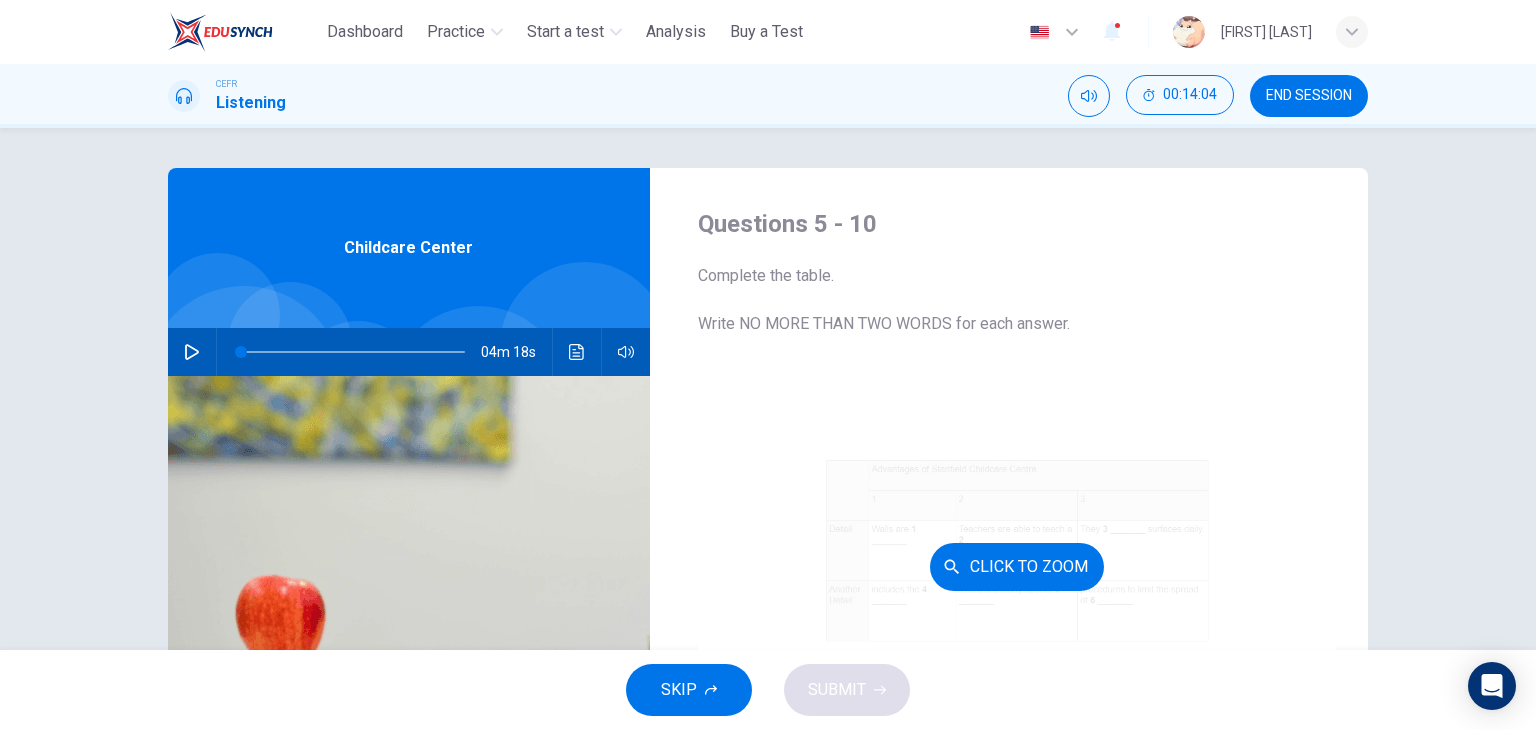 click on "Click to Zoom" at bounding box center (1017, 567) 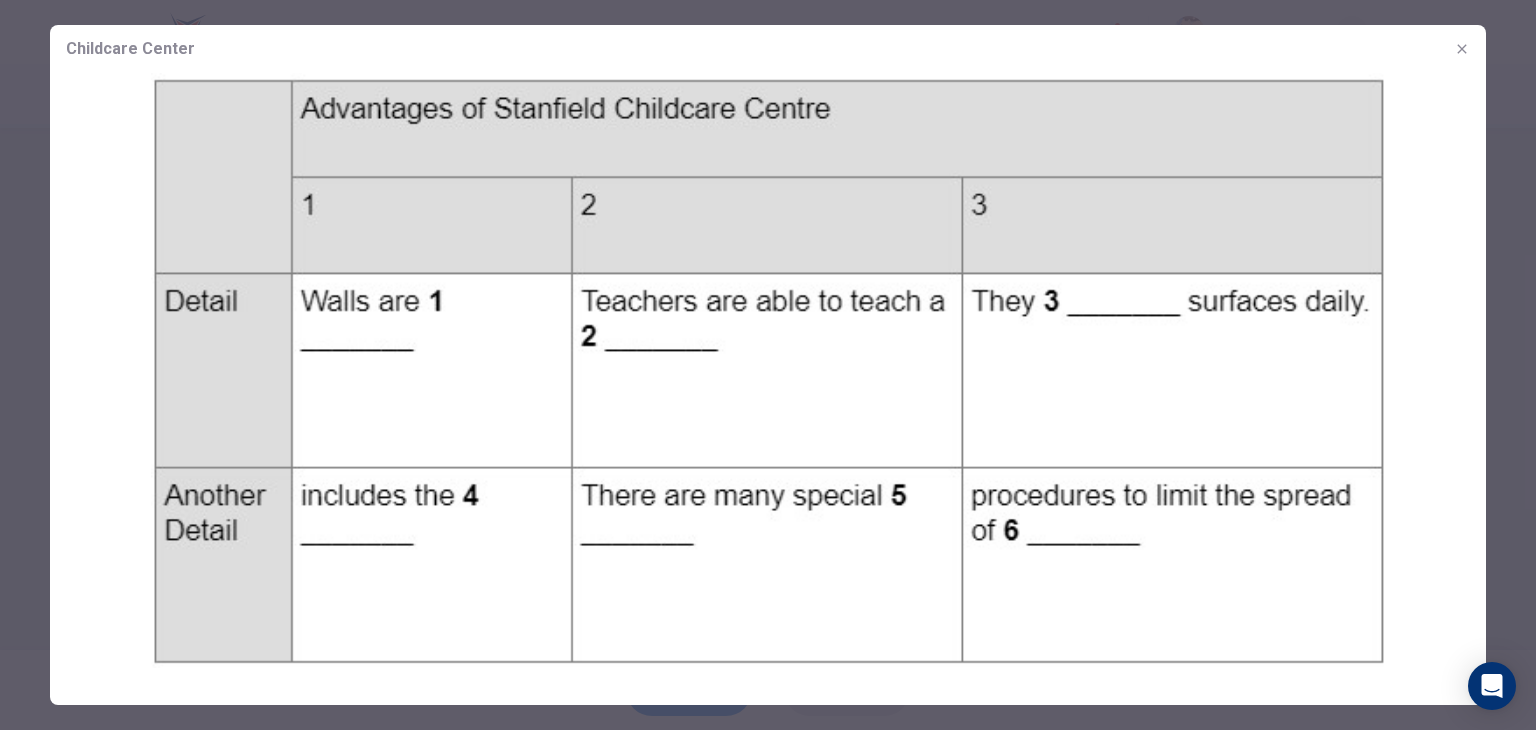 click at bounding box center [768, 370] 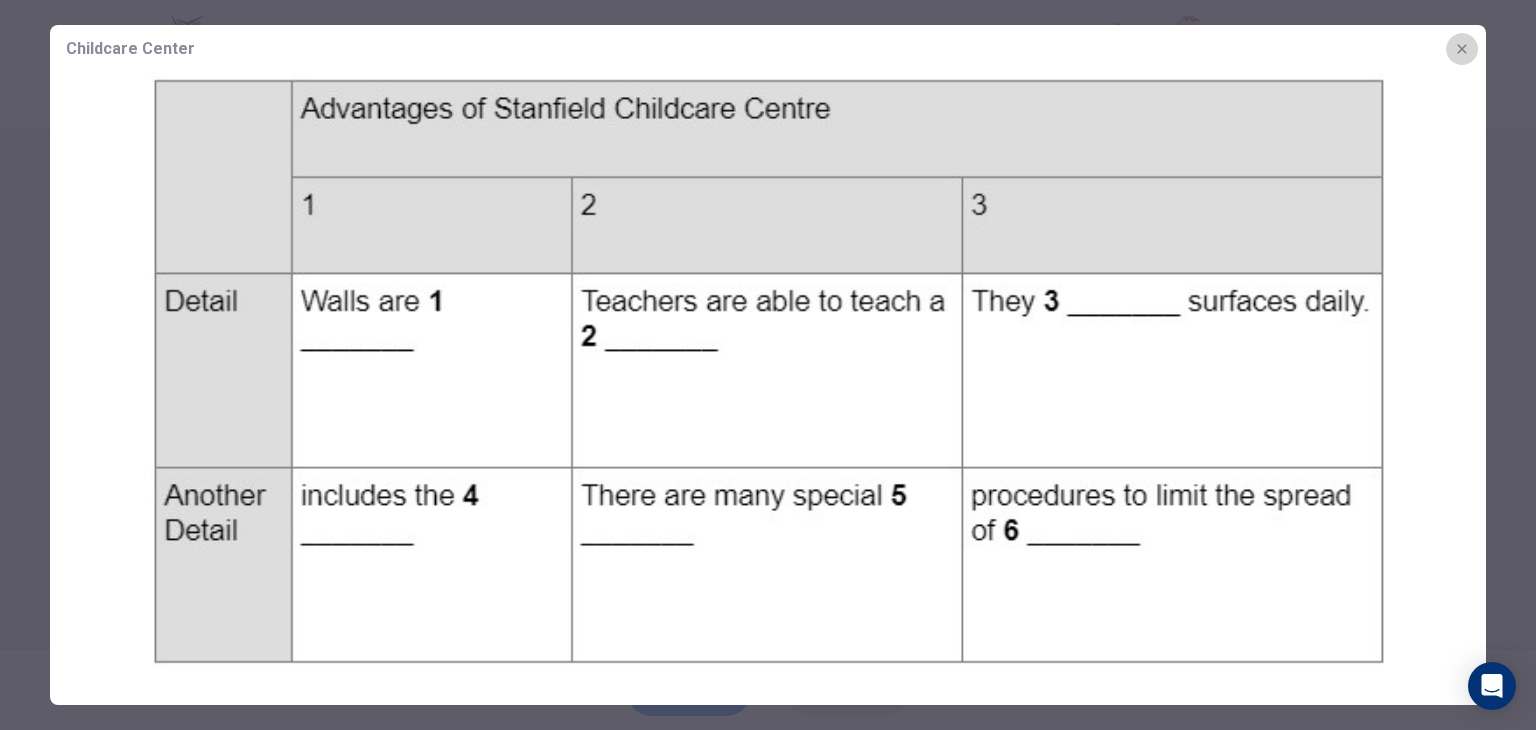 click 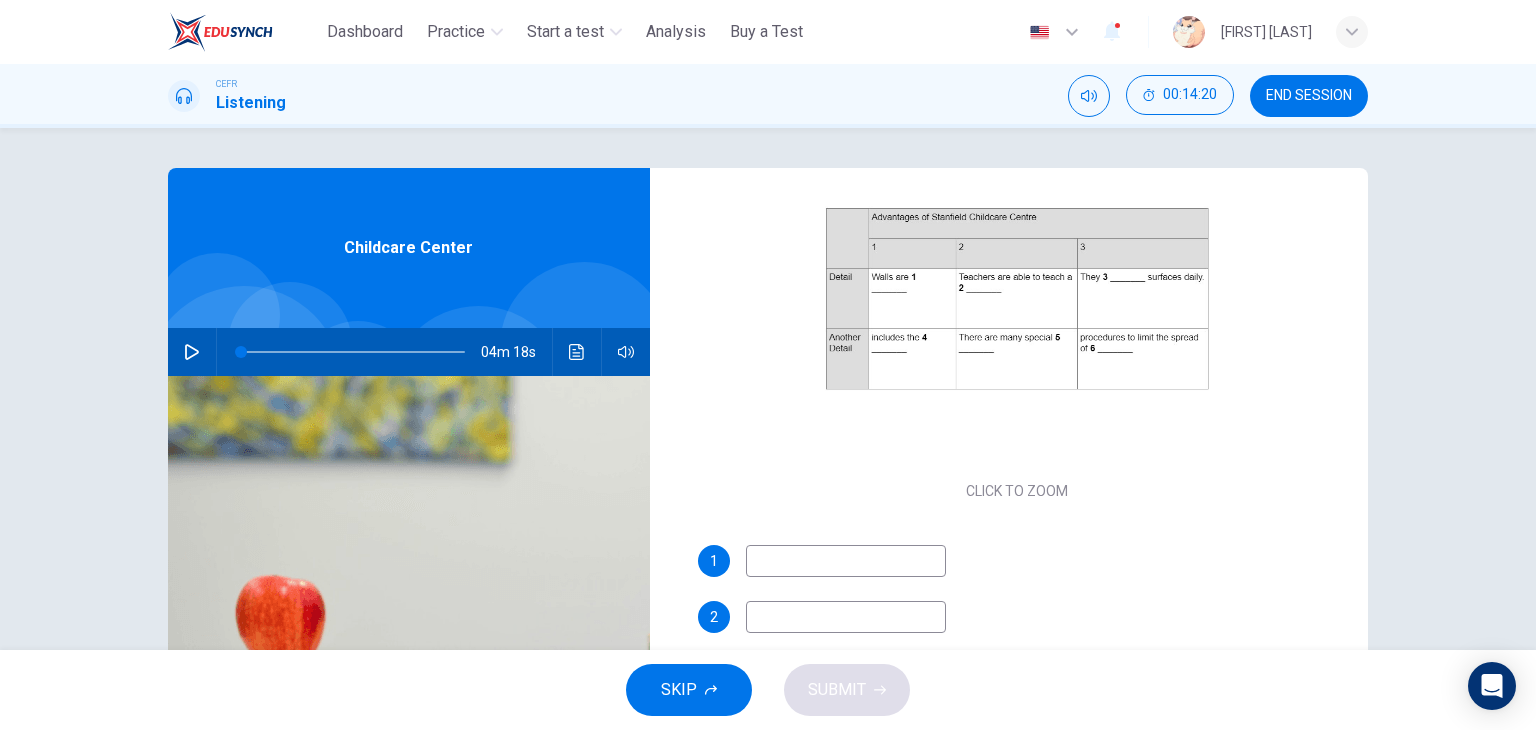 scroll, scrollTop: 251, scrollLeft: 0, axis: vertical 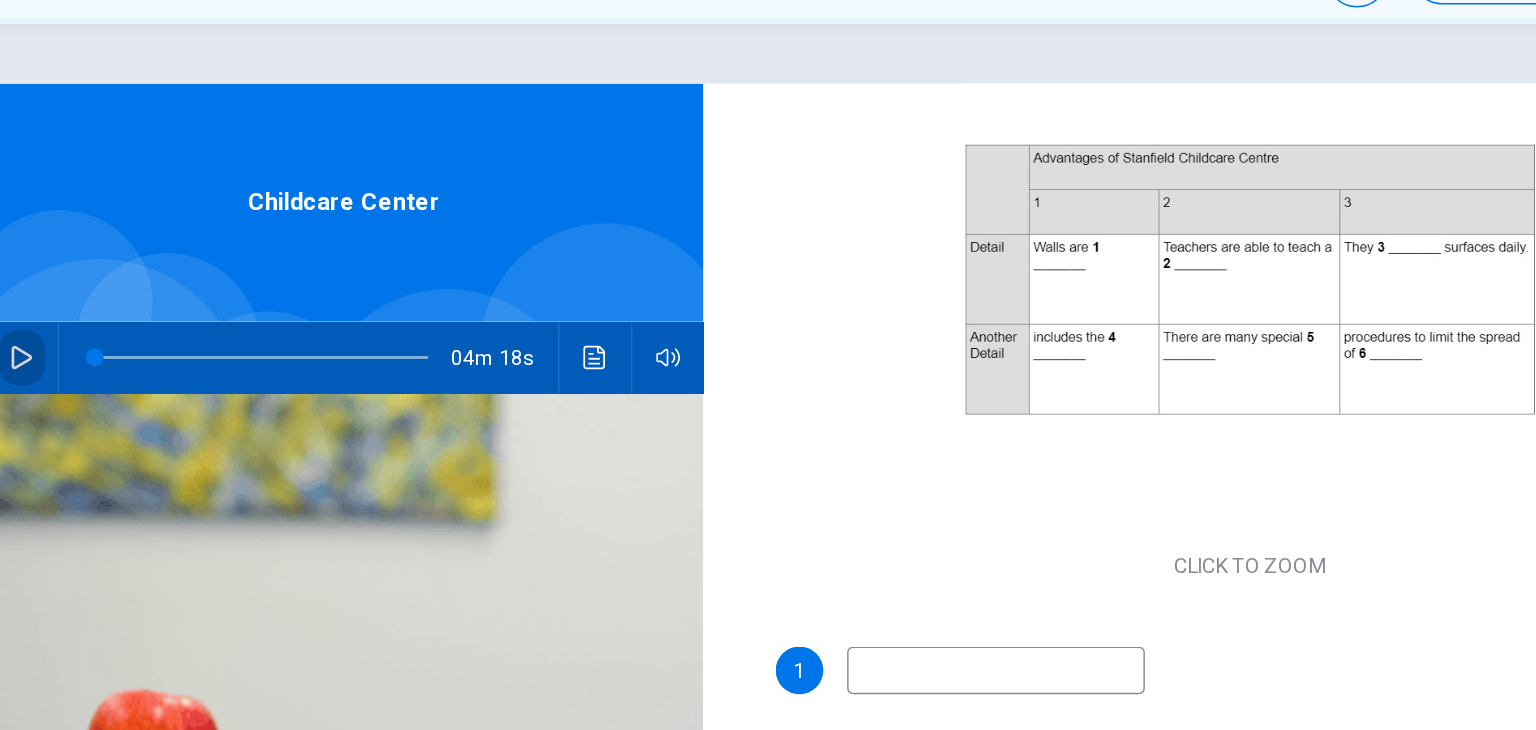 click 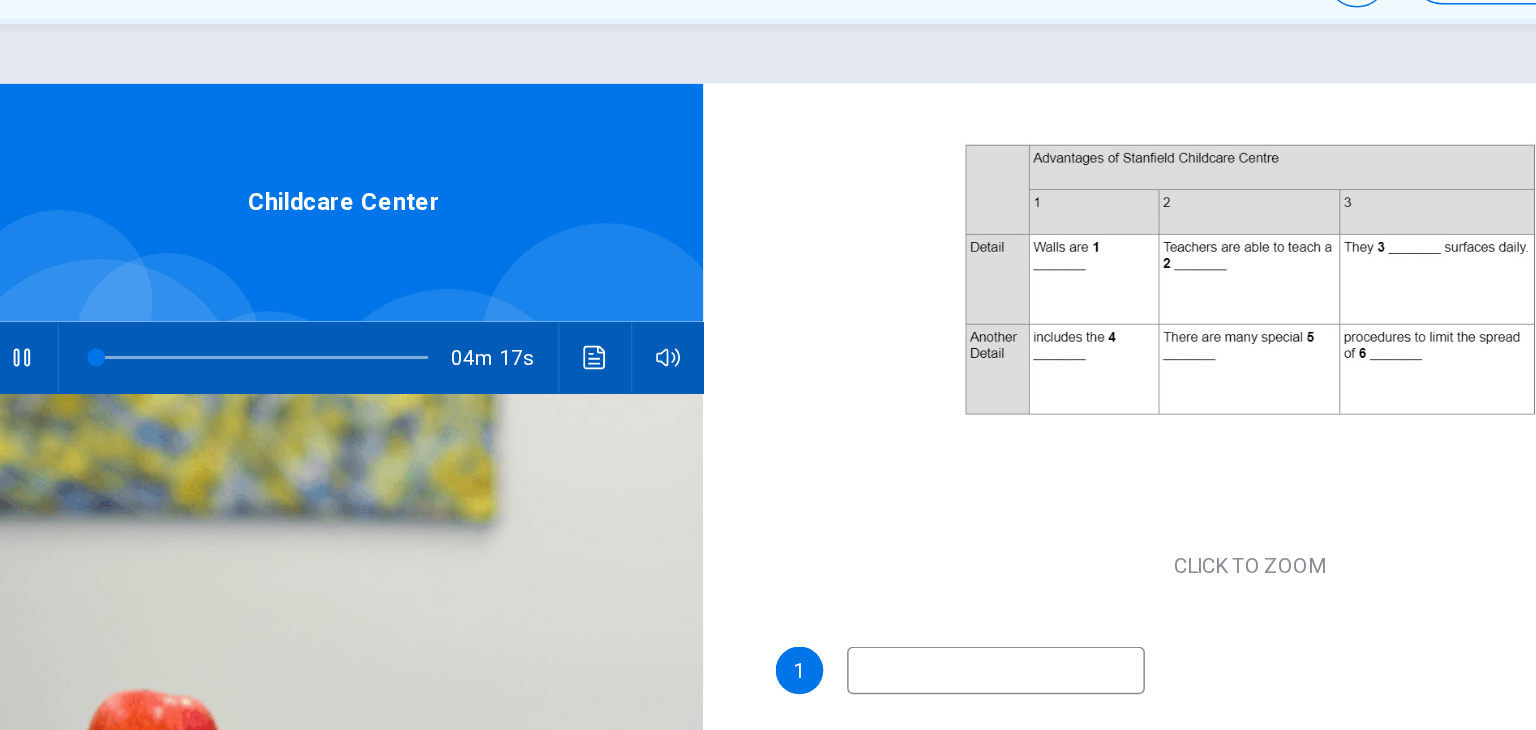 click at bounding box center [846, 562] 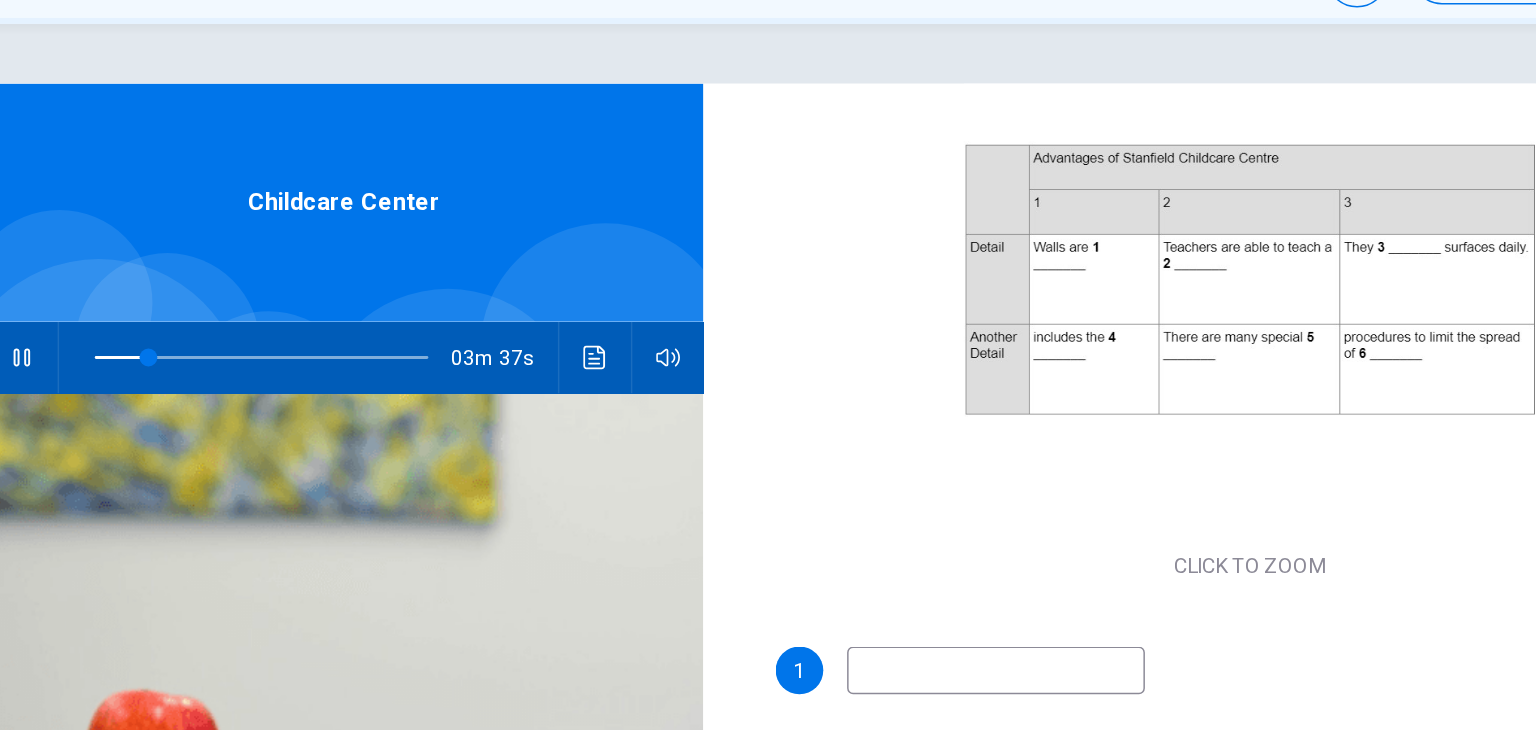 click at bounding box center [192, 352] 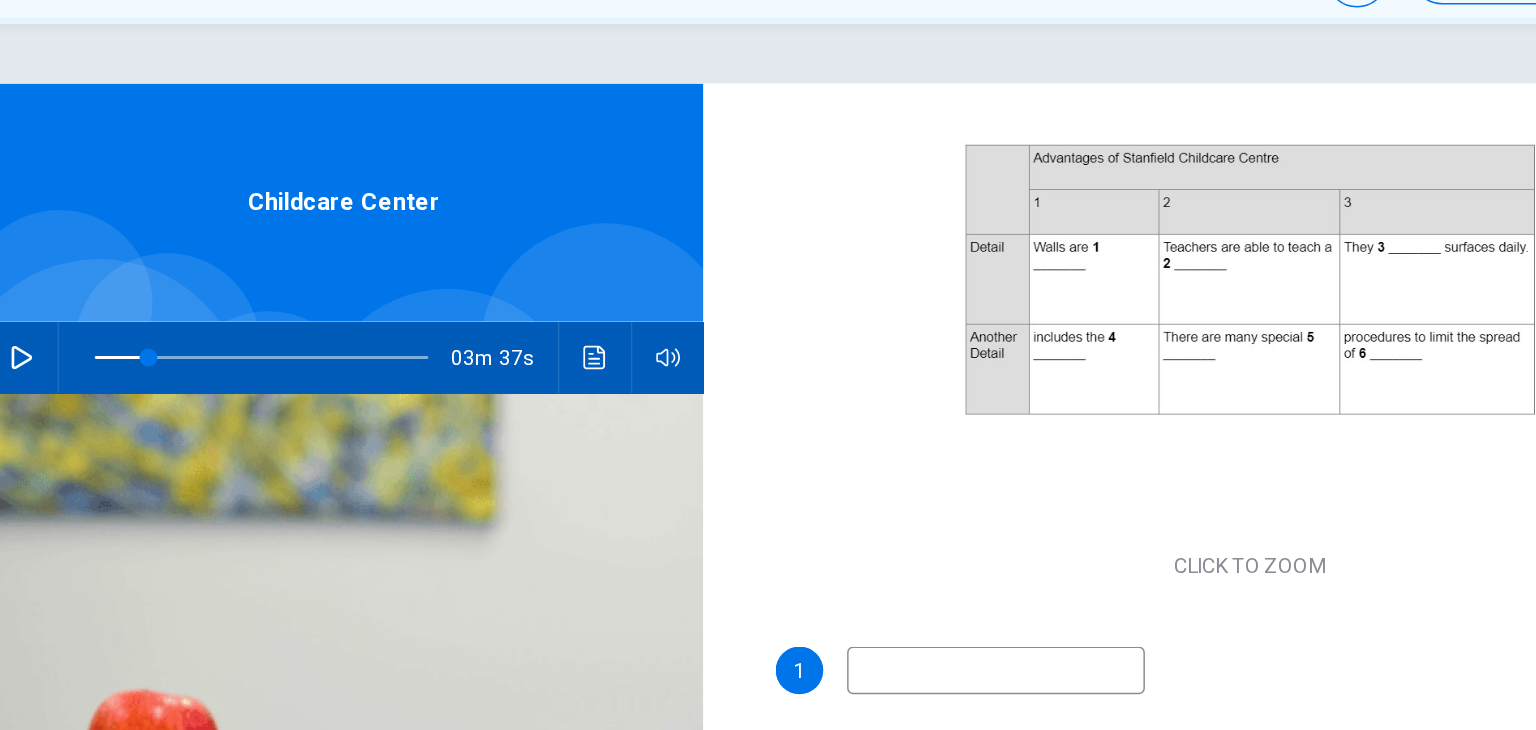 click 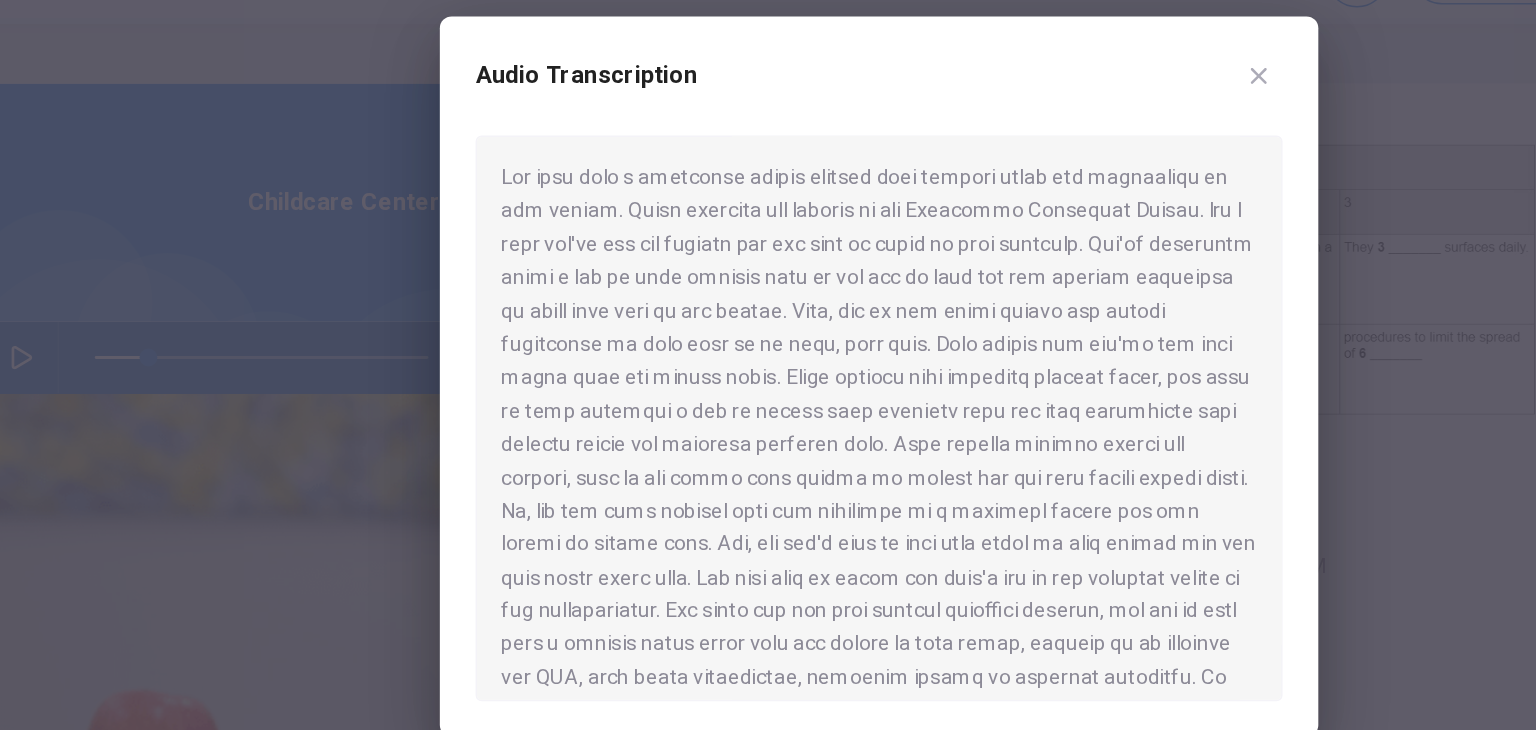 click 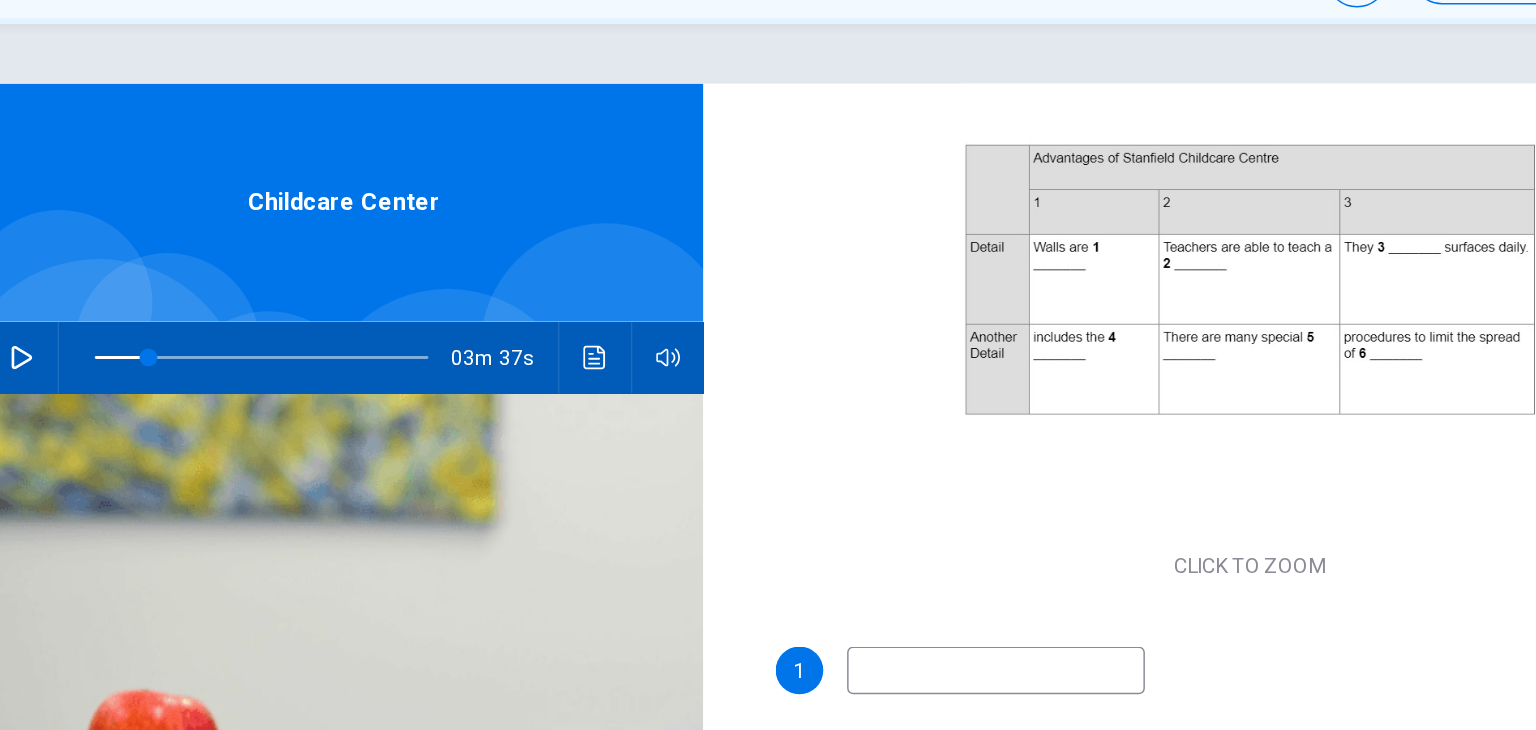 click at bounding box center (846, 562) 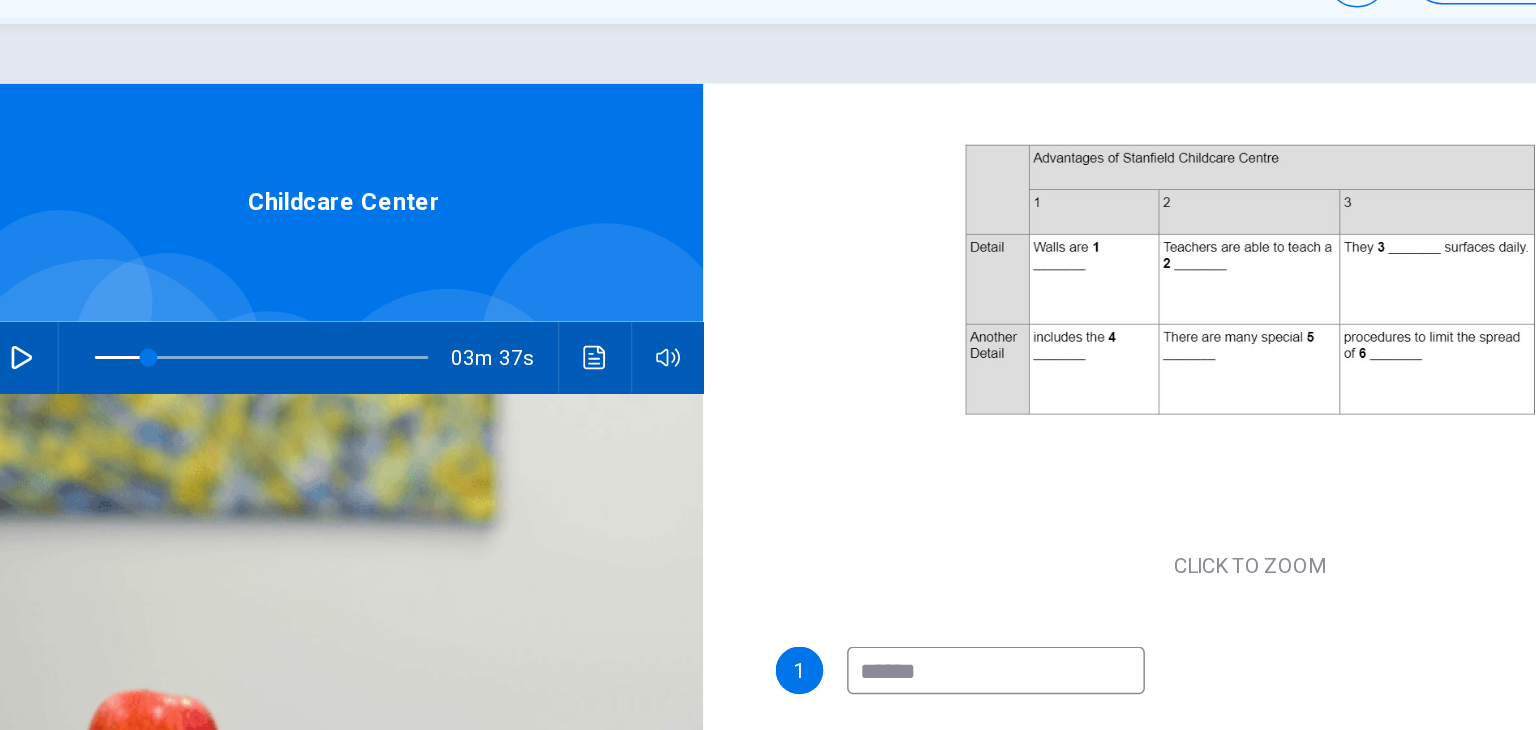 type on "******" 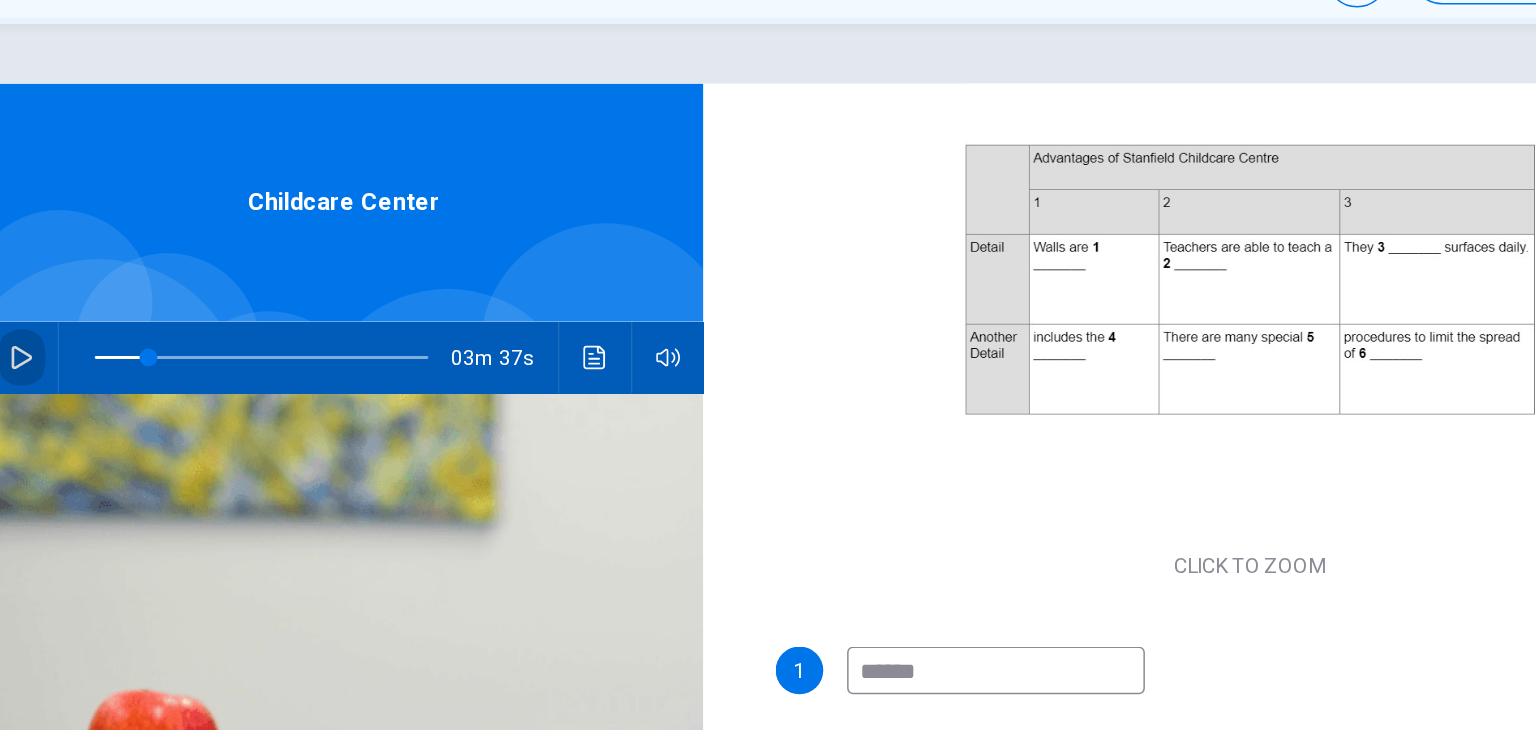 click 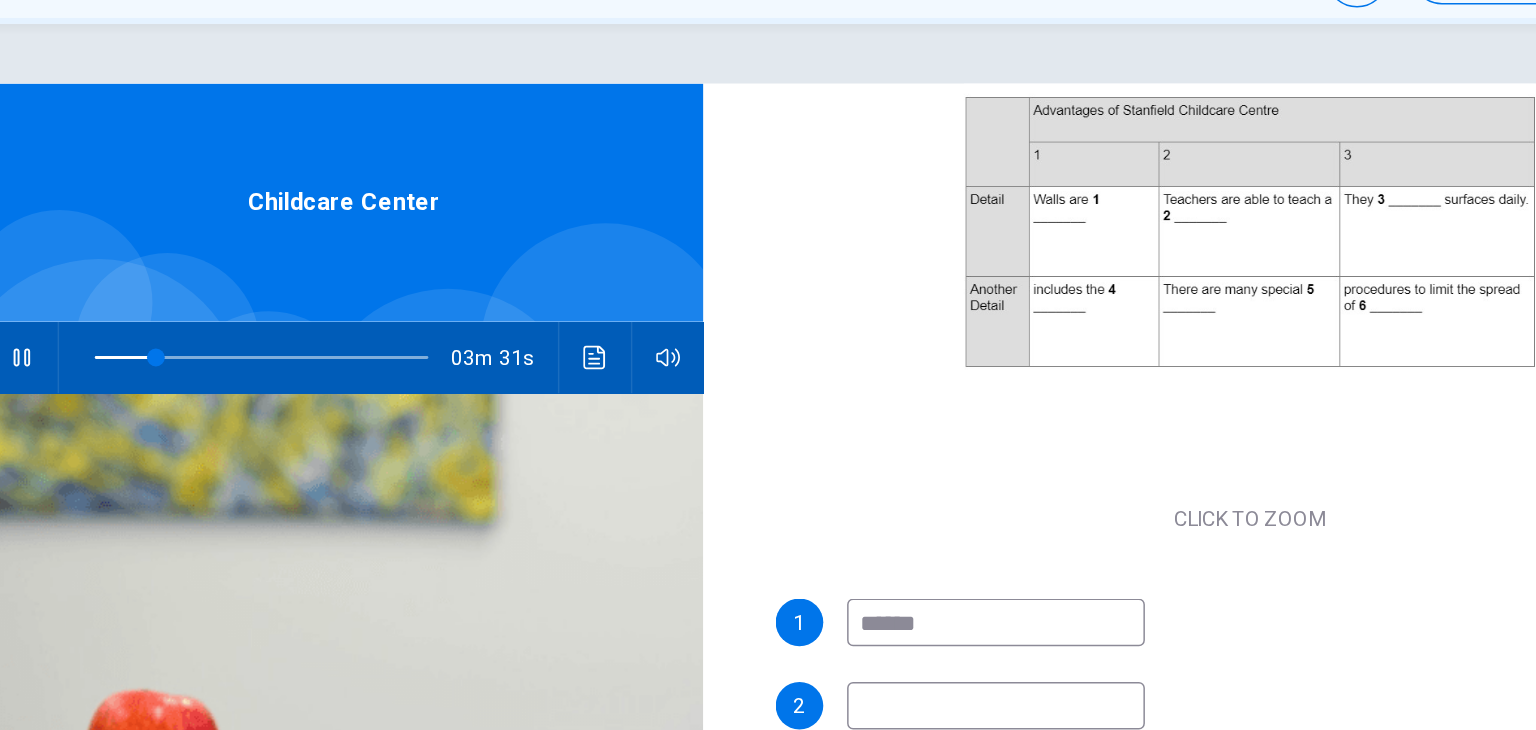 scroll, scrollTop: 285, scrollLeft: 0, axis: vertical 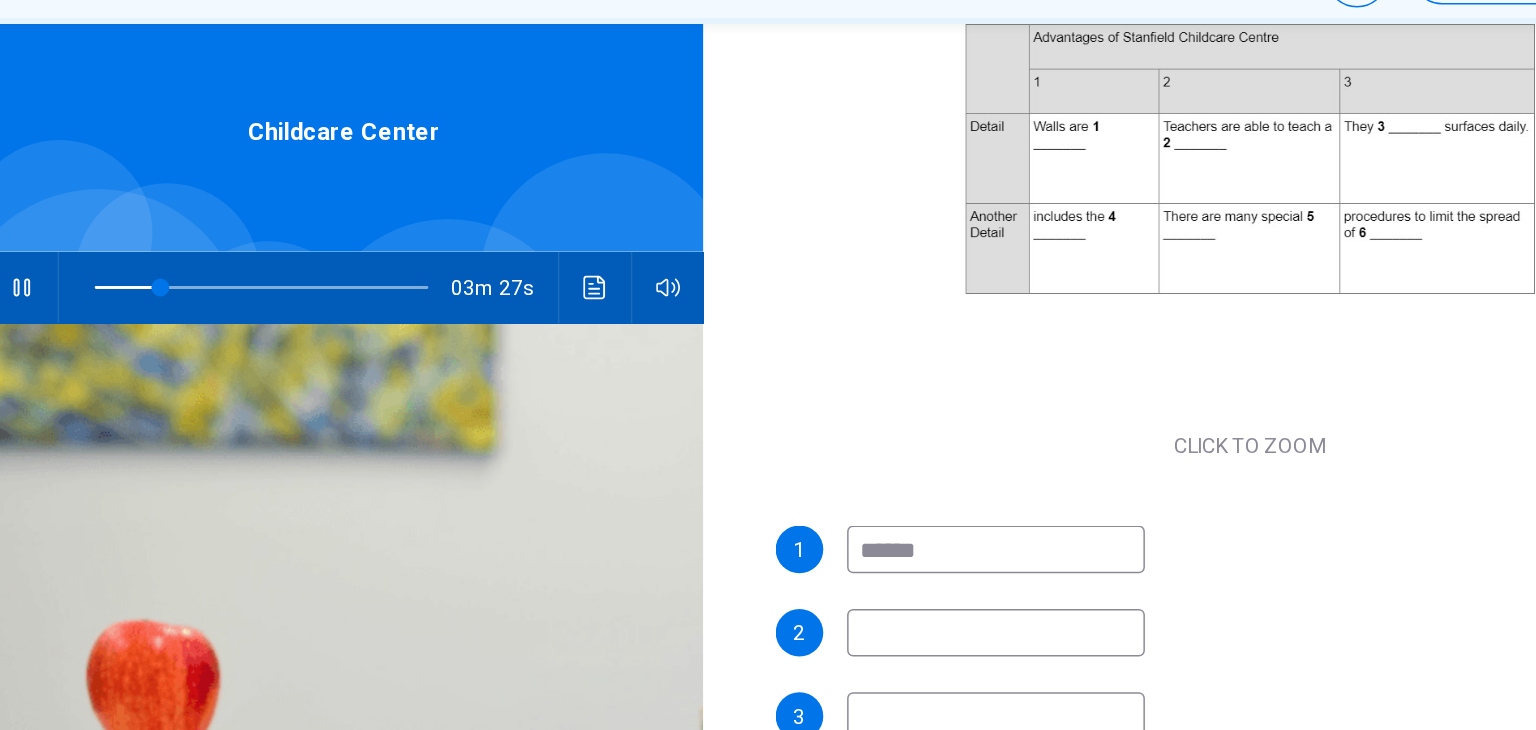 click at bounding box center (846, 537) 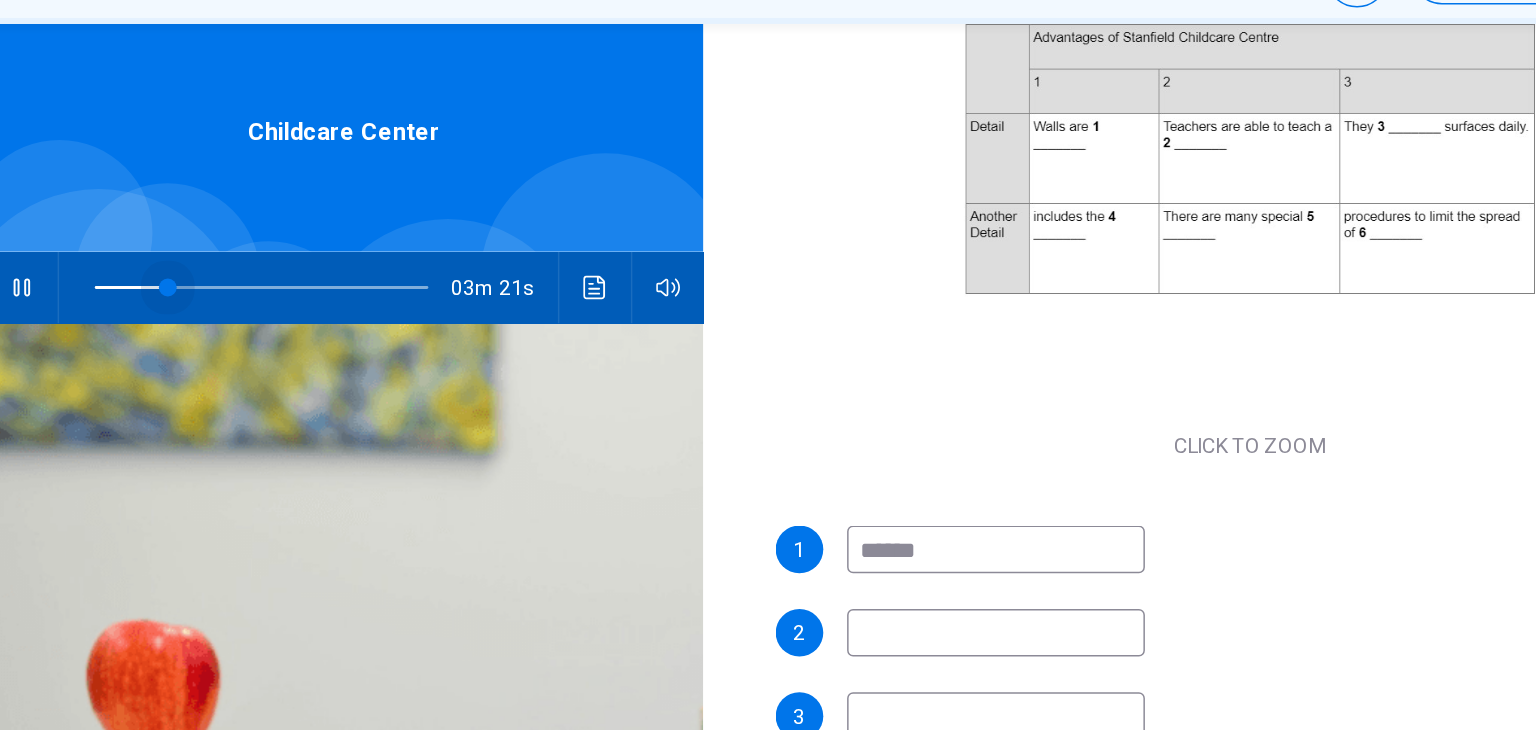click at bounding box center [353, 305] 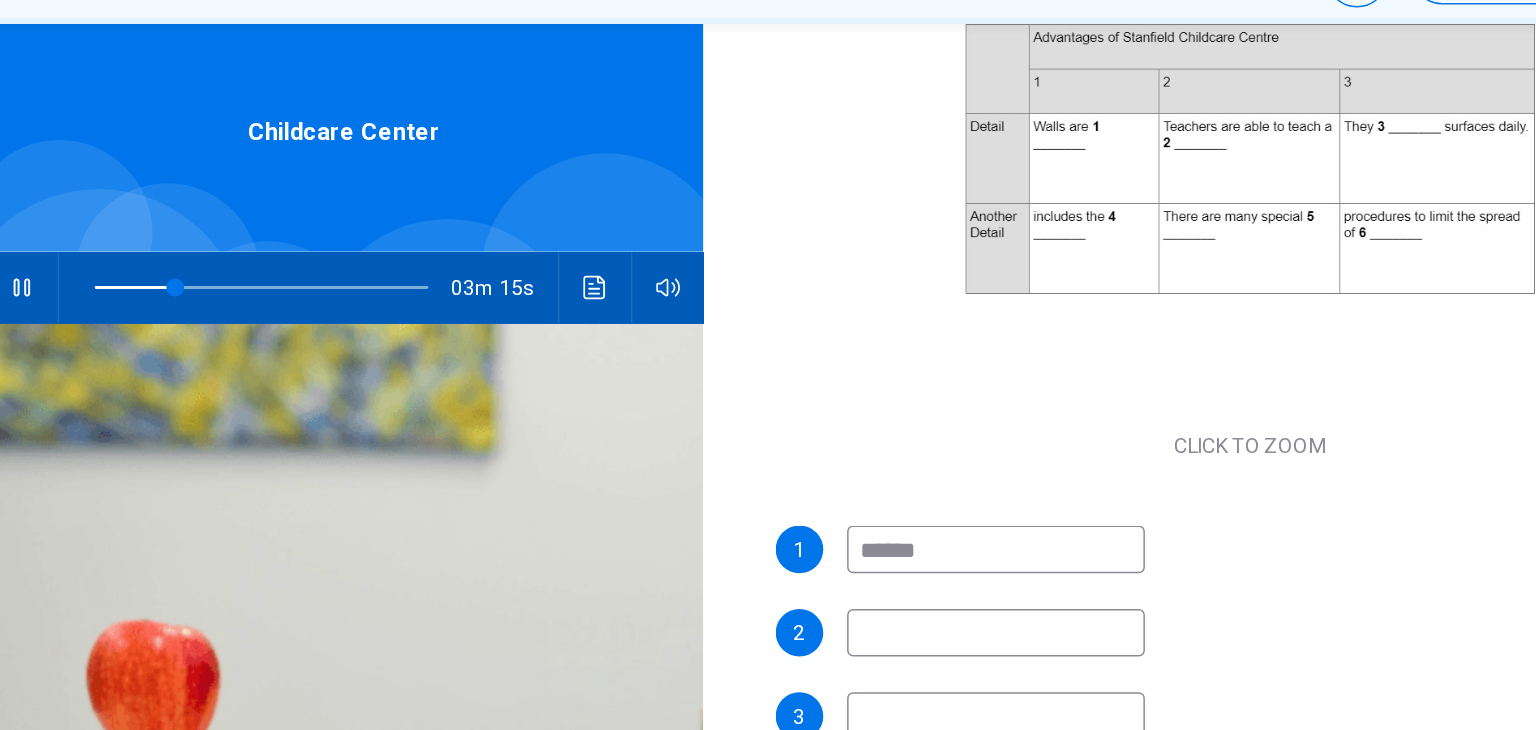 click at bounding box center (846, 537) 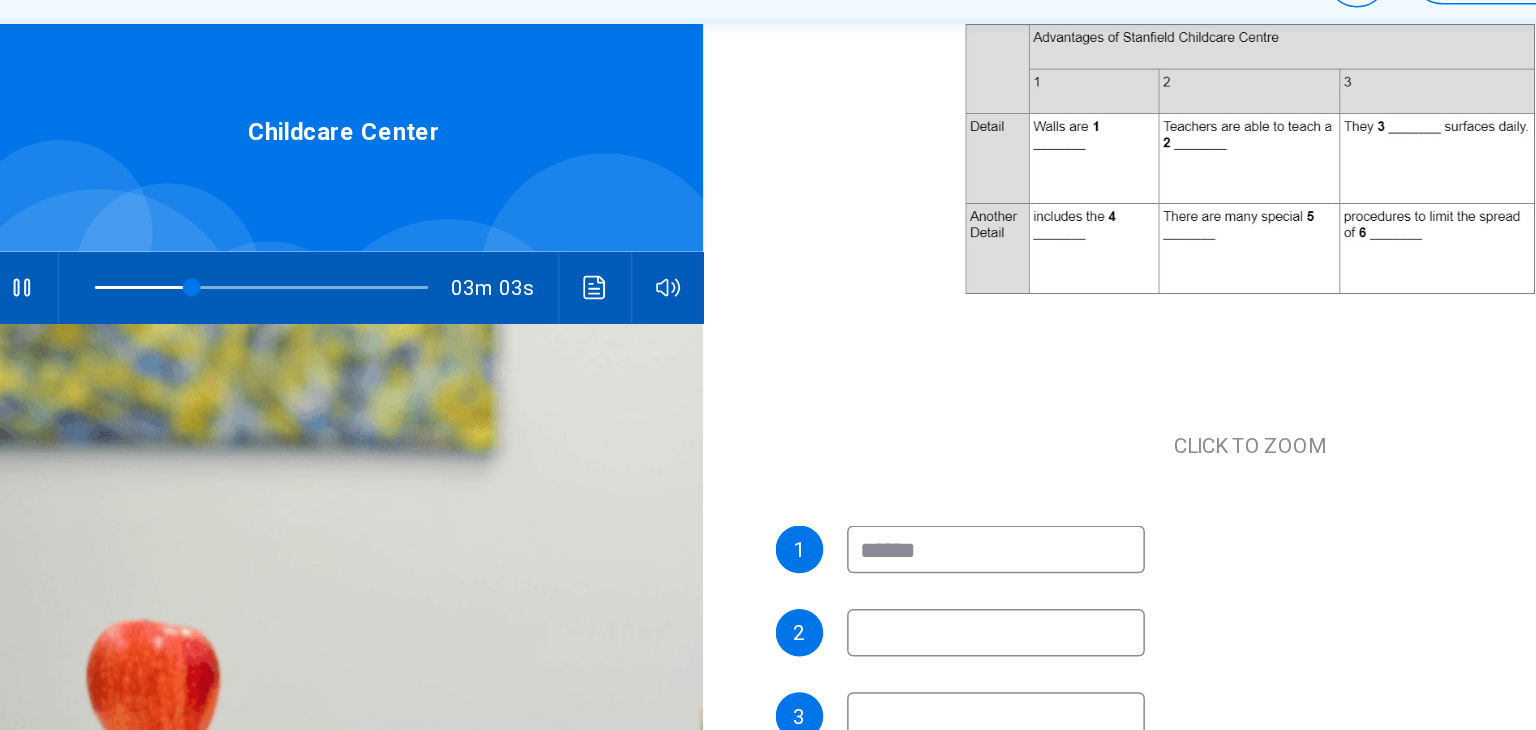 type on "**" 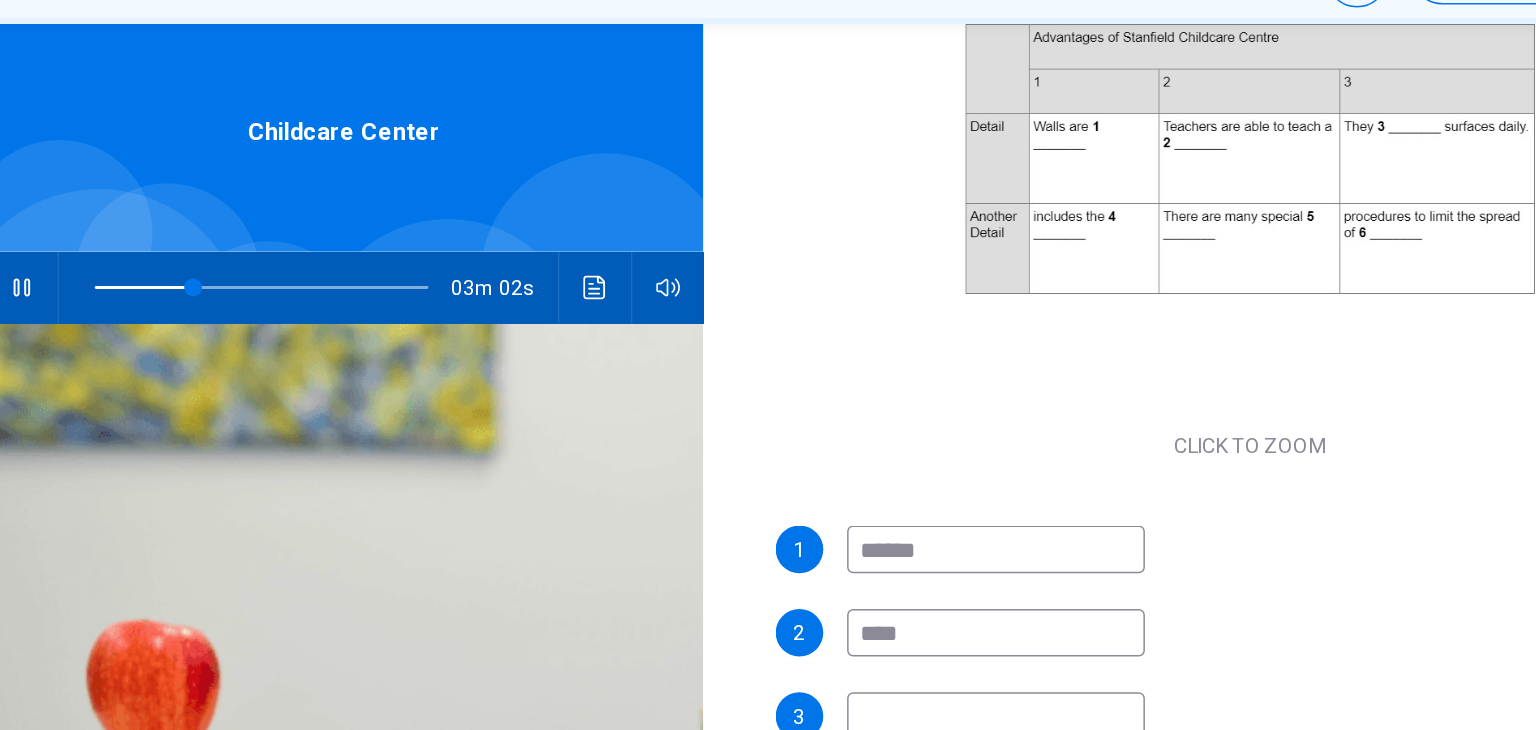 type on "*****" 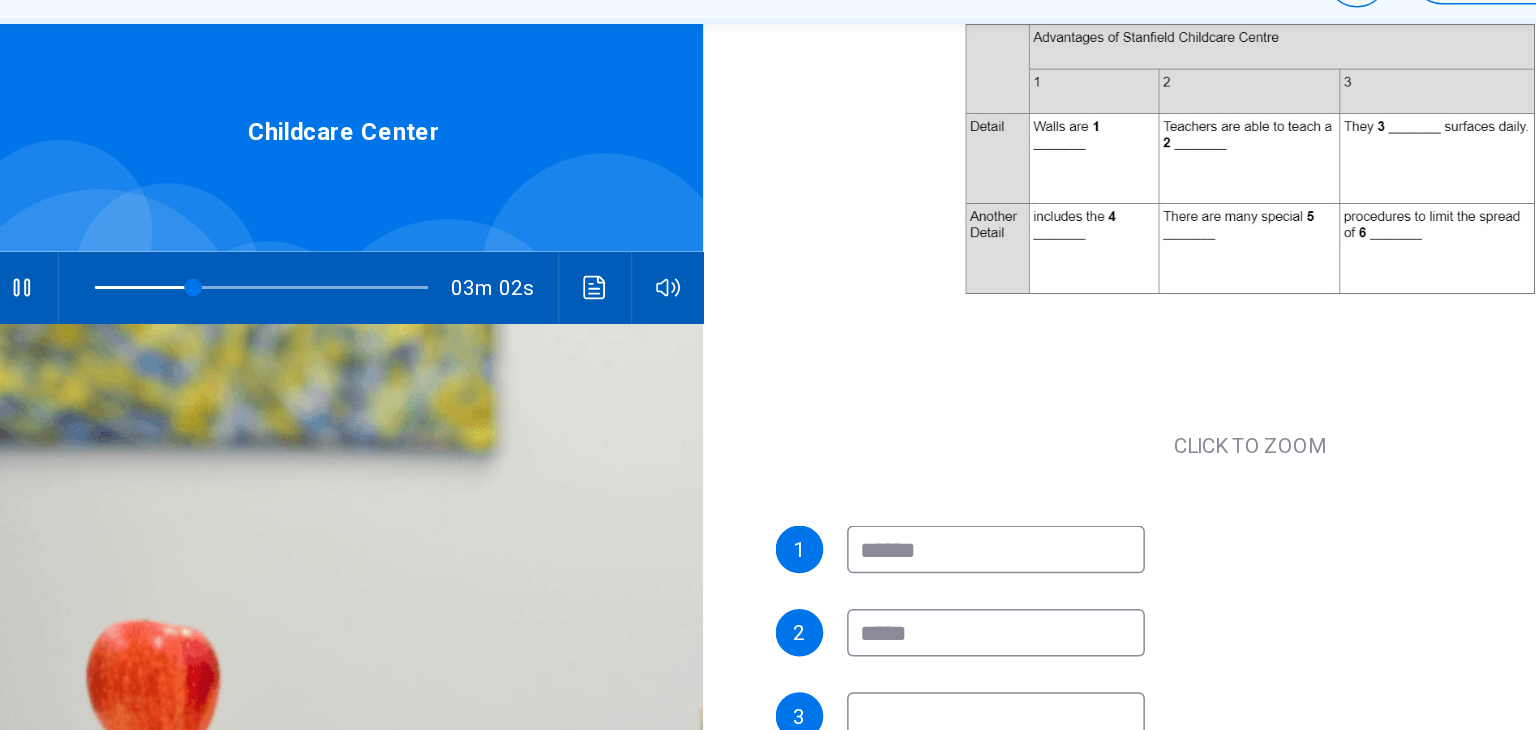 type on "**" 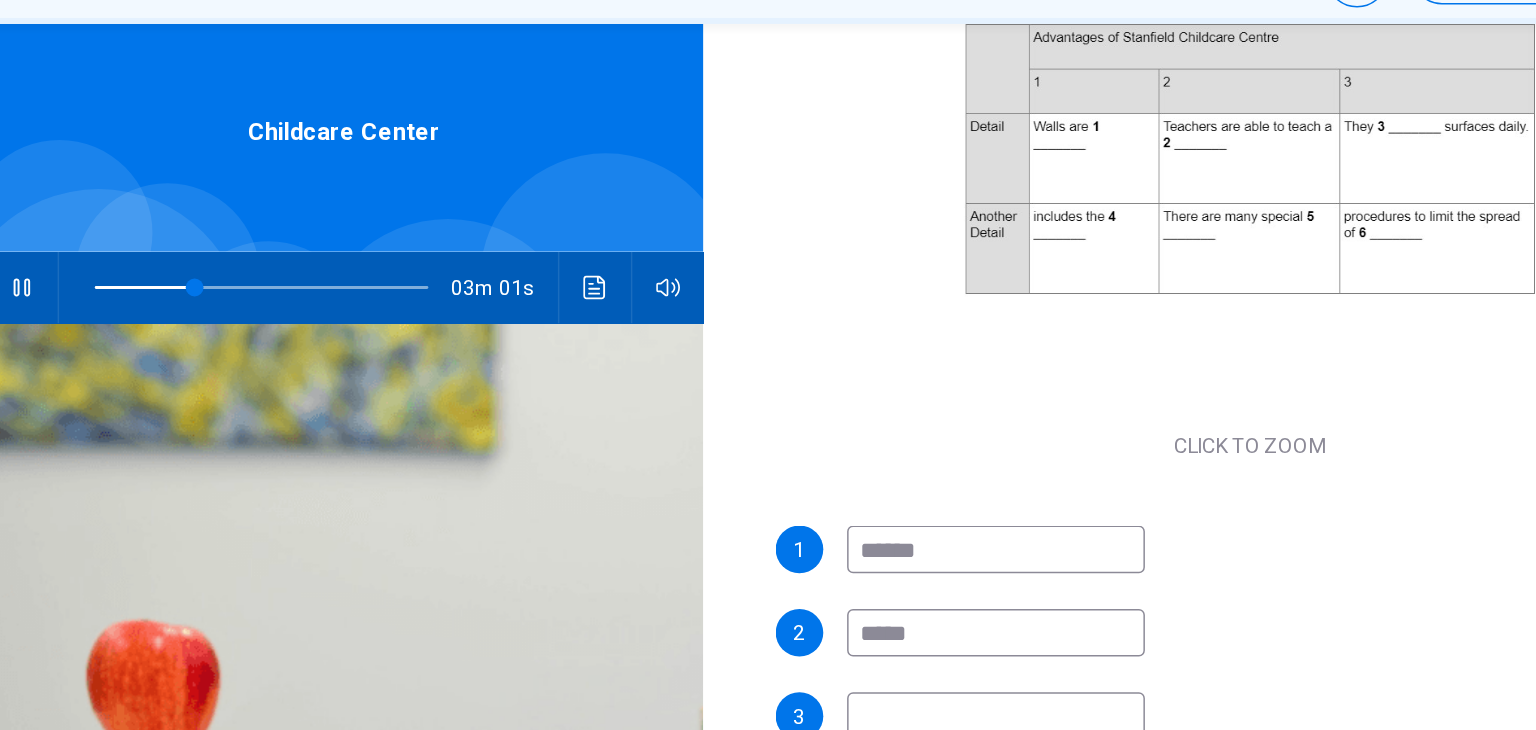 type on "****" 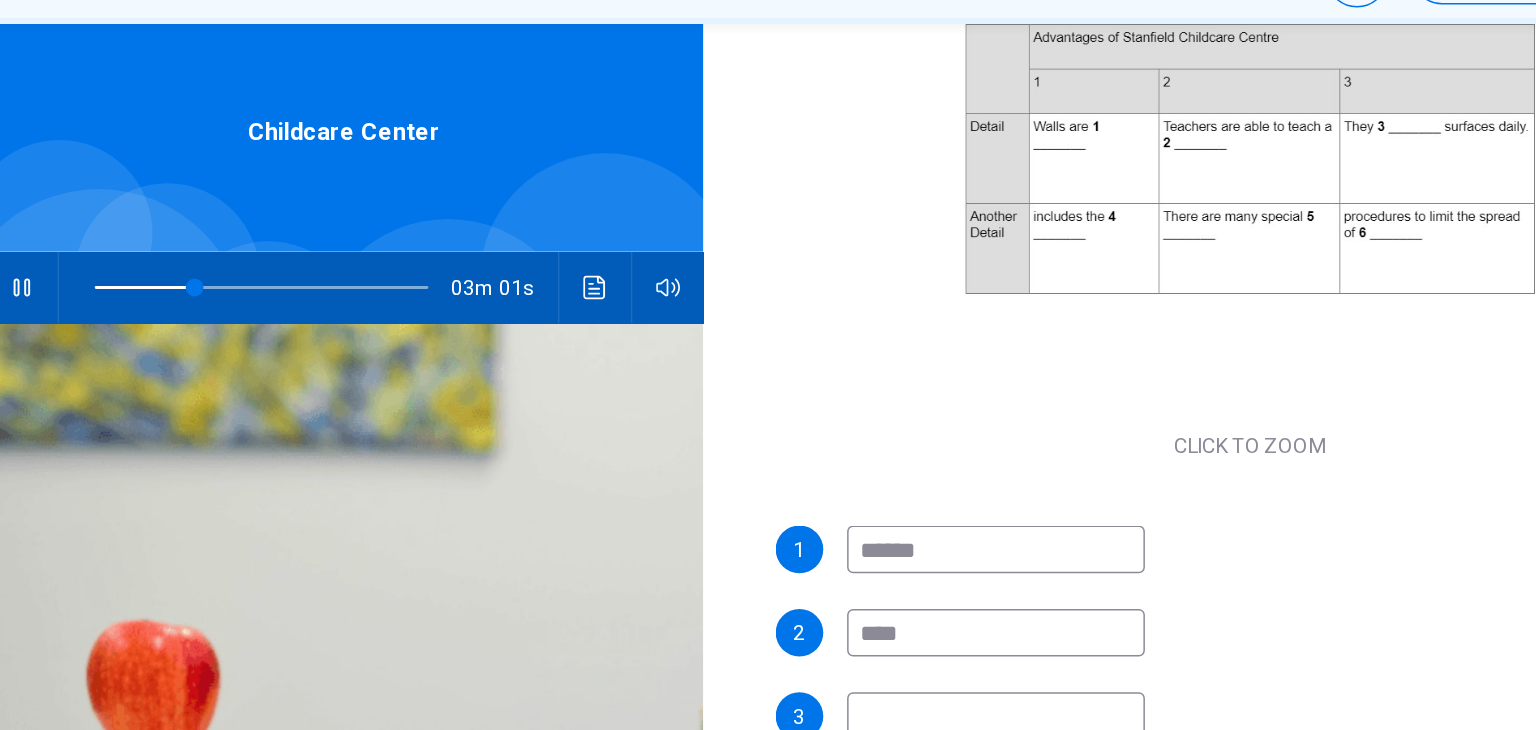 type on "**" 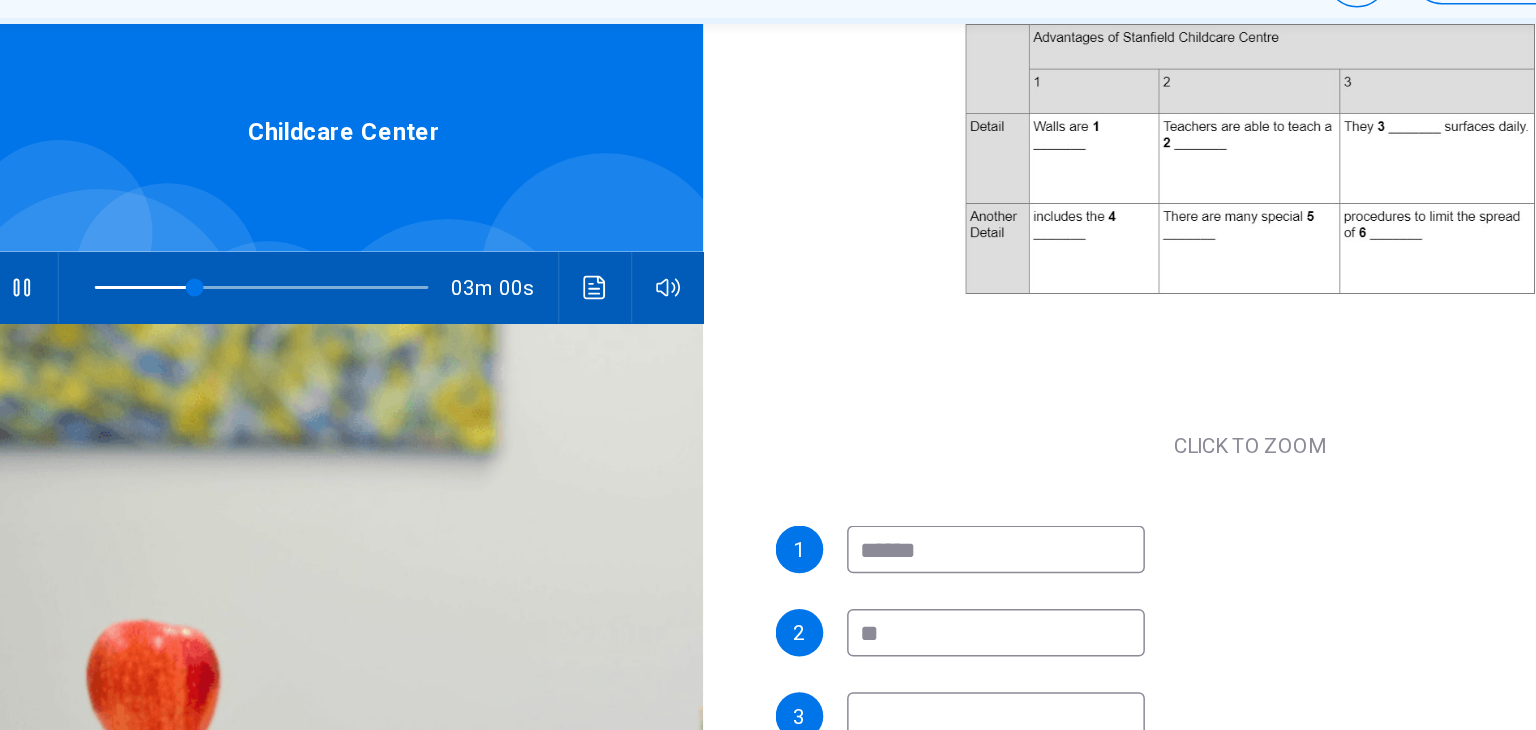 type on "*" 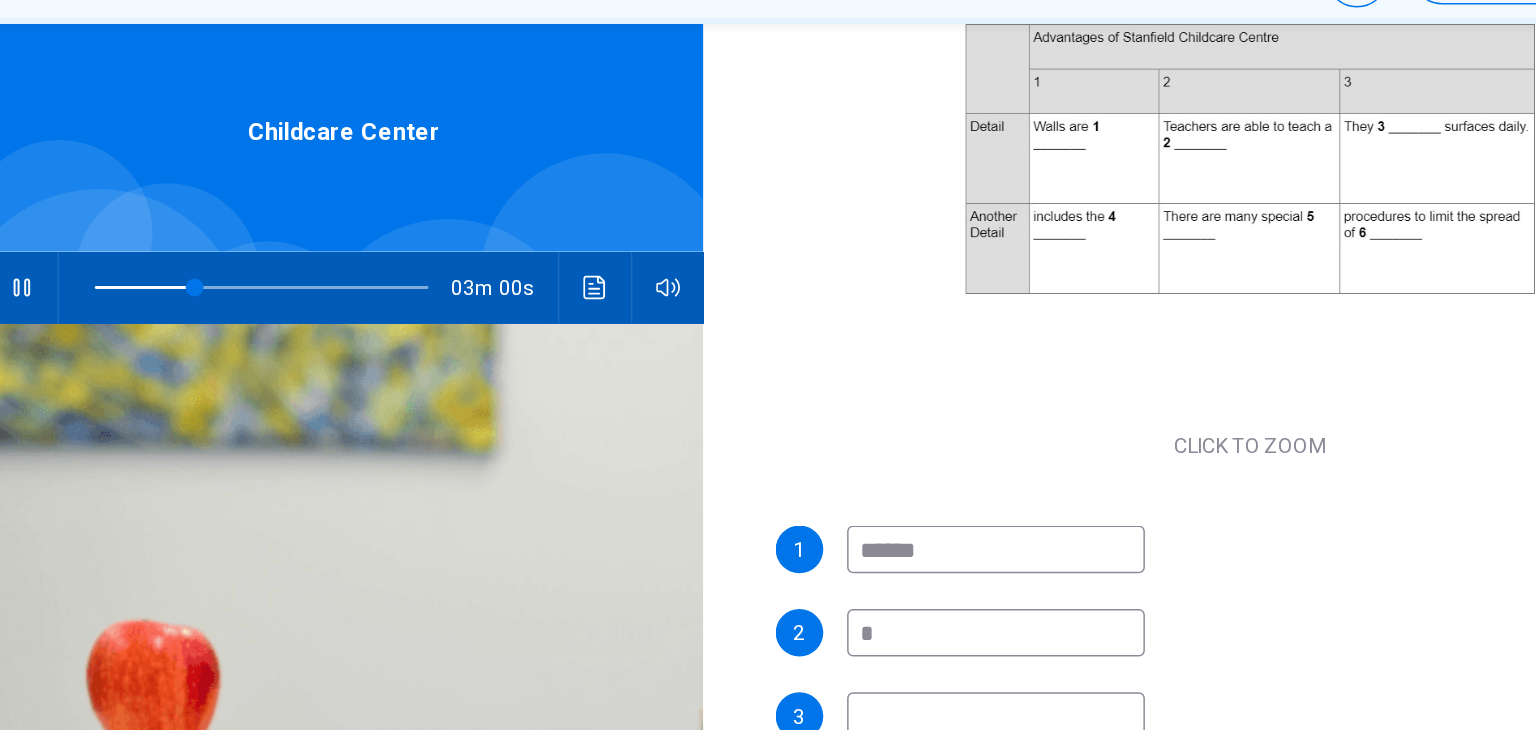 type 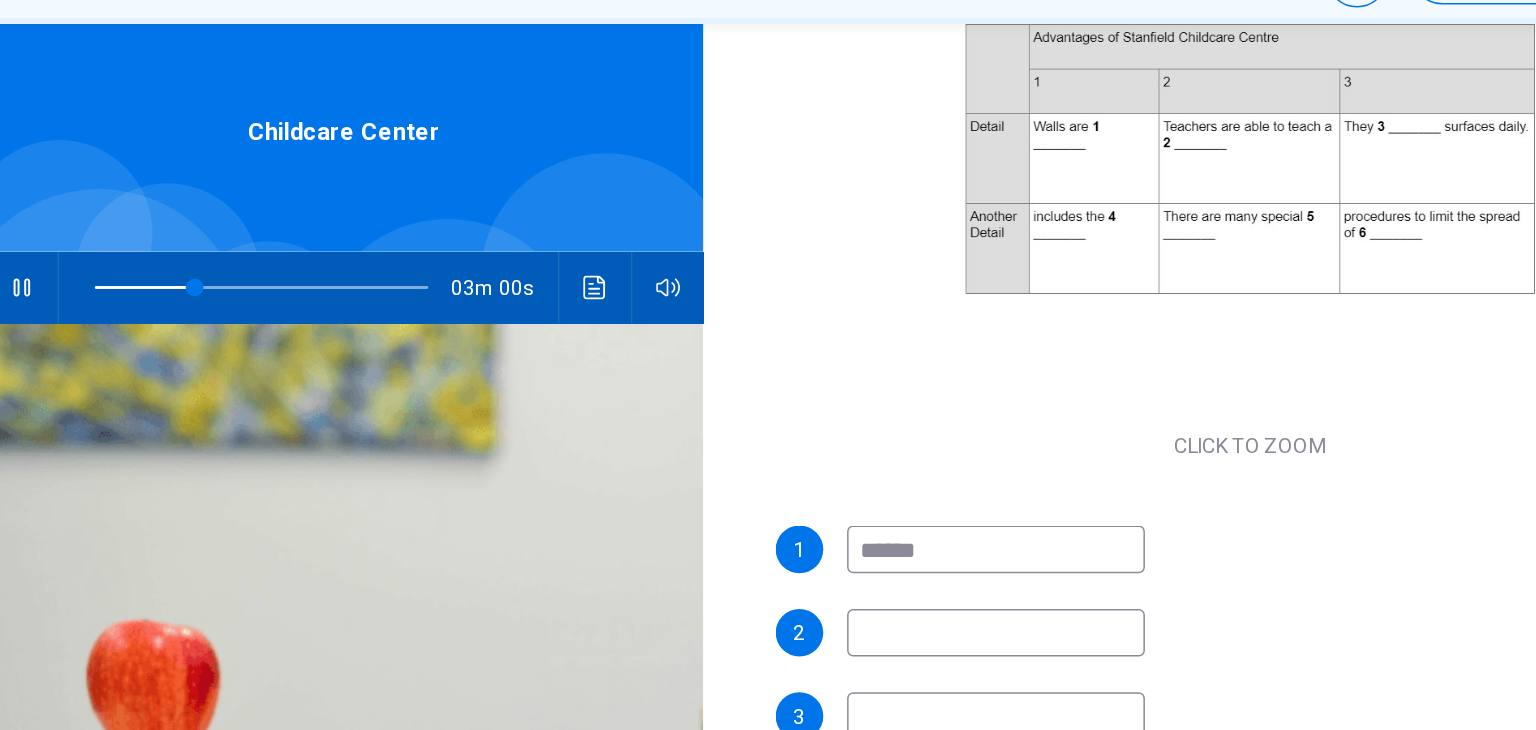 type on "**" 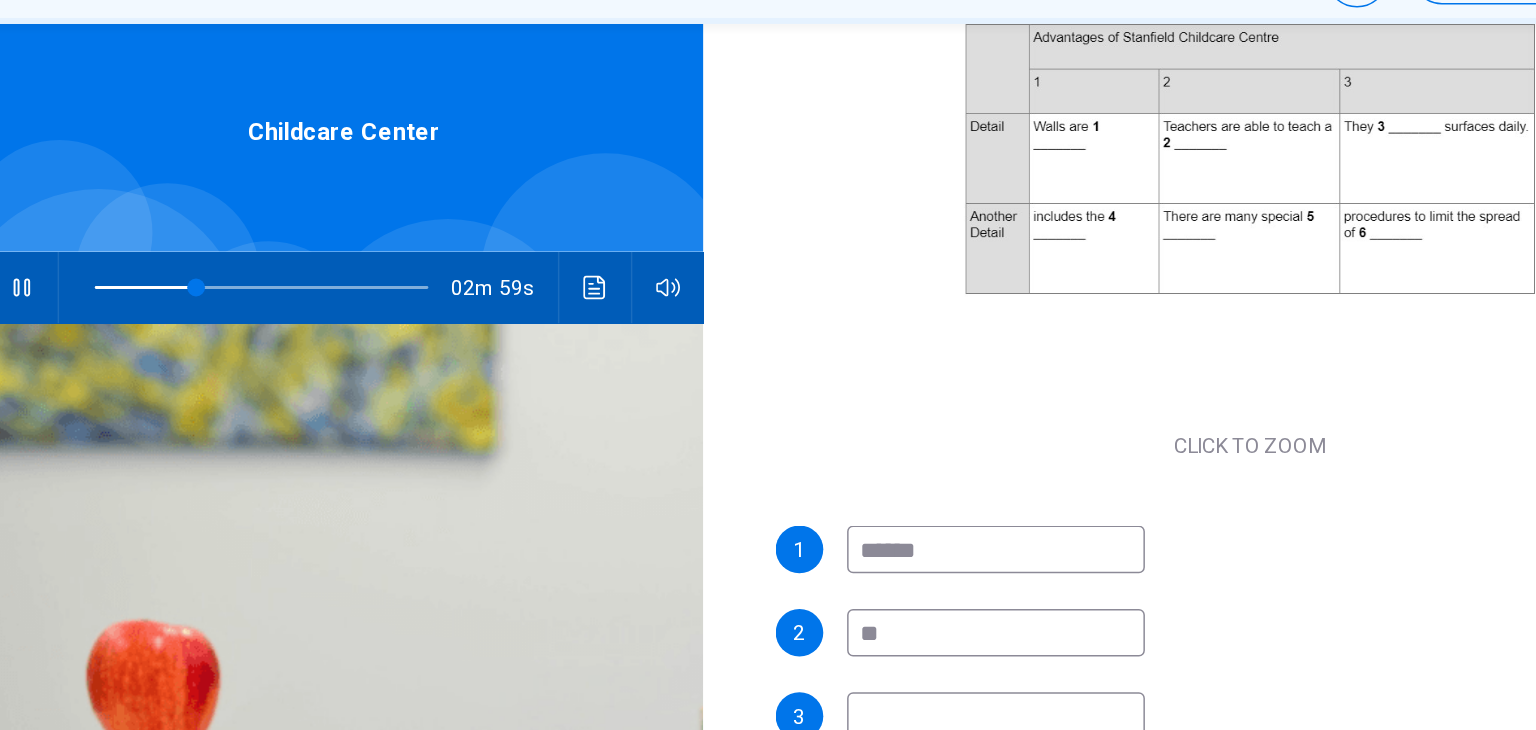 type on "***" 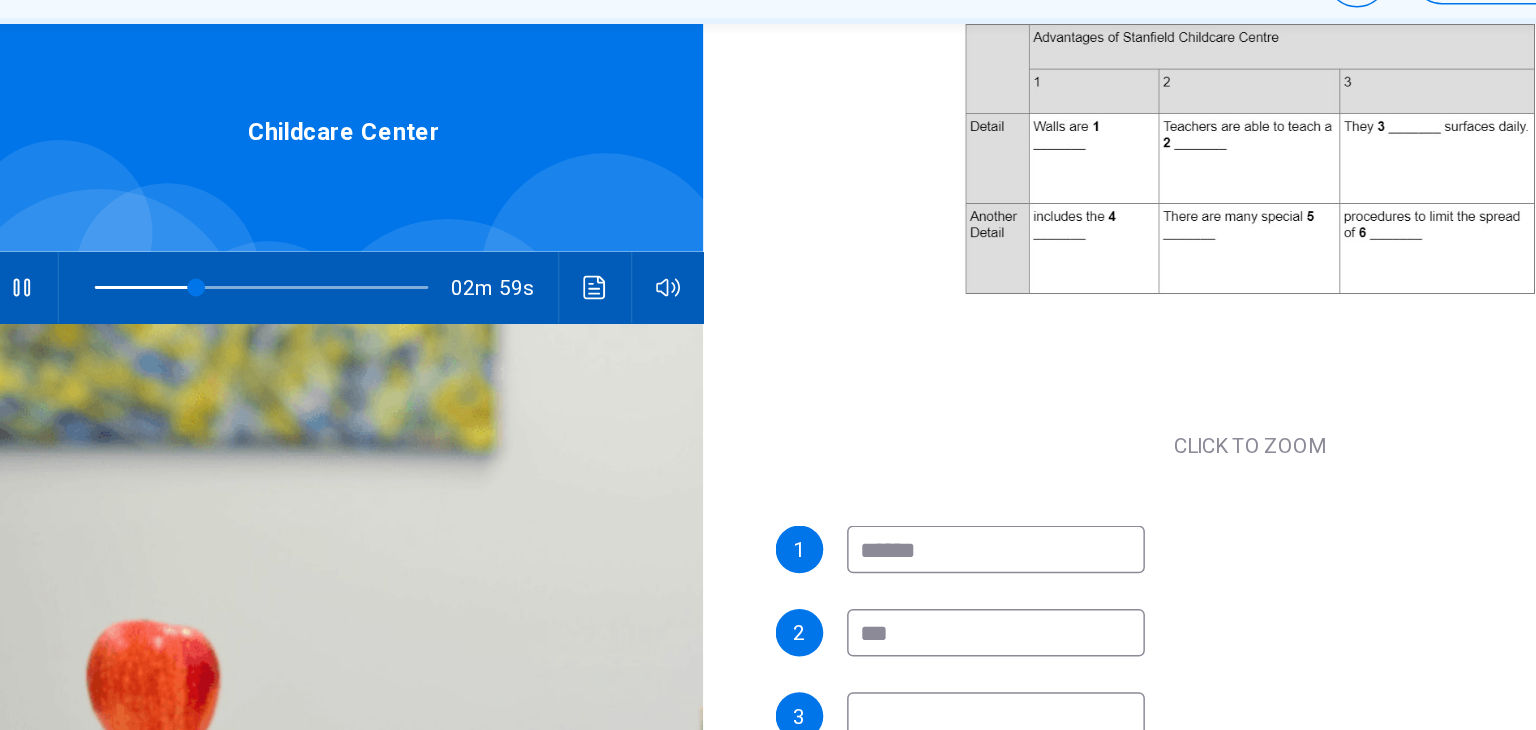 type on "**" 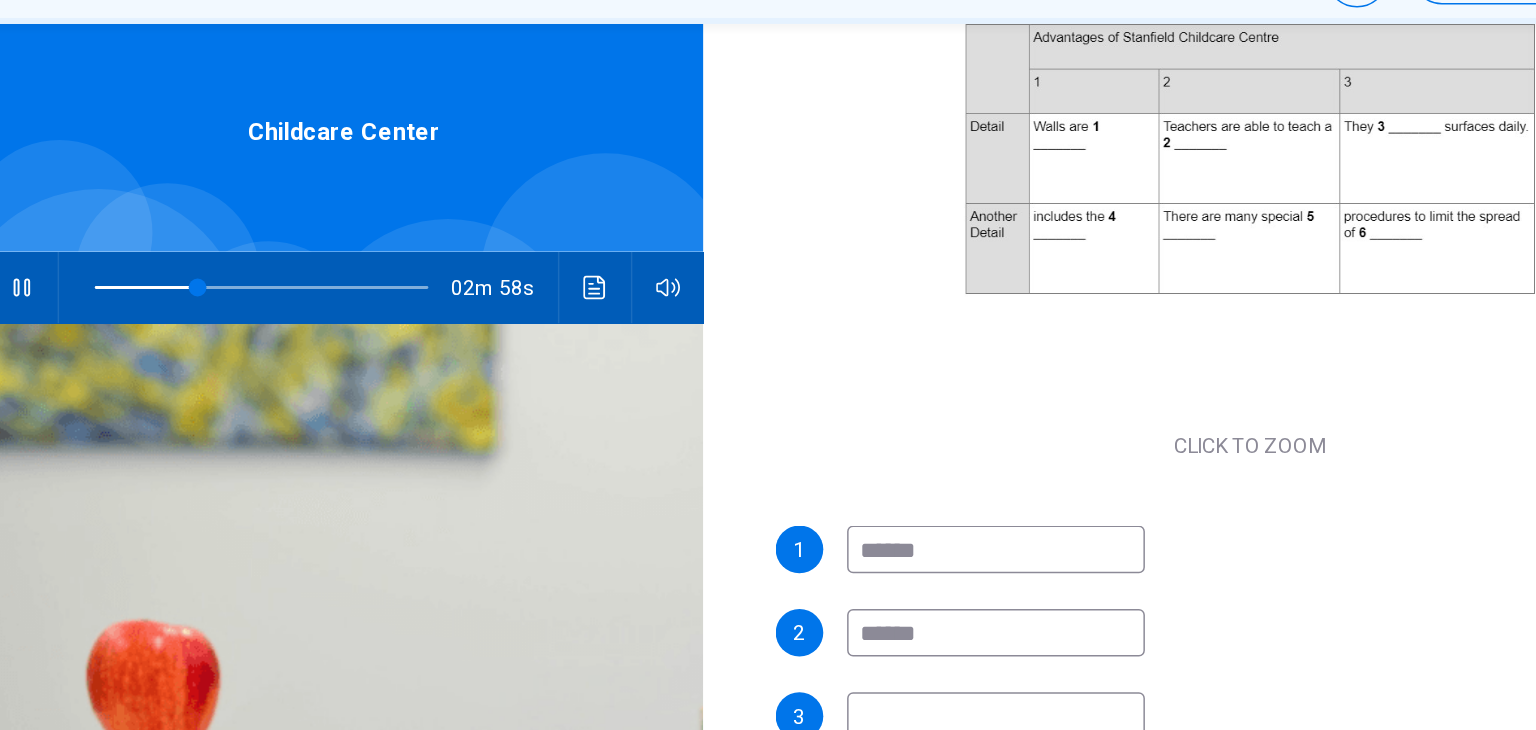 type on "*******" 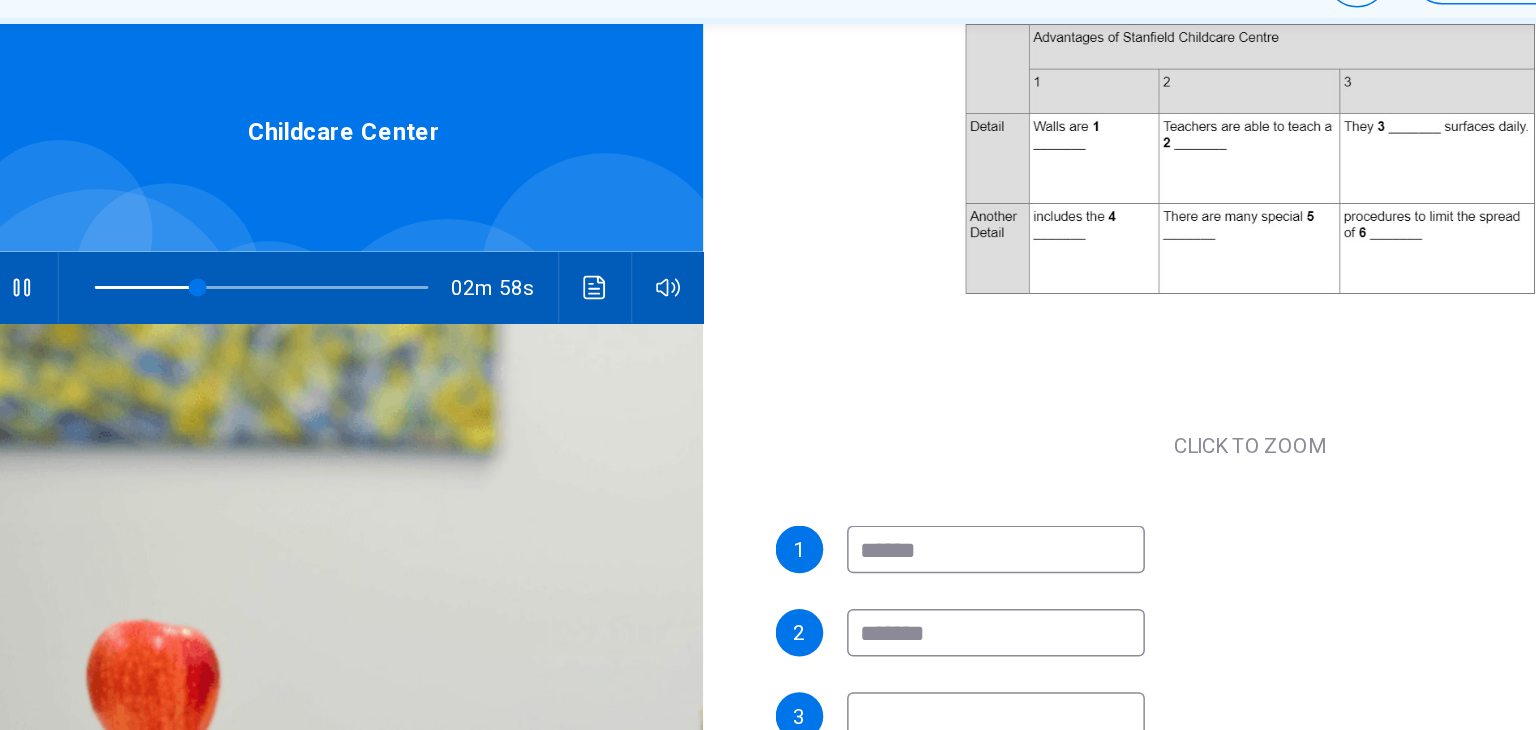 type on "**" 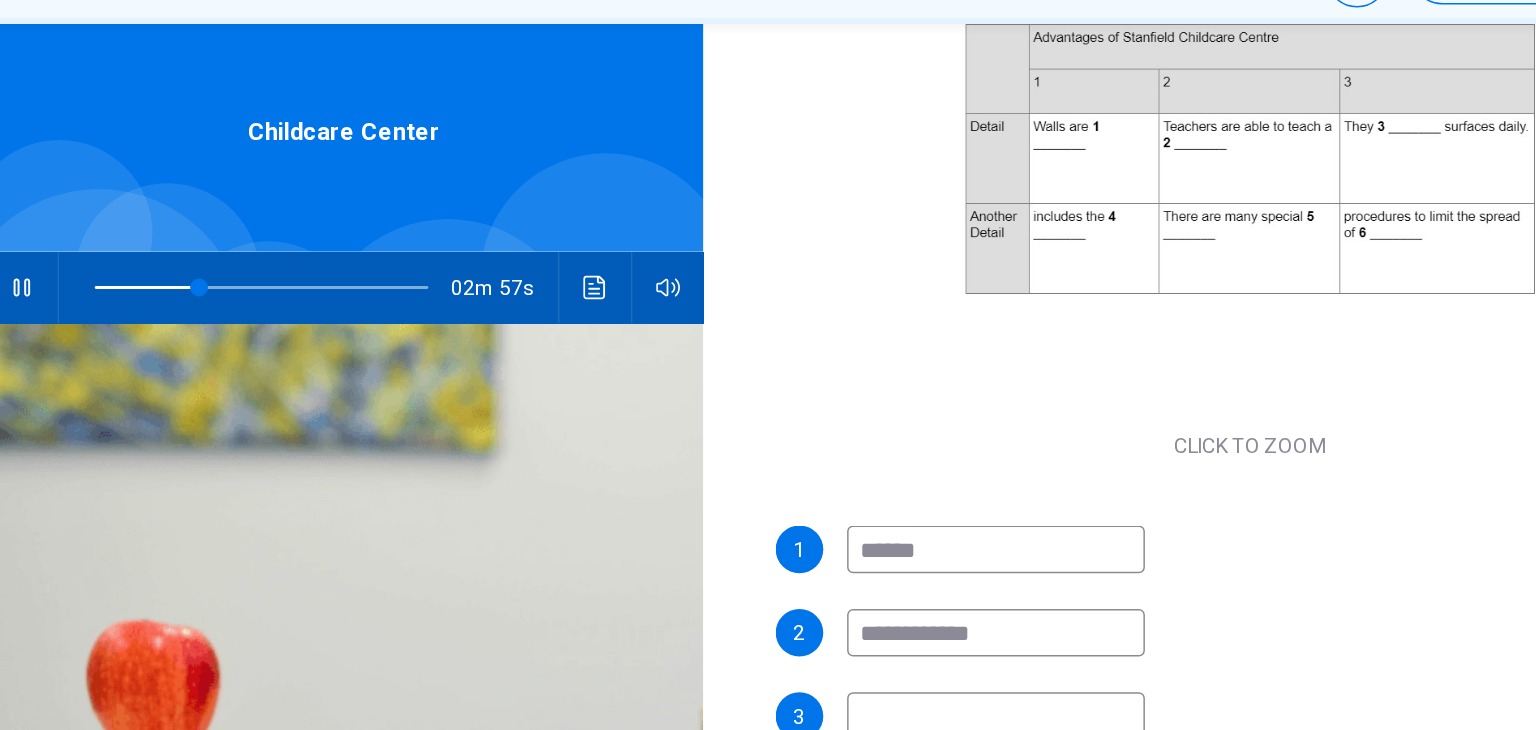type on "**********" 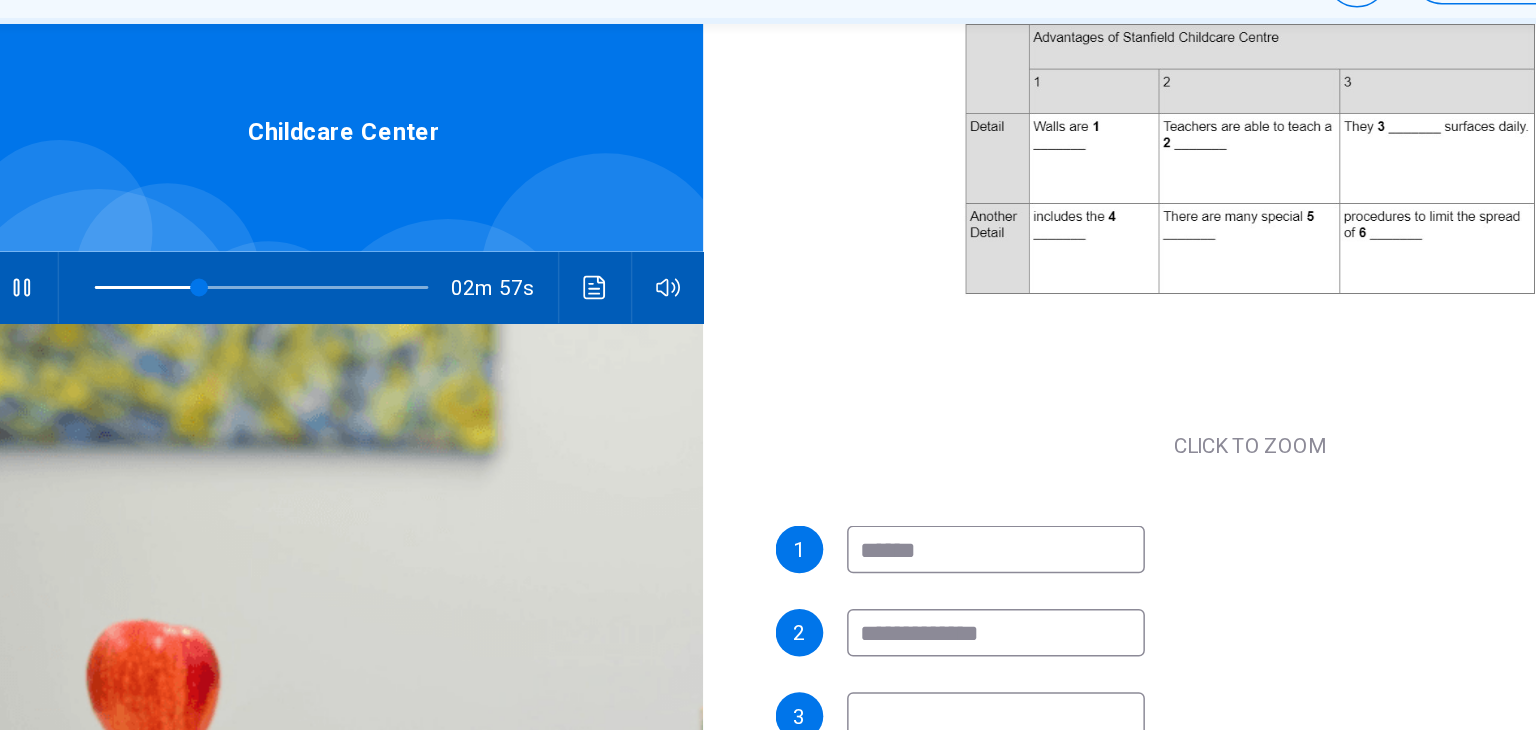 type on "**" 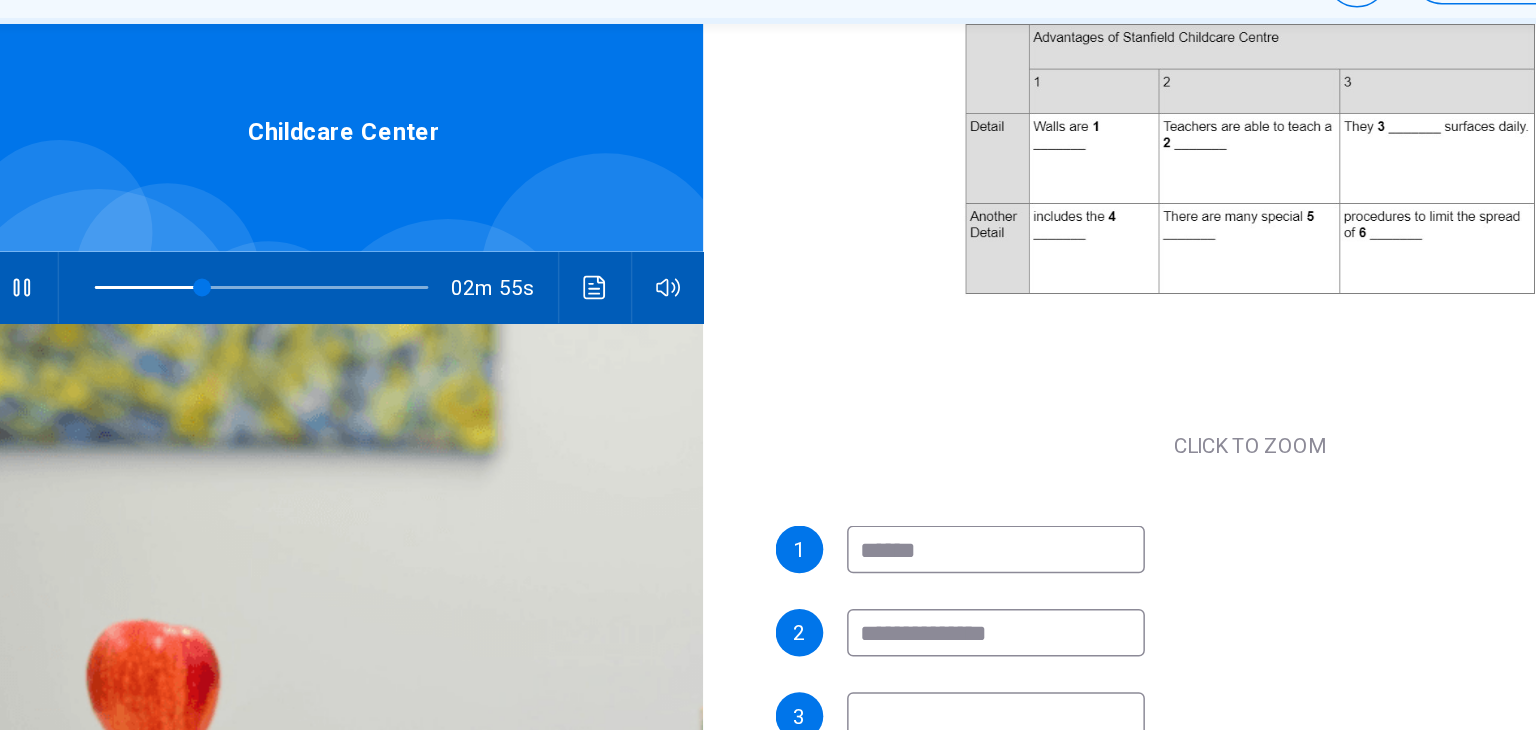 type on "**" 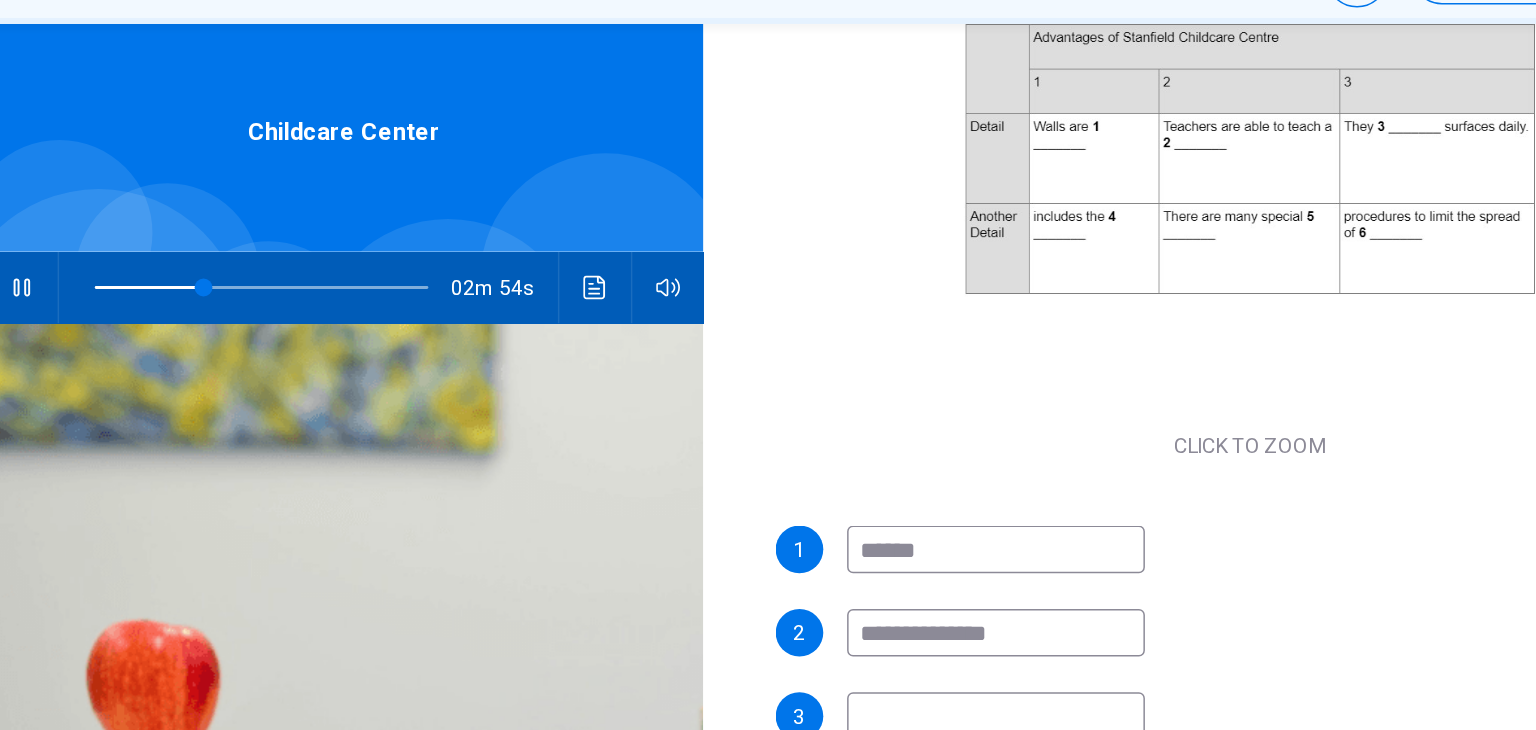 type on "**********" 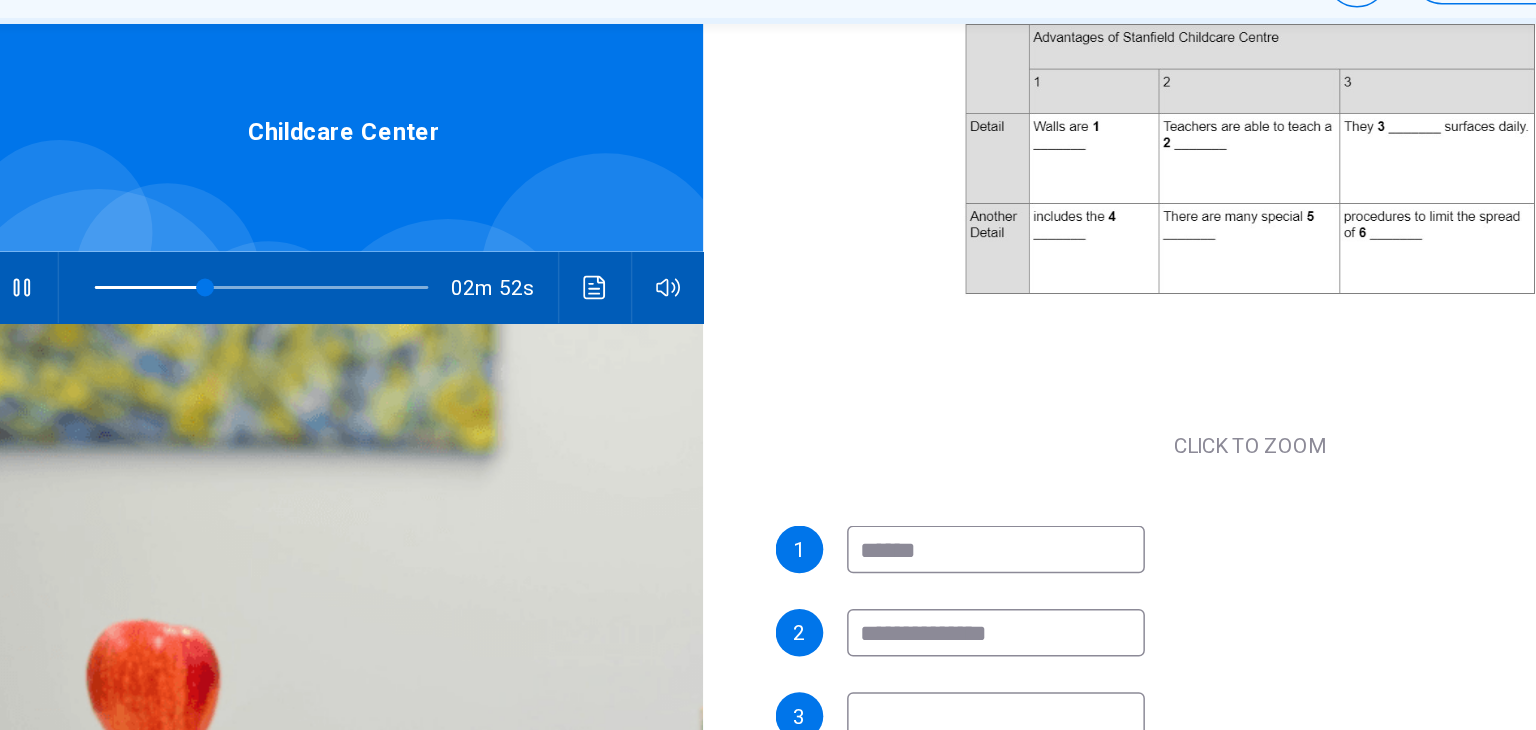 click on "**********" at bounding box center (846, 537) 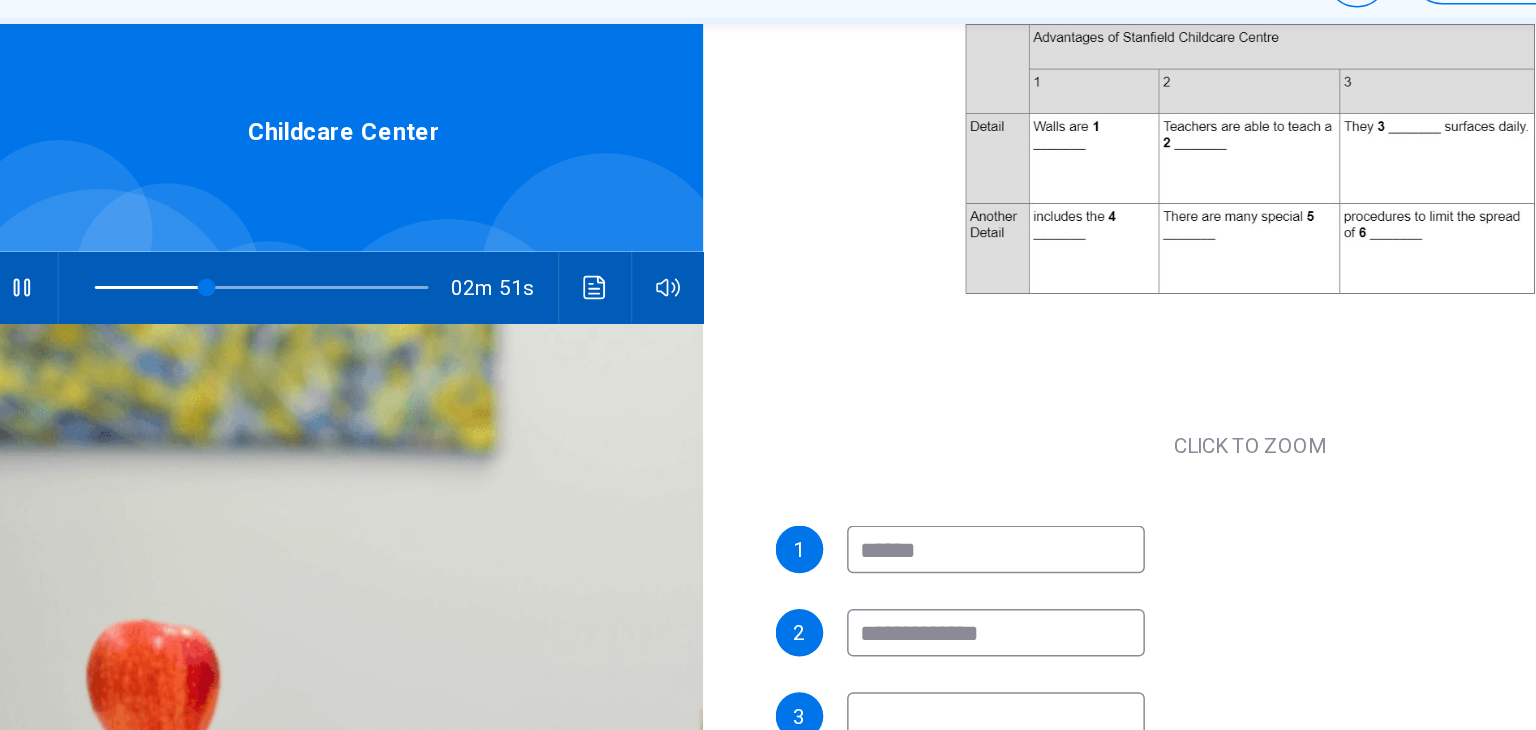 type on "**" 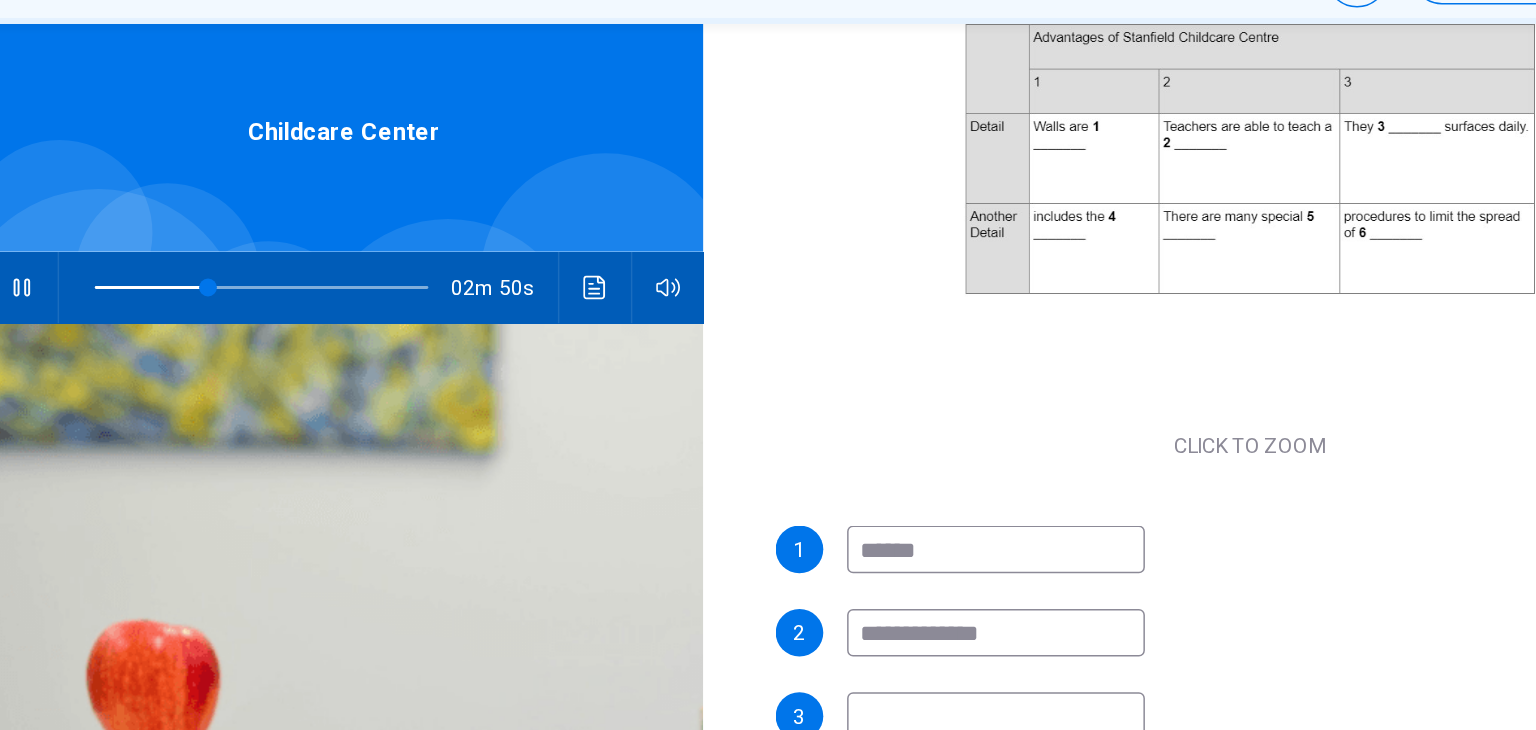 type on "**********" 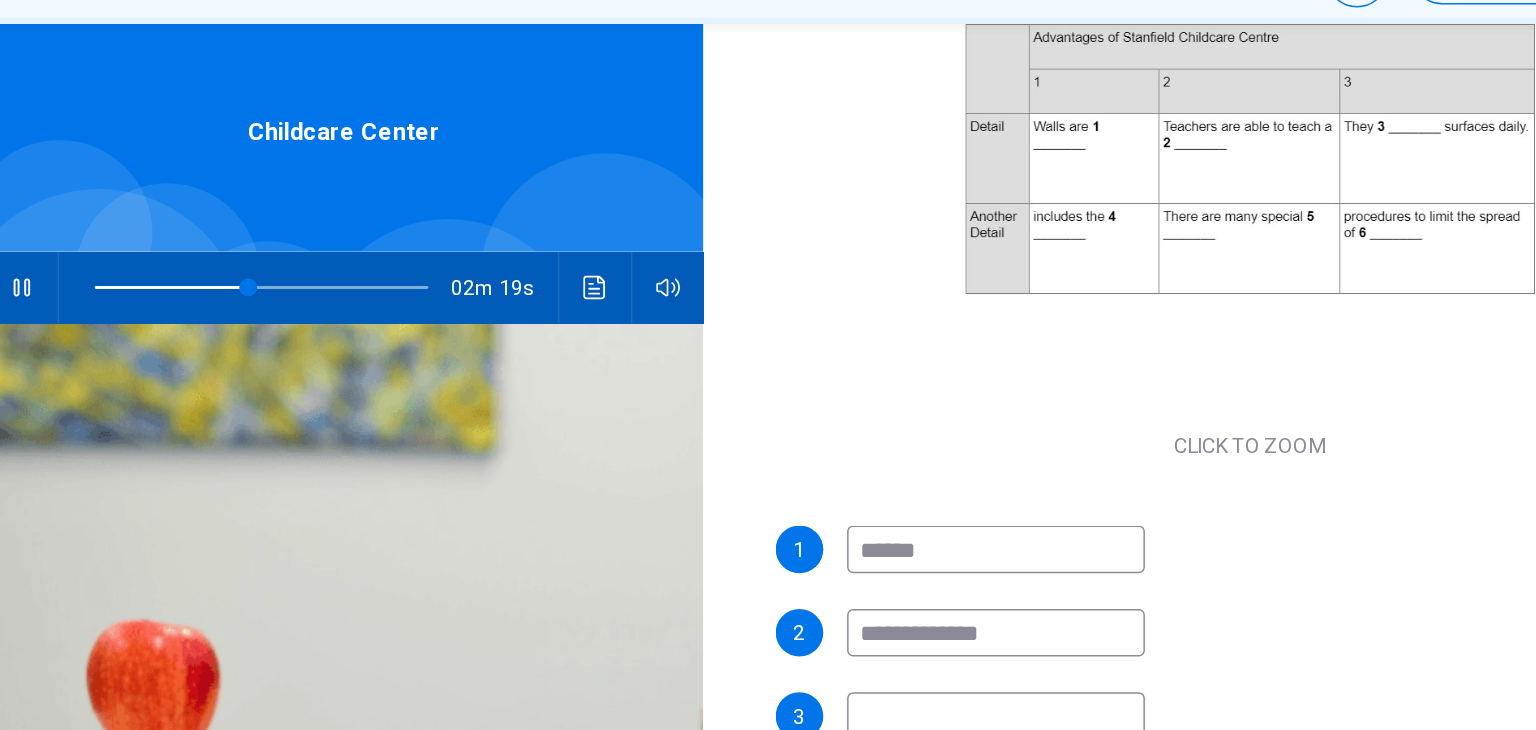 type on "**" 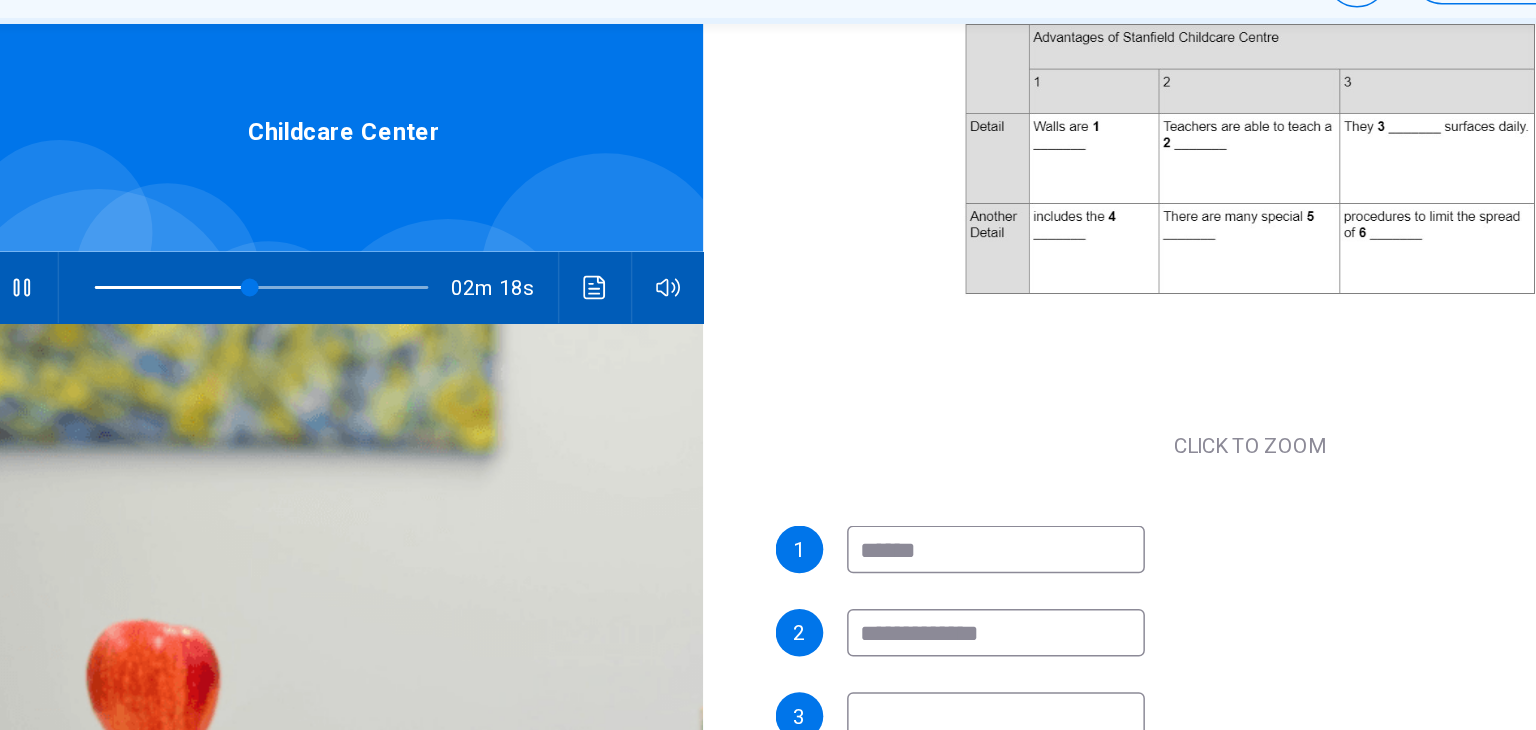 type on "*" 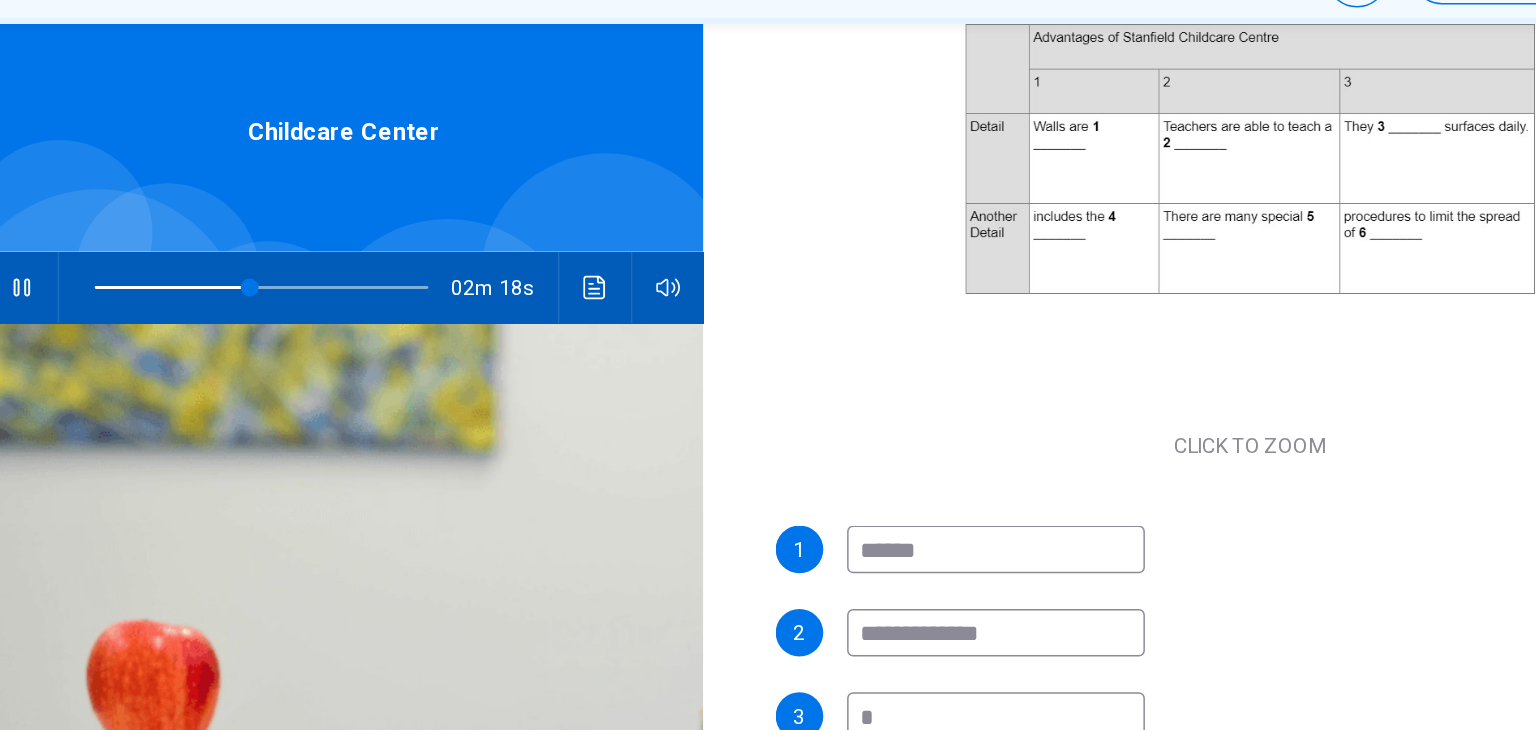 type on "**" 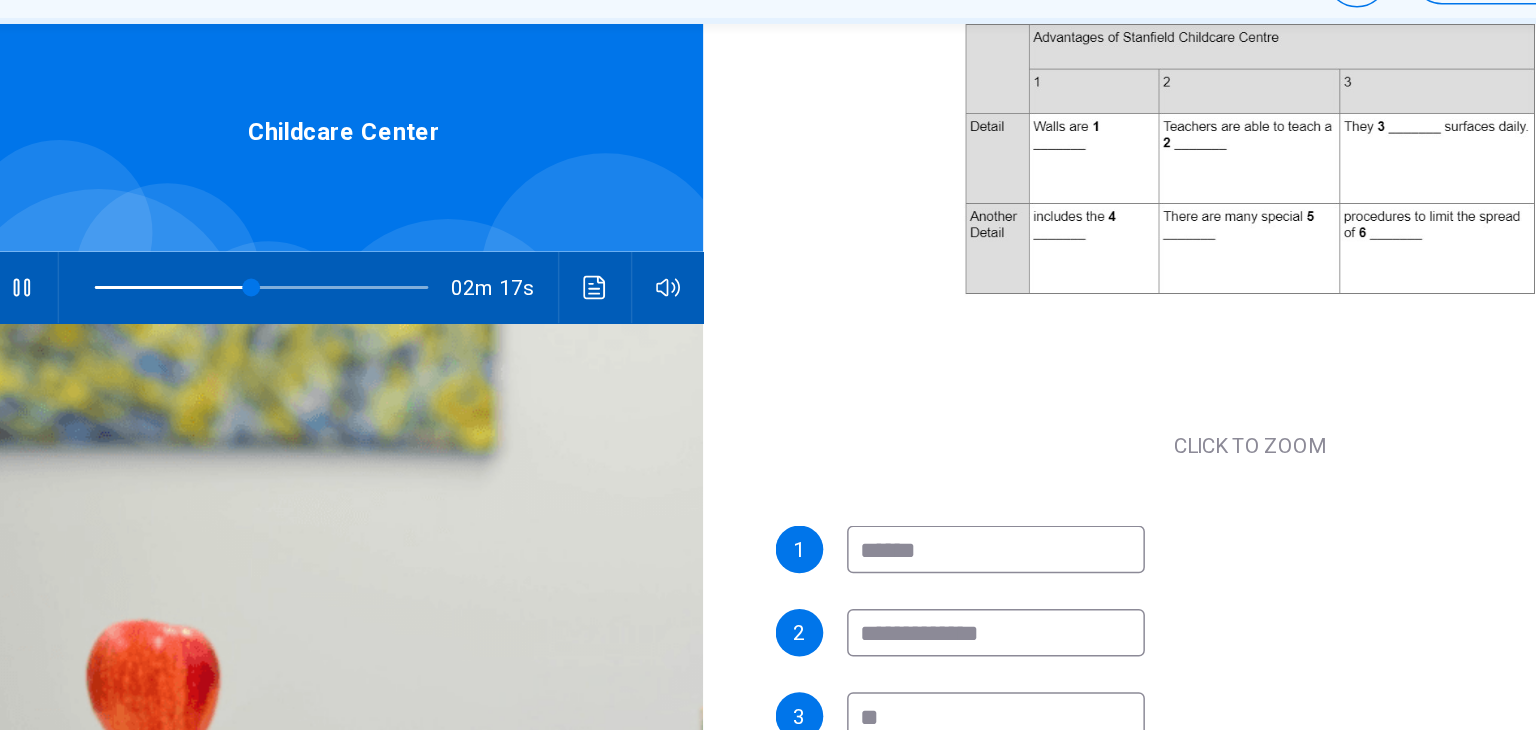 type on "***" 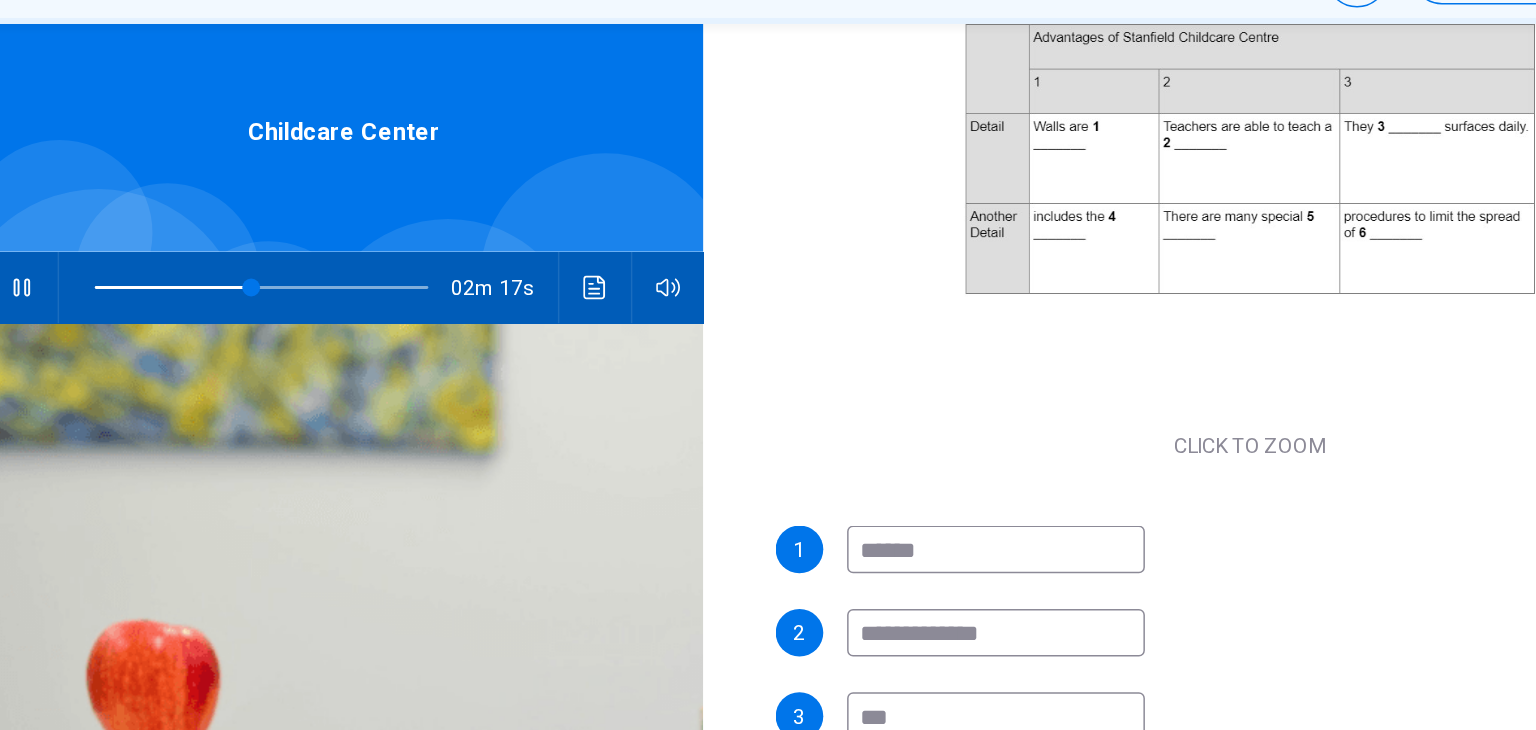 type on "**" 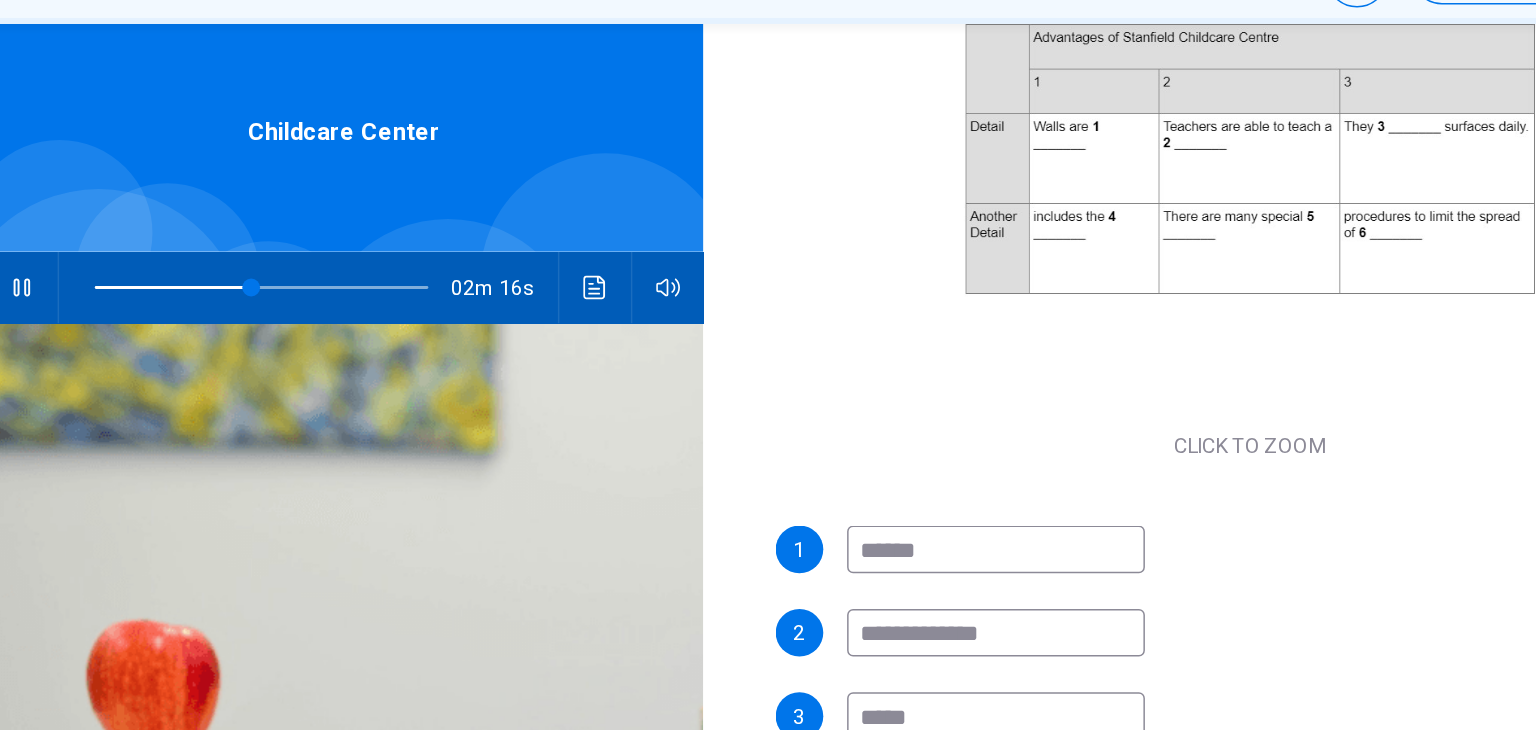 type on "******" 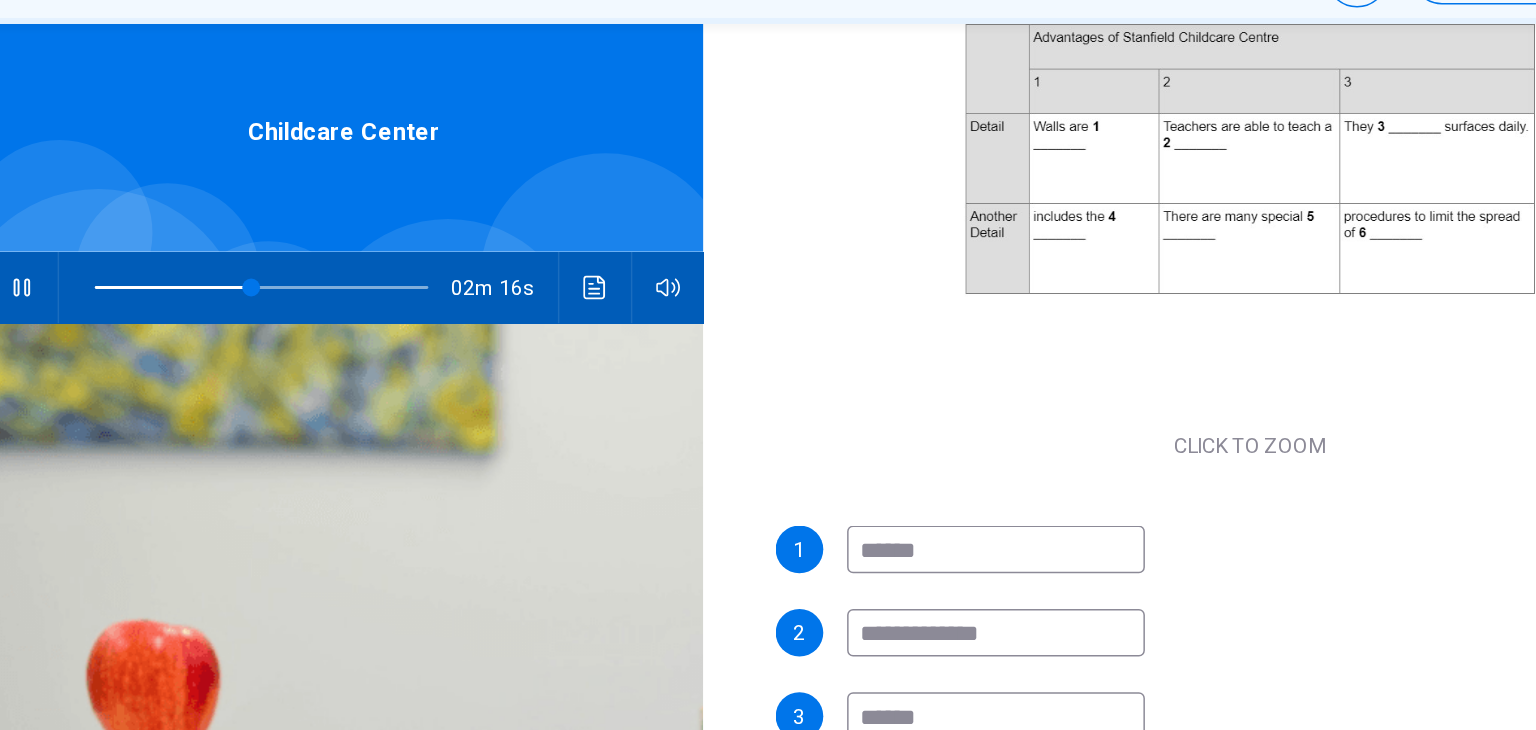 type on "**" 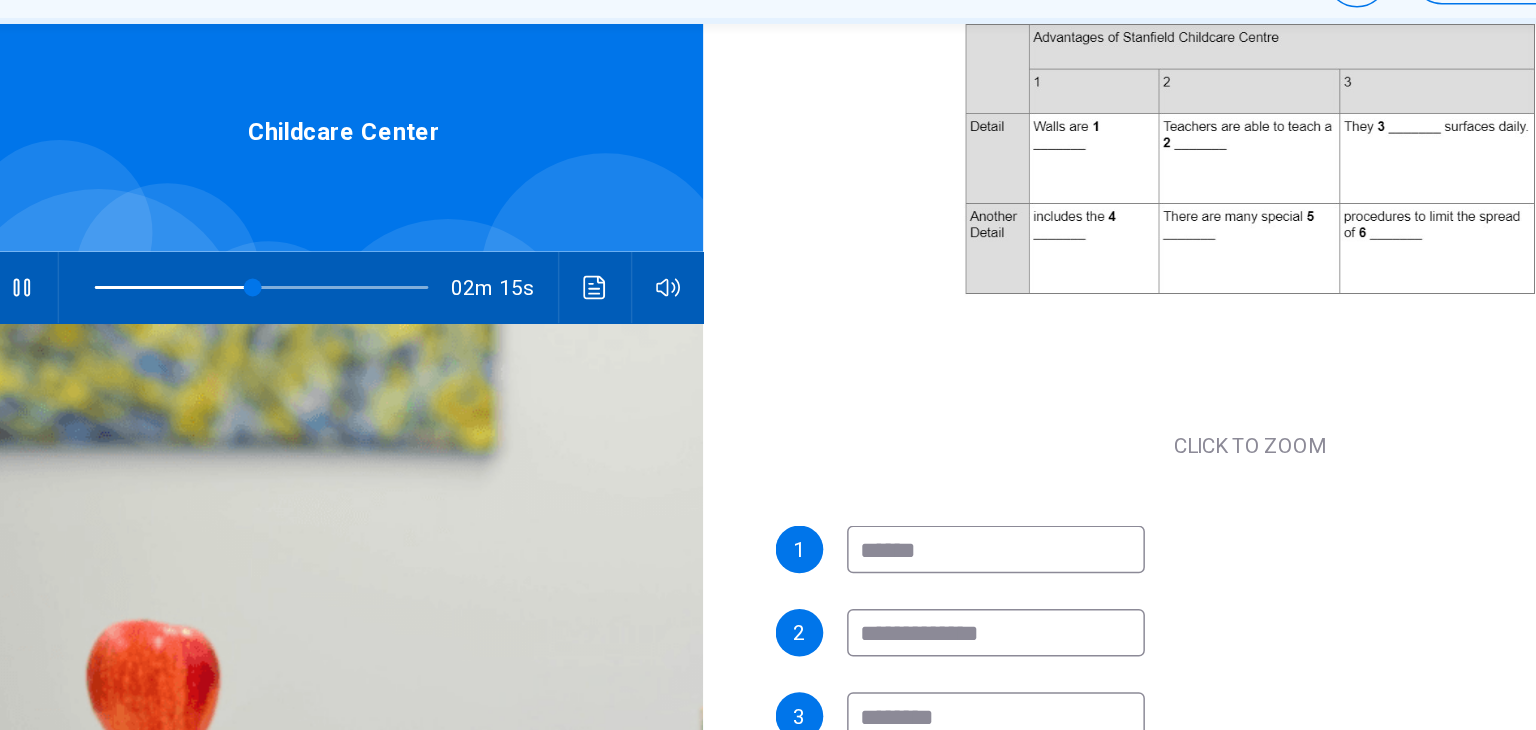 type on "*********" 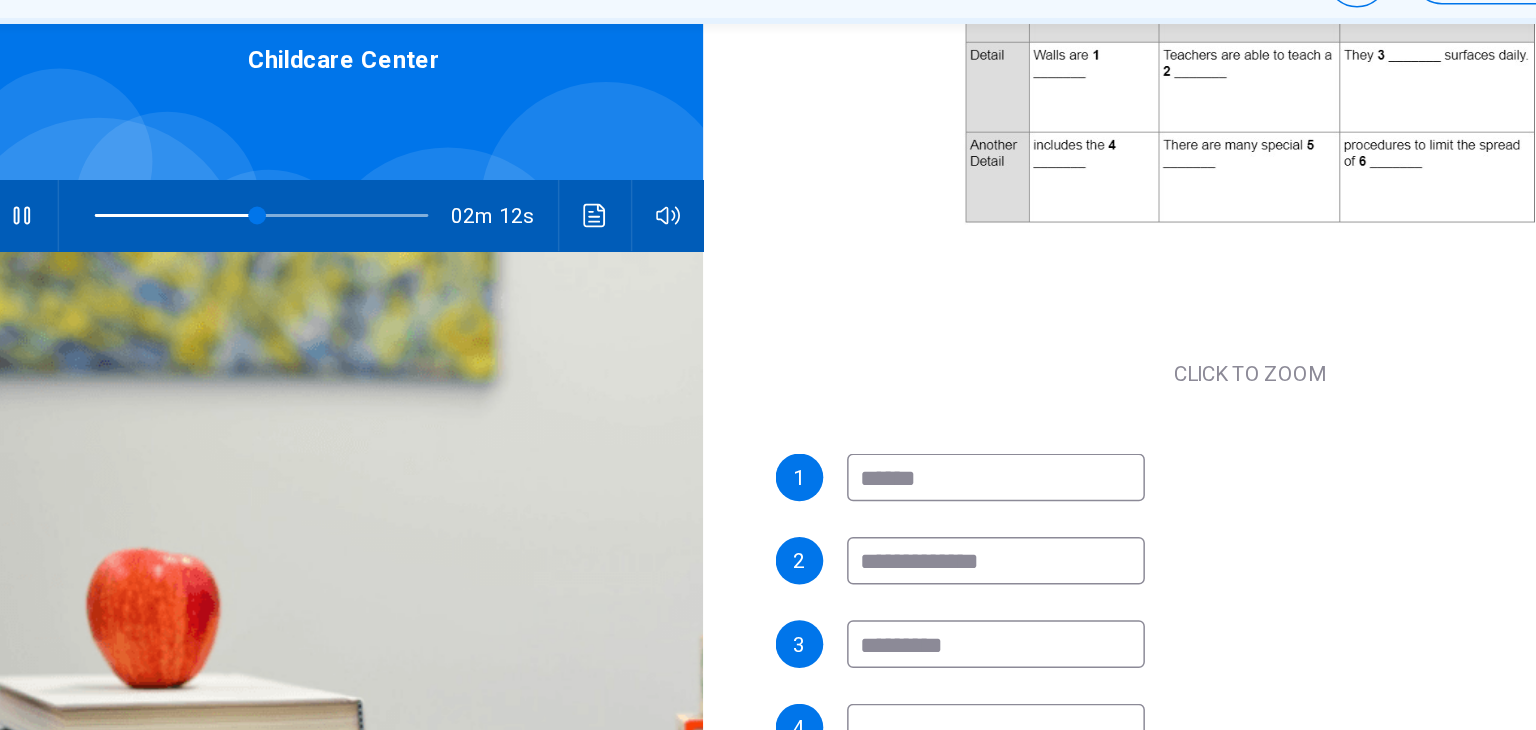 scroll, scrollTop: 96, scrollLeft: 0, axis: vertical 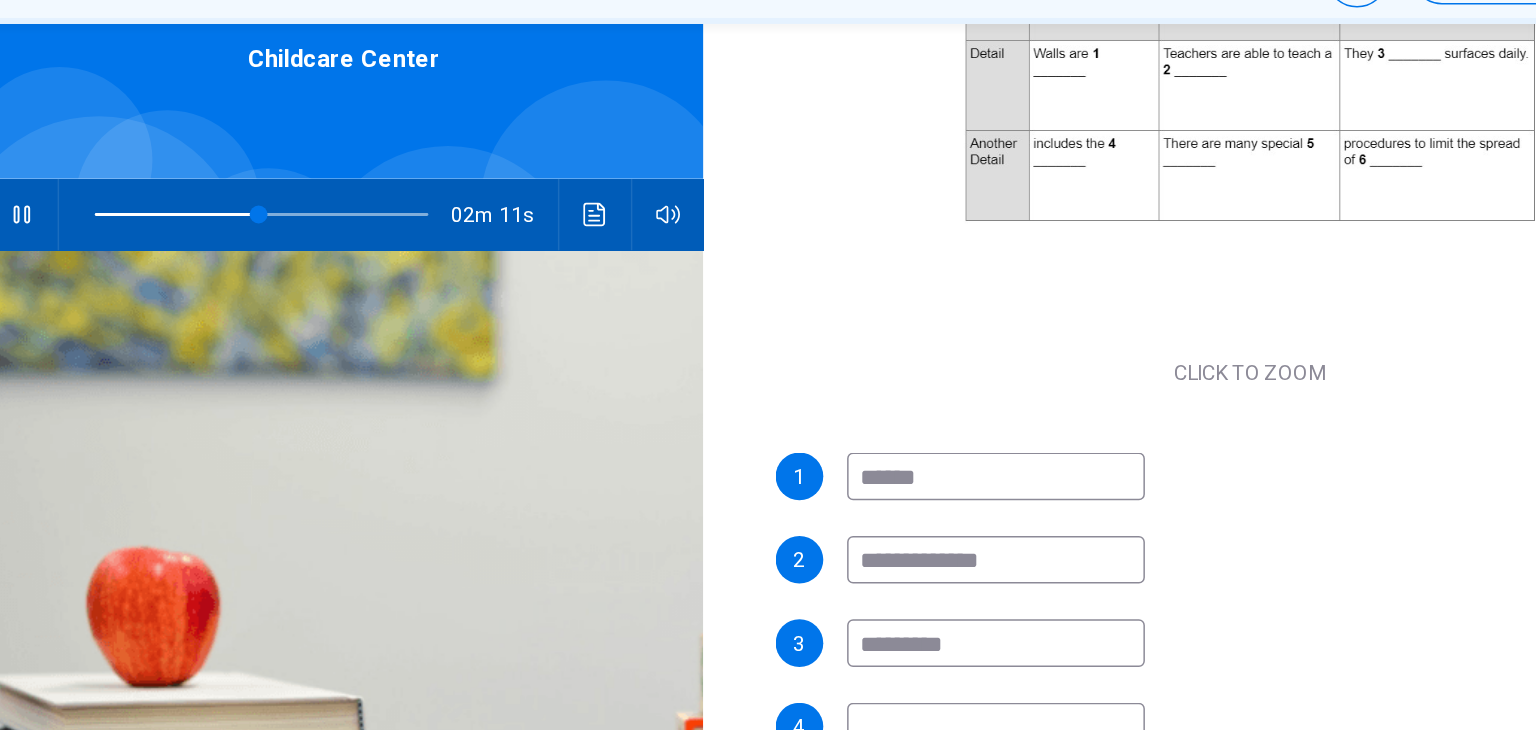 type on "**" 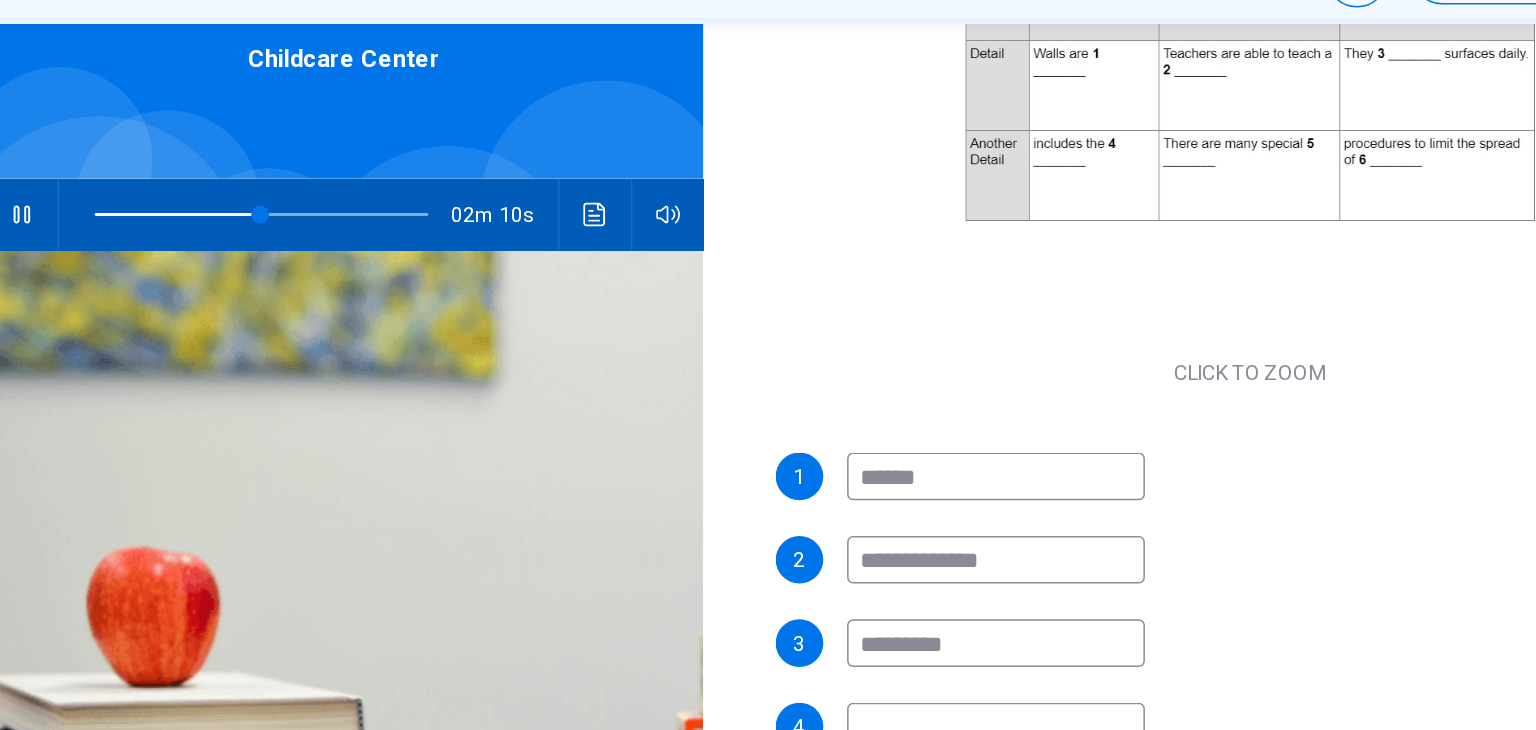 type on "*********" 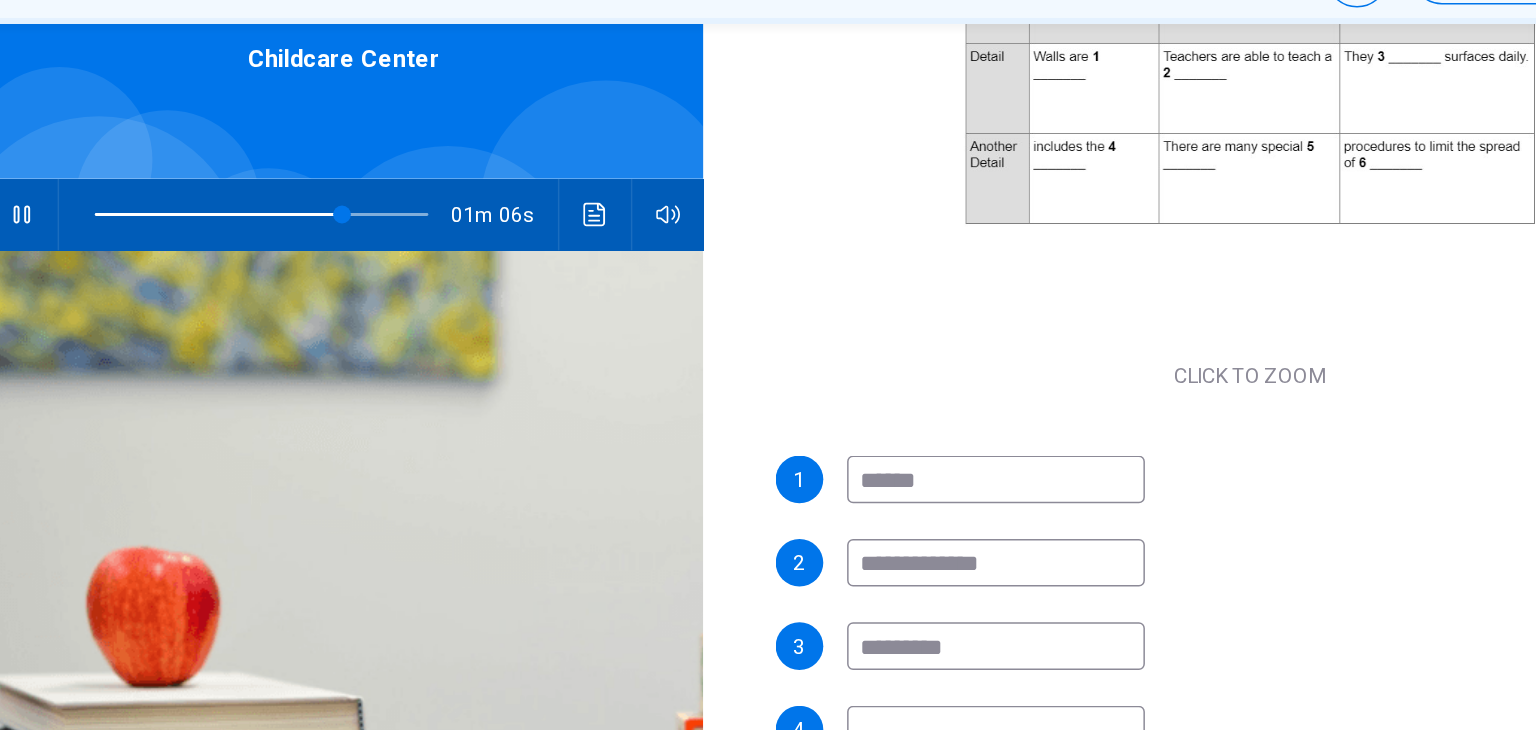scroll, scrollTop: 285, scrollLeft: 0, axis: vertical 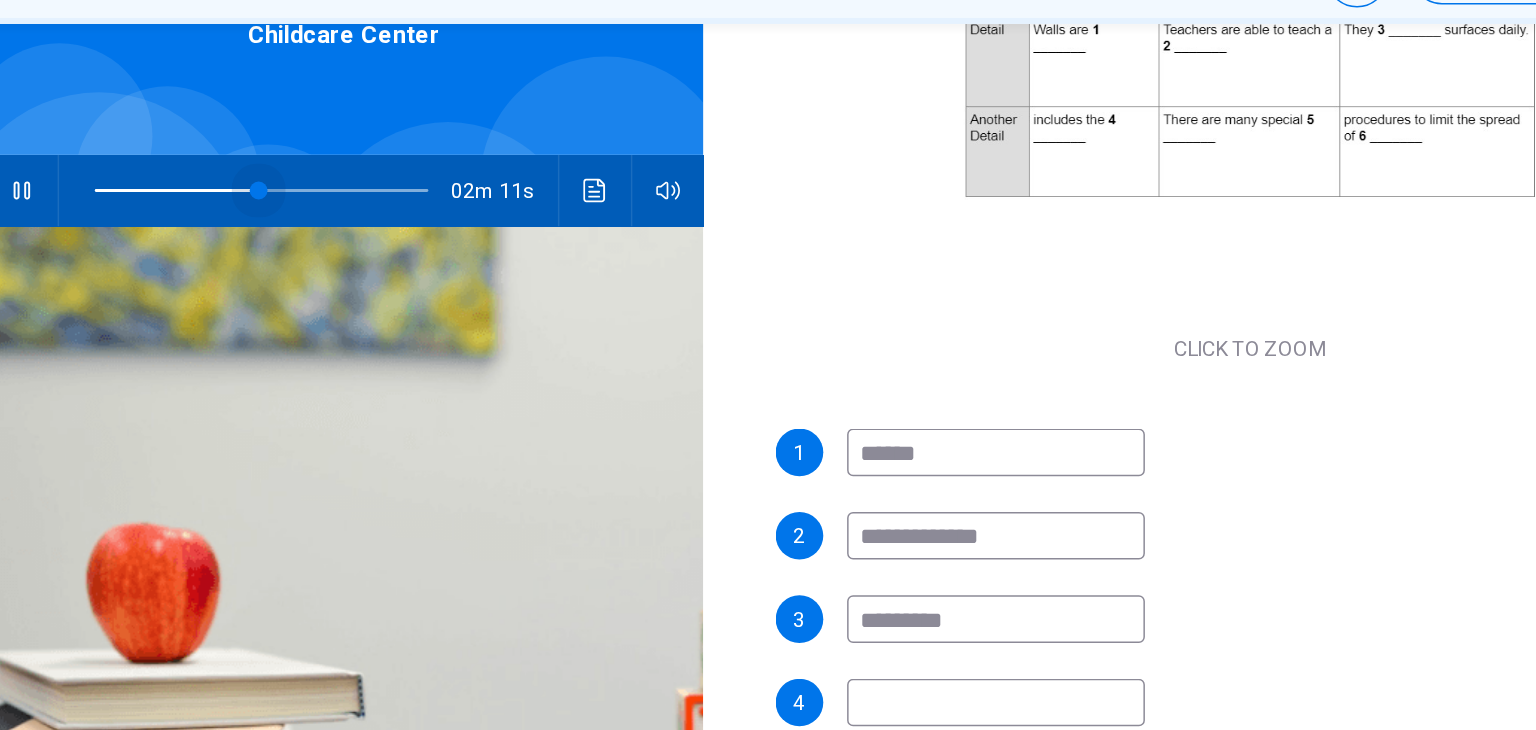 click at bounding box center [353, 240] 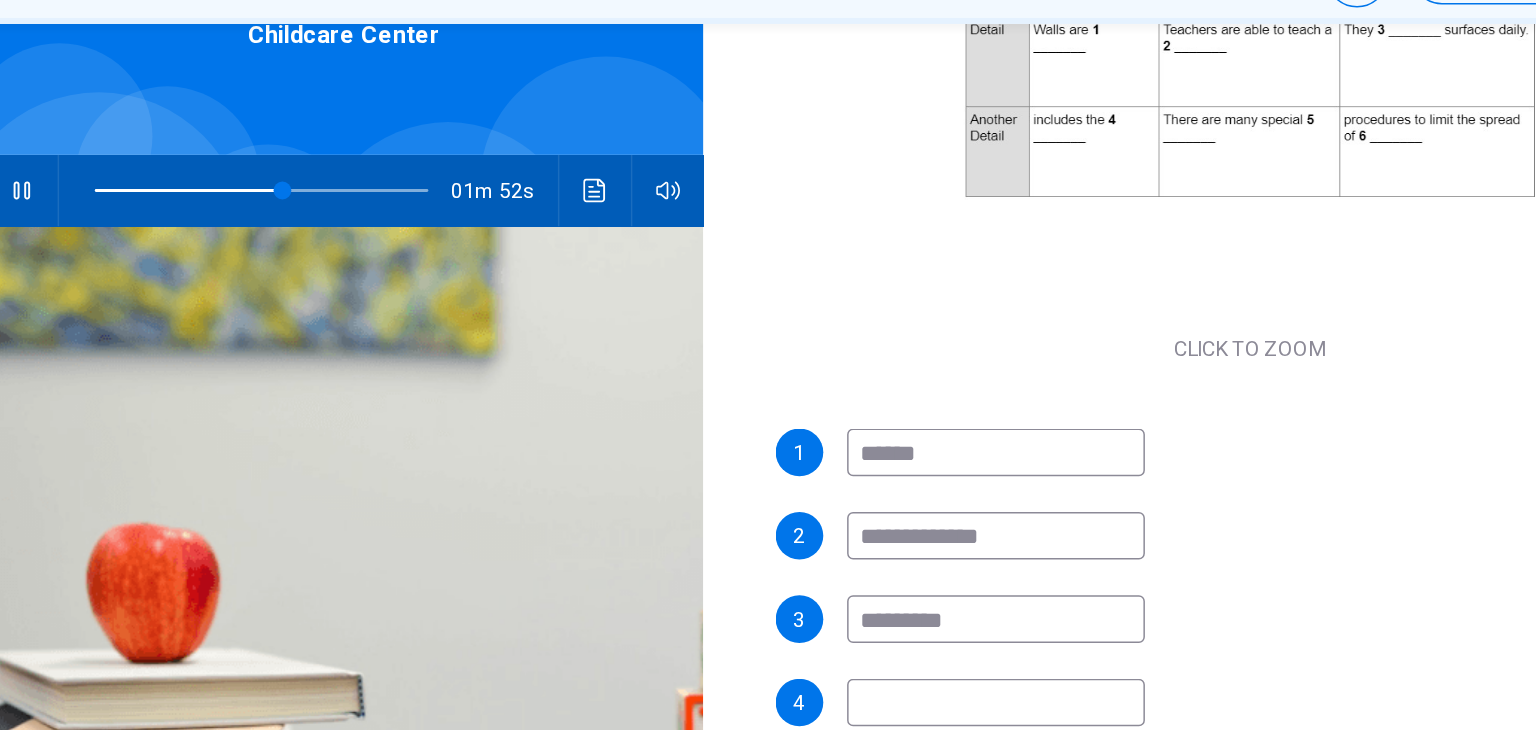 click at bounding box center [846, 584] 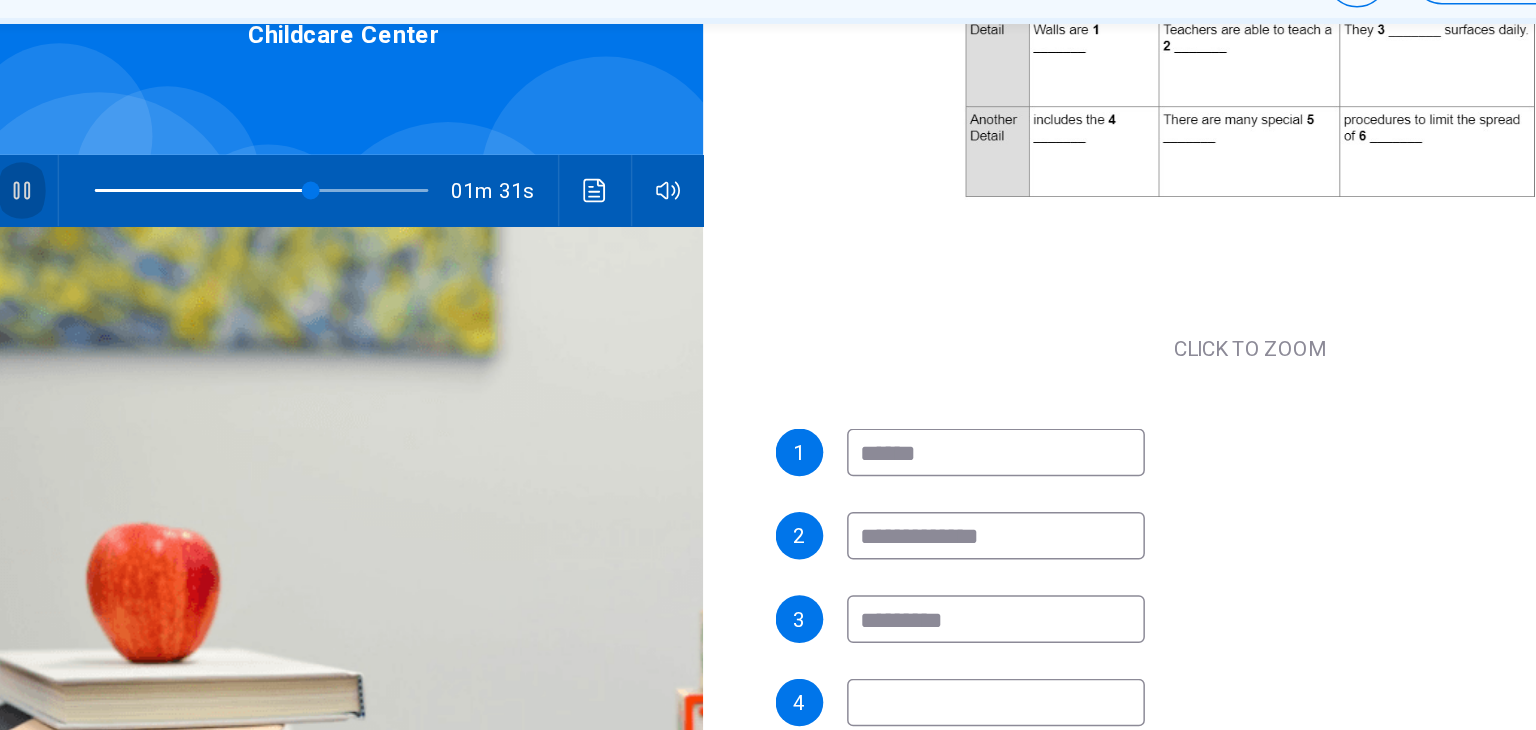 click 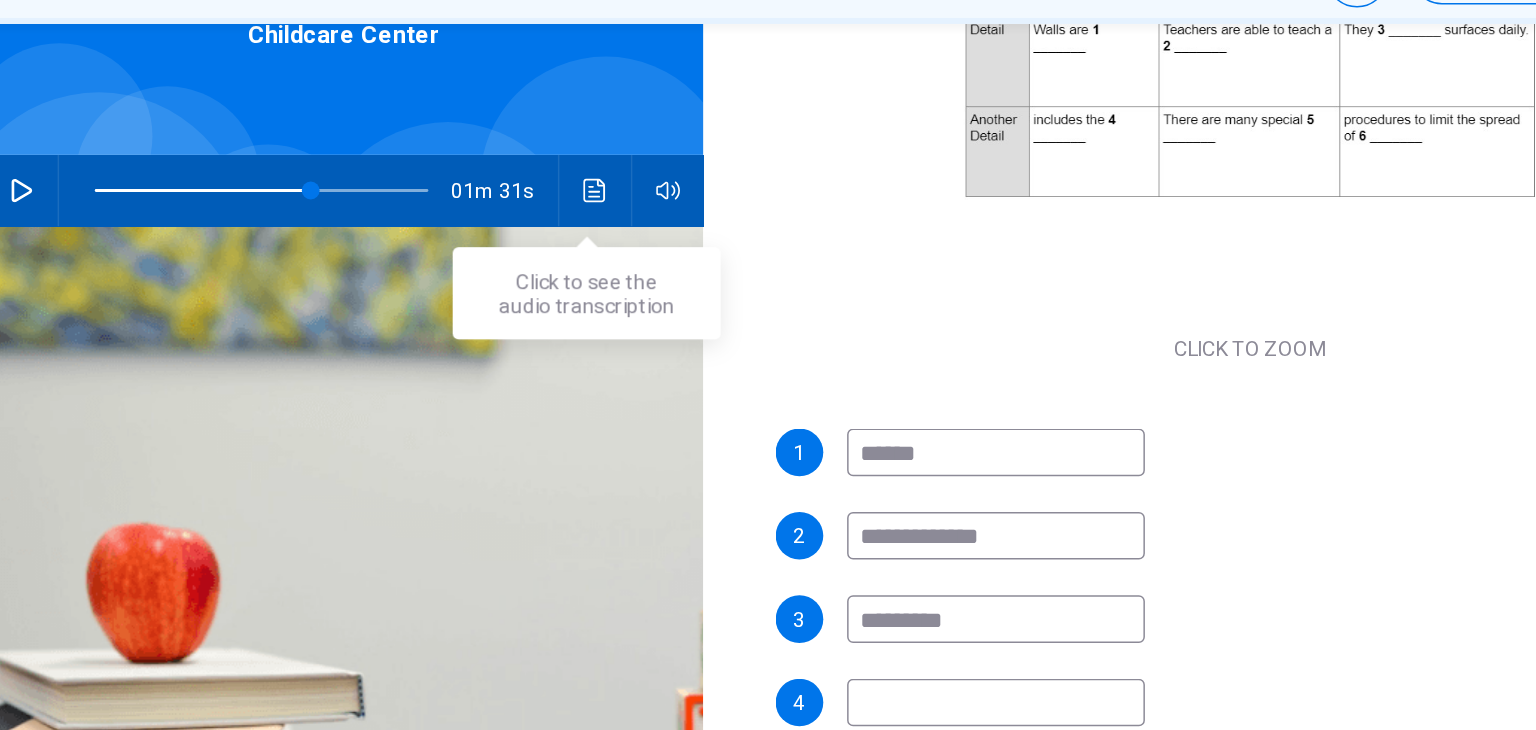 click on "01m 31s" at bounding box center [409, 240] 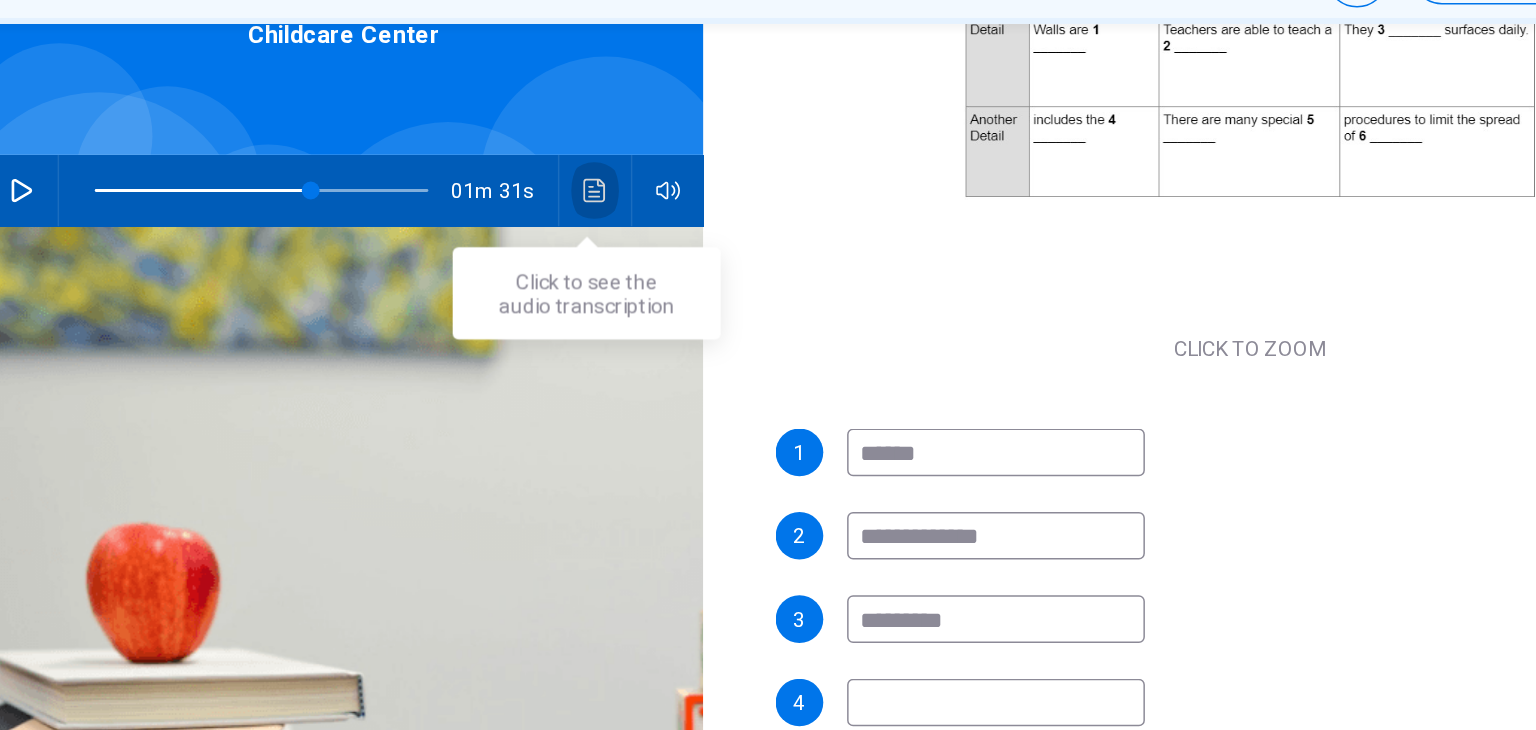 click 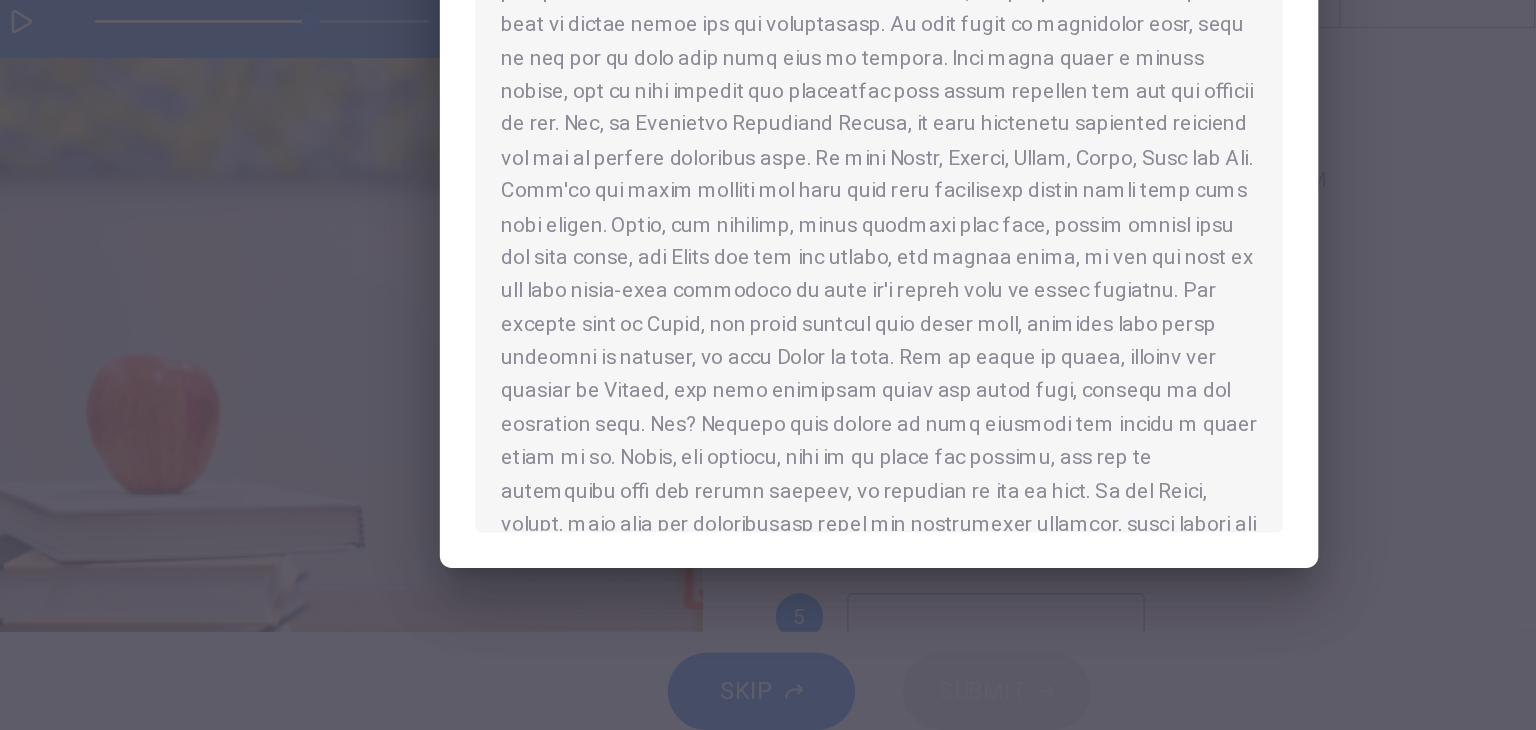 scroll, scrollTop: 572, scrollLeft: 0, axis: vertical 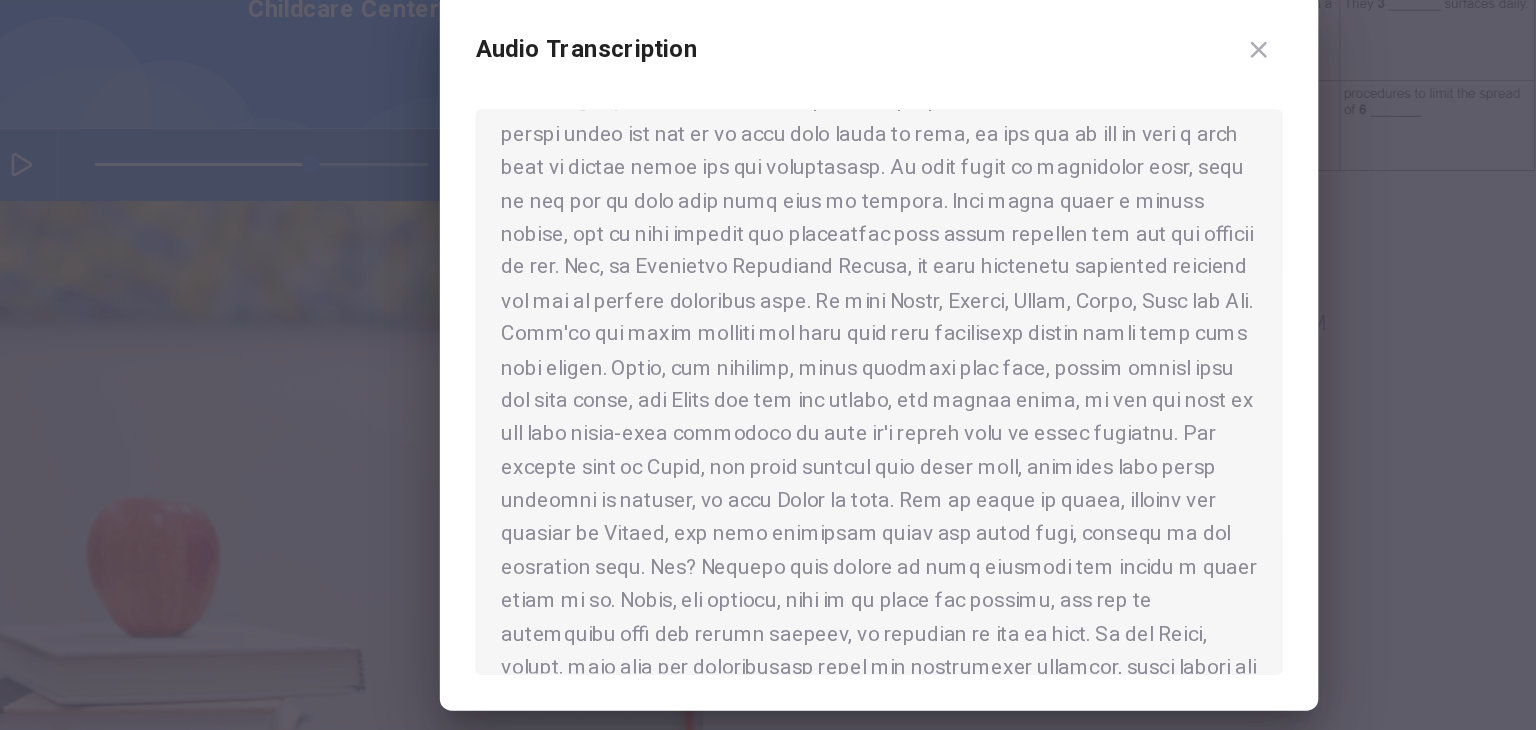 click at bounding box center [1023, 163] 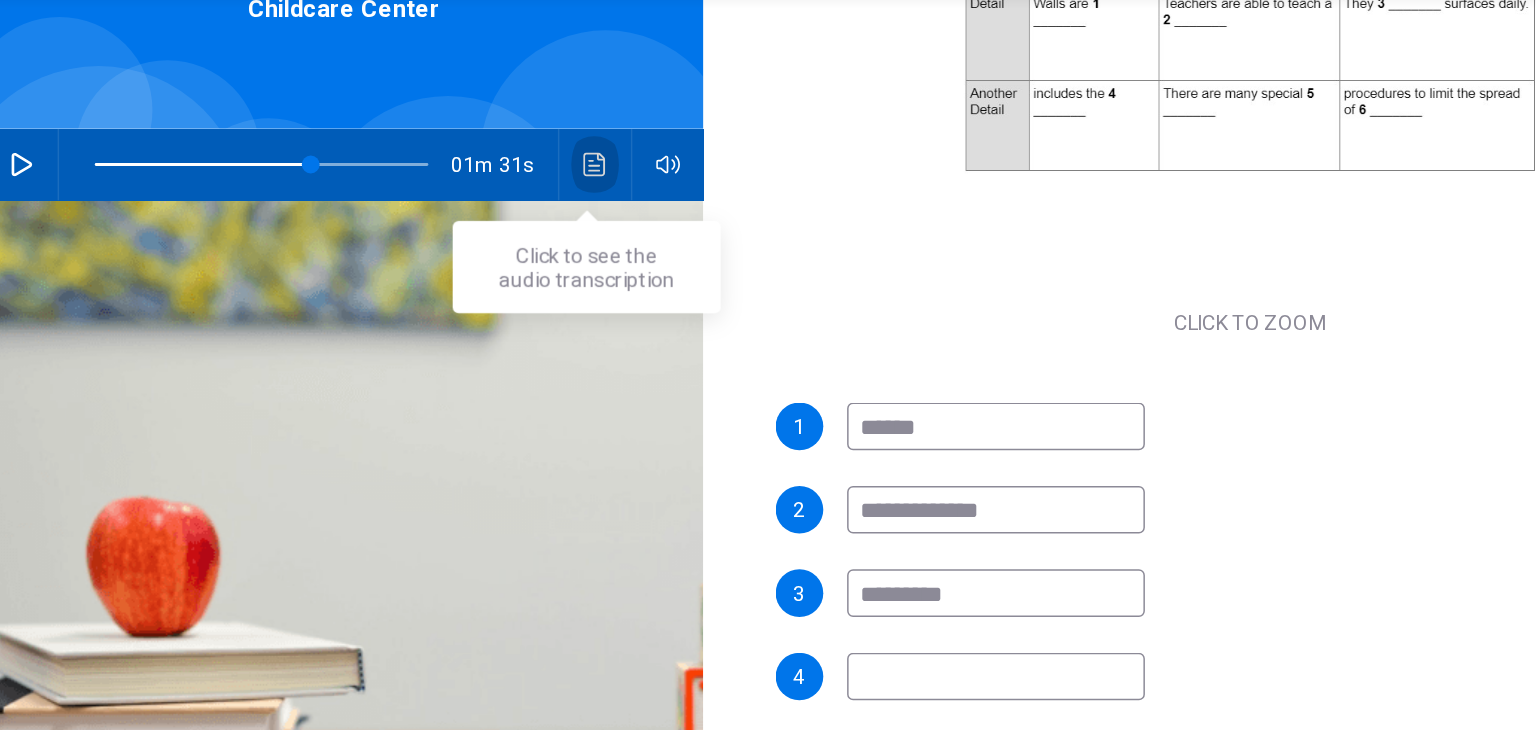 click 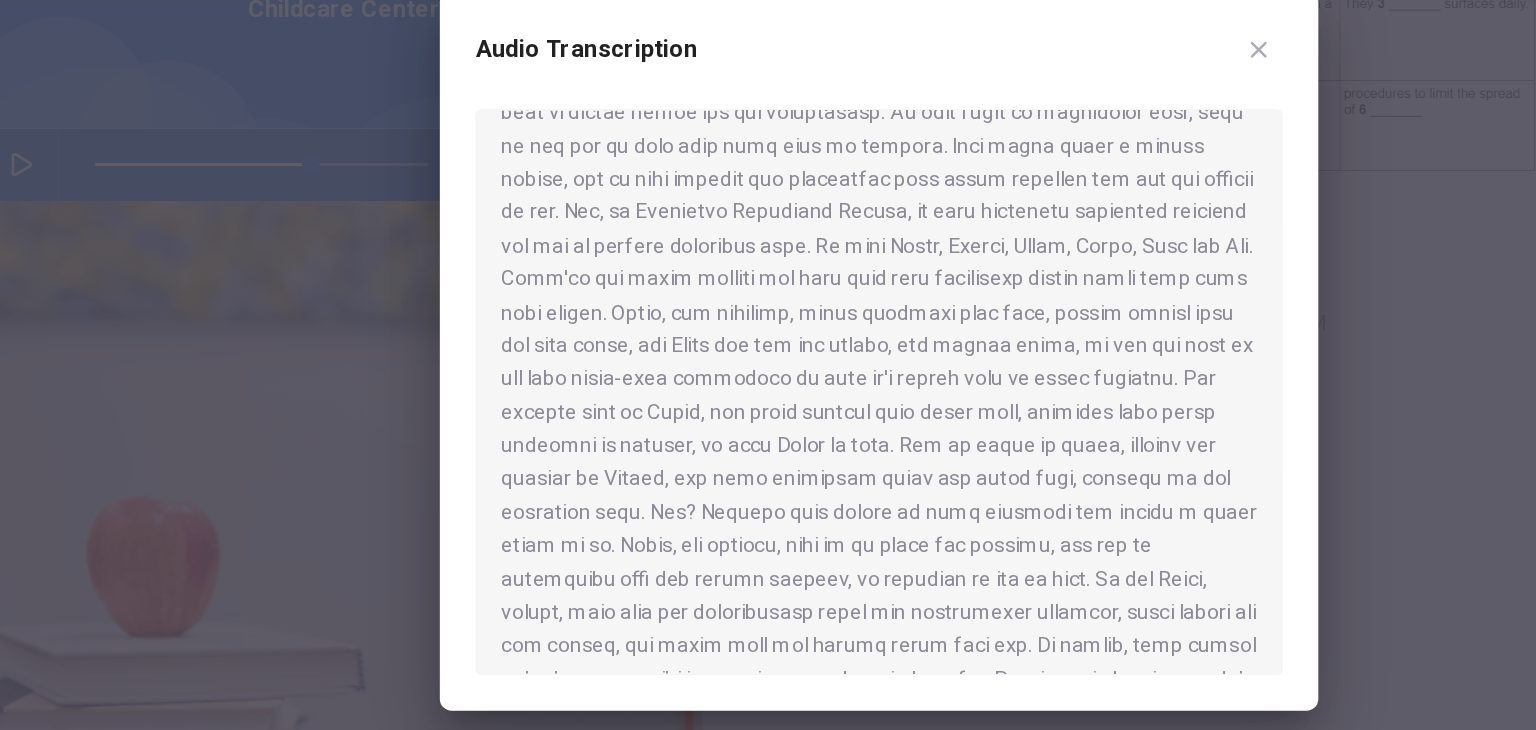 scroll, scrollTop: 610, scrollLeft: 0, axis: vertical 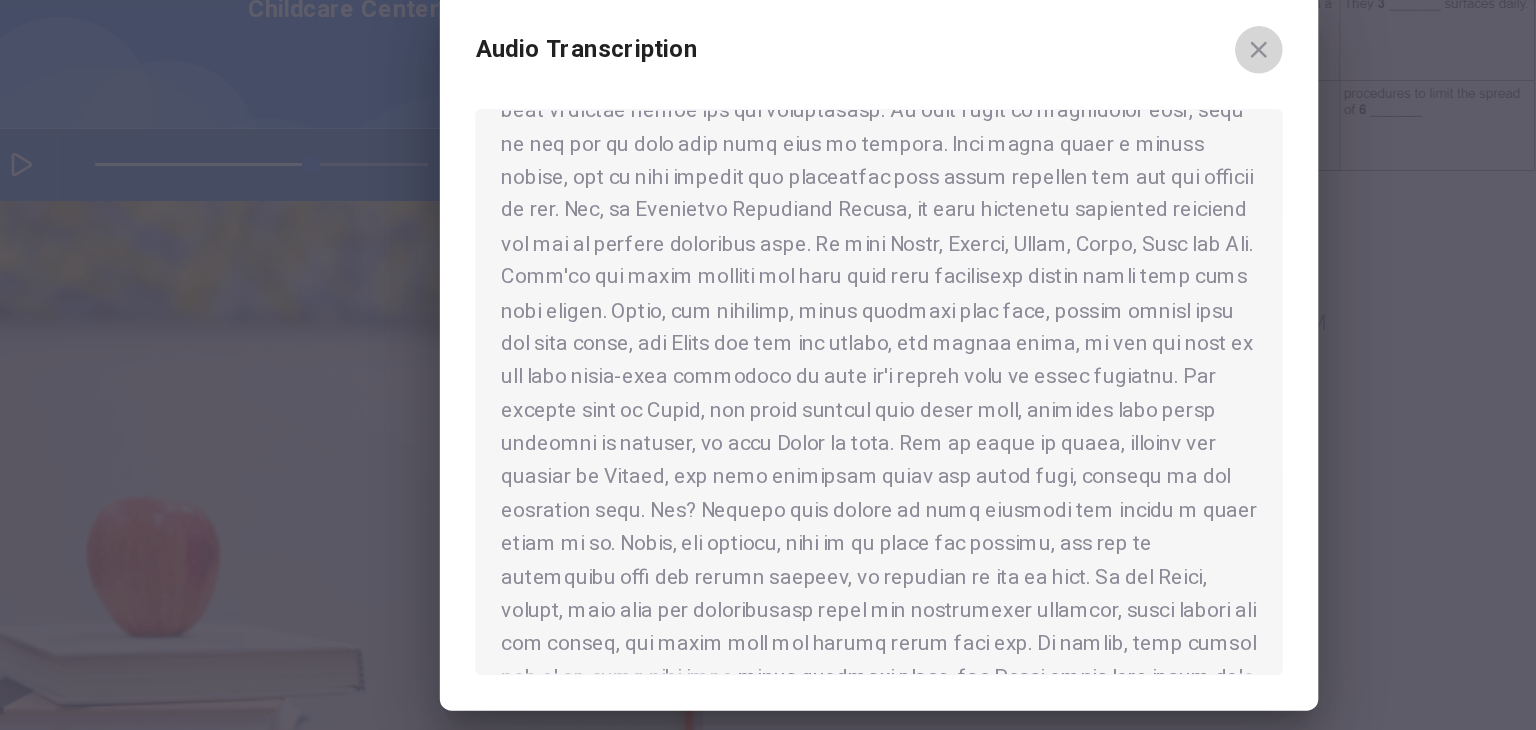 click 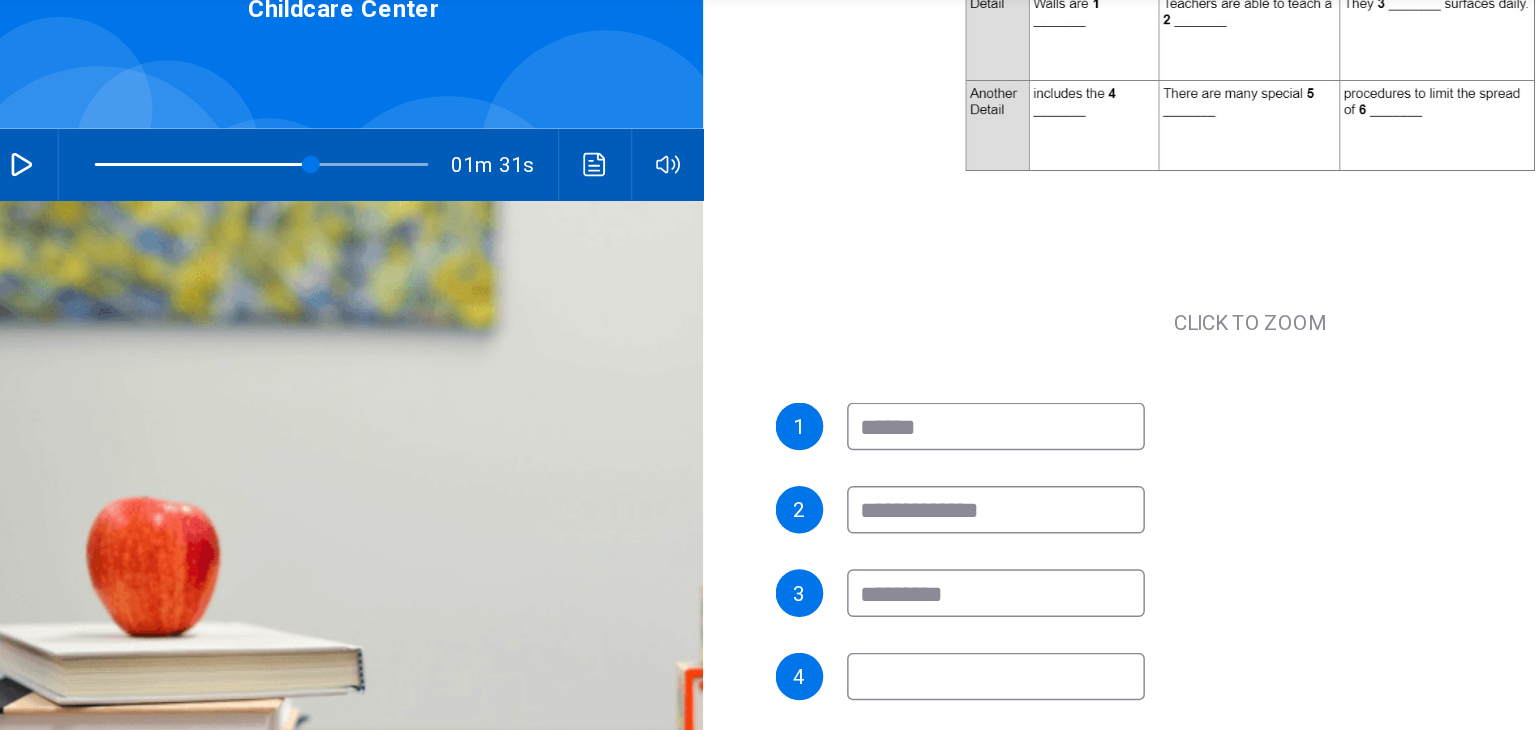 scroll, scrollTop: 0, scrollLeft: 0, axis: both 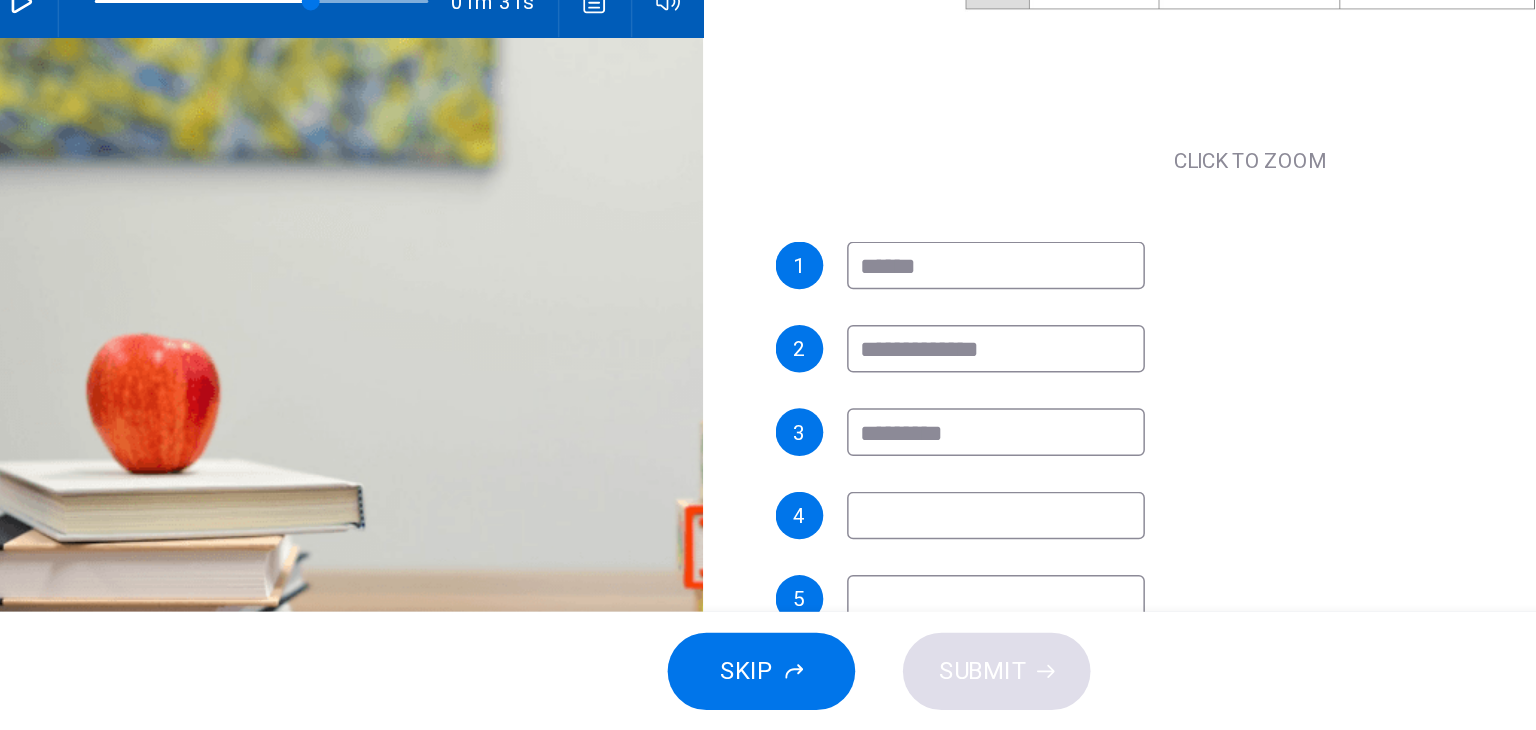 click at bounding box center [846, 585] 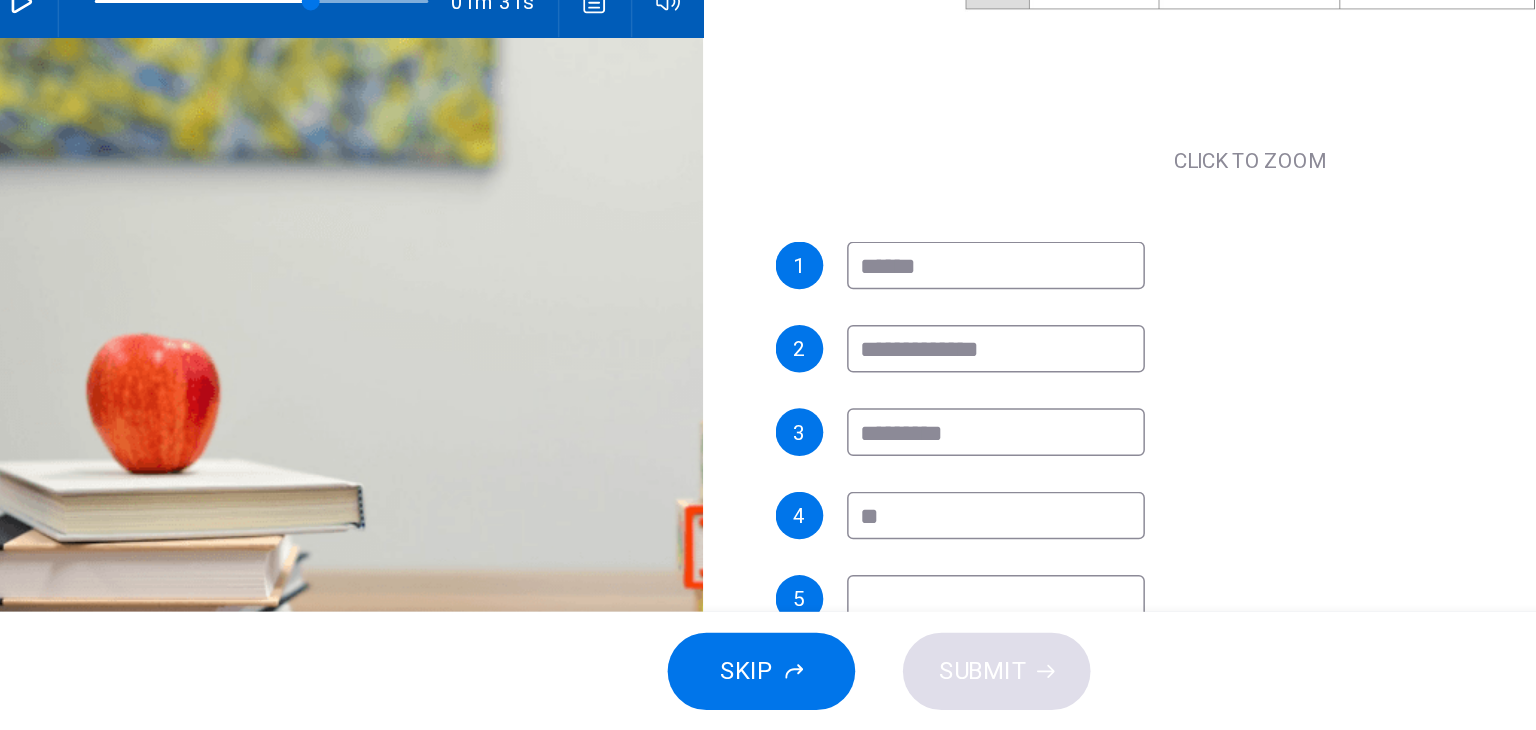 type on "*" 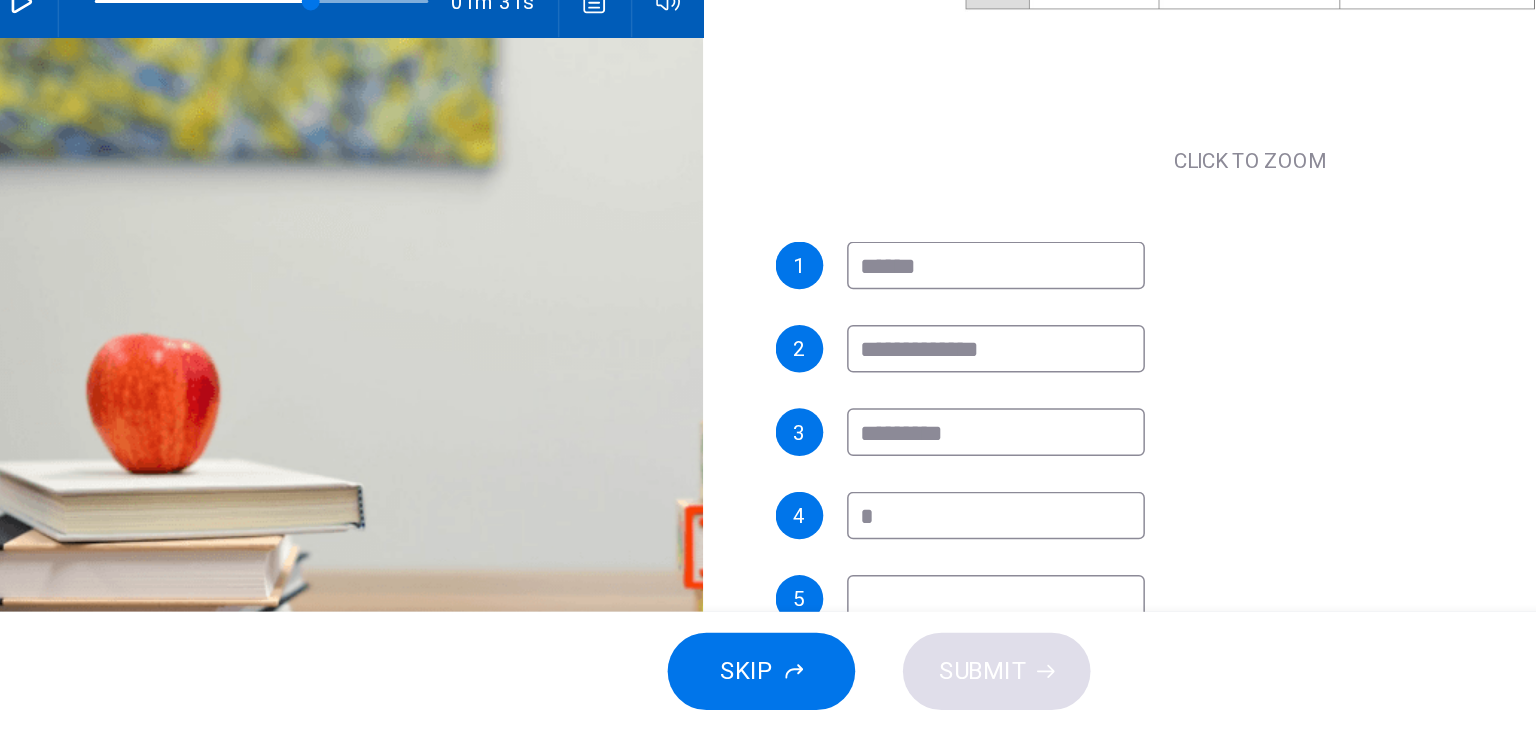 type 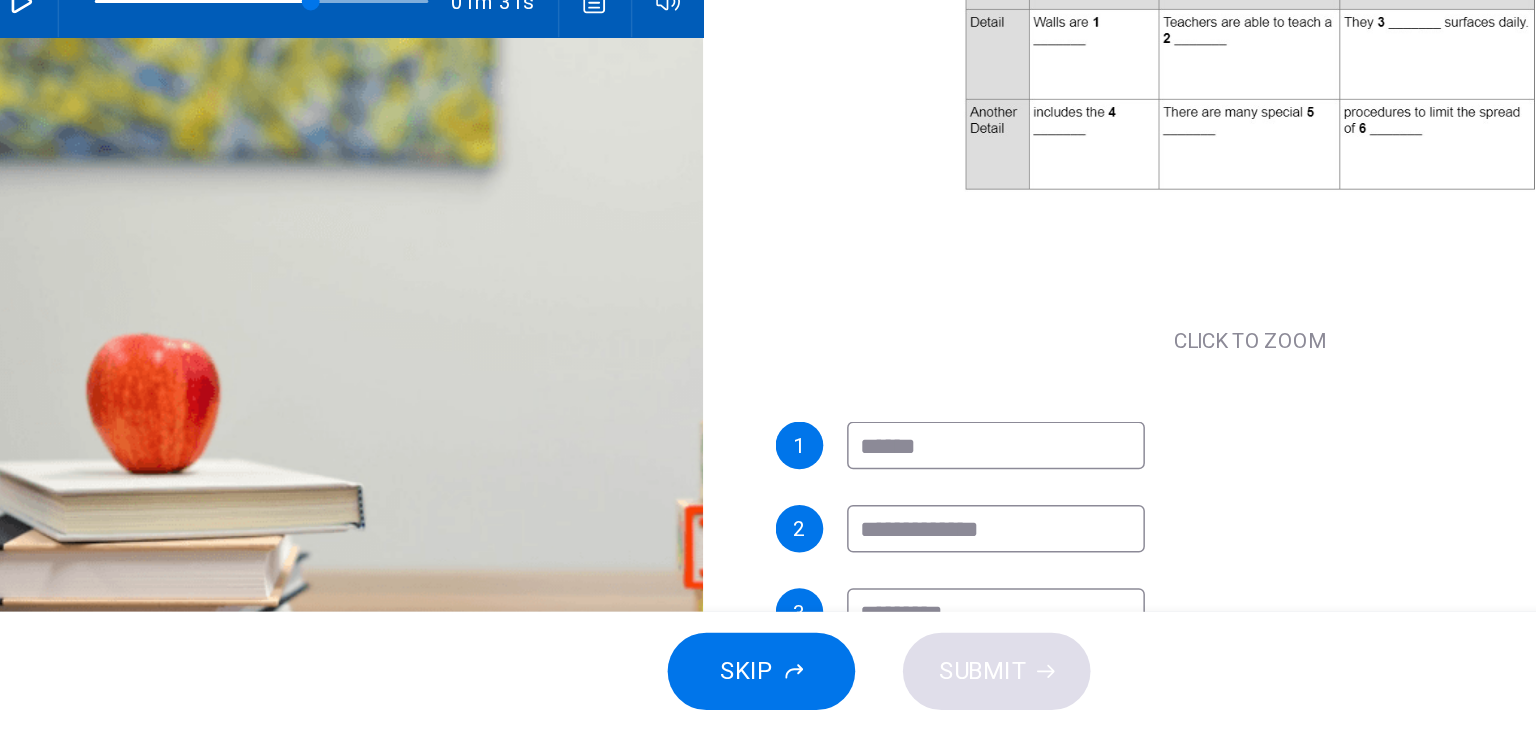 scroll, scrollTop: 285, scrollLeft: 0, axis: vertical 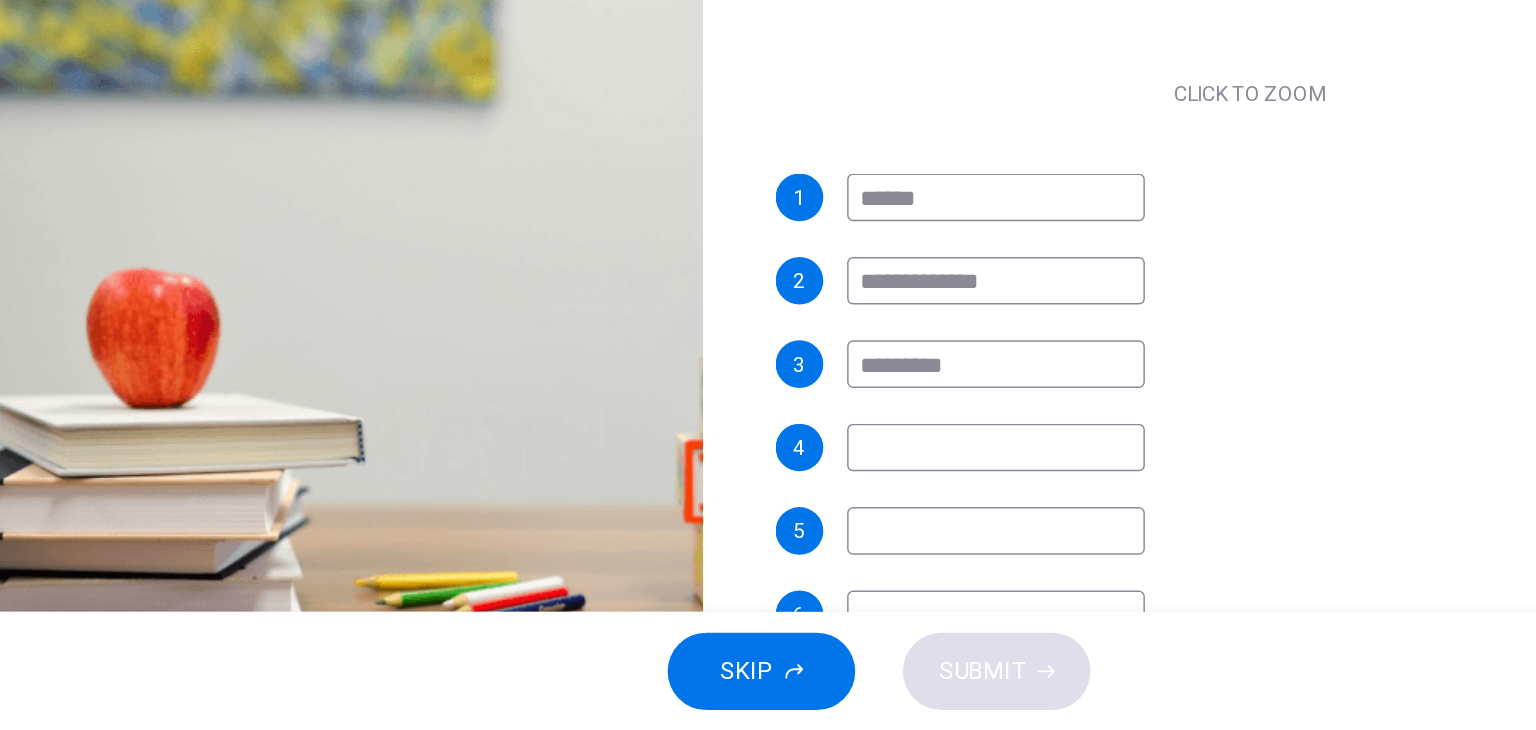 click at bounding box center (846, 596) 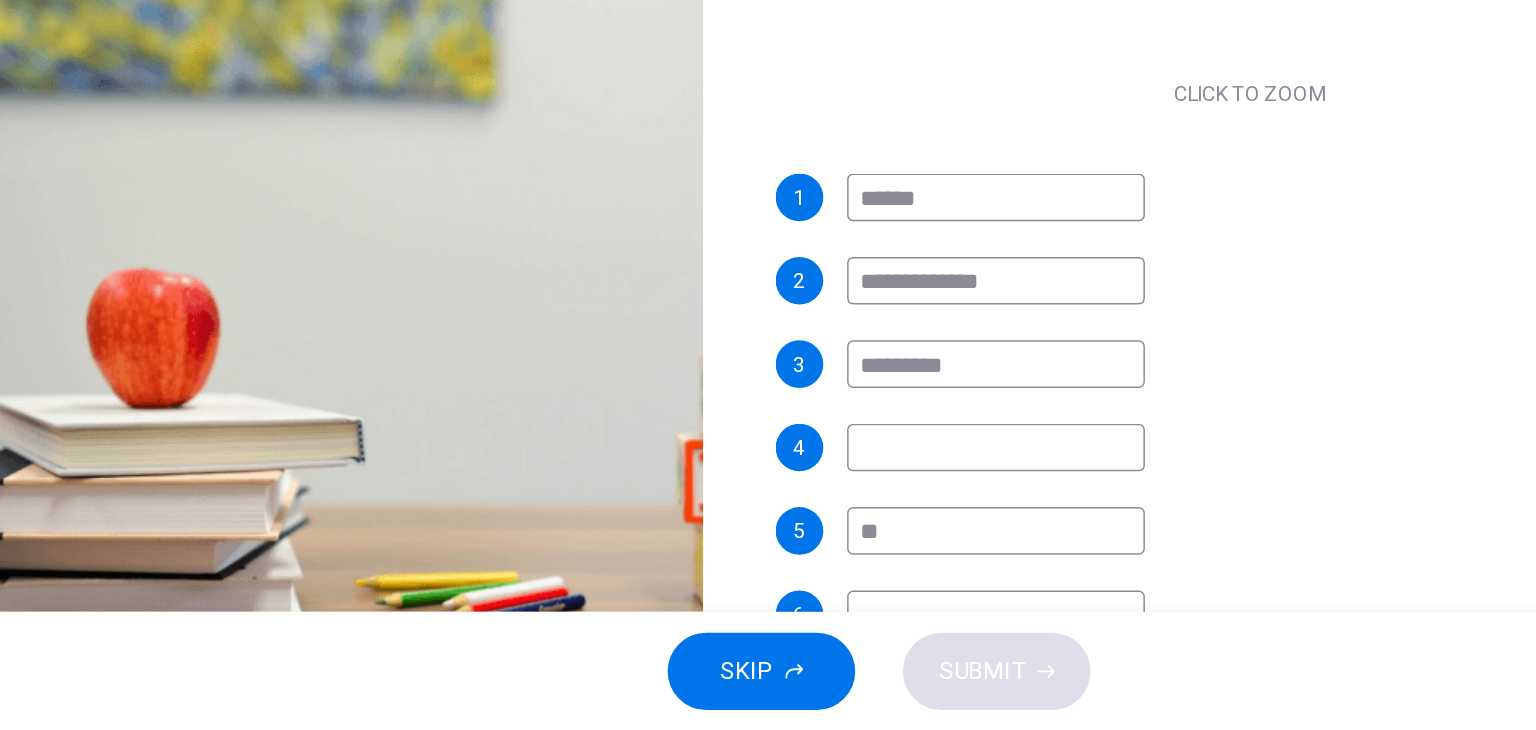 type on "*" 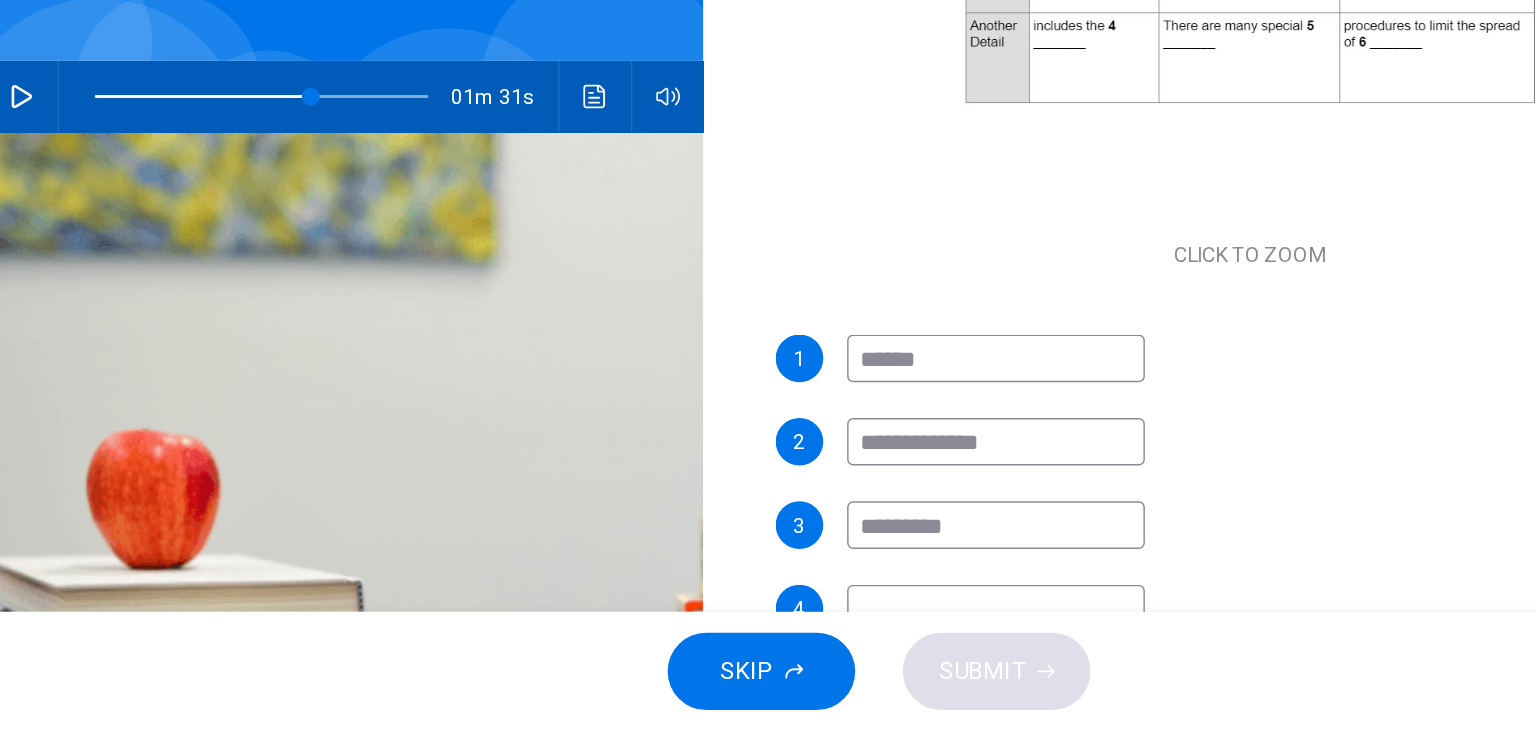 scroll, scrollTop: 47, scrollLeft: 0, axis: vertical 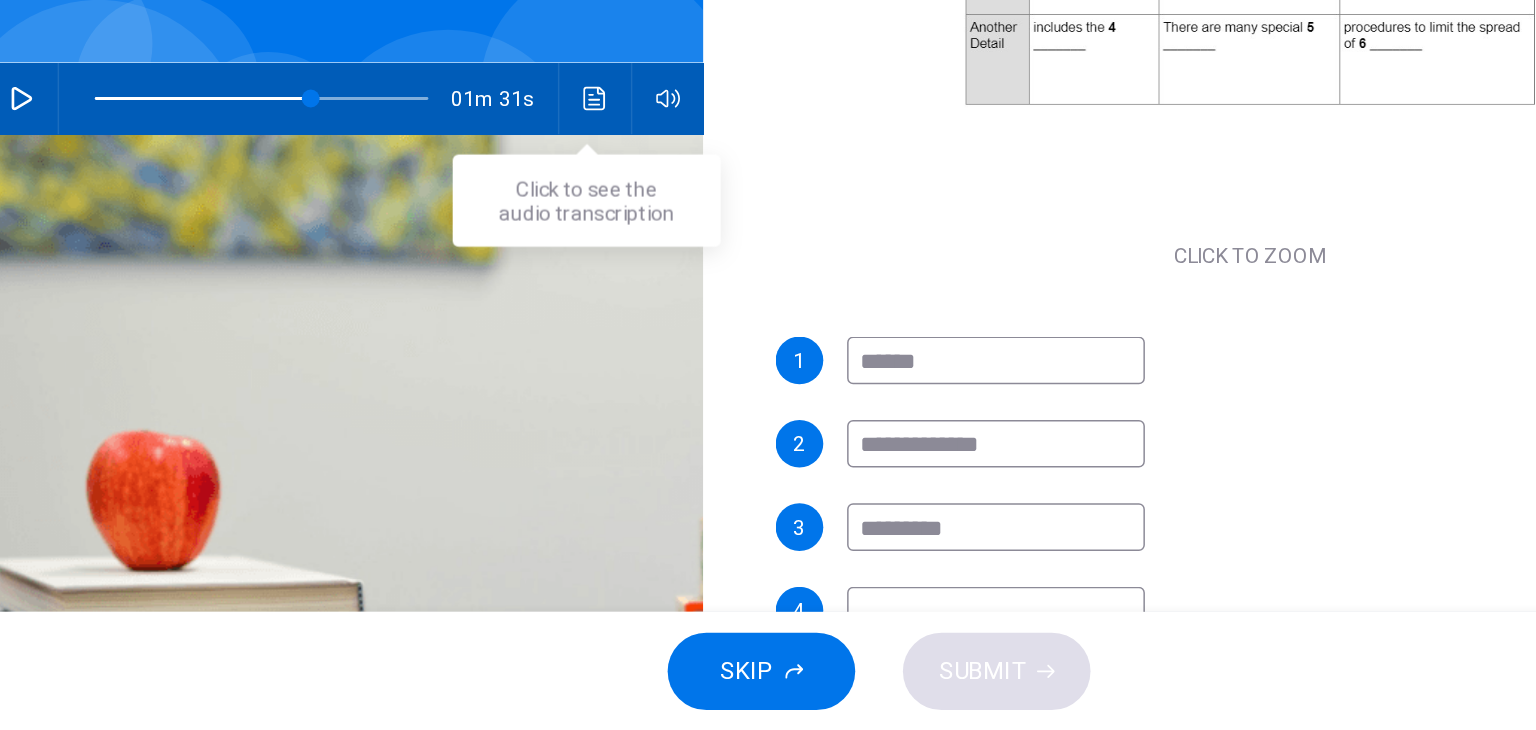 type on "**********" 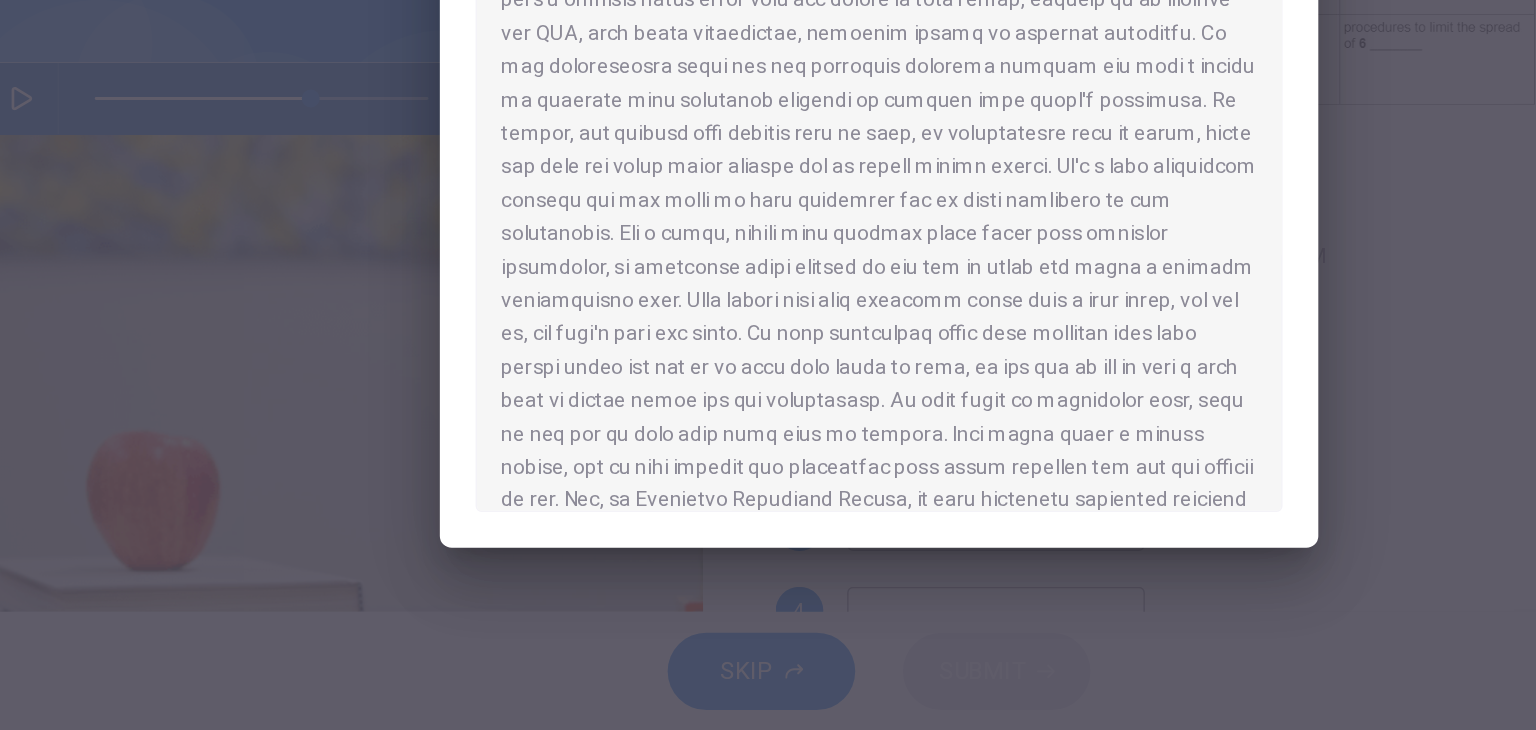 scroll, scrollTop: 308, scrollLeft: 0, axis: vertical 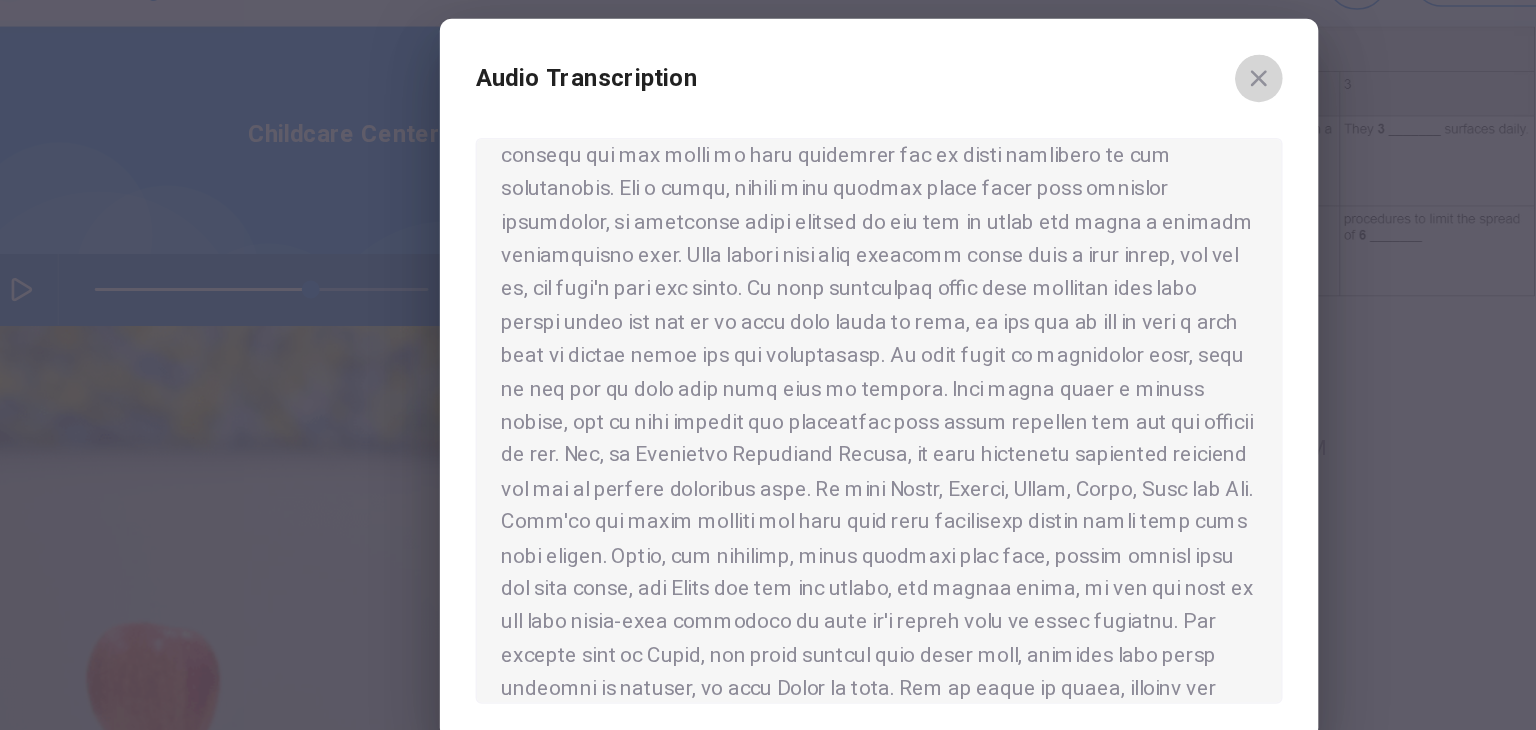 click 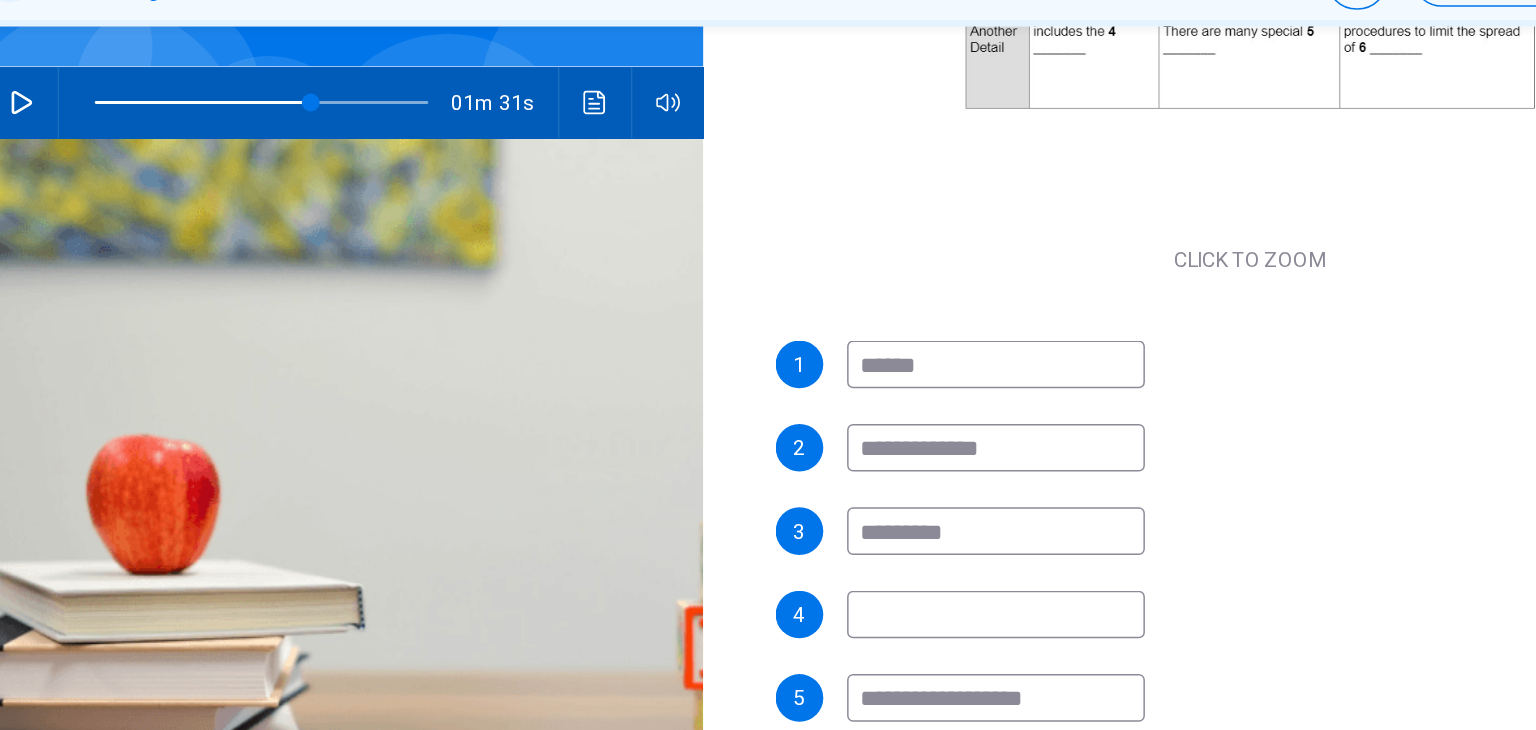 scroll, scrollTop: 232, scrollLeft: 0, axis: vertical 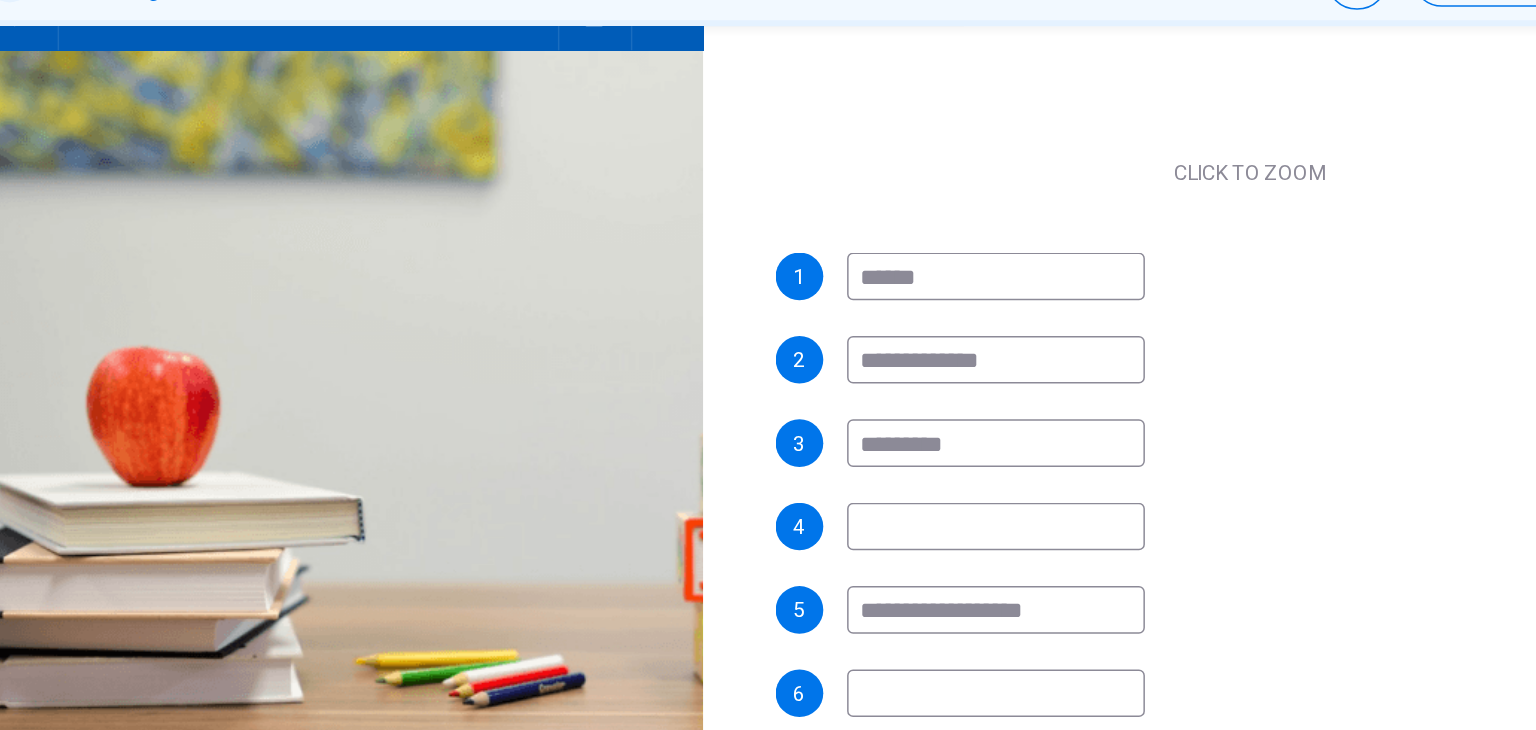 click at bounding box center [846, 576] 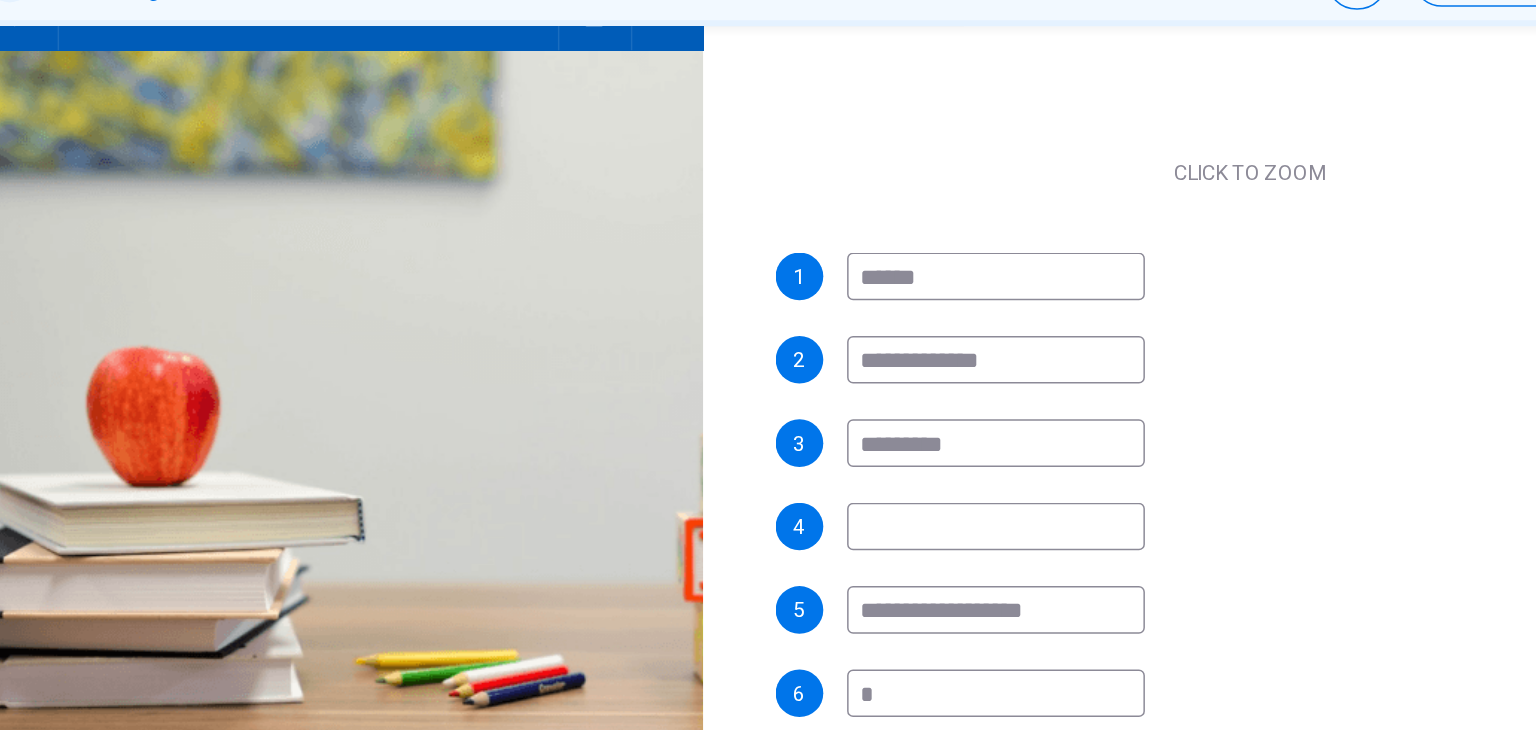 type on "**" 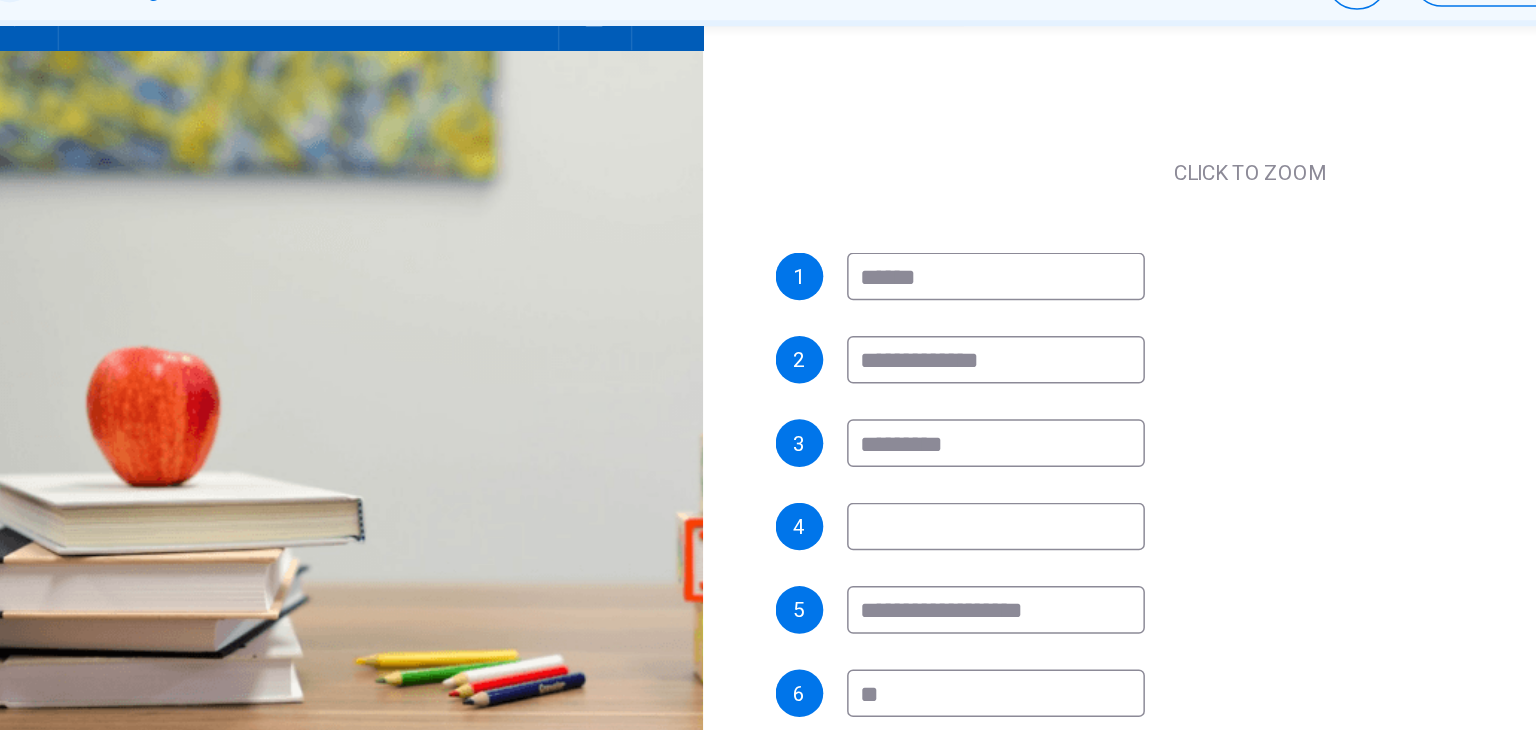 type on "**" 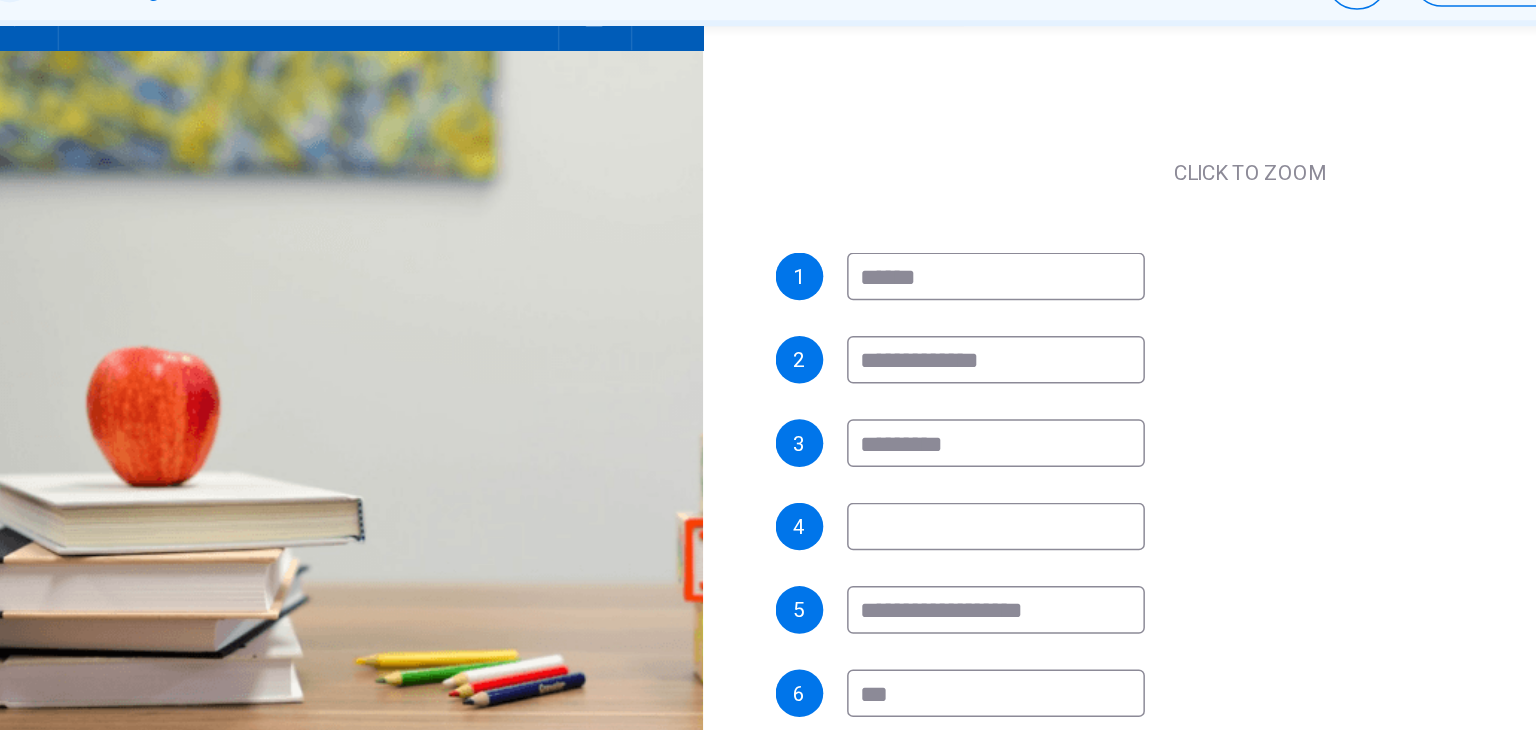 type on "****" 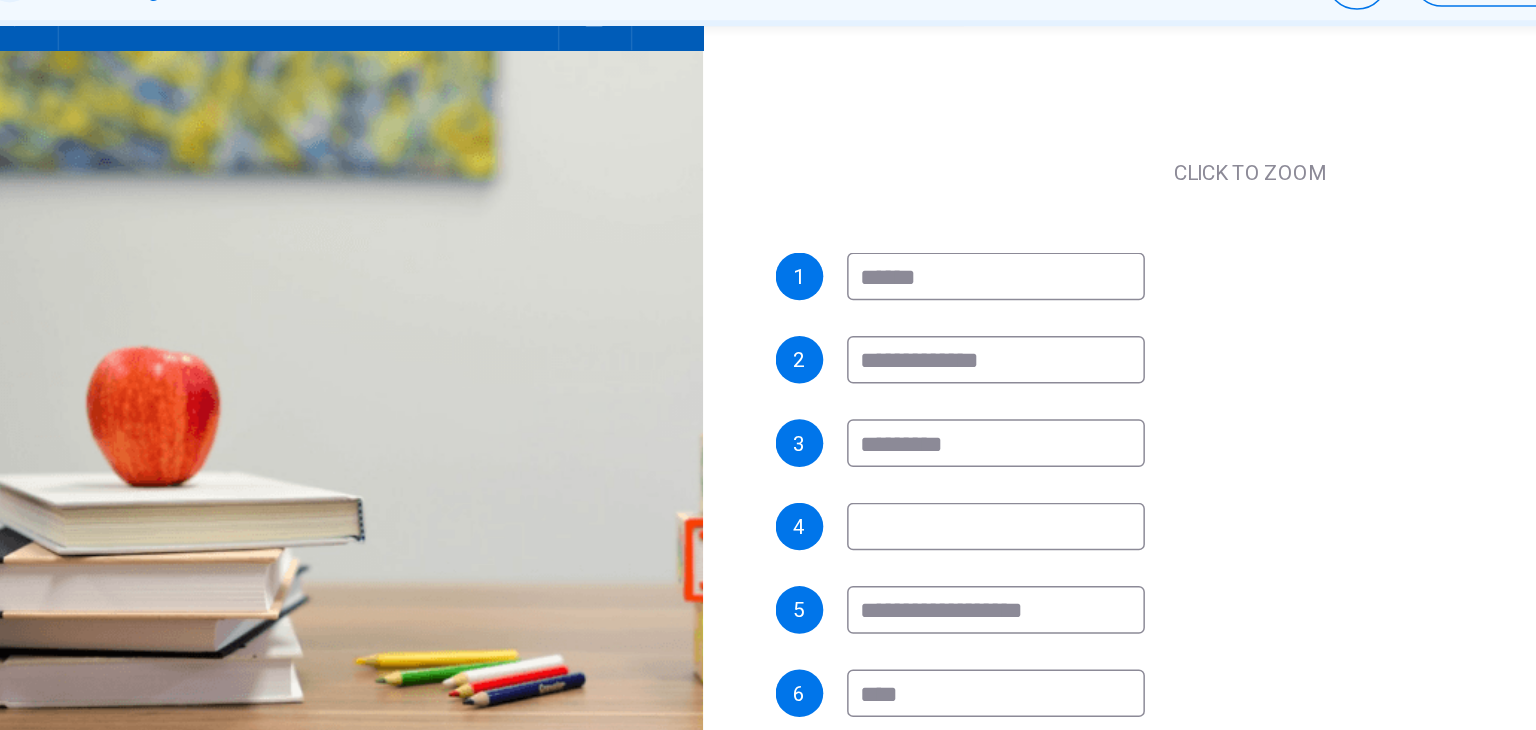 type on "**" 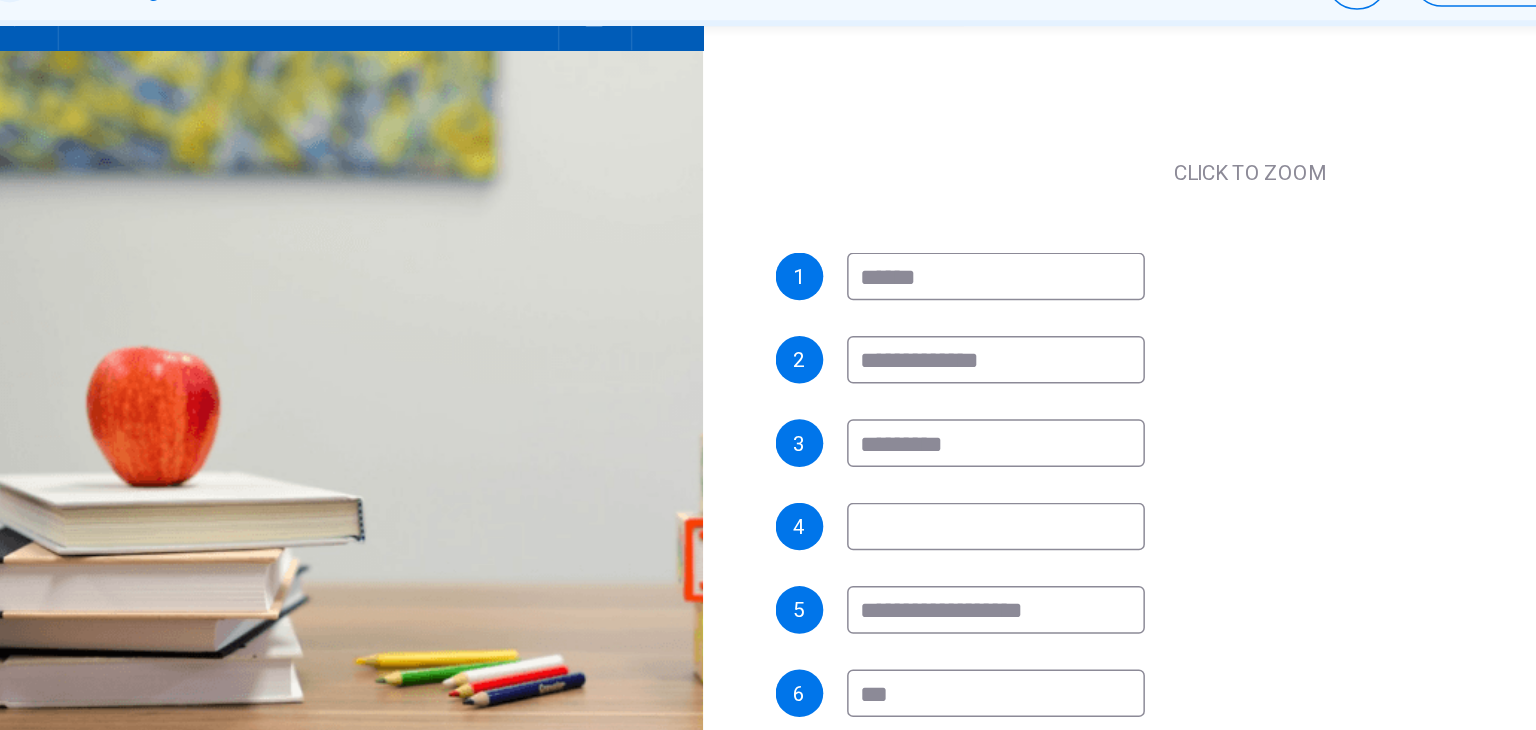 type on "****" 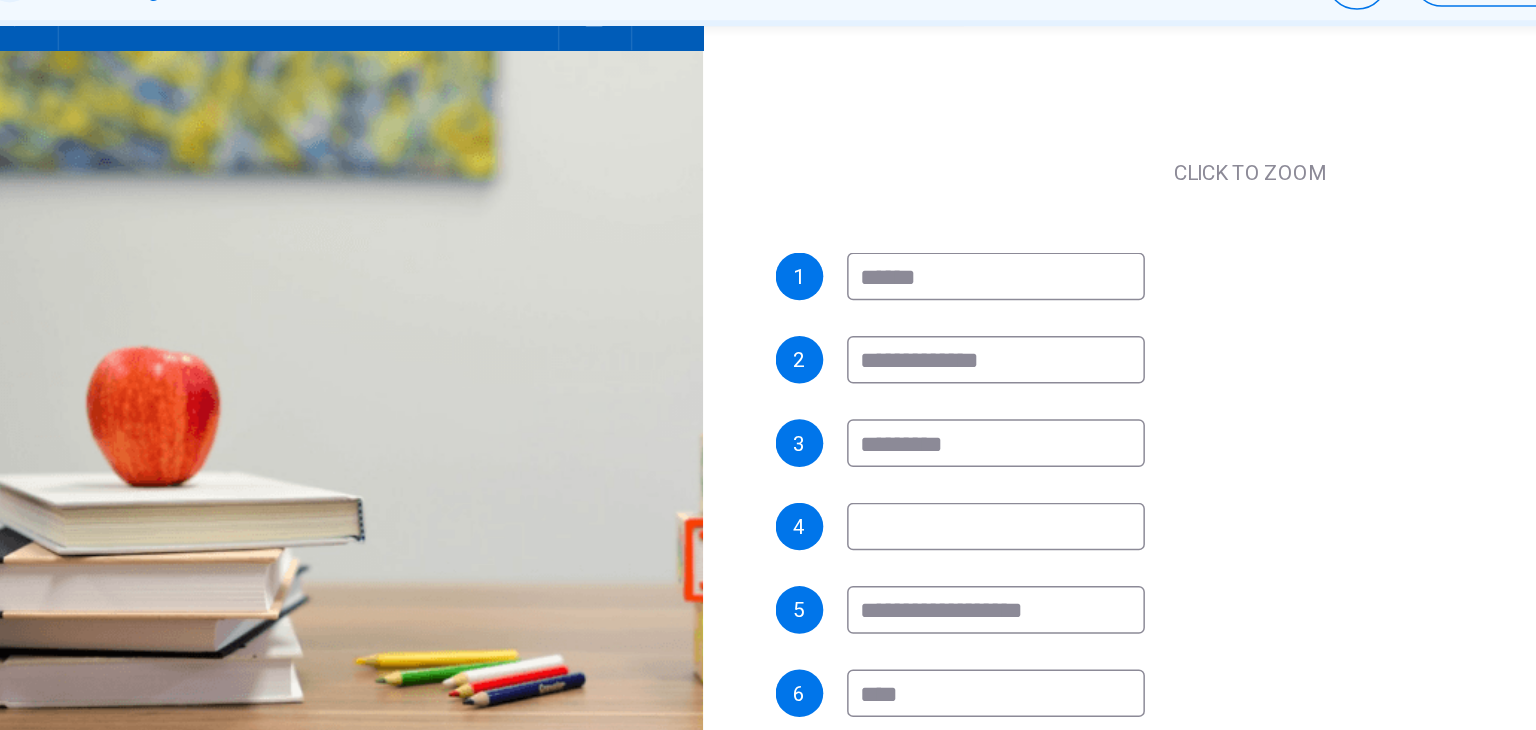 type on "**" 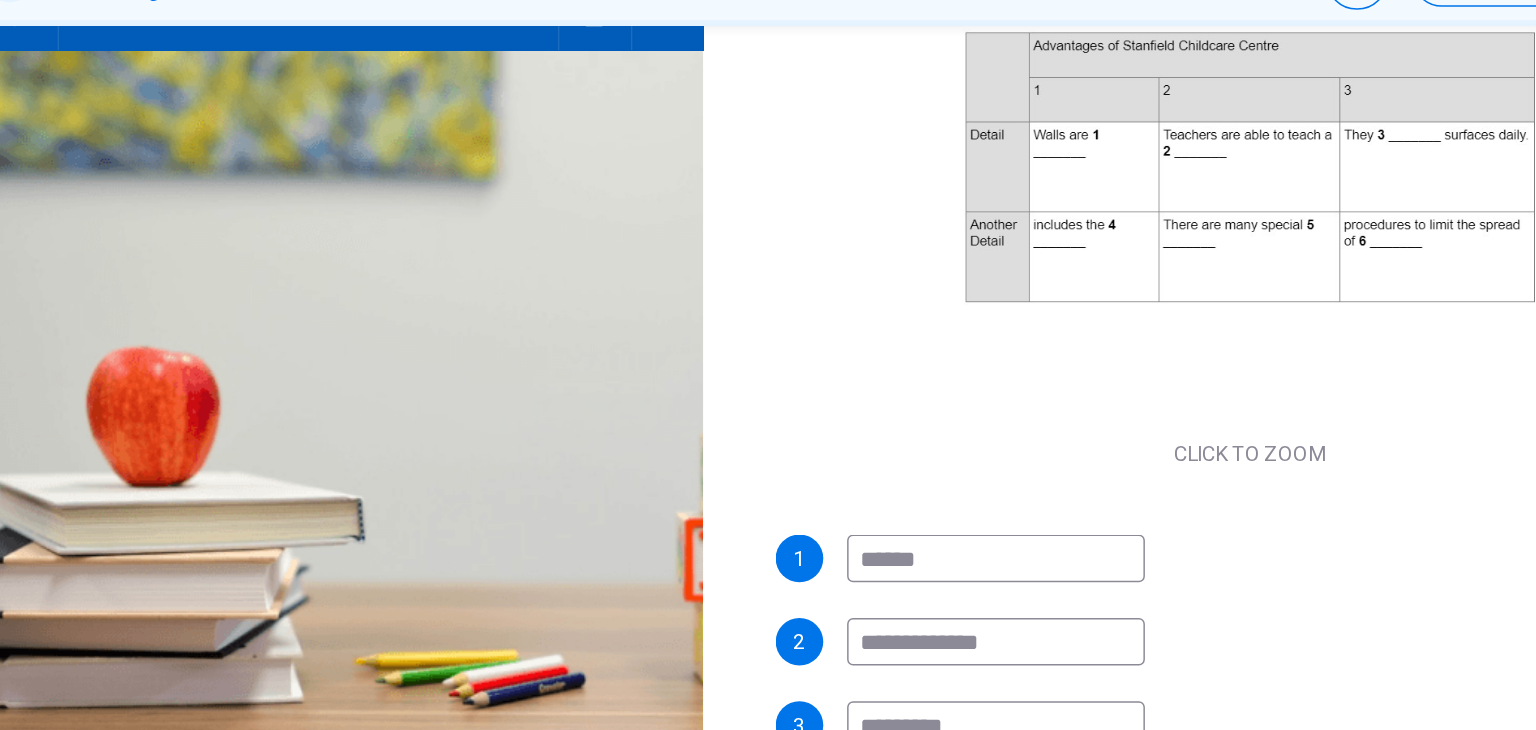 scroll, scrollTop: 91, scrollLeft: 0, axis: vertical 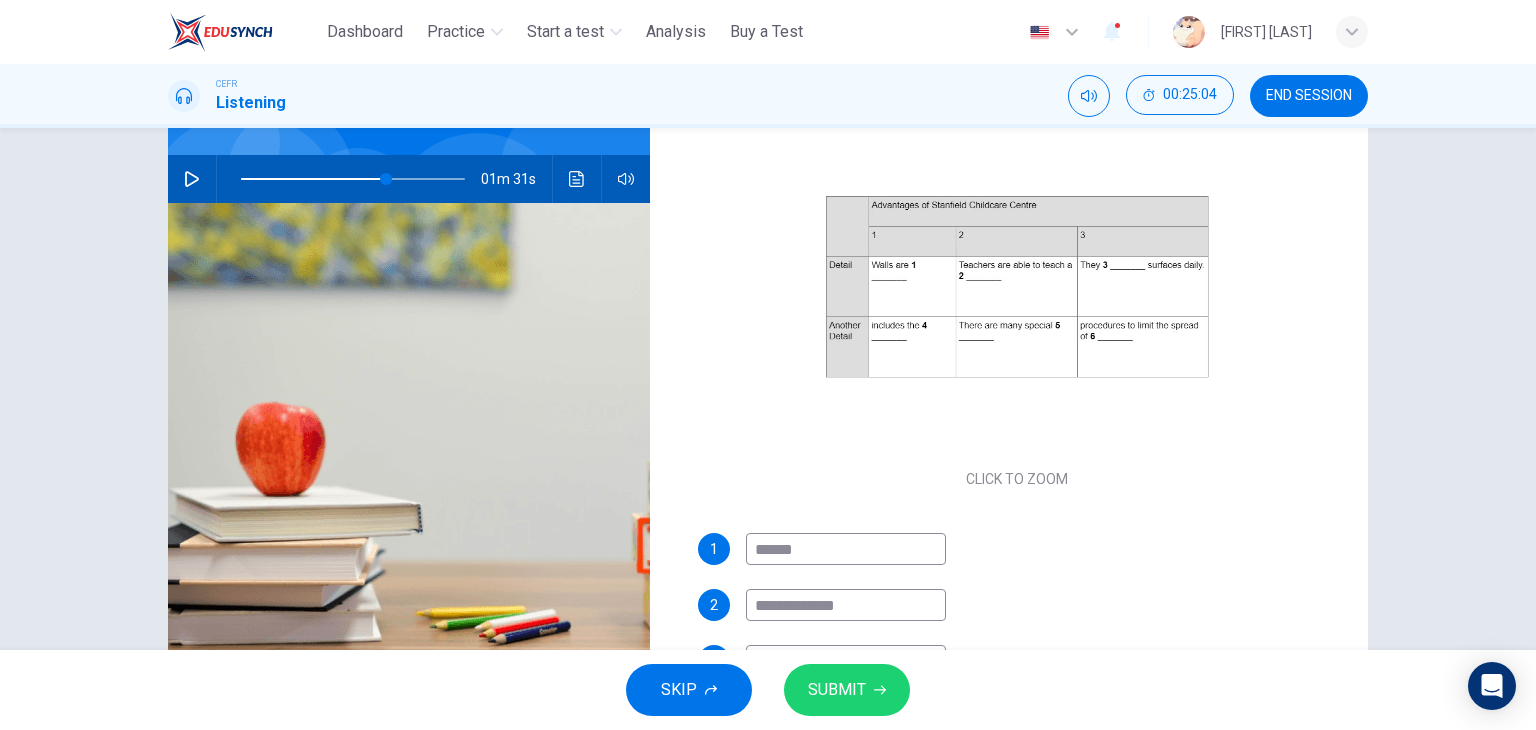 type on "*****" 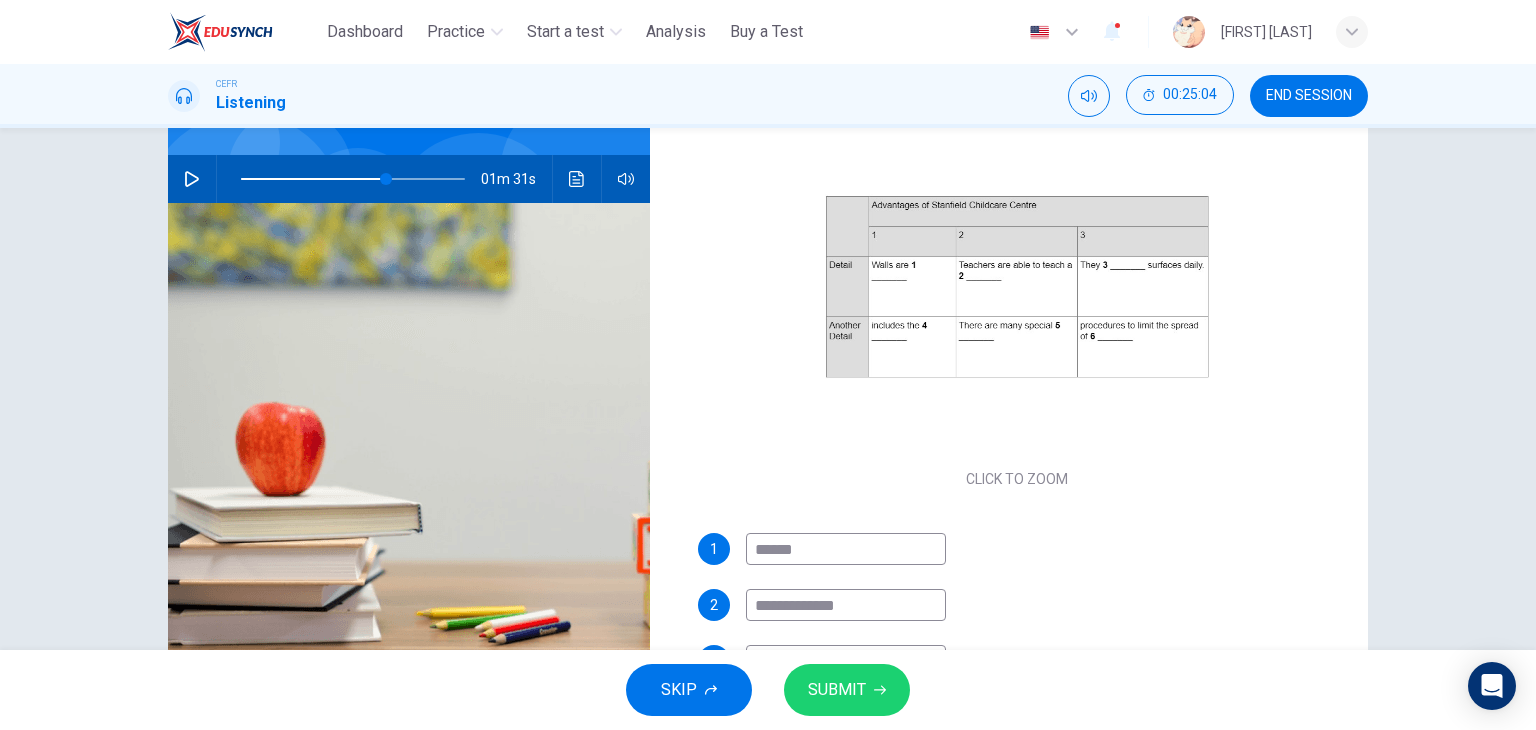 click on "01m 31s" at bounding box center (409, 179) 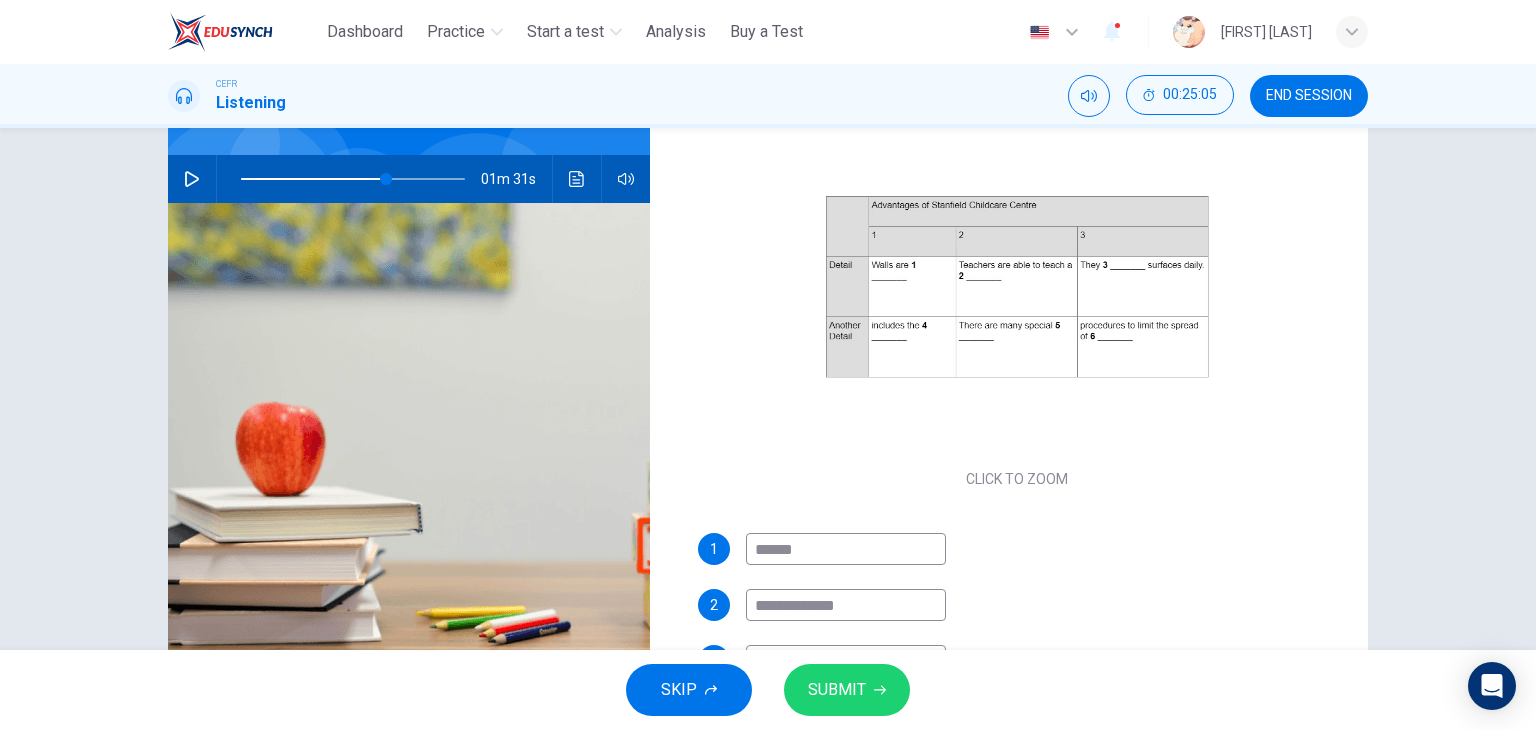 click 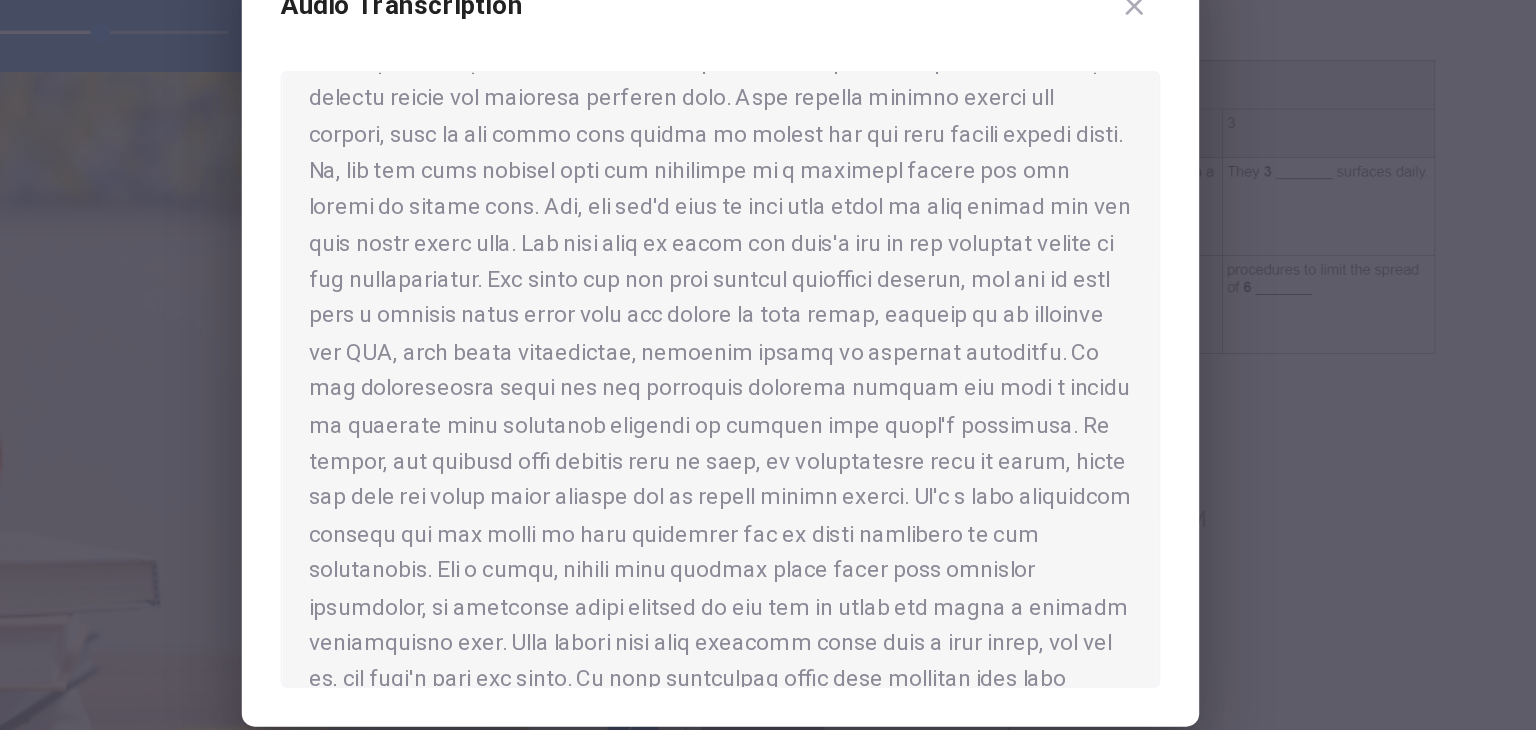 scroll, scrollTop: 192, scrollLeft: 0, axis: vertical 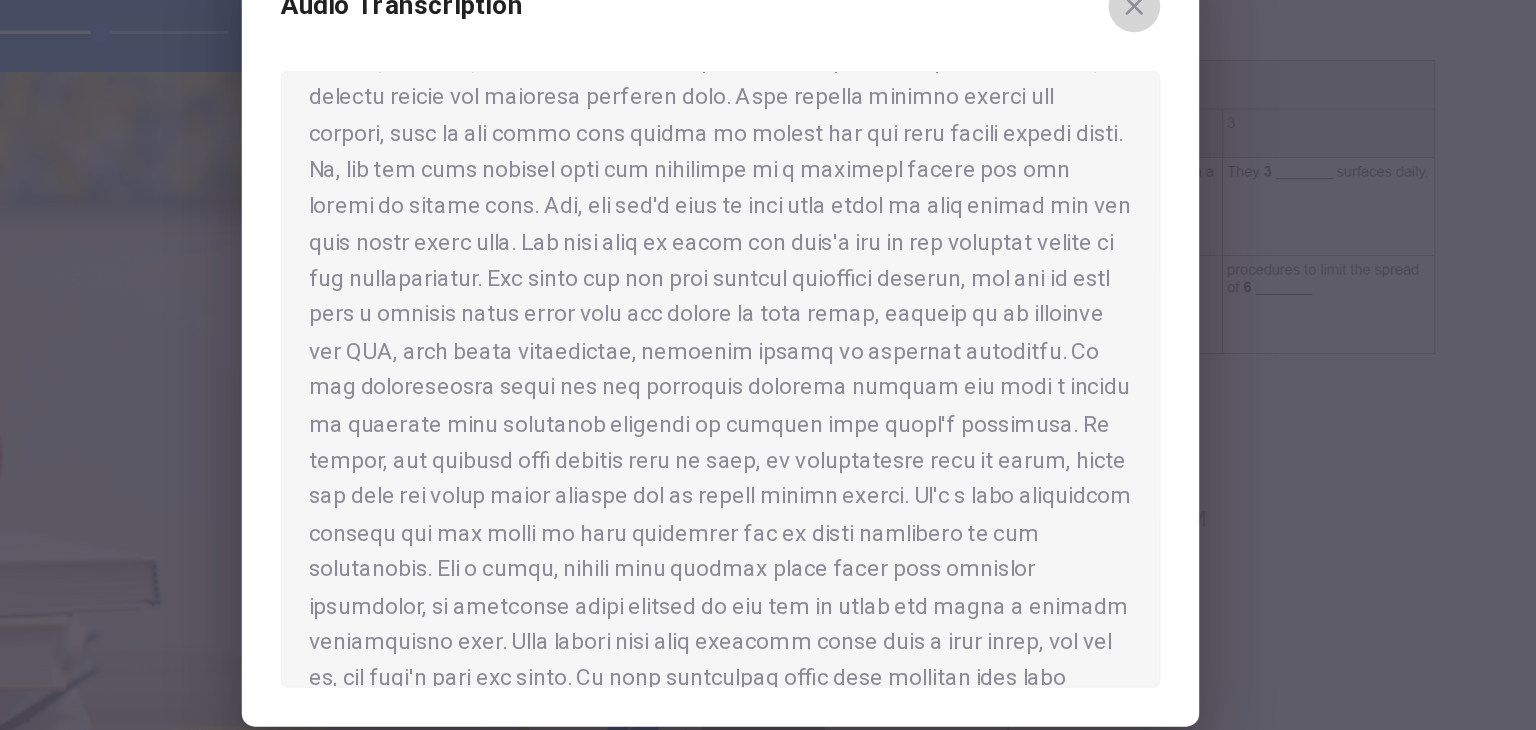 click 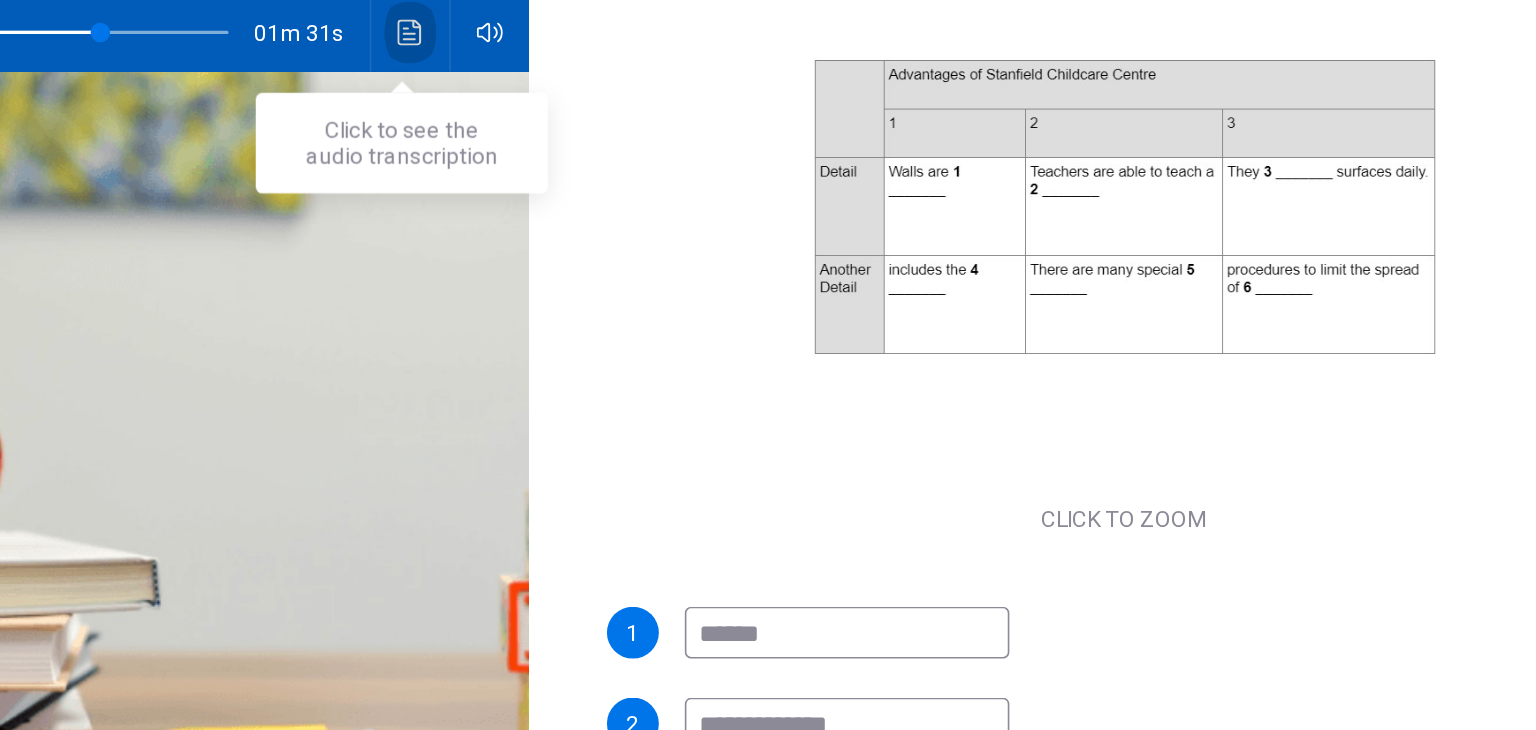 click 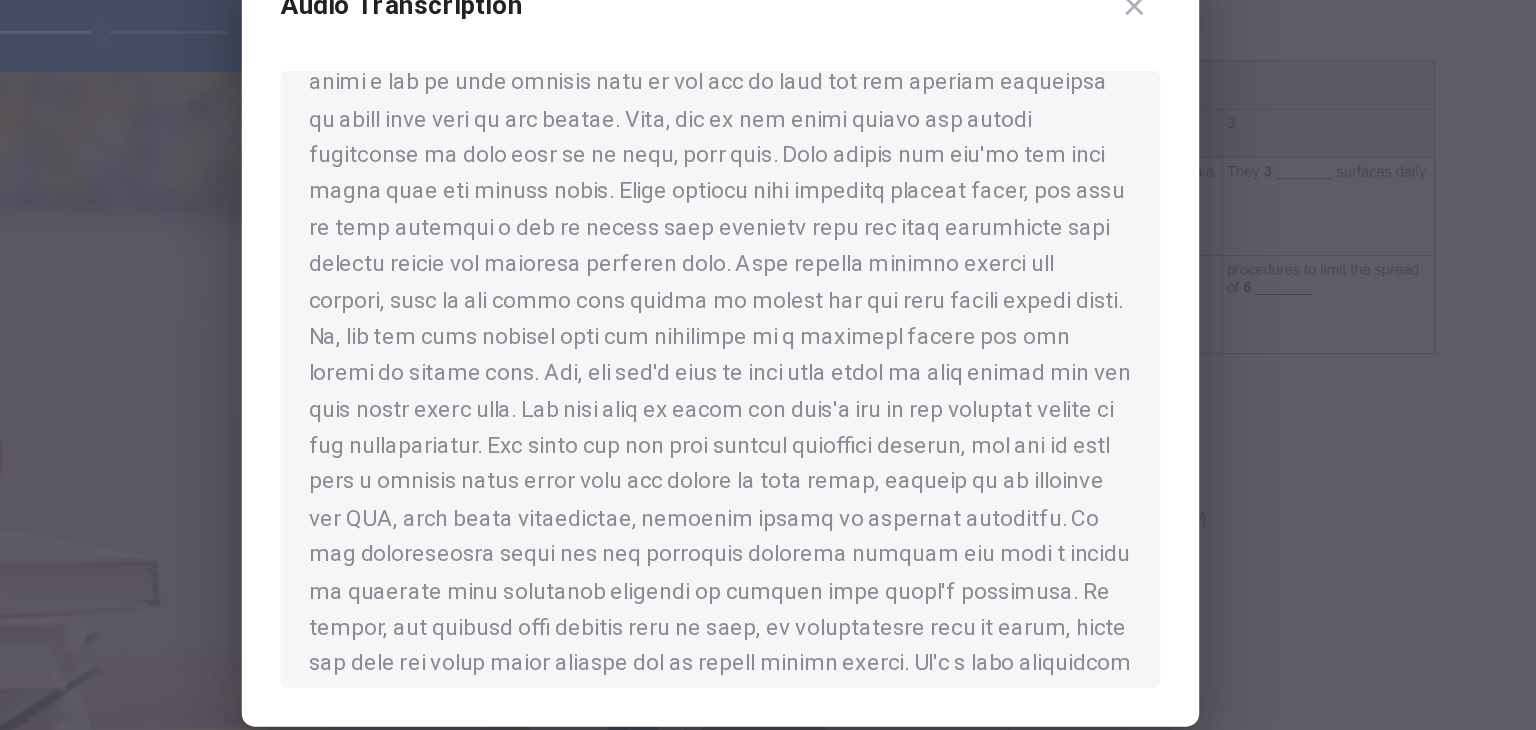 scroll, scrollTop: 90, scrollLeft: 0, axis: vertical 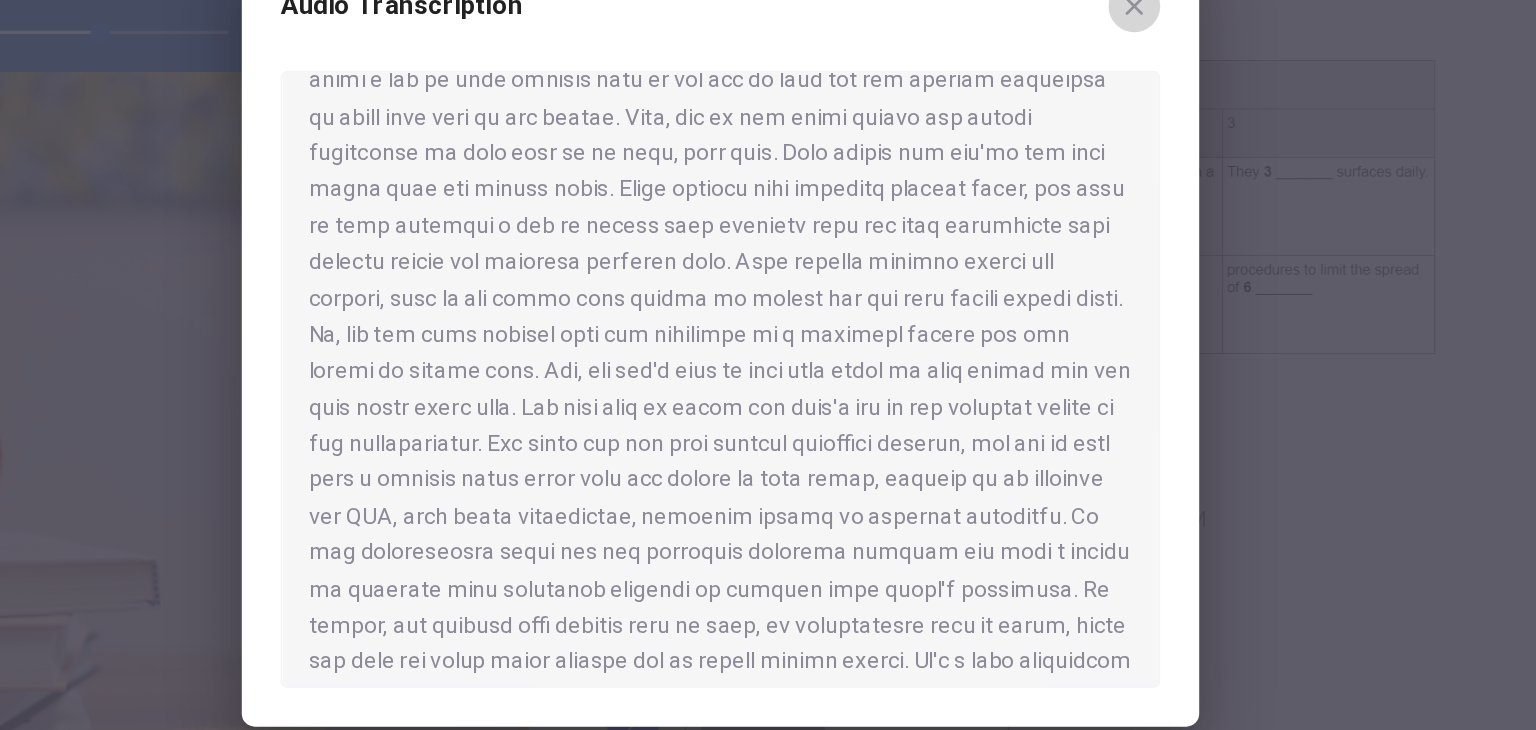 click 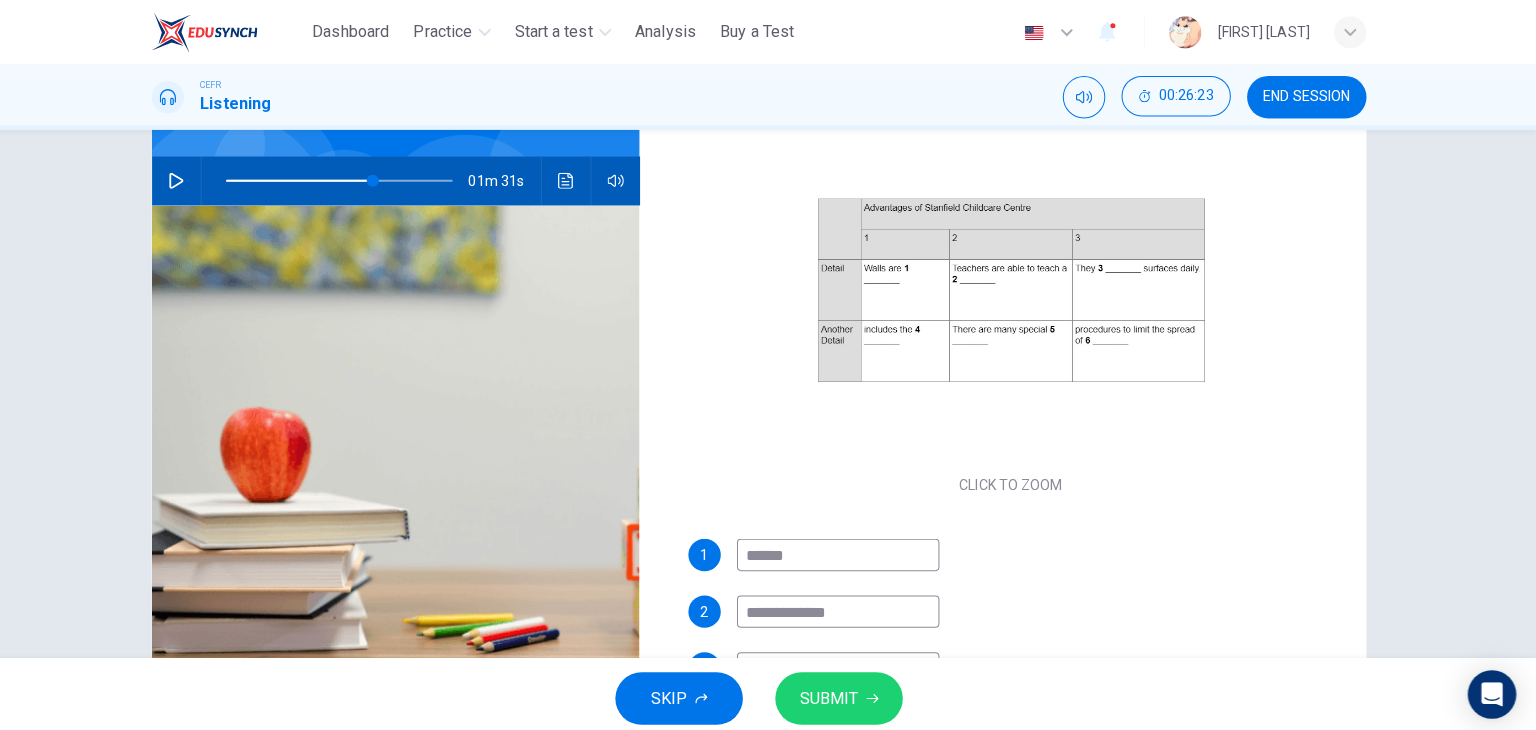 scroll, scrollTop: 0, scrollLeft: 0, axis: both 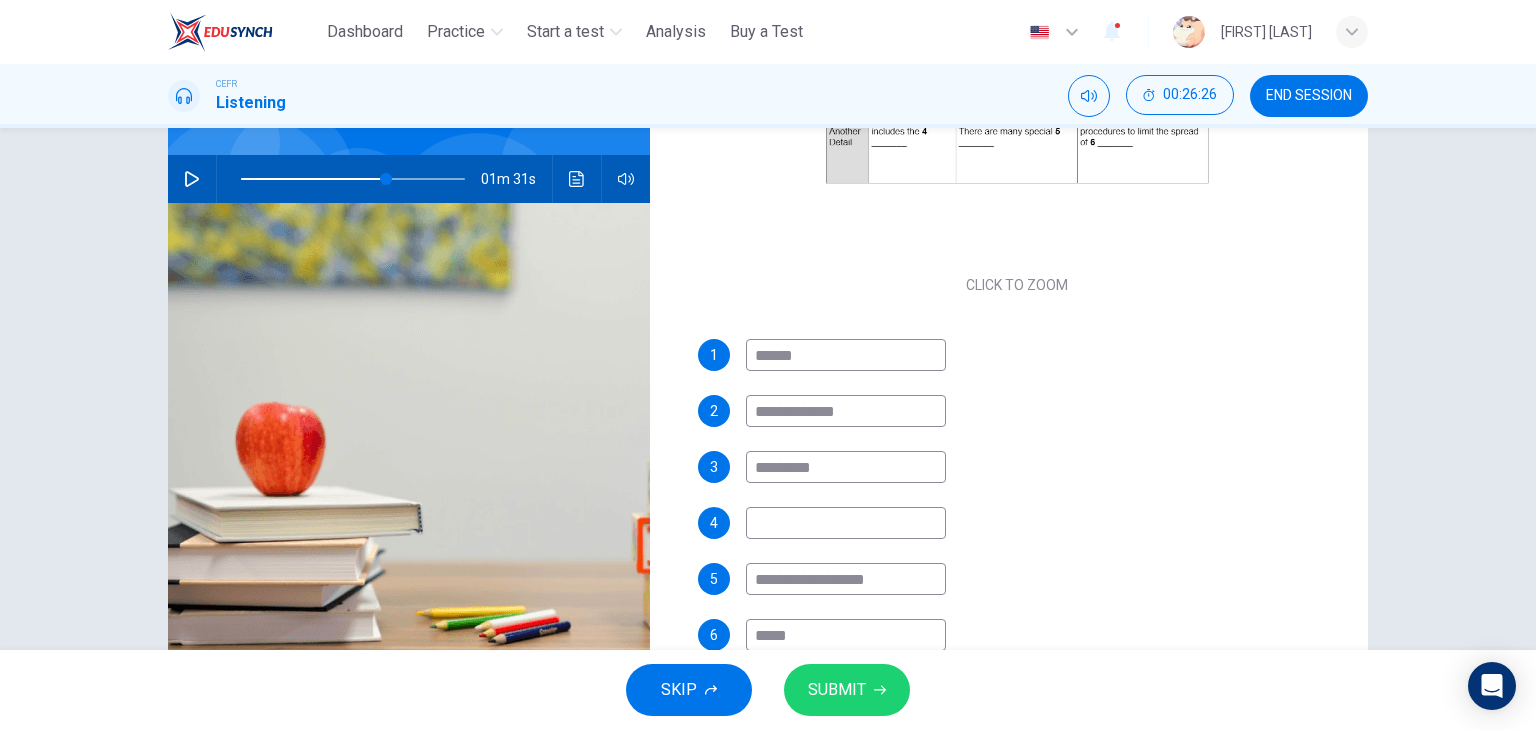click at bounding box center (846, 523) 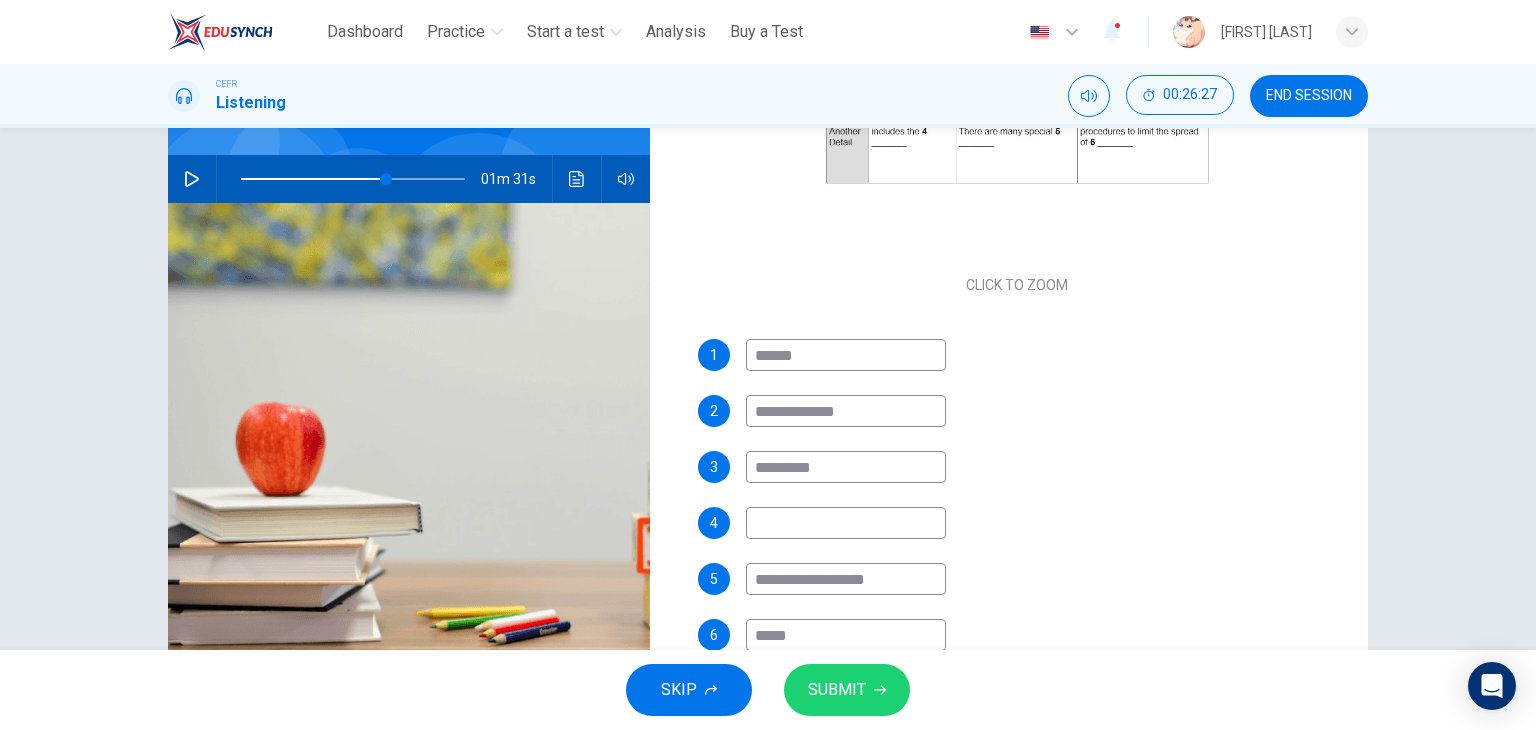 type on "*" 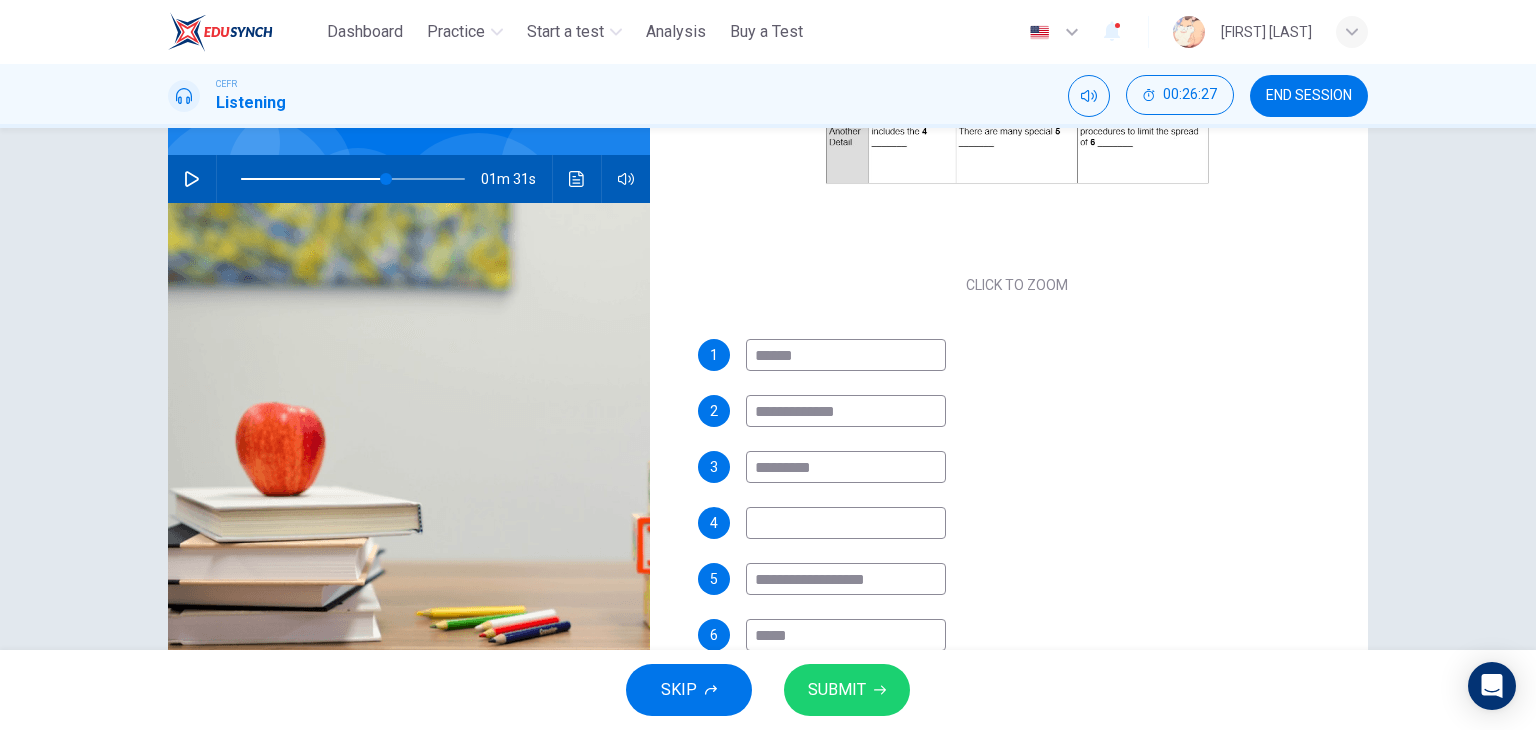 type on "**" 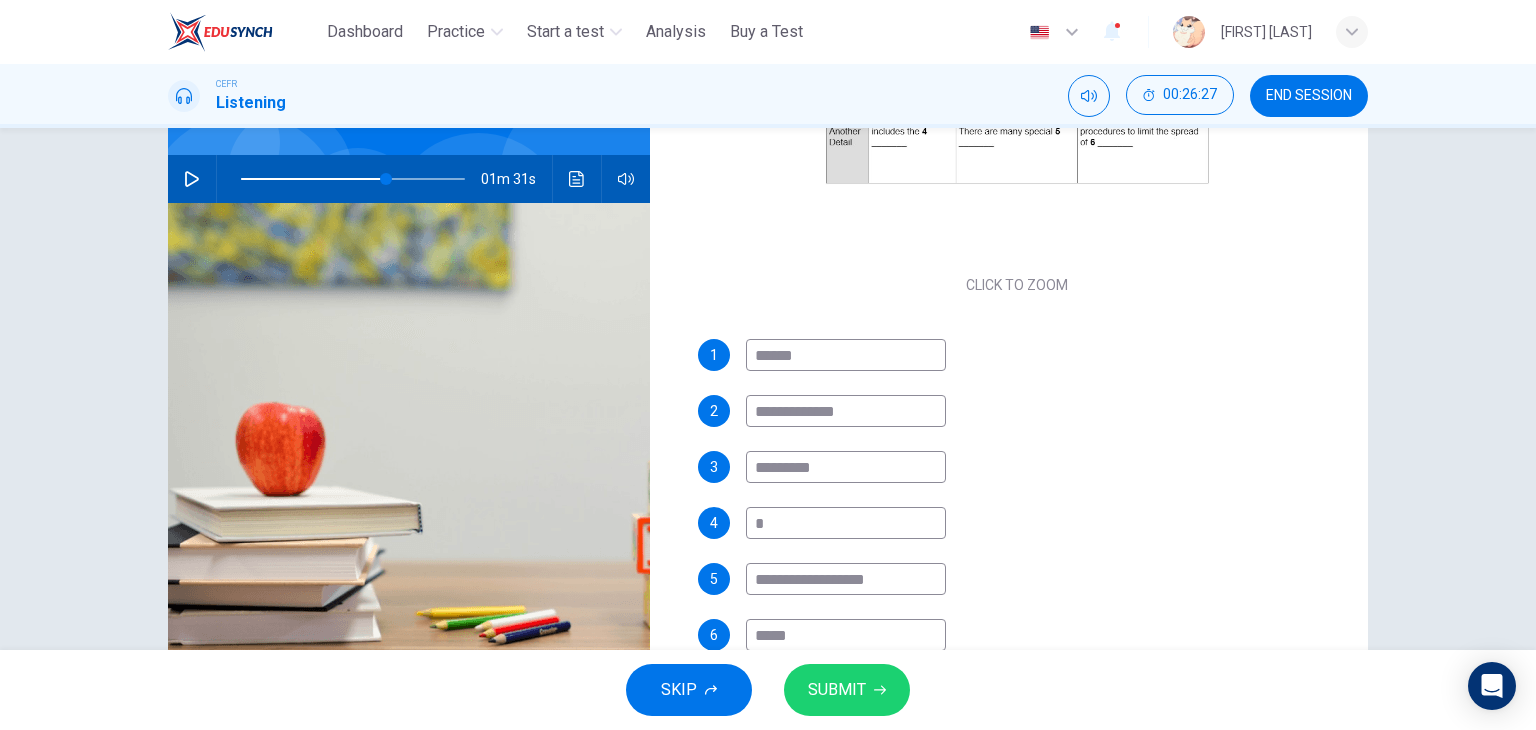 type on "**" 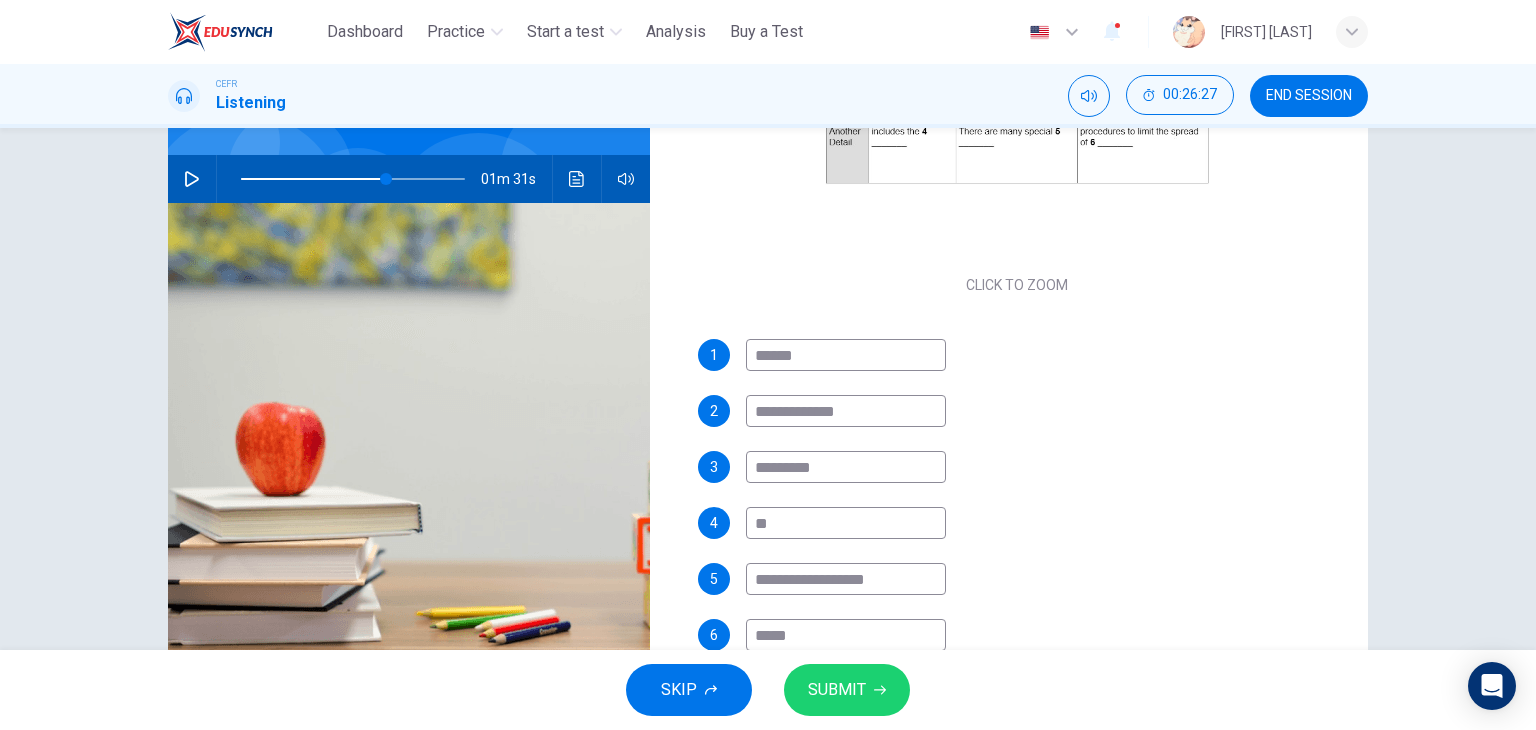 type on "**" 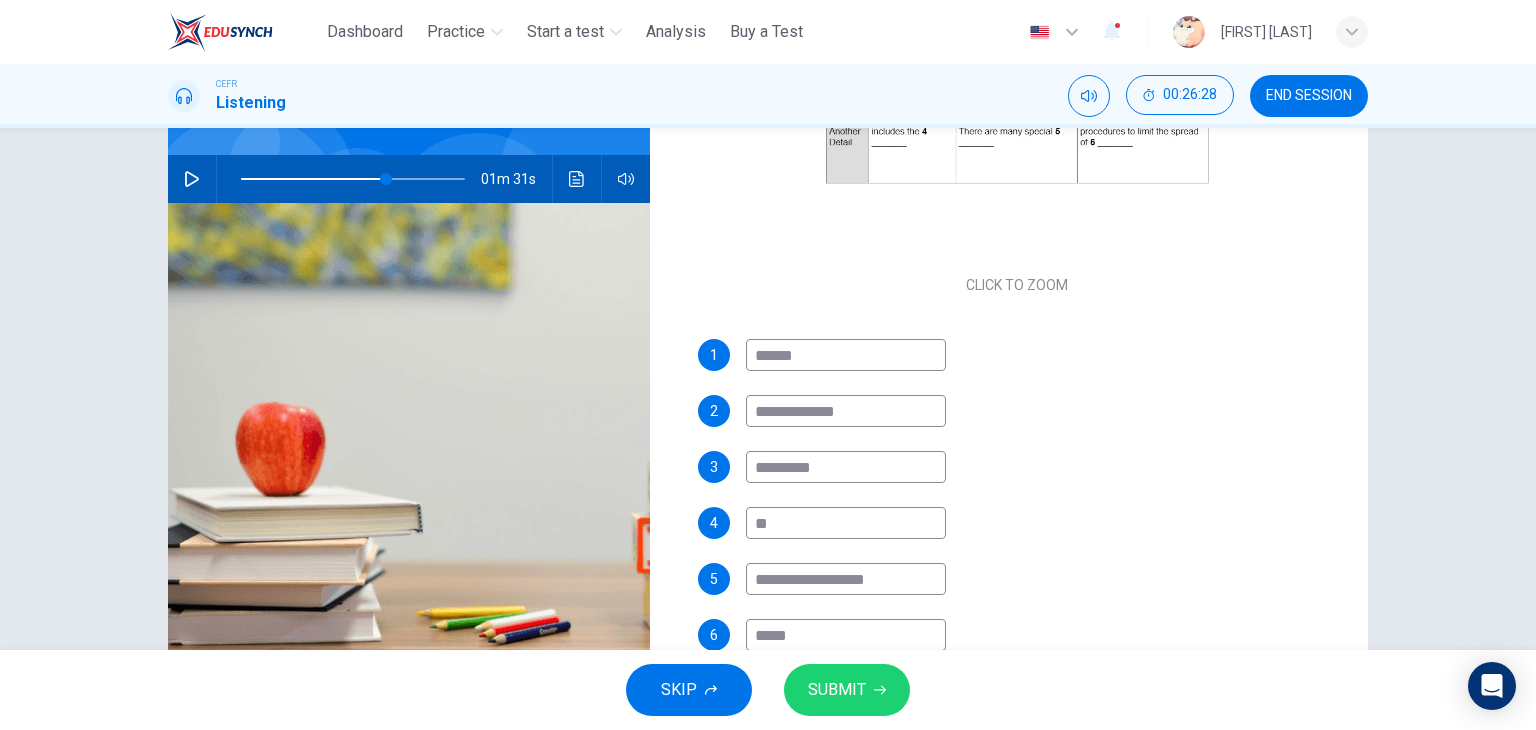 type on "***" 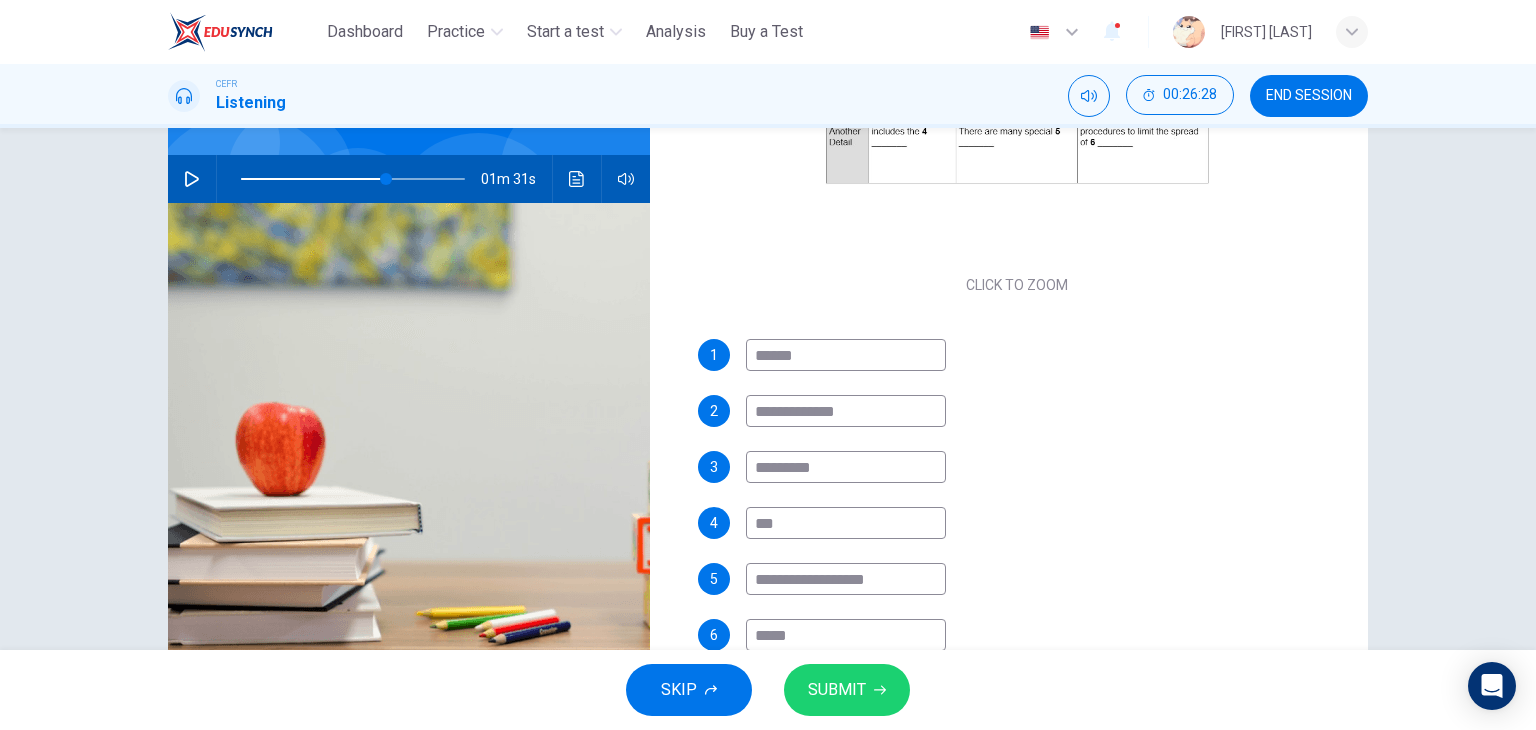 type on "**" 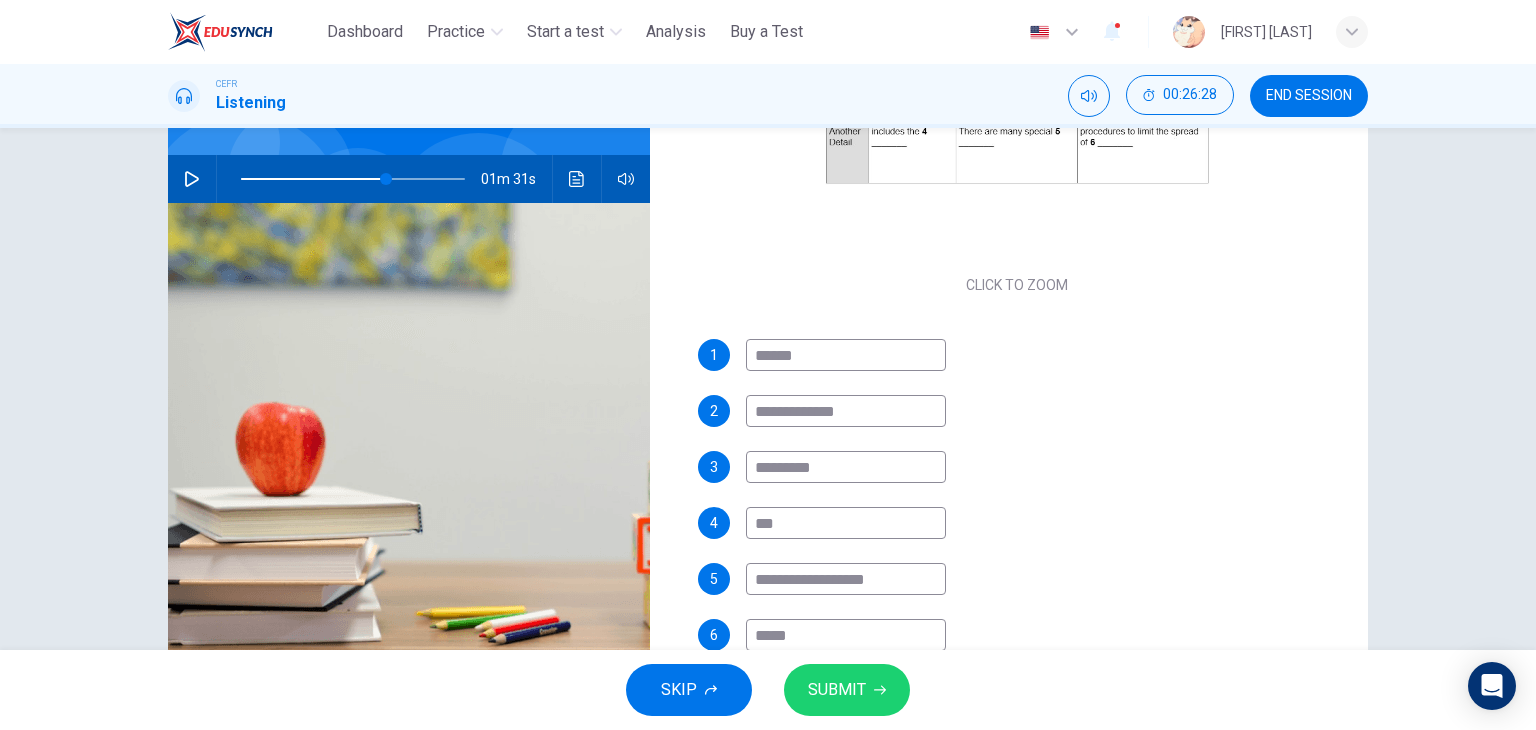 type on "****" 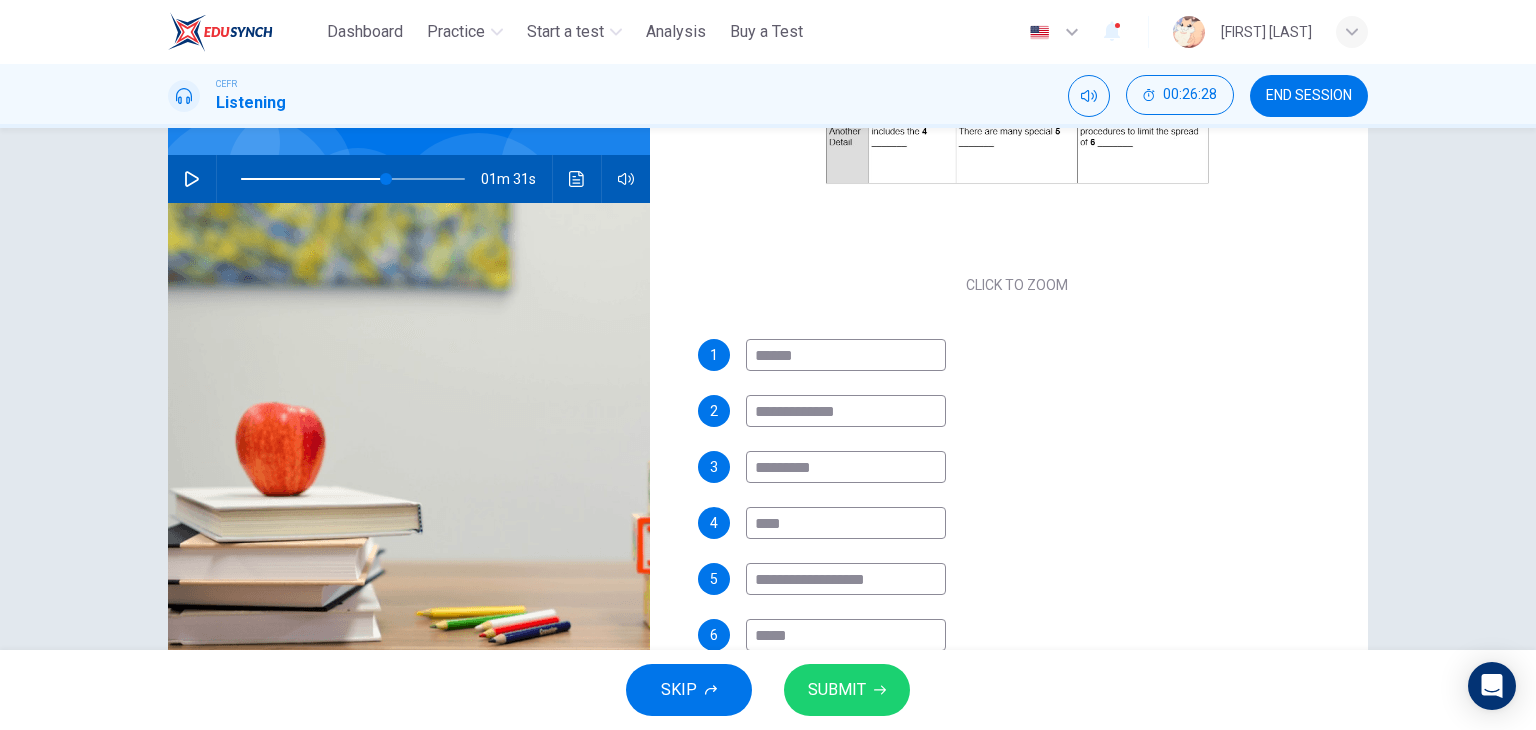 type on "**" 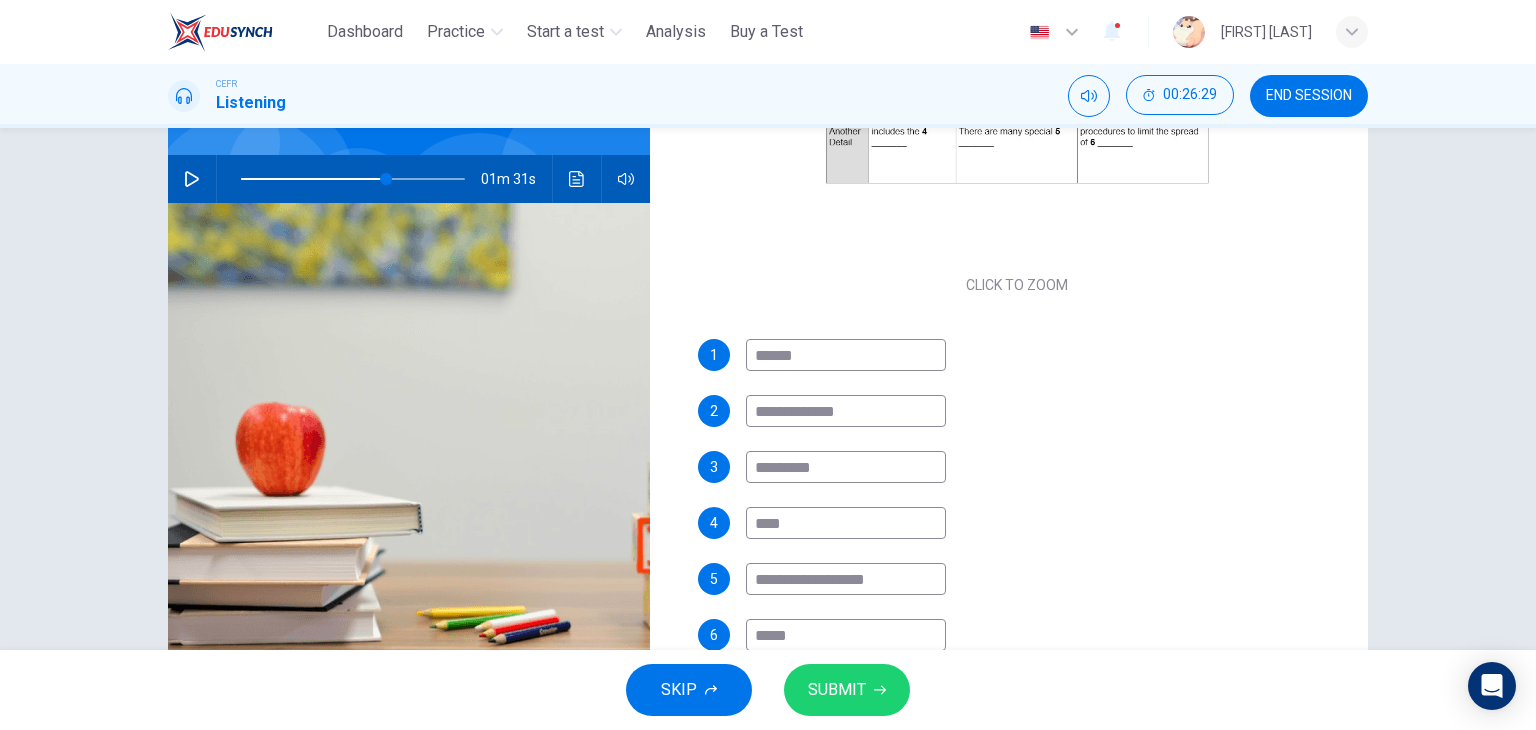 type on "*****" 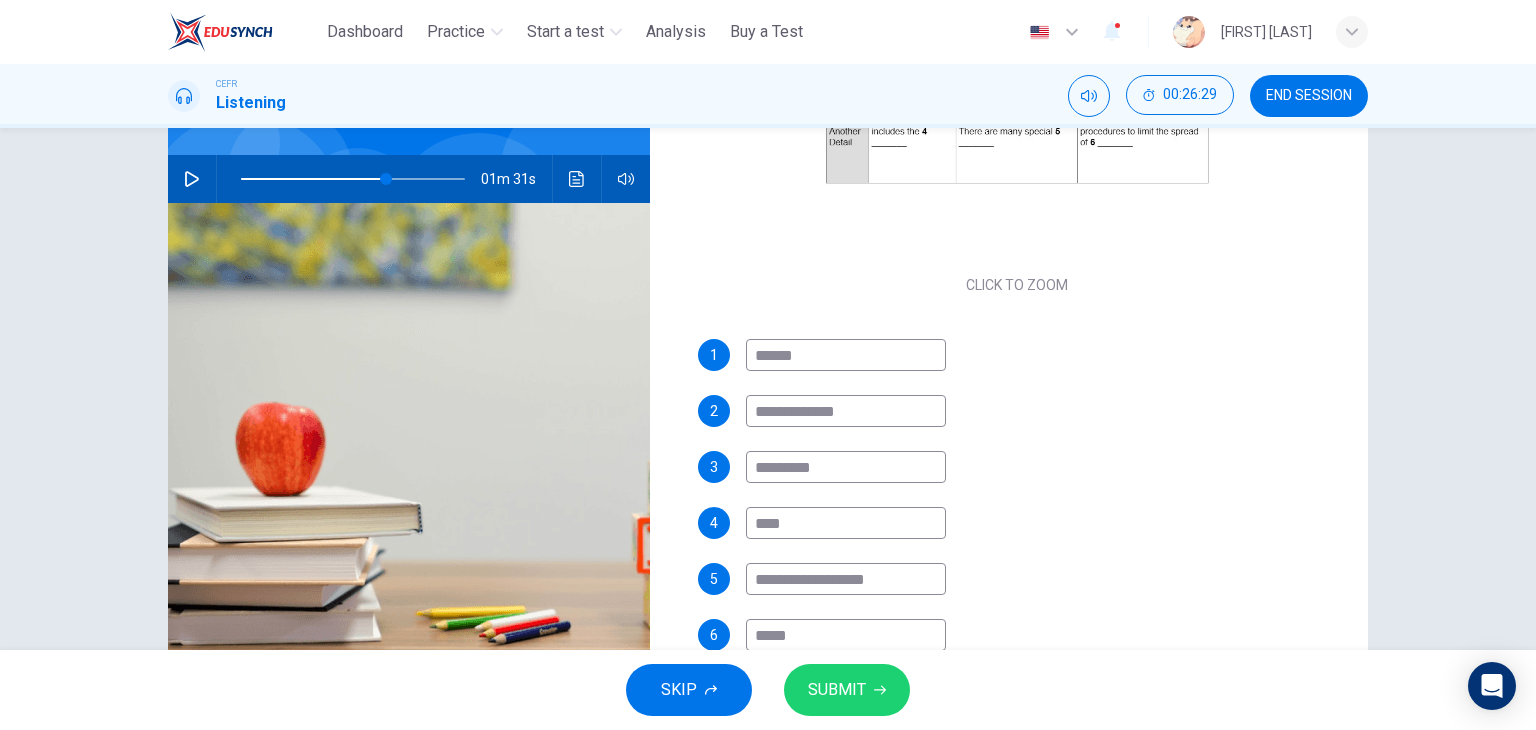 type on "**" 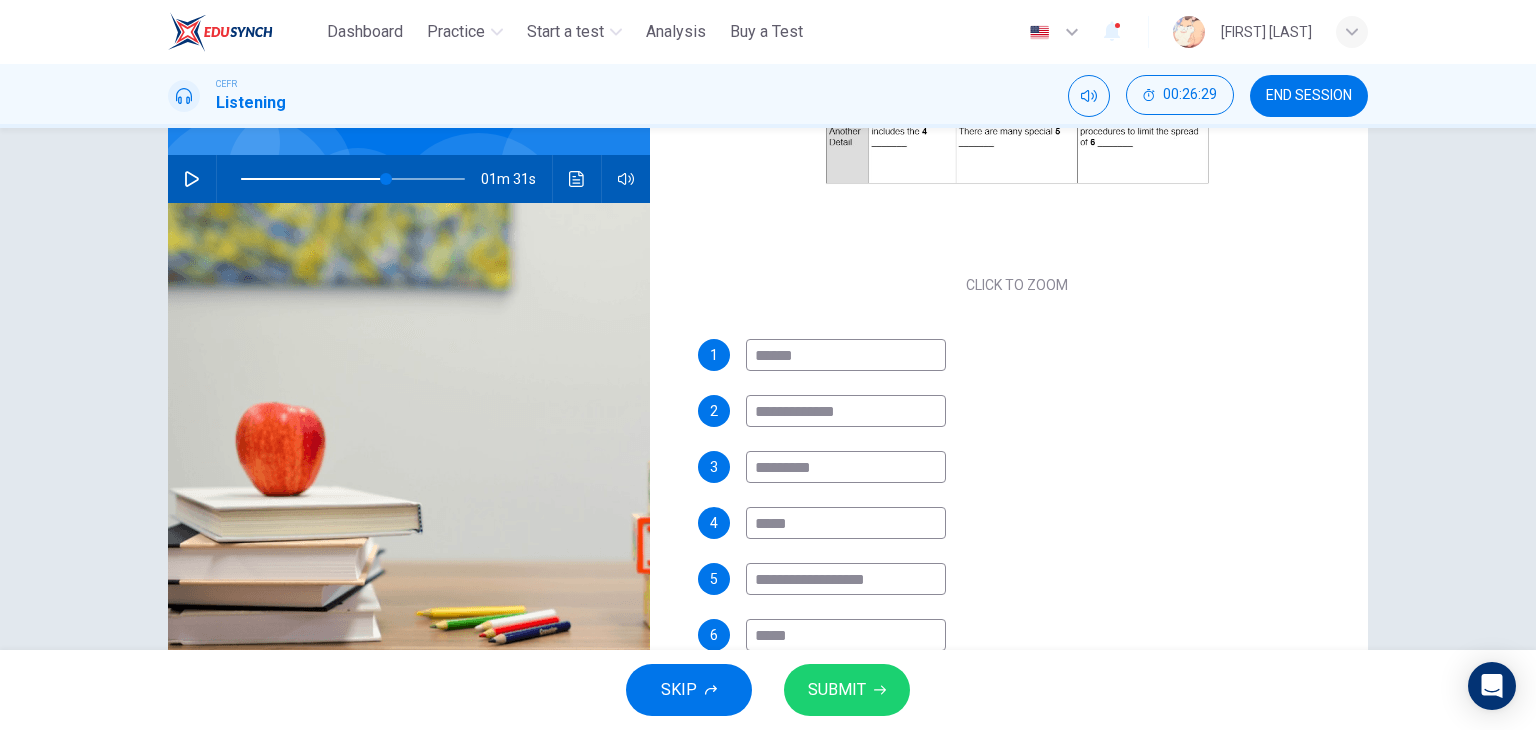 type on "****" 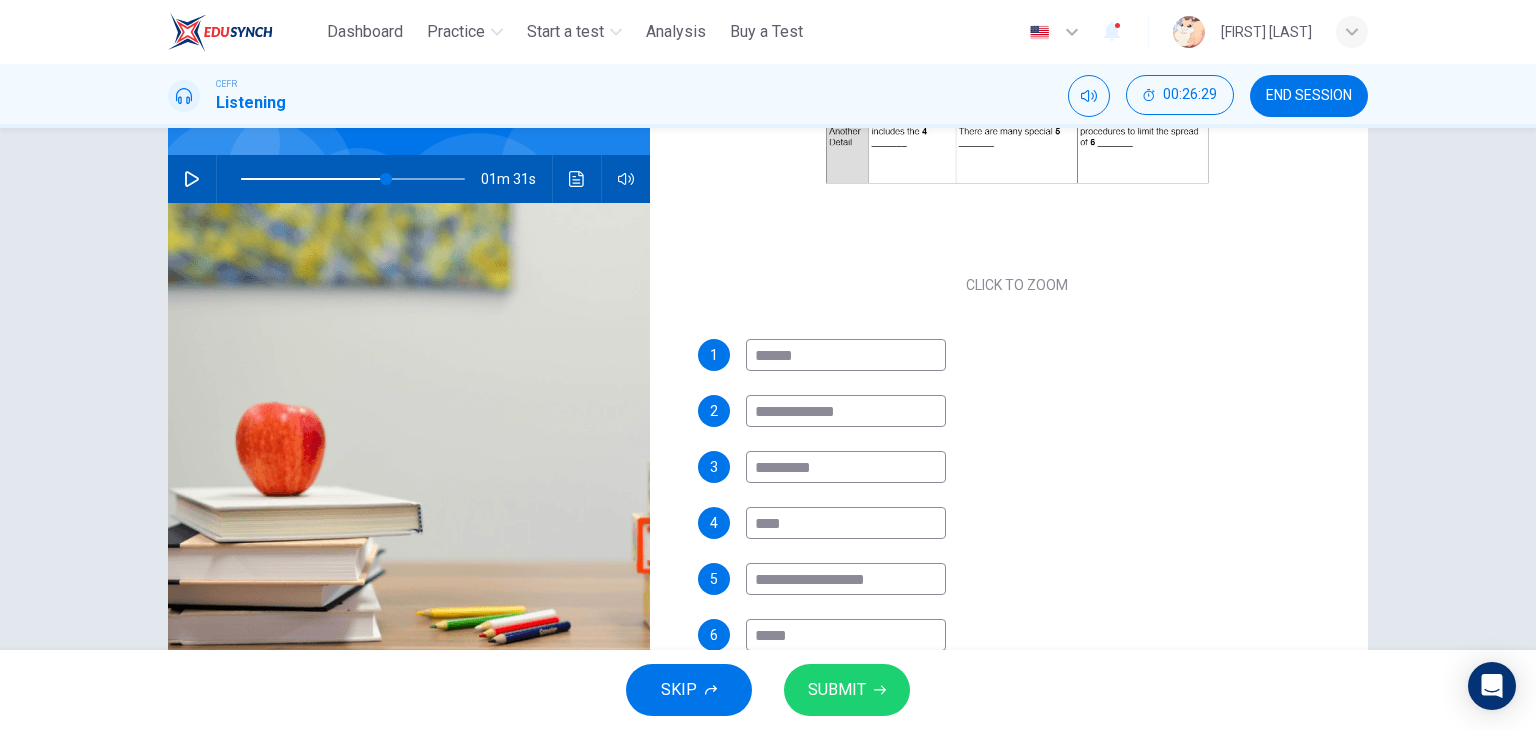 type on "**" 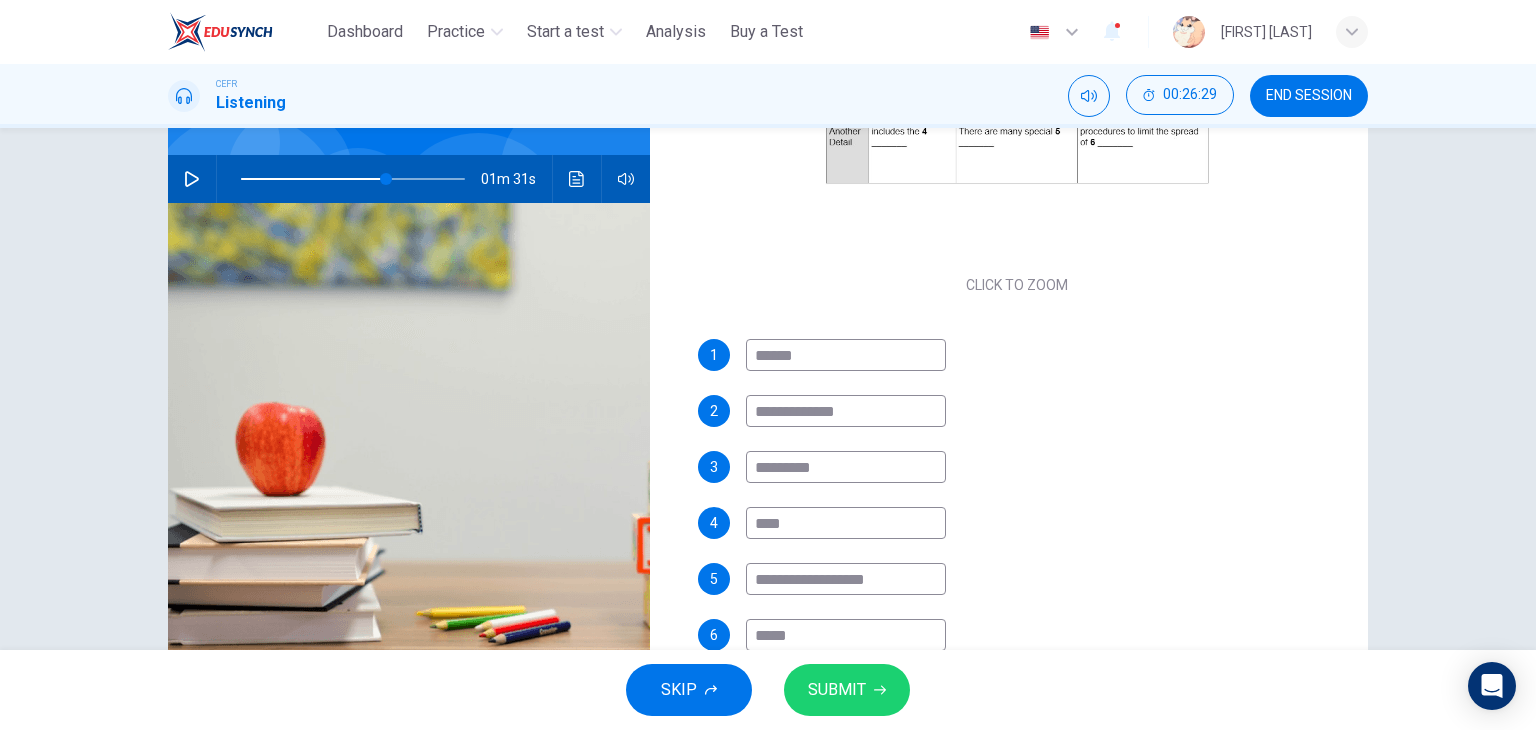 type on "***" 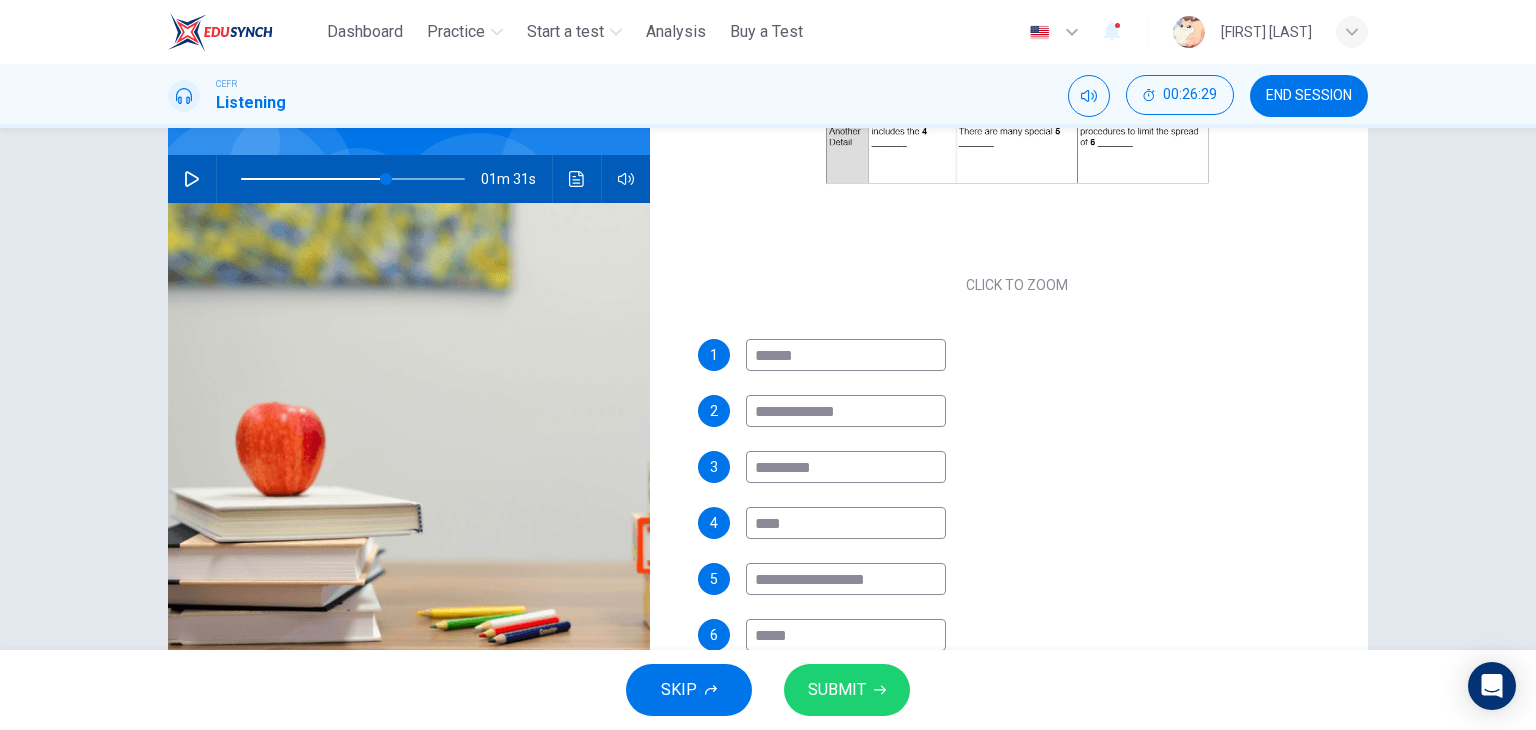 type on "**" 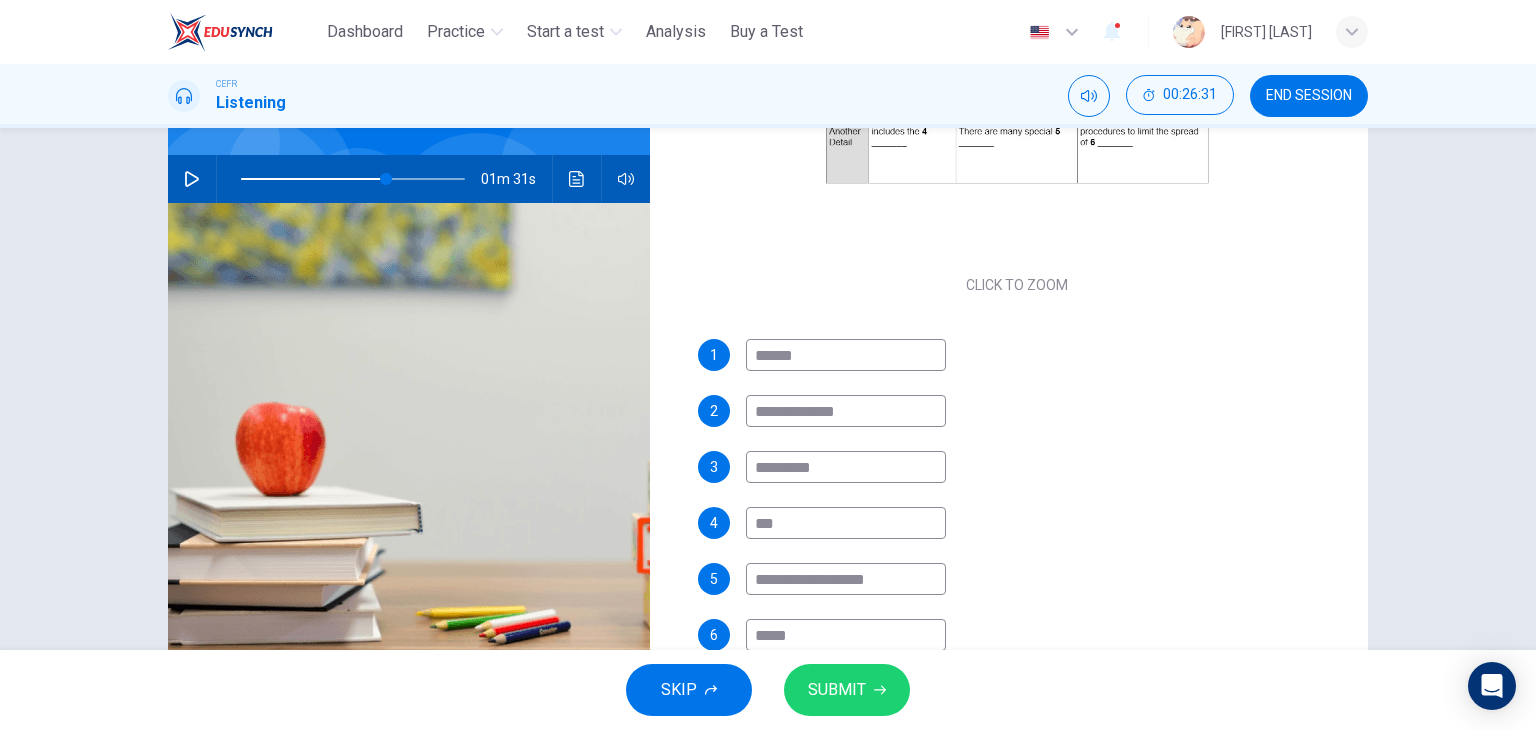 type on "****" 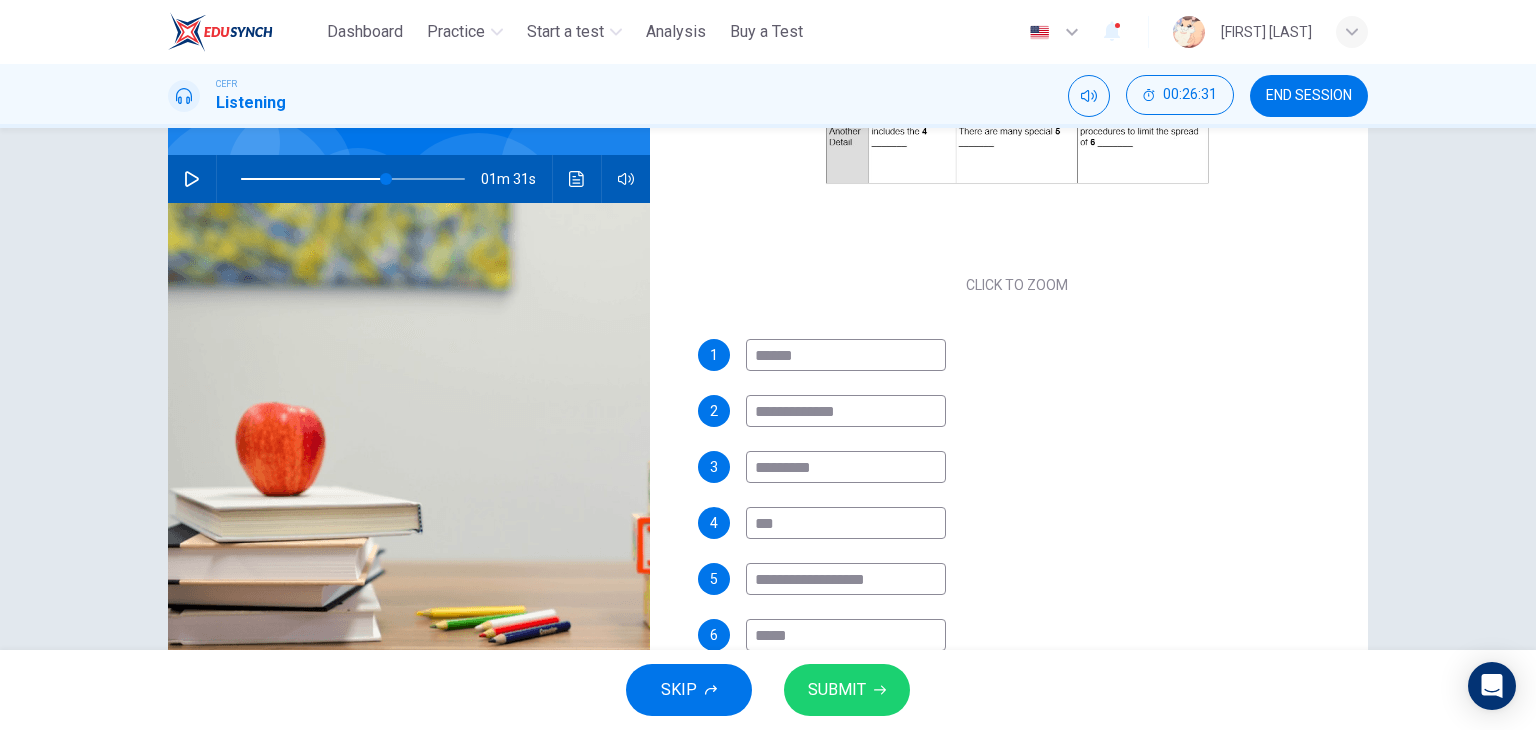 type on "**" 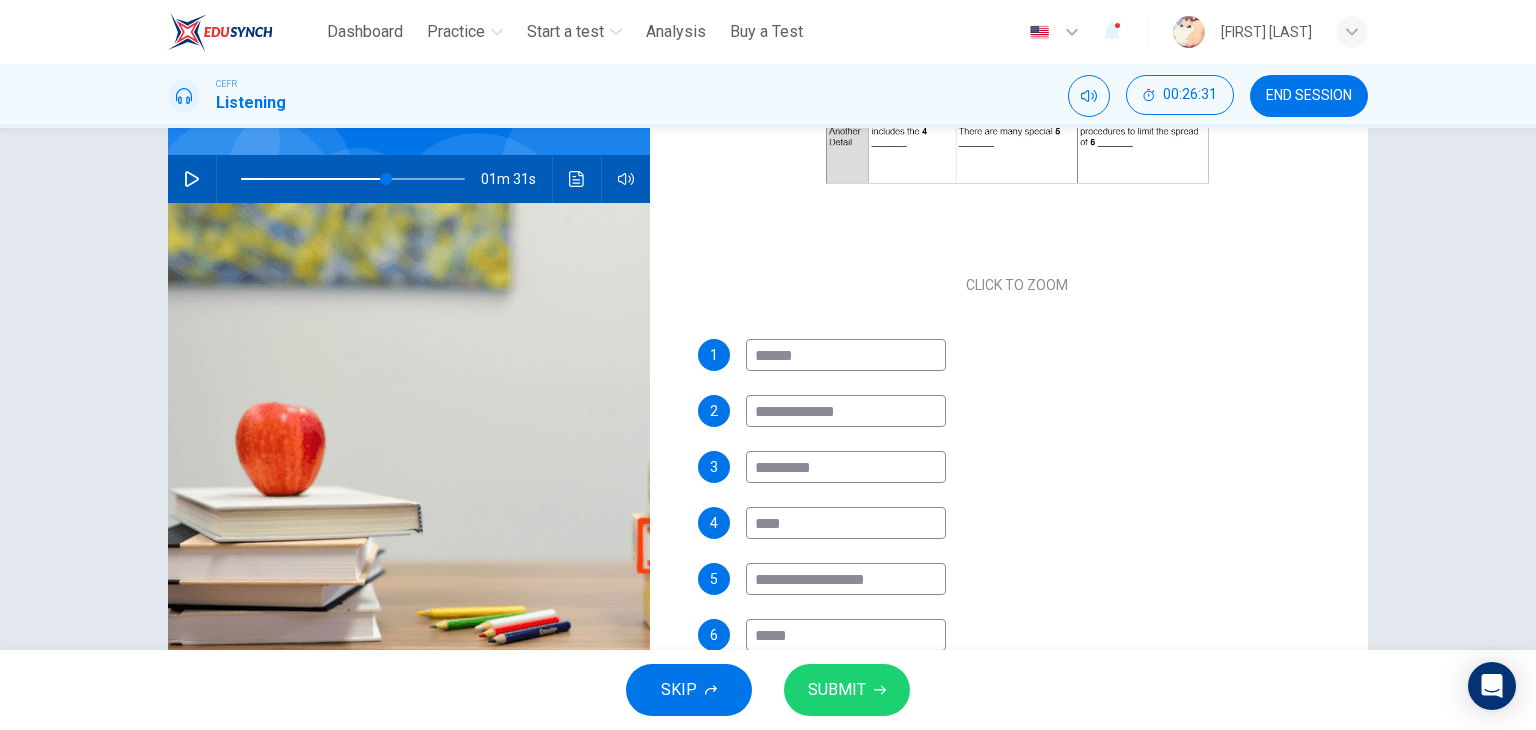 type on "*****" 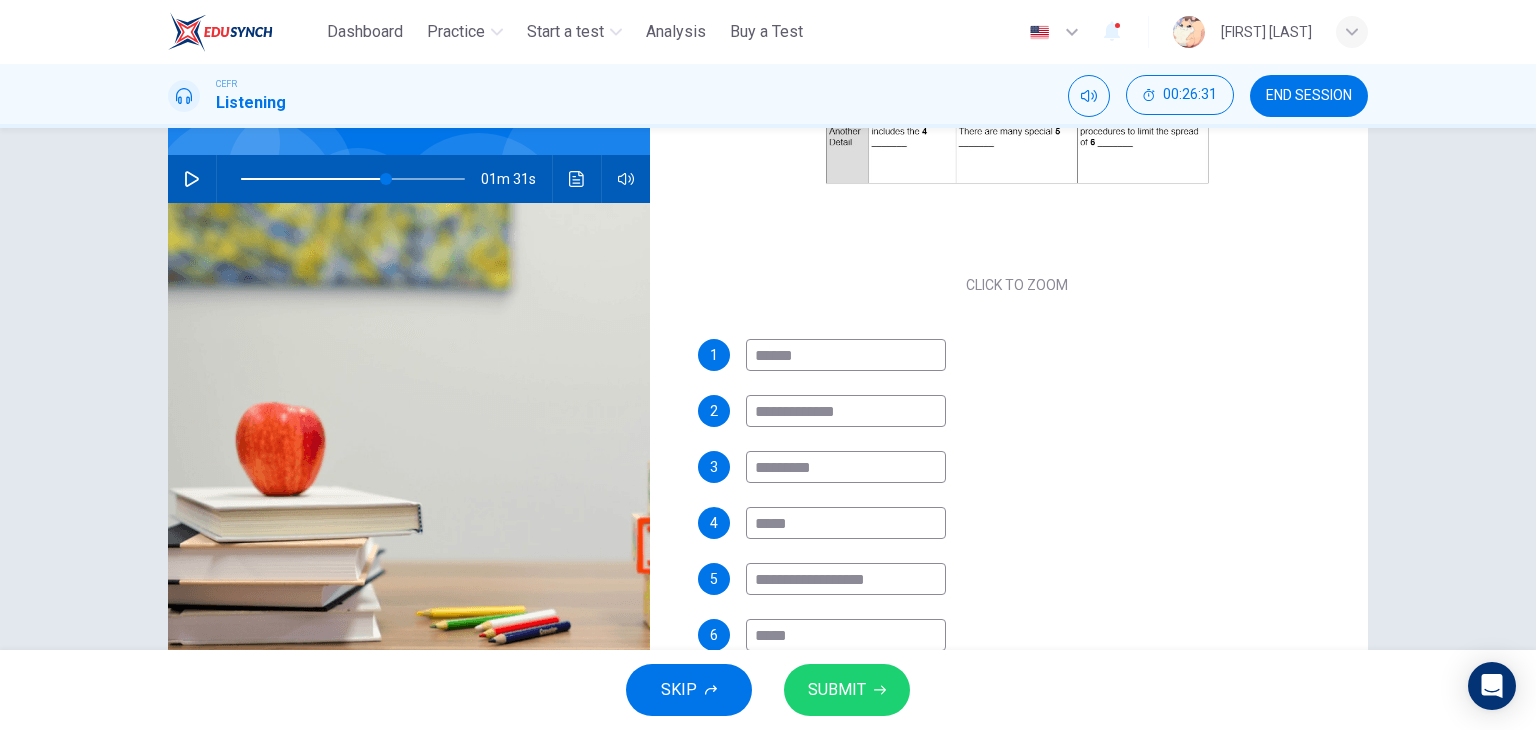 type on "**" 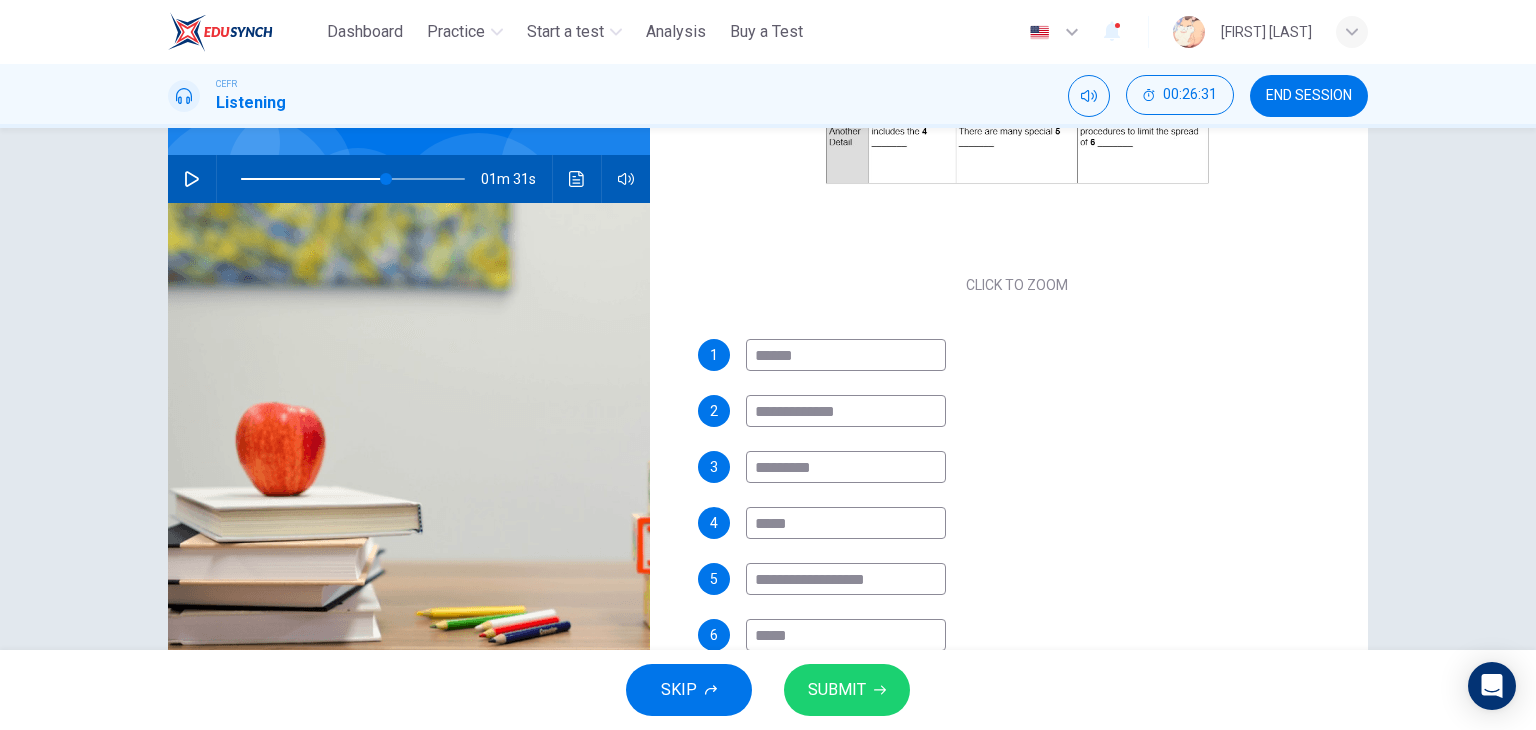 type on "******" 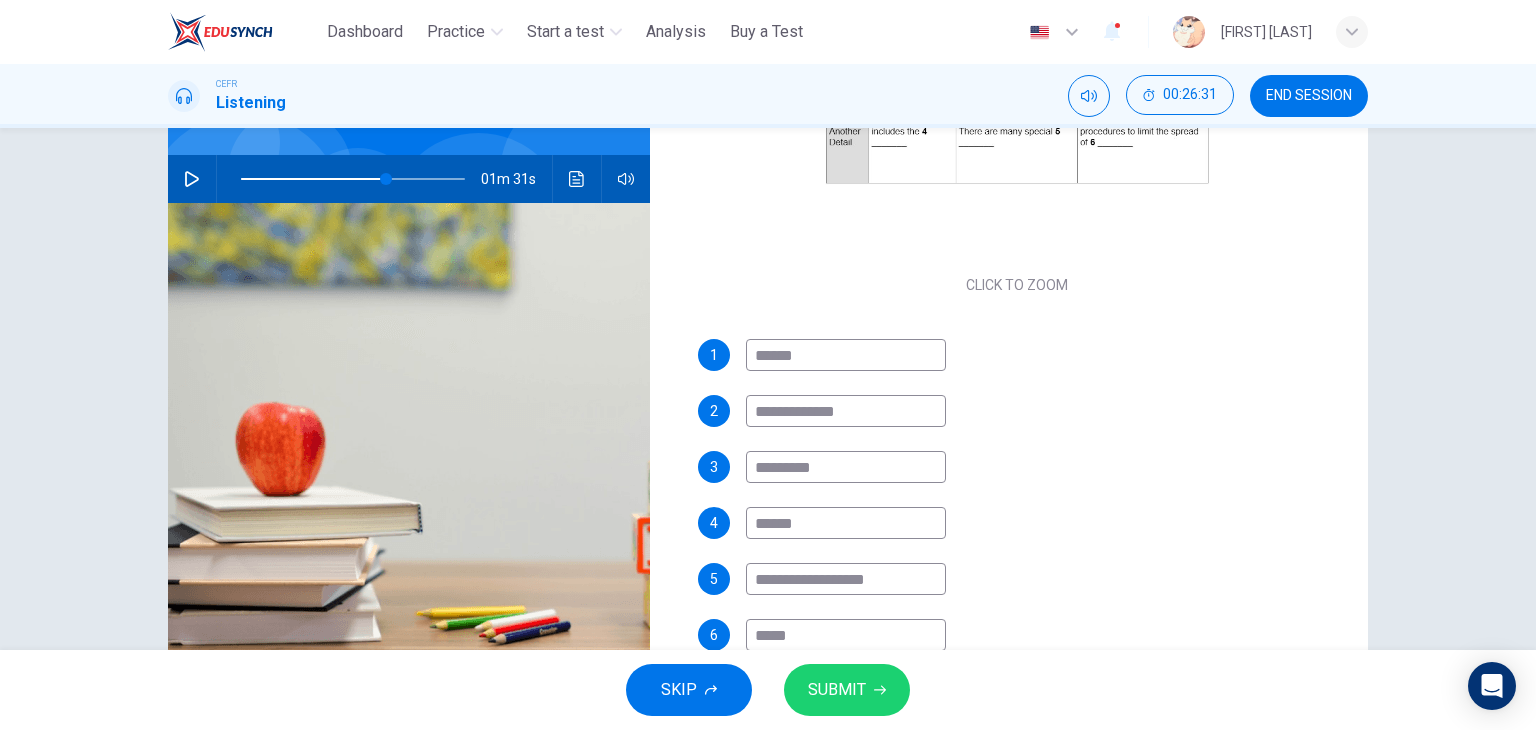 type on "**" 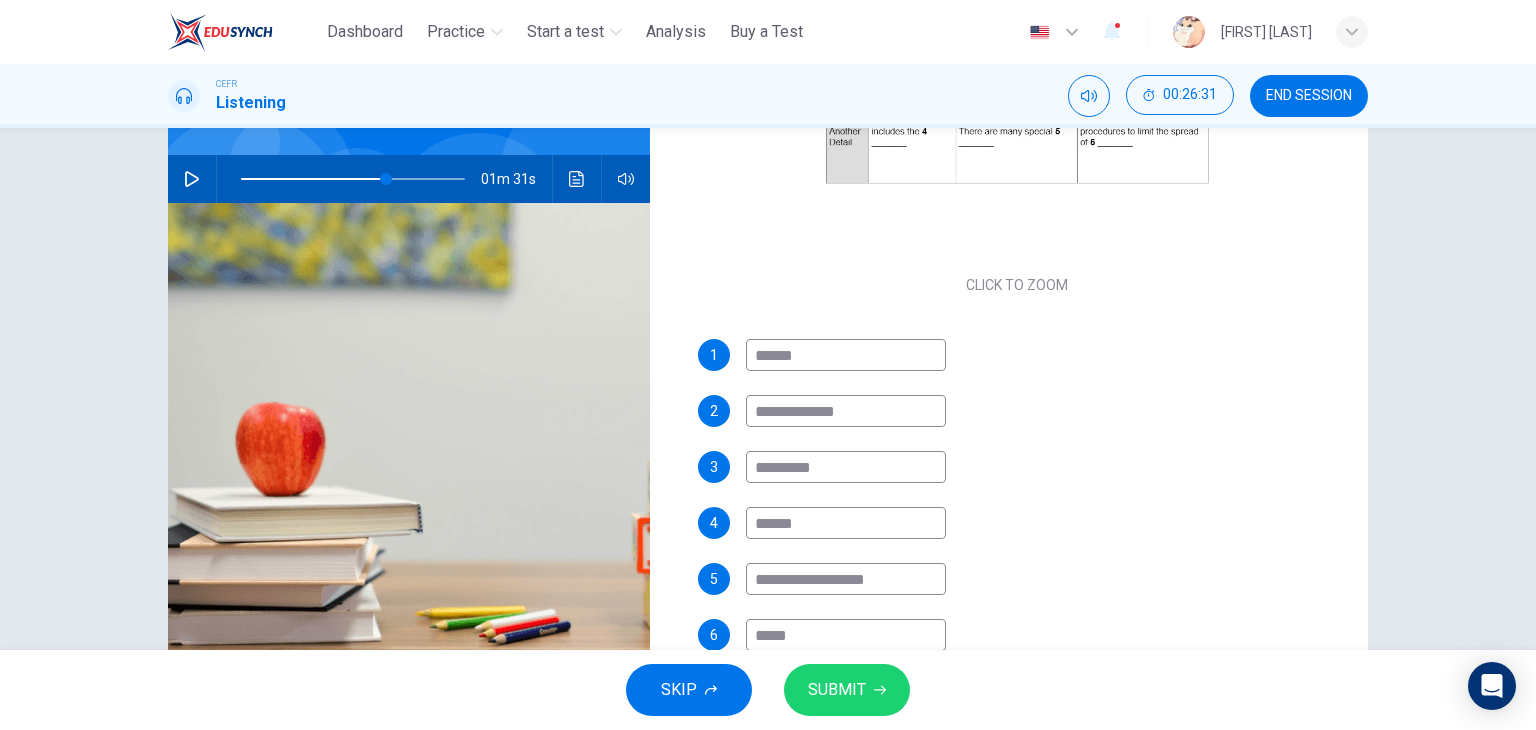 type on "*******" 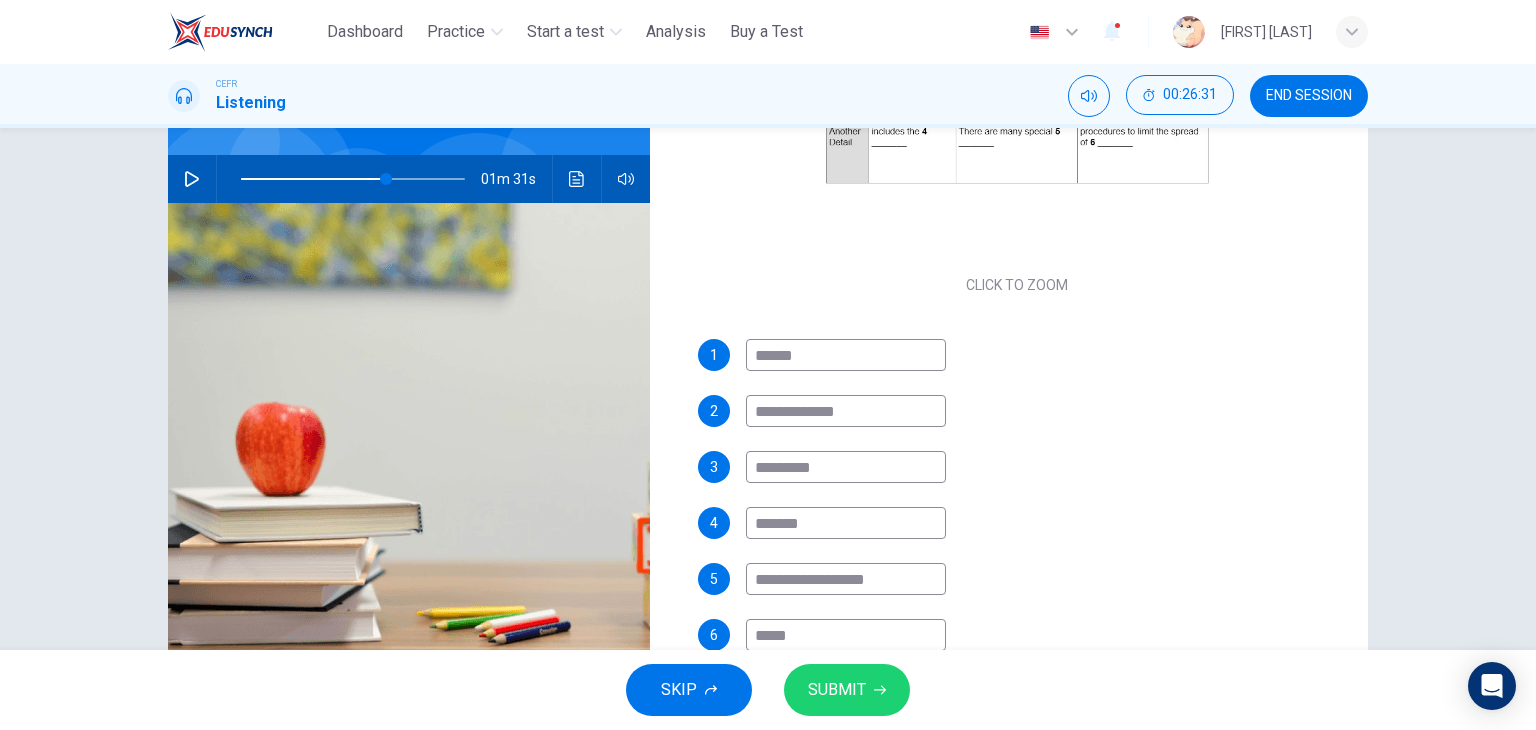 type on "**" 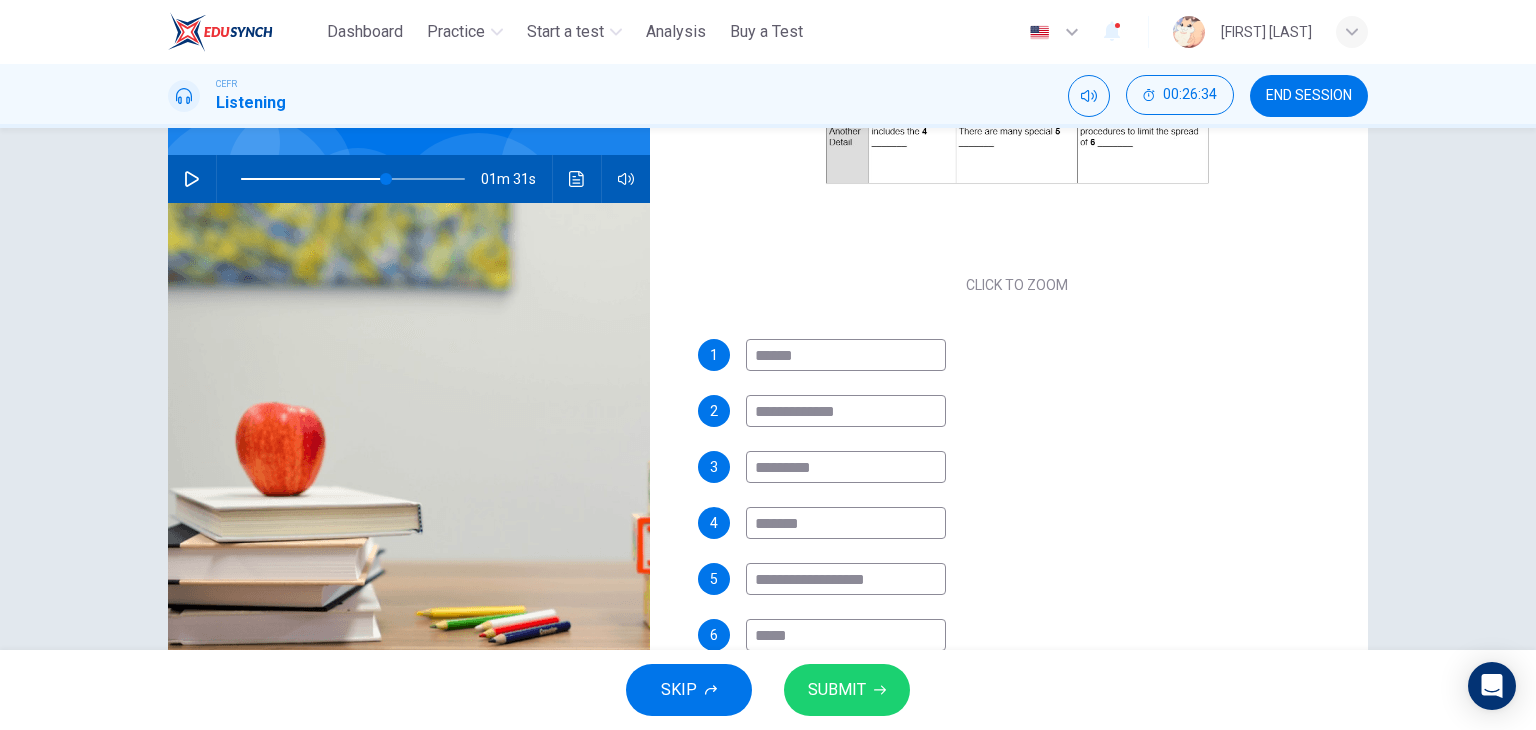 type on "*******" 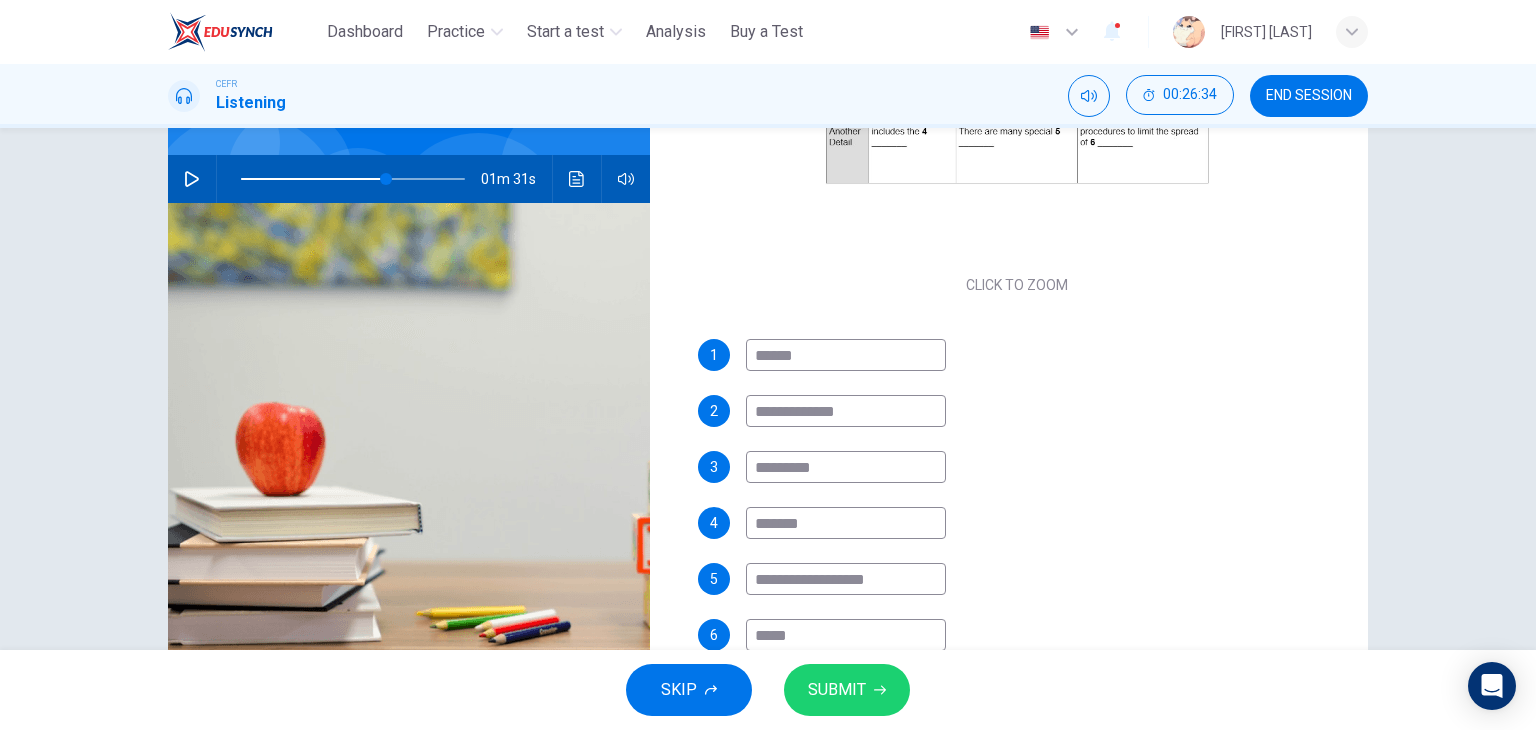 click on "SUBMIT" at bounding box center [837, 690] 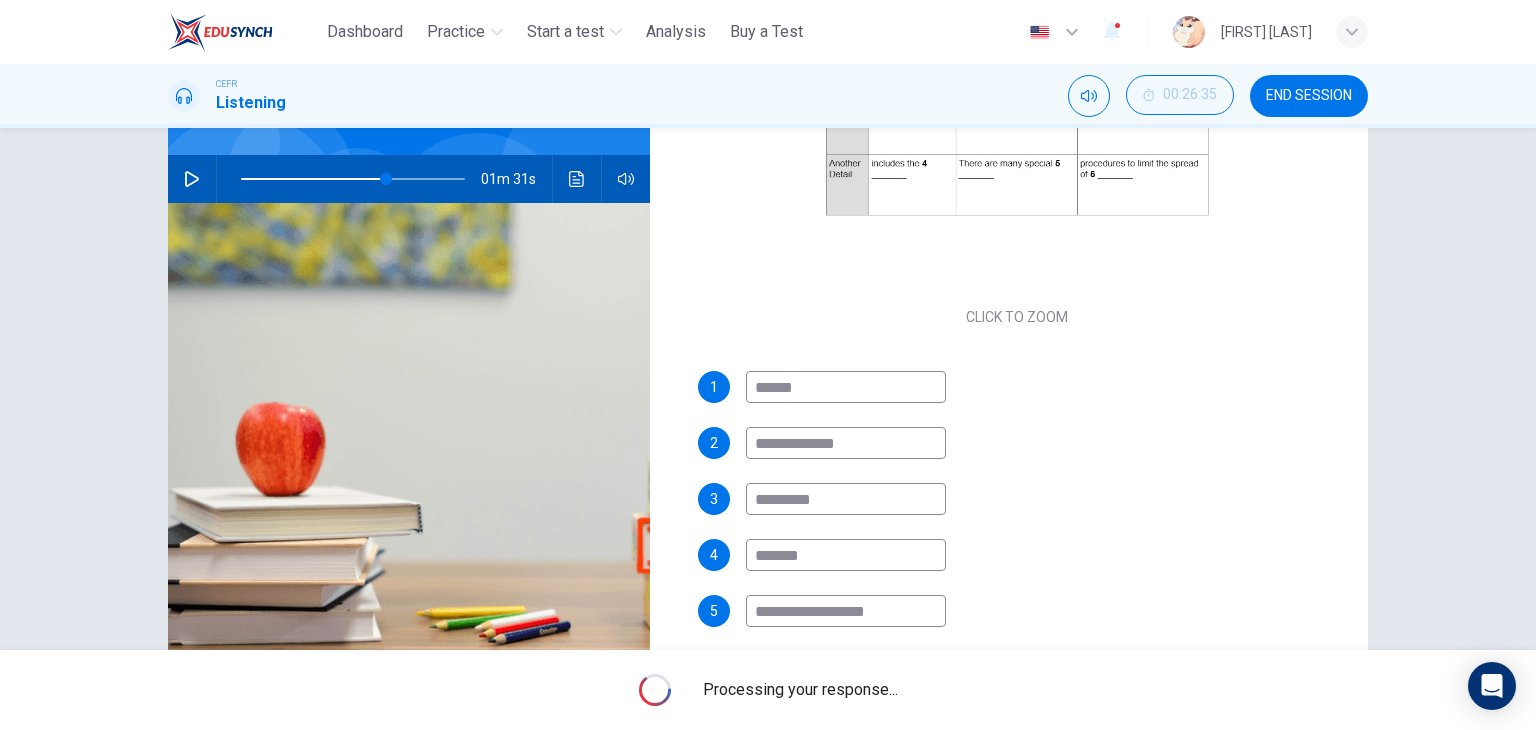 scroll, scrollTop: 285, scrollLeft: 0, axis: vertical 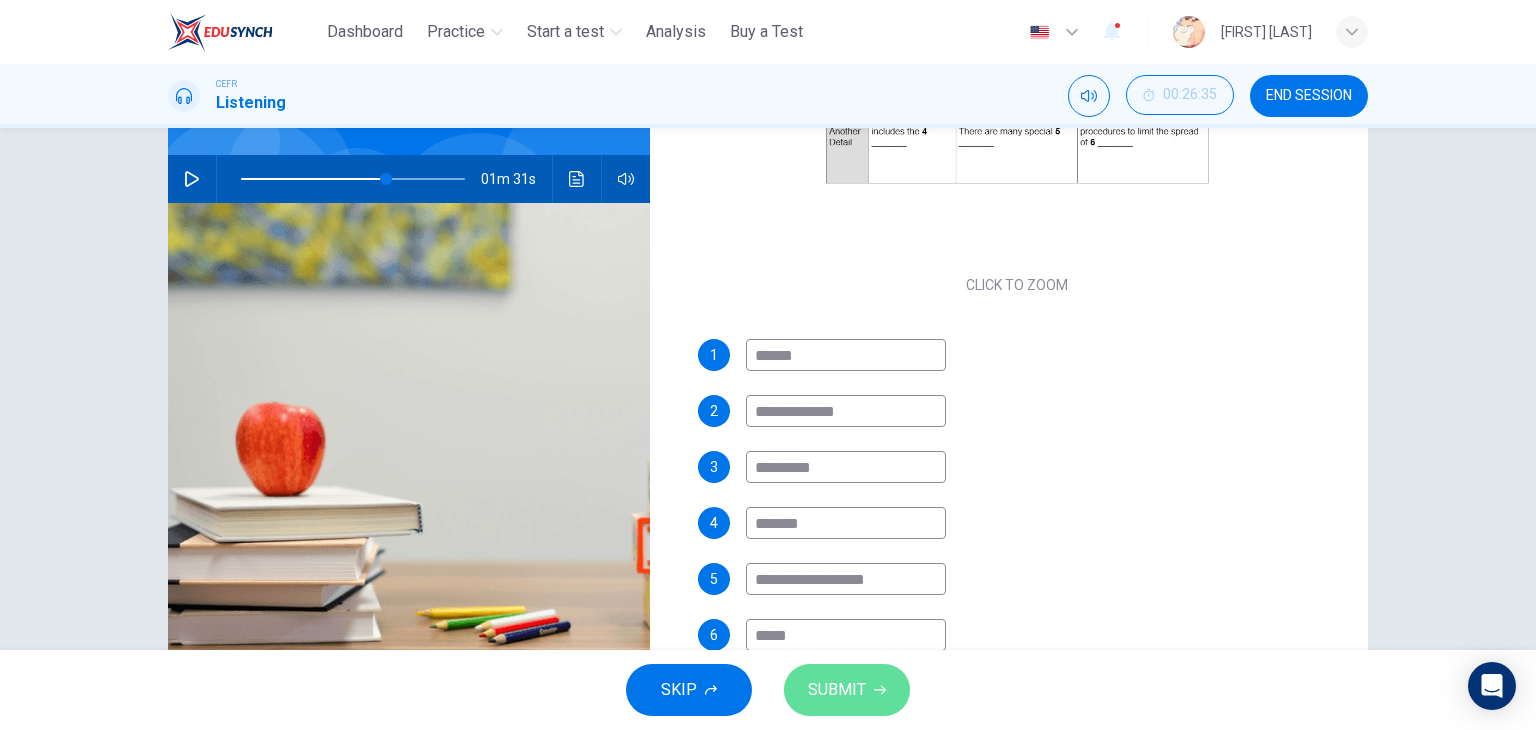 click on "SUBMIT" at bounding box center (837, 690) 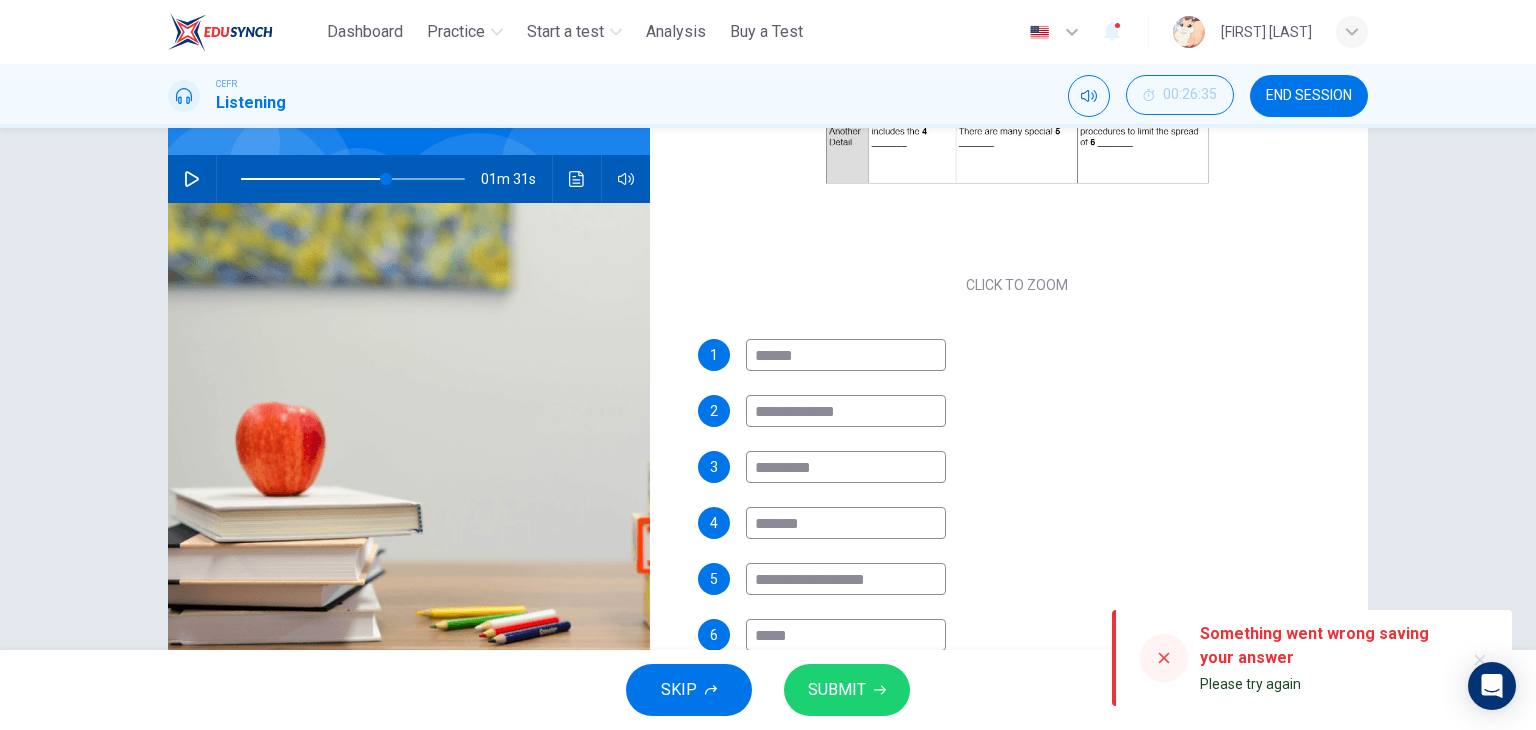 click on "SUBMIT" at bounding box center (847, 690) 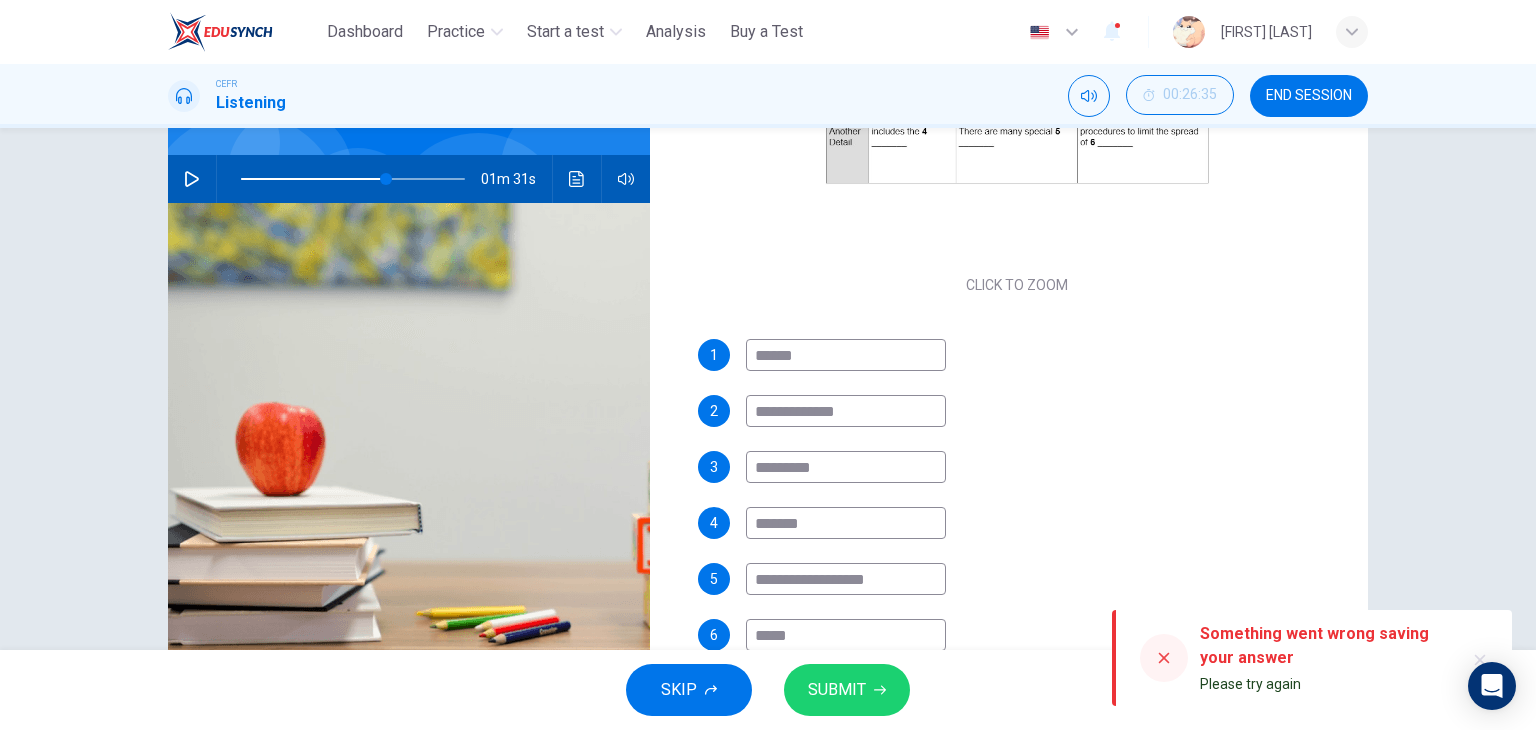 click on "SUBMIT" at bounding box center (847, 690) 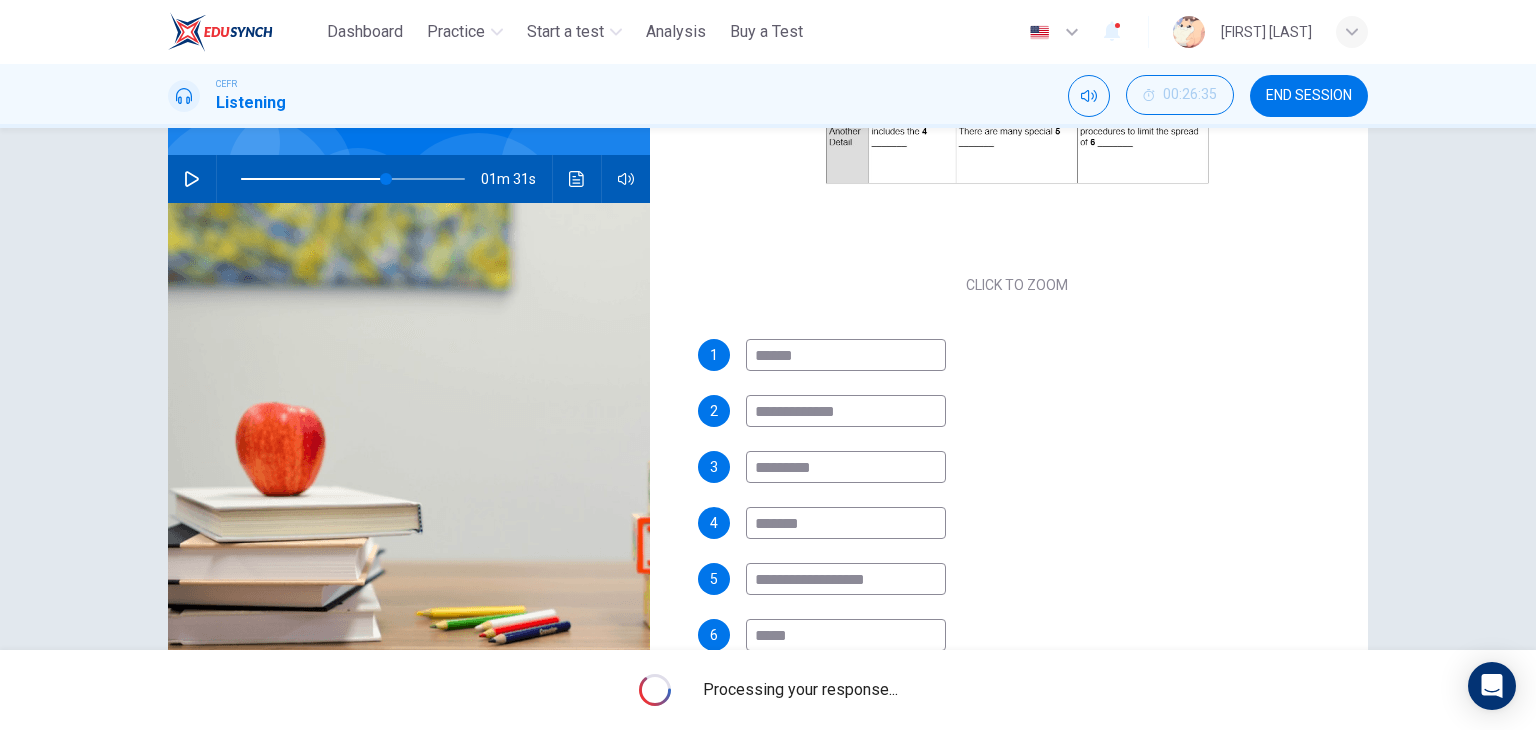 click on "Processing your response..." at bounding box center [768, 690] 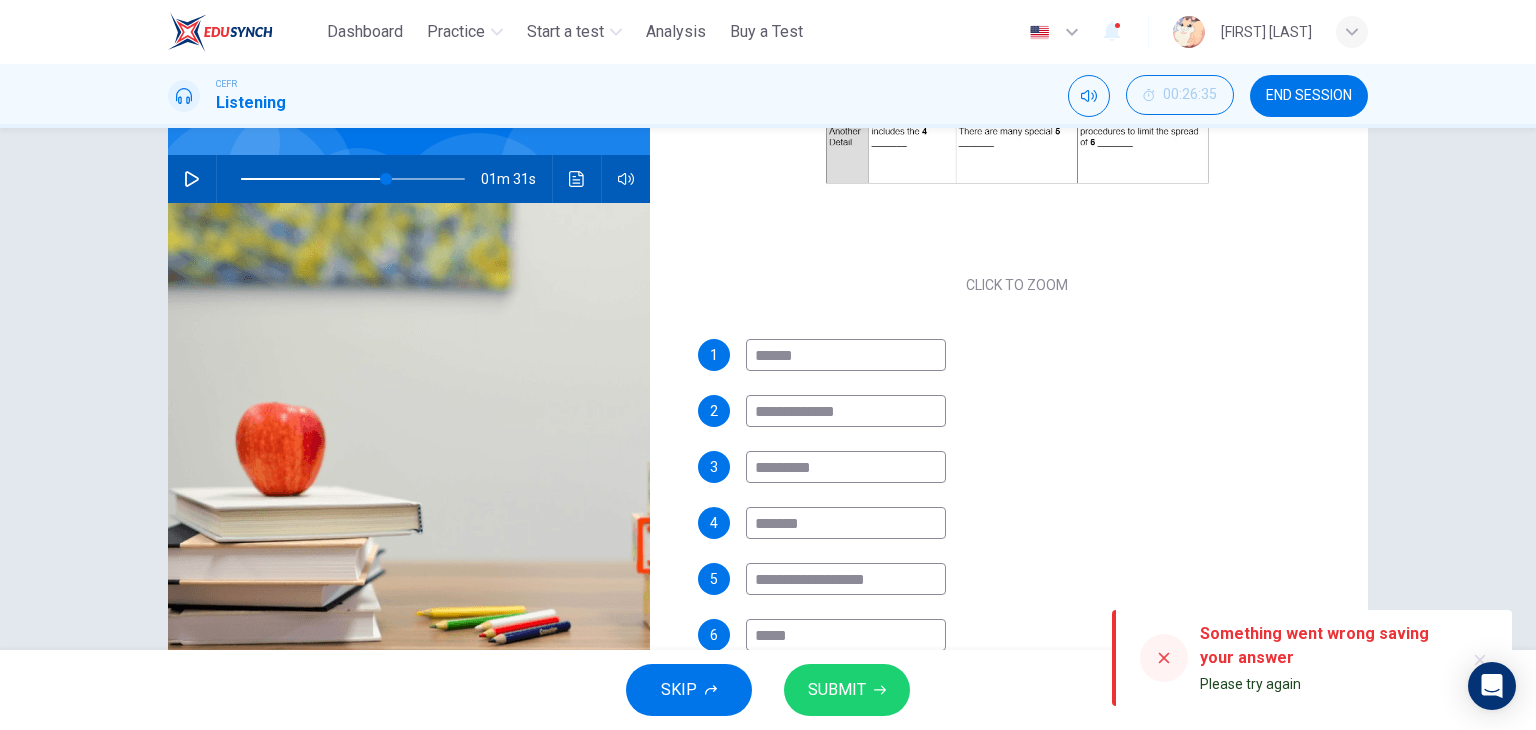 click on "SUBMIT" at bounding box center (837, 690) 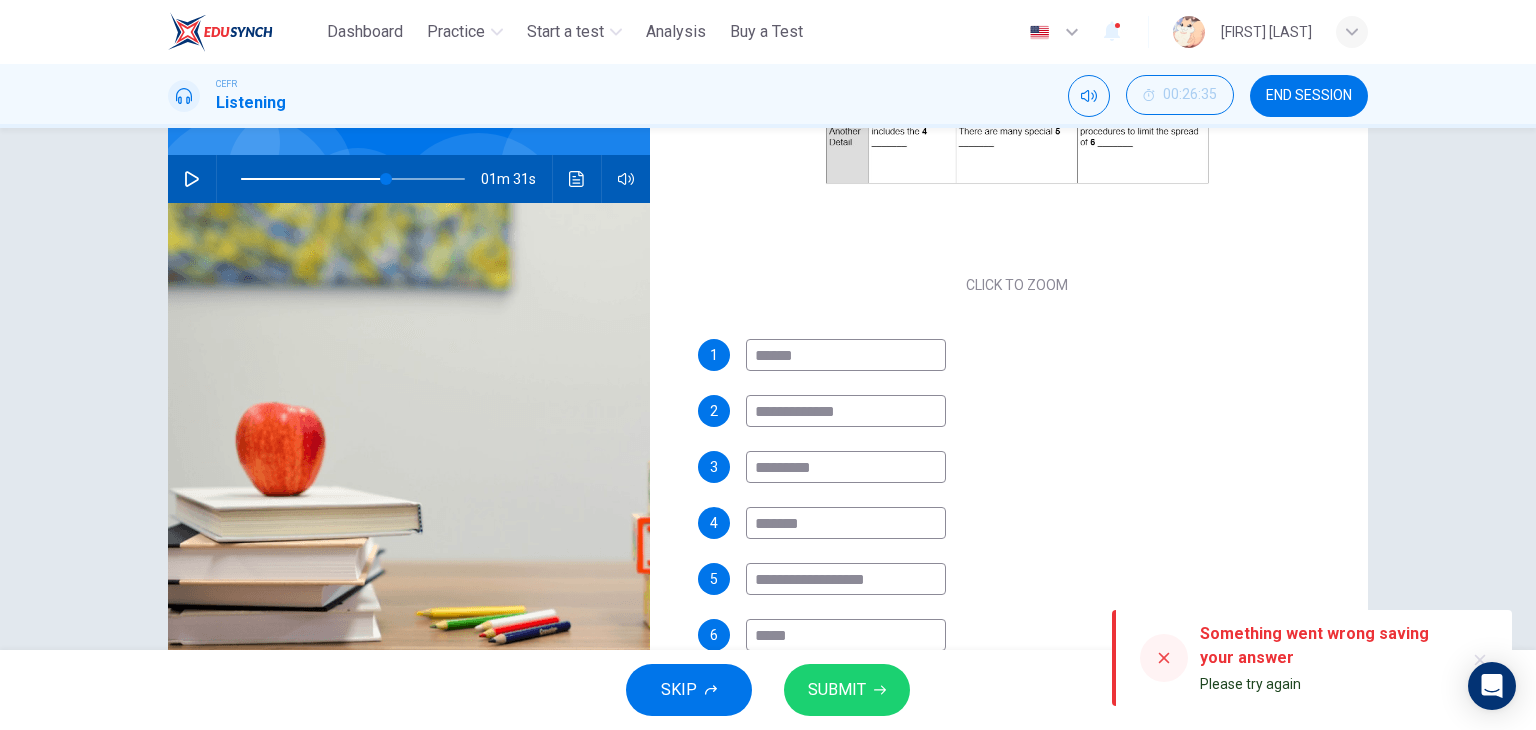 scroll, scrollTop: 253, scrollLeft: 0, axis: vertical 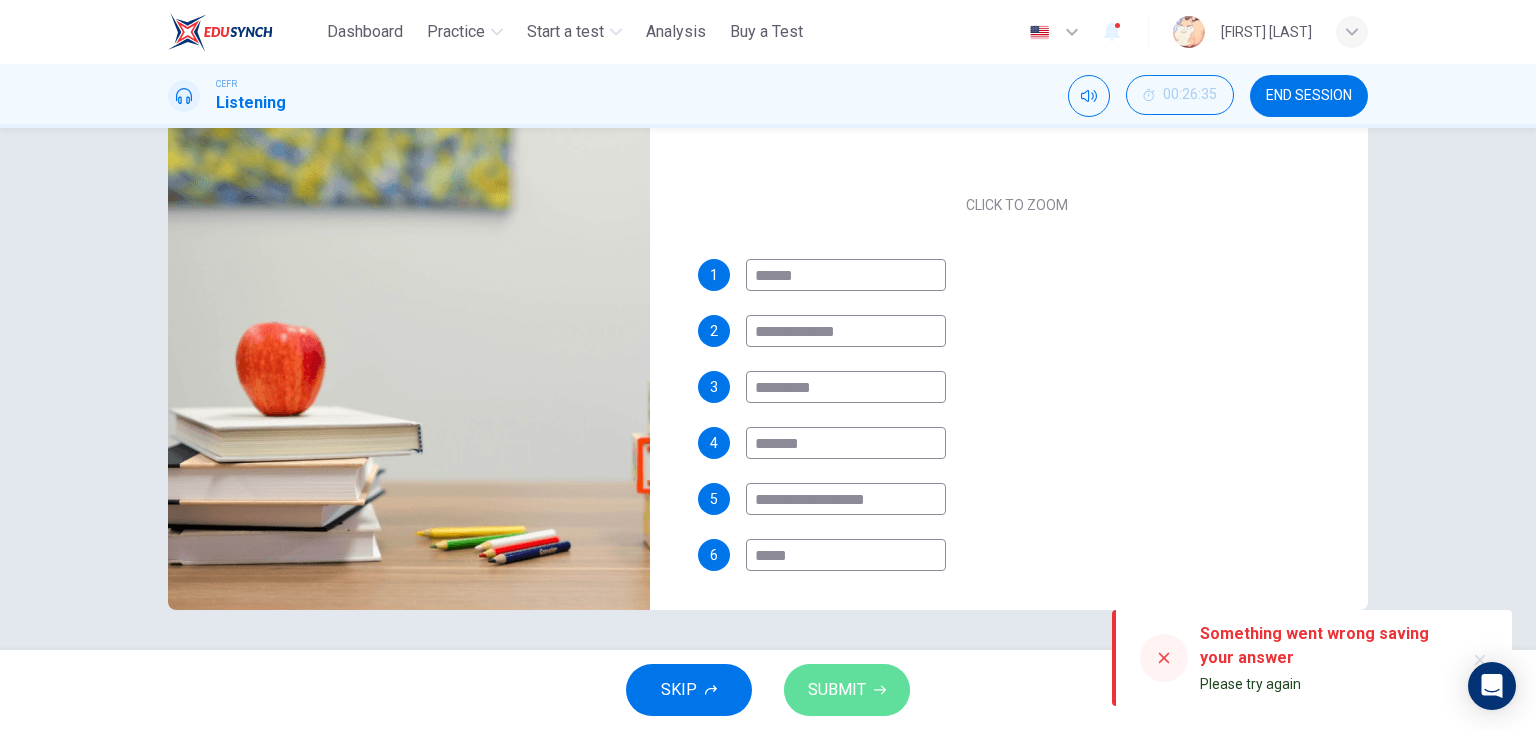 click 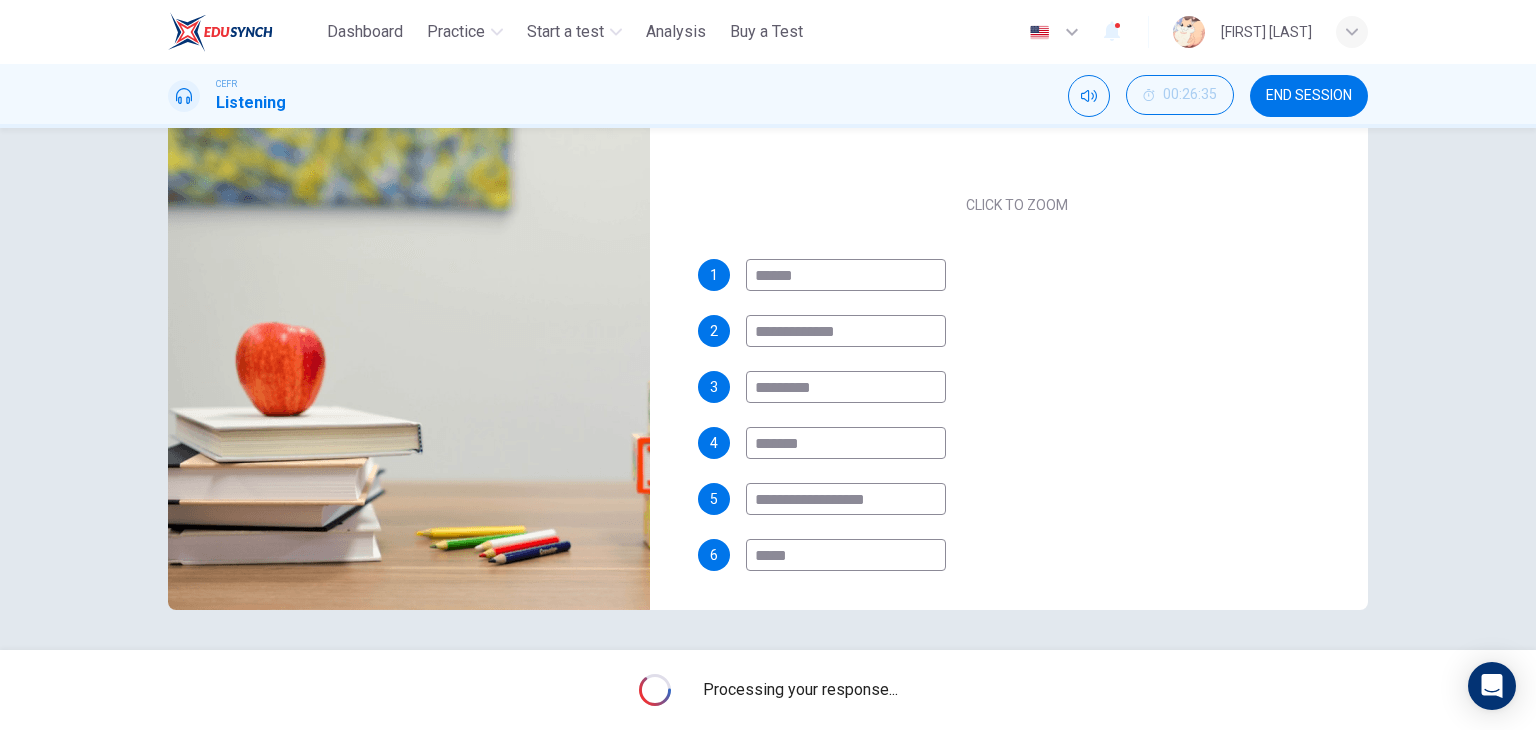 type on "**" 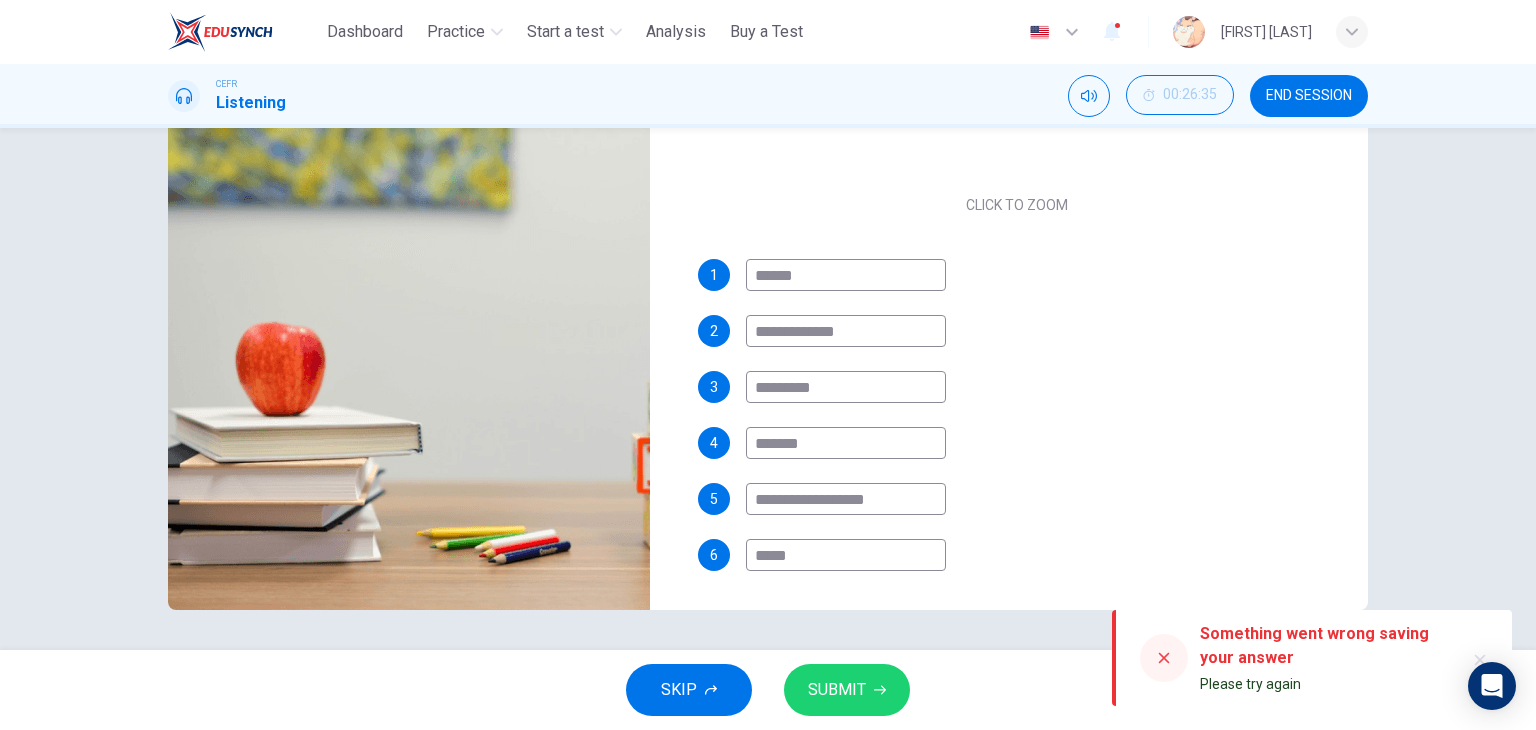 click at bounding box center (409, 366) 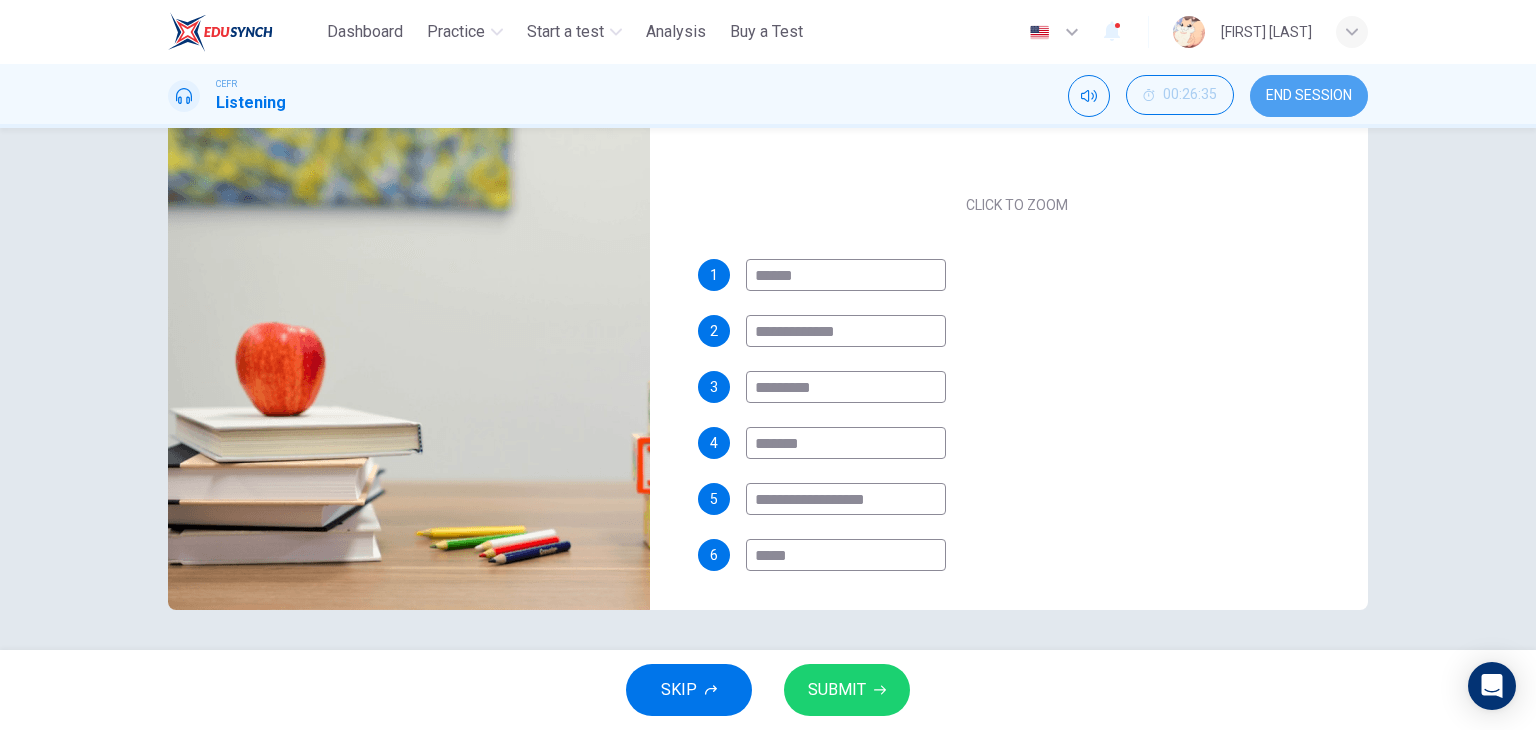 click on "END SESSION" at bounding box center [1309, 96] 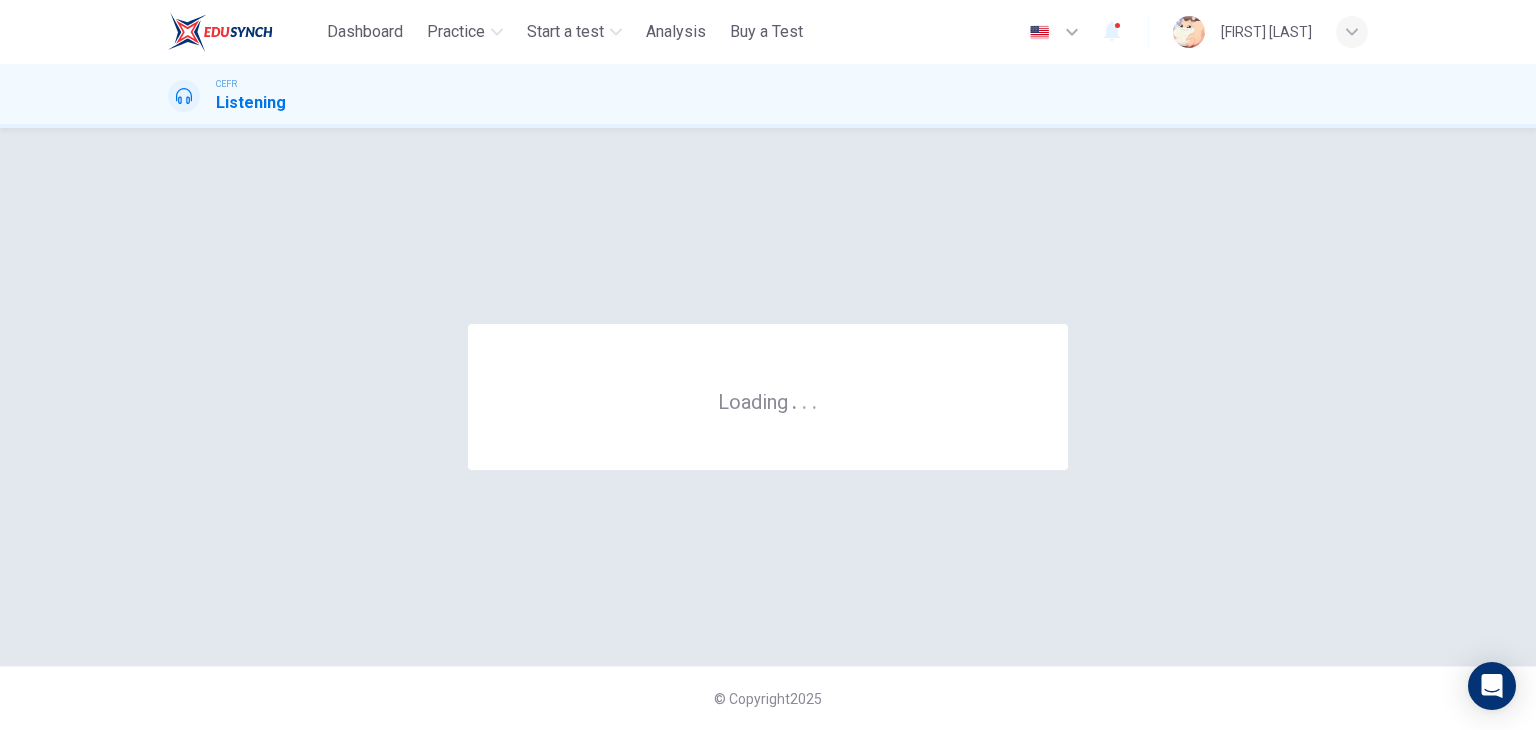 scroll, scrollTop: 0, scrollLeft: 0, axis: both 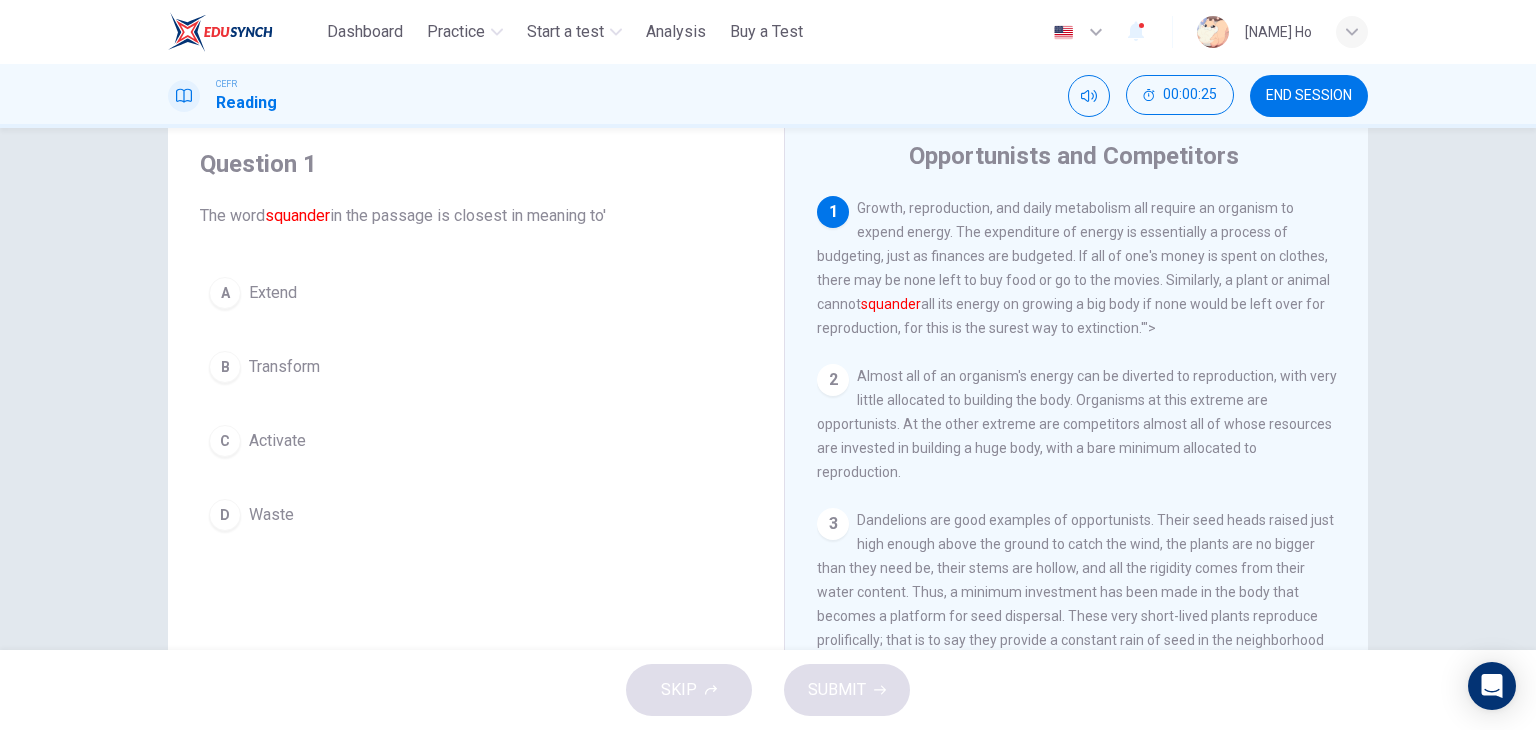 click on "Question 1 The word  squander  in the passage is closest in meaning to'" at bounding box center [476, 188] 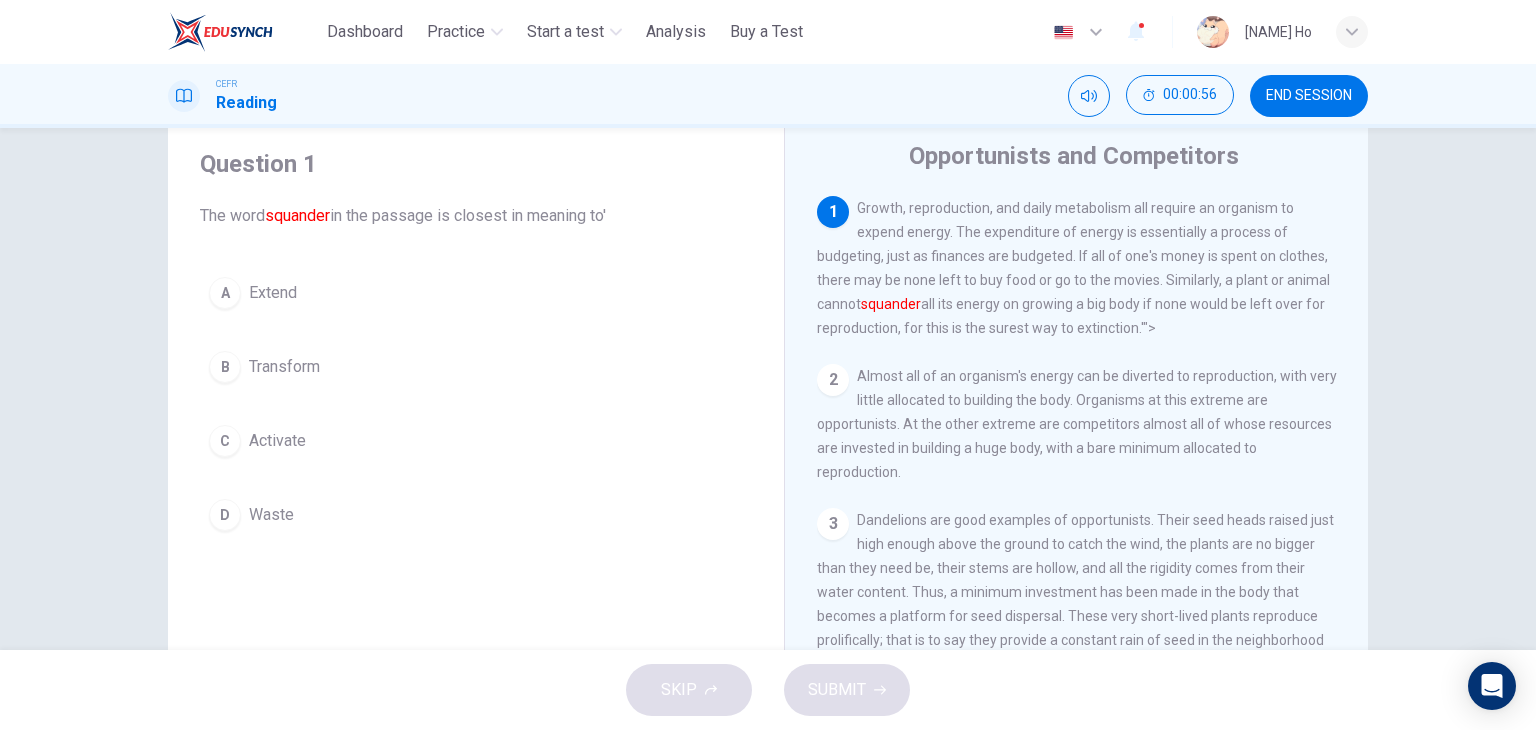 click on "The word  squander  in the passage is closest in meaning to'" at bounding box center [476, 216] 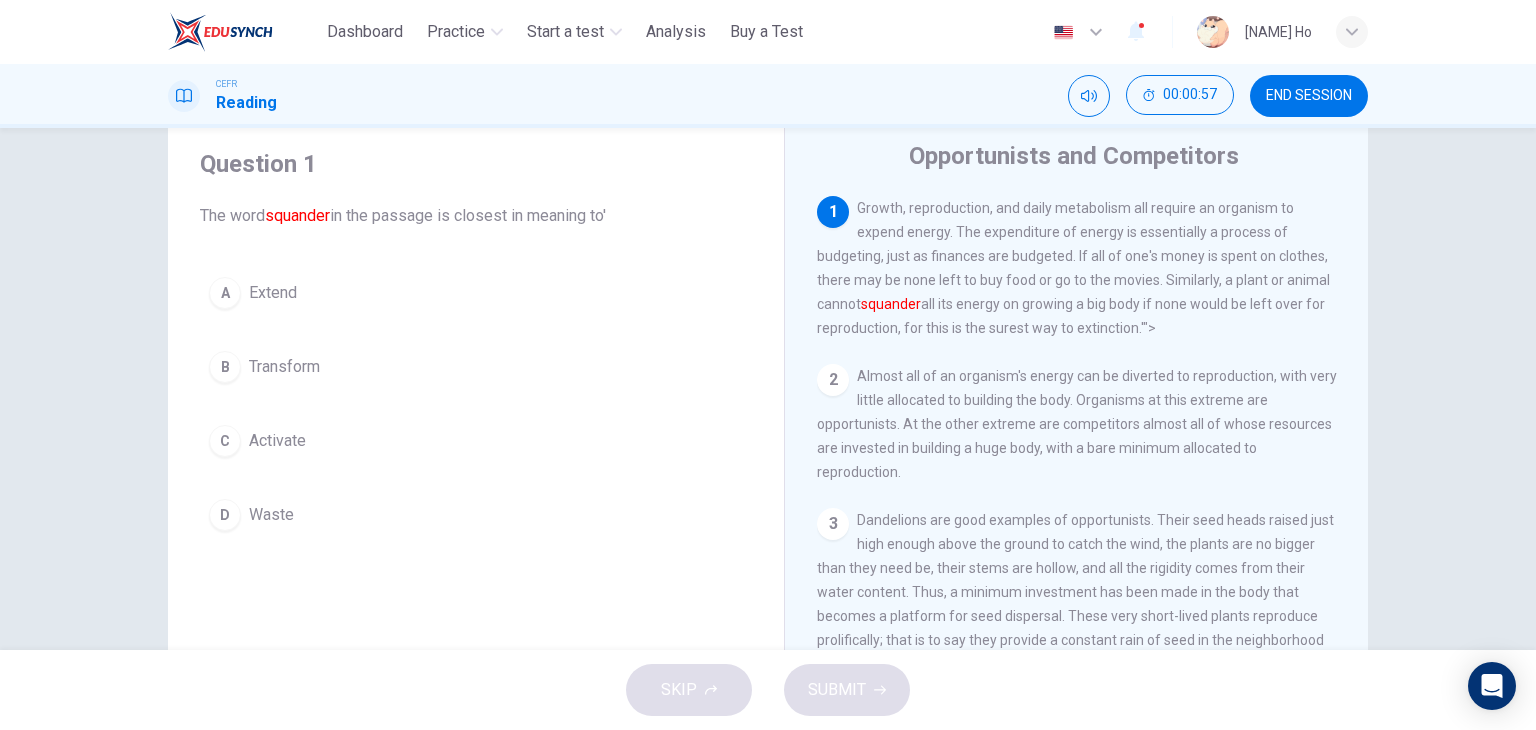 click on "The word  squander  in the passage is closest in meaning to'" at bounding box center [476, 216] 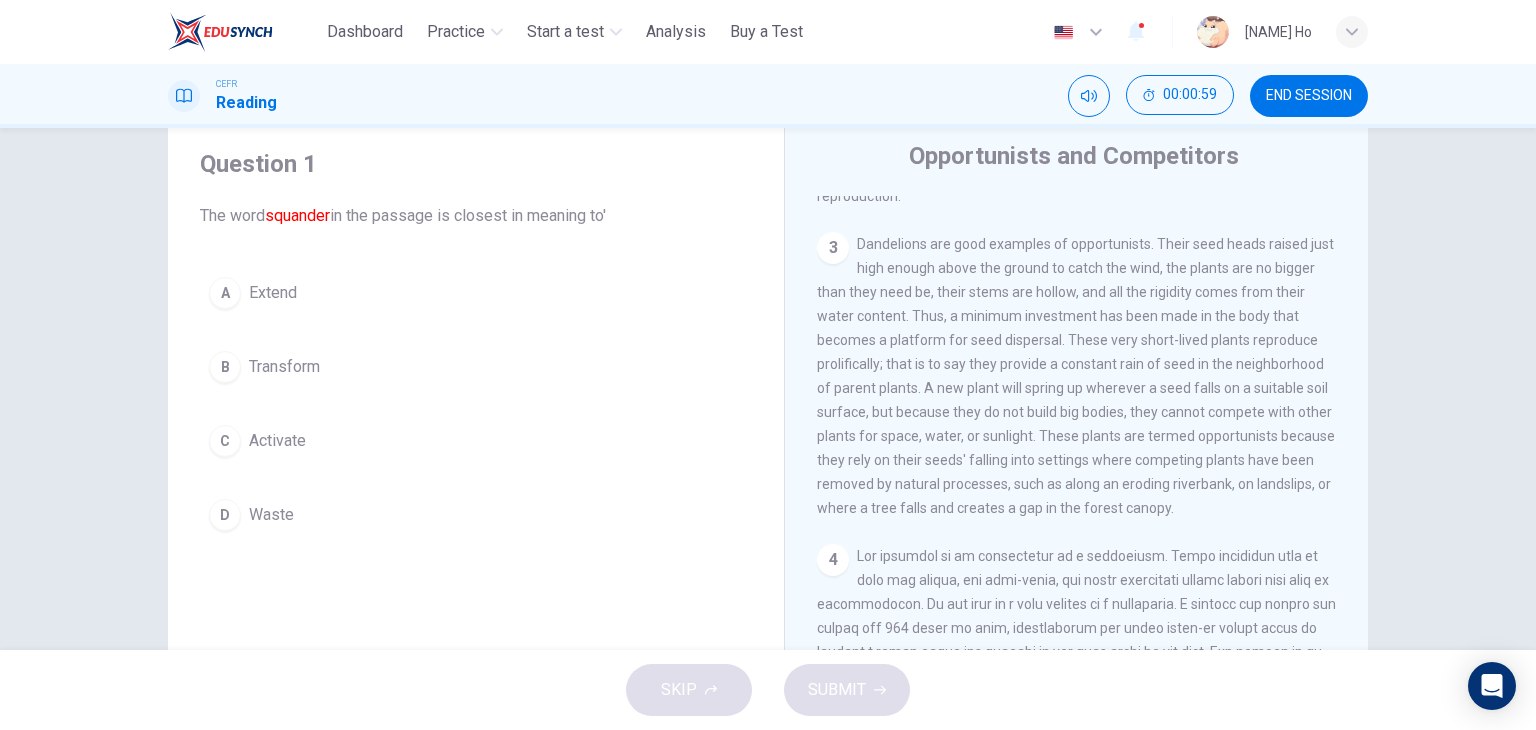 scroll, scrollTop: 292, scrollLeft: 0, axis: vertical 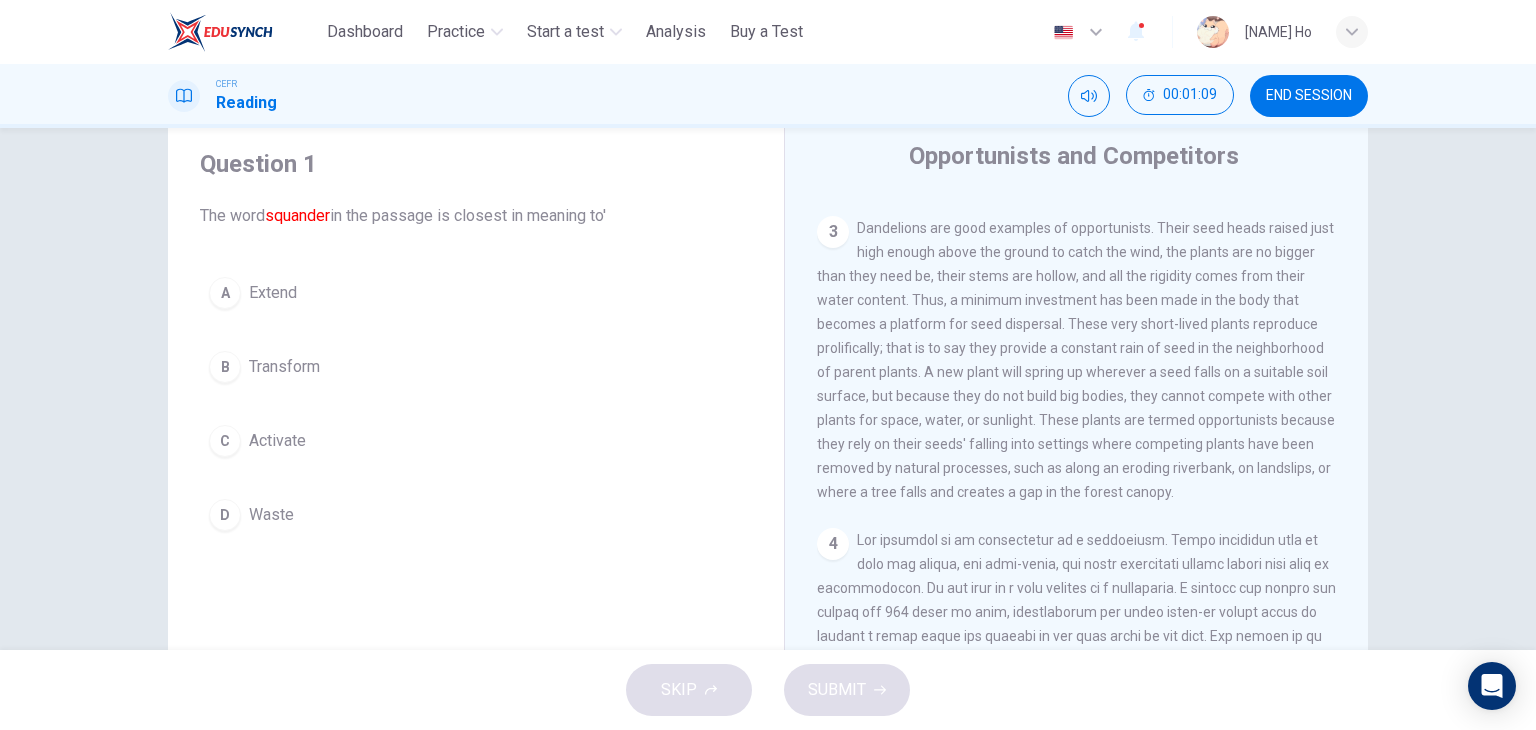 drag, startPoint x: 675, startPoint y: 177, endPoint x: 663, endPoint y: 193, distance: 20 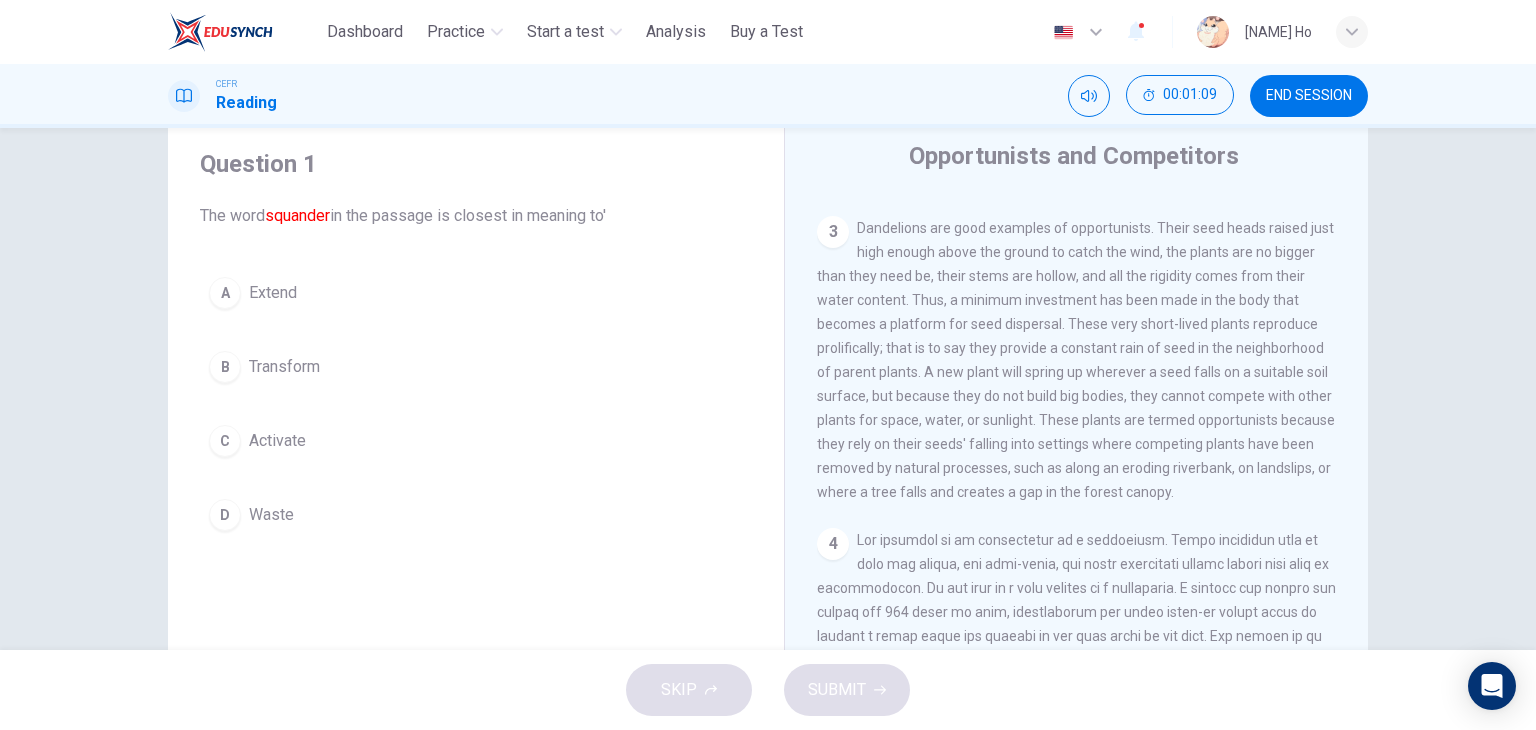 click on "Question 1" at bounding box center [476, 164] 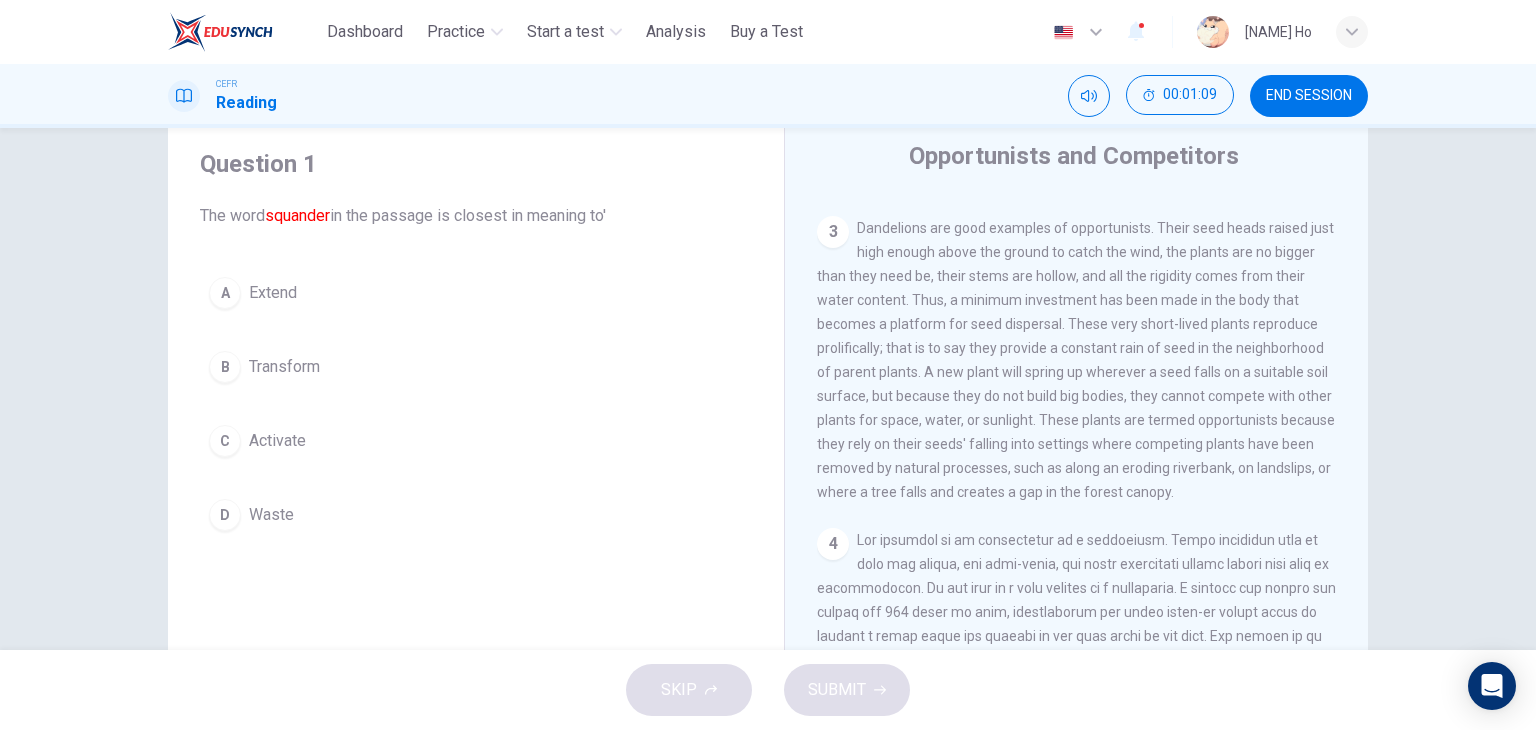 click on "Question 1 The word  squander  in the passage is closest in meaning to' A Extend B Transform C Activate D Waste" at bounding box center (476, 344) 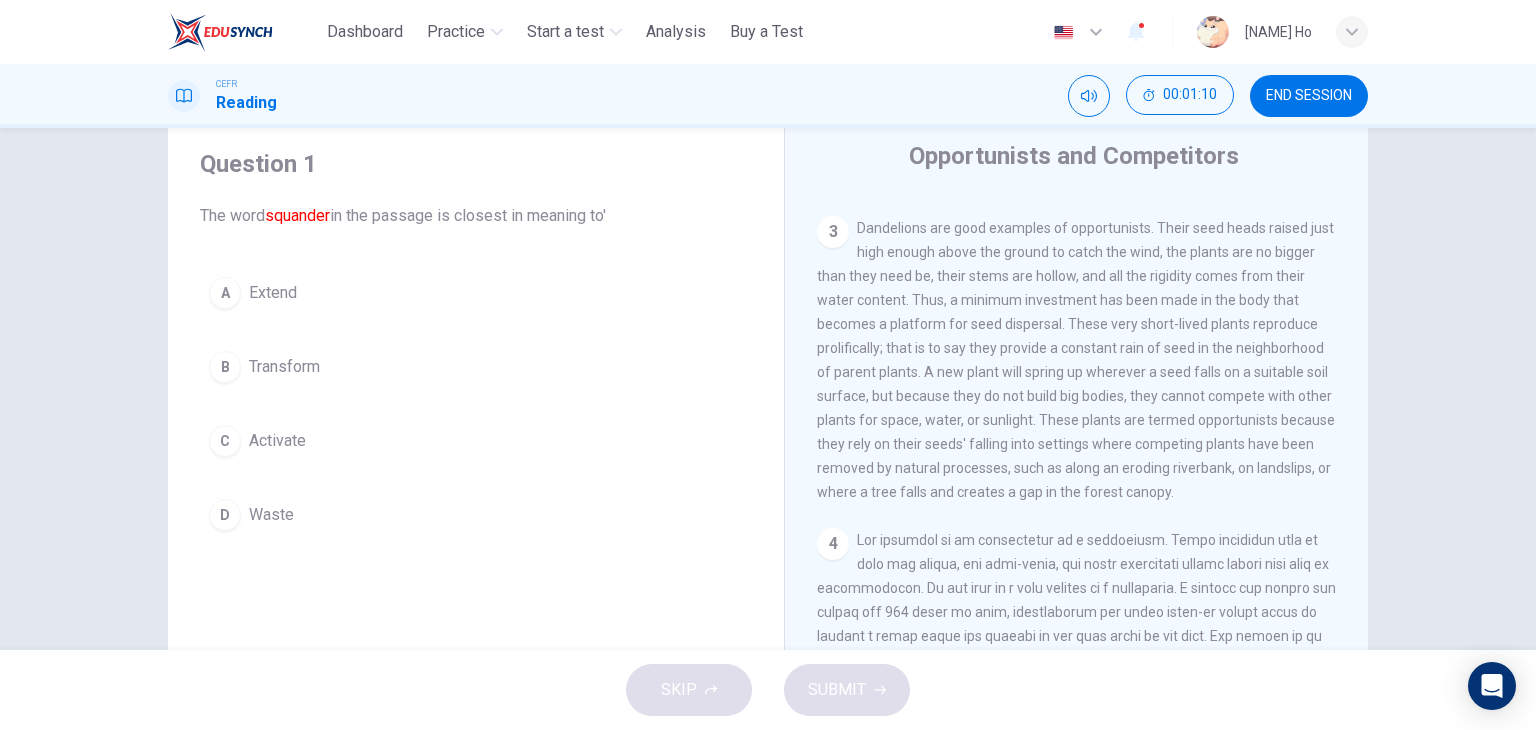 click on "D Waste" at bounding box center (476, 515) 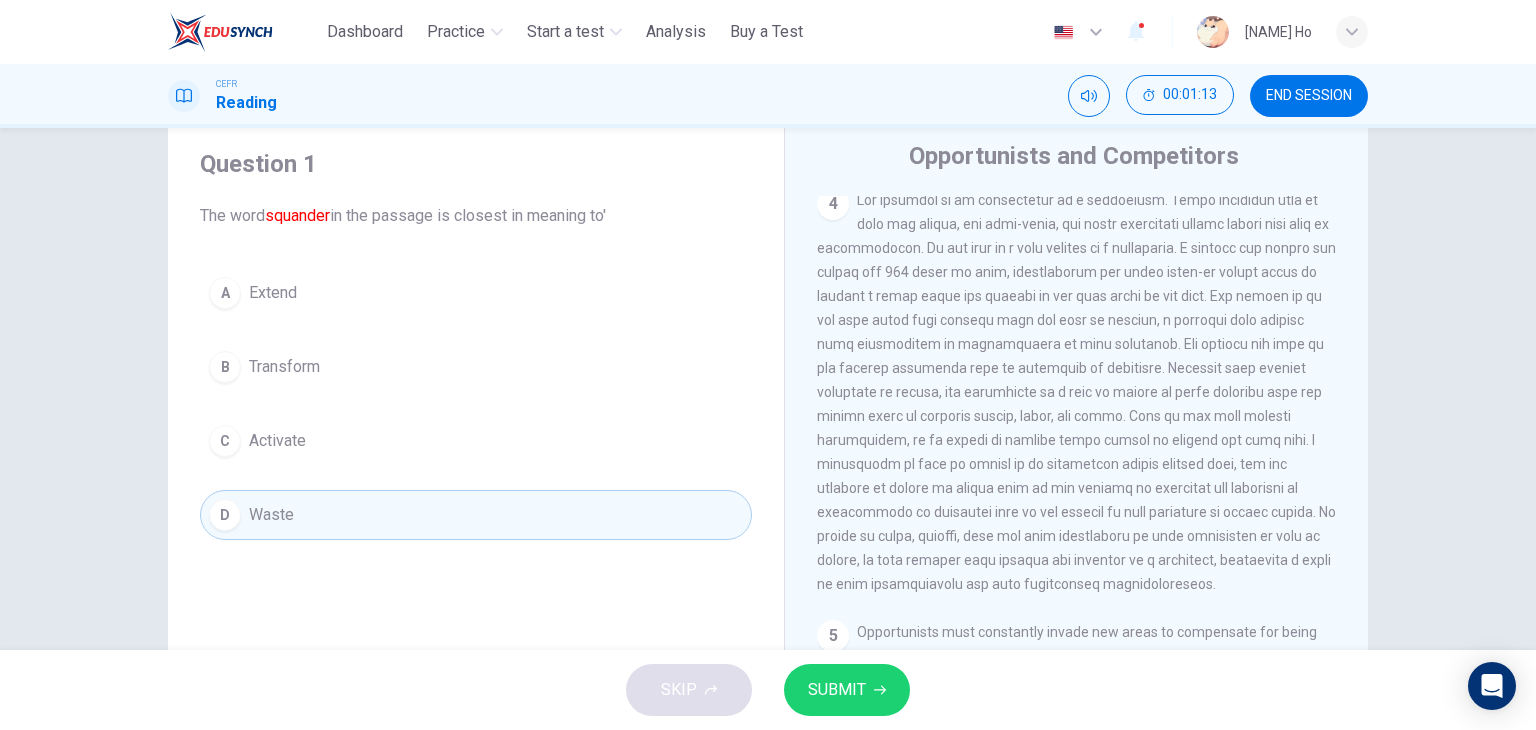 scroll, scrollTop: 631, scrollLeft: 0, axis: vertical 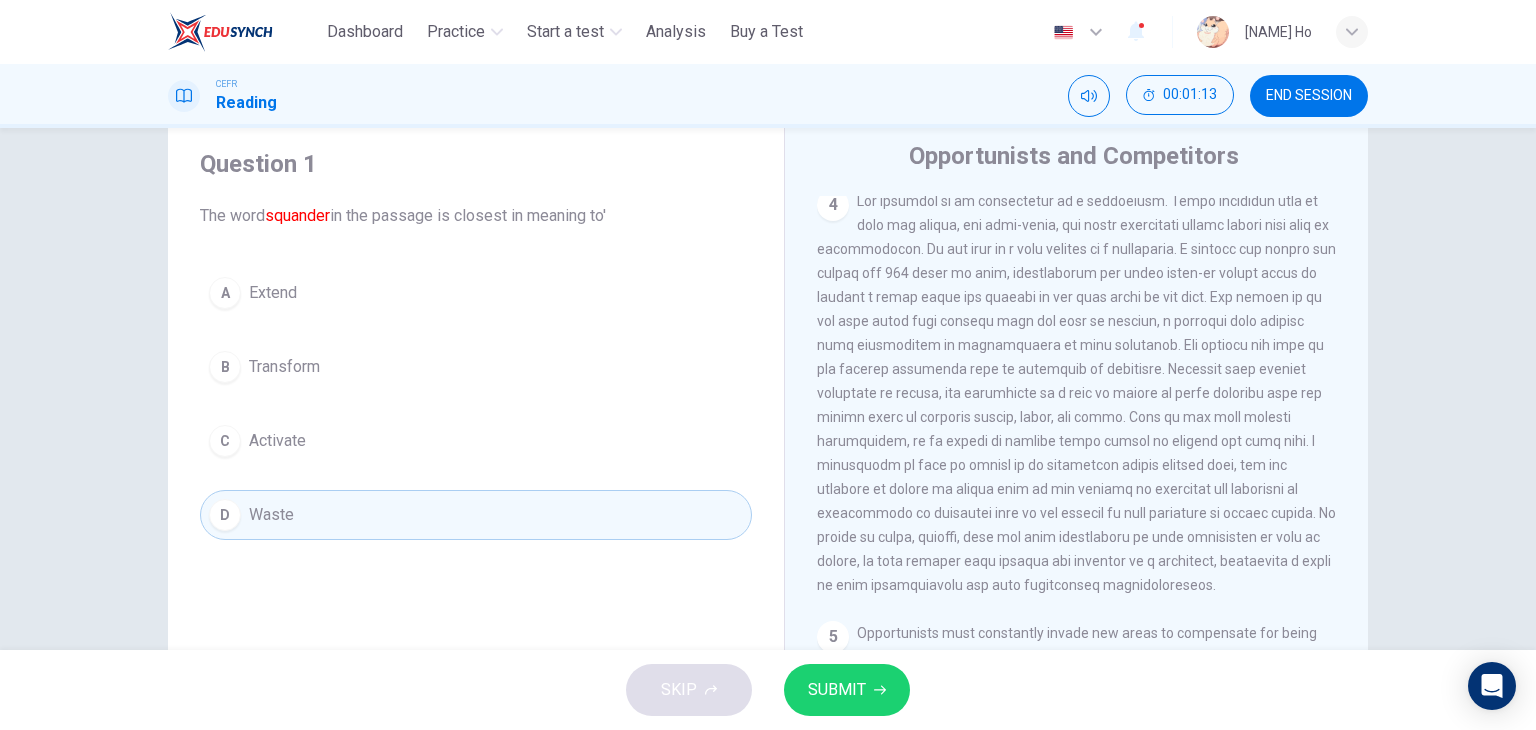 type 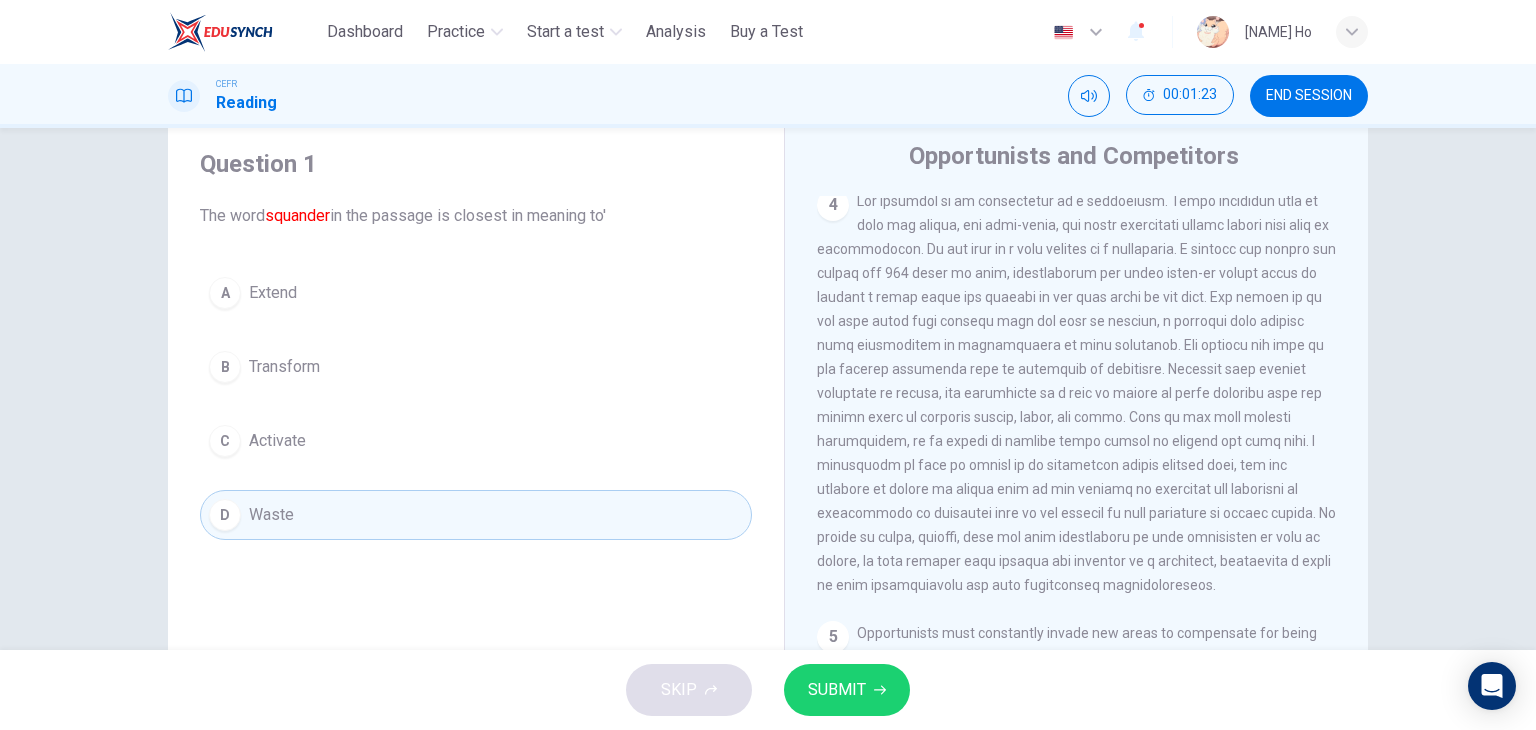 click on "The word  squander  in the passage is closest in meaning to'" at bounding box center (476, 216) 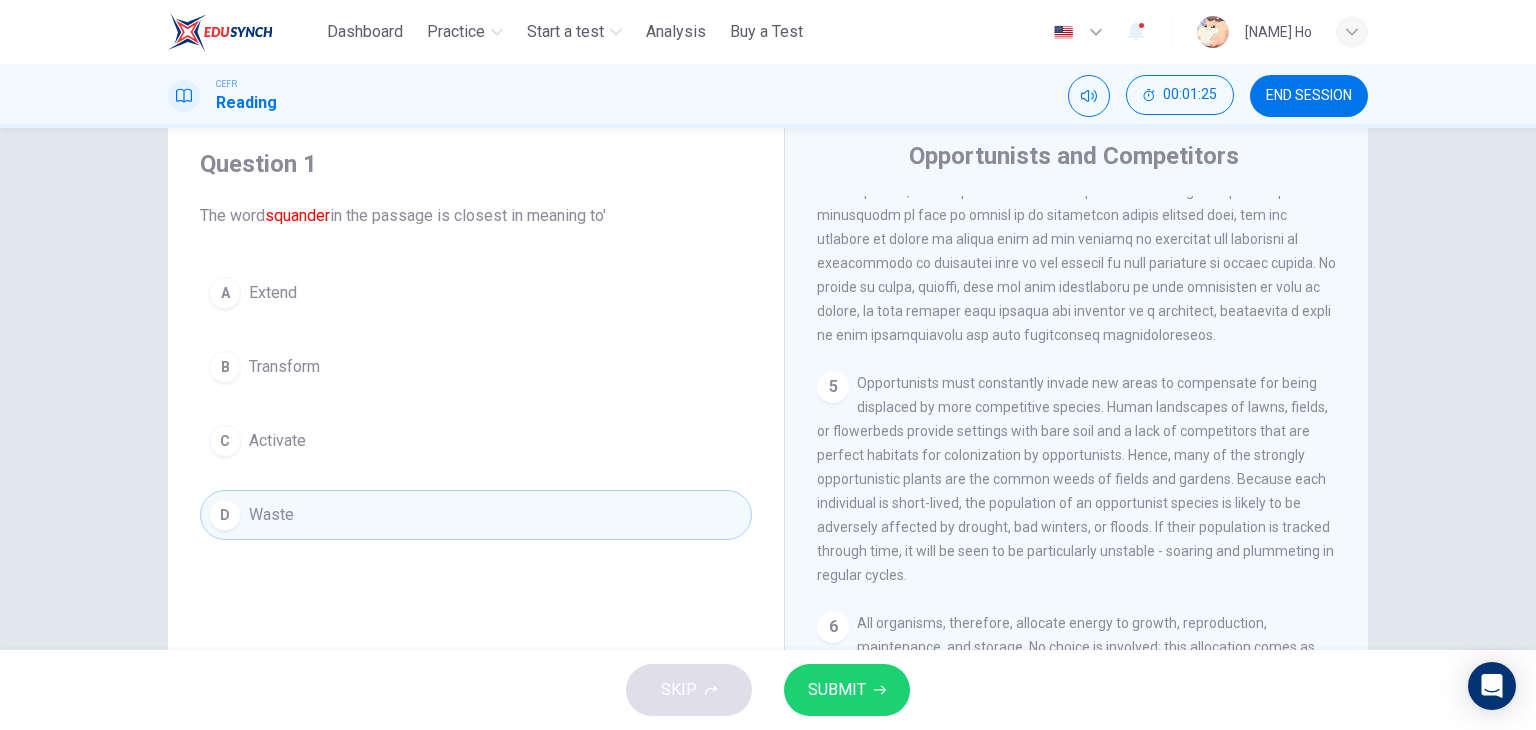 scroll, scrollTop: 925, scrollLeft: 0, axis: vertical 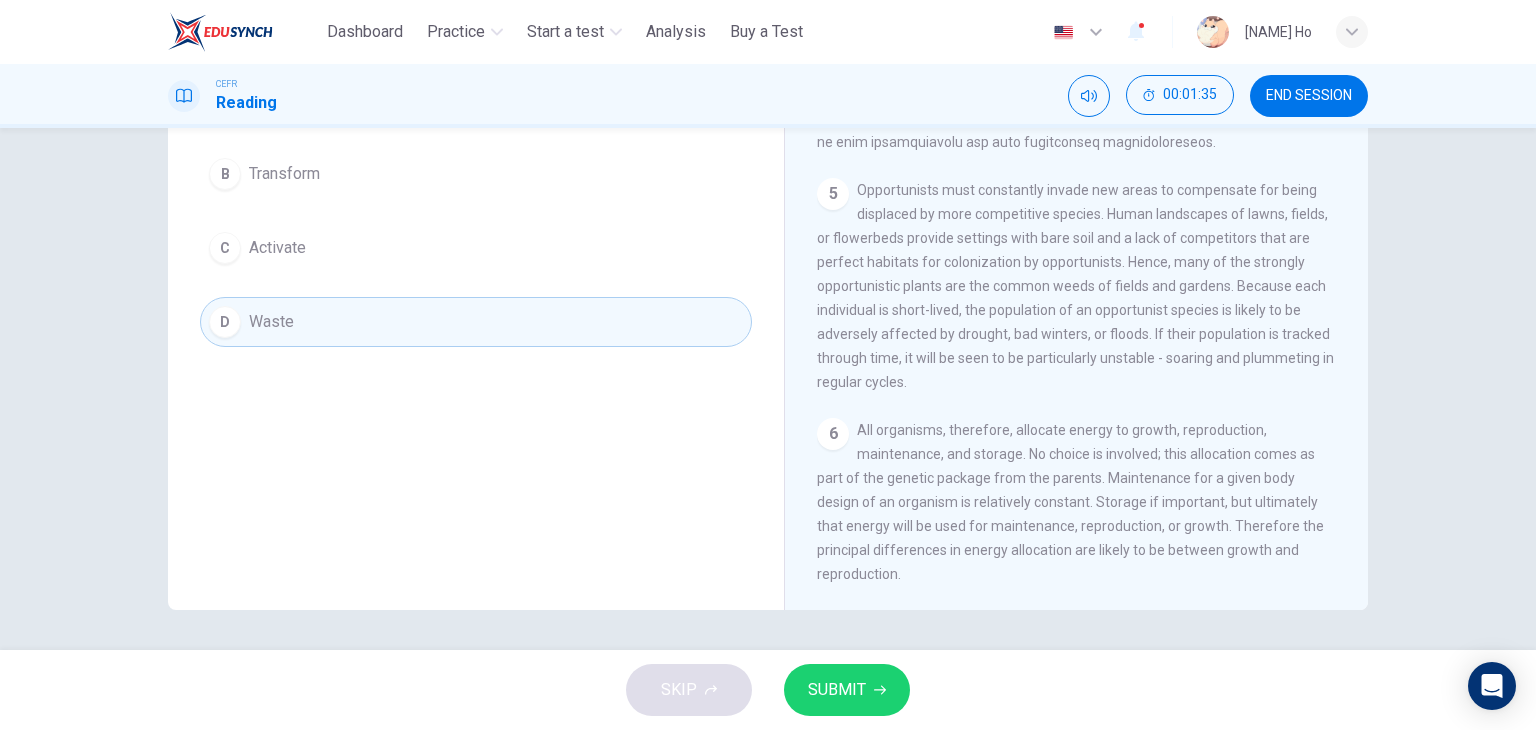 click on "Question 1 The word  squander  in the passage is closest in meaning to' A Extend B Transform C Activate D Waste" at bounding box center (476, 272) 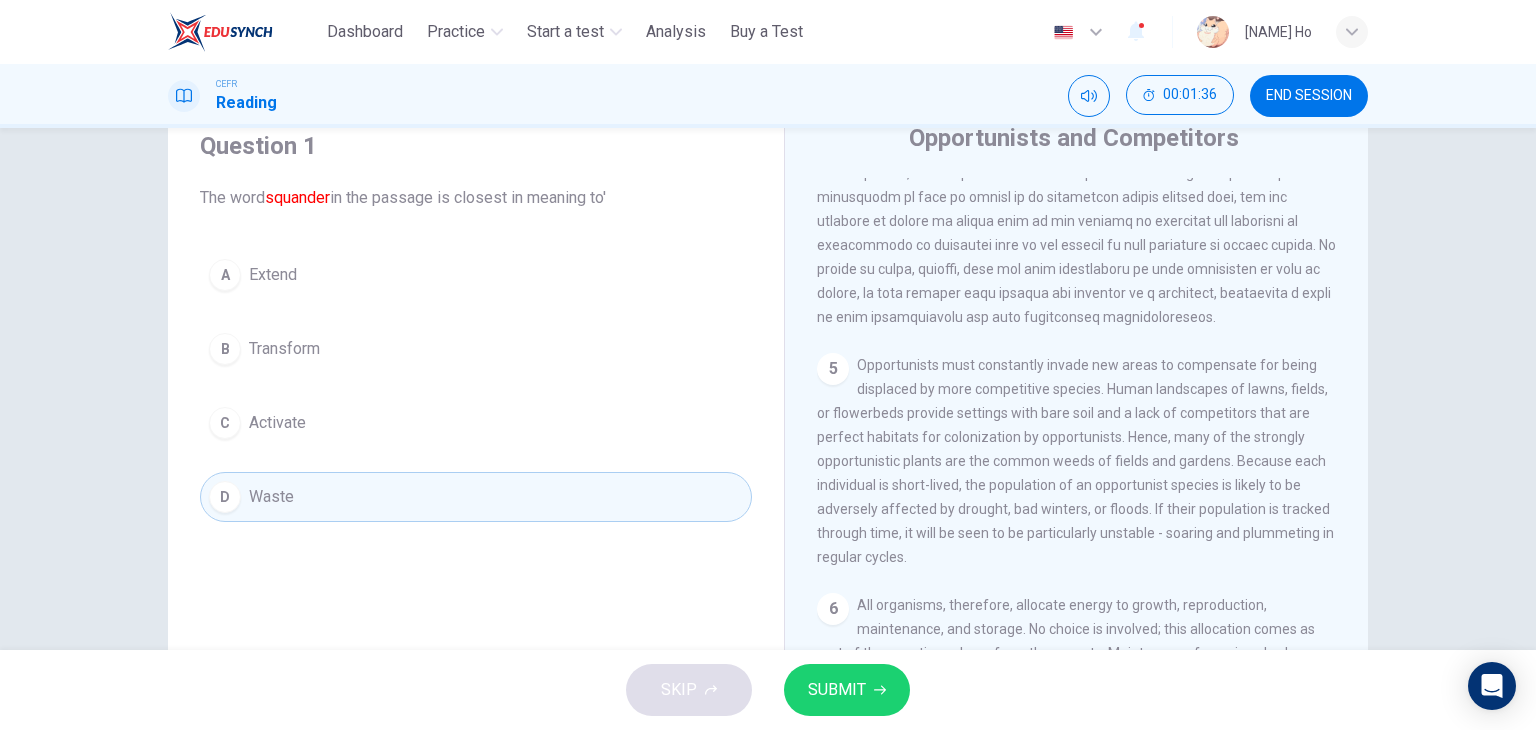 scroll, scrollTop: 53, scrollLeft: 0, axis: vertical 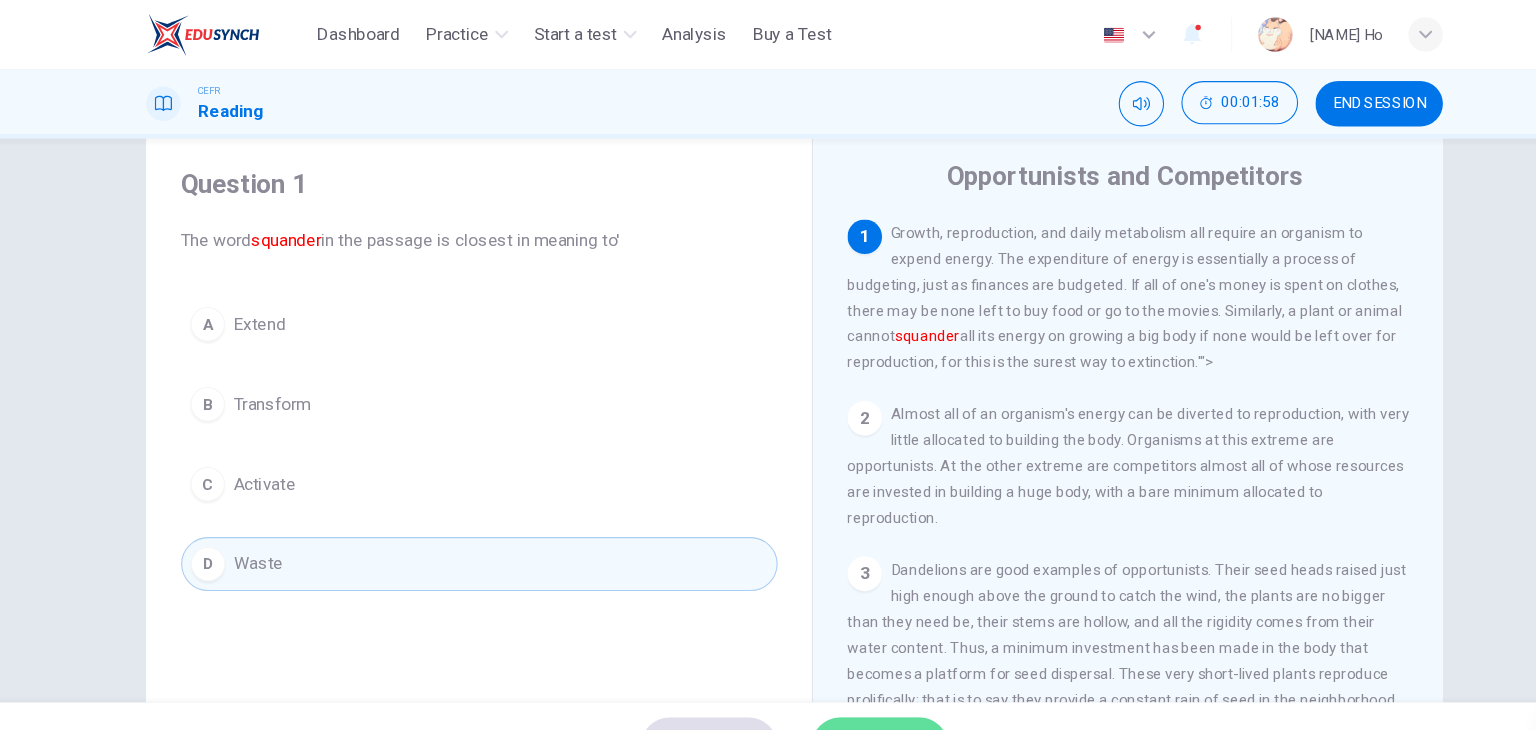 click on "SUBMIT" at bounding box center (847, 690) 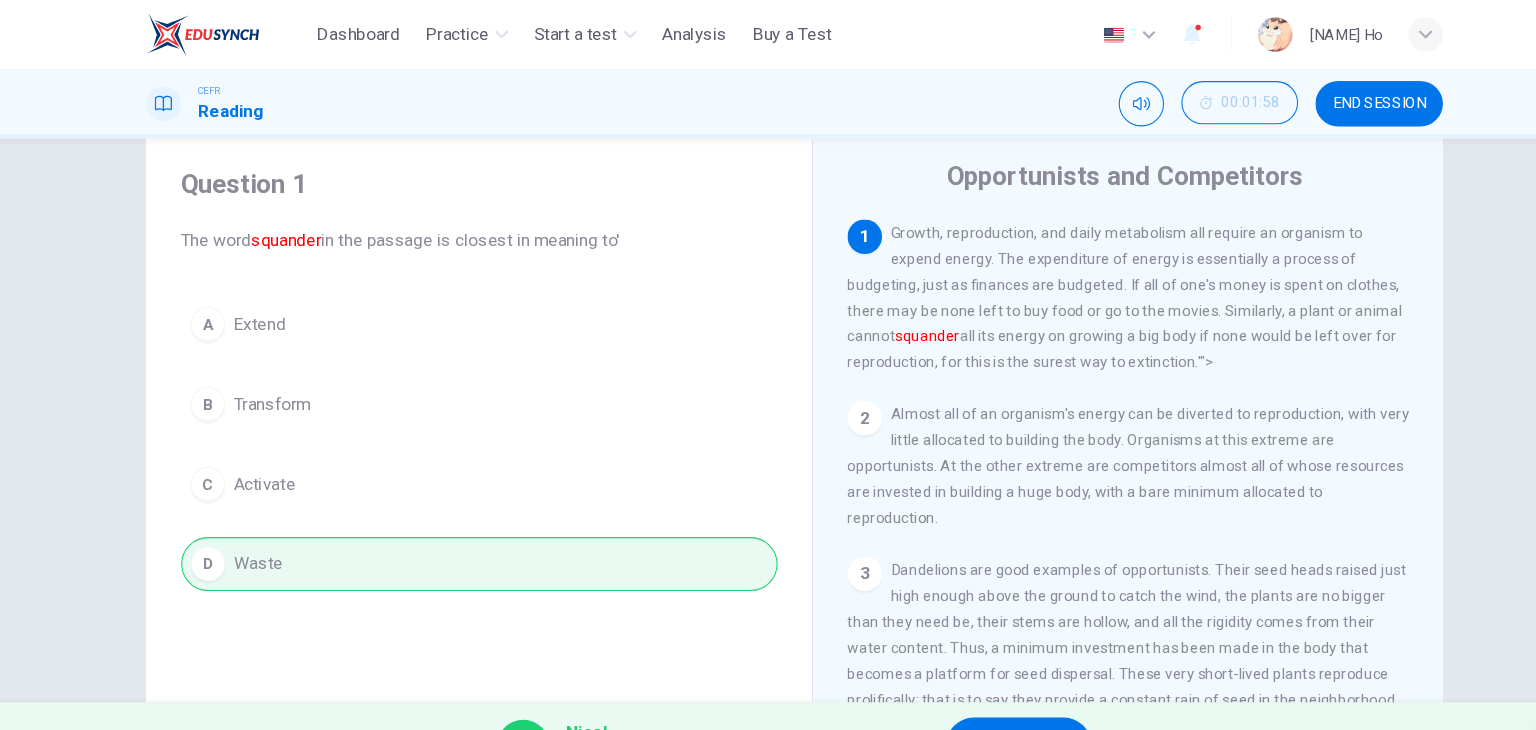 click on "NEXT" at bounding box center (975, 690) 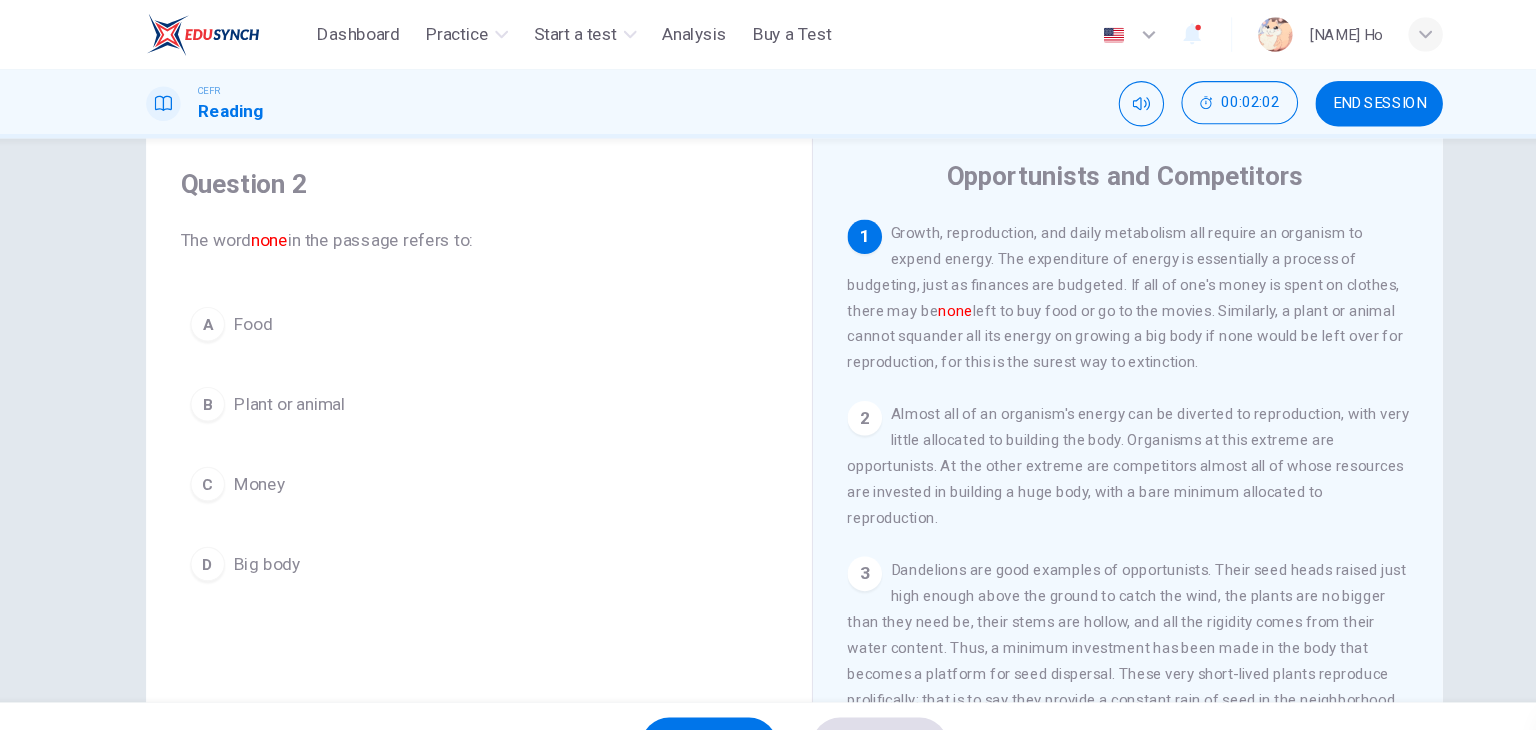 click on "Question 2 The word  none  in the passage refers to: A Food B Plant or animal C Money D Big body" at bounding box center (476, 351) 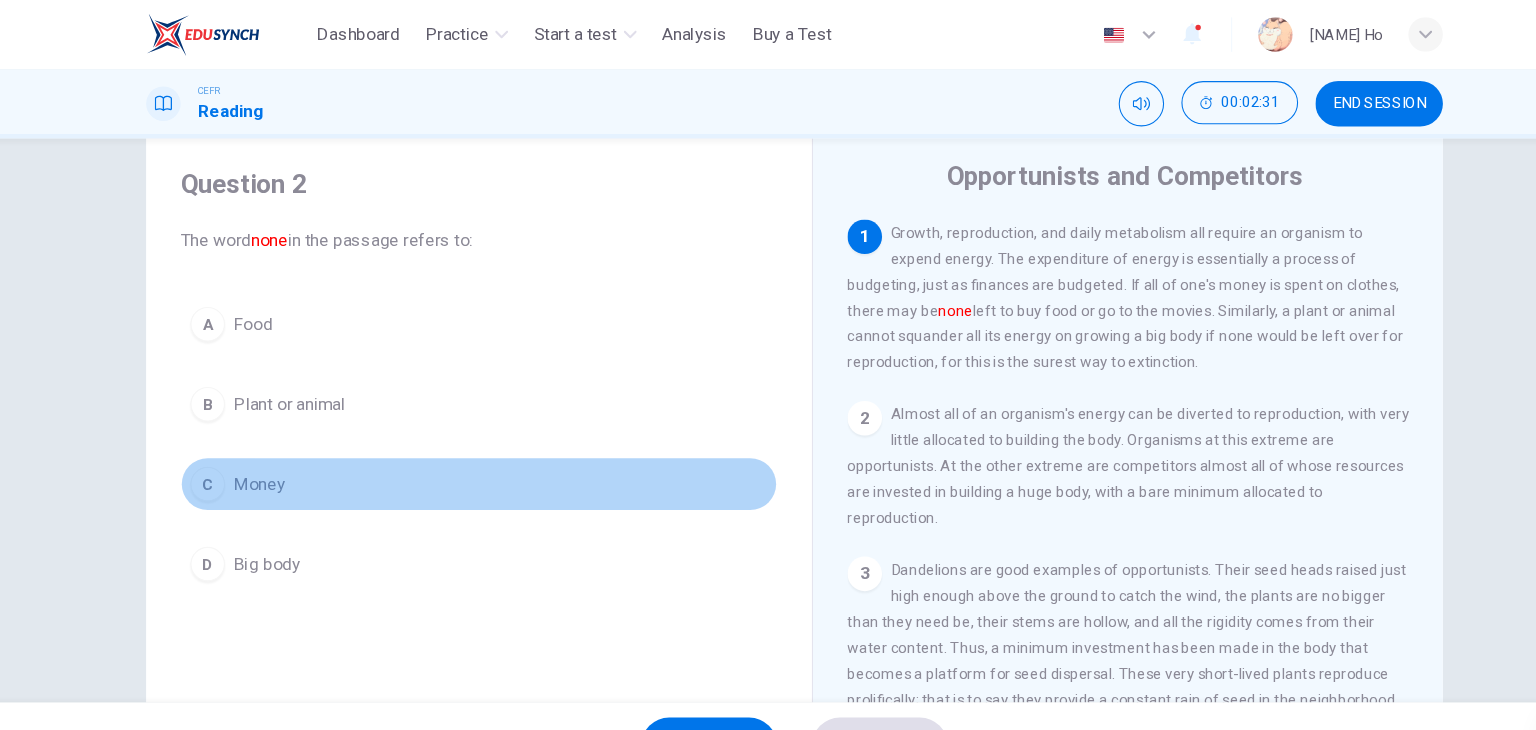 click on "C Money" at bounding box center (476, 448) 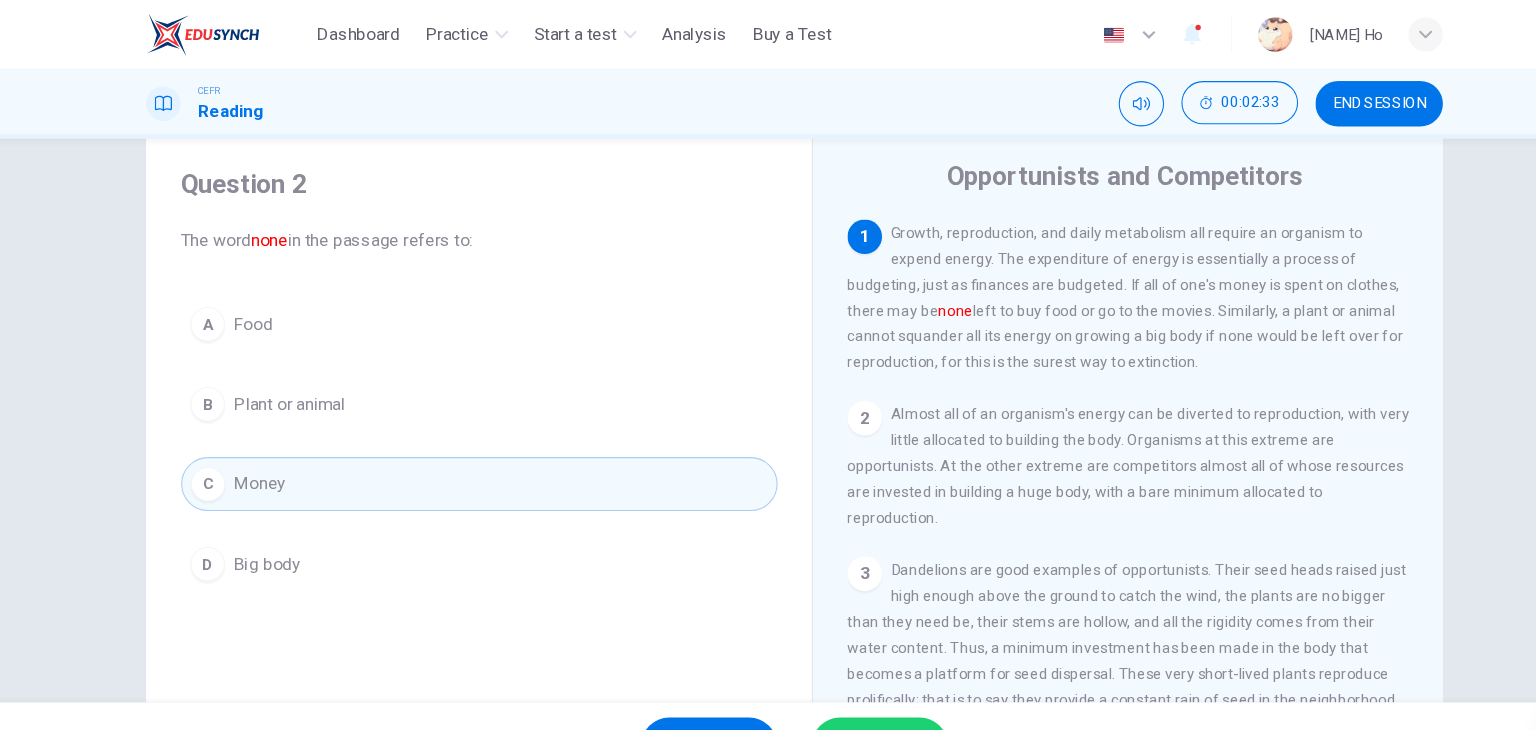 click on "SKIP SUBMIT" at bounding box center [768, 690] 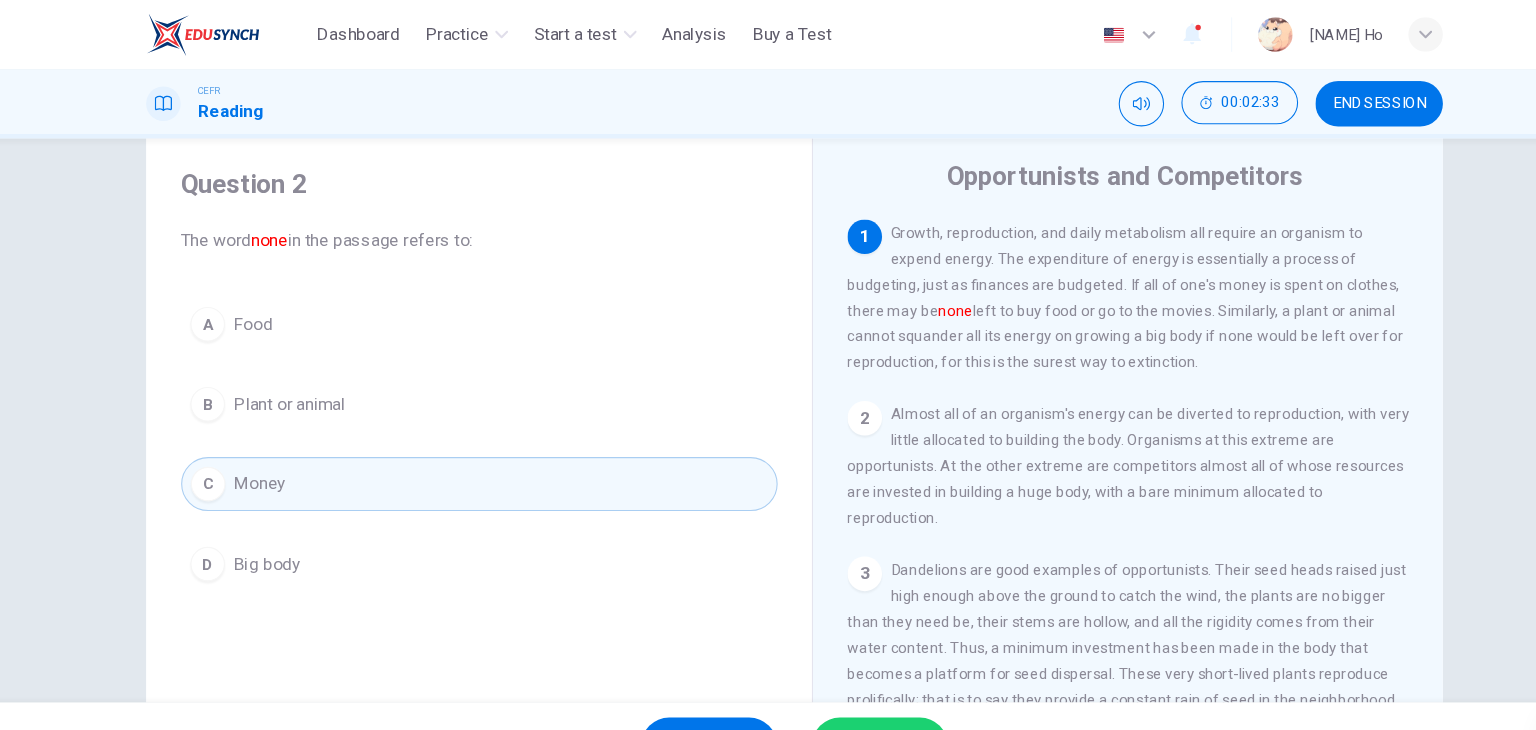 click on "SKIP SUBMIT" at bounding box center (768, 690) 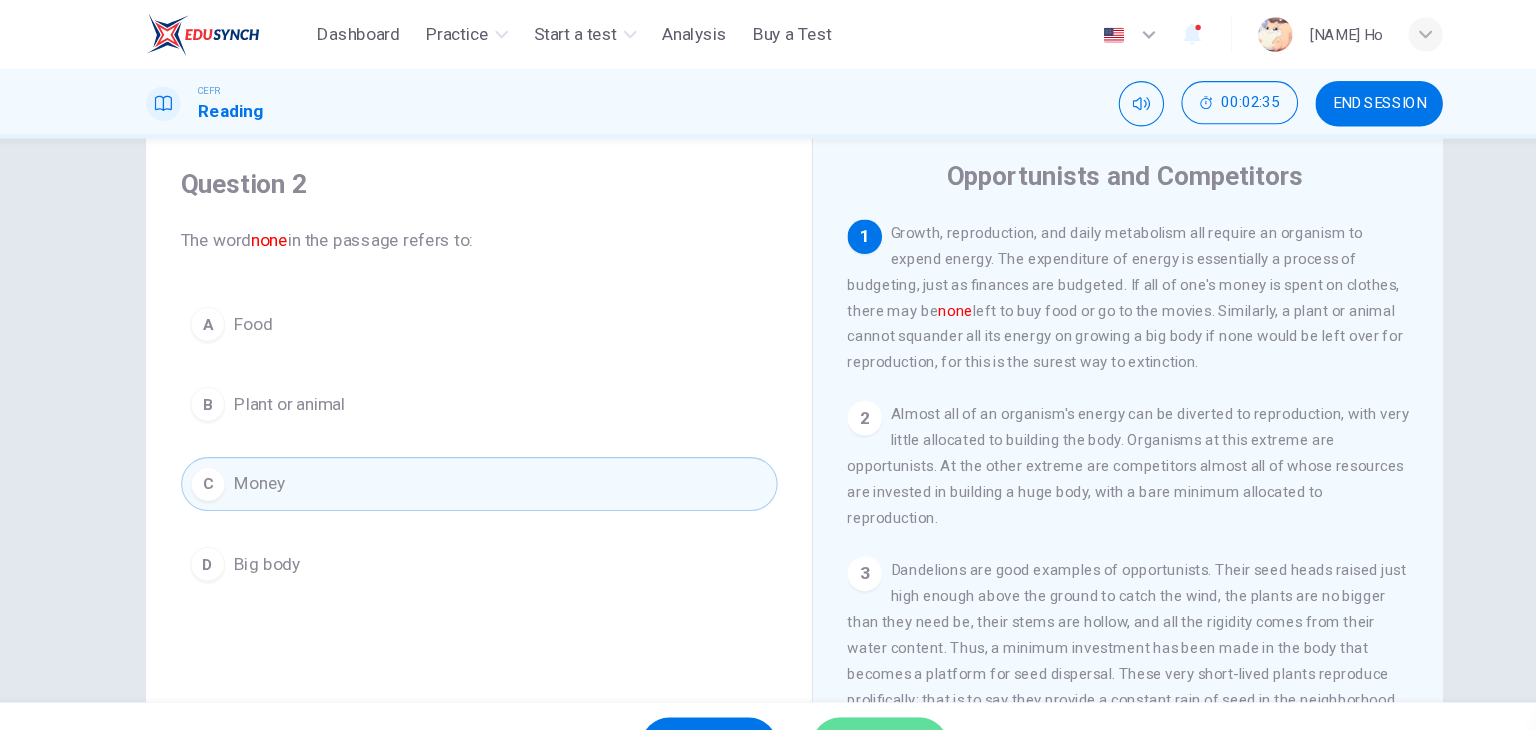 click on "SUBMIT" at bounding box center [847, 690] 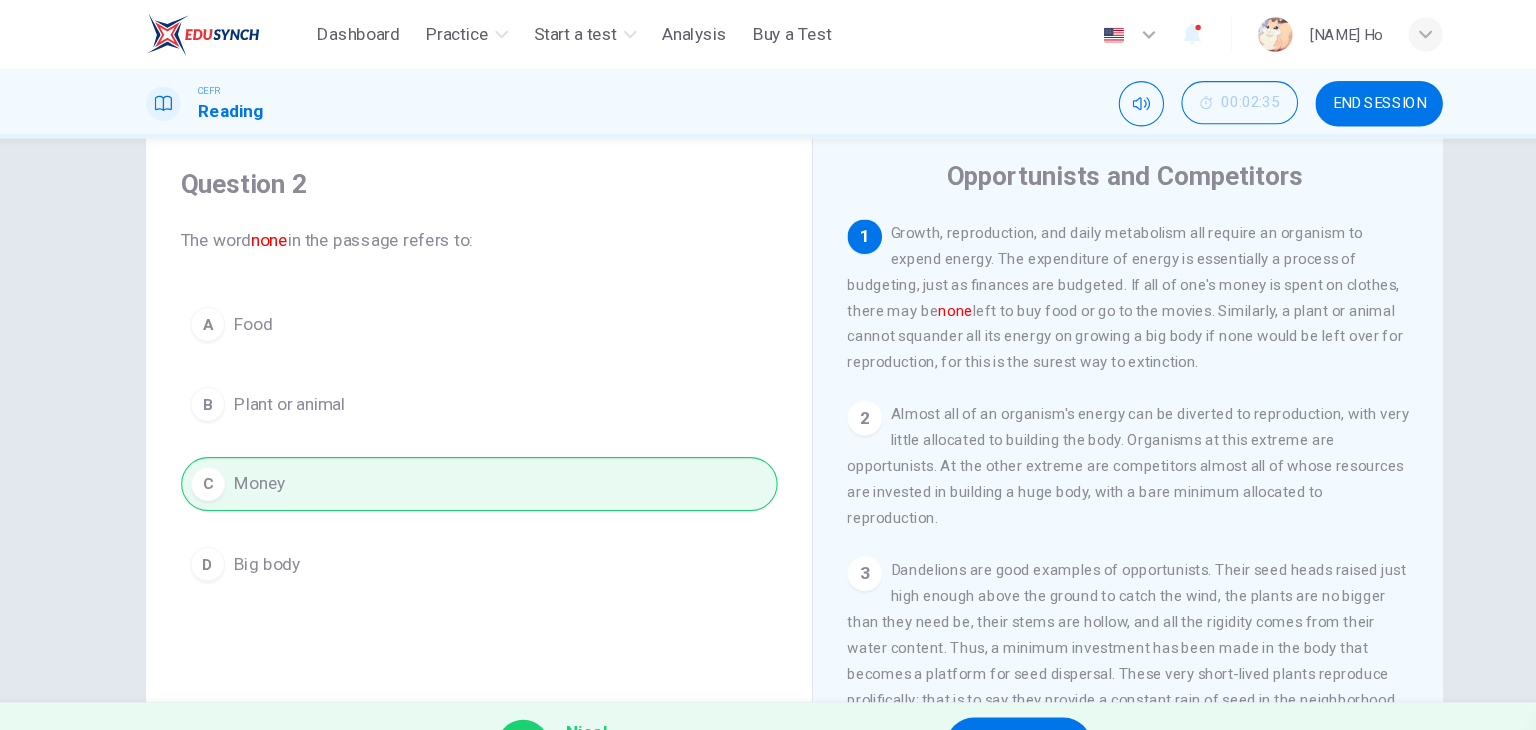 click on "Nice! Correct answer! NEXT" at bounding box center (768, 690) 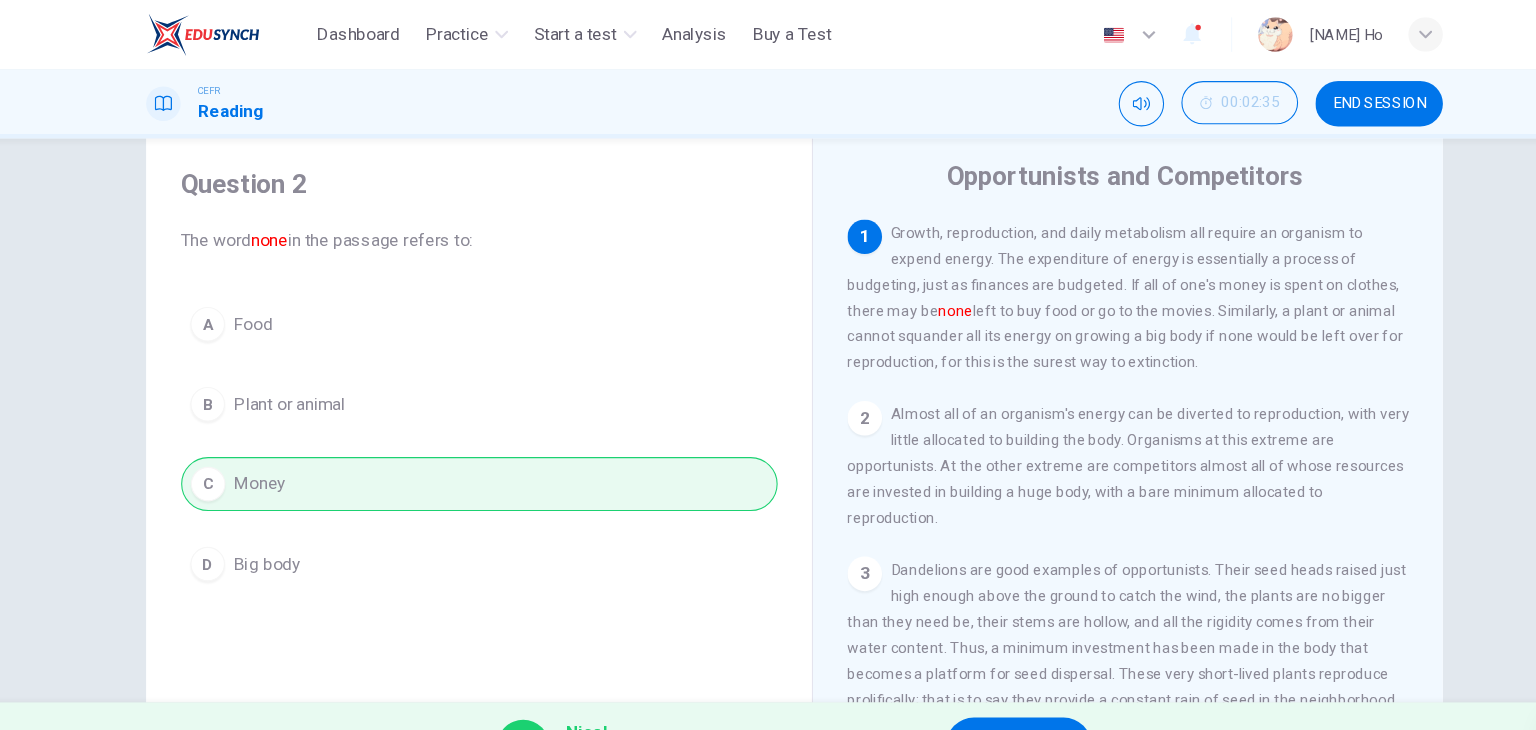click on "NEXT" at bounding box center (975, 690) 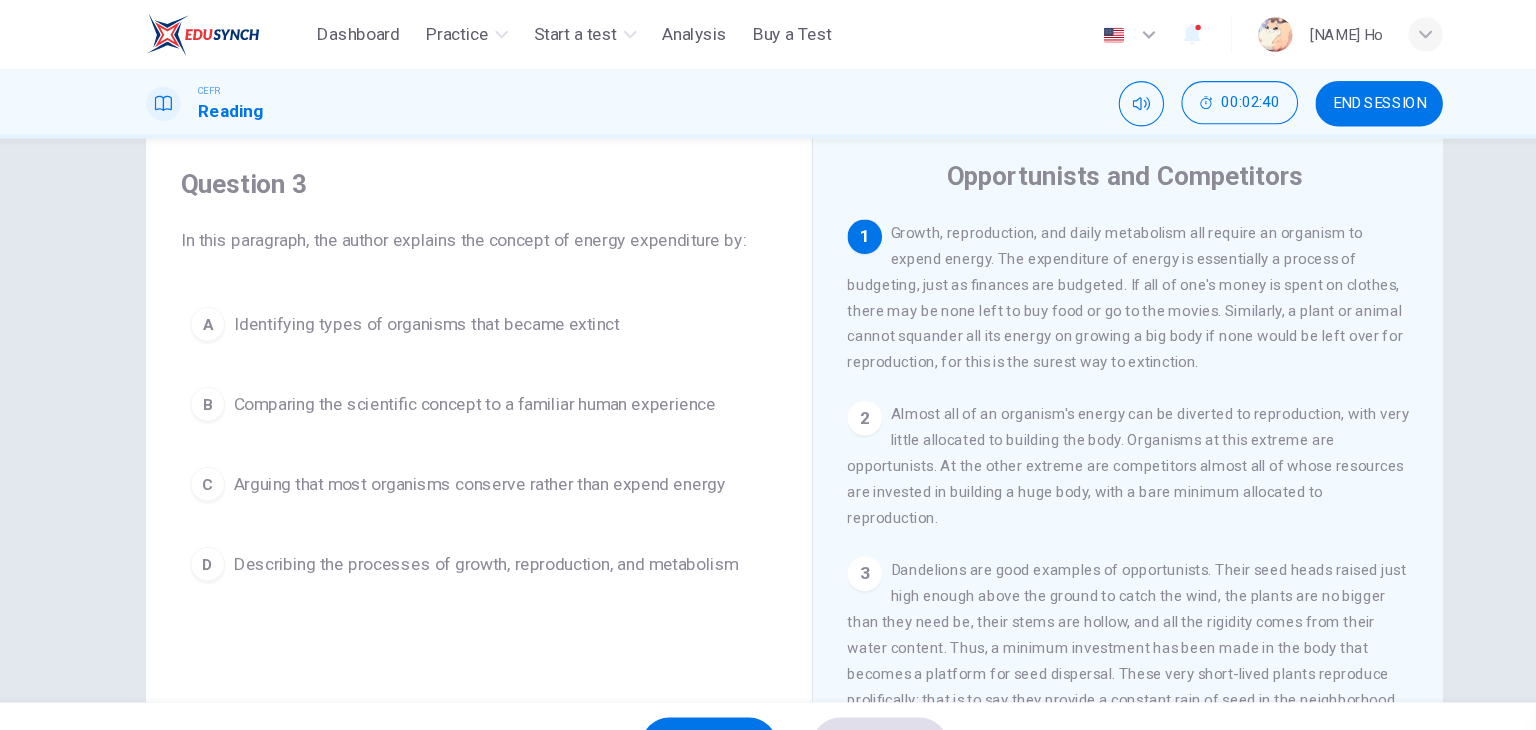click on "Question 3" at bounding box center (476, 171) 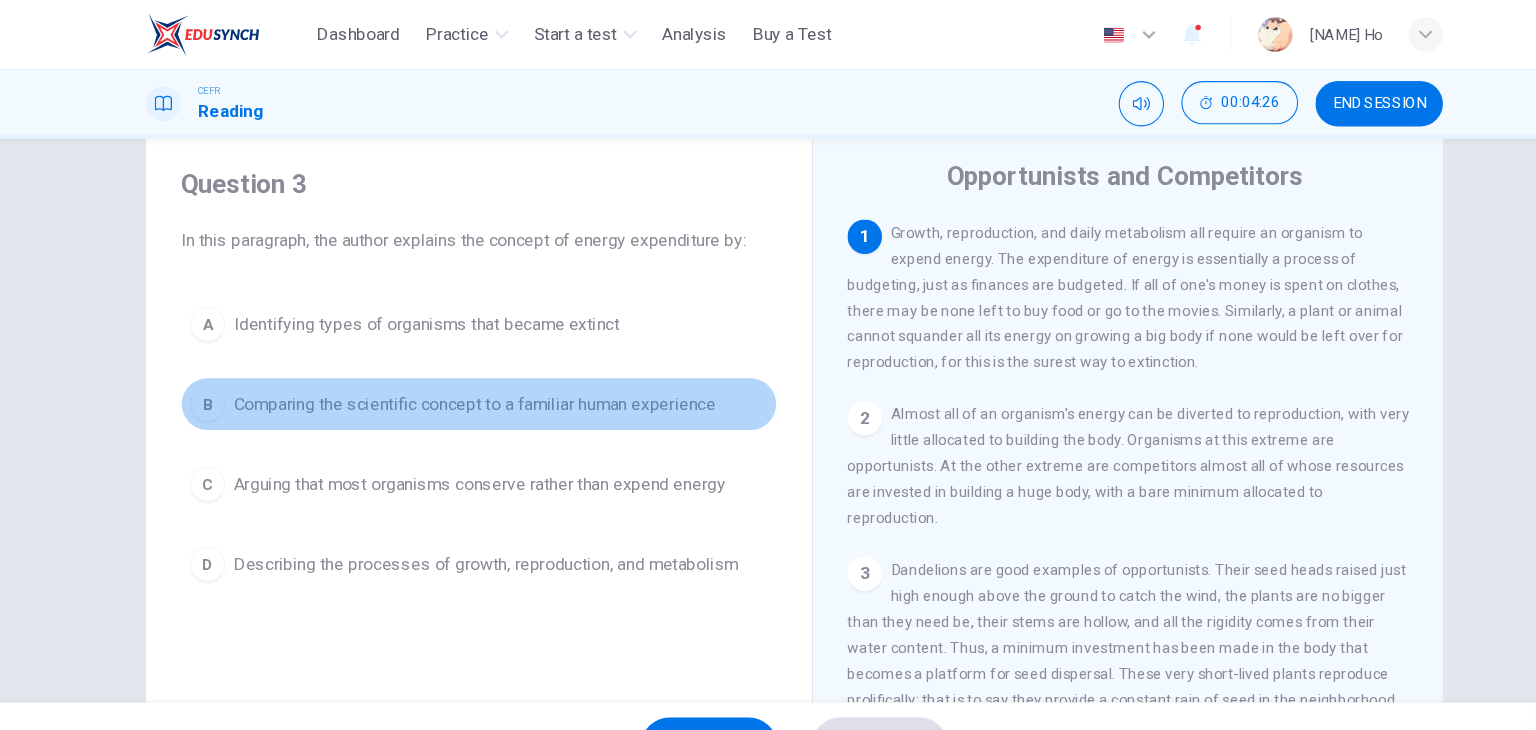 click on "B" at bounding box center (225, 374) 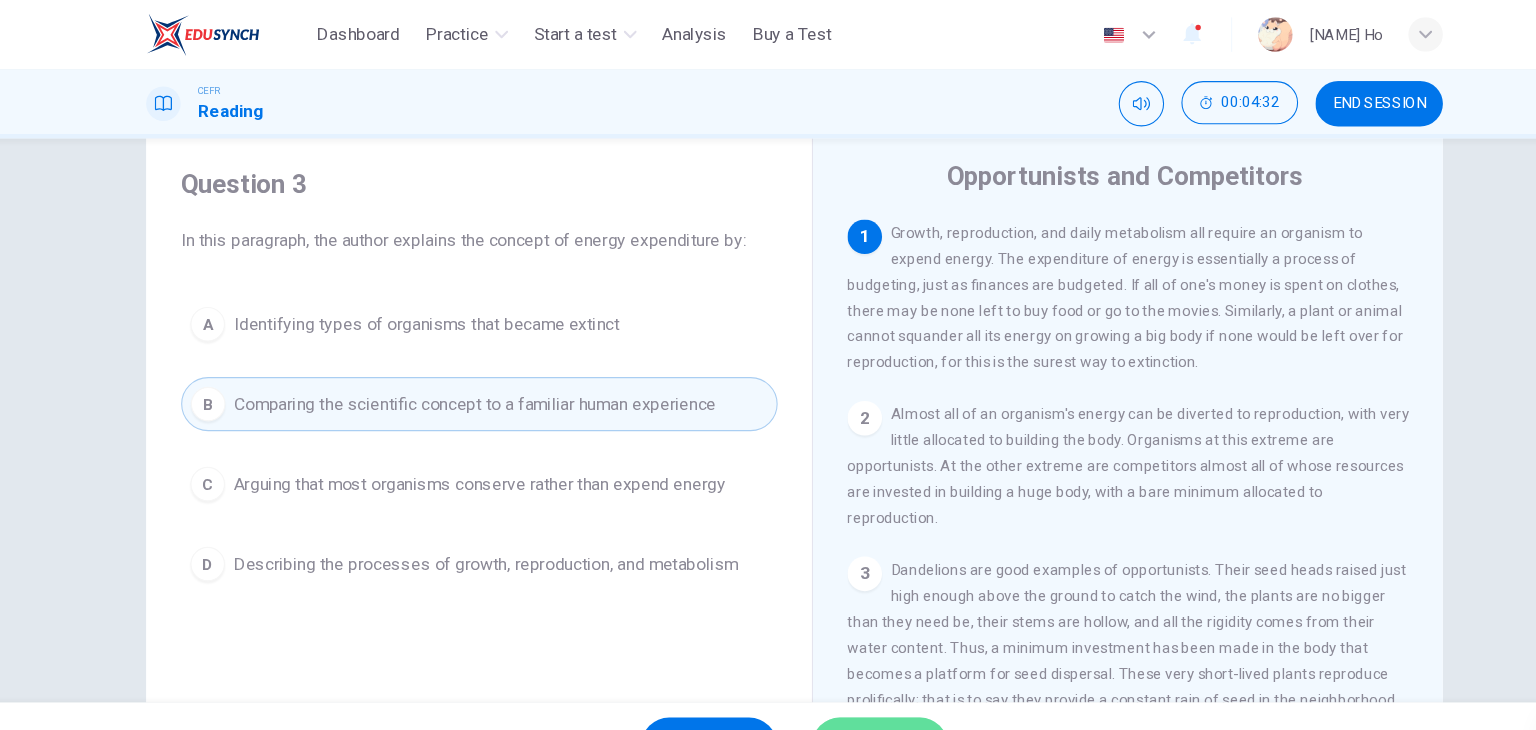 click on "SUBMIT" at bounding box center (847, 690) 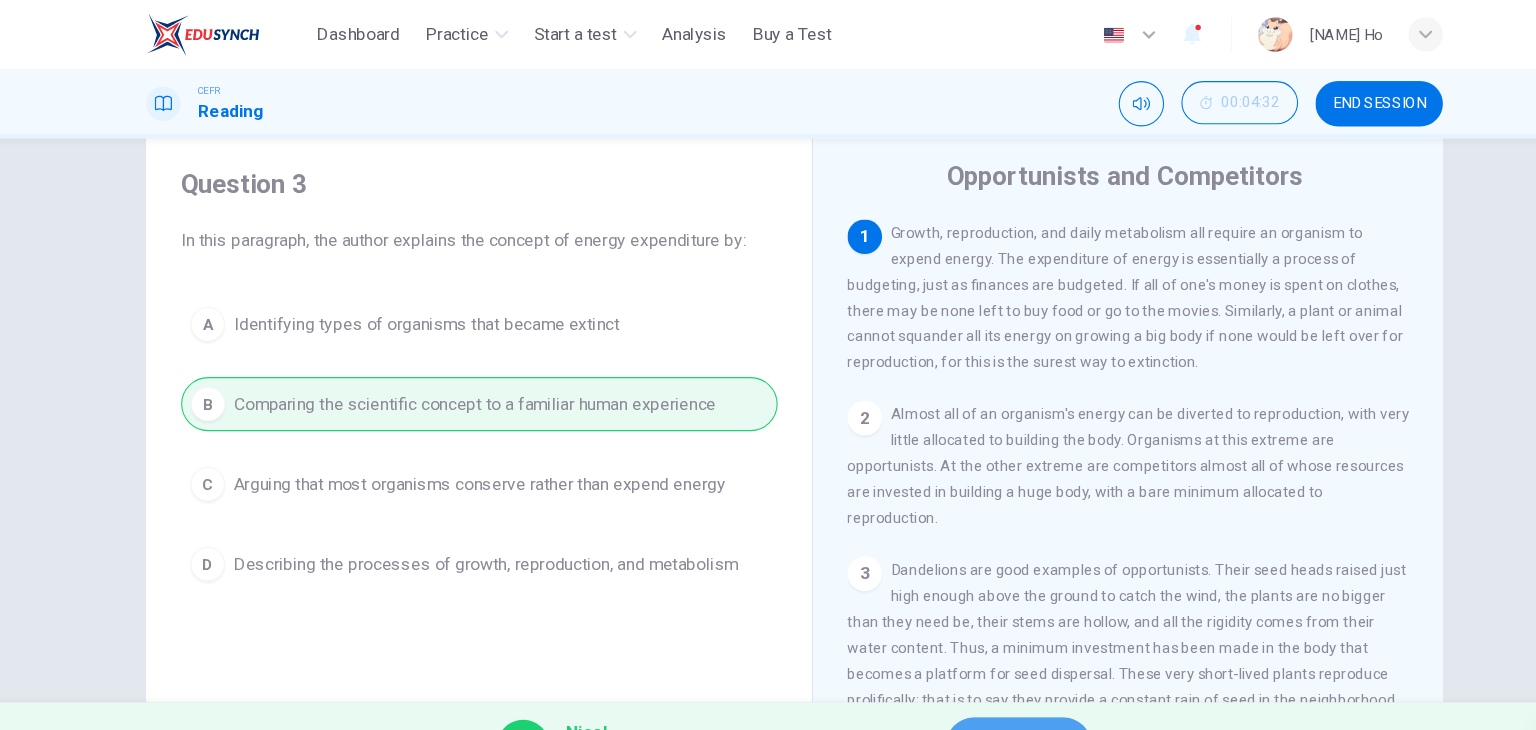 click on "NEXT" at bounding box center [975, 690] 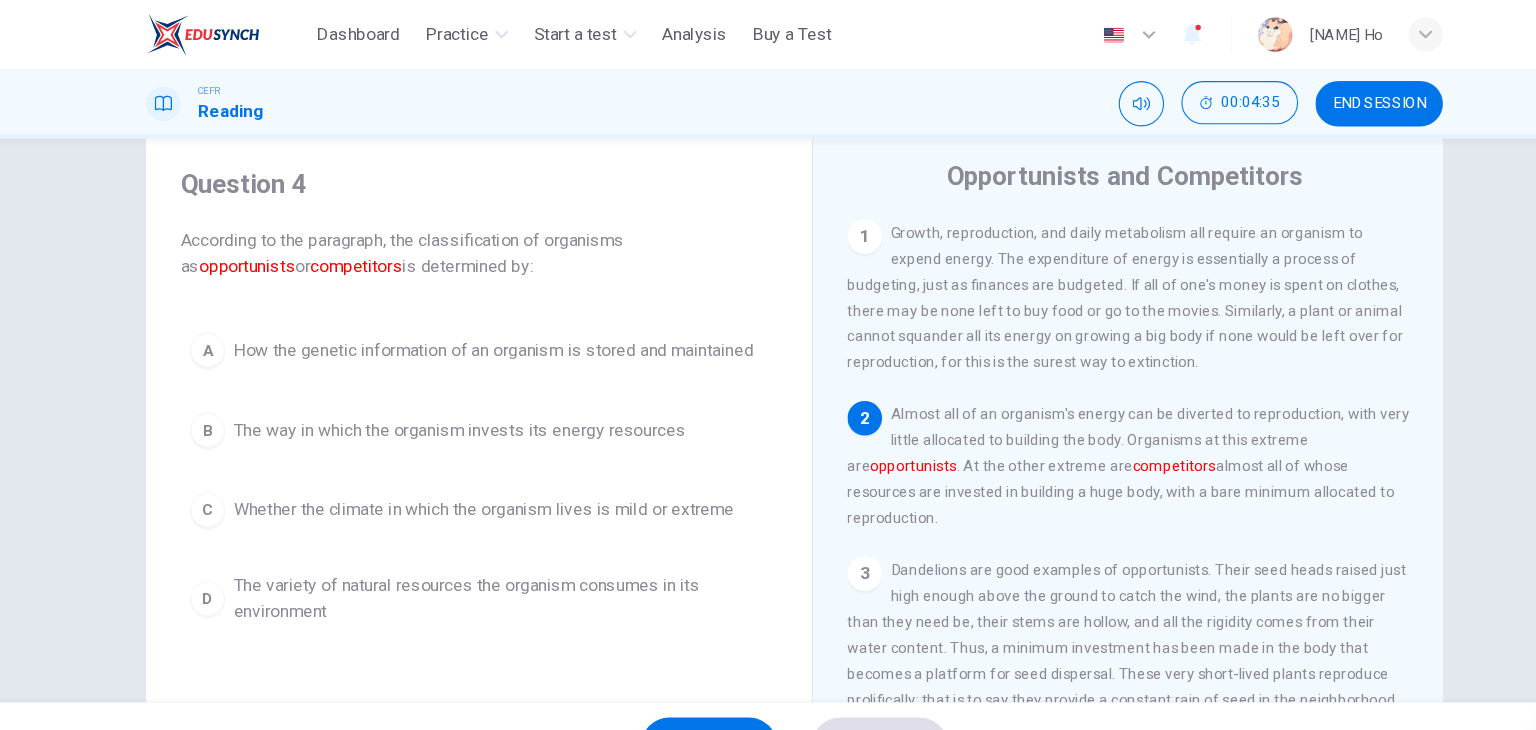 click on "Question 4" at bounding box center [476, 171] 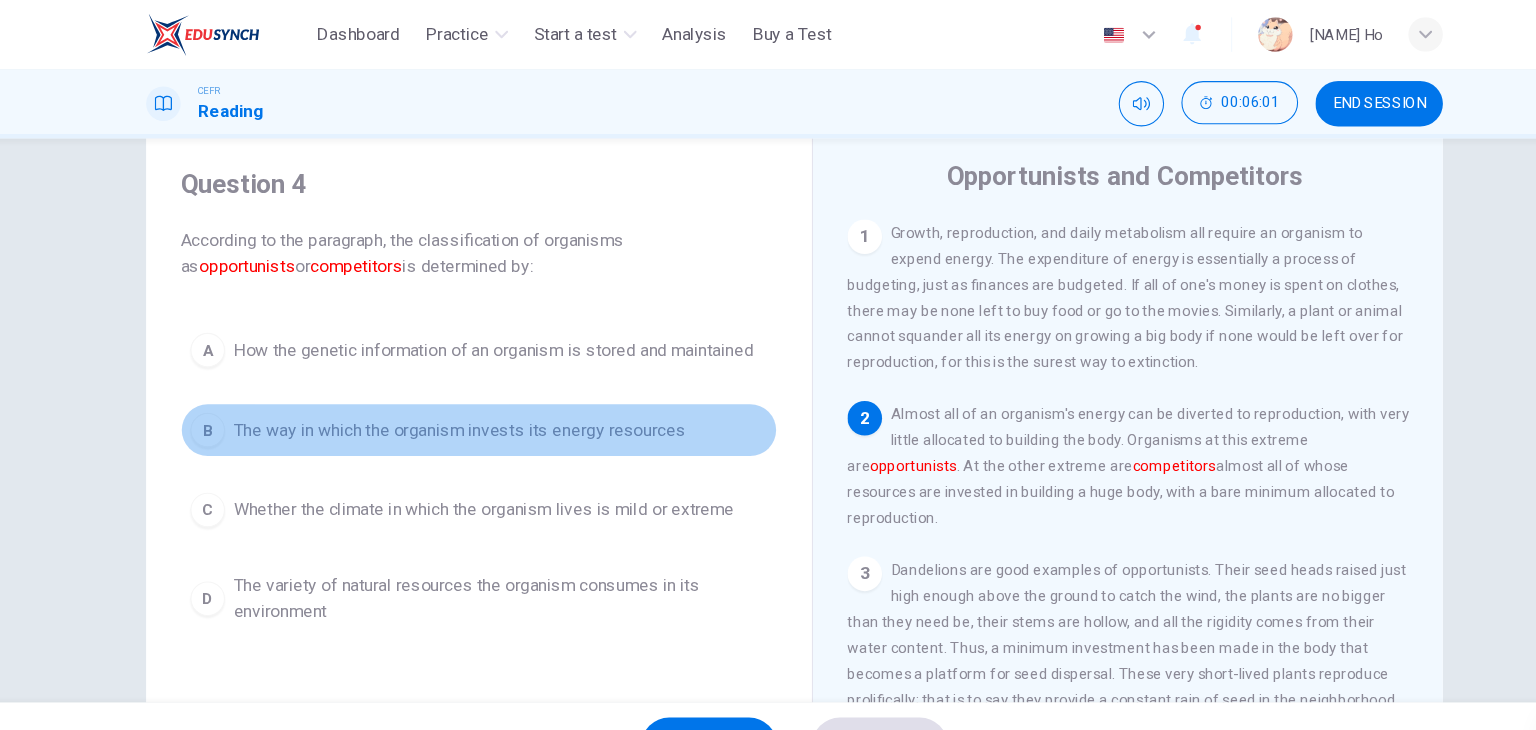 click on "The way in which the organism invests its energy resources" at bounding box center (458, 398) 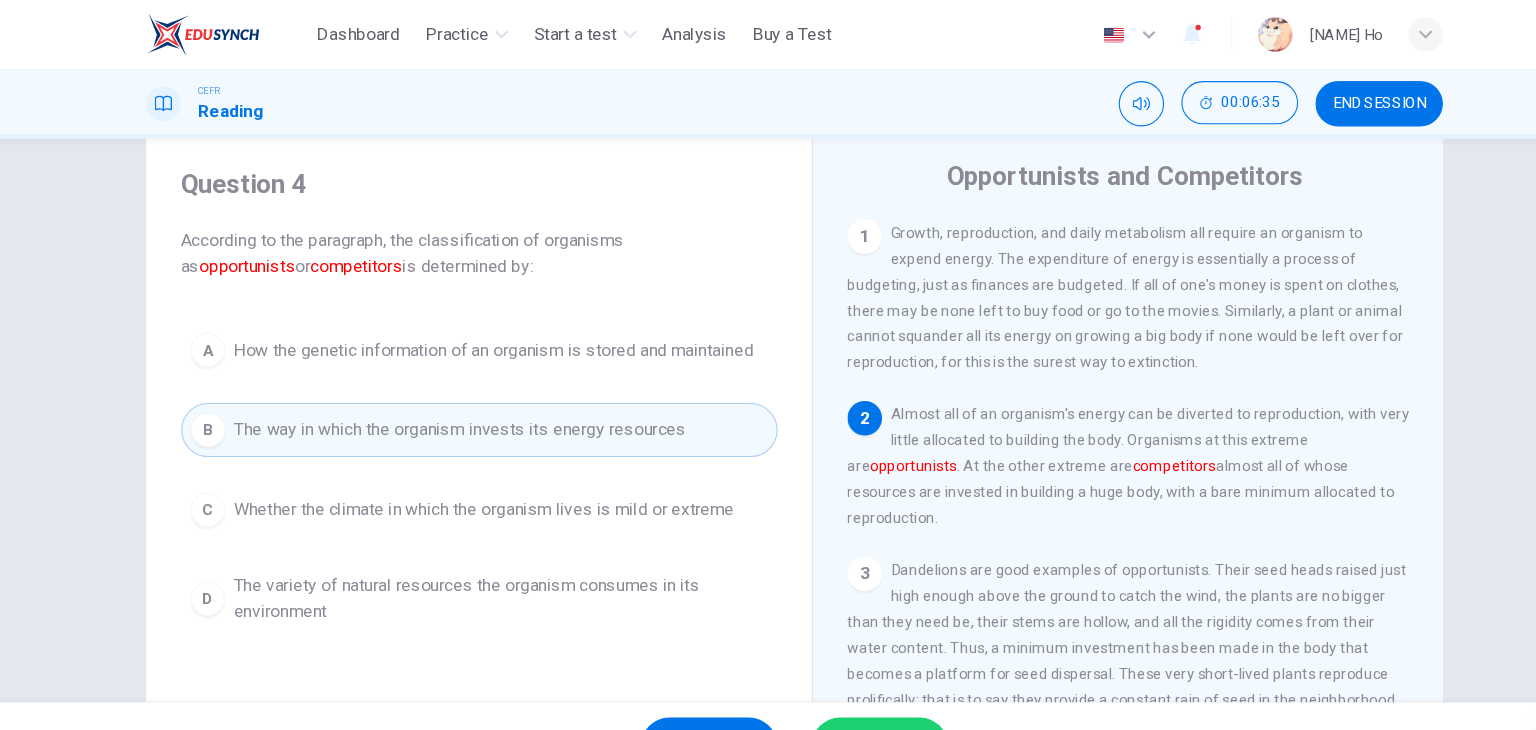 click on "SUBMIT" at bounding box center [847, 690] 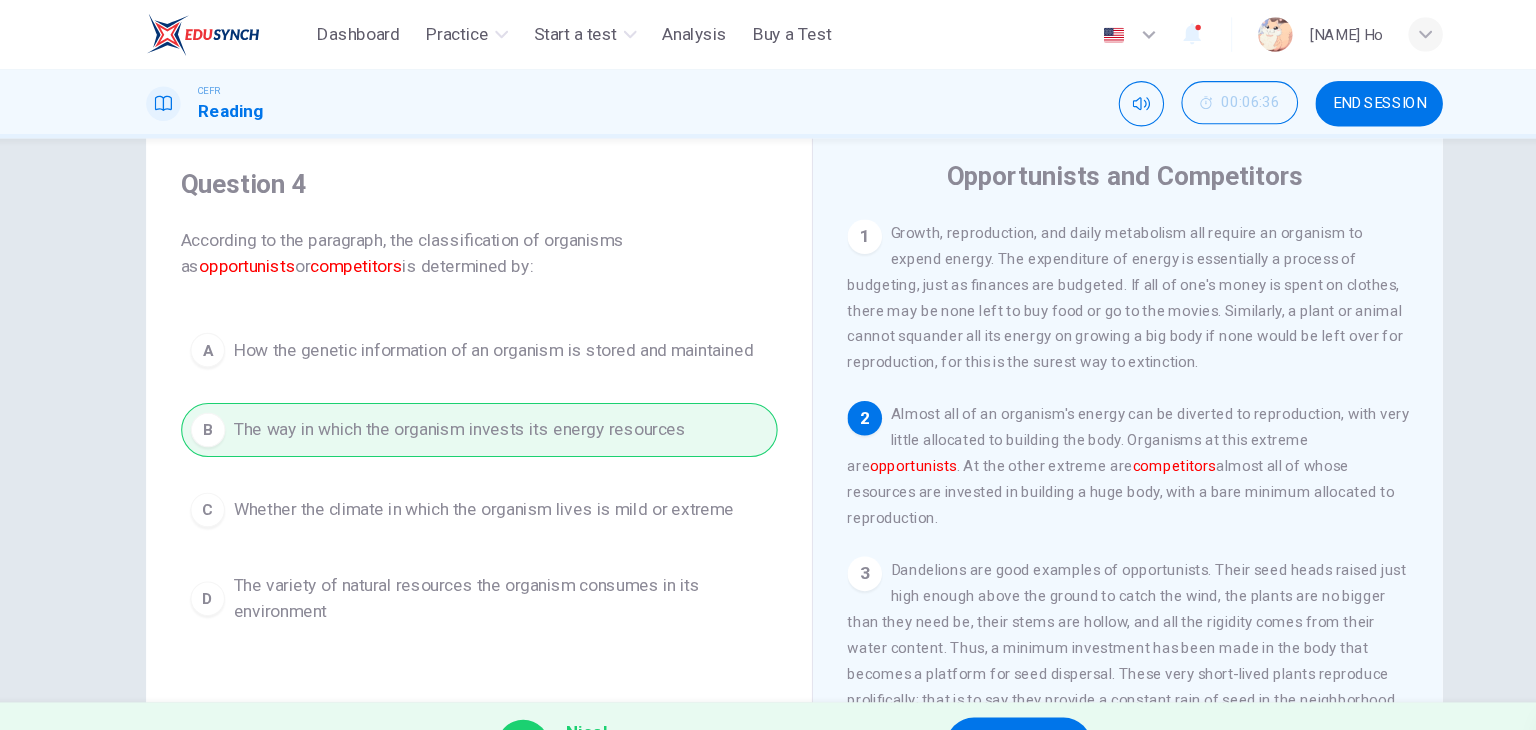 drag, startPoint x: 636, startPoint y: 235, endPoint x: 924, endPoint y: 315, distance: 298.90466 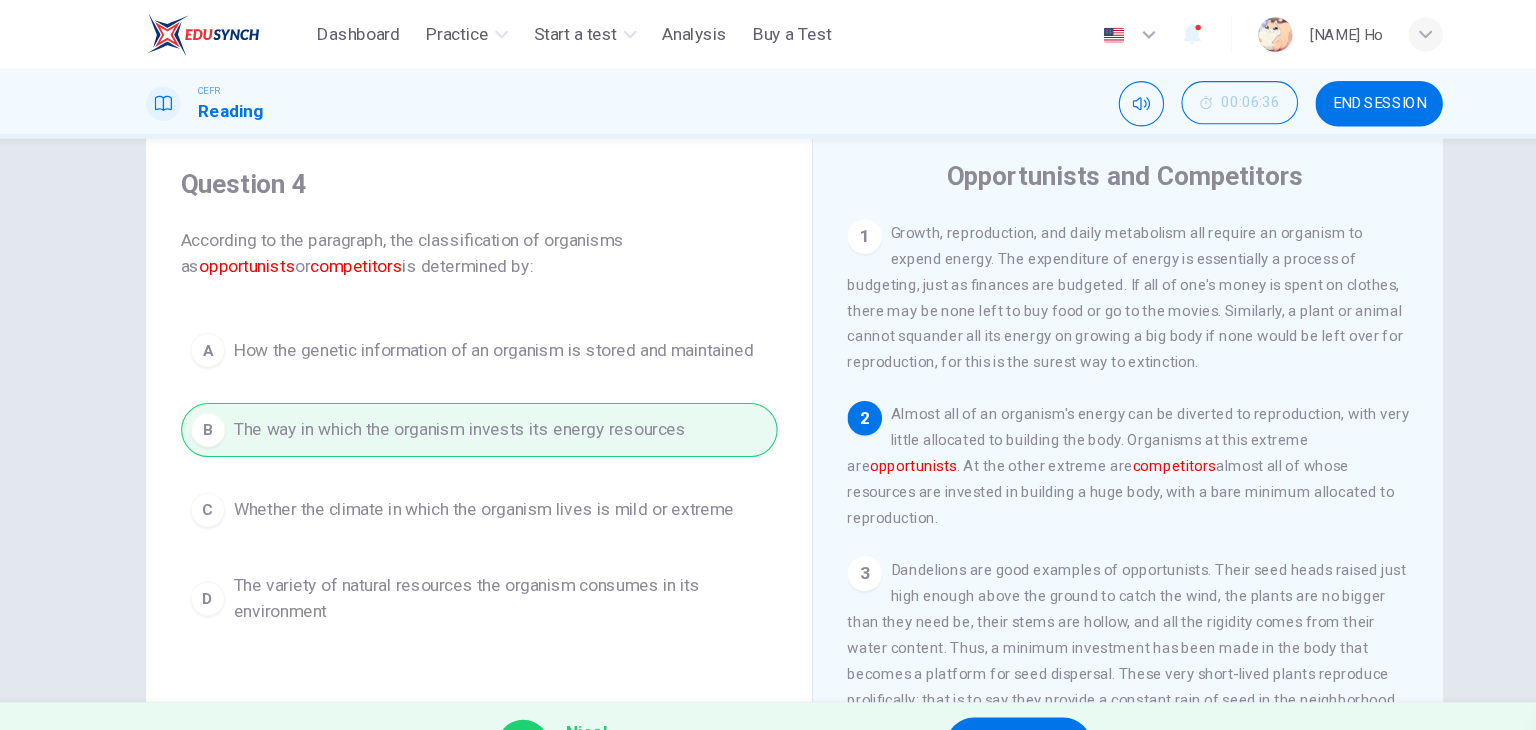 click on "Question 4 According to the paragraph, the classification of organisms as  opportunists  or  competitors  is determined by: A How the genetic information of an organism is stored and maintained B The way in which the organism invests its energy resources C Whether the climate in which the organism lives is mild or extreme D The variety of natural resources the organism consumes in its environment Opportunists and Competitors 1 Growth, reproduction, and daily metabolism all require an organism to expend energy. The expenditure of energy is essentially a process of budgeting, just as finances are budgeted. If all of one's money is spent on clothes, there may be none left to buy food or go to the movies. Similarly, a plant or animal cannot squander all its energy on growing a big body if none would be left over for reproduction, for this is the surest way to extinction. 2 opportunists . At the other extreme are  competitors 3 4 5 6" at bounding box center [768, 462] 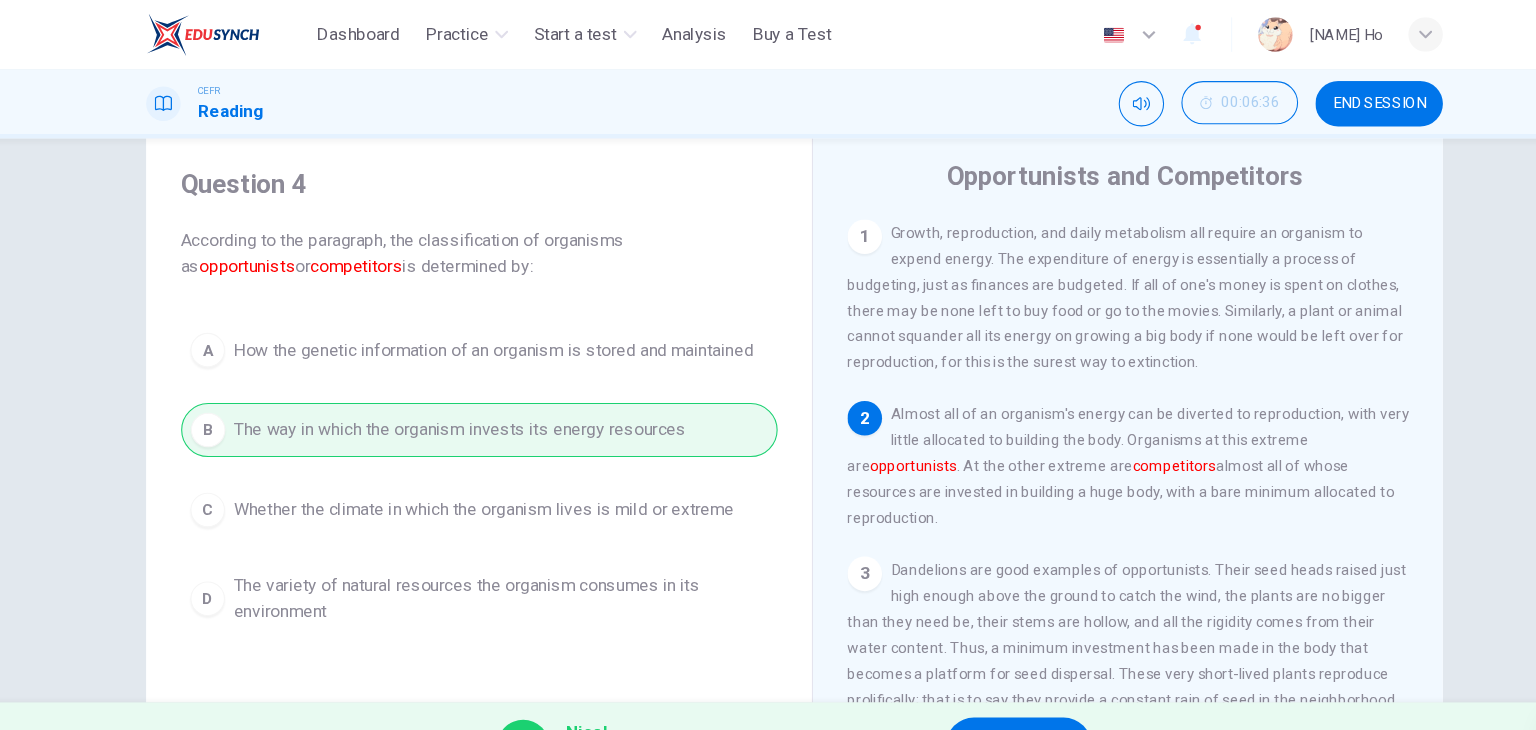 drag, startPoint x: 489, startPoint y: 328, endPoint x: 1002, endPoint y: 596, distance: 578.7858 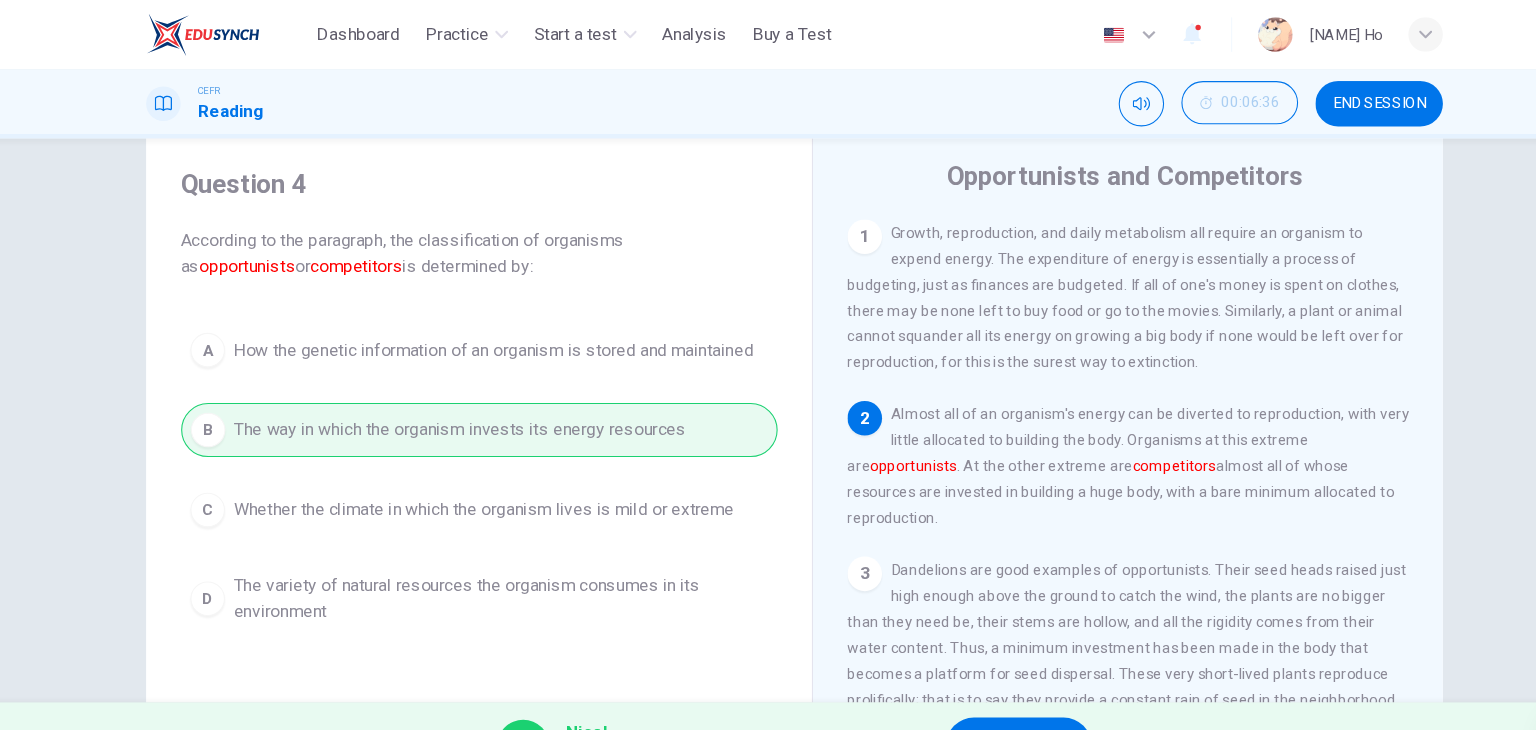 click on "Question 4 According to the paragraph, the classification of organisms as  opportunists  or  competitors  is determined by: A How the genetic information of an organism is stored and maintained B The way in which the organism invests its energy resources C Whether the climate in which the organism lives is mild or extreme D The variety of natural resources the organism consumes in its environment Opportunists and Competitors 1 Growth, reproduction, and daily metabolism all require an organism to expend energy. The expenditure of energy is essentially a process of budgeting, just as finances are budgeted. If all of one's money is spent on clothes, there may be none left to buy food or go to the movies. Similarly, a plant or animal cannot squander all its energy on growing a big body if none would be left over for reproduction, for this is the surest way to extinction. 2 opportunists . At the other extreme are  competitors 3 4 5 6" at bounding box center [768, 462] 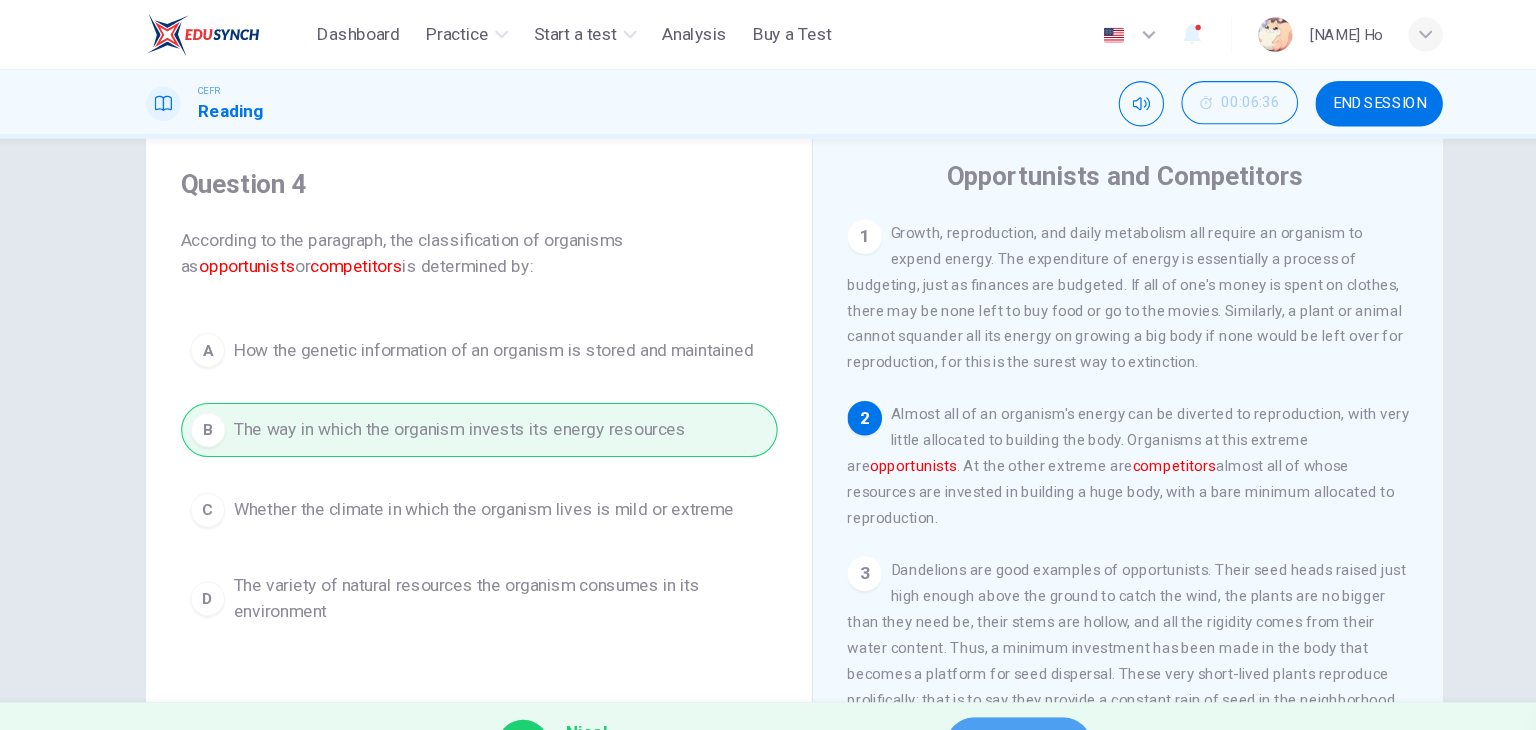 click on "NEXT" at bounding box center (975, 690) 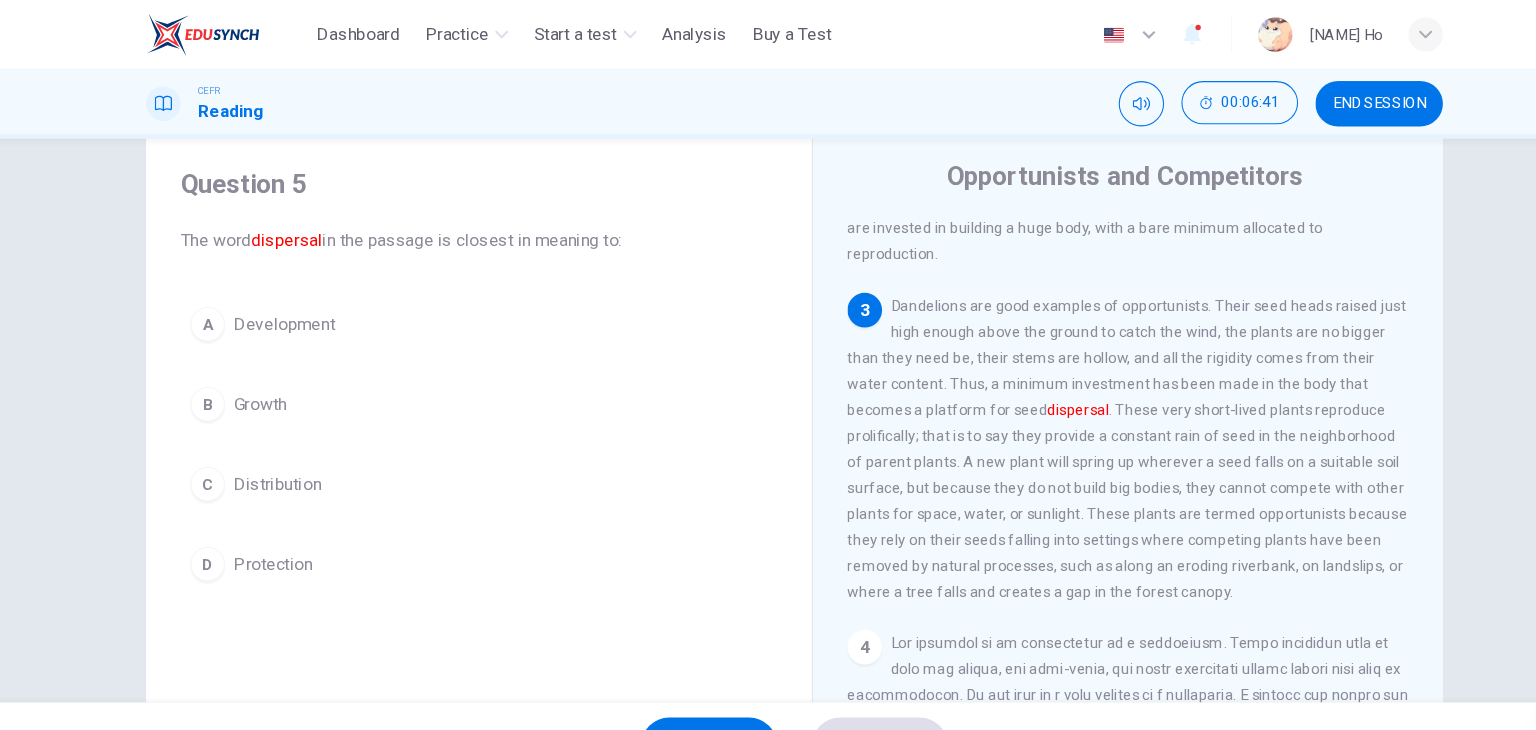 scroll, scrollTop: 272, scrollLeft: 0, axis: vertical 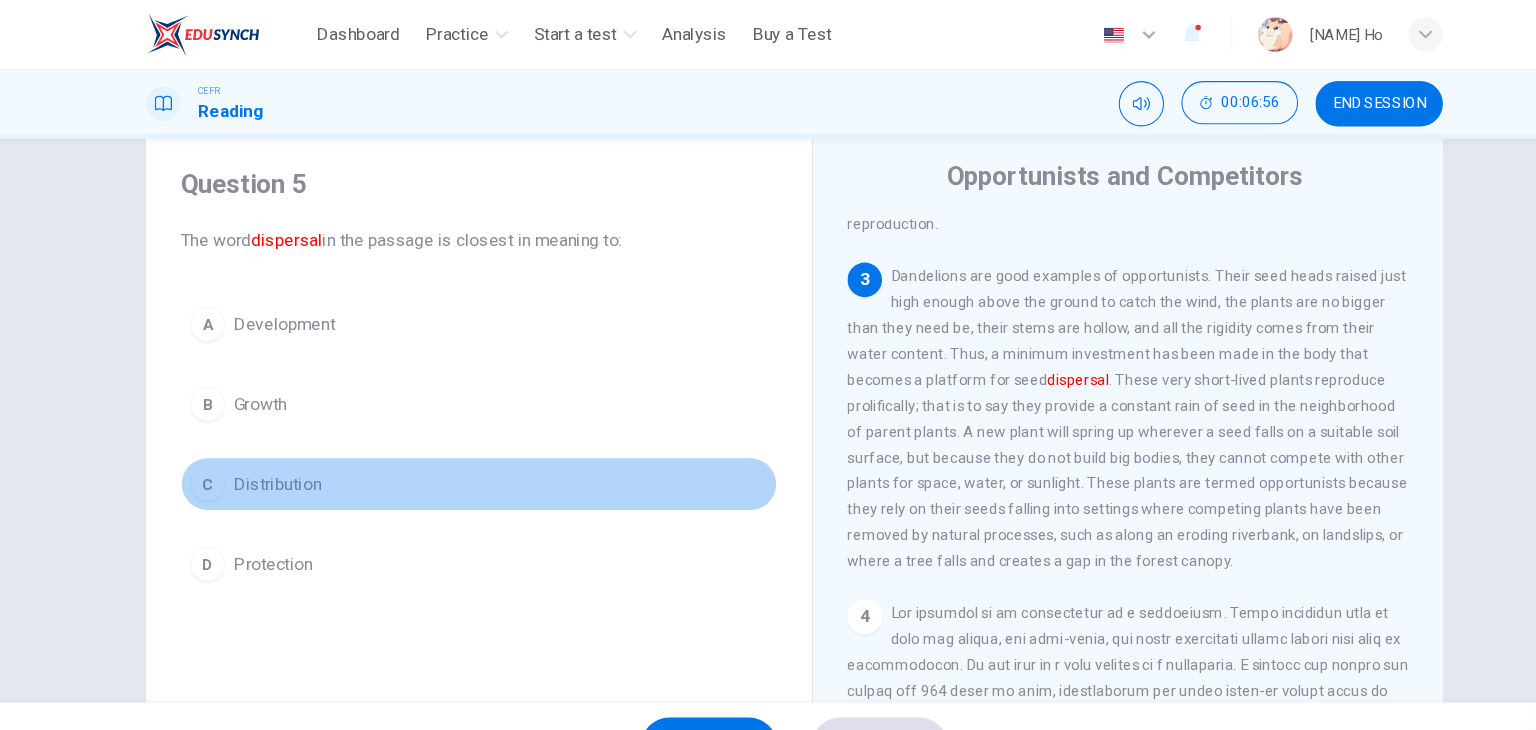 click on "C Distribution" at bounding box center [476, 448] 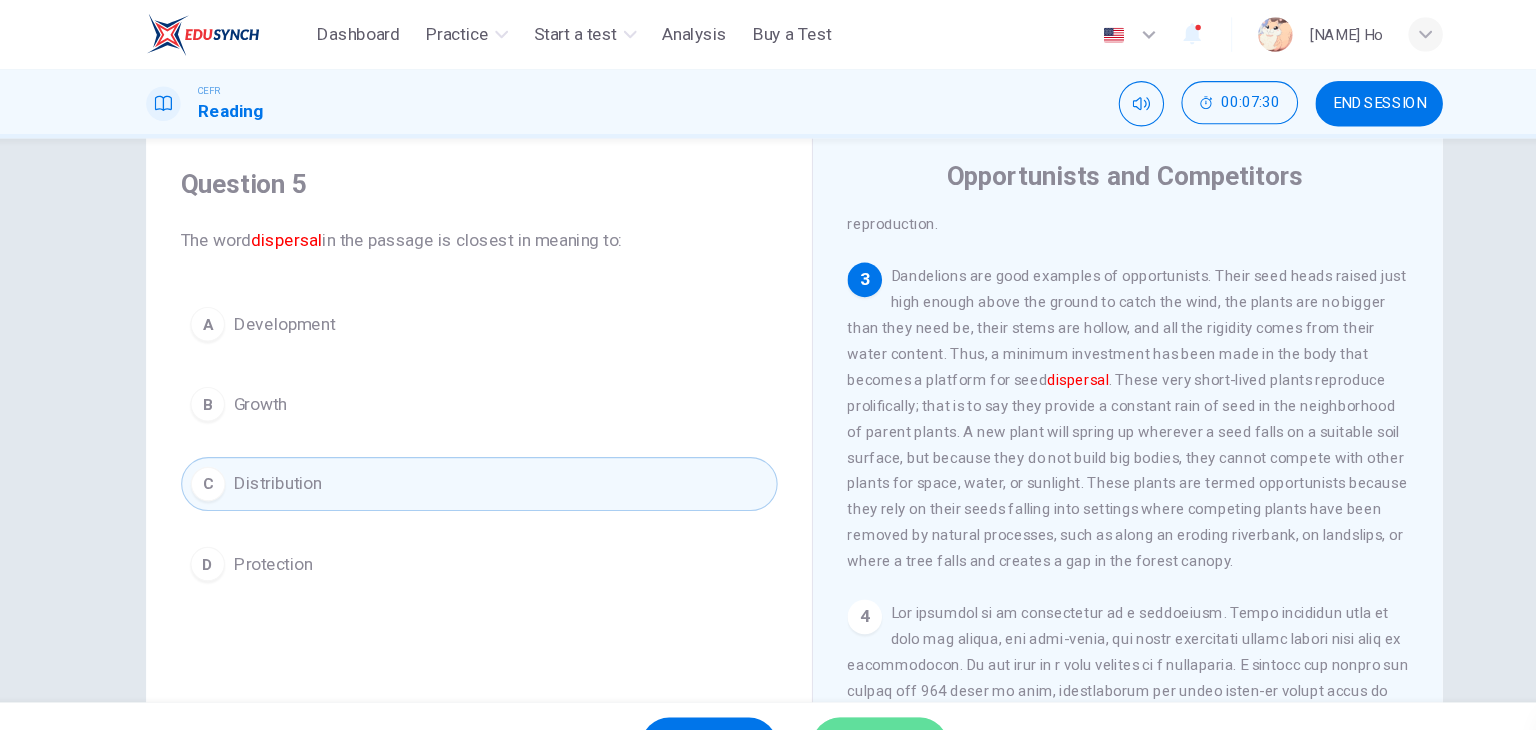 click on "SUBMIT" at bounding box center (847, 690) 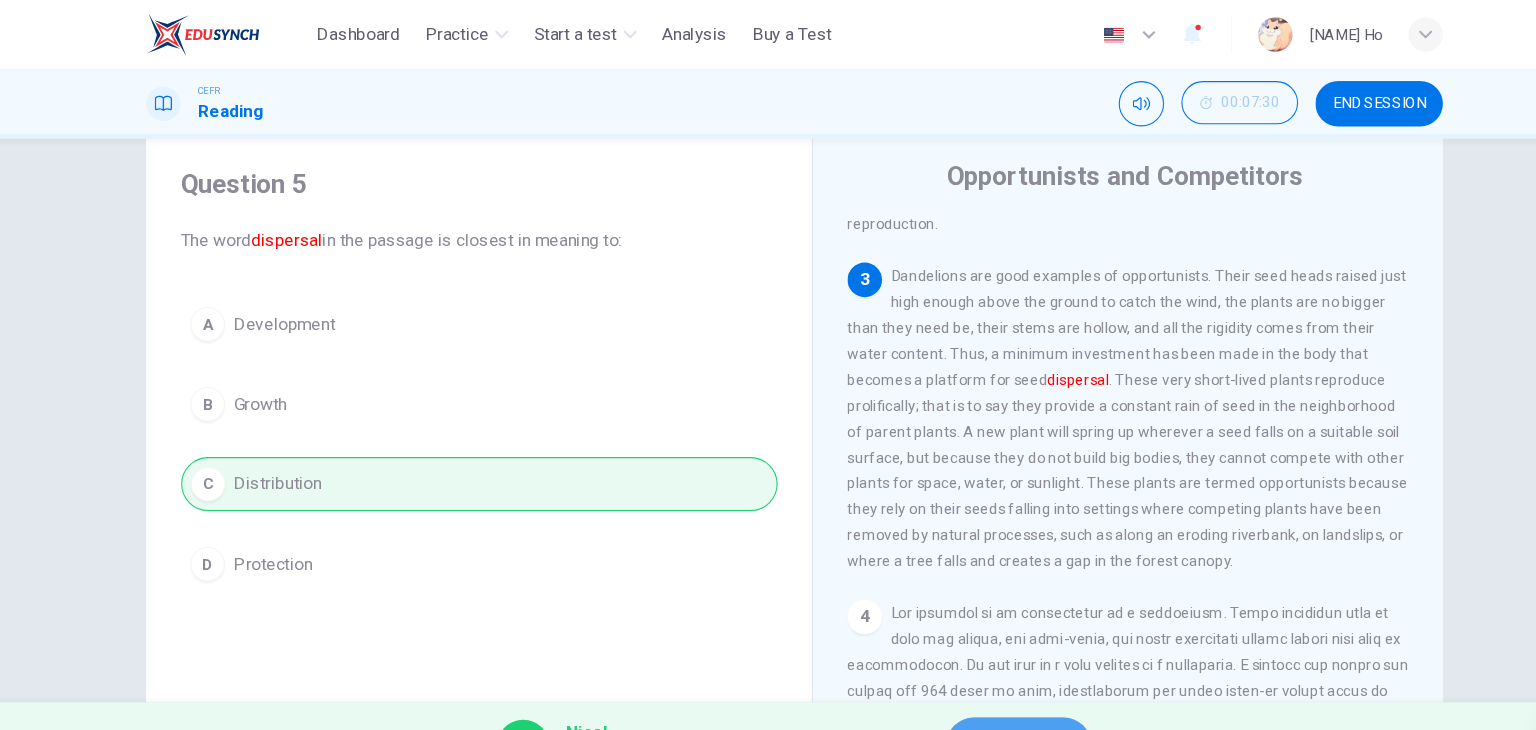 click on "NEXT" at bounding box center (975, 690) 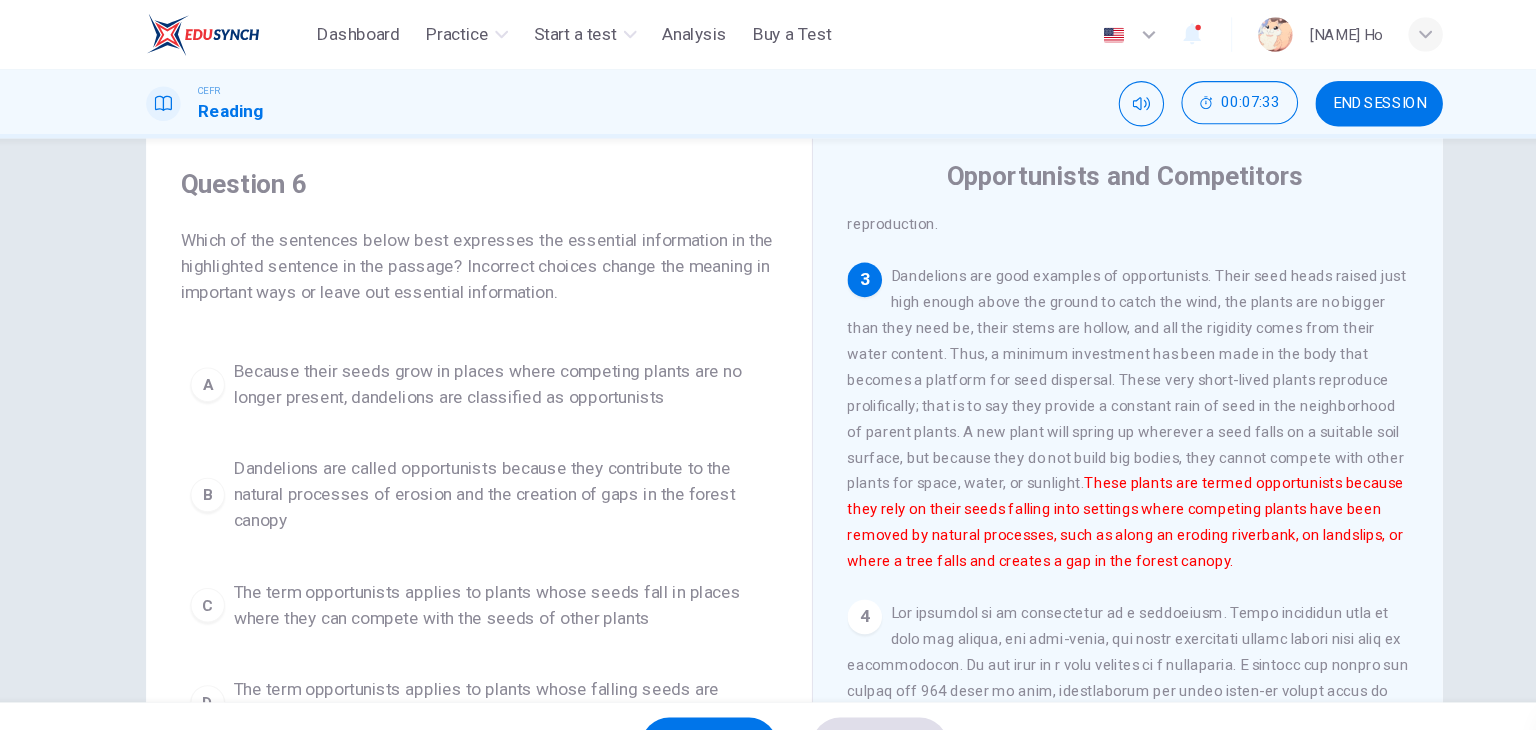 click on "Question 6 Which of the sentences below best expresses the essential information in the highlighted sentence in the passage?
Incorrect choices change the meaning in important ways or leave out essential information. A Because their seeds grow in places where competing plants are no longer present, dandelions are classified as opportunists B Dandelions are called opportunists because they contribute to the natural processes of erosion and the creation of gaps in the forest canopy C The term opportunists applies to plants whose seeds fall in places where they can compete with the seeds of other plants D The term opportunists applies to plants whose falling seeds are removed by natural processes" at bounding box center (476, 419) 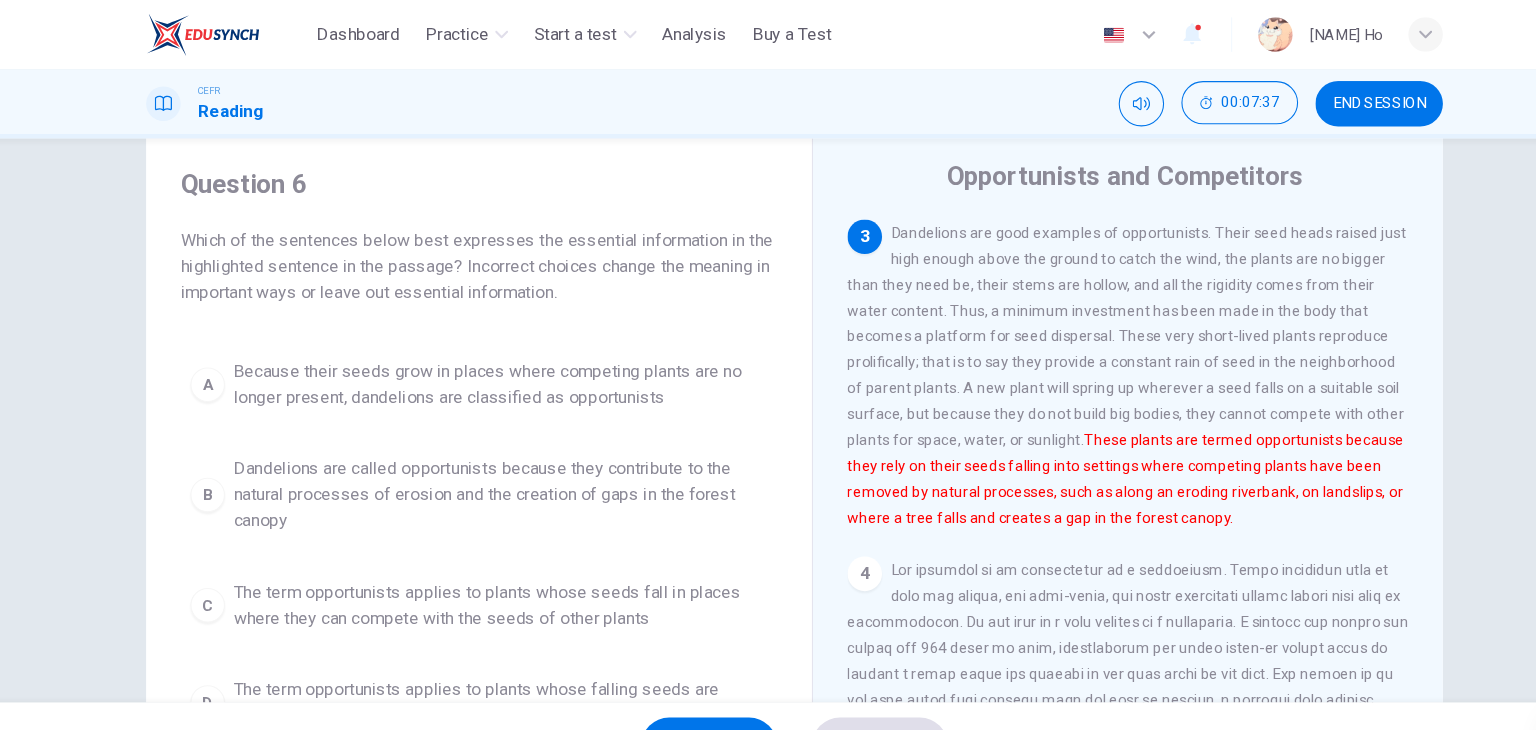 scroll, scrollTop: 313, scrollLeft: 0, axis: vertical 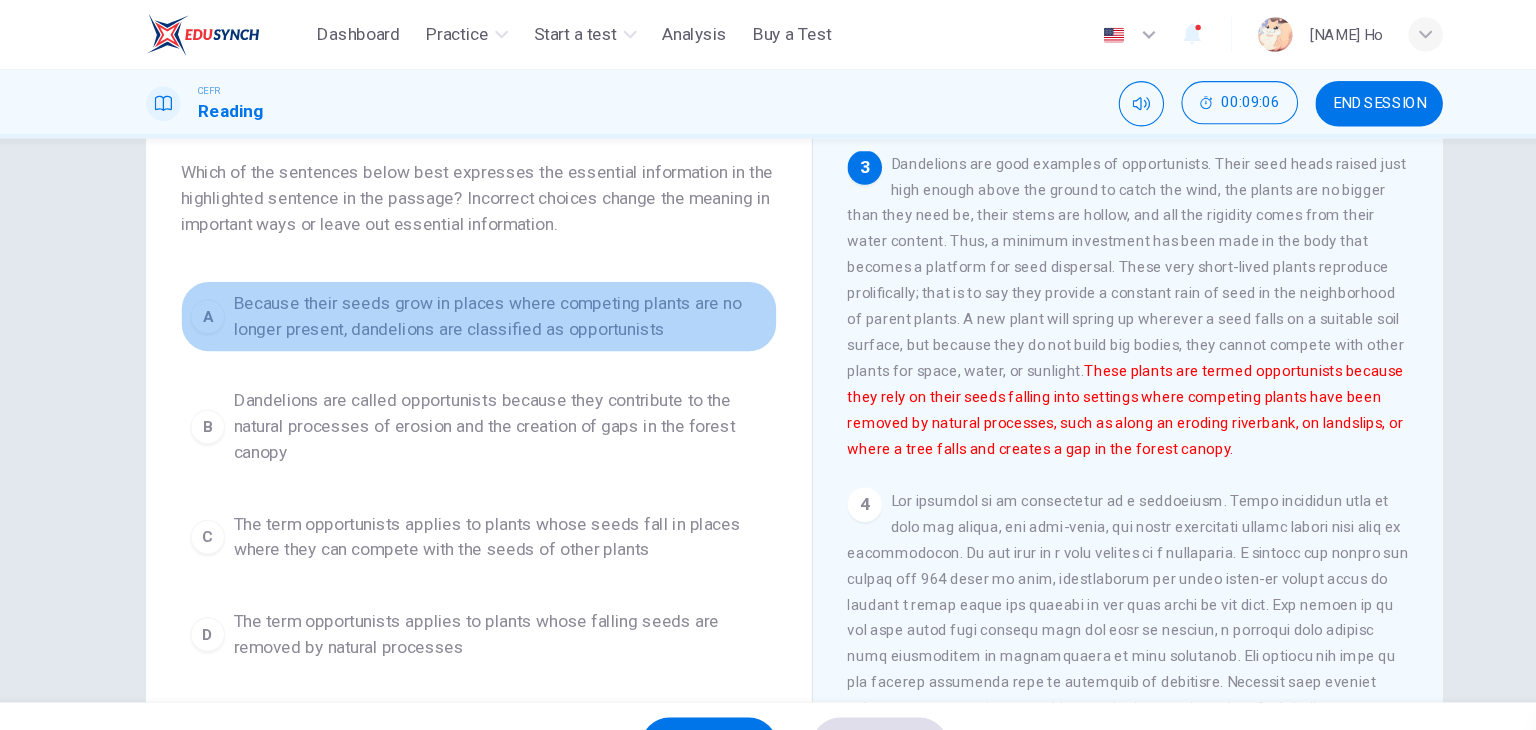 click on "Because their seeds grow in places where competing plants are no longer present, dandelions are classified as opportunists" at bounding box center (496, 293) 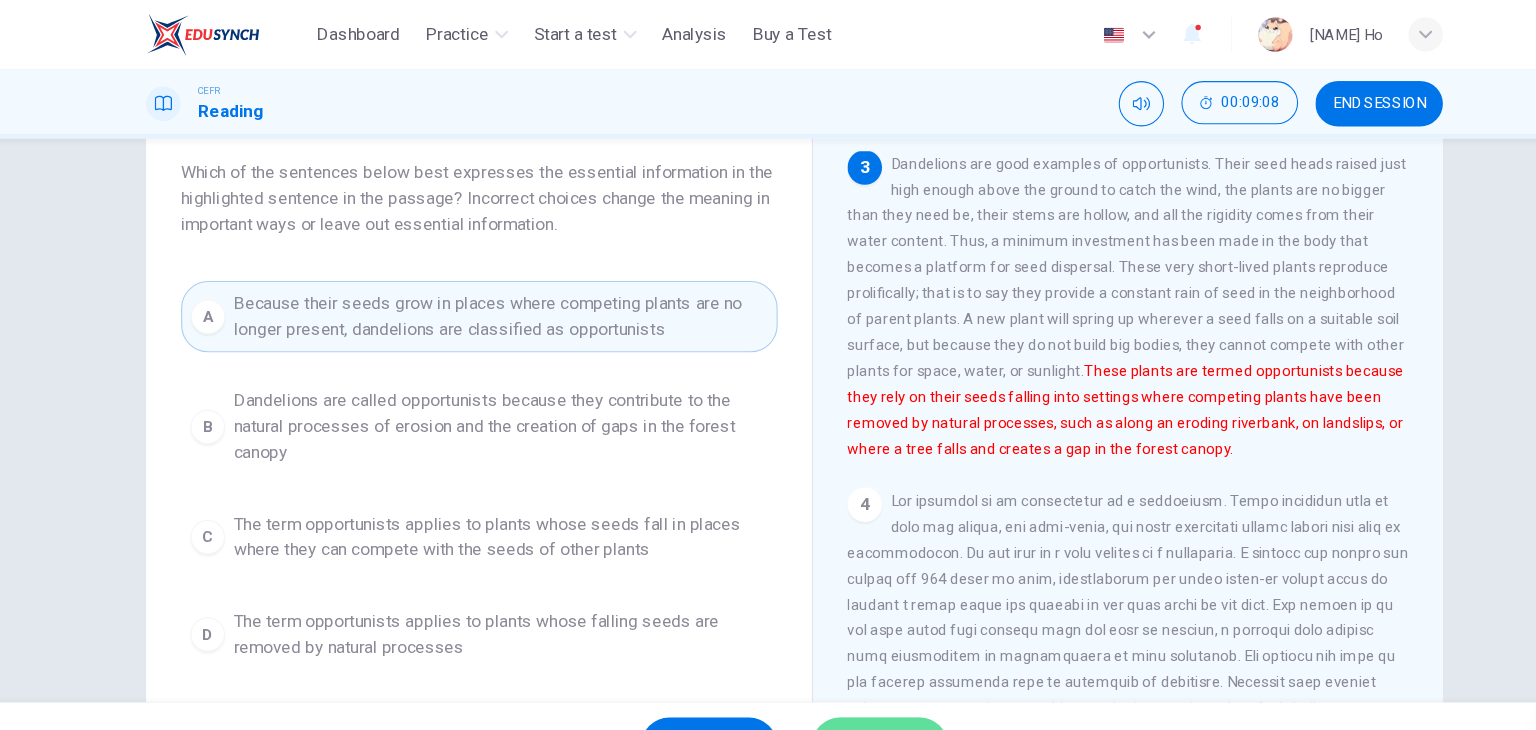 click on "SUBMIT" at bounding box center [847, 690] 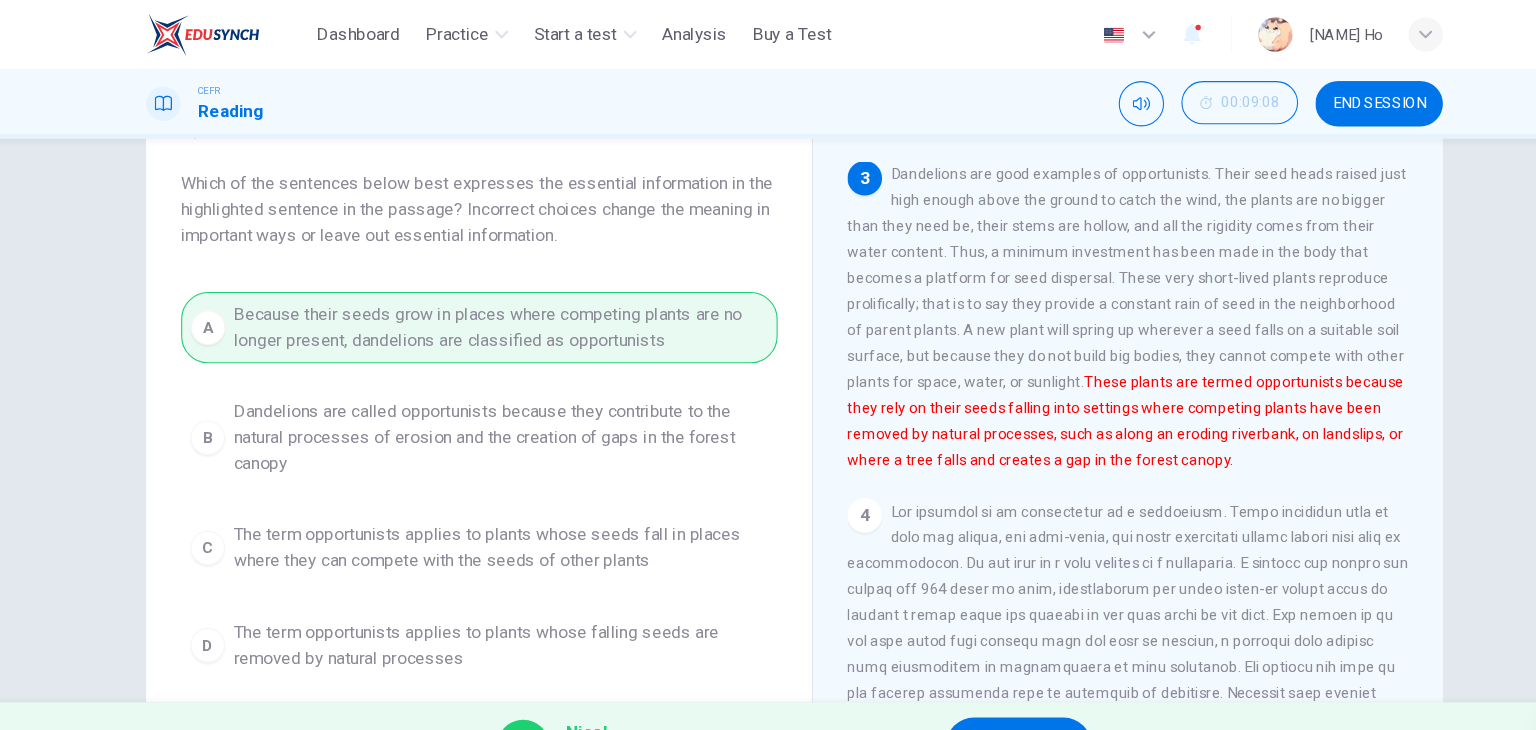 scroll, scrollTop: 104, scrollLeft: 0, axis: vertical 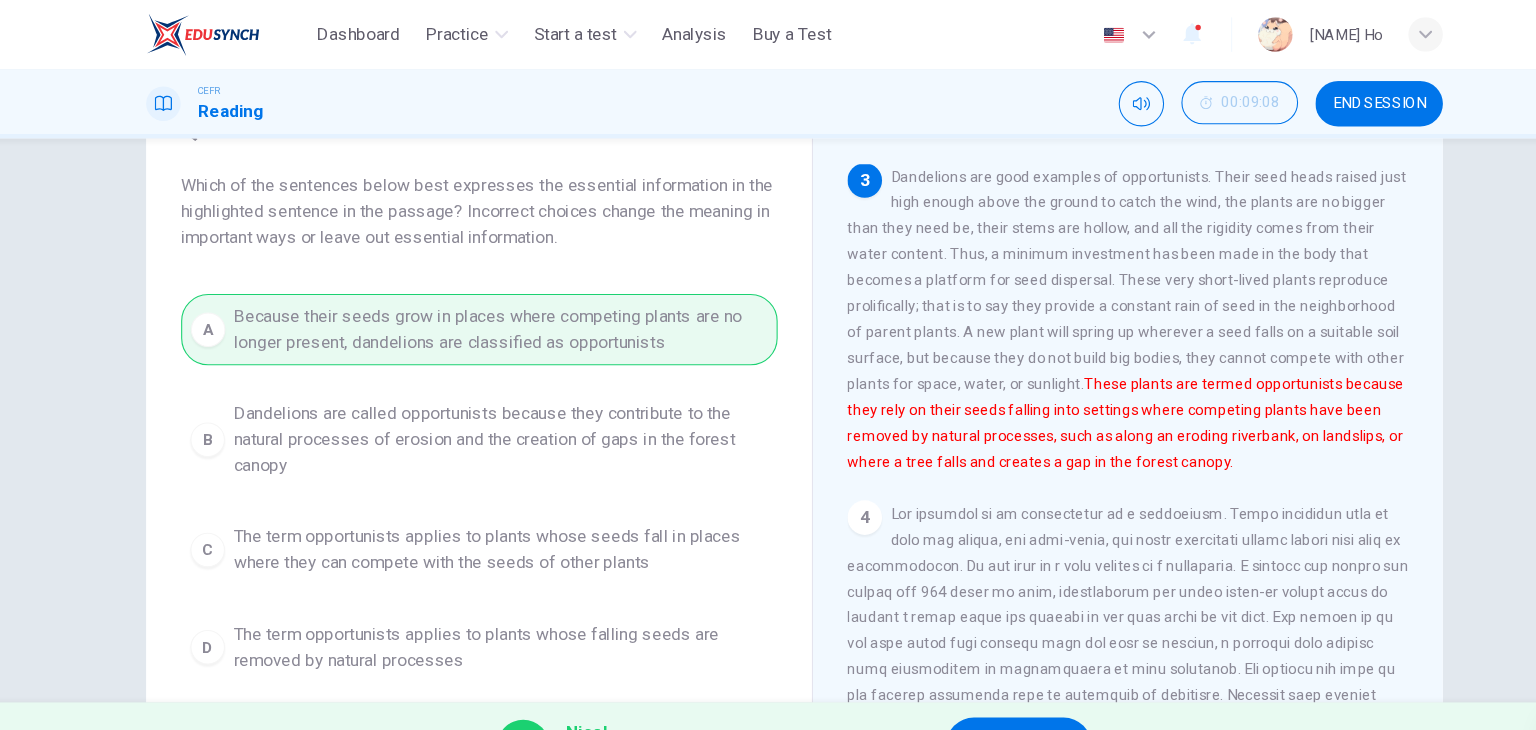 drag, startPoint x: 437, startPoint y: 424, endPoint x: 938, endPoint y: 368, distance: 504.12003 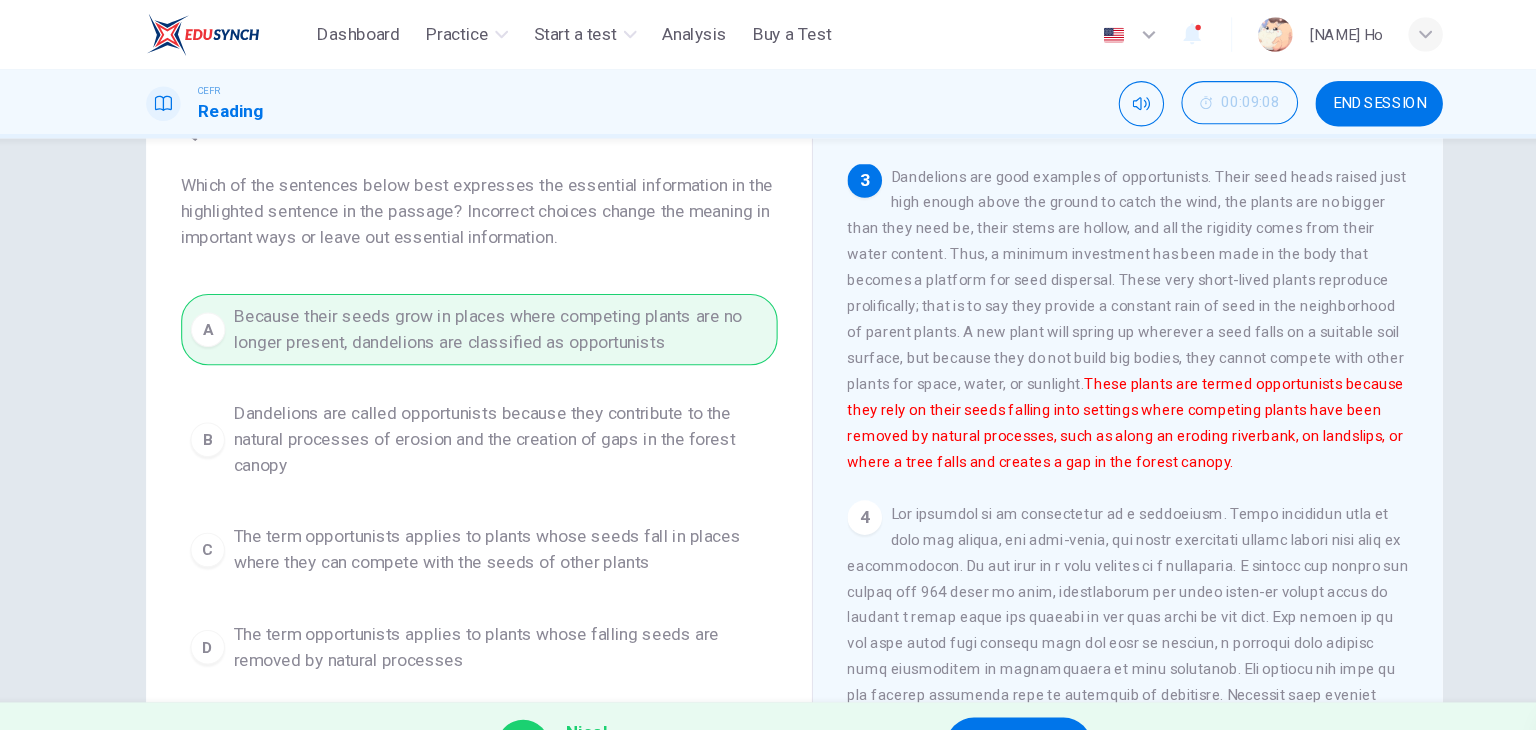click on "Question 6 Which of the sentences below best expresses the essential information in the highlighted sentence in the passage?
Incorrect choices change the meaning in important ways or leave out essential information. A Because their seeds grow in places where competing plants are no longer present, dandelions are classified as opportunists B Dandelions are called opportunists because they contribute to the natural processes of erosion and the creation of gaps in the forest canopy C The term opportunists applies to plants whose seeds fall in places where they can compete with the seeds of other plants D The term opportunists applies to plants whose falling seeds are removed by natural processes Opportunists and Competitors 1 2 3 These plants are termed opportunists because they rely on their seeds falling into settings where competing plants have been removed by natural processes, such as along an eroding riverbank, on landslips, or where a tree falls and creates a gap in the forest canopy. 	 4 5 6" at bounding box center (768, 411) 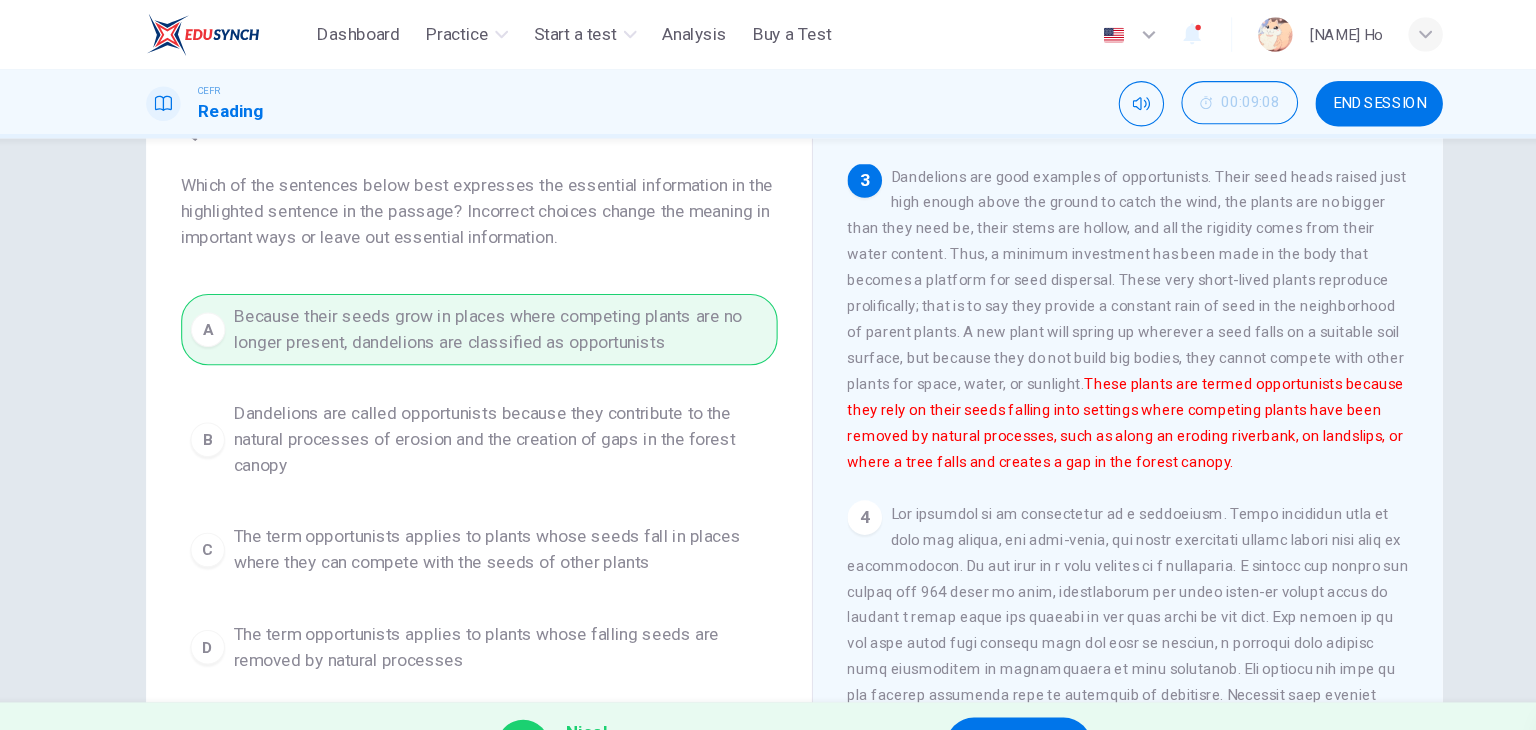 click on "NEXT" at bounding box center [975, 690] 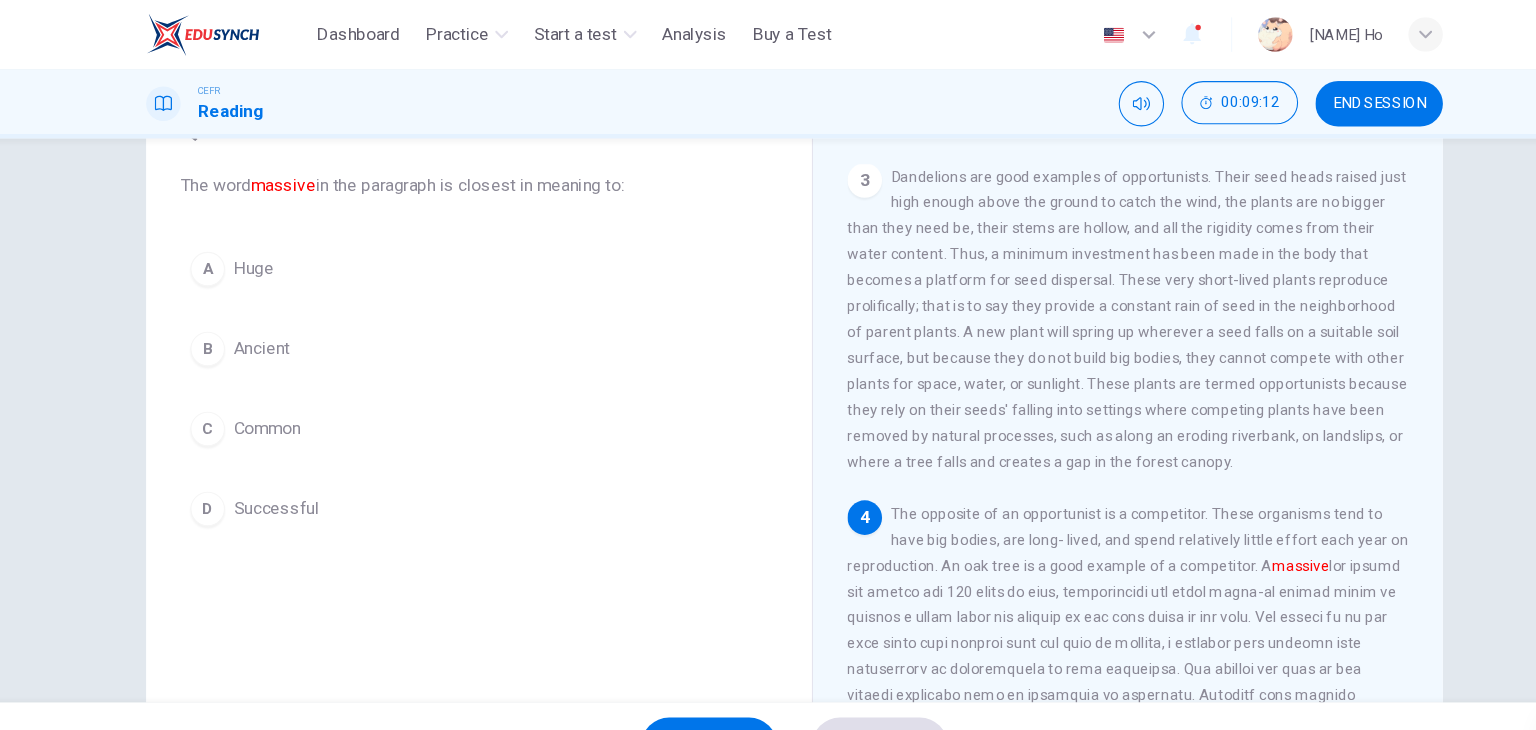 click on "Question 7 The word  massive  in the paragraph is closest in meaning to:" at bounding box center [476, 144] 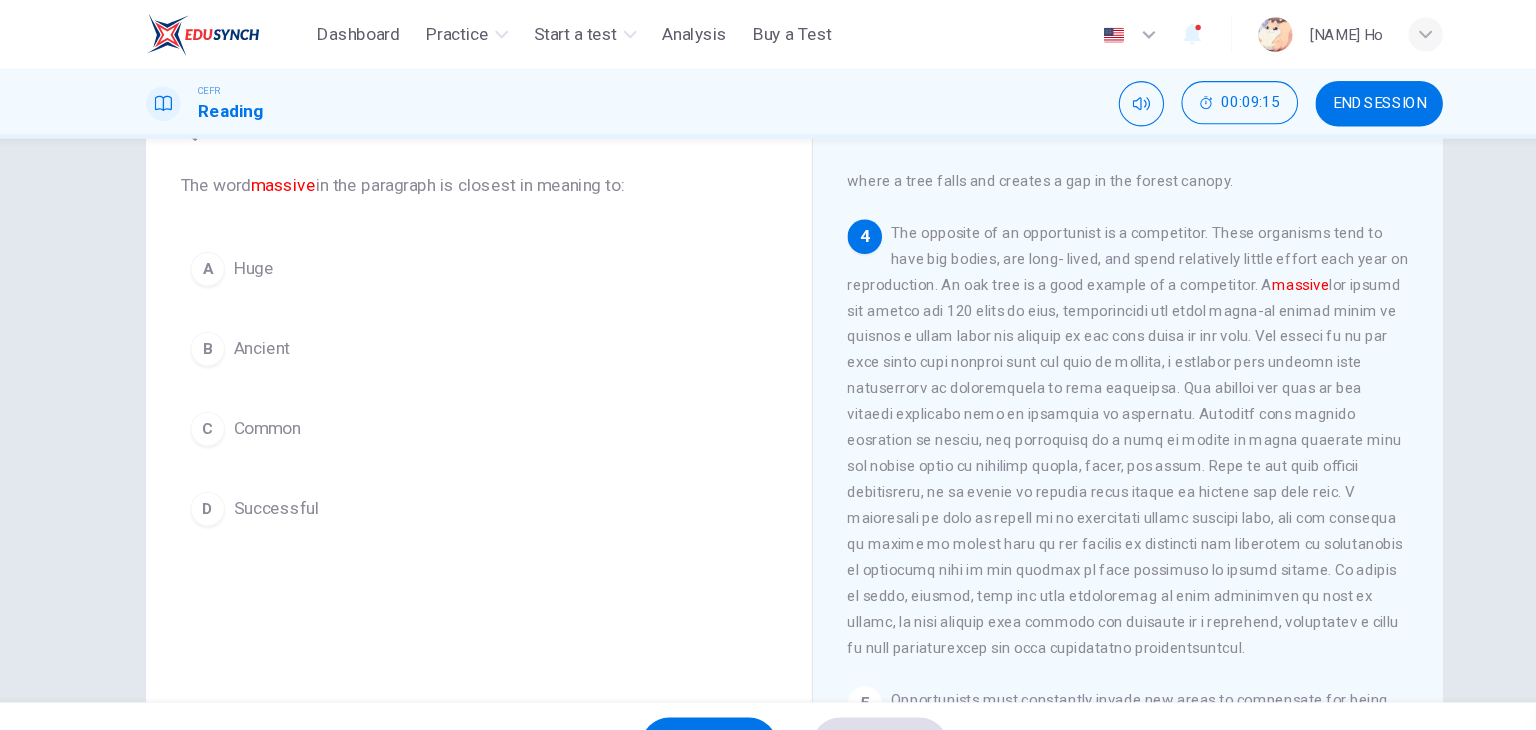 scroll, scrollTop: 584, scrollLeft: 0, axis: vertical 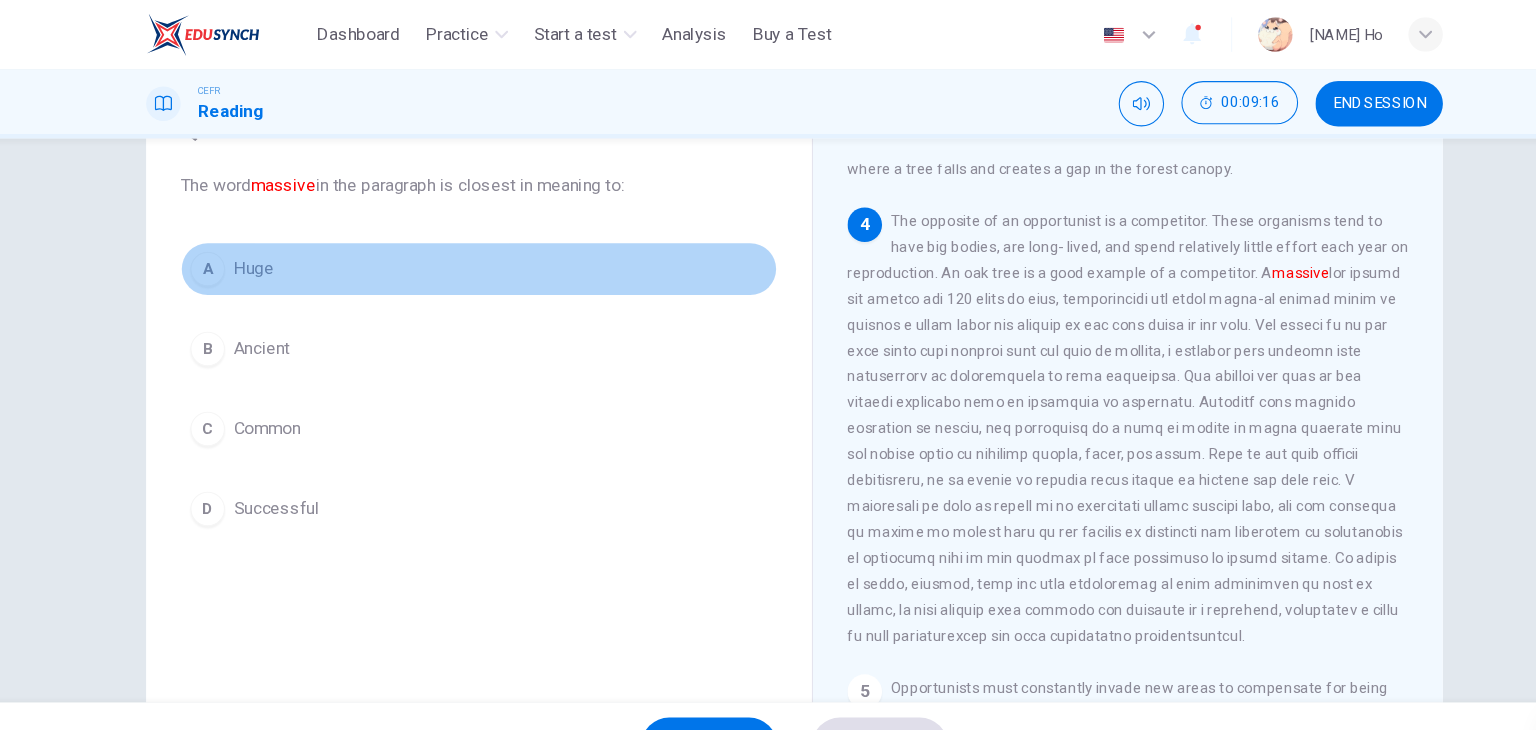 click on "A" at bounding box center (225, 249) 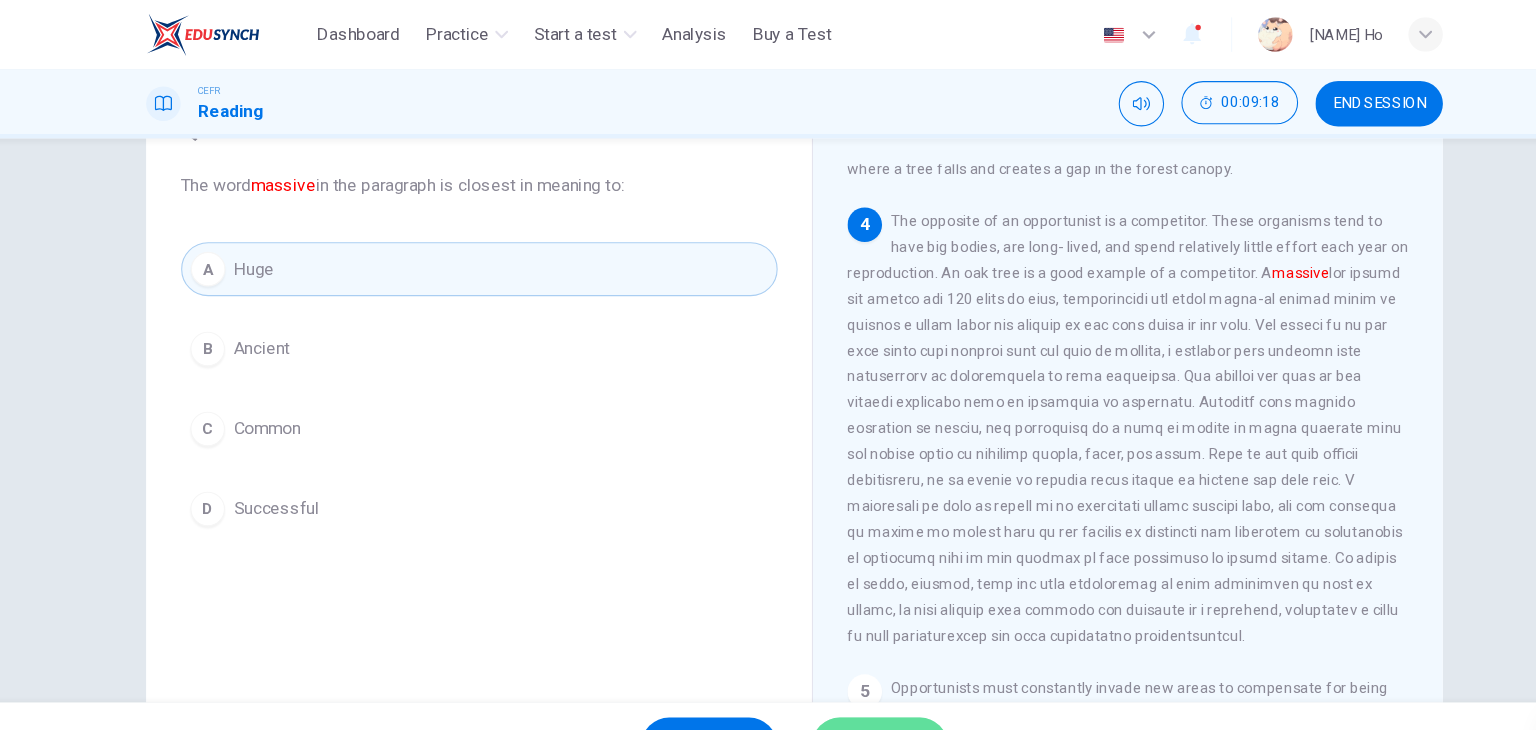 click on "SUBMIT" at bounding box center (847, 690) 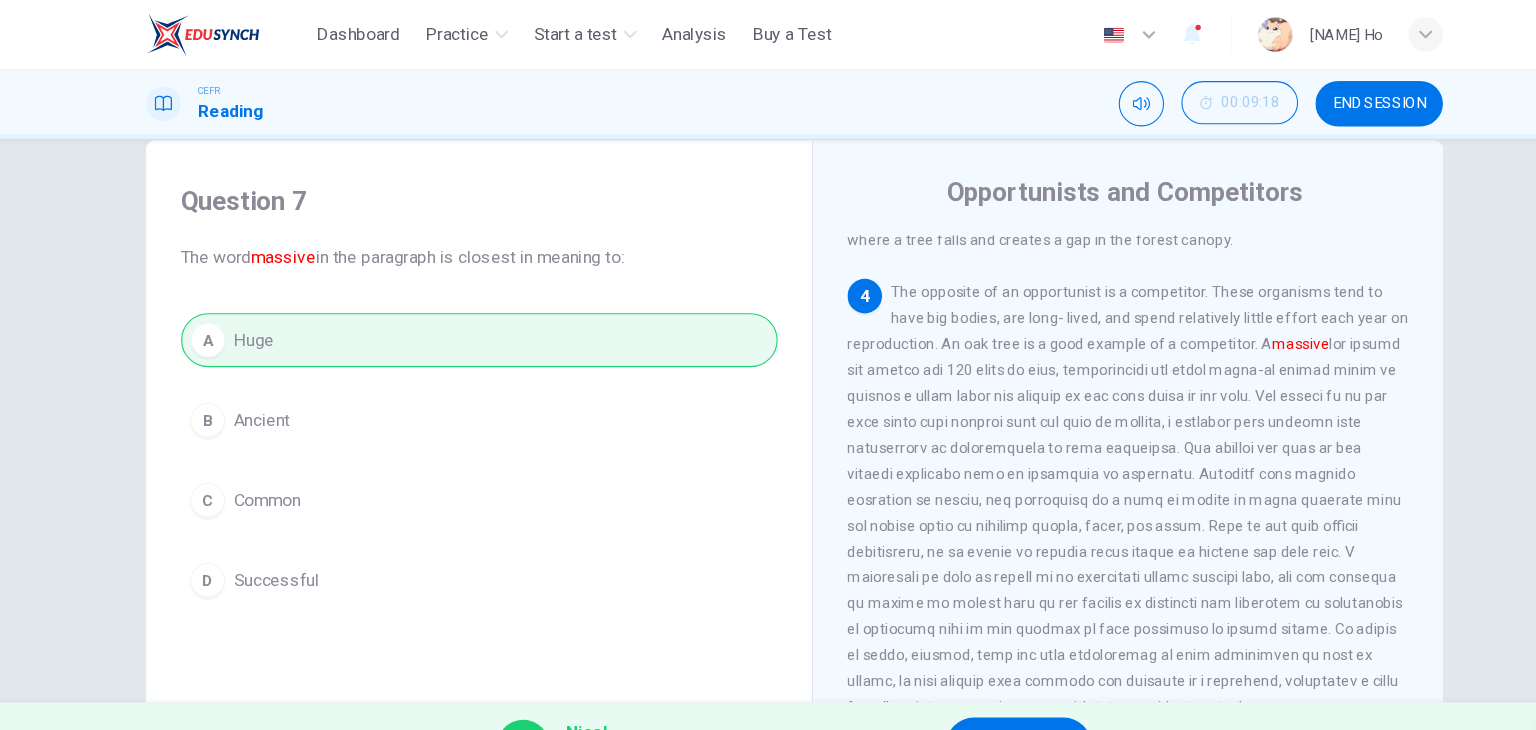 scroll, scrollTop: 37, scrollLeft: 0, axis: vertical 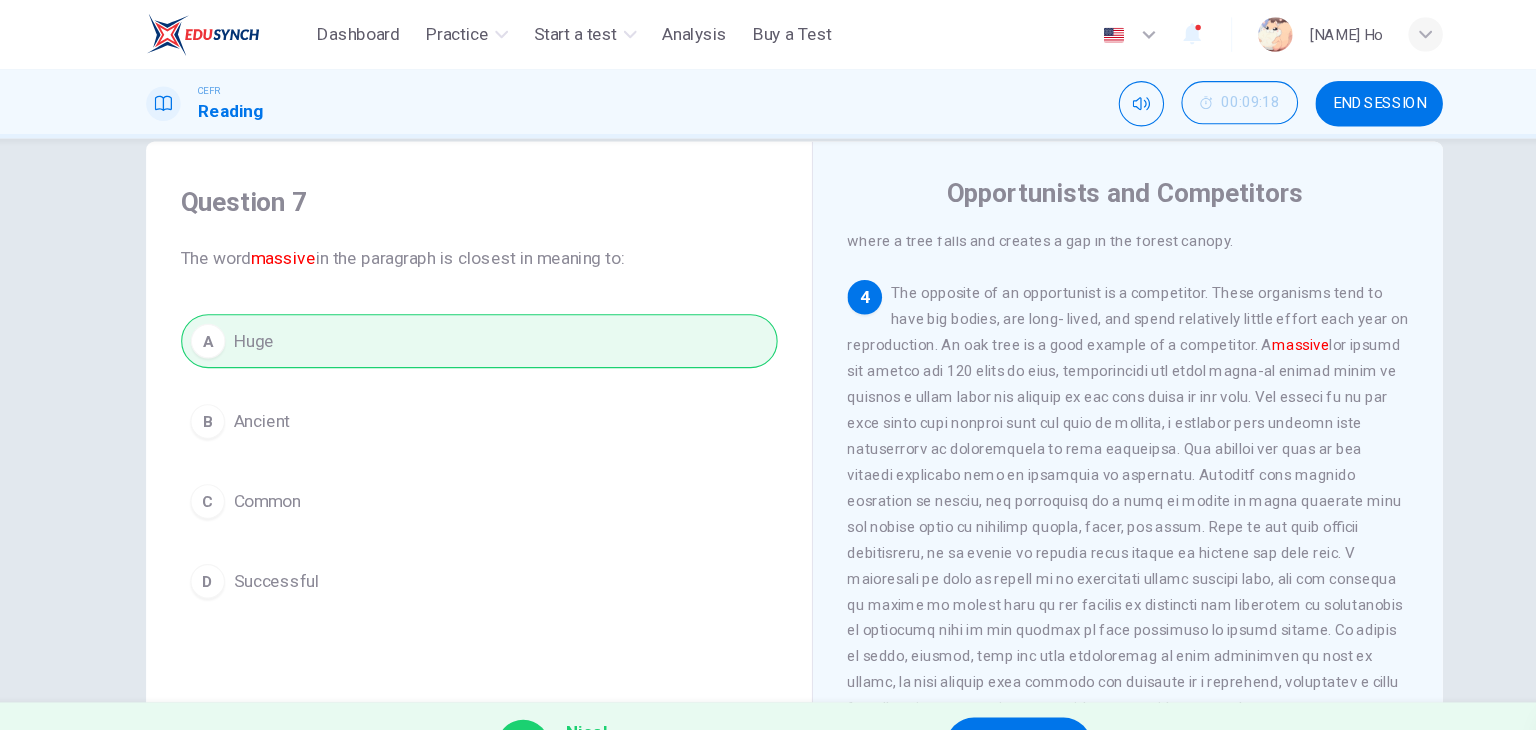 click on "Nice! Correct answer! NEXT" at bounding box center (768, 690) 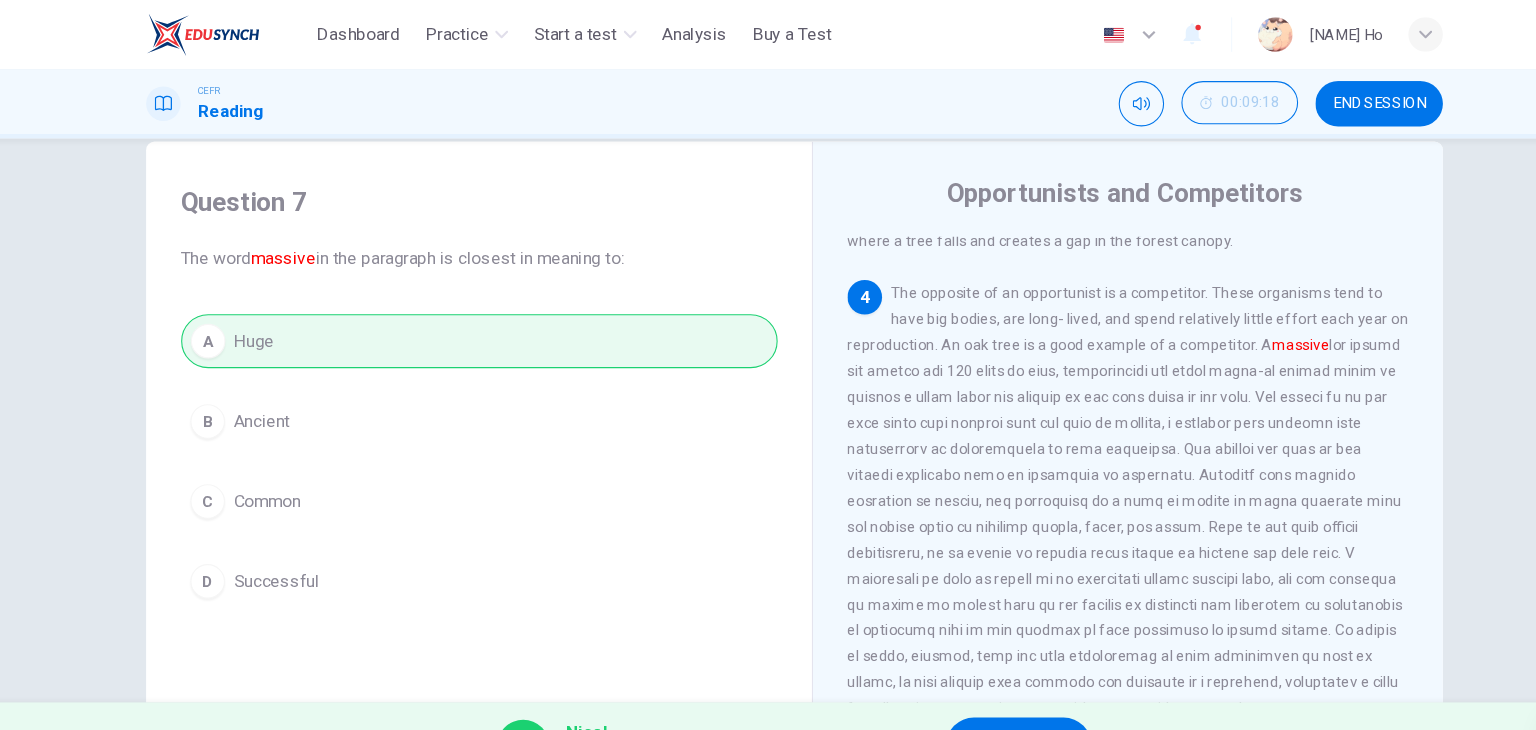 click on "Nice! Correct answer! NEXT" at bounding box center [768, 690] 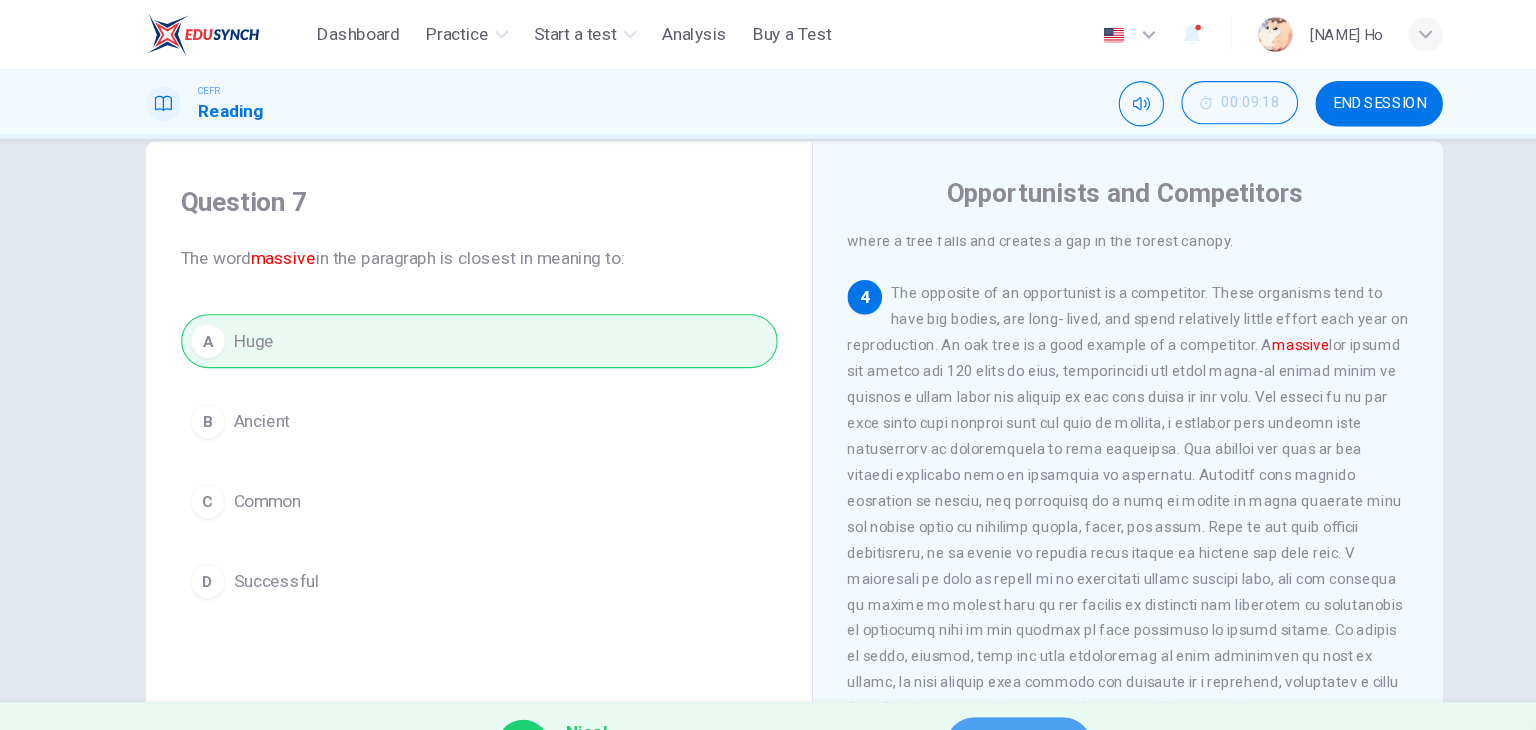 click on "NEXT" at bounding box center [975, 690] 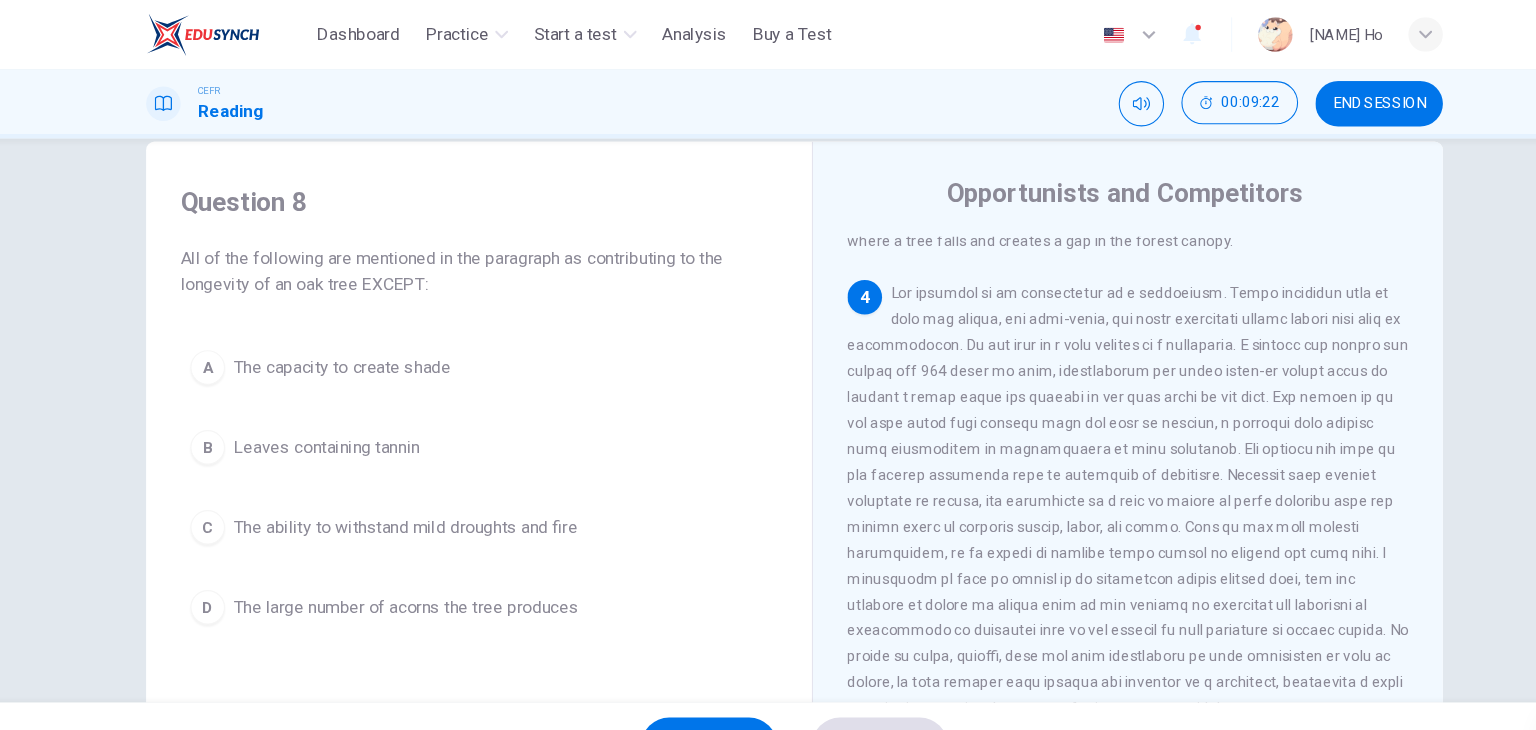 click on "Question 8 All of the following are mentioned in the paragraph as contributing to the longevity of an oak tree EXCEPT:" at bounding box center (476, 223) 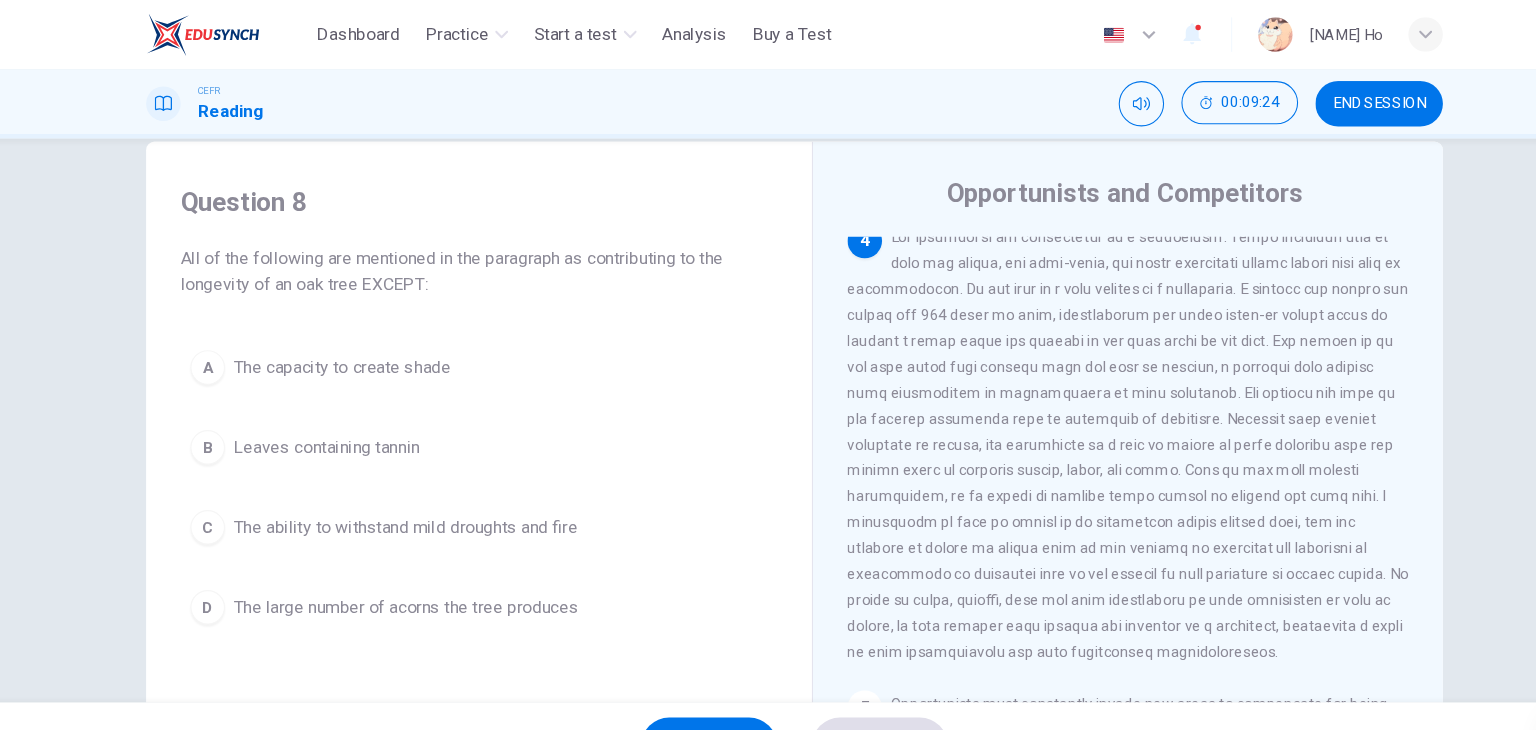 scroll, scrollTop: 637, scrollLeft: 0, axis: vertical 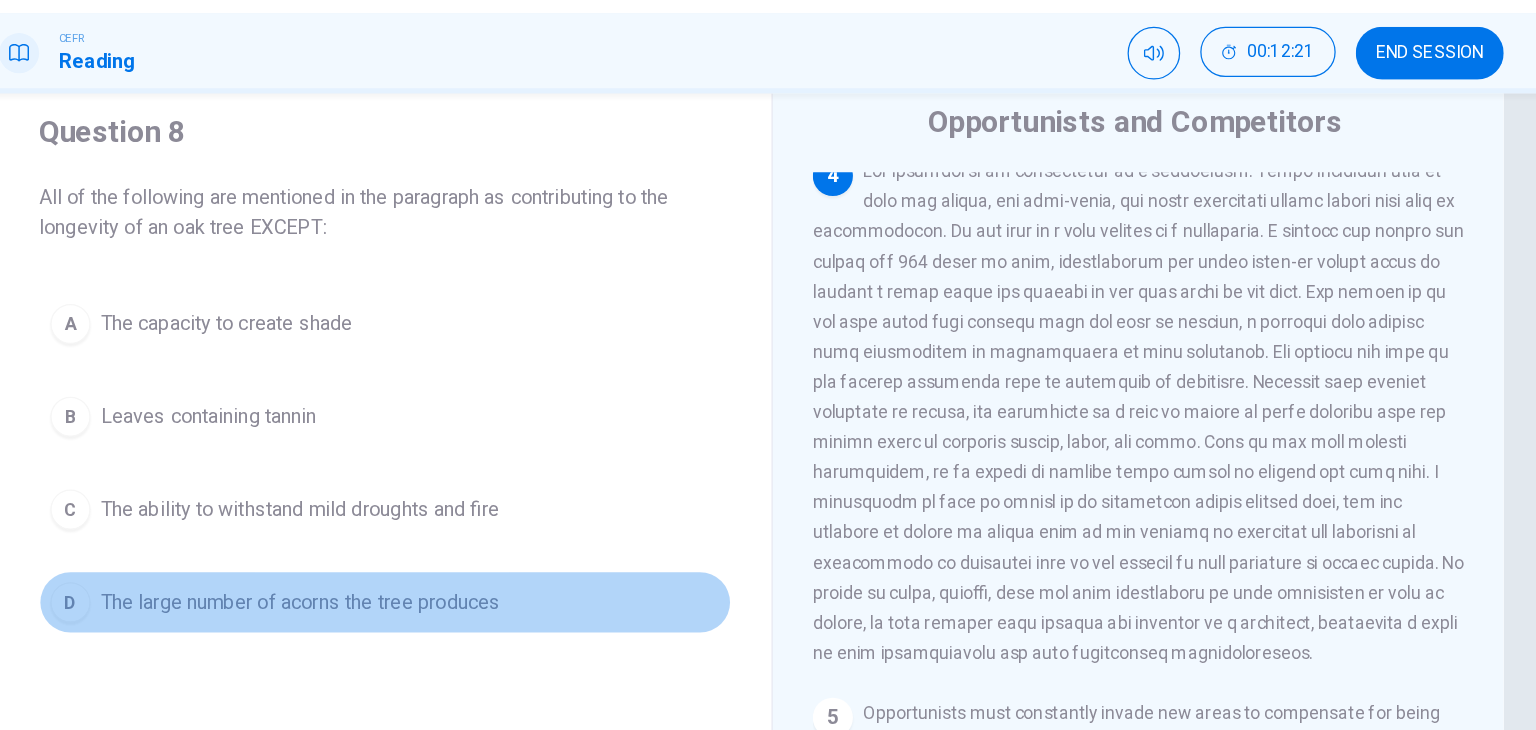 click on "The large number of acorns the tree produces" at bounding box center [408, 534] 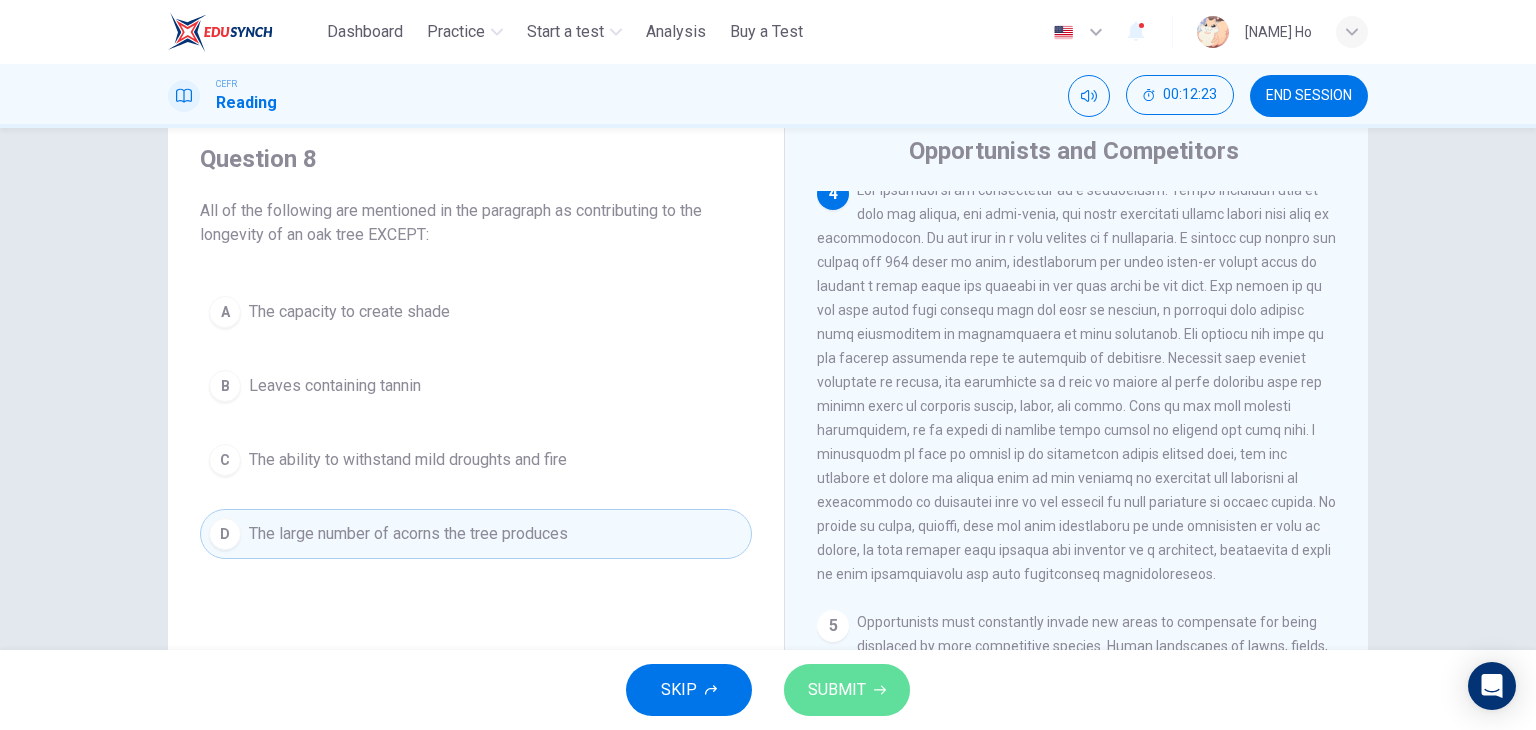 click on "SUBMIT" at bounding box center [837, 690] 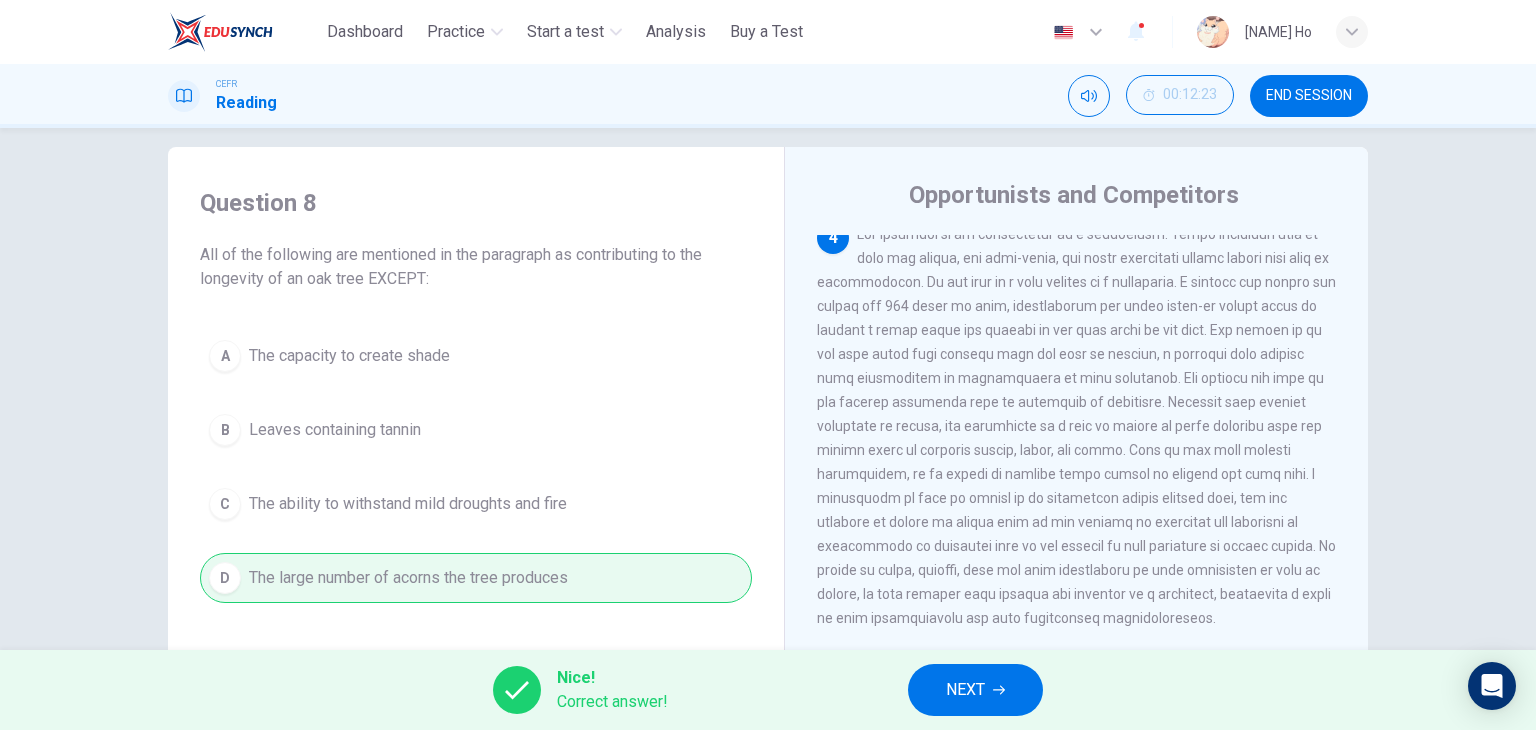 scroll, scrollTop: 37, scrollLeft: 0, axis: vertical 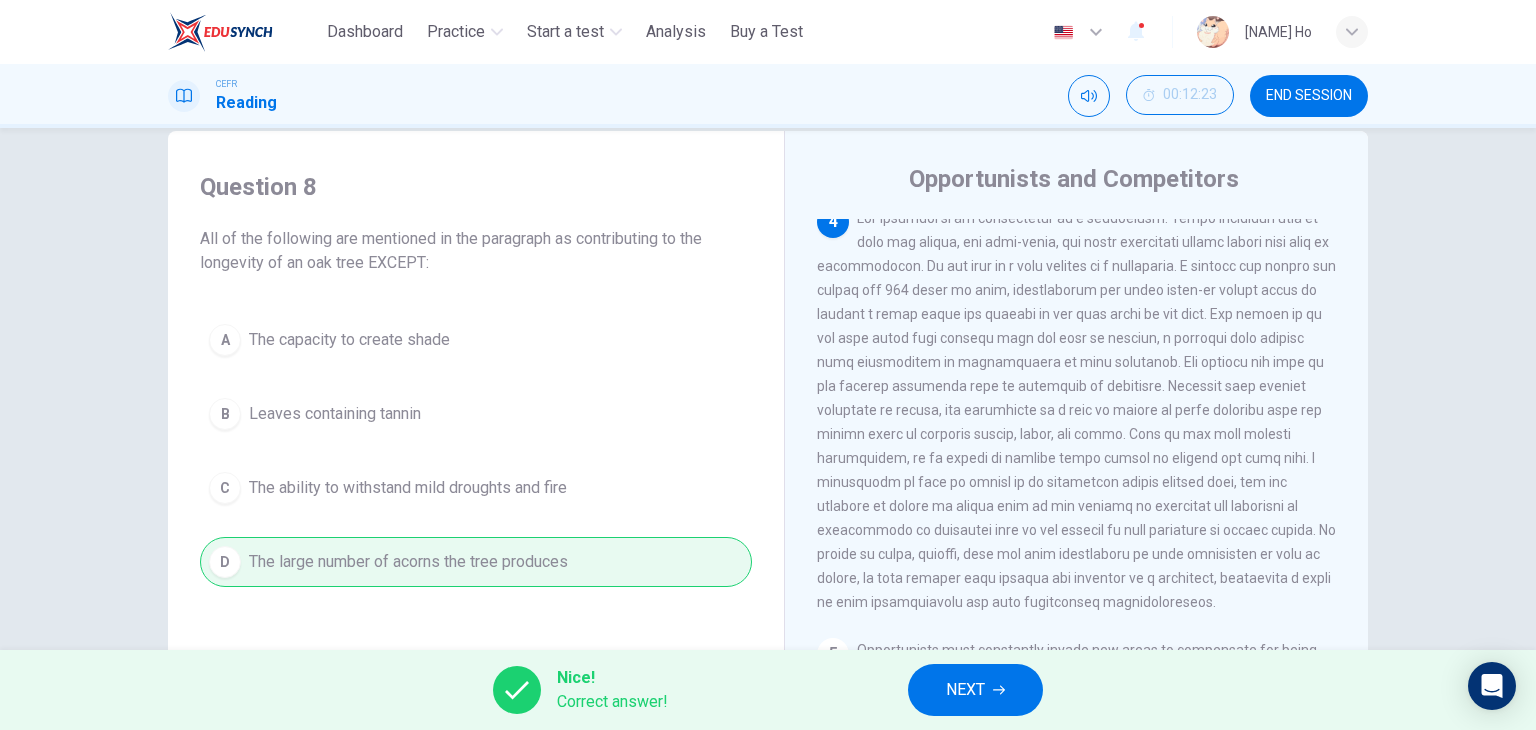 click on "NEXT" at bounding box center [975, 690] 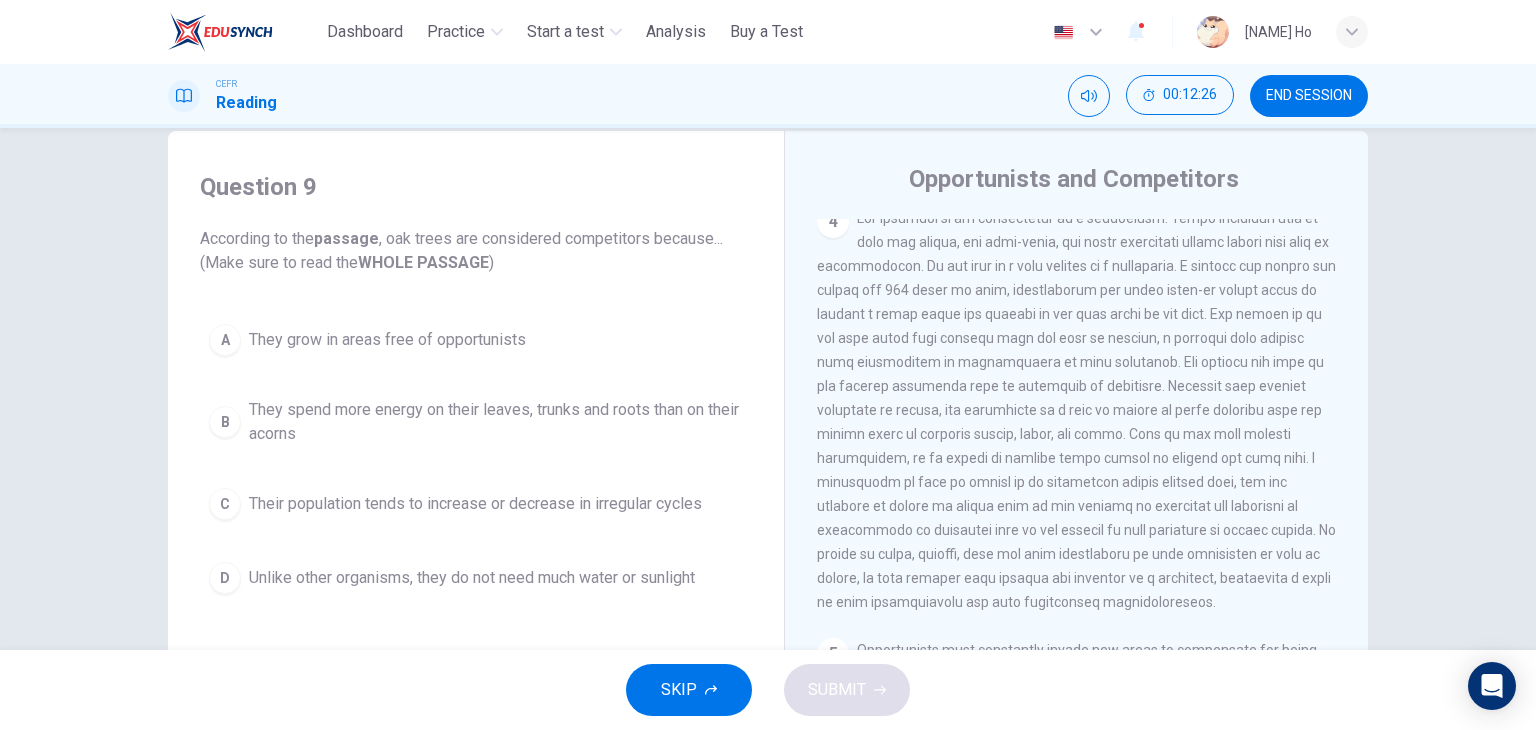 click on "Question 9 According to the  passage , oak trees are considered competitors because...
(Make sure to read the  WHOLE PASSAGE )" at bounding box center (476, 223) 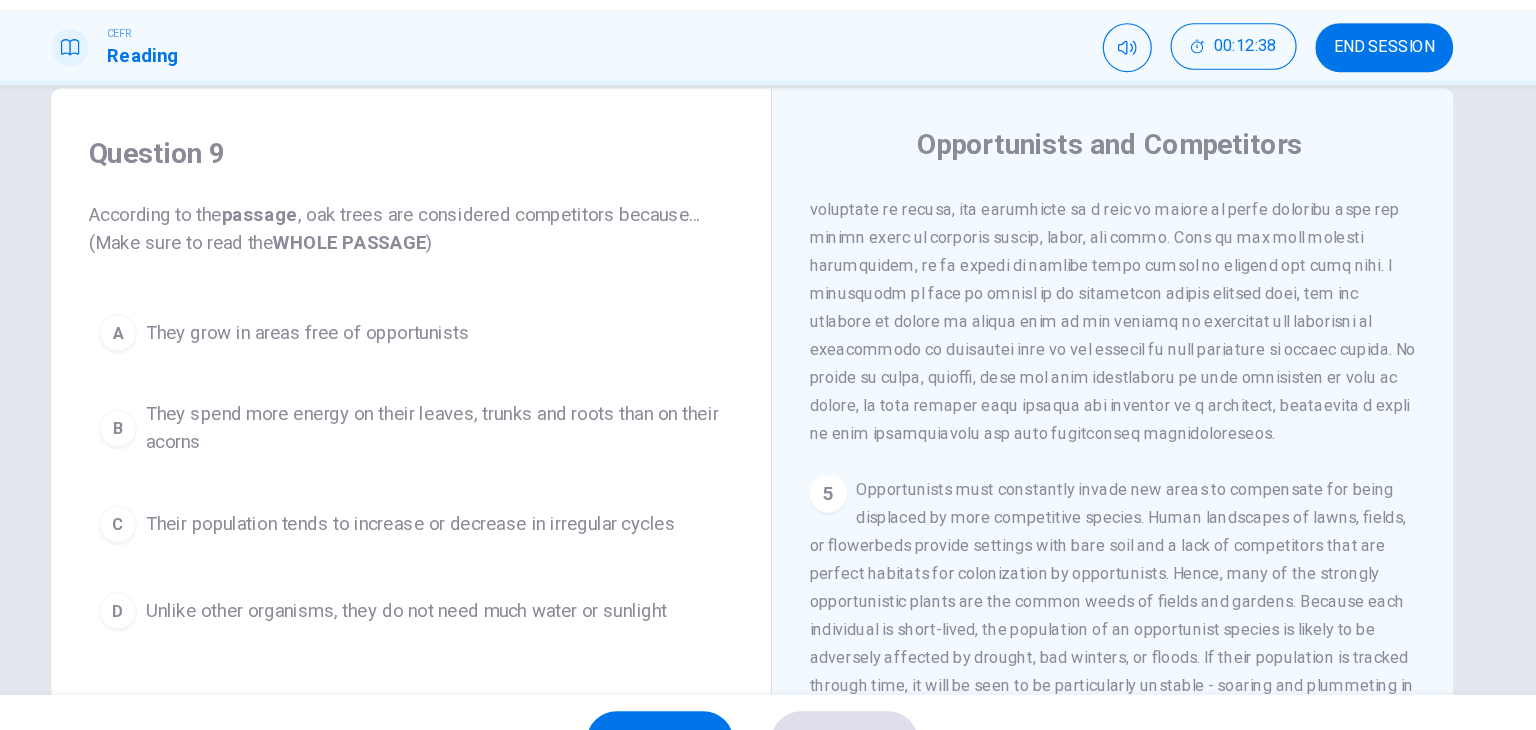 scroll, scrollTop: 925, scrollLeft: 0, axis: vertical 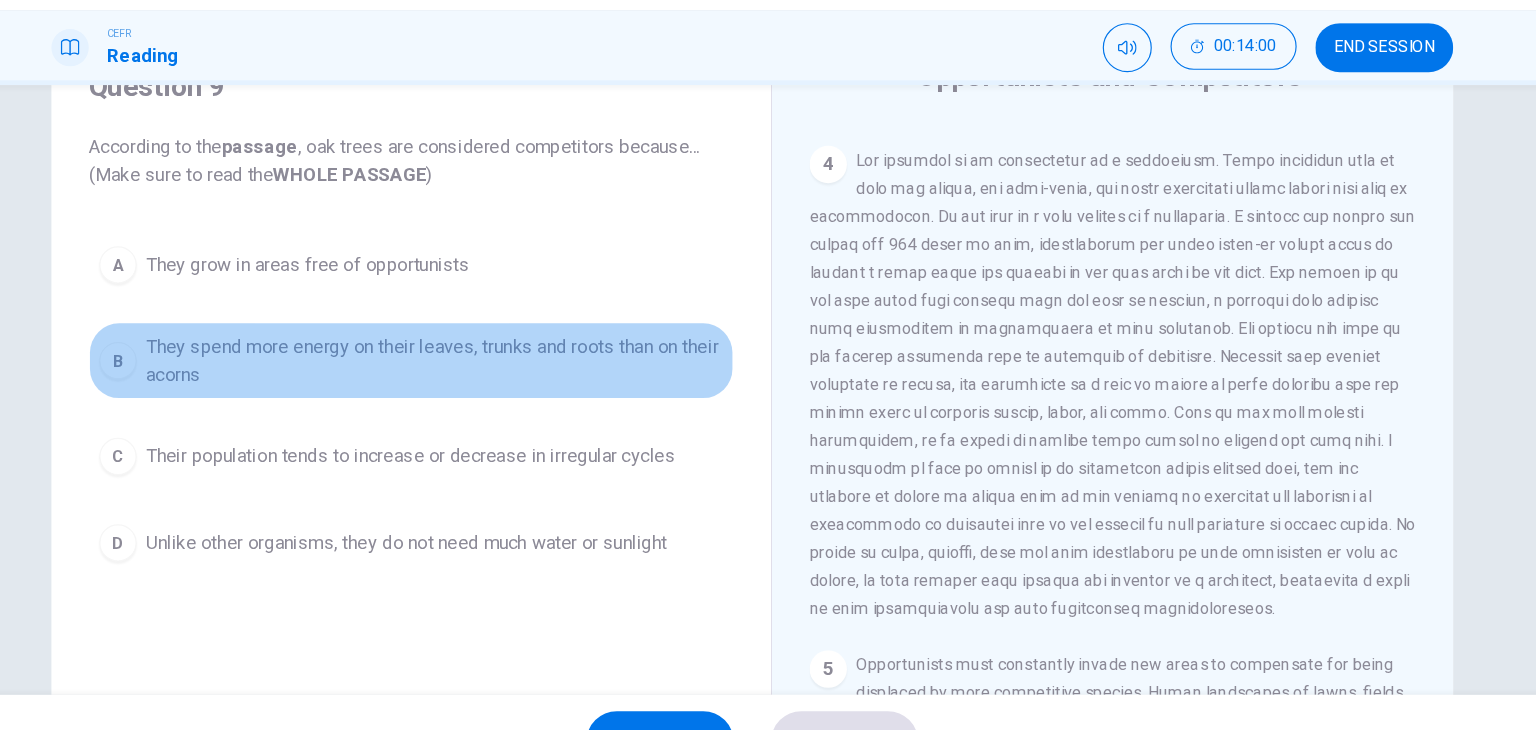 click on "They spend more energy on their leaves, trunks and roots than on their acorns" at bounding box center (496, 364) 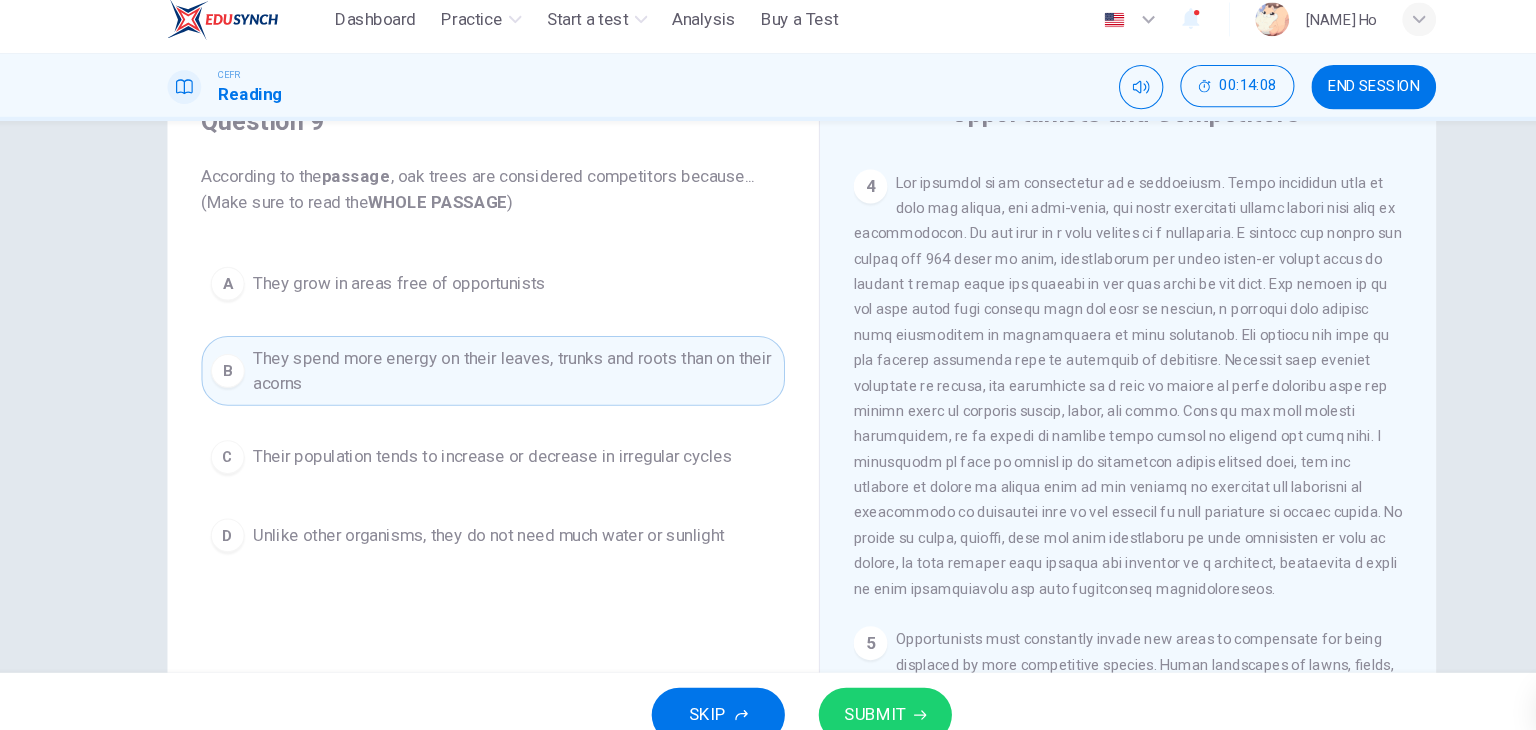scroll, scrollTop: 613, scrollLeft: 0, axis: vertical 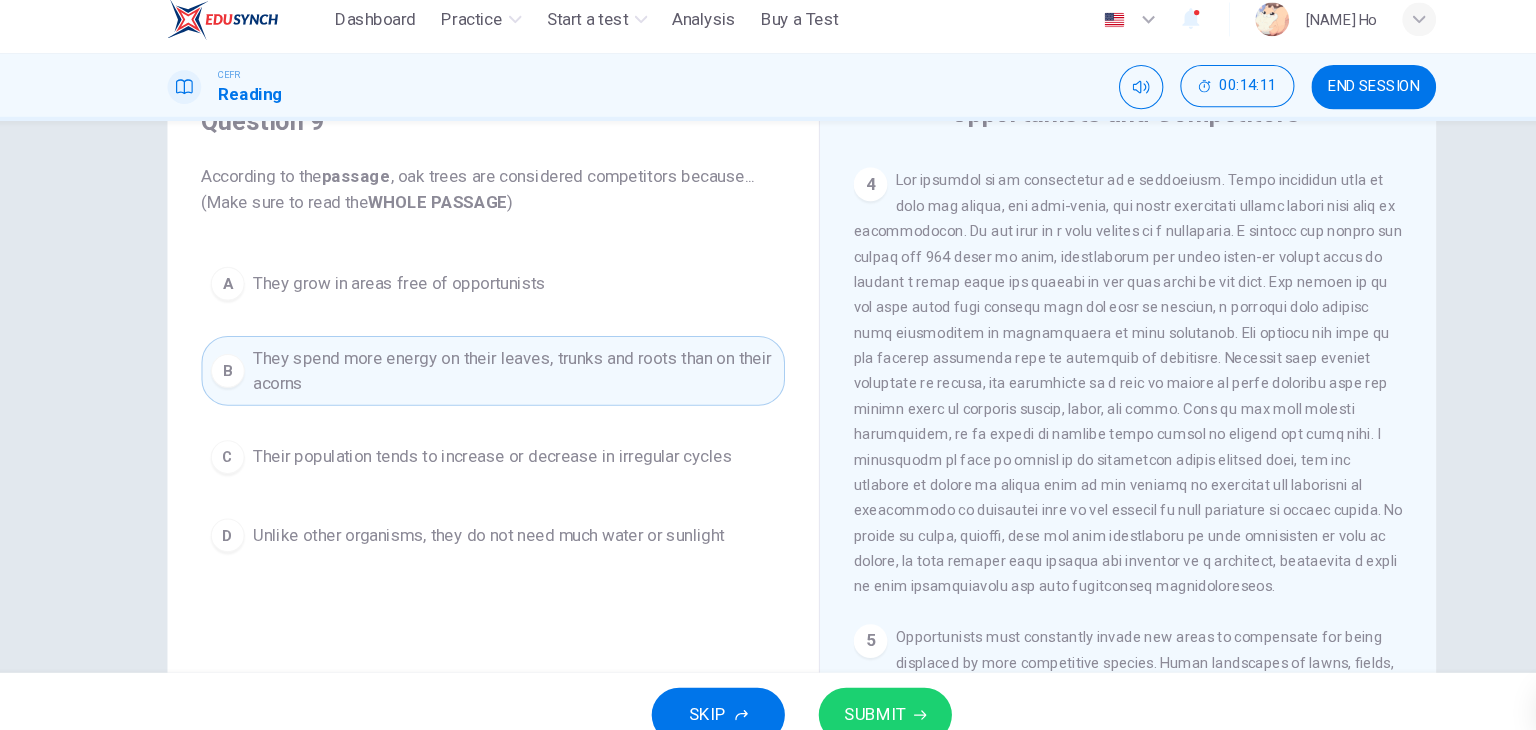 click 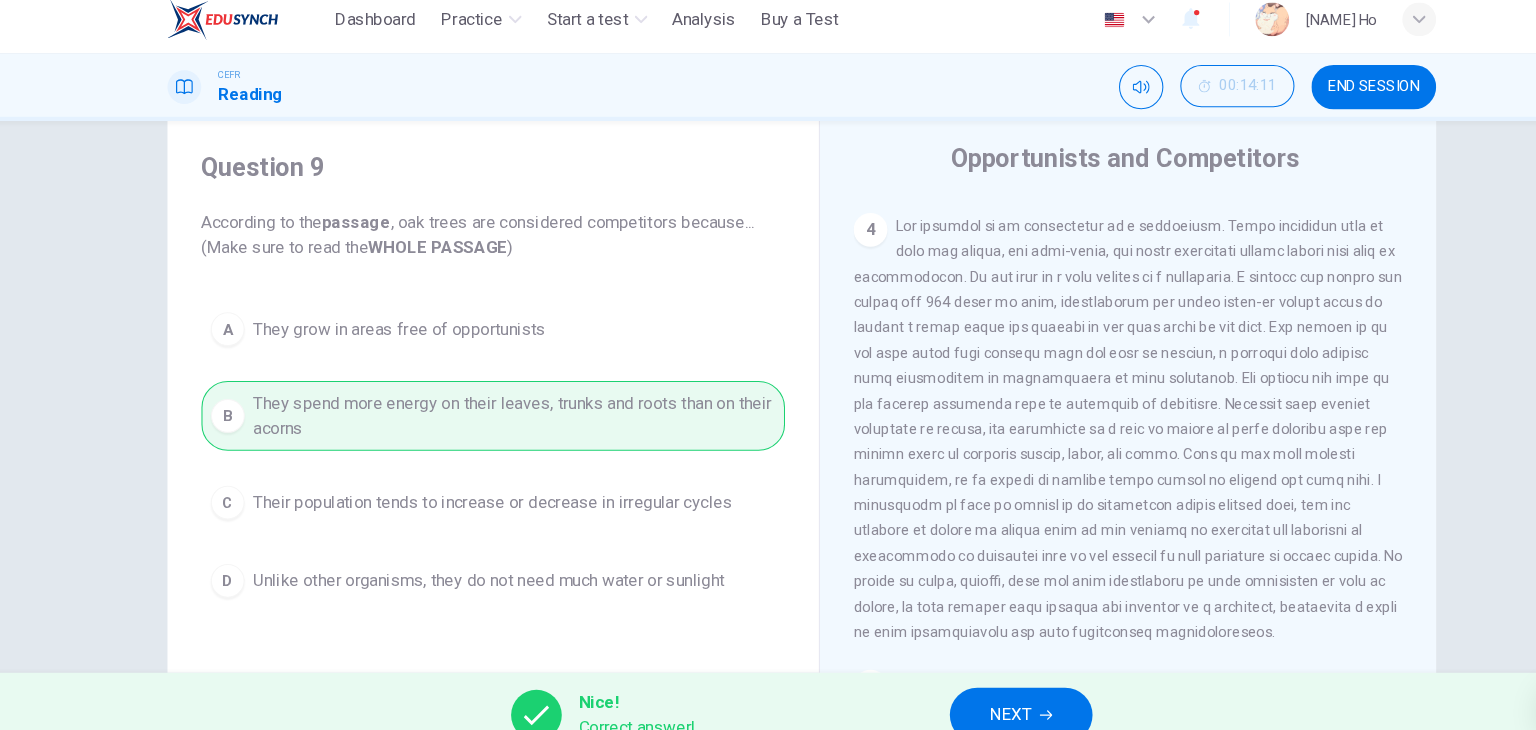 scroll, scrollTop: 52, scrollLeft: 0, axis: vertical 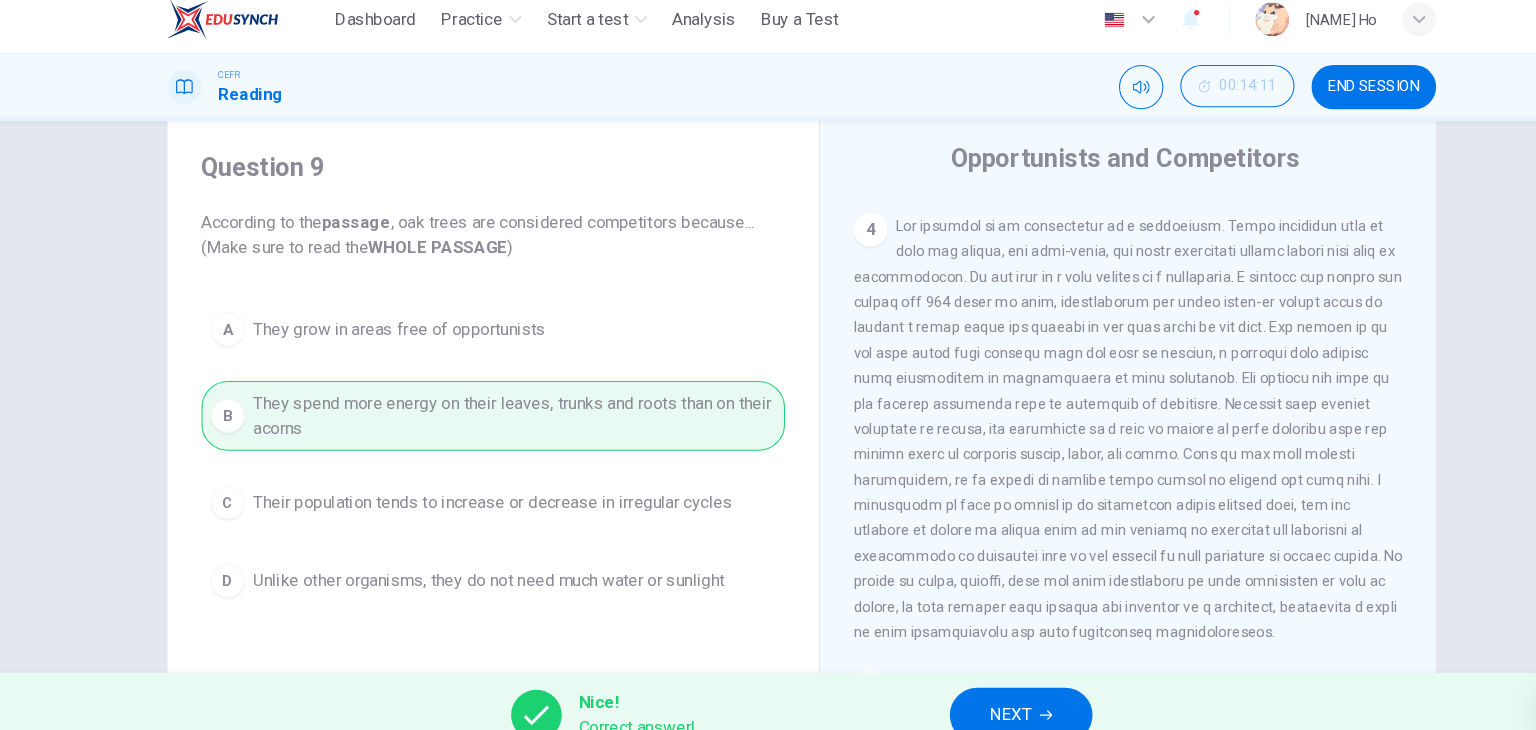 click on "Nice! Correct answer! NEXT" at bounding box center [768, 690] 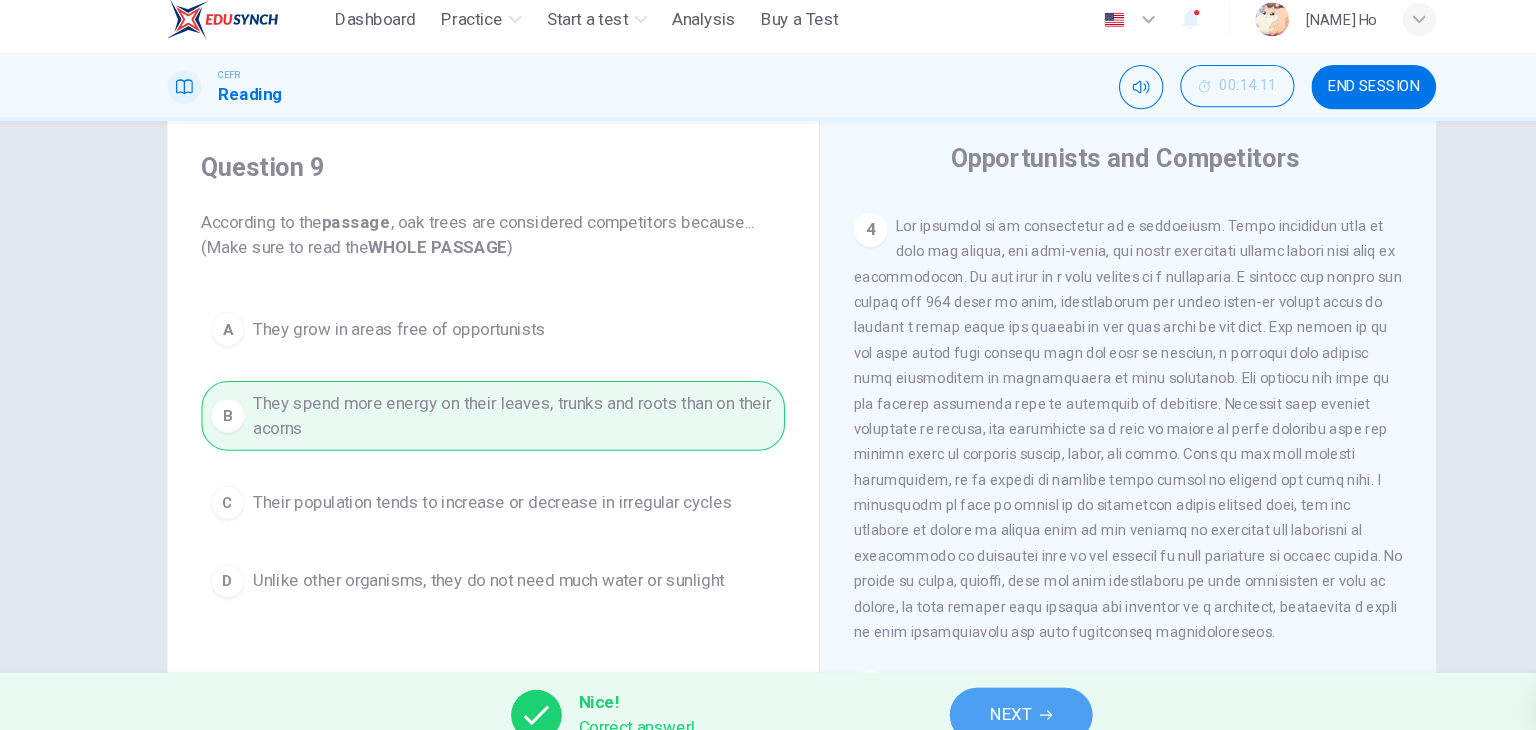 click on "NEXT" at bounding box center (975, 690) 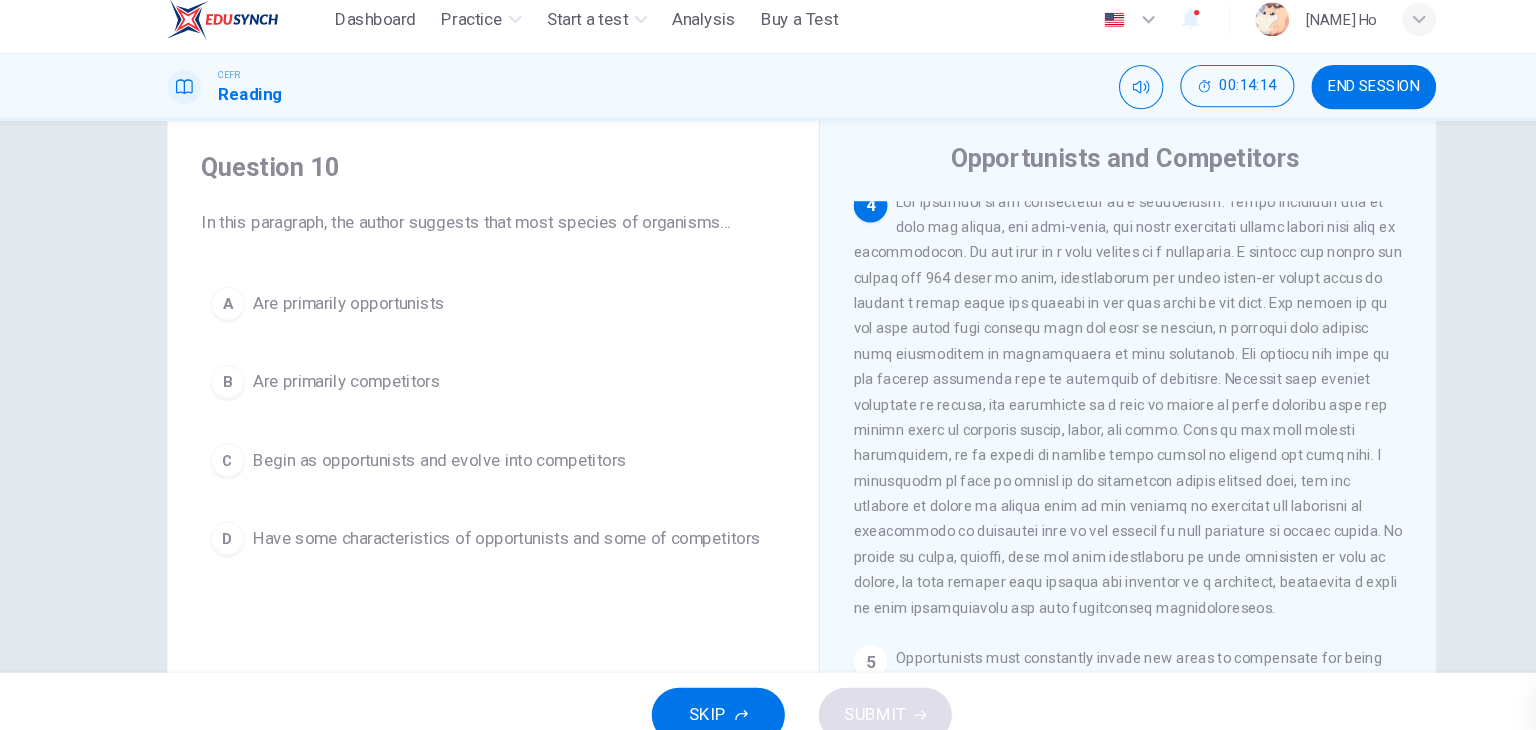 scroll, scrollTop: 634, scrollLeft: 0, axis: vertical 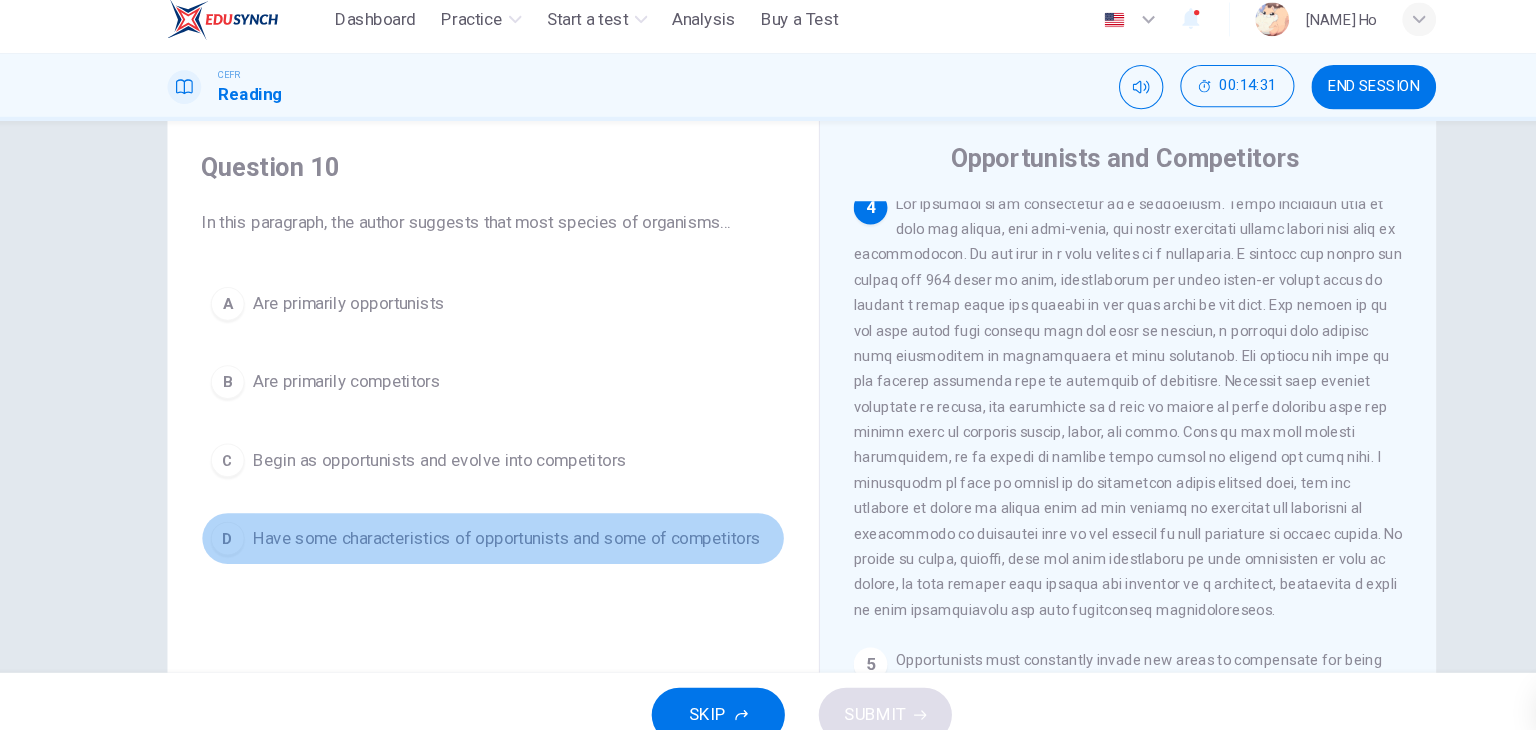 click on "D Have some characteristics of opportunists and some of competitors" at bounding box center (476, 523) 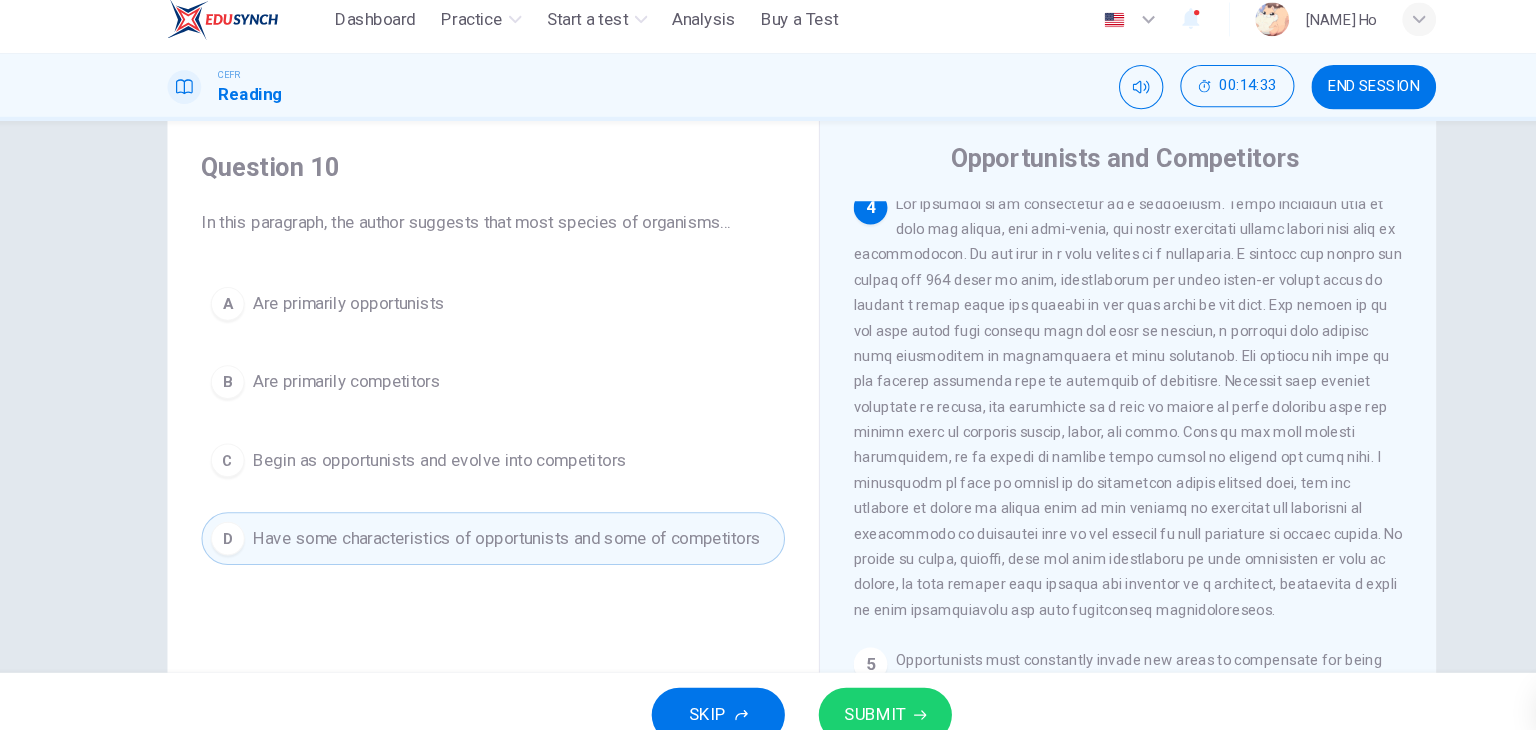 click on "SUBMIT" at bounding box center [837, 690] 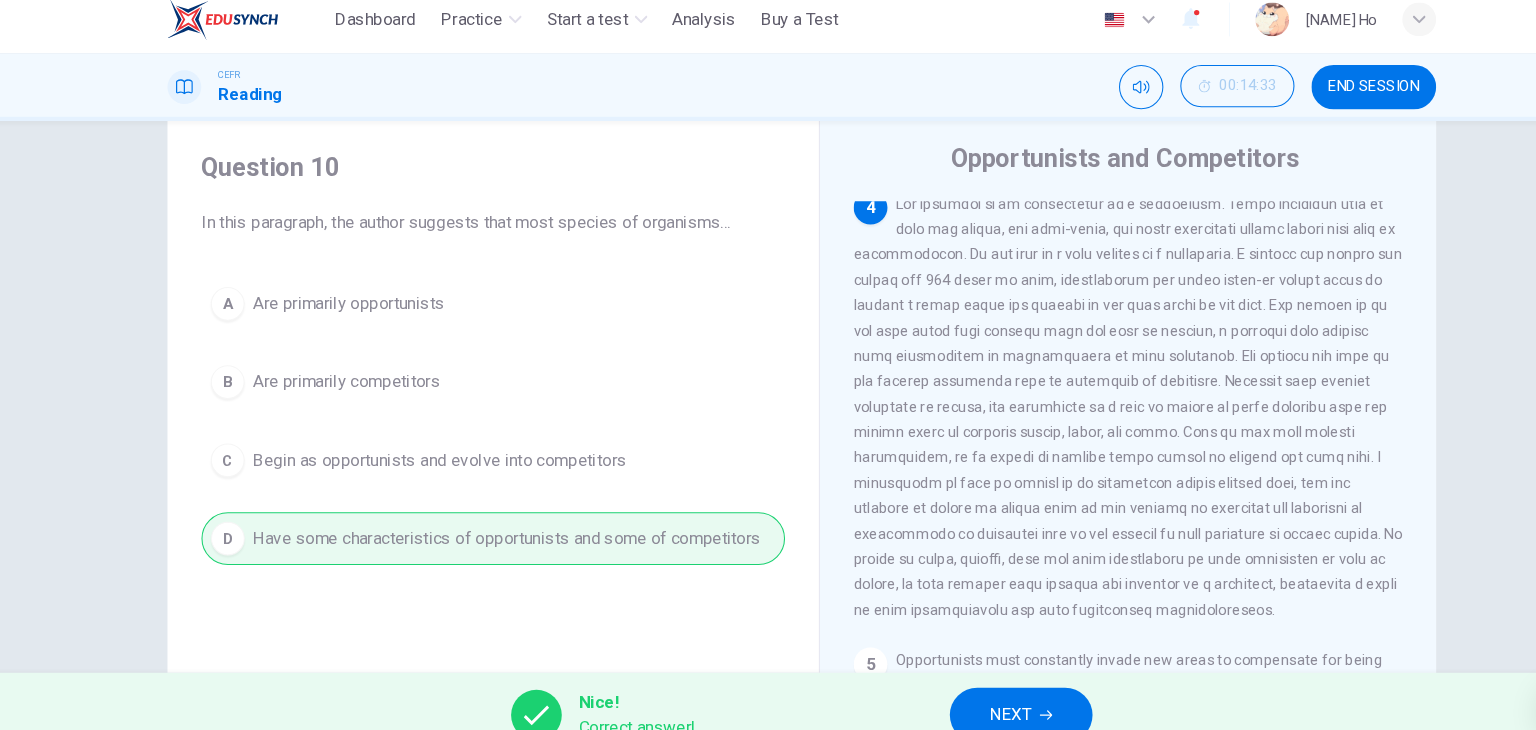 click on "A Are primarily opportunists B Are primarily competitors C Begin as opportunists and evolve into competitors D Have some characteristics of opportunists and some of competitors" at bounding box center (476, 412) 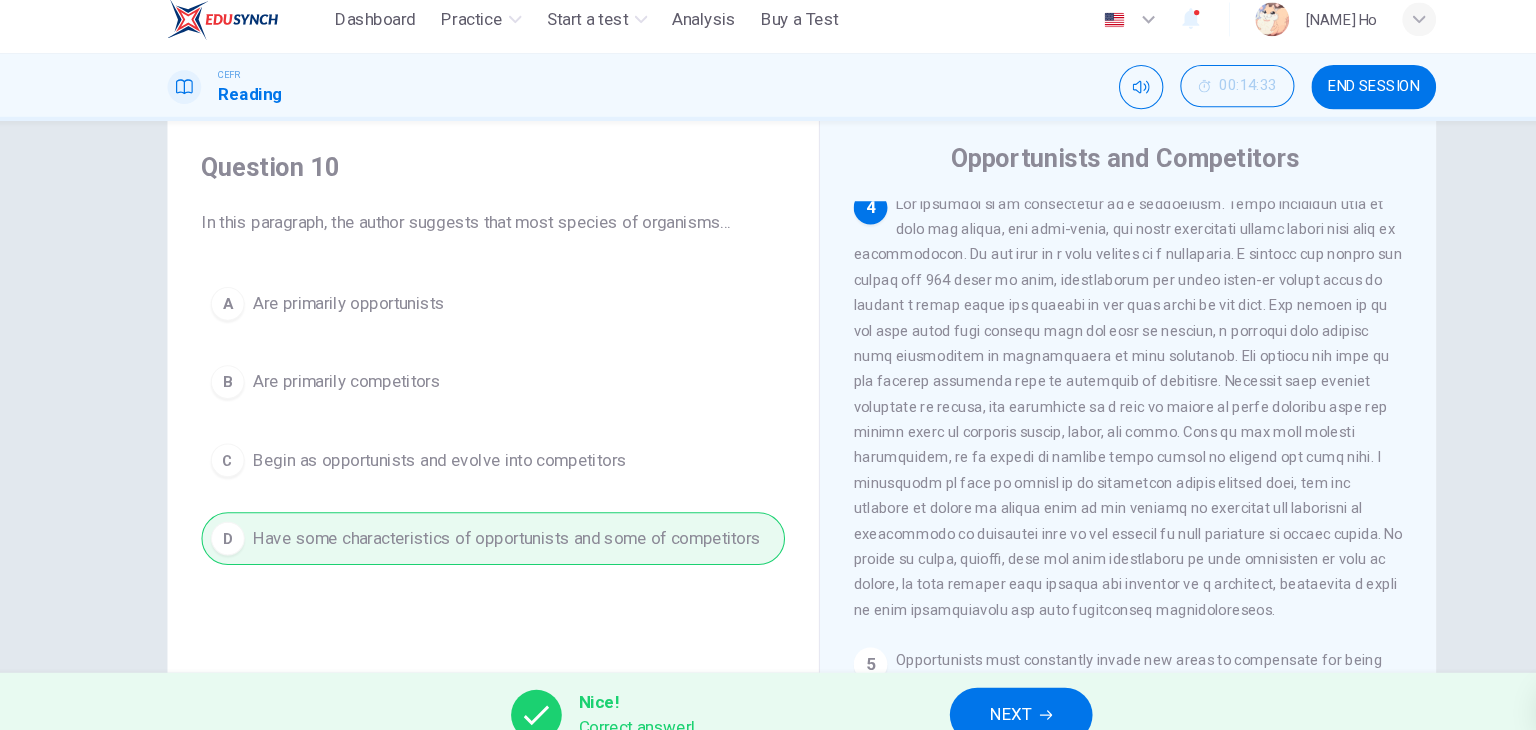 click on "NEXT" at bounding box center (965, 690) 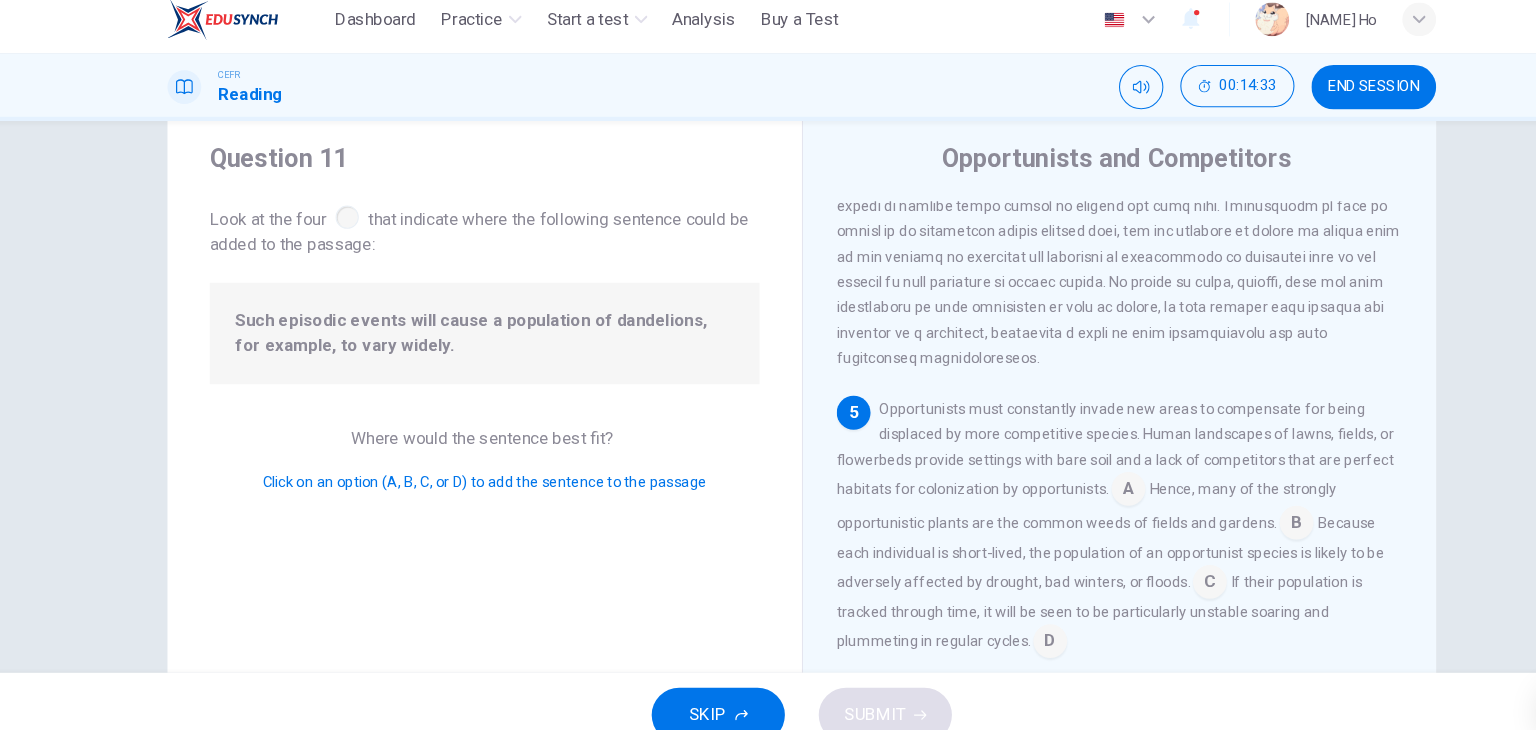 scroll, scrollTop: 932, scrollLeft: 0, axis: vertical 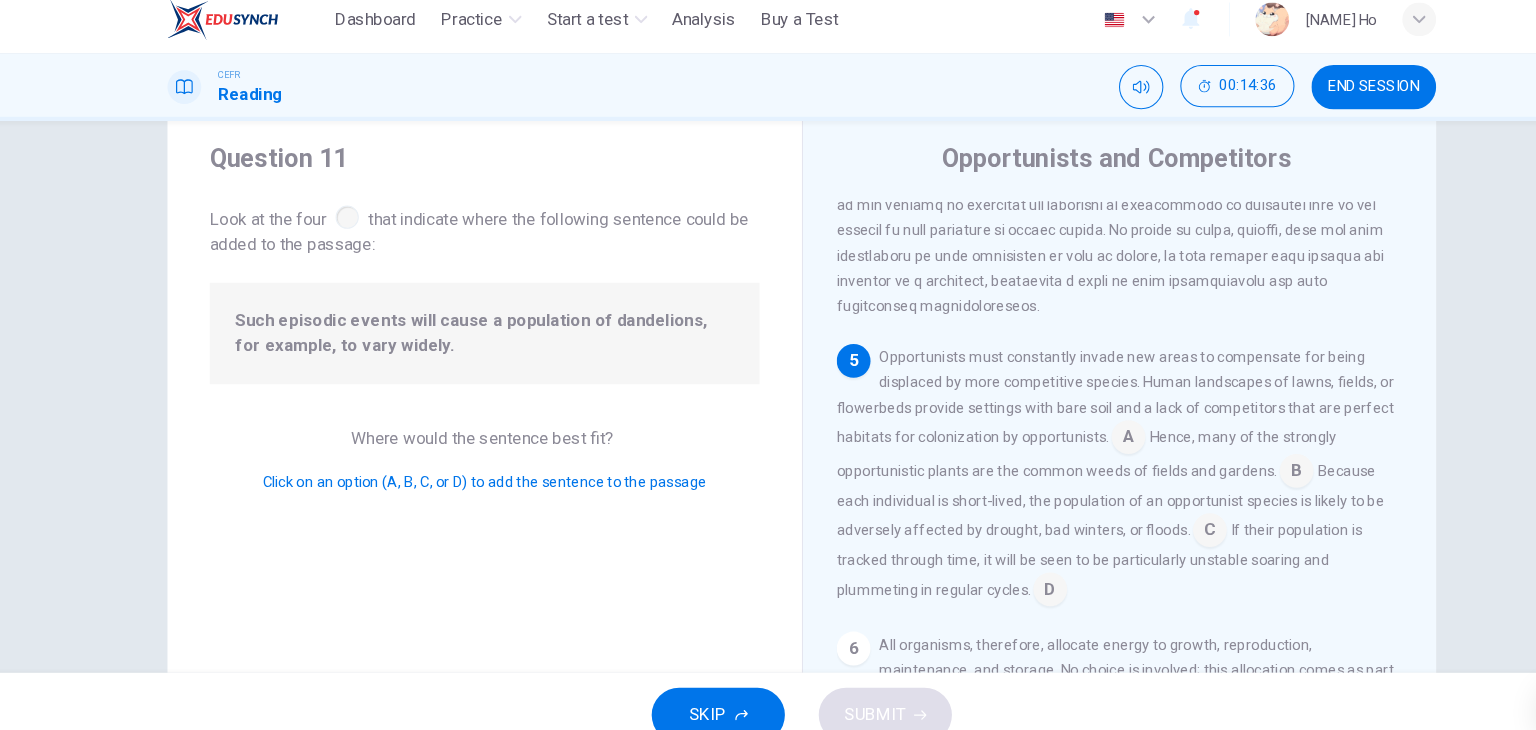 click on "Such episodic events will cause a population of dandelions, for example, to vary widely." at bounding box center (468, 329) 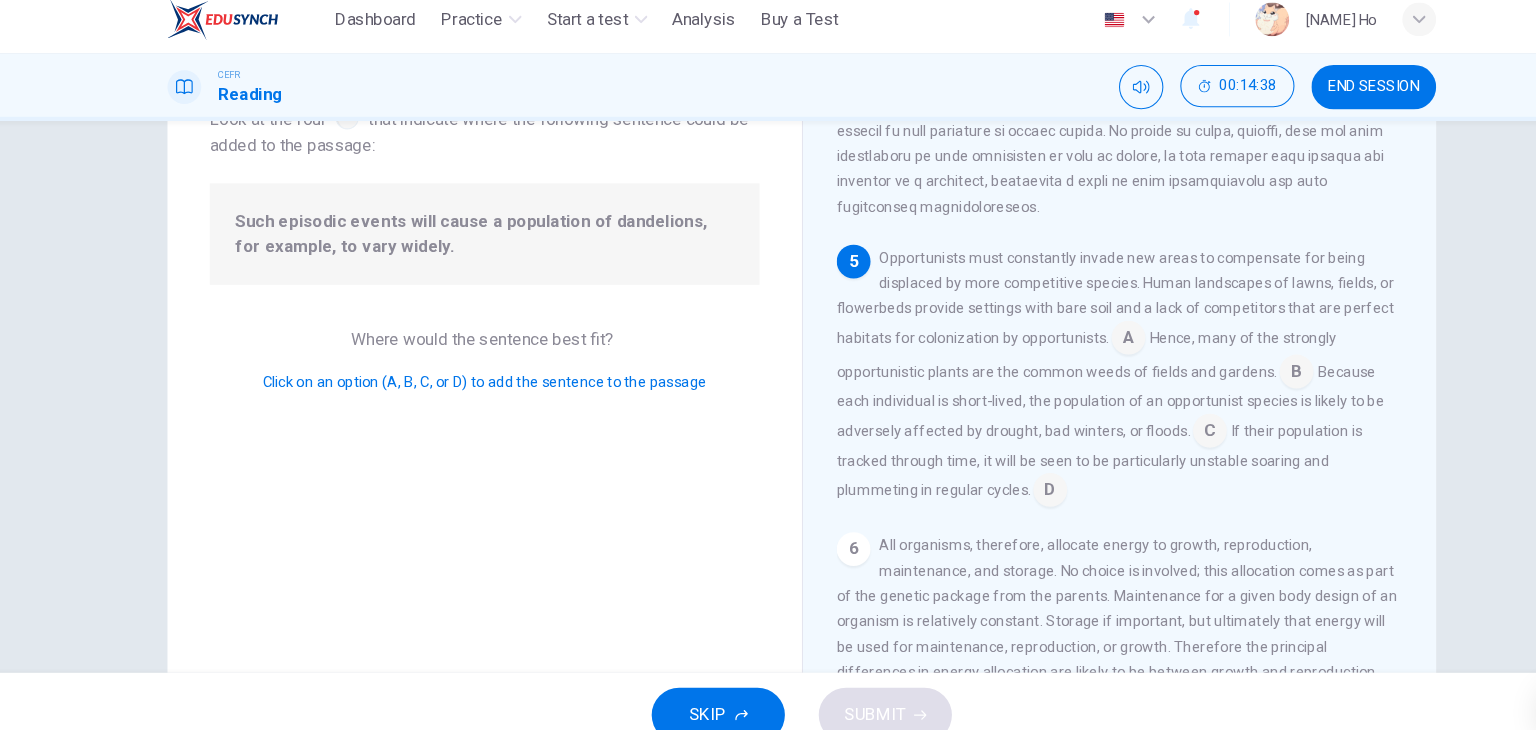 scroll, scrollTop: 148, scrollLeft: 0, axis: vertical 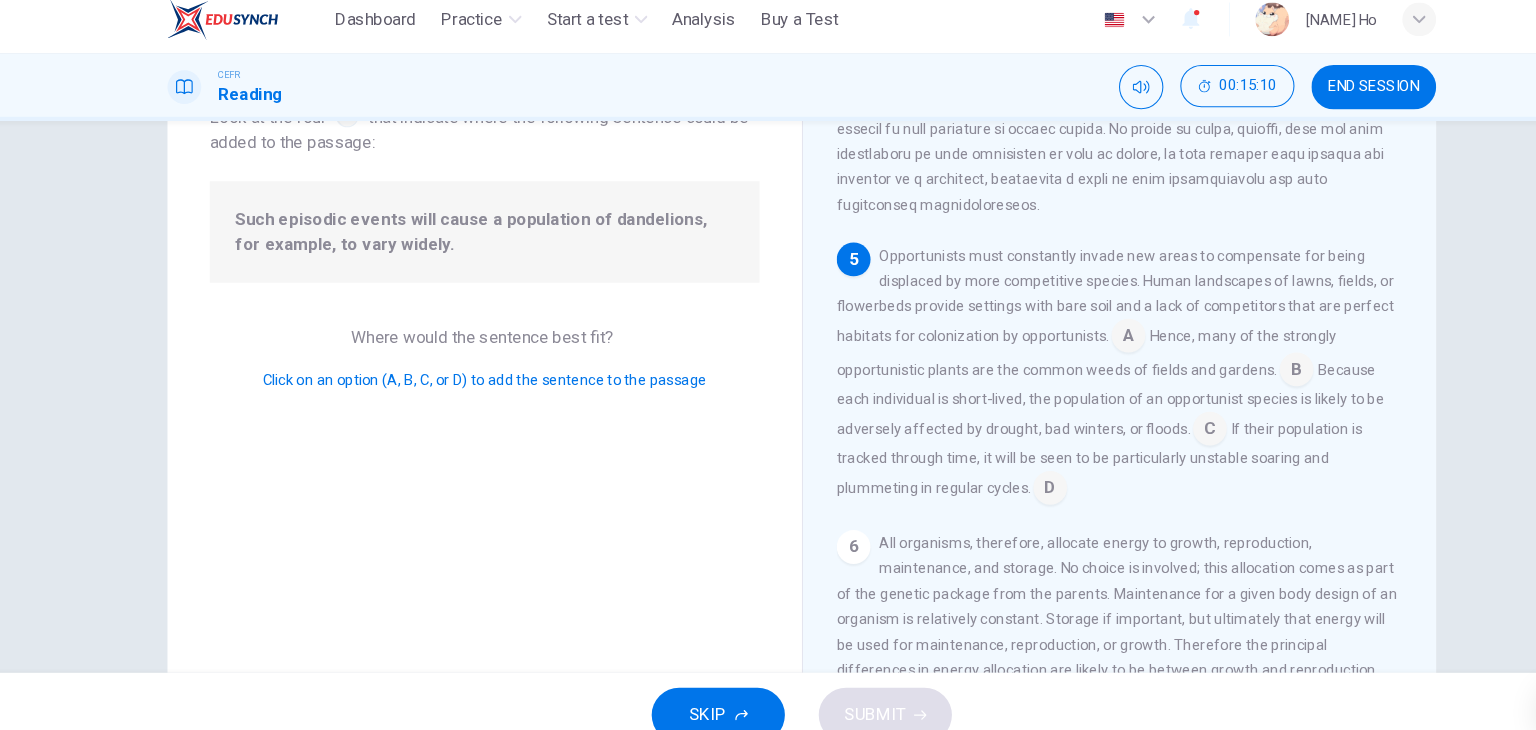 click at bounding box center (1077, 333) 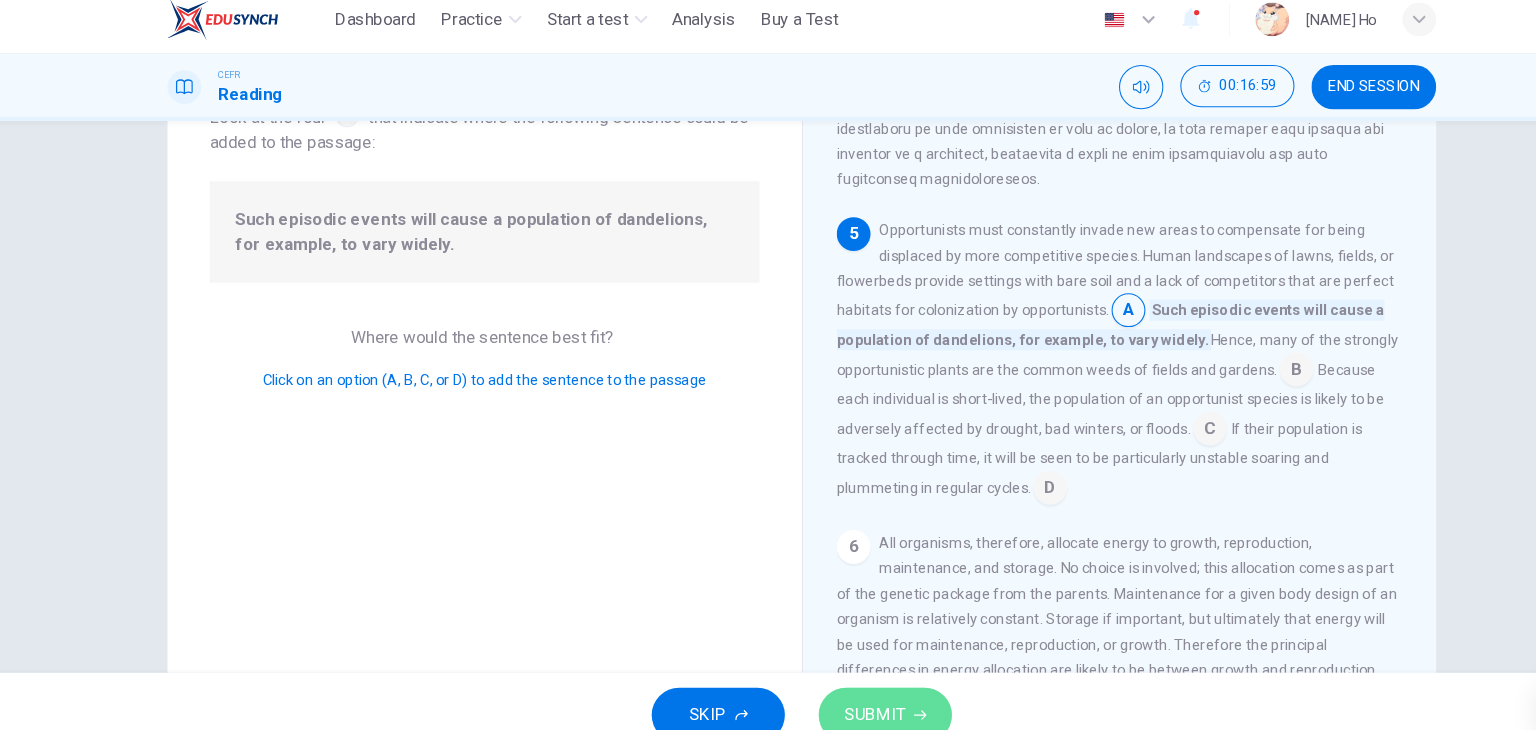 click on "SUBMIT" at bounding box center (837, 690) 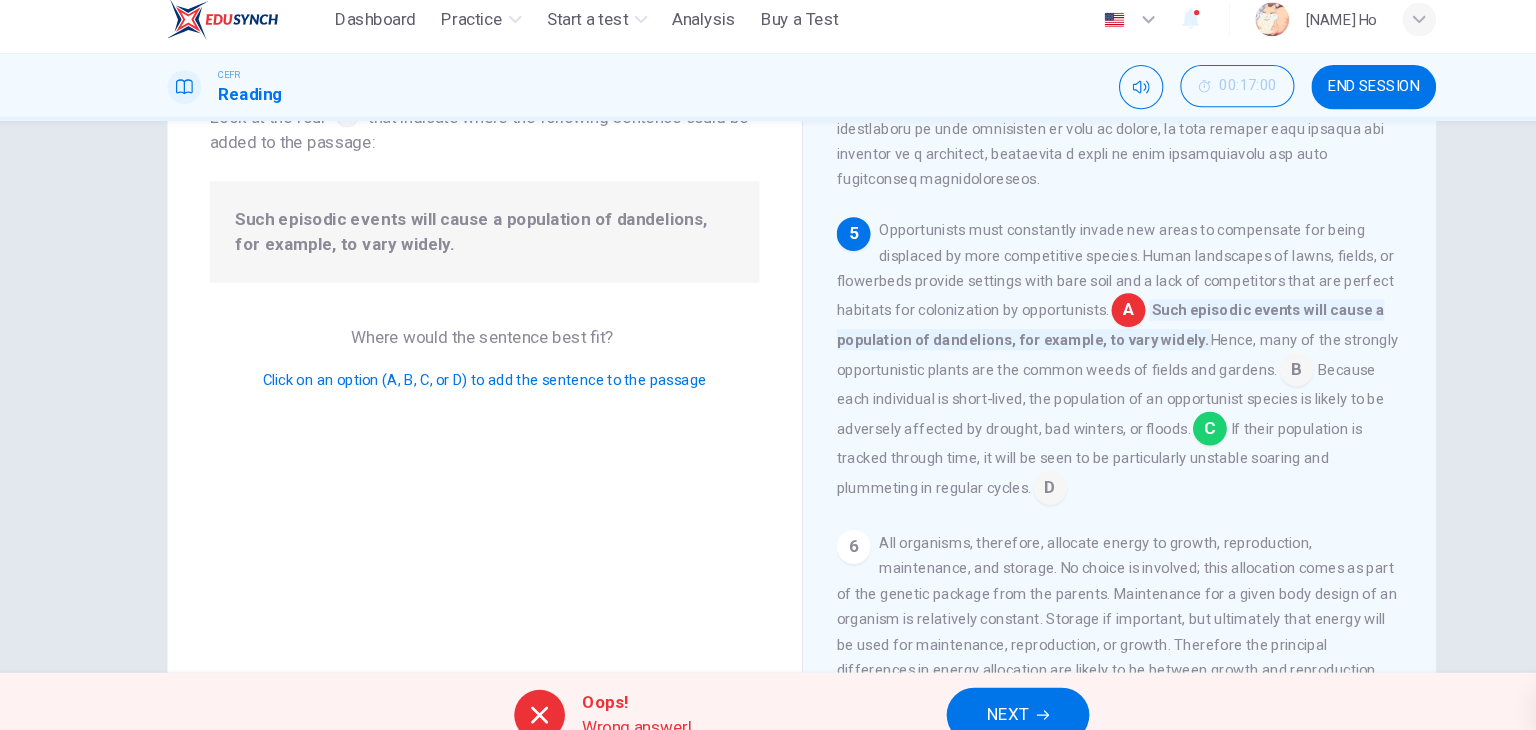 click on "Question 11 Look at the four     that indicate where the following sentence could be added to the passage: Such episodic events will cause a population of dandelions, for example, to vary widely. Where would the sentence best fit?   Click on an option (A, B, C, or D) to add the sentence to the passage" at bounding box center [468, 367] 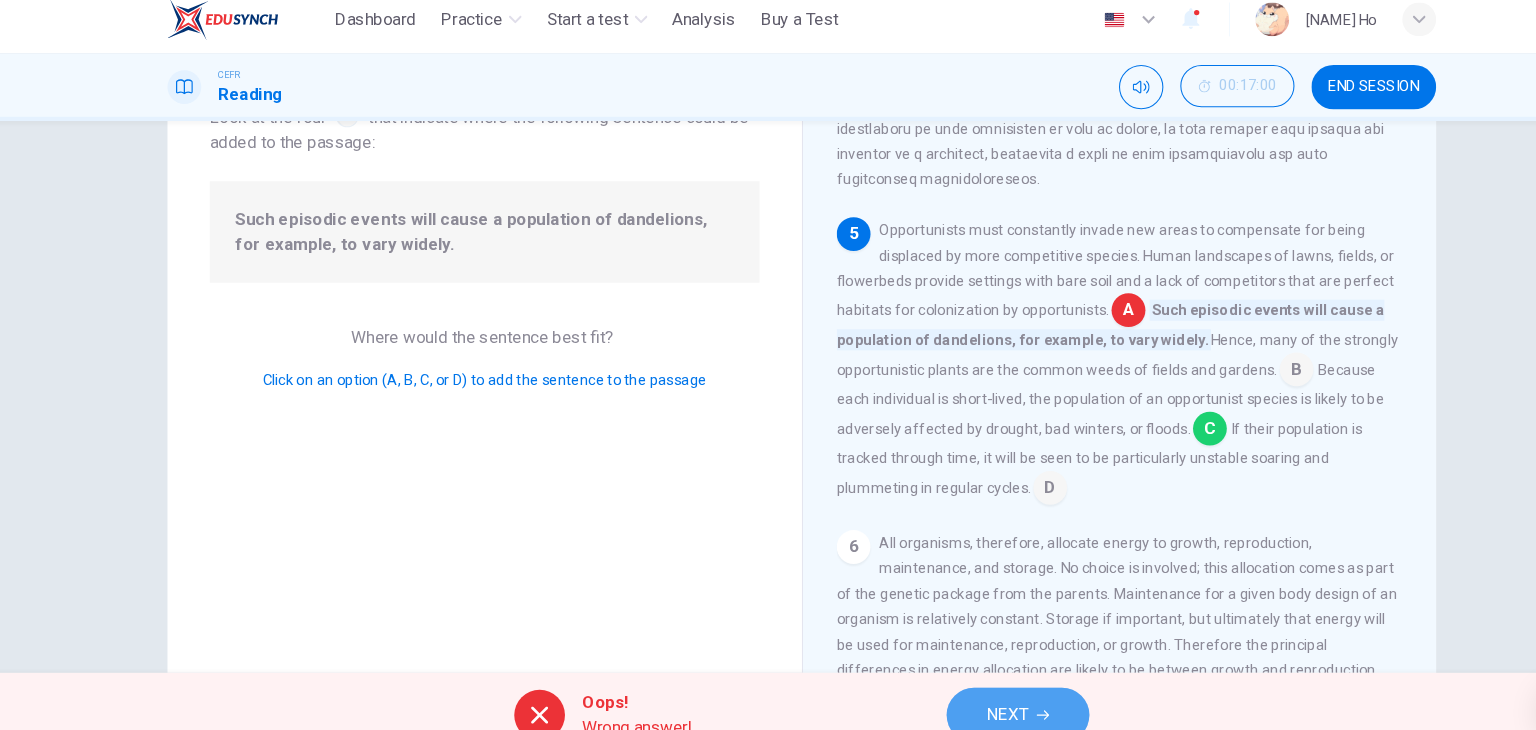 click on "NEXT" at bounding box center [972, 690] 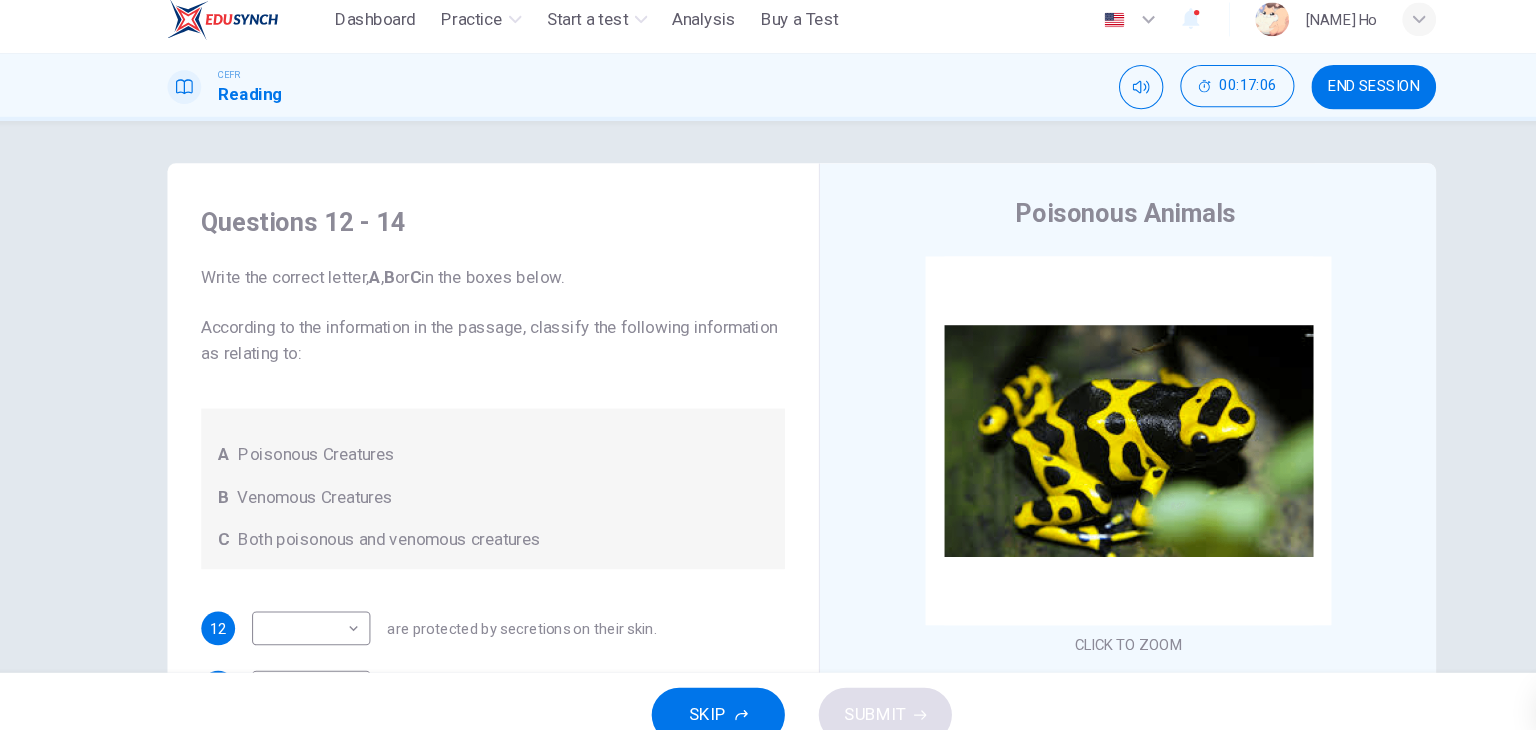 scroll, scrollTop: 36, scrollLeft: 0, axis: vertical 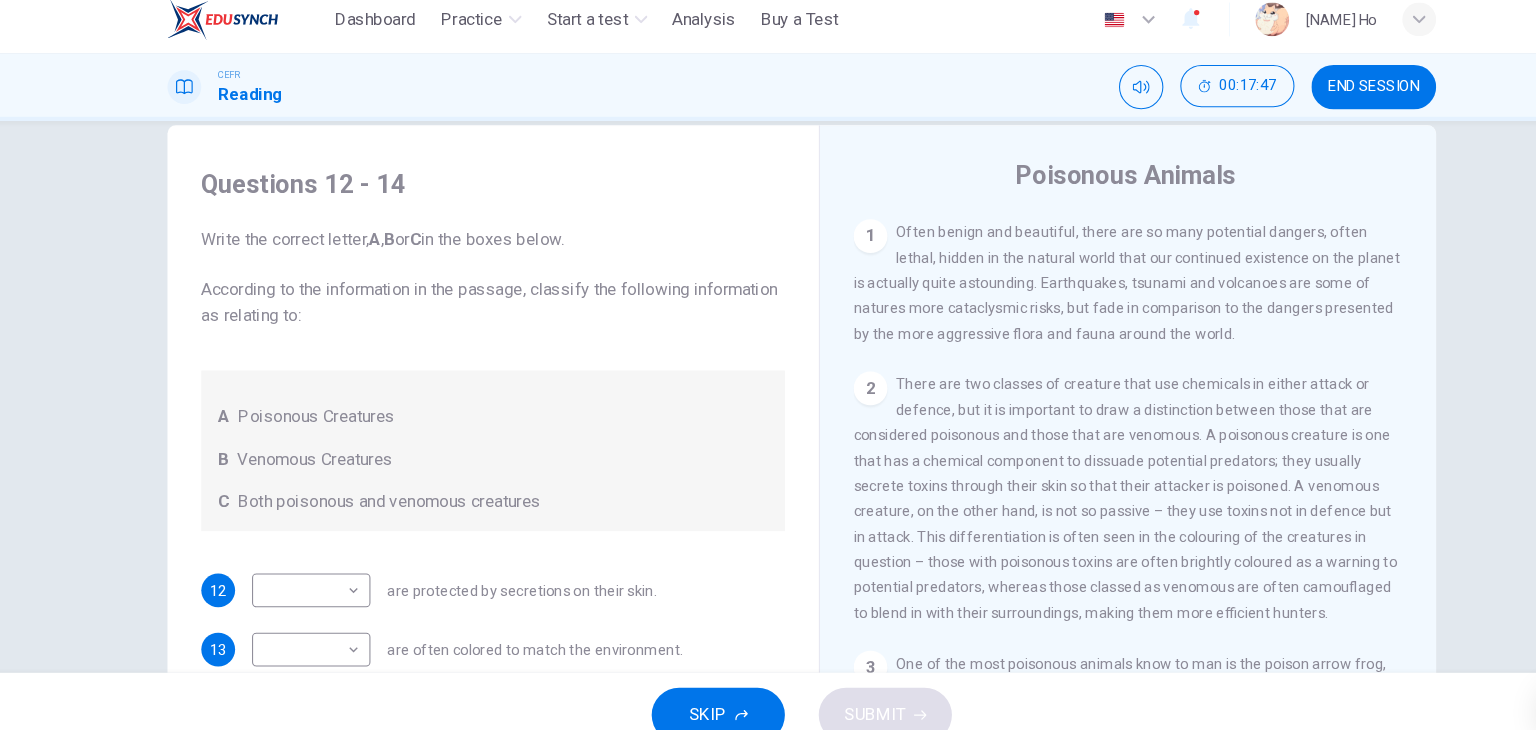 click on "Write the correct letter,  A ,  B  or  C  in the boxes below.
According to the information in the passage, classify the following information
as relating to:" at bounding box center (476, 276) 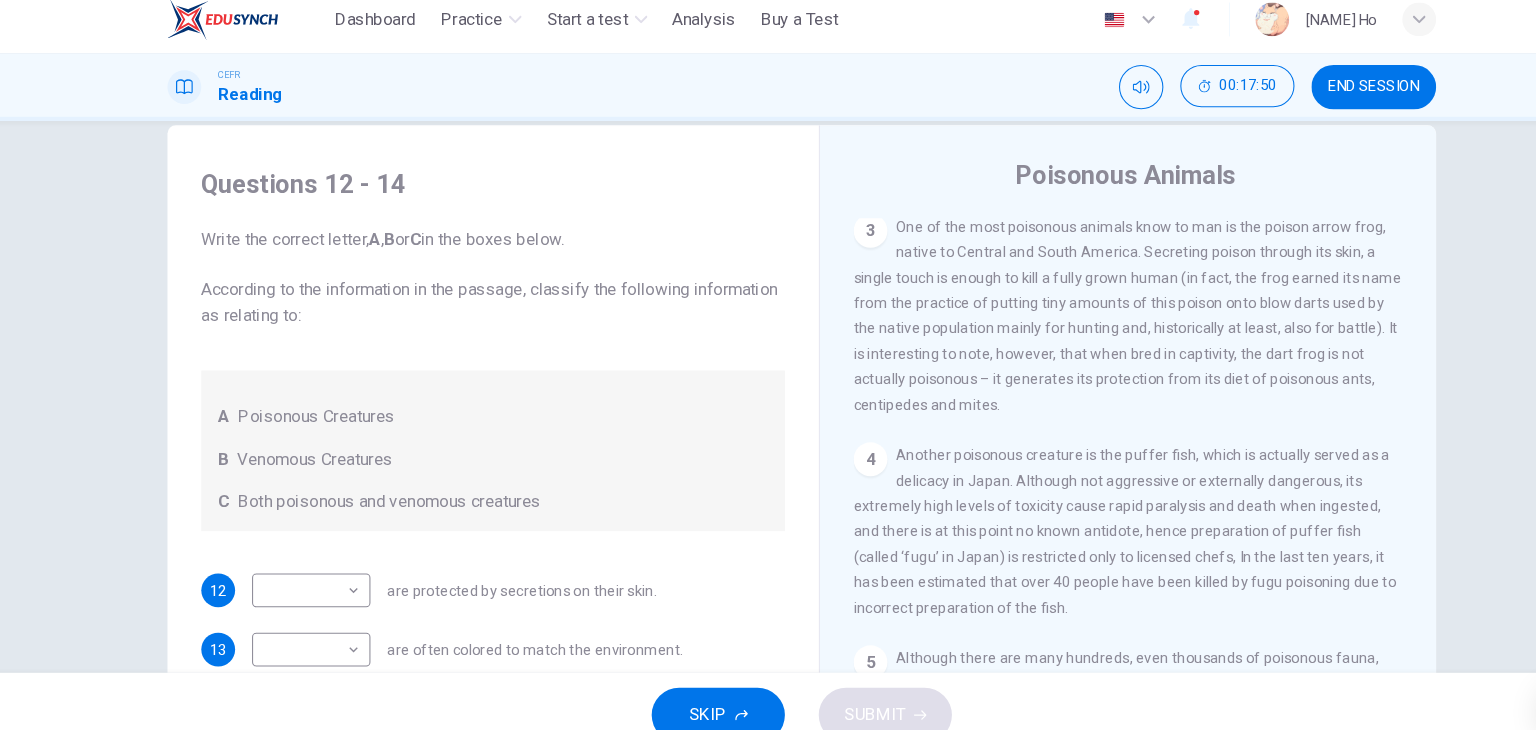 scroll, scrollTop: 834, scrollLeft: 0, axis: vertical 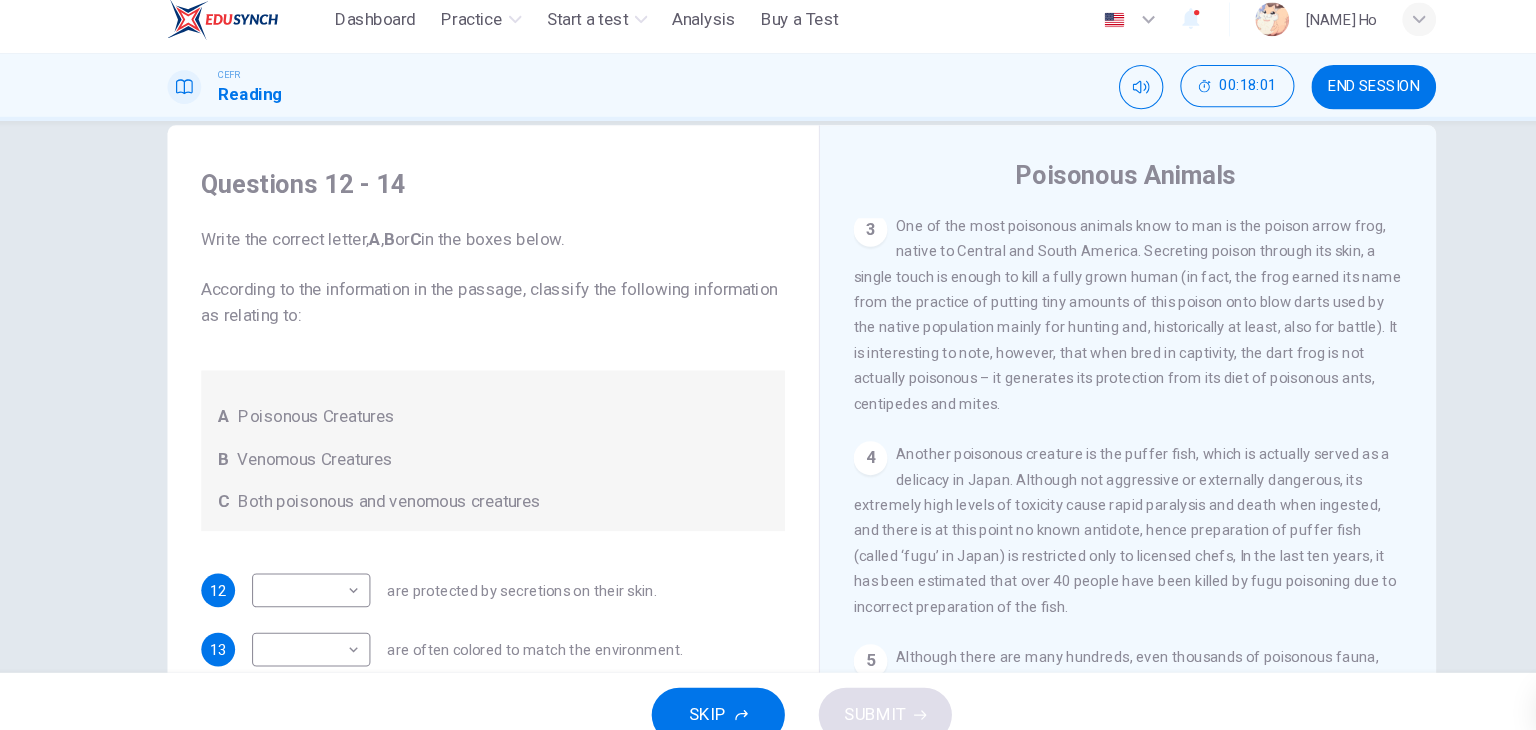 click on "Write the correct letter,  A ,  B  or  C  in the boxes below.
According to the information in the passage, classify the following information
as relating to:" at bounding box center [476, 276] 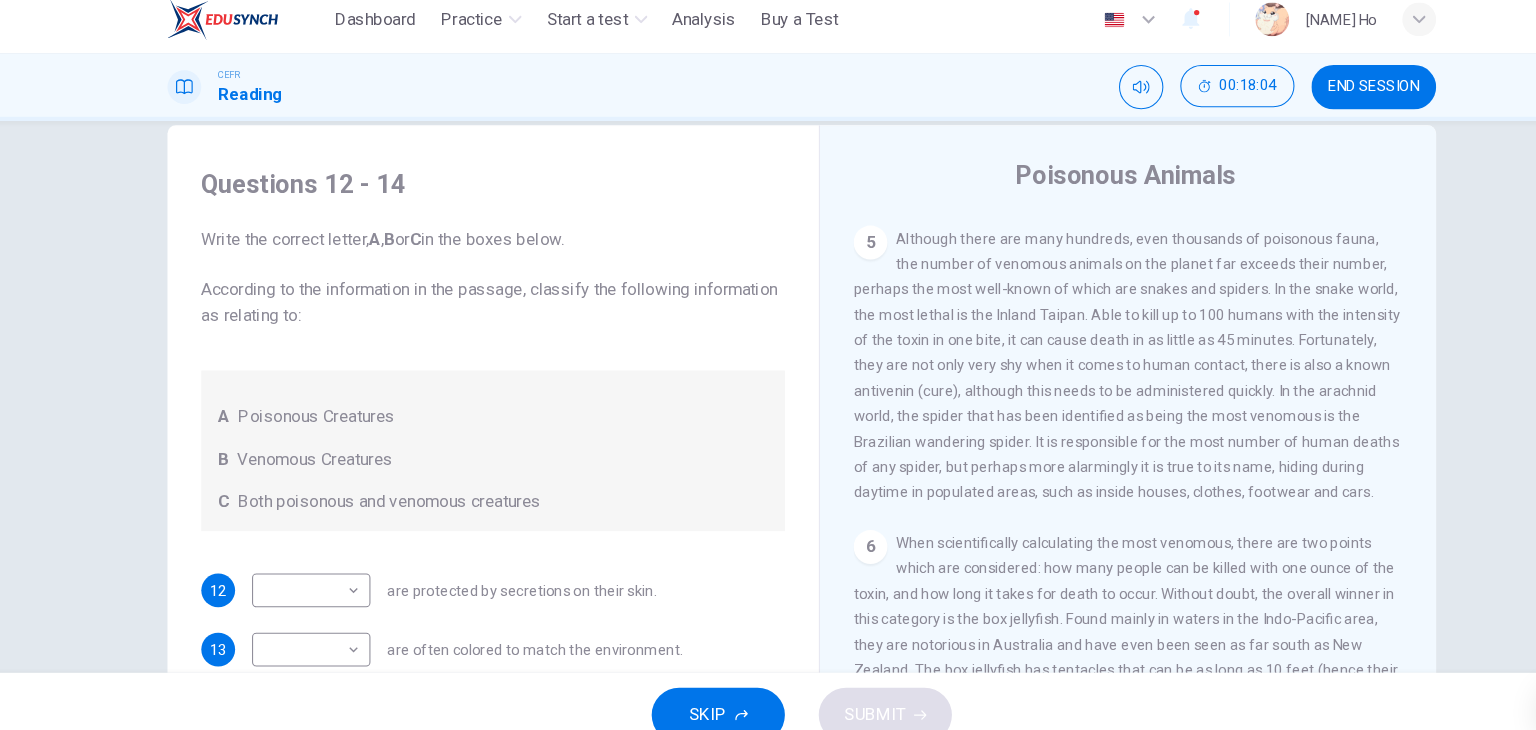 scroll, scrollTop: 1241, scrollLeft: 0, axis: vertical 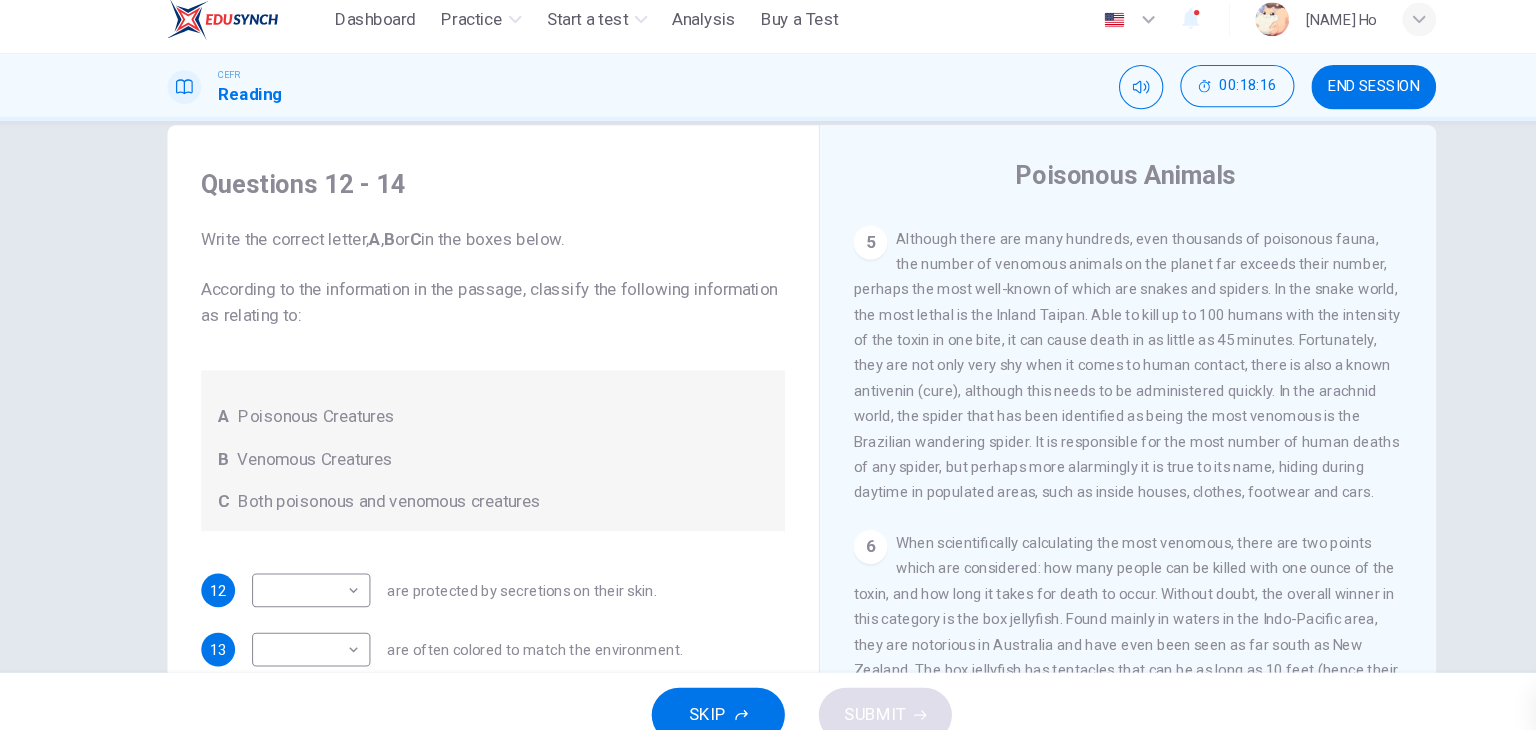 drag, startPoint x: 560, startPoint y: 307, endPoint x: 1042, endPoint y: 432, distance: 497.94476 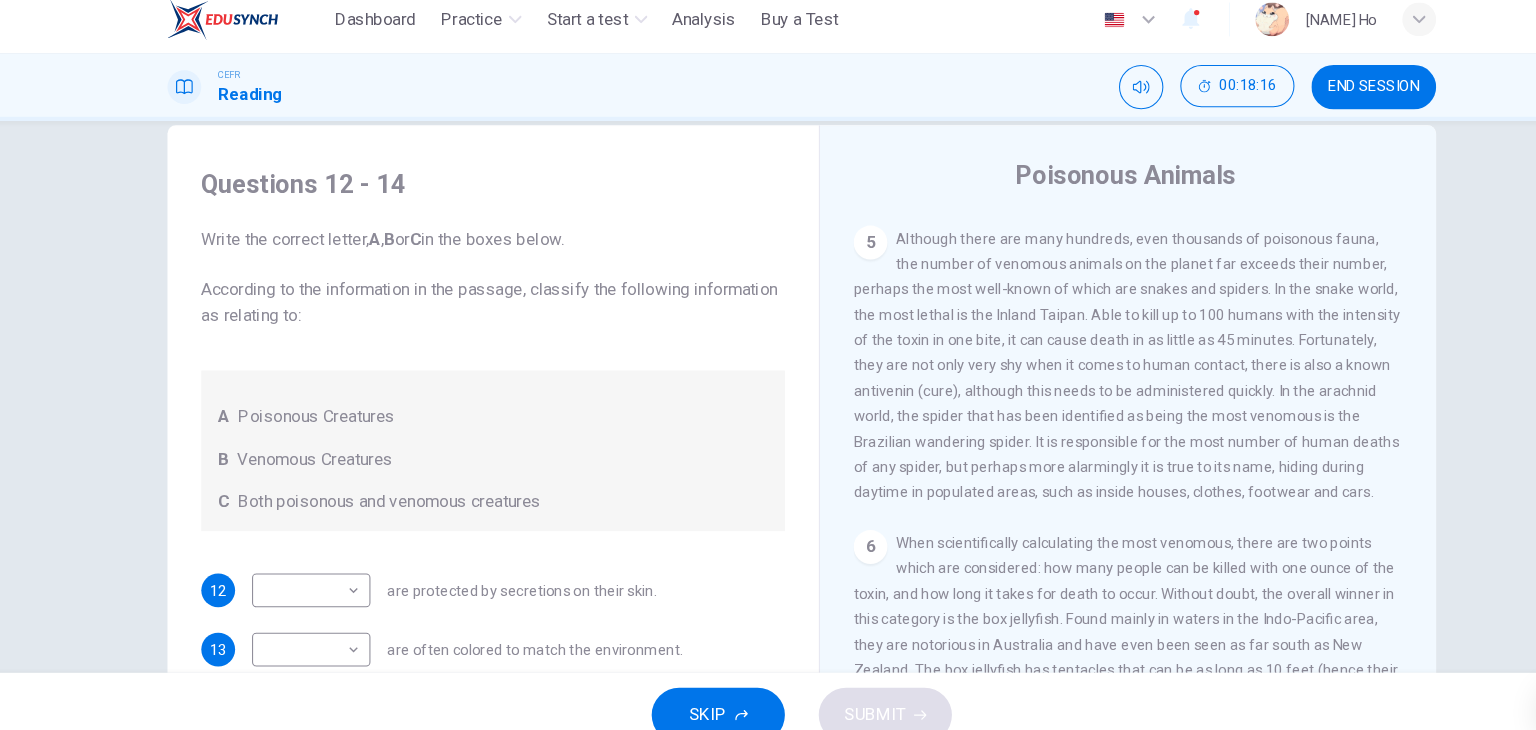 click on "Questions 12 - 14 Write the correct letter,  A ,  B  or  C  in the boxes below.
According to the information in the passage, classify the following information
as relating to: A Poisonous Creatures B Venomous Creatures C Both poisonous and venomous creatures 12 ​ ​ are protected by secretions on their skin. 13 ​ ​ are often colored to match the environment. 14 ​ ​ aggressively use toxins. Poisonous Animals CLICK TO ZOOM Click to Zoom 1 Often benign and beautiful, there are so many potential dangers, often lethal, hidden in the natural world that our continued existence on the planet is actually quite astounding. Earthquakes, tsunami and volcanoes are some of natures more cataclysmic risks, but fade in comparison to the dangers presented by the more aggressive flora and fauna around the world. 2 3 4 5 6" at bounding box center [768, 479] 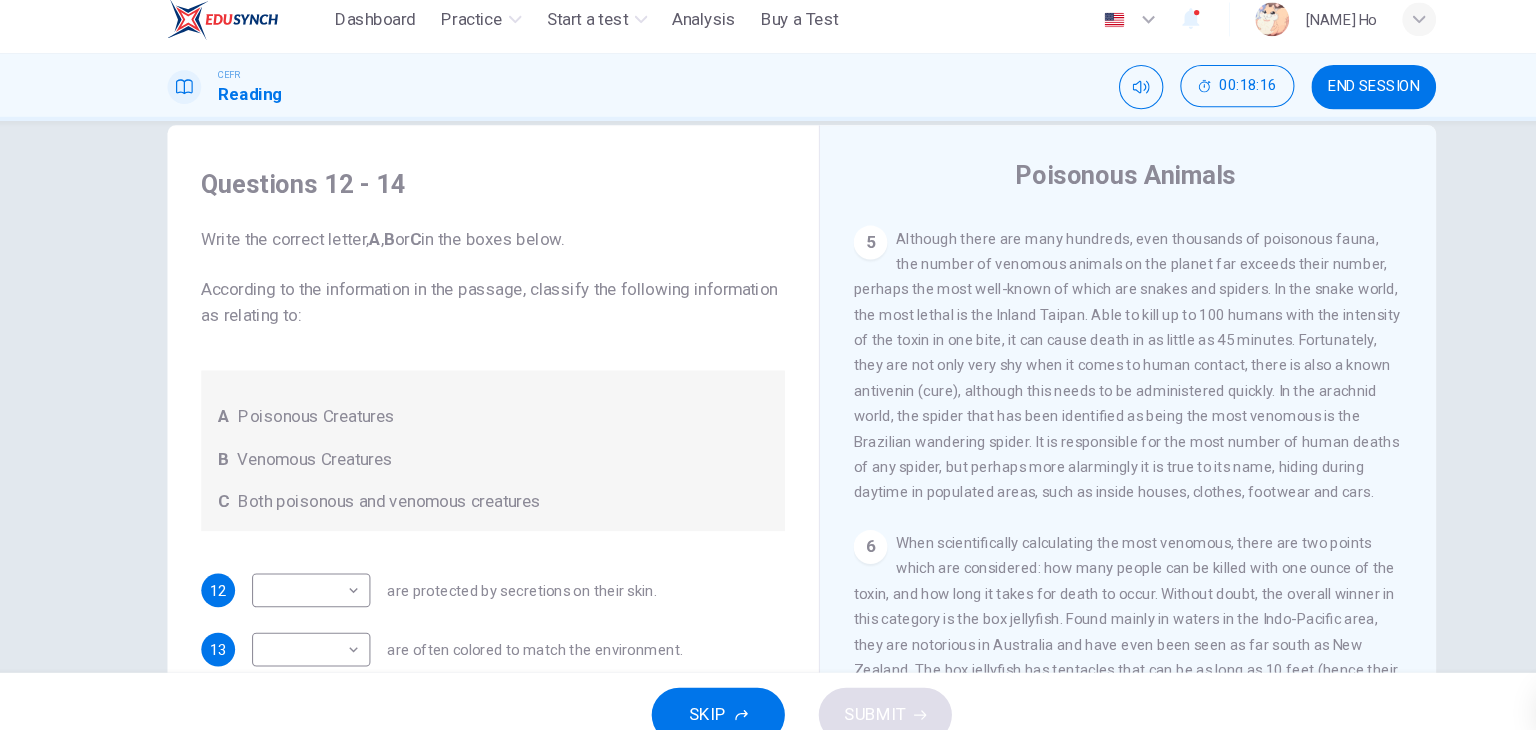 scroll, scrollTop: 1296, scrollLeft: 0, axis: vertical 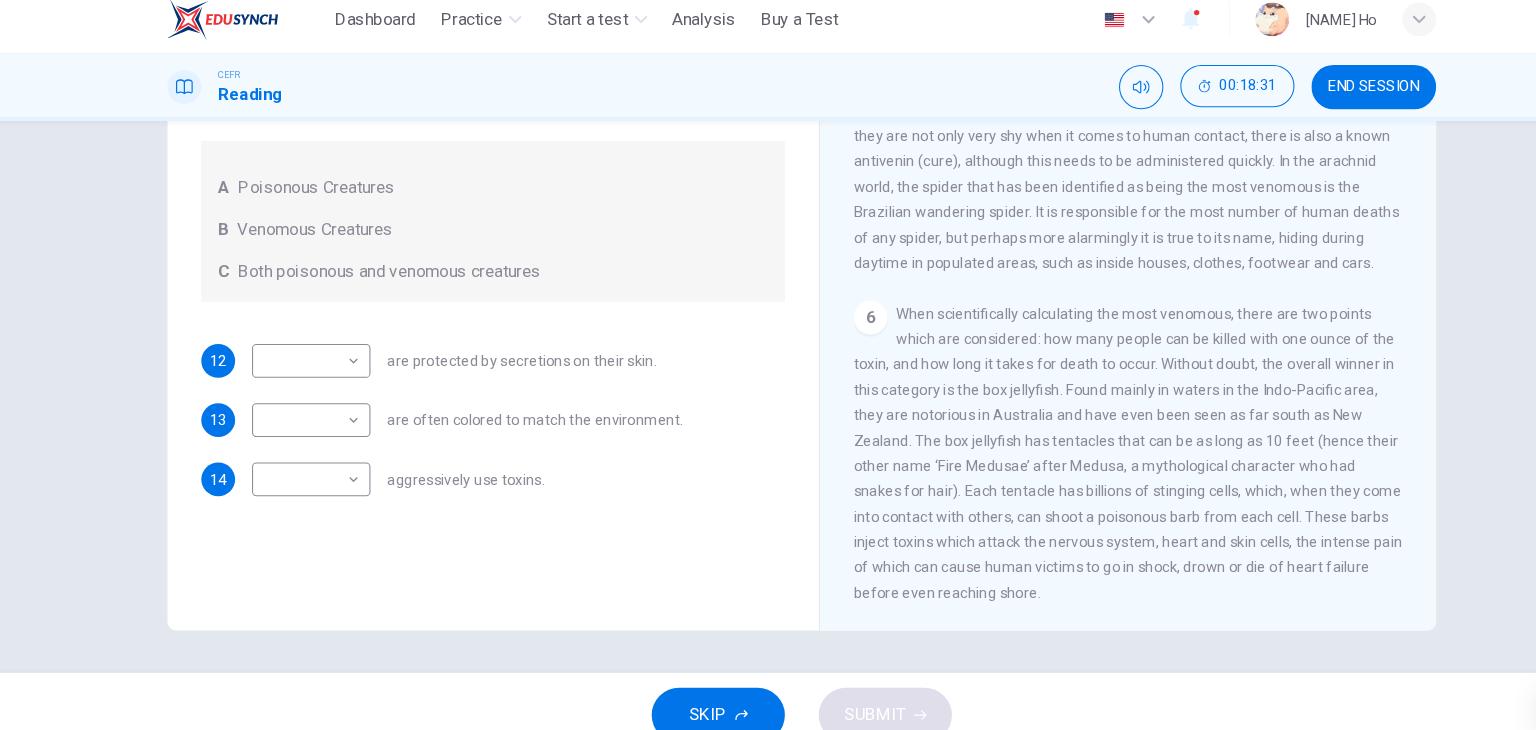 click on "A Poisonous Creatures B Venomous Creatures C Both poisonous and venomous creatures" at bounding box center (476, 223) 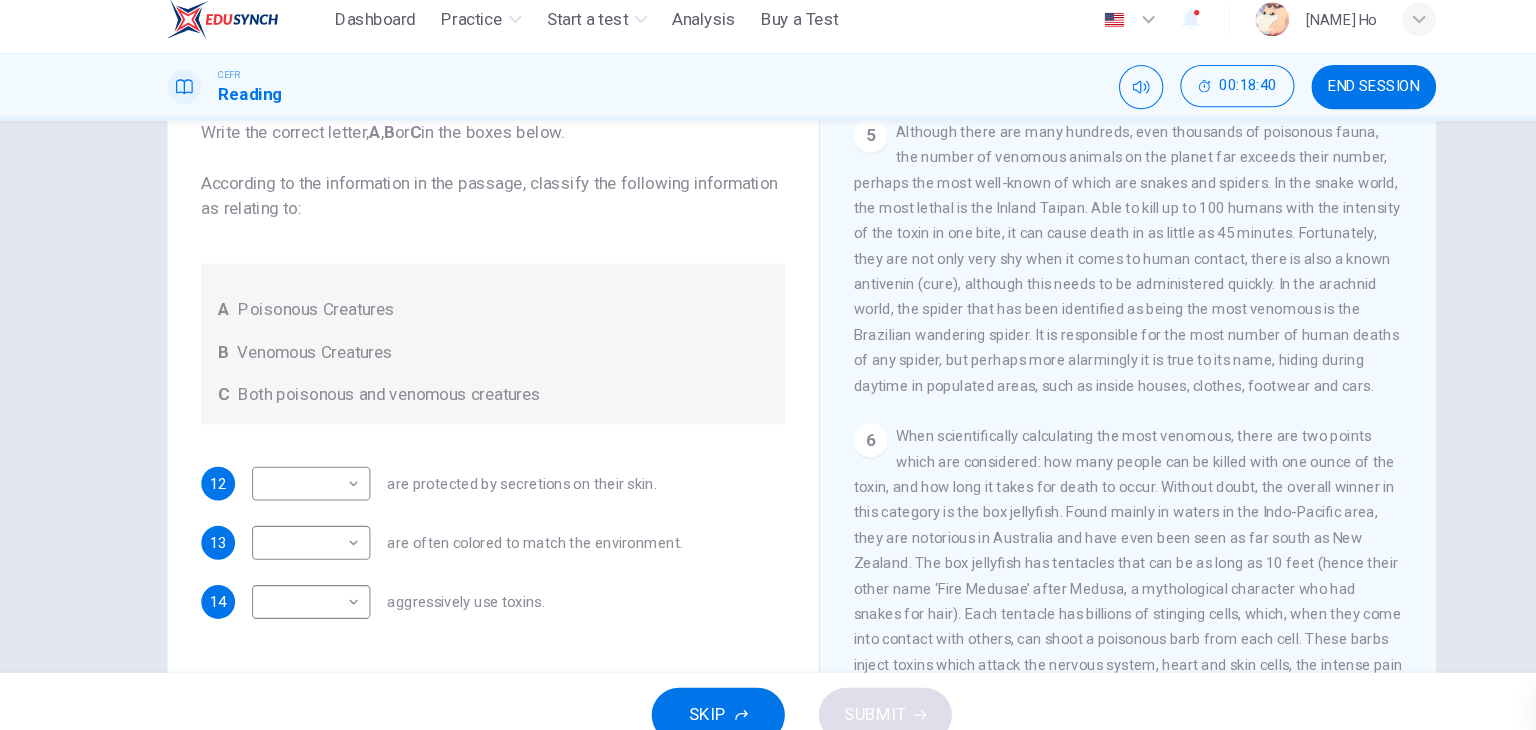 scroll, scrollTop: 137, scrollLeft: 0, axis: vertical 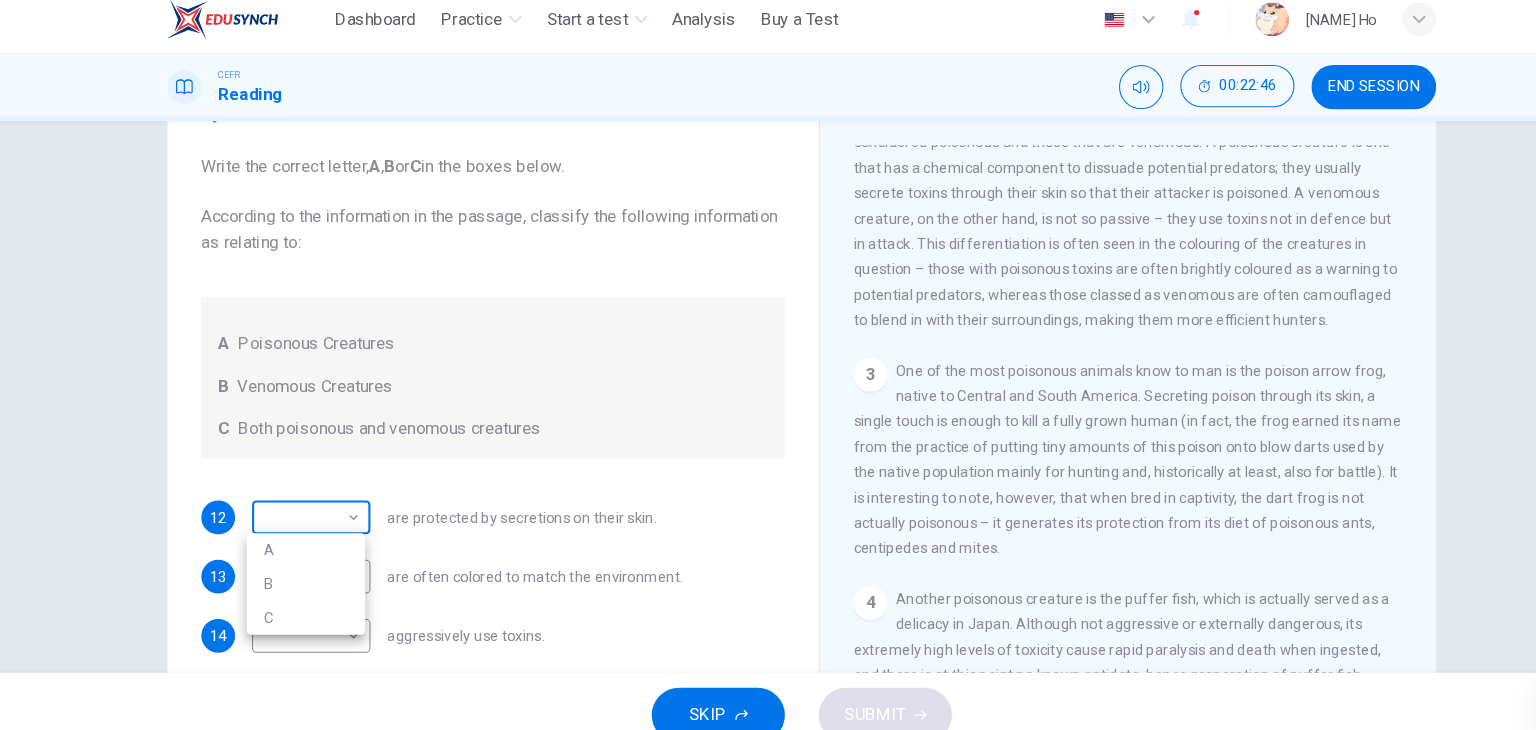 click on "This site uses cookies, as explained in our  Privacy Policy . If you agree to the use of cookies, please click the Accept button and continue to browse our site.   Privacy Policy Accept Dashboard Practice Start a test Analysis Buy a Test English ** ​ [NAME] CEFR Reading 00:22:46 END SESSION Questions 12 - 14 Write the correct letter,  A ,  B  or  C  in the boxes below.
According to the information in the passage, classify the following information
as relating to: A Poisonous Creatures B Venomous Creatures C Both poisonous and venomous creatures 12 ​ ​ are protected by secretions on their skin. 13 ​ ​ are often colored to match the environment. 14 ​ ​ aggressively use toxins. Poisonous Animals CLICK TO ZOOM Click to Zoom 1 2 3 4 5 6 SKIP SUBMIT ELTC - EduSynch CEFR Test for Teachers in Malaysia
Dashboard Practice Start a test Analysis Pricing   Notifications 1 © Copyright  2025 A B C" at bounding box center [768, 365] 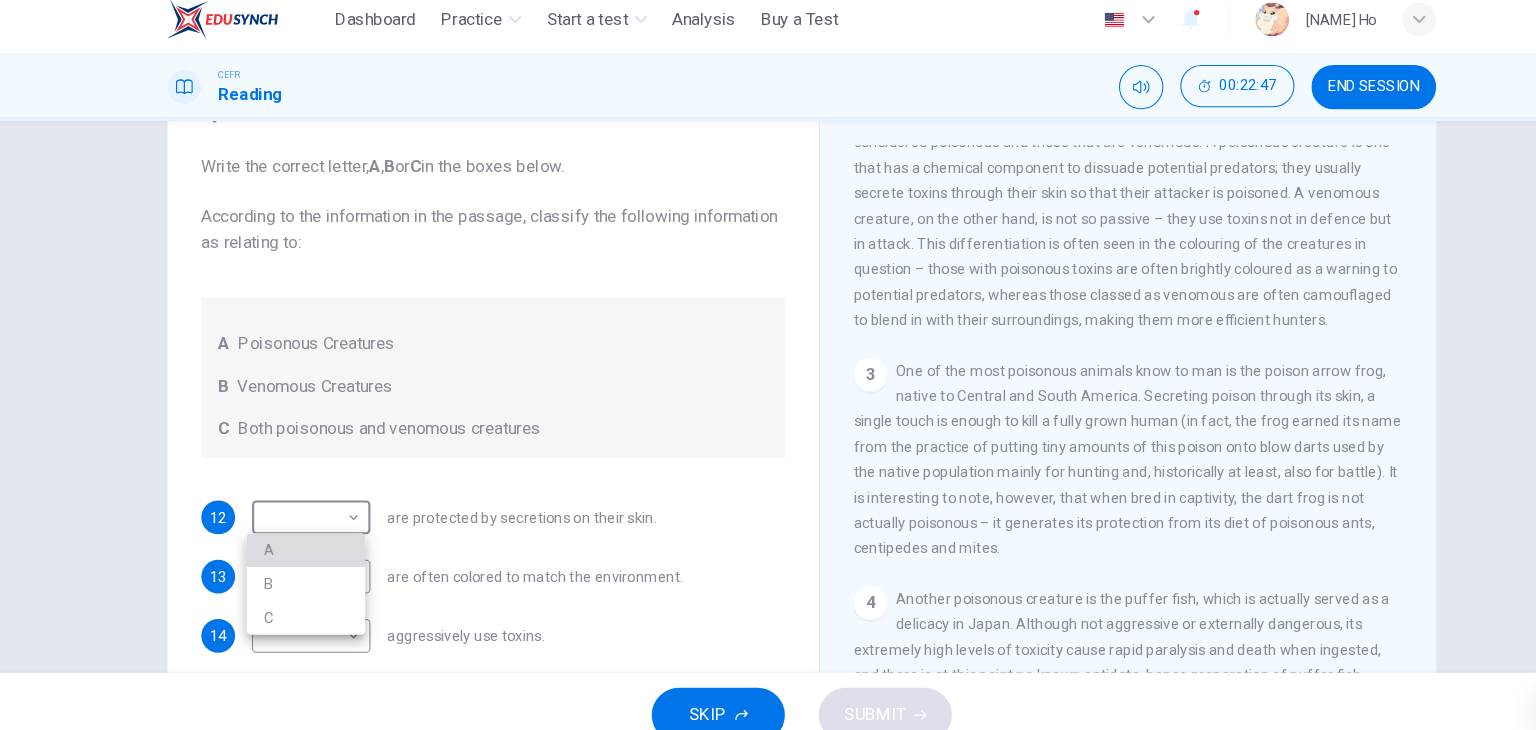 click on "A" at bounding box center (299, 534) 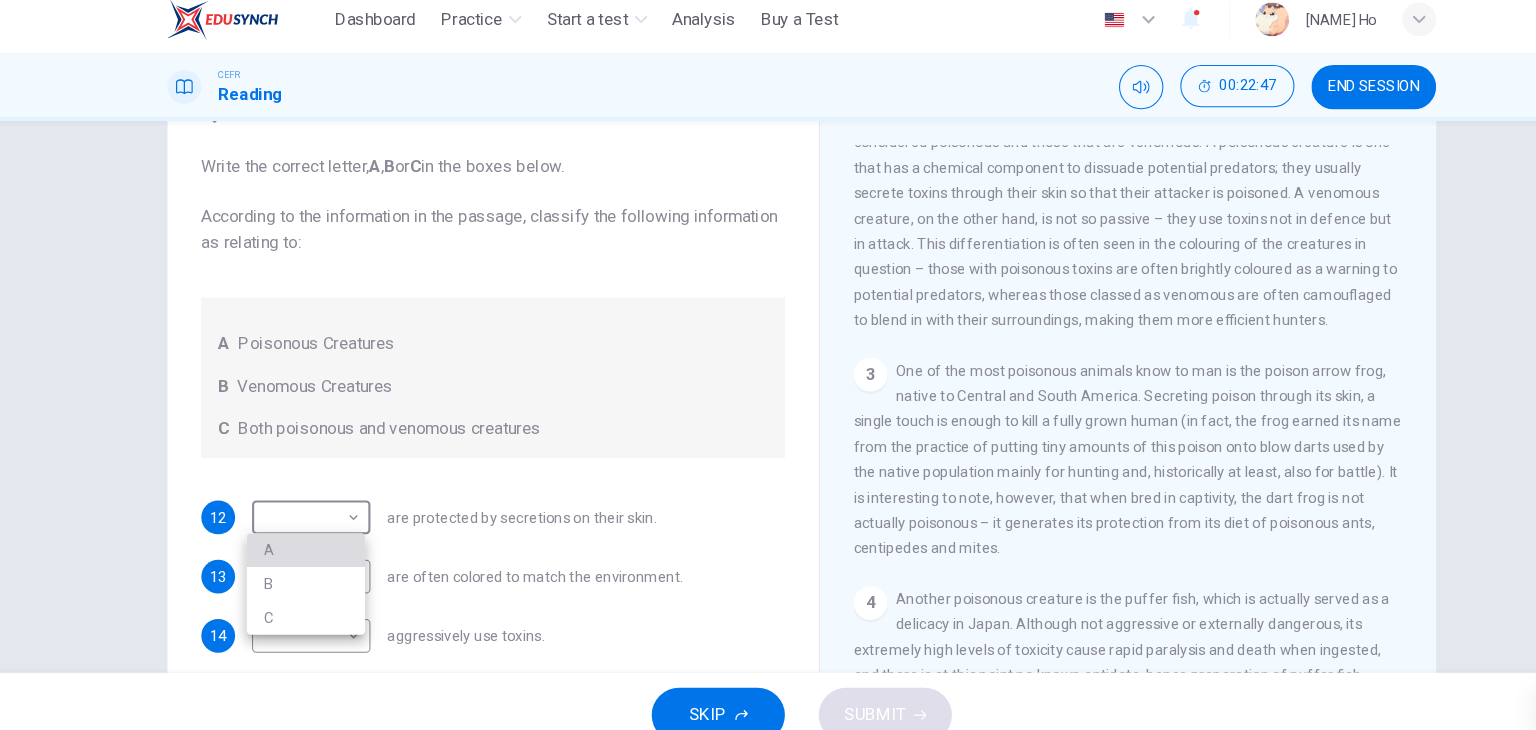 type on "*" 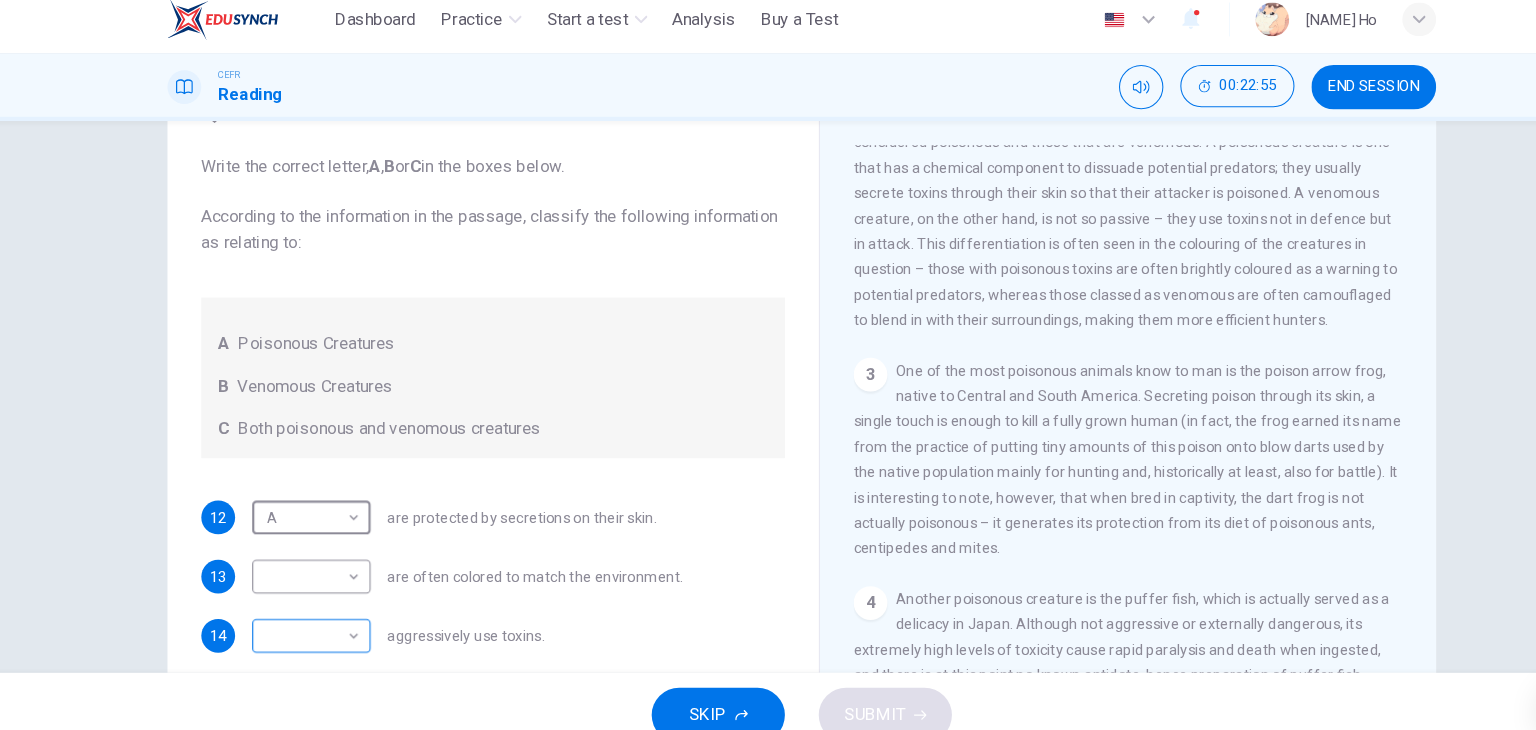 click on "This site uses cookies, as explained in our Privacy Policy . If you agree to the use of cookies, please click the Accept button and continue to browse our site. Privacy Policy Accept Dashboard Practice Start a test Analysis Buy a Test English ** ​ Jocelyn Ho CEFR Reading 00:22:55 END SESSION Questions 12 - 14 Write the correct letter,  A ,  B  or  C  in the boxes below.
According to the information in the passage, classify the following information
as relating to: A Poisonous Creatures B Venomous Creatures C Both poisonous and venomous creatures 12 A * ​ are protected by secretions on their skin. 13 ​ ​ are often colored to match the environment. 14 ​ ​ aggressively use toxins. Poisonous Animals CLICK TO ZOOM Click to Zoom 1 2 3 4 5 6 SKIP SUBMIT ELTC - EduSynch CEFR Test for Teachers in Malaysia
Dashboard Practice Start a test Analysis Pricing   Notifications 1 © Copyright  2025" at bounding box center (768, 365) 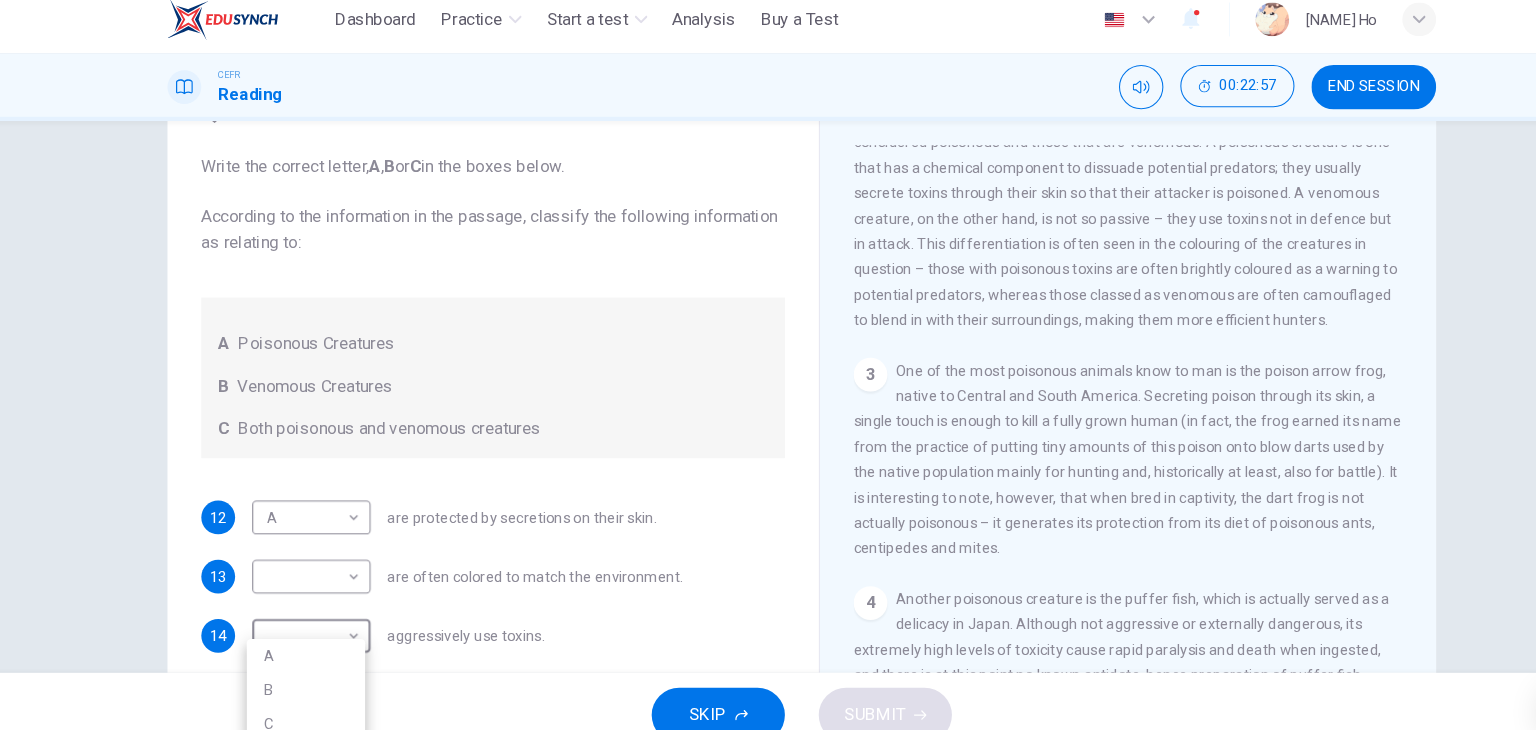 click on "B" at bounding box center (299, 666) 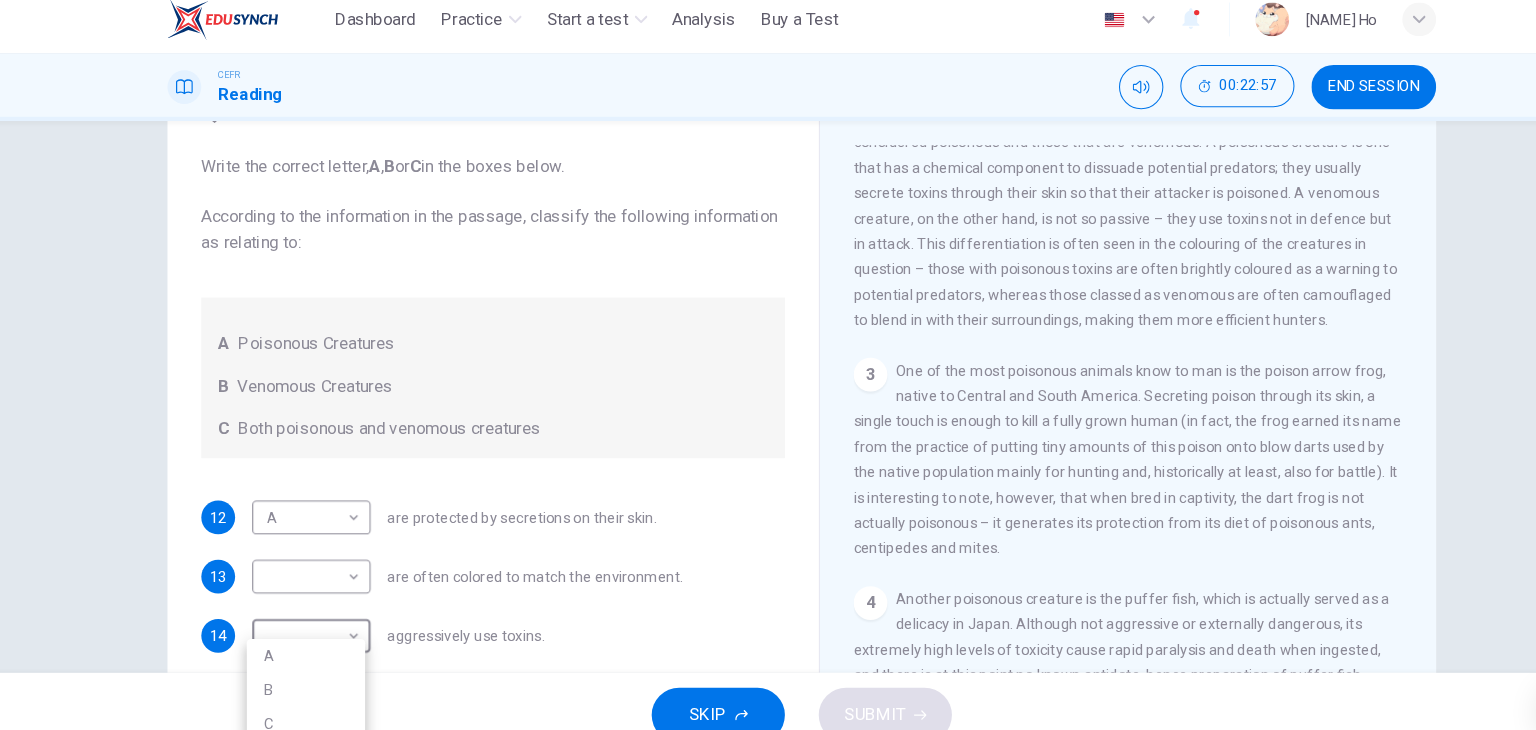 type on "*" 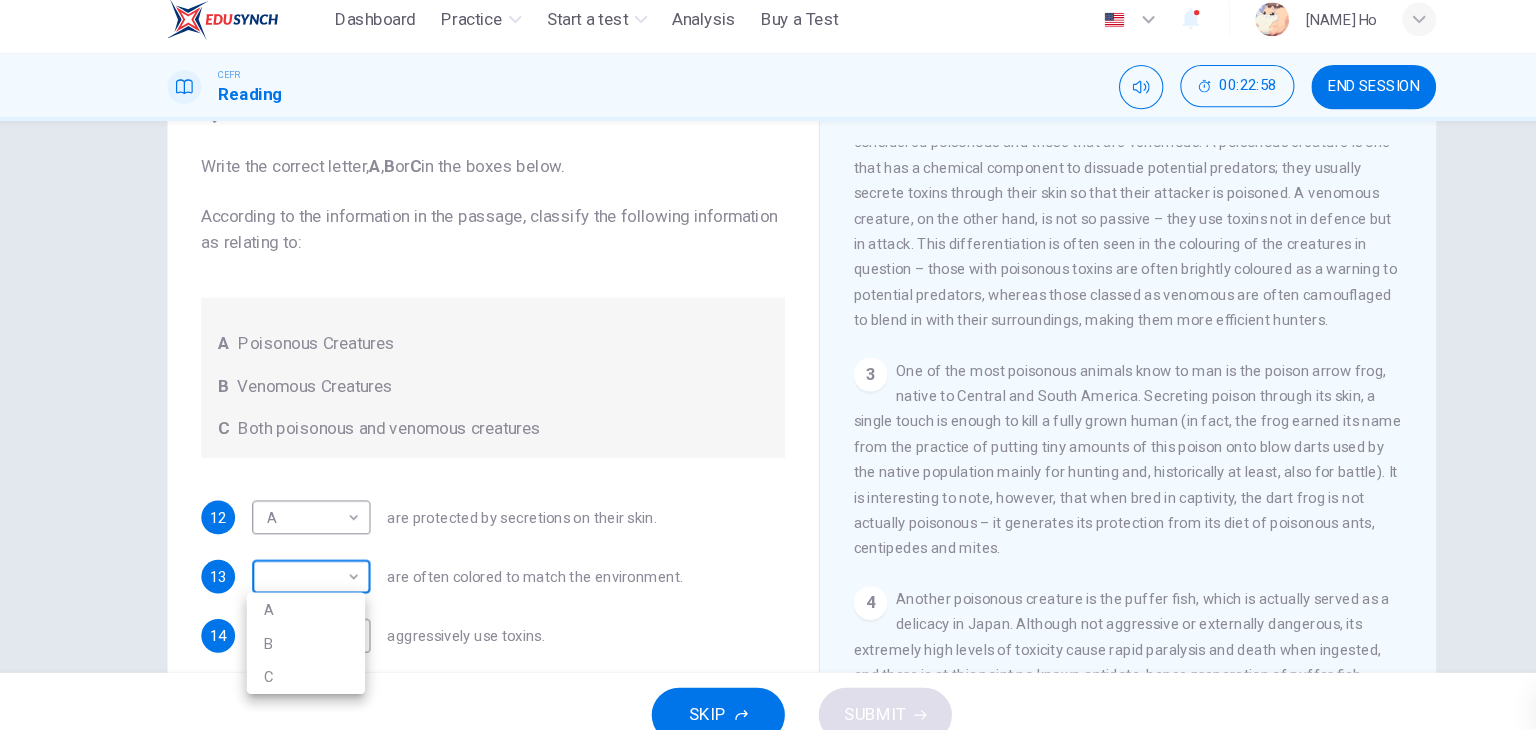 click on "This site uses cookies, as explained in our  Privacy Policy . If you agree to the use of cookies, please click the Accept button and continue to browse our site.   Privacy Policy Accept Dashboard Practice Start a test Analysis Buy a Test English ** ​ [NAME] CEFR Reading 00:22:58 END SESSION Questions 12 - 14 Write the correct letter,  A ,  B  or  C  in the boxes below.
According to the information in the passage, classify the following information
as relating to: A Poisonous Creatures B Venomous Creatures C Both poisonous and venomous creatures 12 A * ​ are protected by secretions on their skin. 13 ​ ​ are often colored to match the environment. 14 B * ​ aggressively use toxins. Poisonous Animals CLICK TO ZOOM Click to Zoom 1 2 3 4 5 6 SKIP SUBMIT ELTC - EduSynch CEFR Test for Teachers in Malaysia
Dashboard Practice Start a test Analysis Pricing   Notifications 1 © Copyright  2025 A B C" at bounding box center [768, 365] 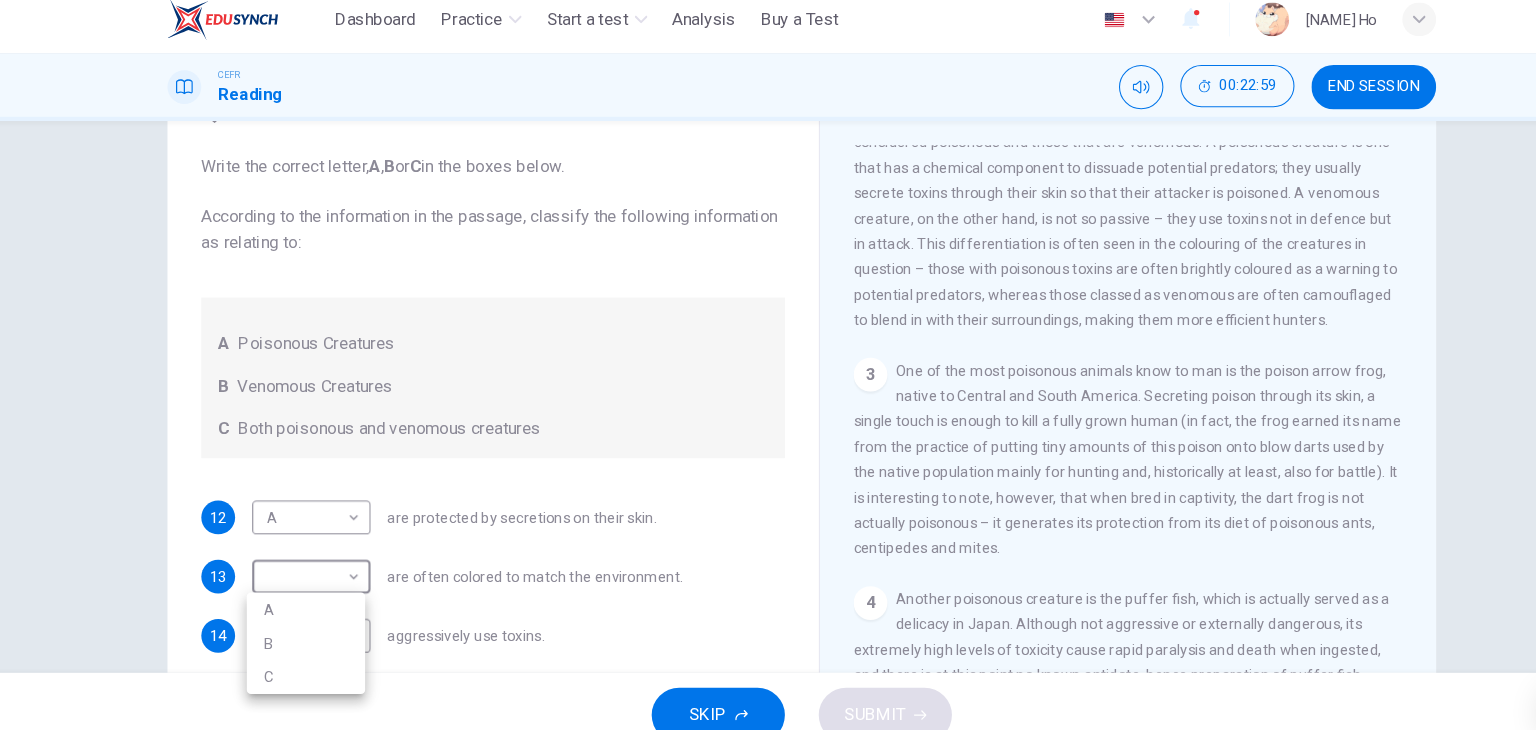 click on "C" at bounding box center [299, 654] 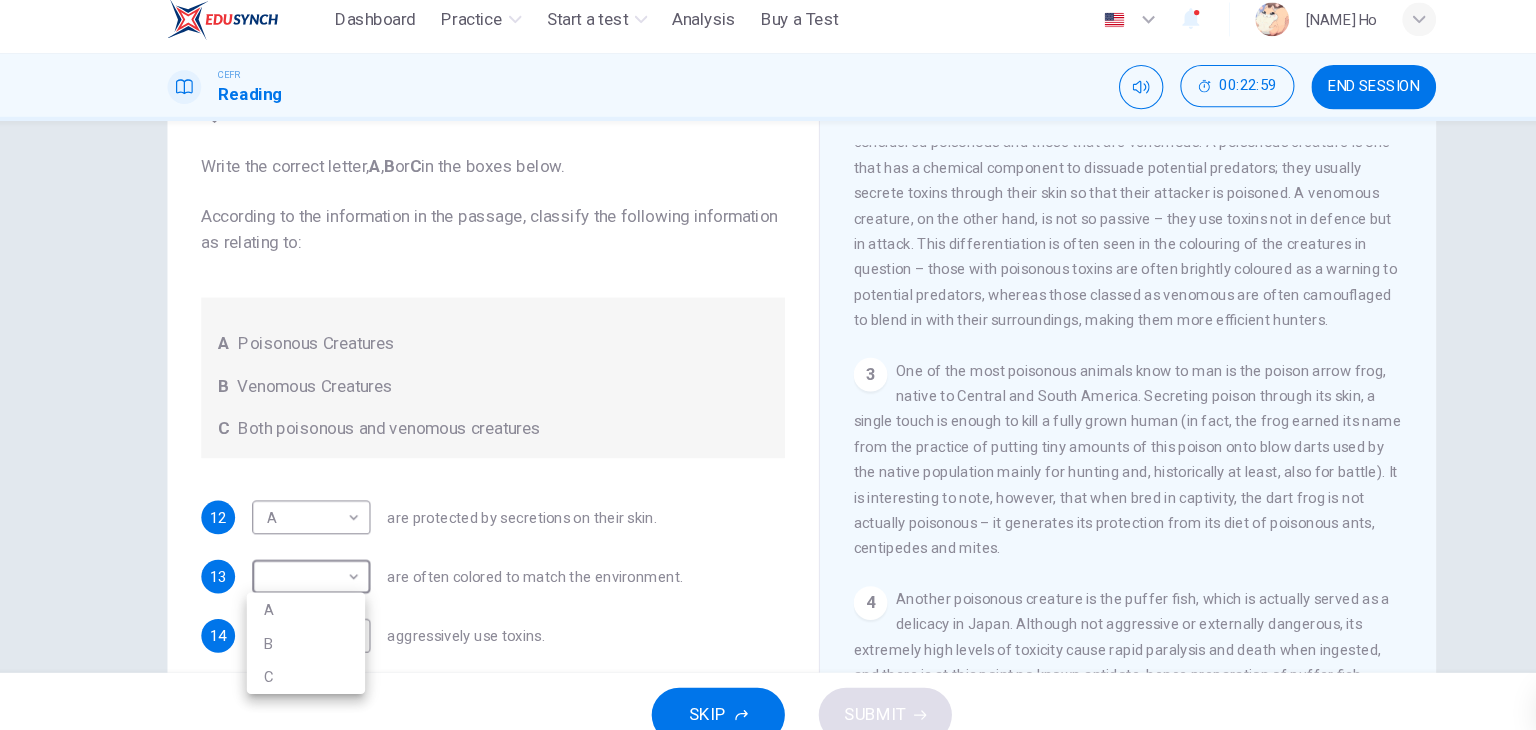 type on "*" 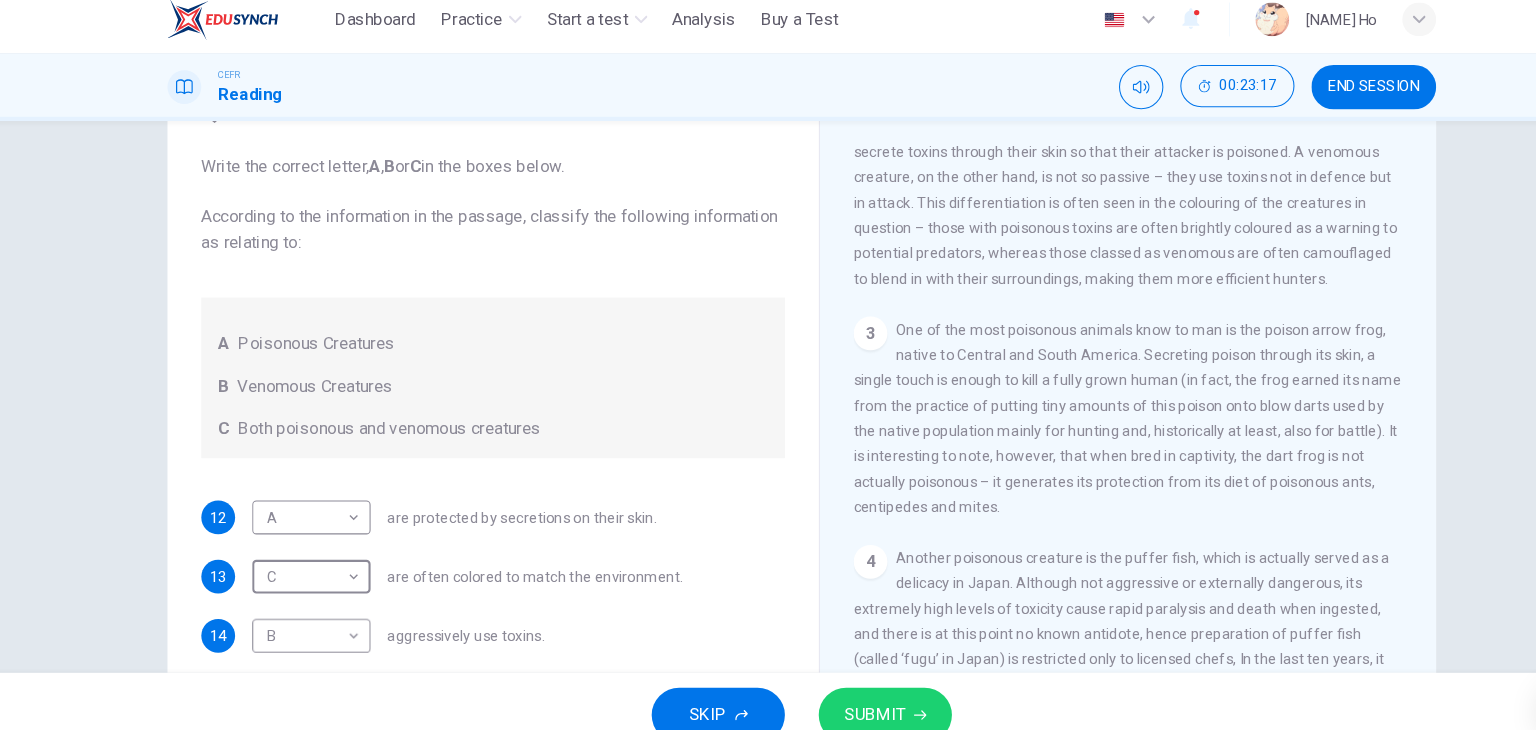 scroll, scrollTop: 668, scrollLeft: 0, axis: vertical 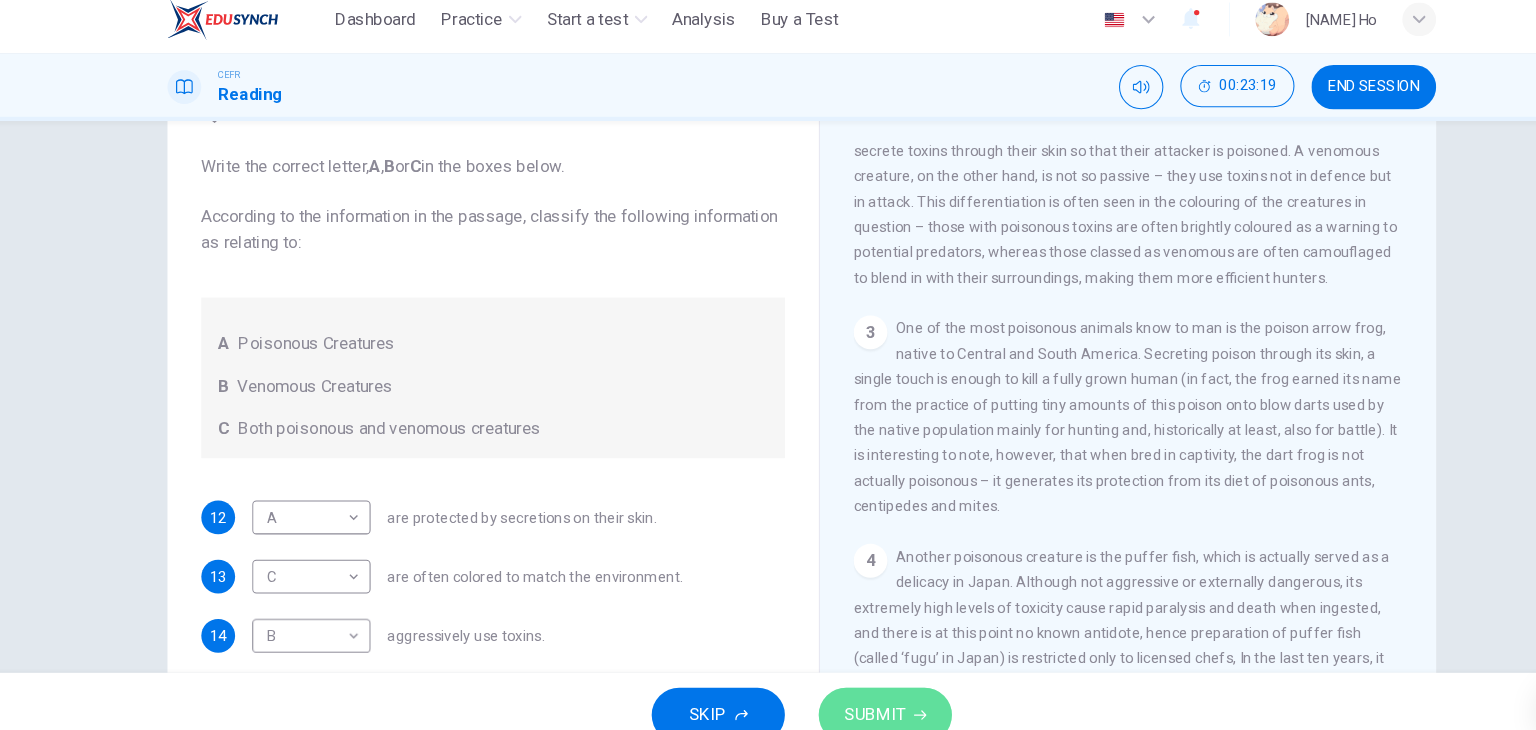 click on "SUBMIT" at bounding box center (847, 690) 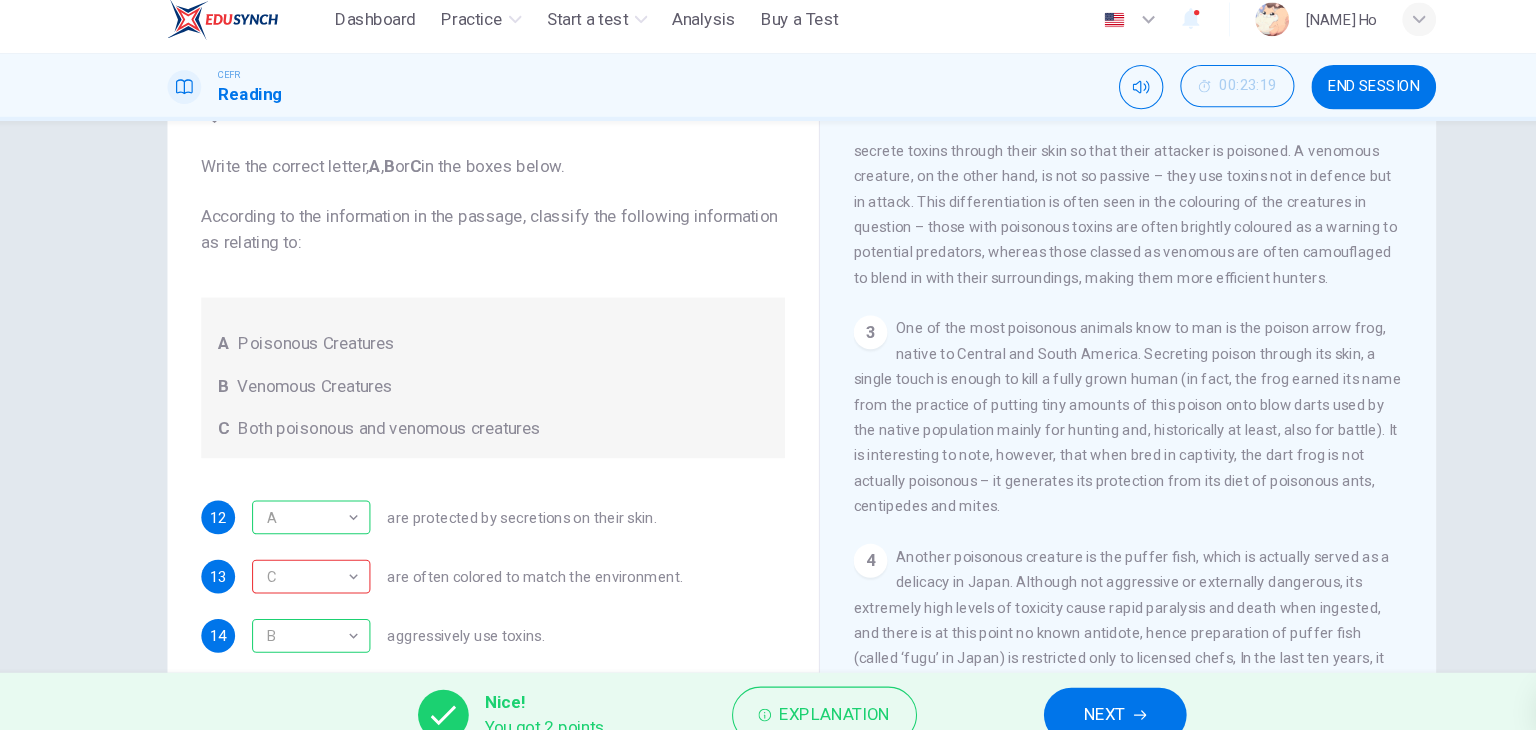 click on "A Poisonous Creatures B Venomous Creatures C Both poisonous and venomous creatures" at bounding box center [476, 371] 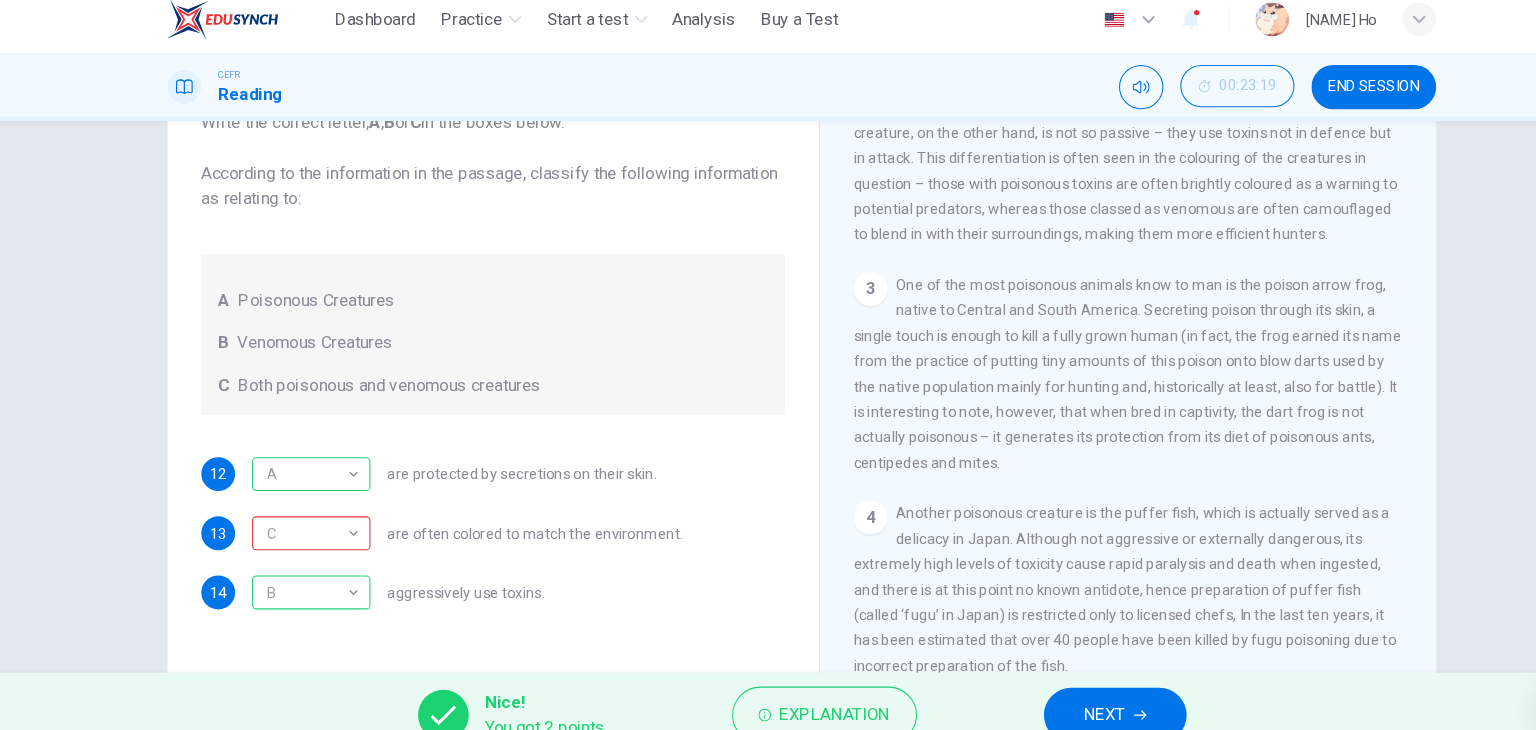 scroll, scrollTop: 149, scrollLeft: 0, axis: vertical 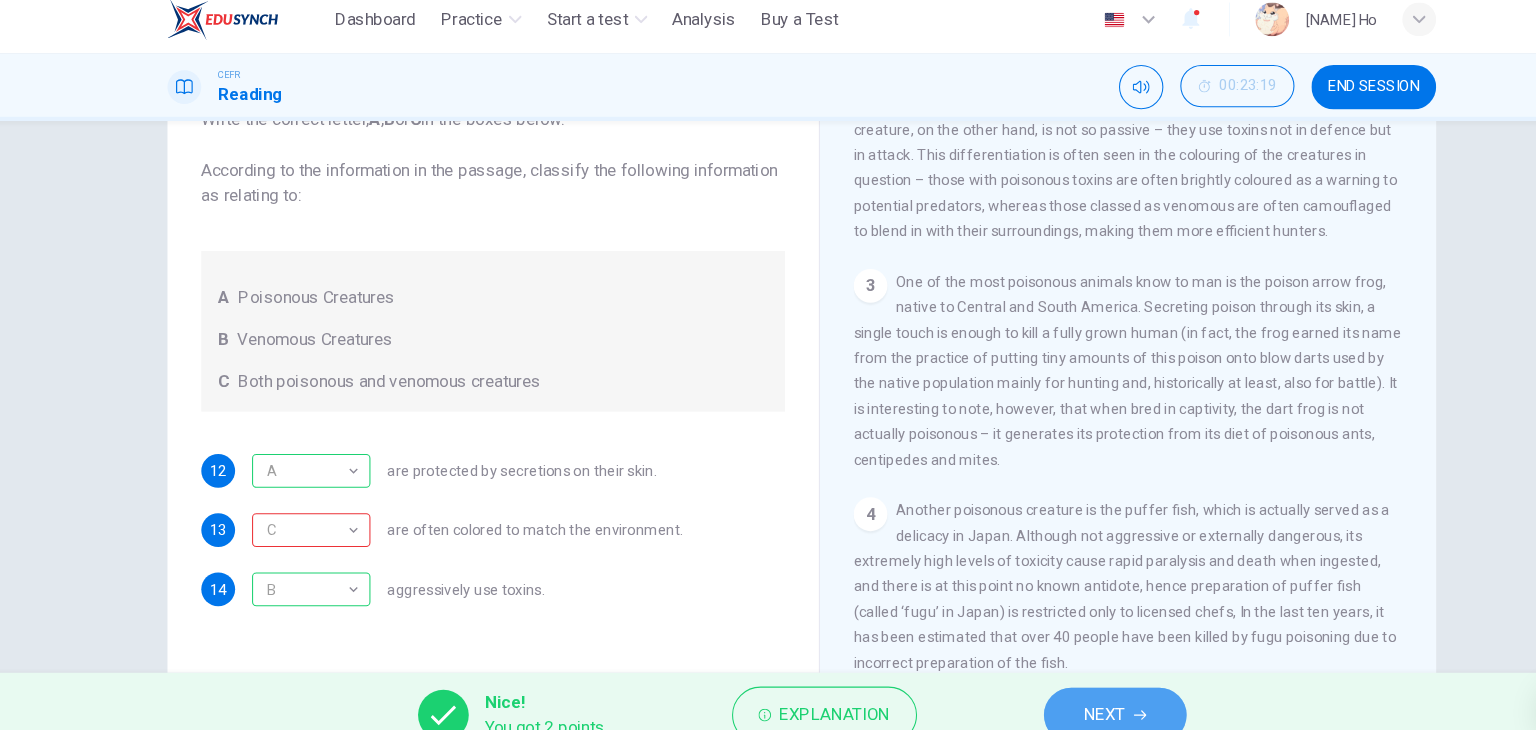 click on "NEXT" at bounding box center (1054, 690) 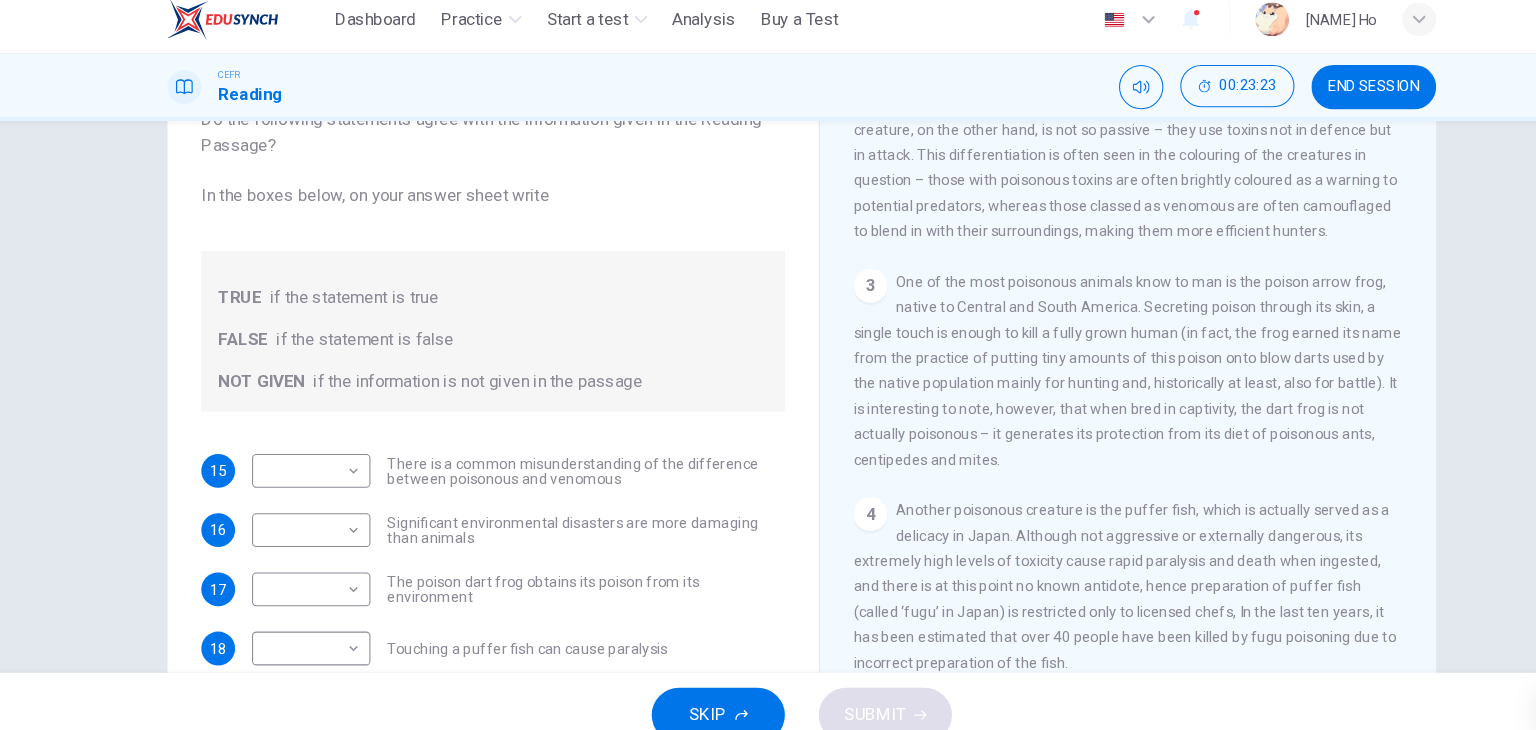 click on "TRUE if the statement is true FALSE if the statement is false NOT GIVEN if the information is not given in the passage" at bounding box center (476, 327) 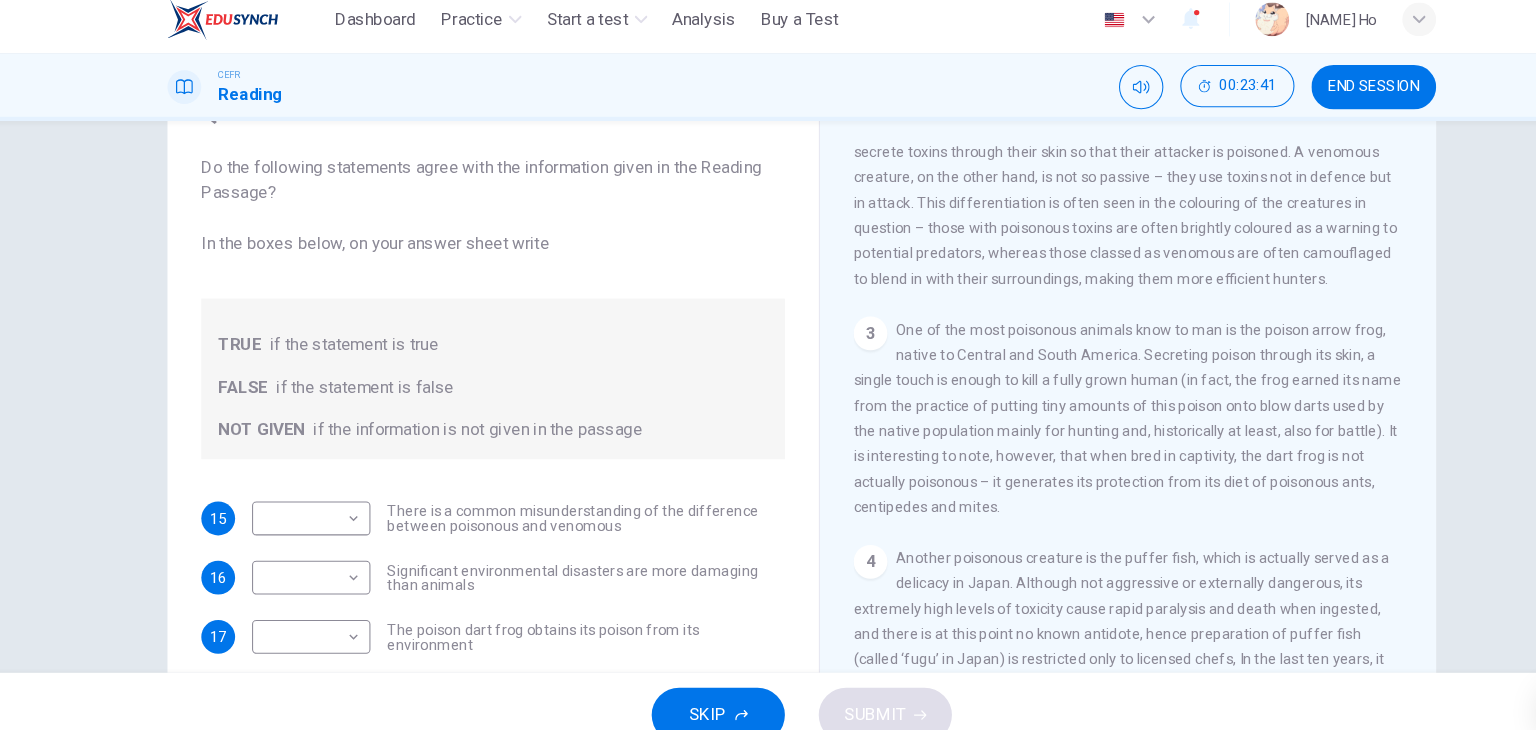 scroll, scrollTop: 128, scrollLeft: 0, axis: vertical 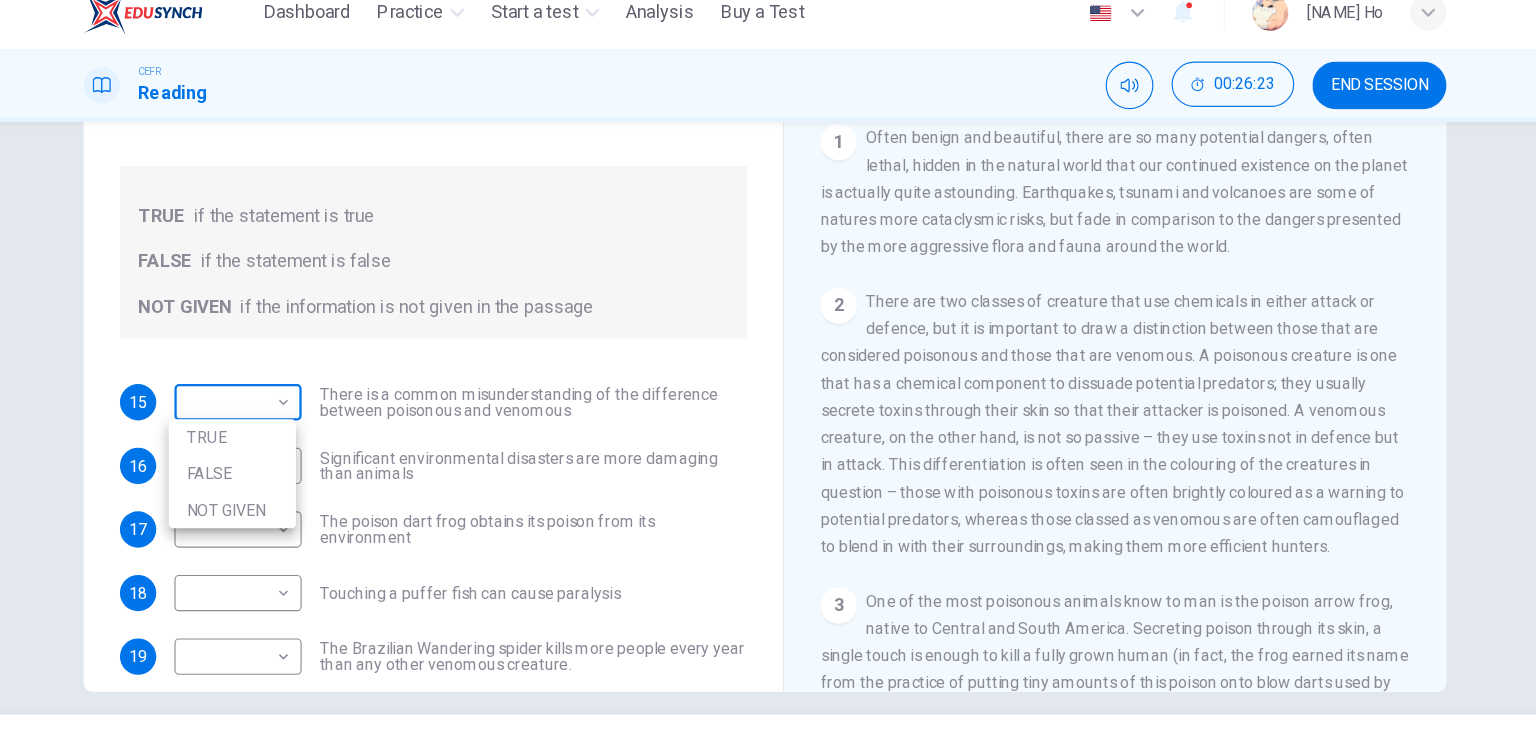 click on "This site uses cookies, as explained in our  Privacy Policy . If you agree to the use of cookies, please click the Accept button and continue to browse our site.   Privacy Policy Accept Dashboard Practice Start a test Analysis Buy a Test English ** ​ Jocelyn Ho CEFR Reading 00:26:23 END SESSION Questions 15 - 21 Do the following statements agree with the information given in the Reading Passage?
In the boxes below, on your answer sheet write TRUE if the statement is true FALSE if the statement is false NOT GIVEN if the information is not given in the passage 15 ​ ​ There is a common misunderstanding of the difference between poisonous and venomous 16 ​ ​ Significant environmental disasters are more damaging than animals 17 ​ ​ The poison dart frog obtains its poison from its environment 18 ​ ​ Touching a puffer fish can cause paralysis 19 ​ ​ The Brazilian Wandering spider kills more people every year than any other venomous creature. 20 ​ ​ 21 ​ ​ Poisonous Animals 1 2 3 4 5 6" at bounding box center [768, 365] 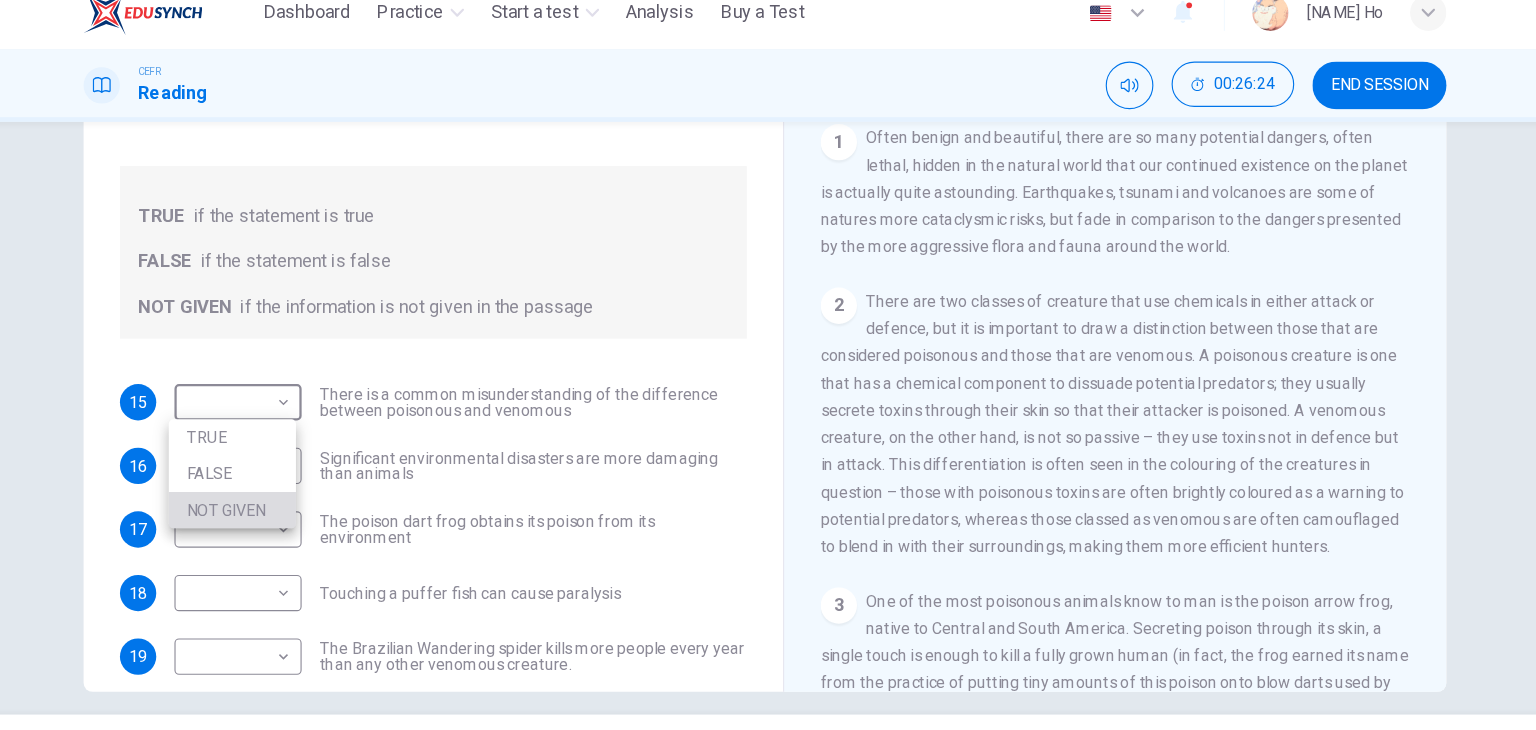 click on "NOT GIVEN" at bounding box center (299, 470) 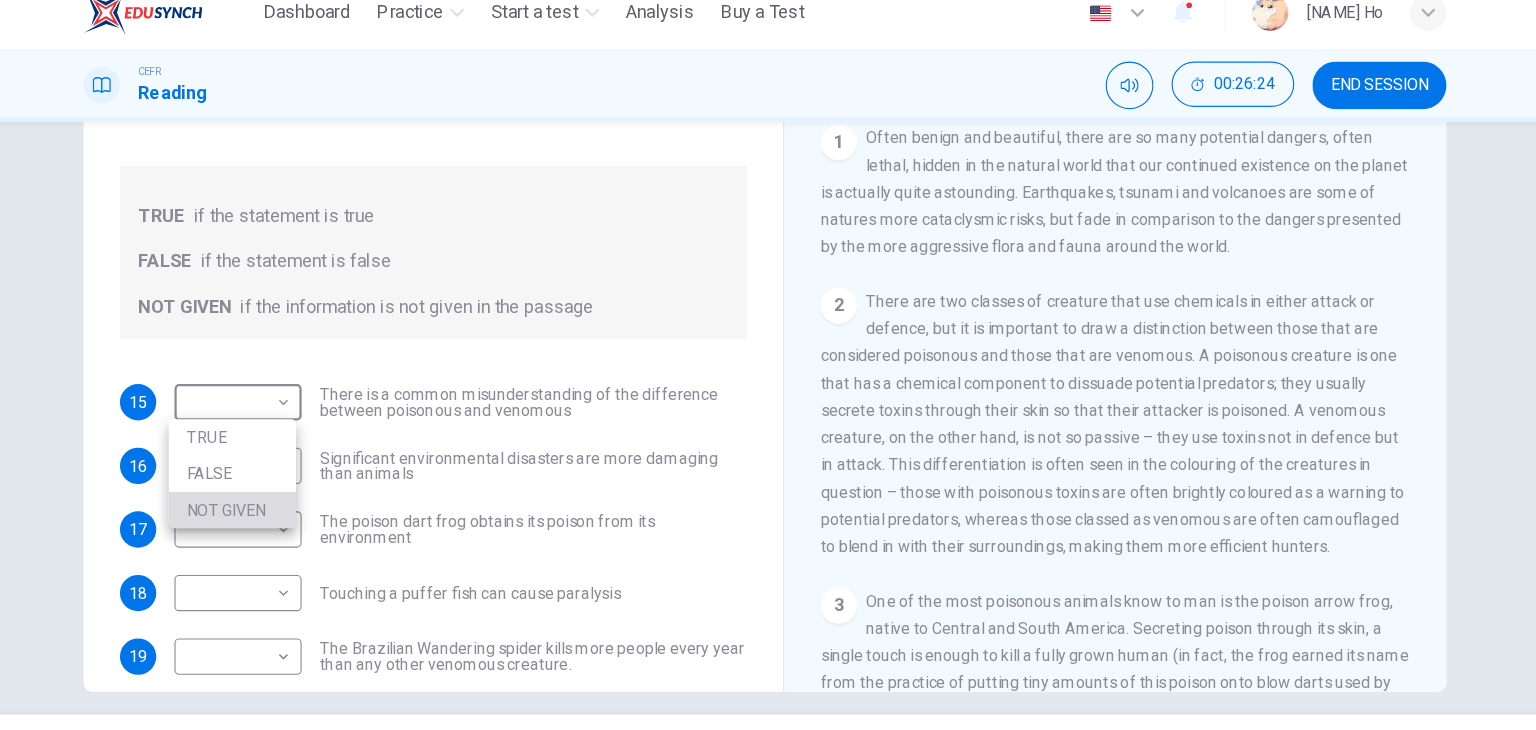 type on "*********" 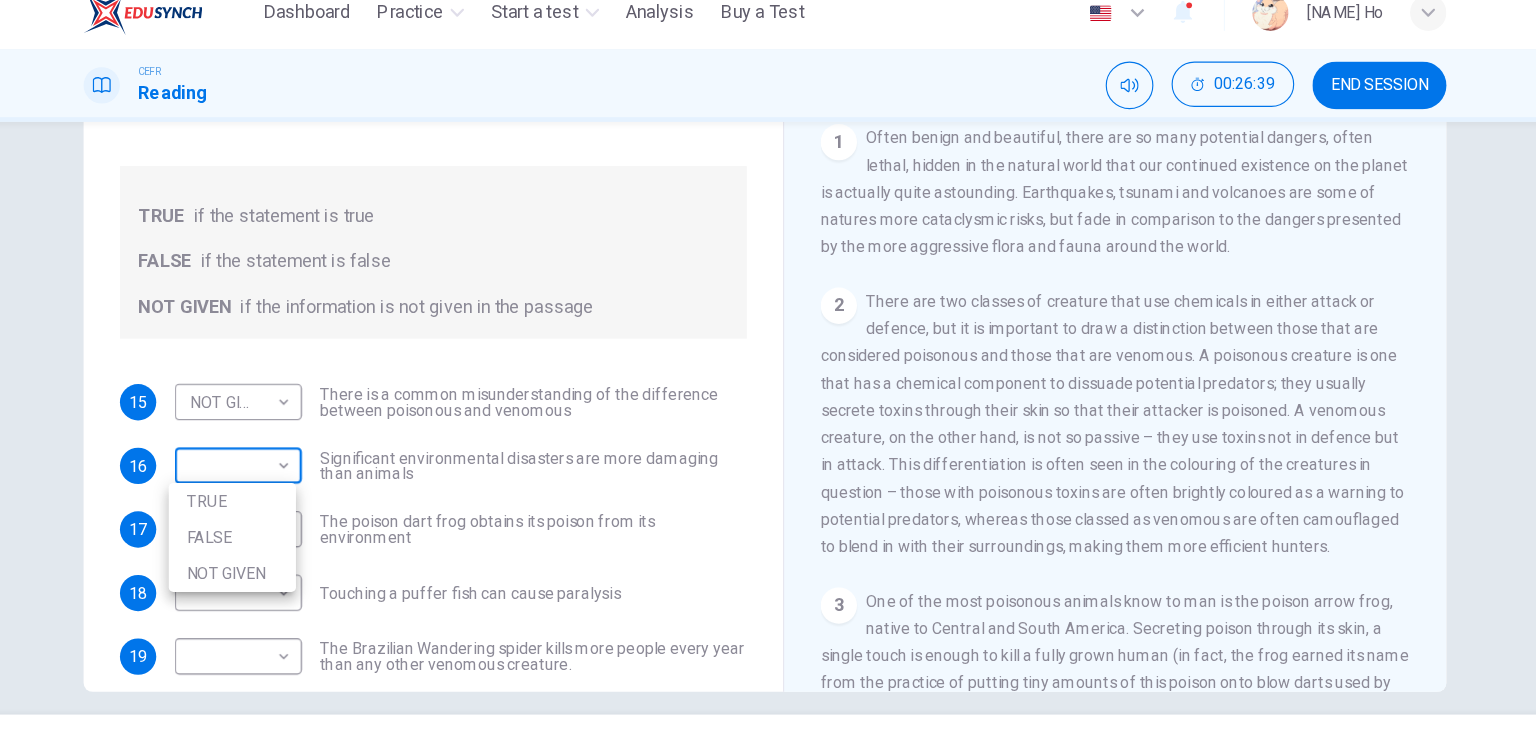 click on "This site uses cookies, as explained in our Privacy Policy . If you agree to the use of cookies, please click the Accept button and continue to browse our site. Privacy Policy Accept Dashboard Practice Start a test Analysis Buy a Test English ** ​ Jocelyn Ho CEFR Reading 00:26:39 END SESSION Questions 15 - 21 Do the following statements agree with the information given in the Reading Passage?
In the boxes below, on your answer sheet write TRUE if the statement is true FALSE if the statement is false NOT GIVEN if the information is not given in the passage 15 NOT GIVEN ********* ​ There is a common misunderstanding of the difference between poisonous and venomous 16 ​ ​ Significant environmental disasters are more damaging than animals 17 ​ ​ The poison dart frog obtains its poison from its environment 18 ​ ​ Touching a puffer fish can cause paralysis 19 ​ ​ The Brazilian Wandering spider kills more people every year than any other venomous creature. 20 ​ ​ 21 ​ ​ CLICK TO ZOOM" at bounding box center (768, 365) 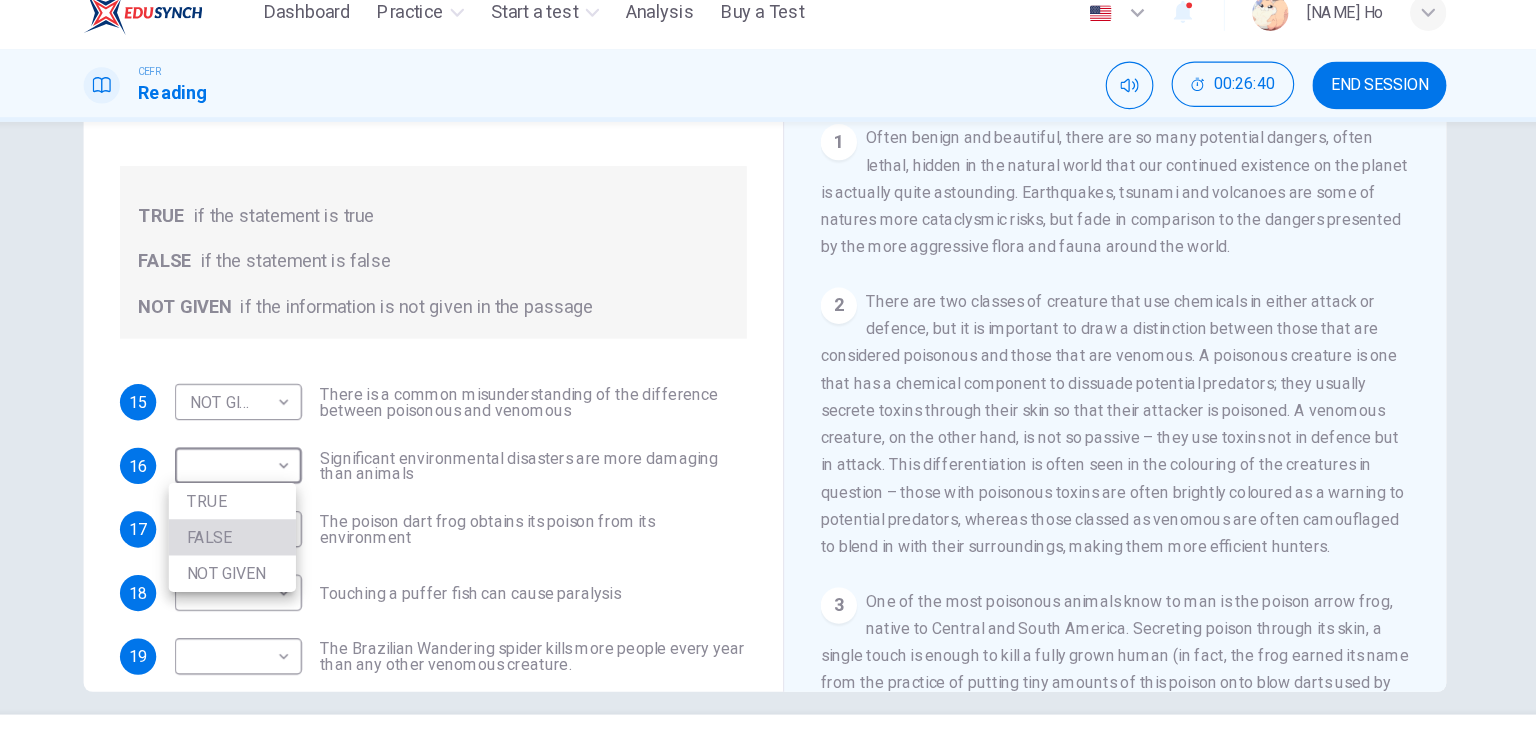 click on "FALSE" at bounding box center [299, 494] 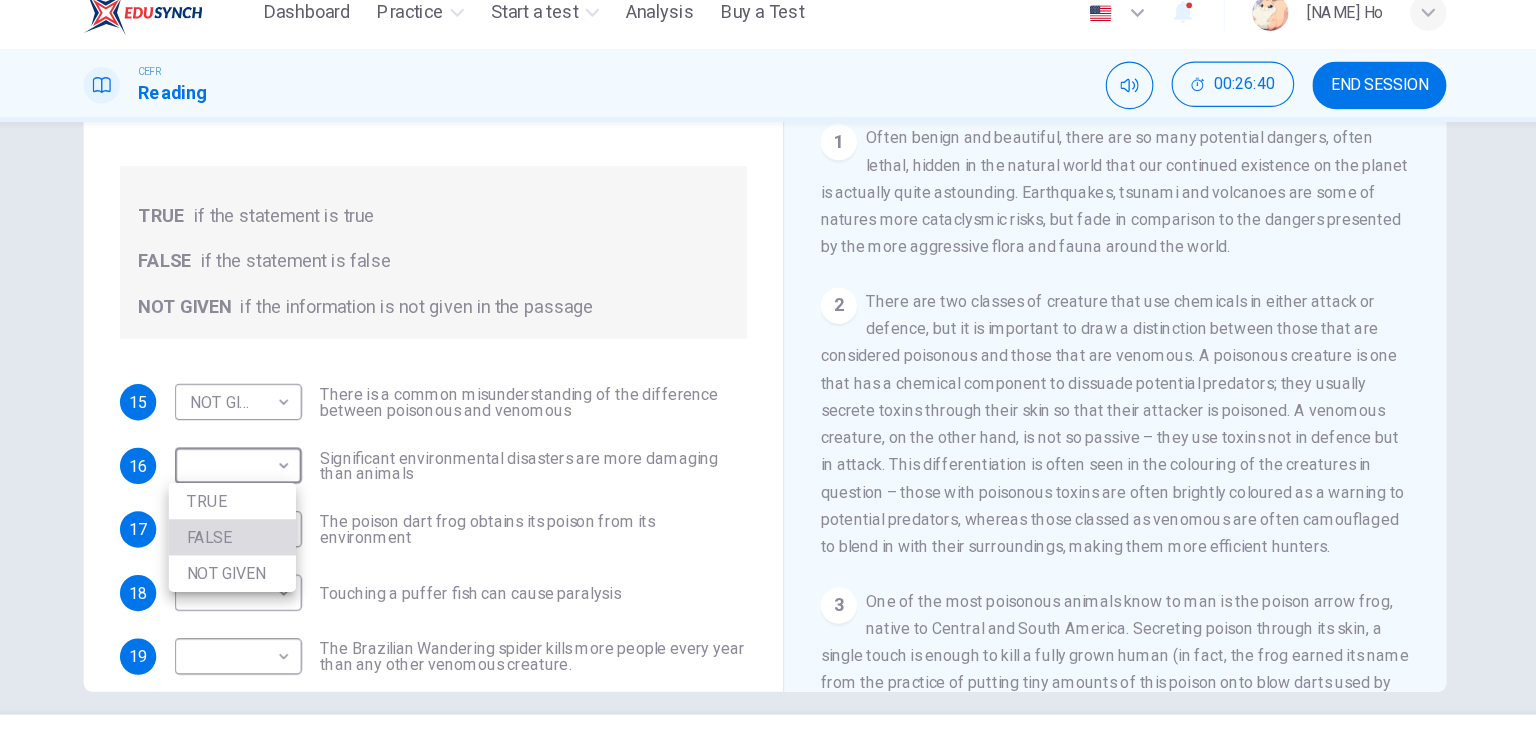 type on "*****" 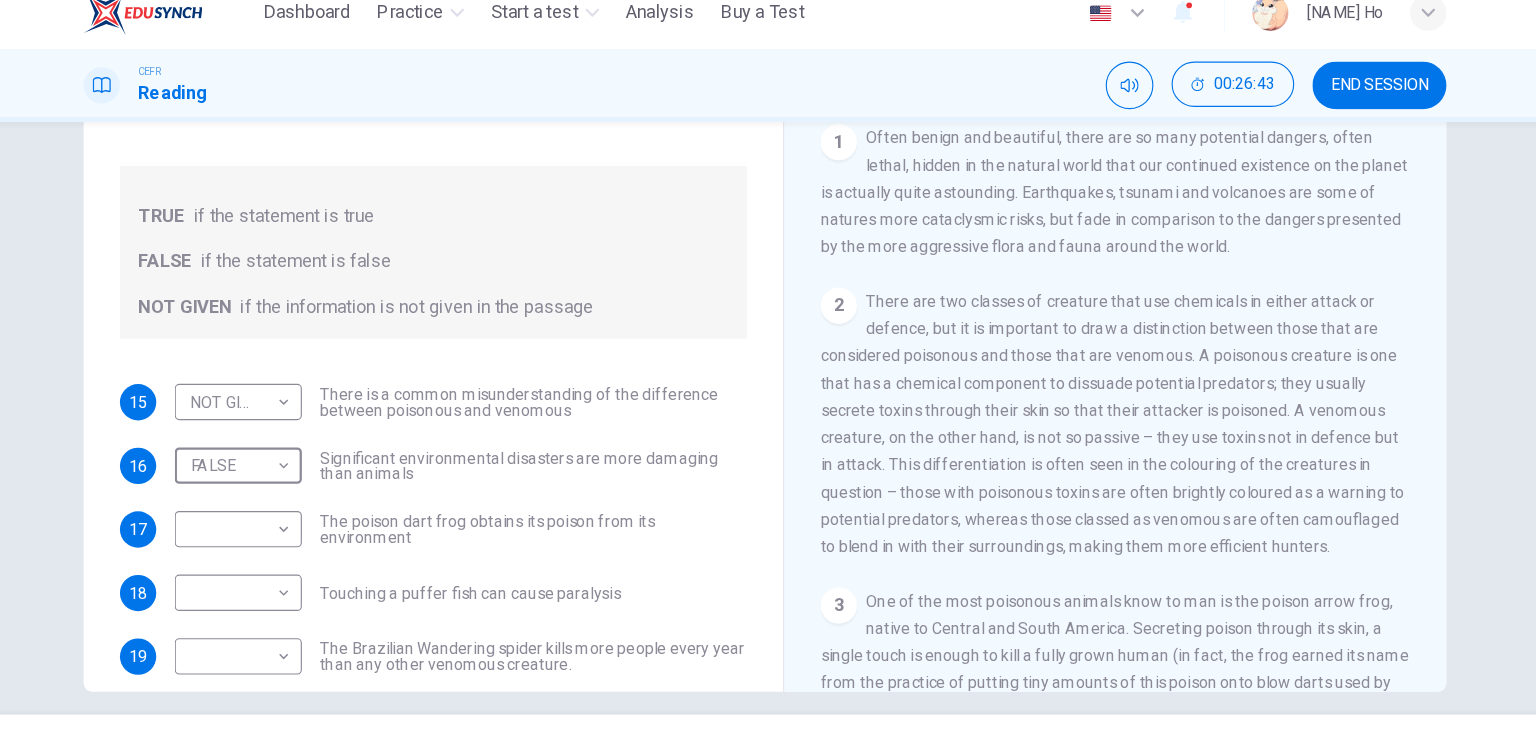 click on "This site uses cookies, as explained in our Privacy Policy. If you agree to the use of cookies, please click the Accept button and continue to browse our site. Privacy Policy Accept Dashboard Practice Start a test Analysis Buy a Test English ** ​ Jocelyn Ho CEFR Reading 00:26:43 END SESSION Questions 15 - 21 Do the following statements agree with the information given in the Reading Passage?
In the boxes below, on your answer sheet write TRUE if the statement is true FALSE if the statement is false NOT GIVEN if the information is not given in the passage 15 NOT GIVEN ********* ​ There is a common misunderstanding of the difference between poisonous and venomous 16 FALSE ***** ​ Significant environmental disasters are more damaging than animals 17 ​ ​ The poison dart frog obtains its poison from its environment 18 ​ ​ Touching a puffer fish can cause paralysis 19 ​ ​ The Brazilian Wandering spider kills more people every year than any other venomous creature. 20 ​ ​ 1 2 3" at bounding box center (768, 365) 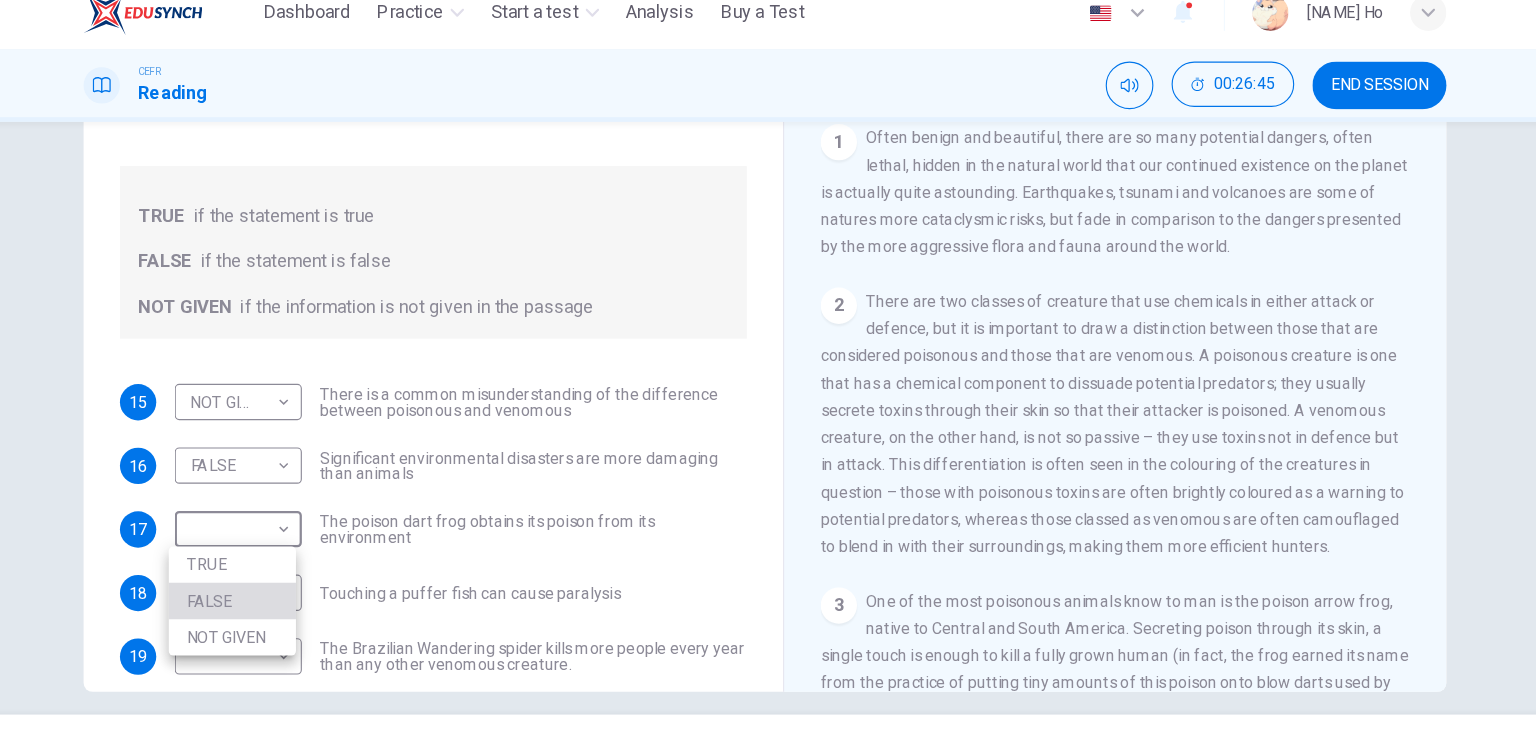 click on "FALSE" at bounding box center (299, 550) 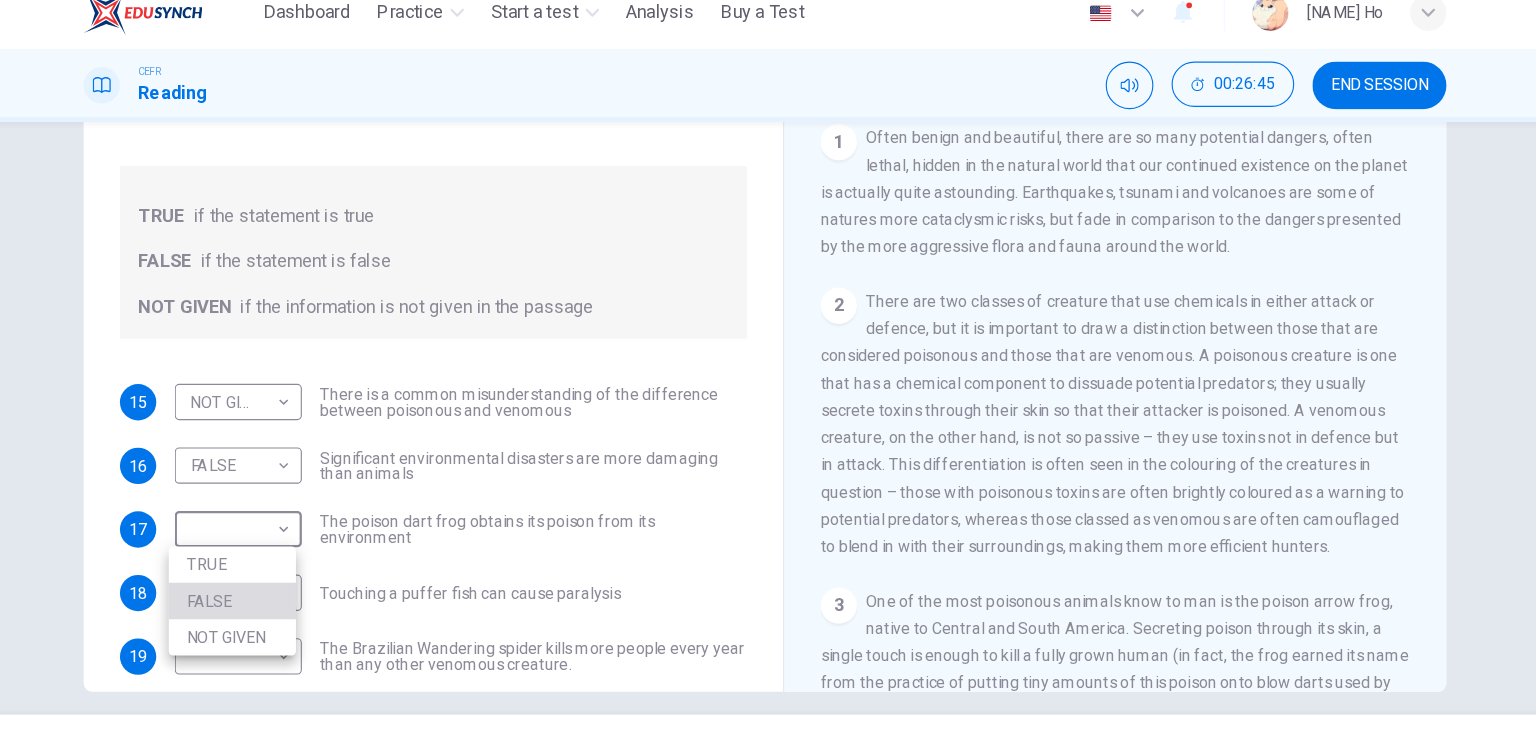 type on "*****" 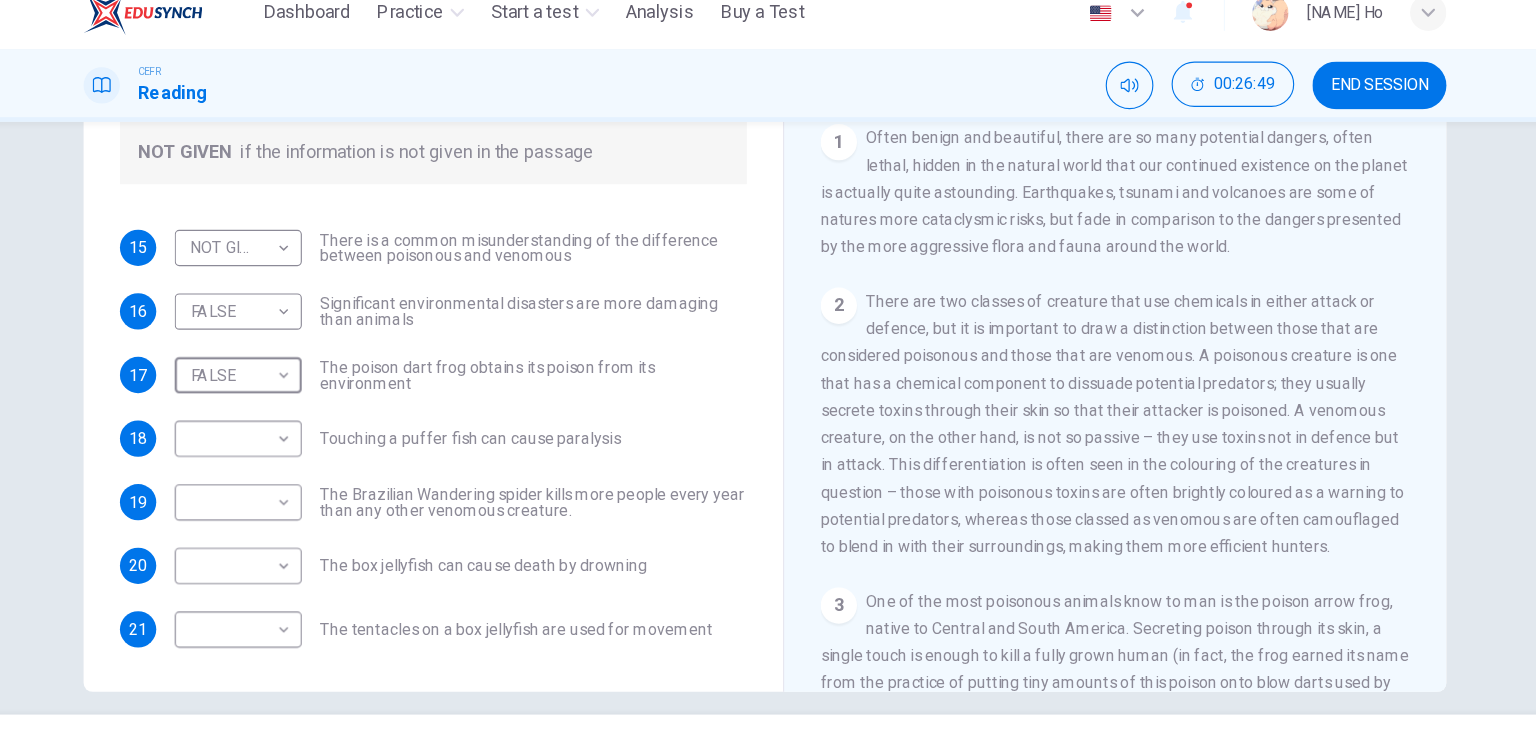 scroll, scrollTop: 136, scrollLeft: 0, axis: vertical 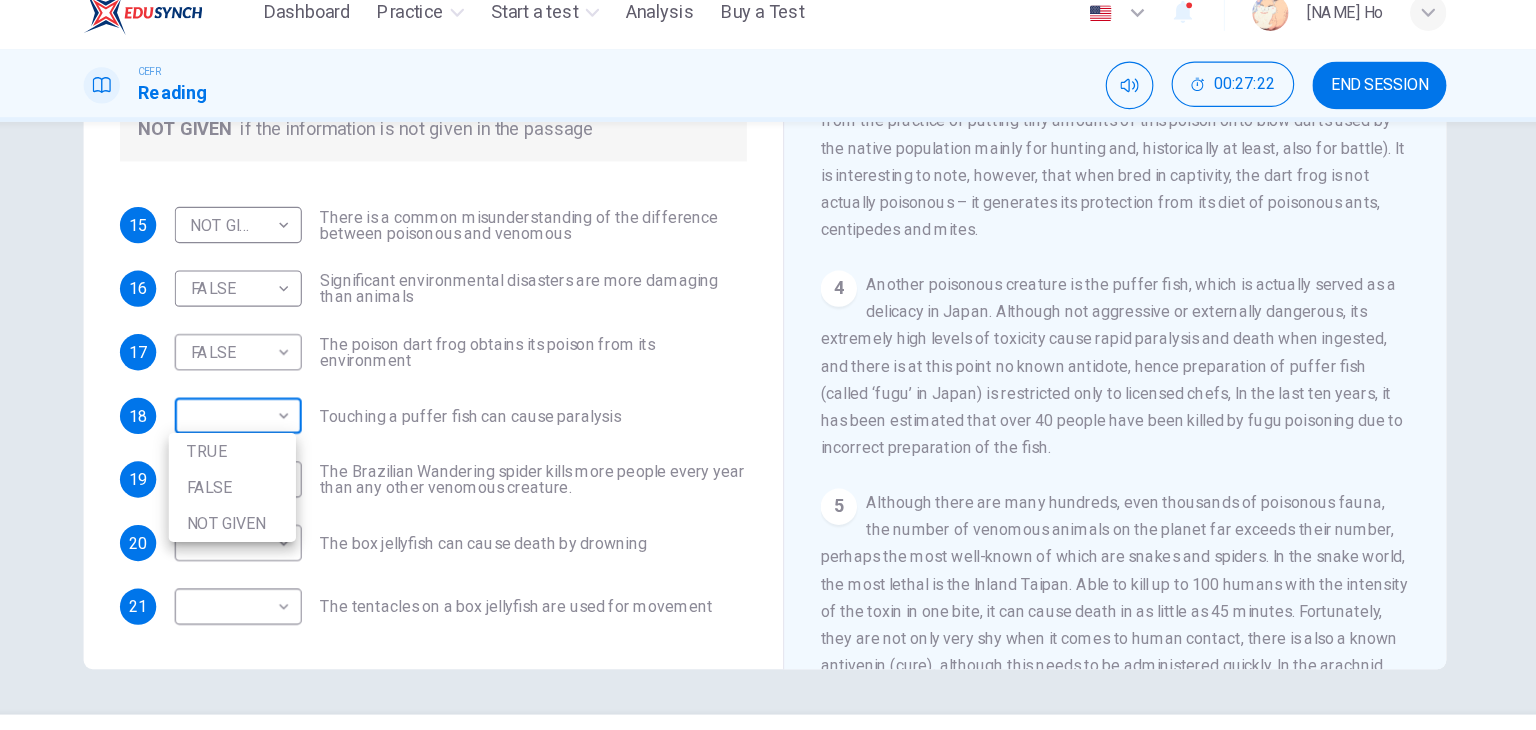 click on "This site uses cookies, as explained in our  Privacy Policy . If you agree to the use of cookies, please click the Accept button and continue to browse our site.   Privacy Policy Accept Dashboard Practice Start a test Analysis Buy a Test English ** ​ Jocelyn Ho CEFR Reading 00:27:22 END SESSION Questions 15 - 21 Do the following statements agree with the information given in the Reading Passage?
In the boxes below, on your answer sheet write TRUE if the statement is true FALSE if the statement is false NOT GIVEN if the information is not given in the passage 15 NOT GIVEN ********* ​ There is a common misunderstanding of the difference between poisonous and venomous 16 FALSE ***** ​ Significant environmental disasters are more damaging than animals 17 FALSE ***** ​ The poison dart frog obtains its poison from its environment 18 ​ ​ Touching a puffer fish can cause paralysis 19 ​ ​ The Brazilian Wandering spider kills more people every year than any other venomous creature. 20 ​ ​ 21 ​ 1" at bounding box center [768, 365] 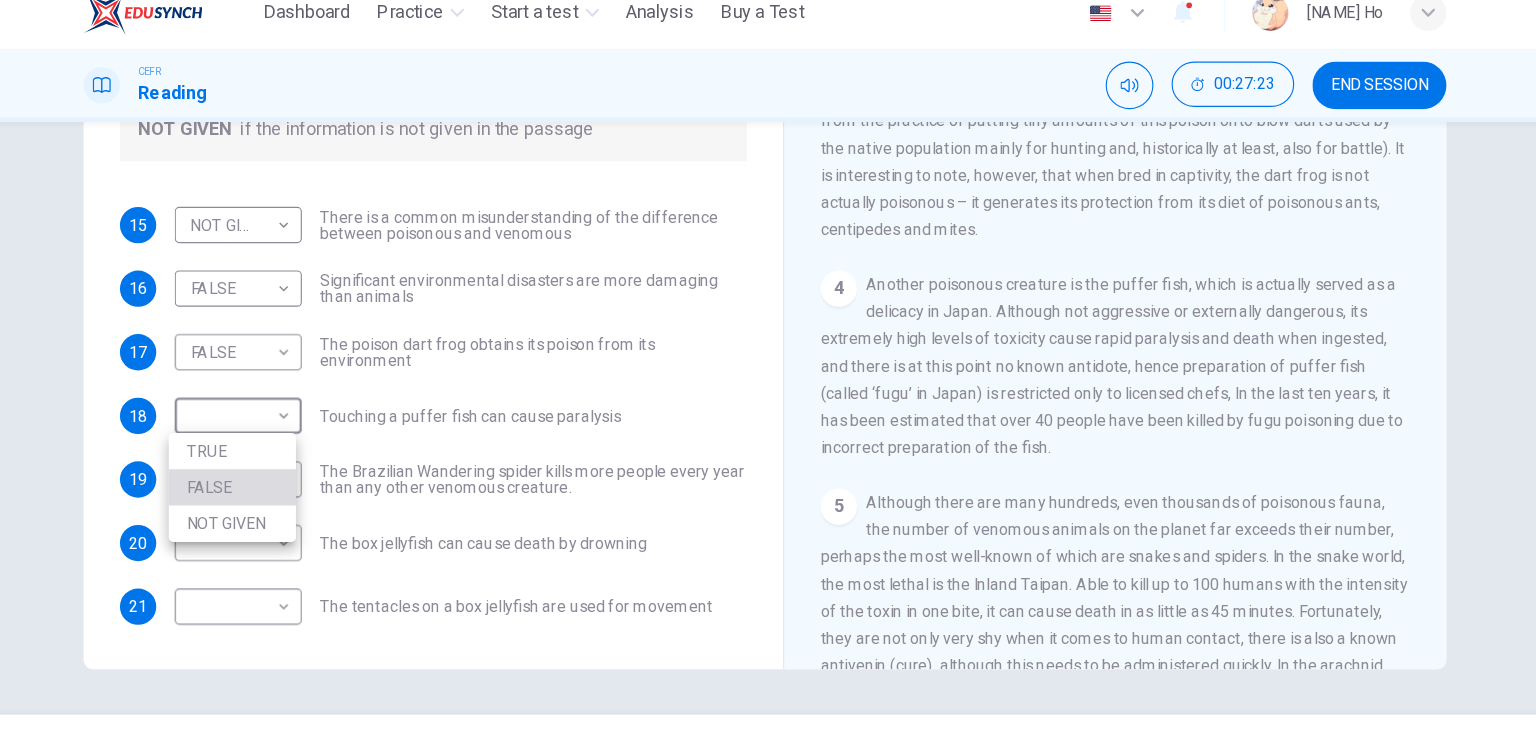 click on "FALSE" at bounding box center [299, 450] 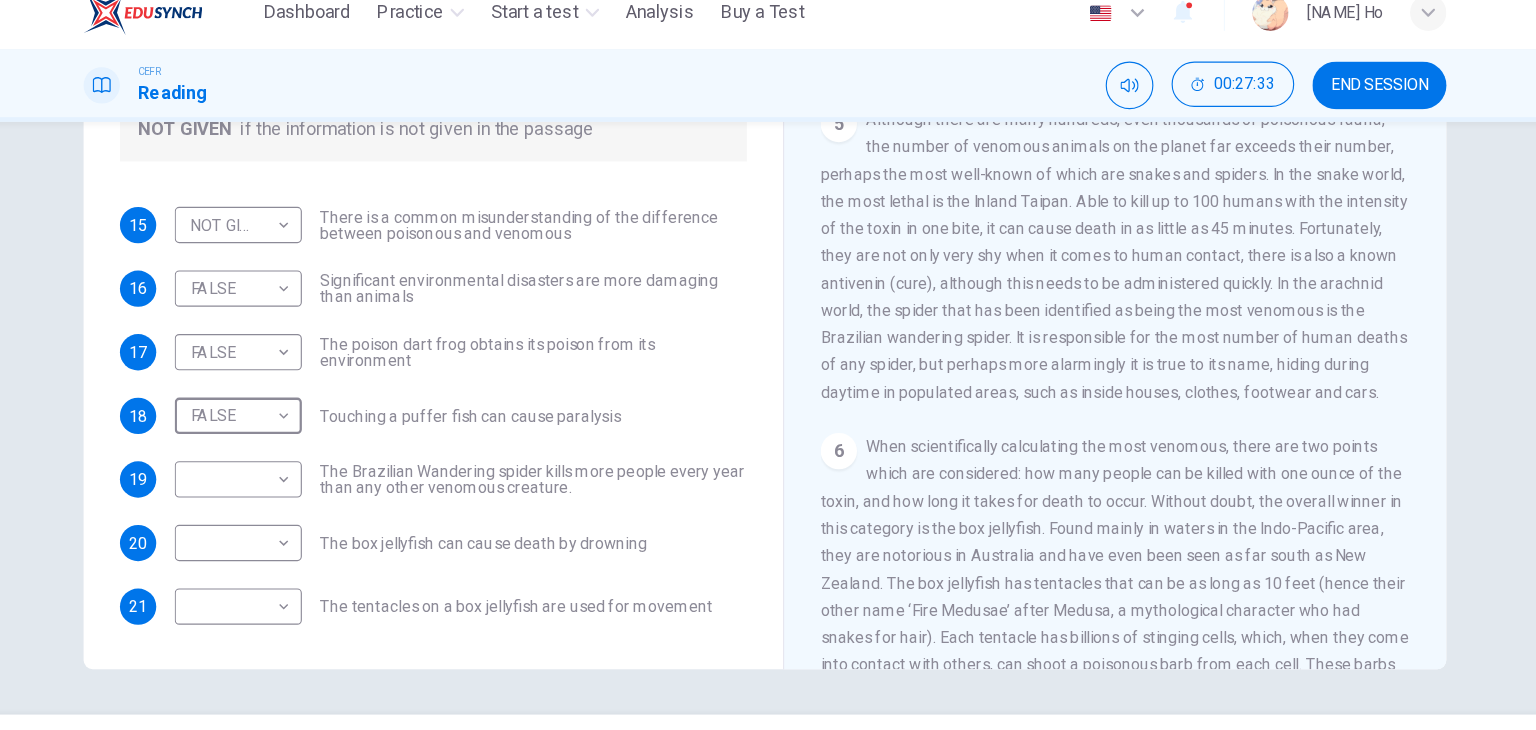 scroll, scrollTop: 1127, scrollLeft: 0, axis: vertical 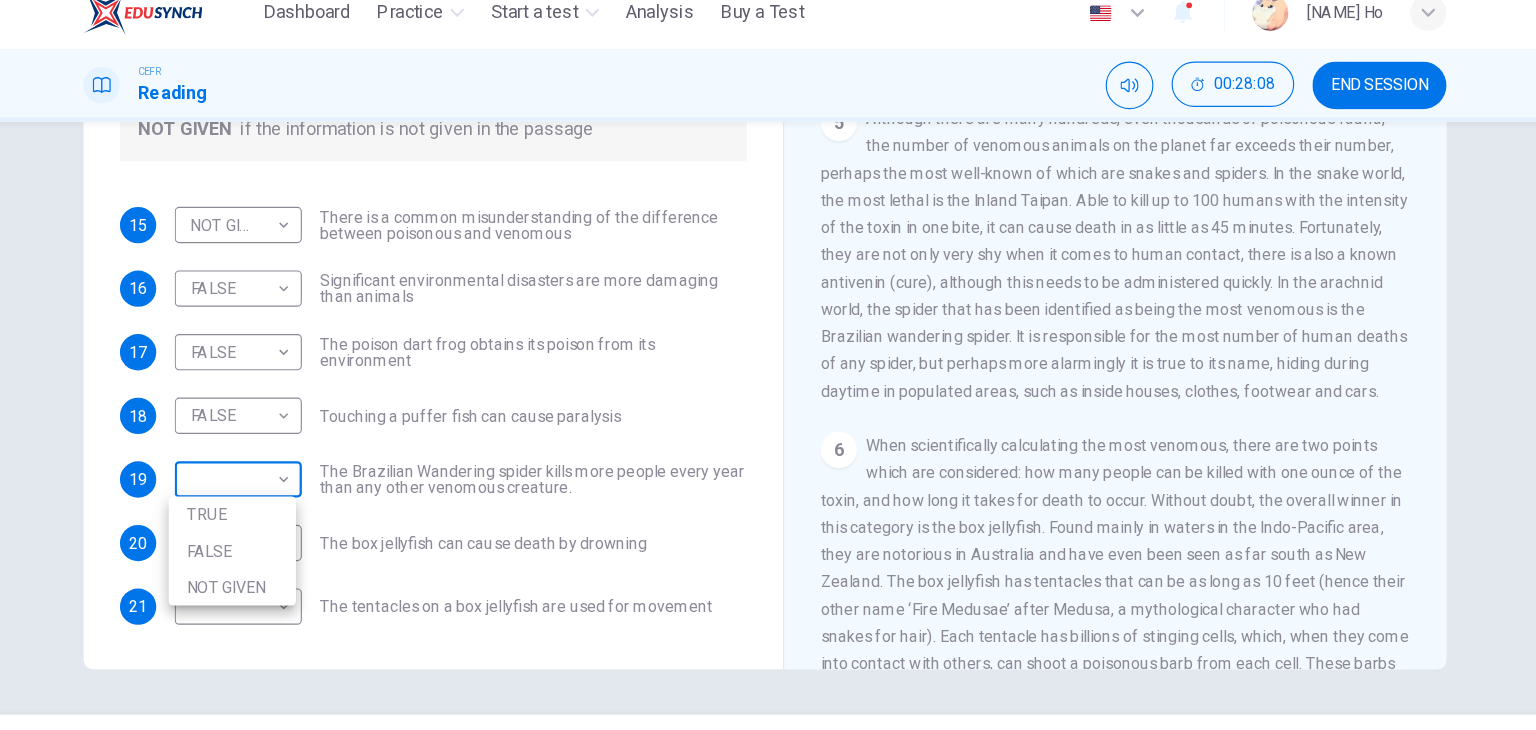 click on "This site uses cookies, as explained in our Privacy Policy. If you agree to the use of cookies, please click the Accept button and continue to browse our site.   Privacy Policy Accept Dashboard Practice Start a test Analysis Buy a Test English ** ​ Jocelyn Ho CEFR Reading 00:28:08 END SESSION Questions 15 - 21 Do the following statements agree with the information given in the Reading Passage?
In the boxes below, on your answer sheet write TRUE if the statement is true FALSE if the statement is false NOT GIVEN if the information is not given in the passage 15 NOT GIVEN ********* ​ There is a common misunderstanding of the difference between poisonous and venomous 16 FALSE ***** ​ Significant environmental disasters are more damaging than animals 17 FALSE ***** ​ The poison dart frog obtains its poison from its environment 18 FALSE ***** ​ Touching a puffer fish can cause paralysis 19 ​ ​ The Brazilian Wandering spider kills more people every year than any other venomous creature. 20 ​ ​ 1" at bounding box center (768, 365) 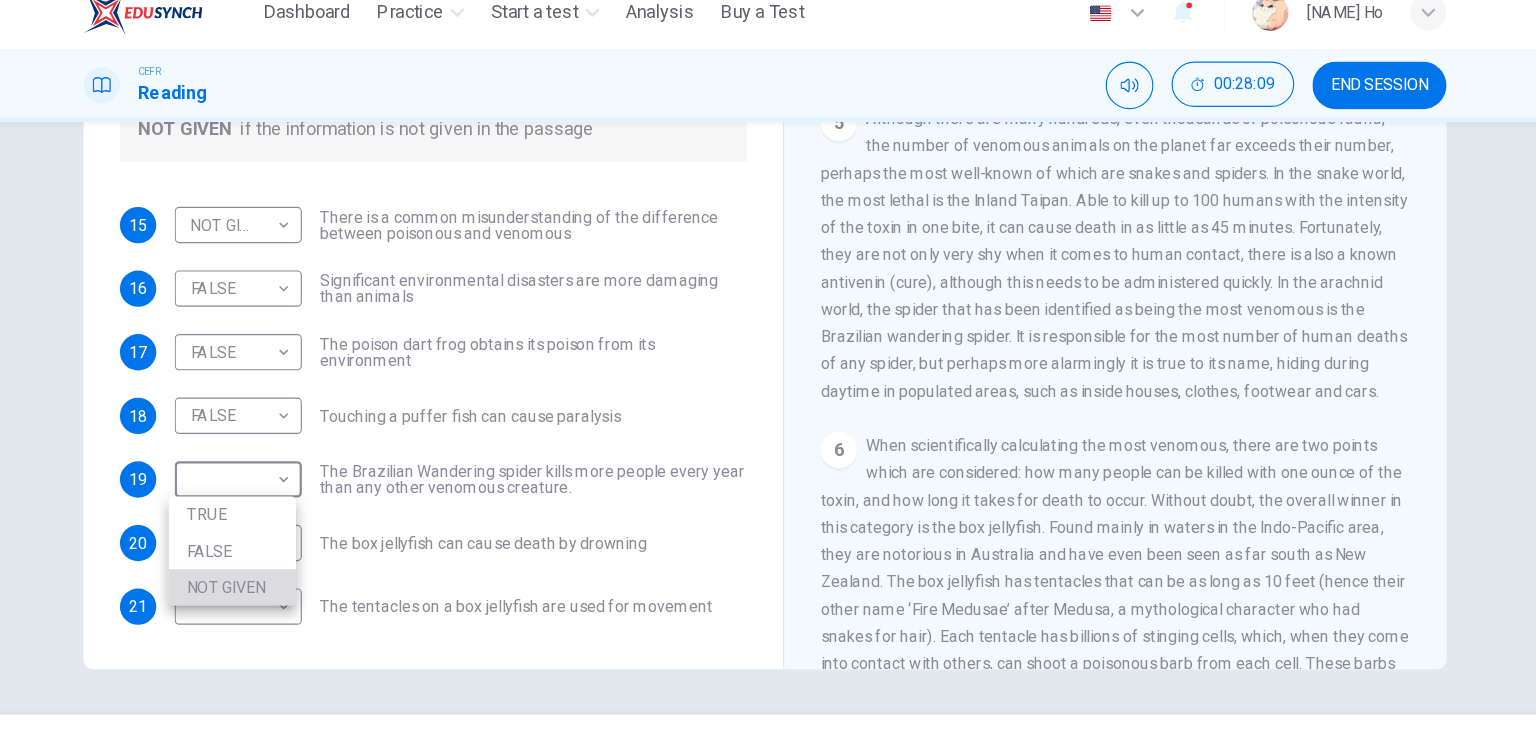 click on "NOT GIVEN" at bounding box center [299, 538] 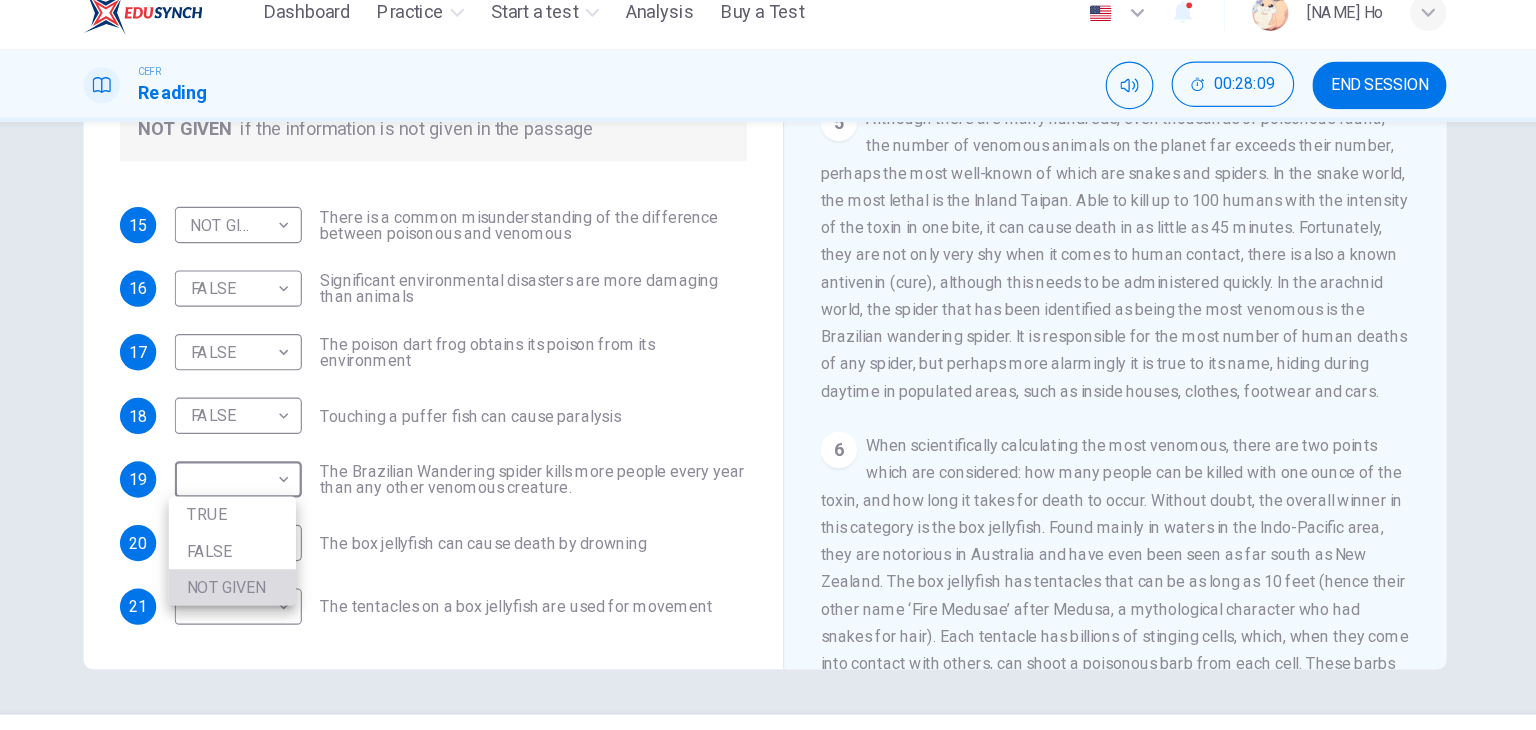 type on "*********" 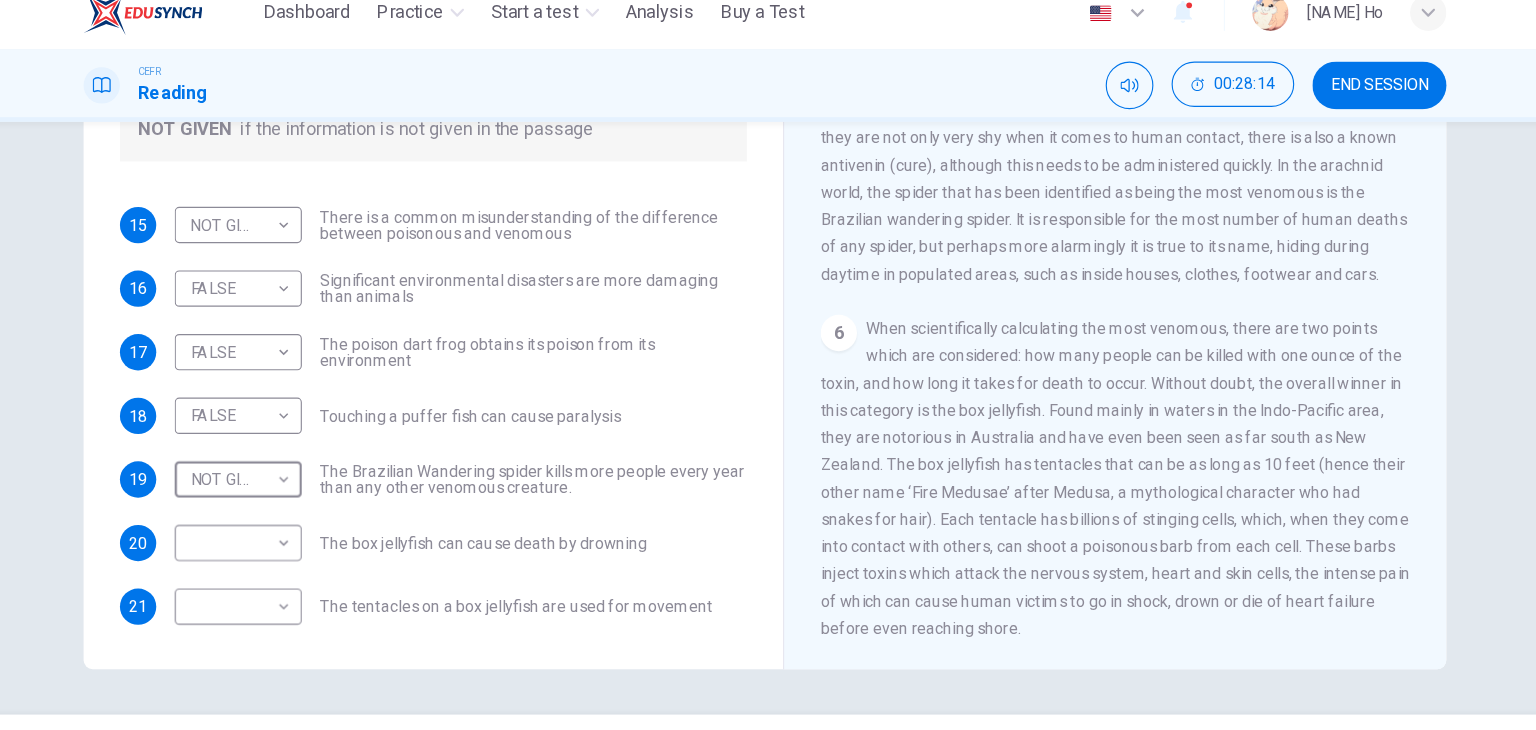 scroll, scrollTop: 1296, scrollLeft: 0, axis: vertical 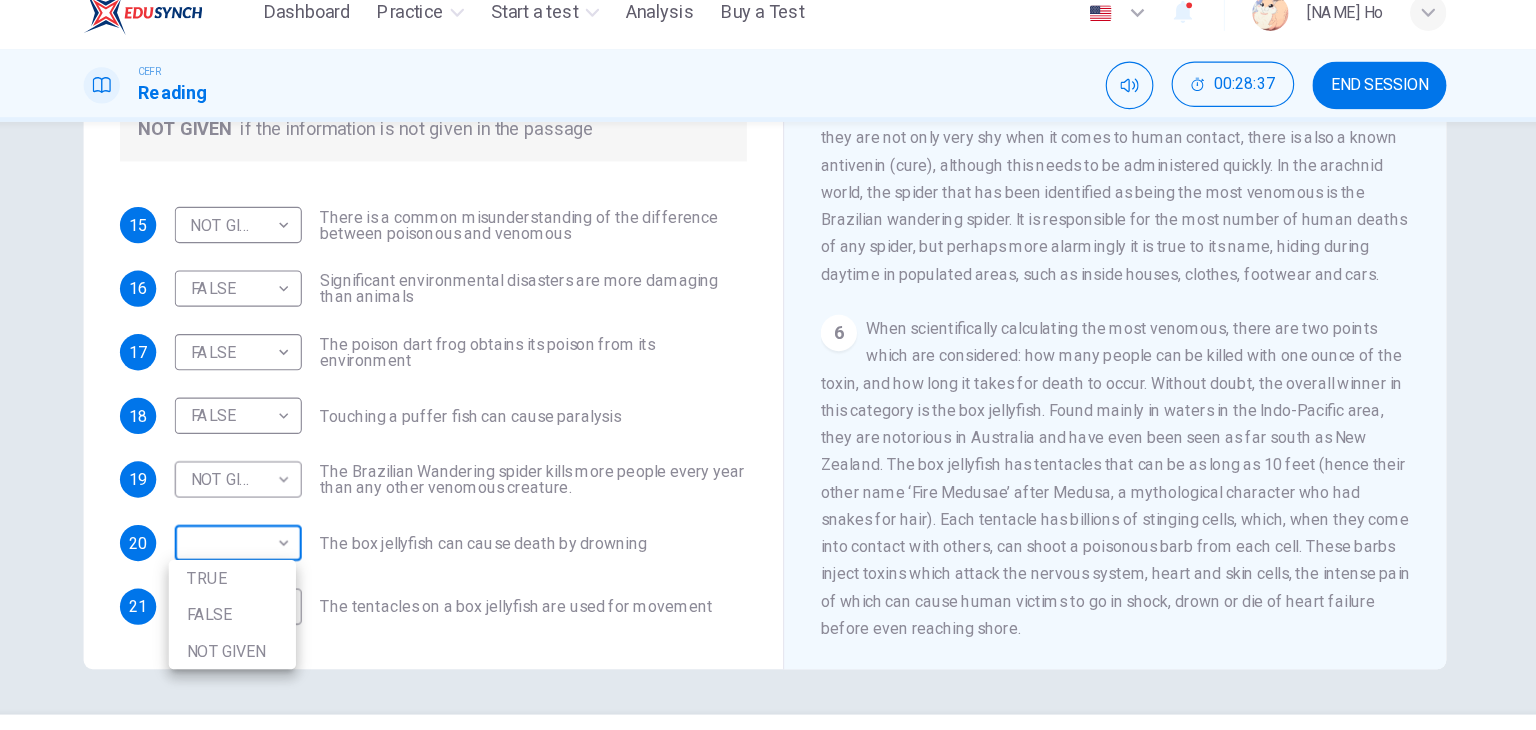 click on "This site uses cookies, as explained in our Privacy Policy . If you agree to the use of cookies, please click the Accept button and continue to browse our site. Privacy Policy Accept Dashboard Practice Start a test Analysis Pricing Notifications 1 © Copyright 2025
According to the information in the passage, classify the following information
as relating to: A Poisonous Creatures B Venomous Creatures C Both poisonous and venomous creatures 12 A * ​ are protected by secretions on their skin. 13 ​ ​ are often colored to match the environment. 14 ​ ​ aggressively use toxins. Poisonous Animals CLICK TO ZOOM Click to Zoom 1 2 3 4 5 6 SKIP SUBMIT ELTC - EduSynch CEFR Test for Teachers in Malaysia
Dashboard Practice Start a test Analysis Pricing   Notifications 1 © Copyright  2025" at bounding box center (768, 365) 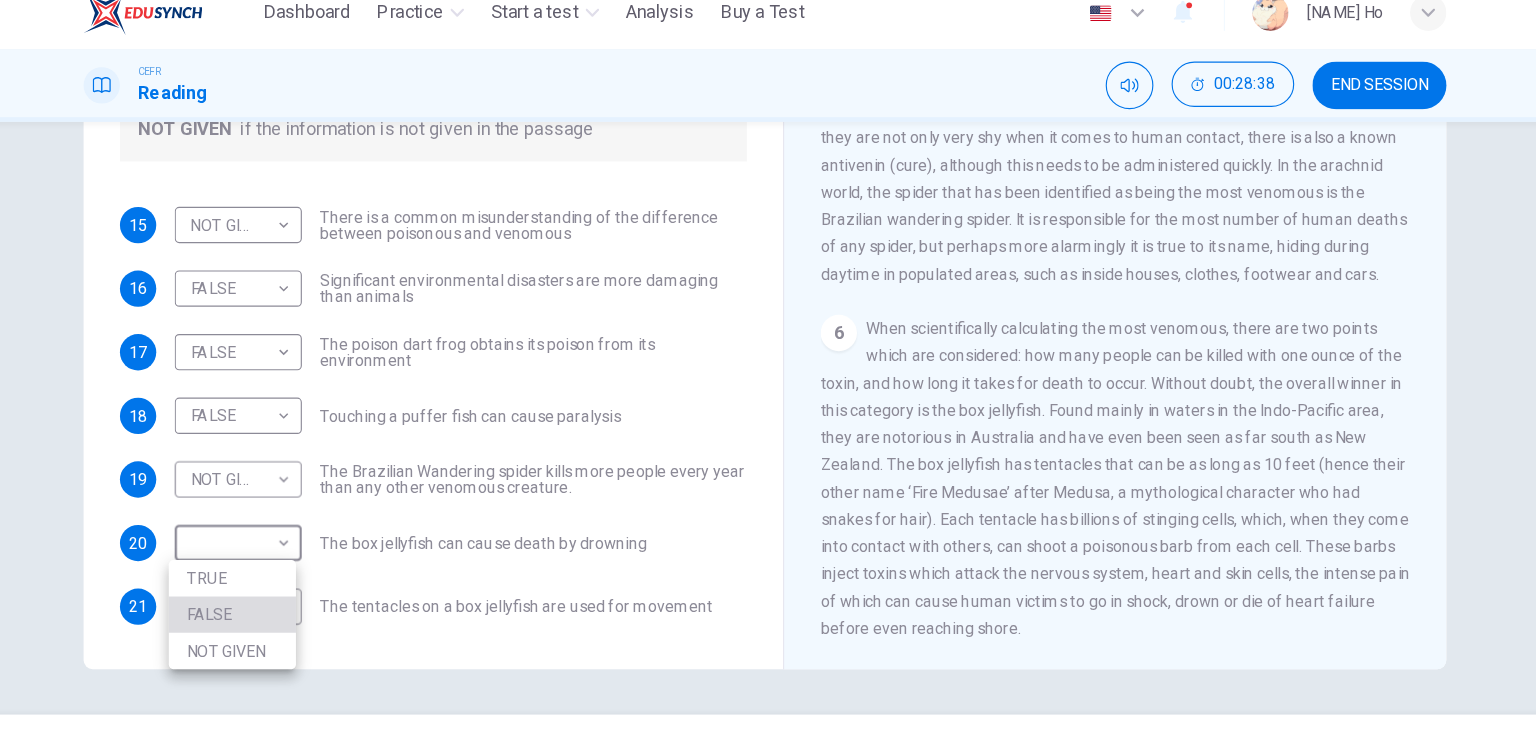 click on "FALSE" at bounding box center (299, 562) 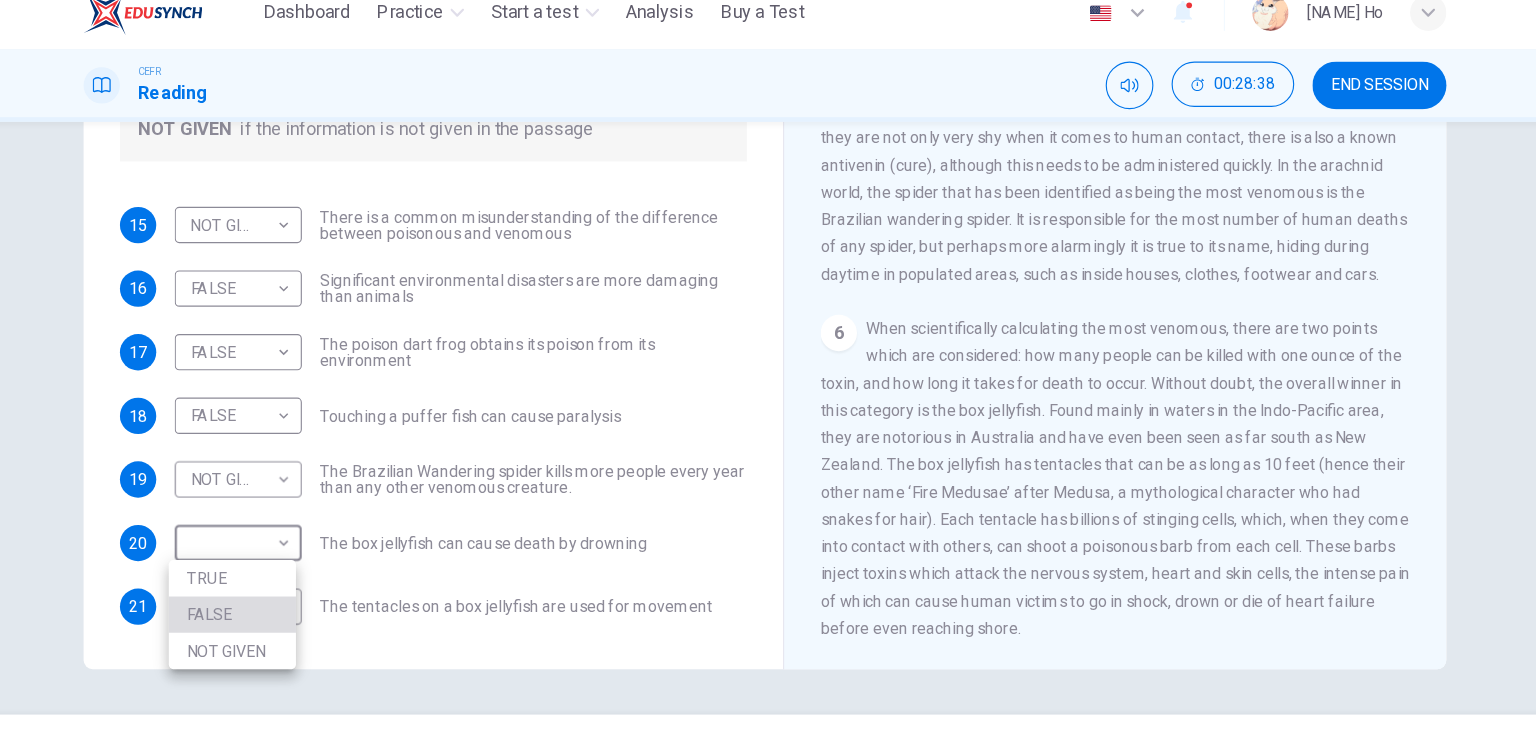 type on "*****" 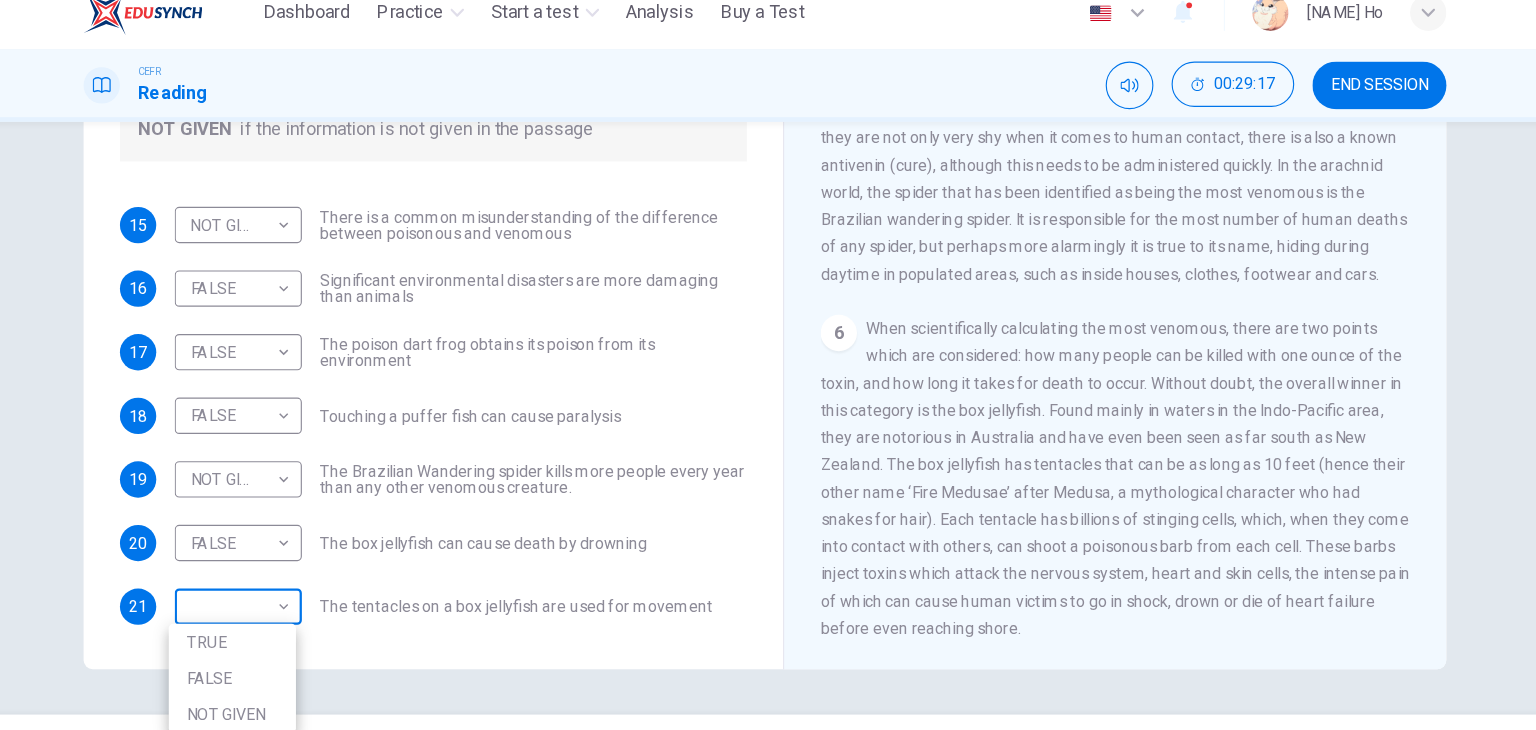 click on "This site uses cookies, as explained in our Privacy Policy . If you agree to the use of cookies, please click the Accept button and continue to browse our site. Privacy Policy Accept Dashboard Practice Start a test Analysis Buy a Test English ** ​ Jocelyn Ho CEFR Reading 00:29:17 END SESSION Questions 15 - 21 Do the following statements agree with the information given in the Reading Passage?
In the boxes below, on your answer sheet write TRUE if the statement is true FALSE if the statement is false NOT GIVEN if the information is not given in the passage 15 NOT GIVEN ********* ​ There is a common misunderstanding of the difference between poisonous and venomous 16 FALSE ***** ​ Significant environmental disasters are more damaging than animals 17 FALSE ***** ​ The poison dart frog obtains its poison from its environment 18 FALSE ***** ​ Touching a puffer fish can cause paralysis 19 NOT GIVEN ********* ​ 20 FALSE ***** ​ The box jellyfish can cause death by drowning 21 ​ ​ CLICK TO ZOOM" at bounding box center [768, 365] 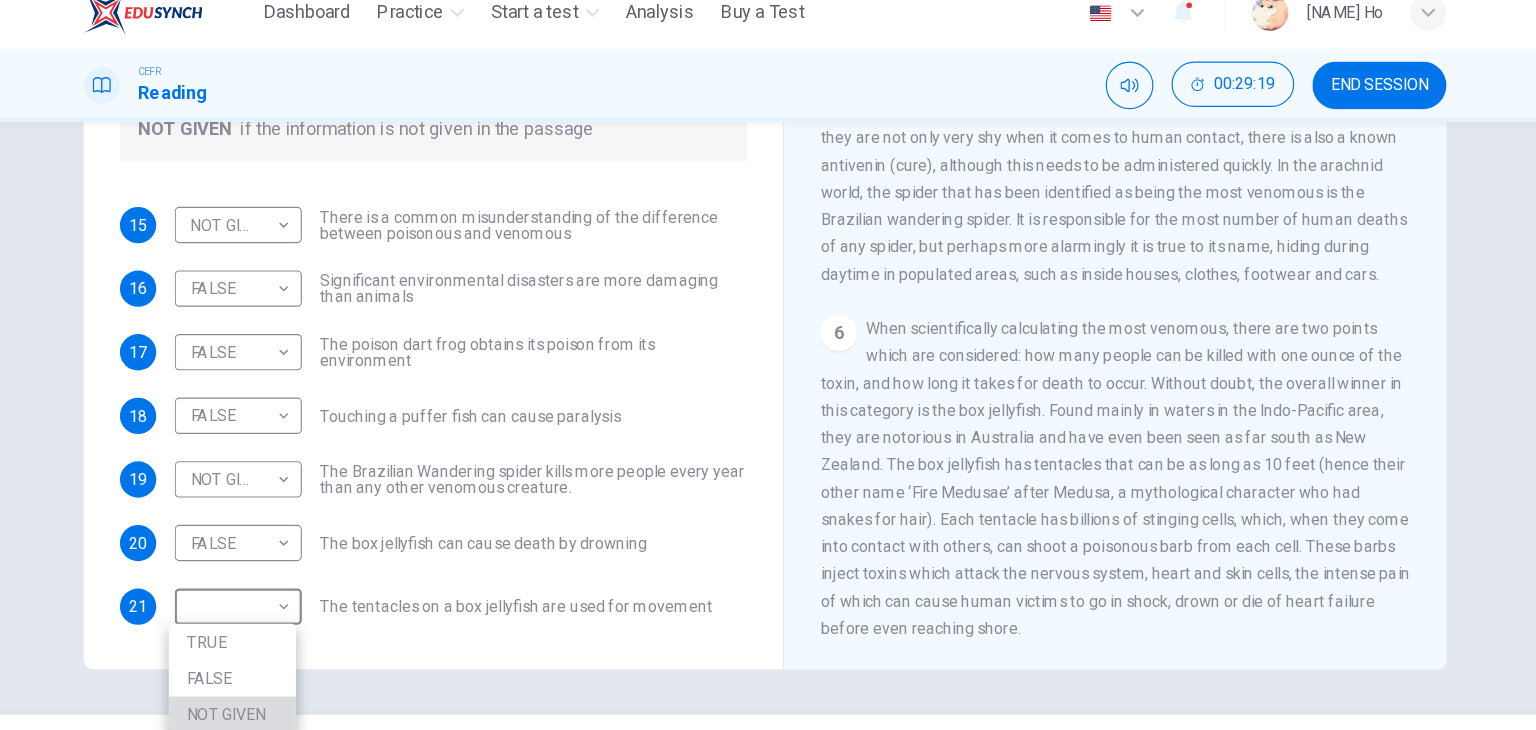 click on "NOT GIVEN" at bounding box center (299, 650) 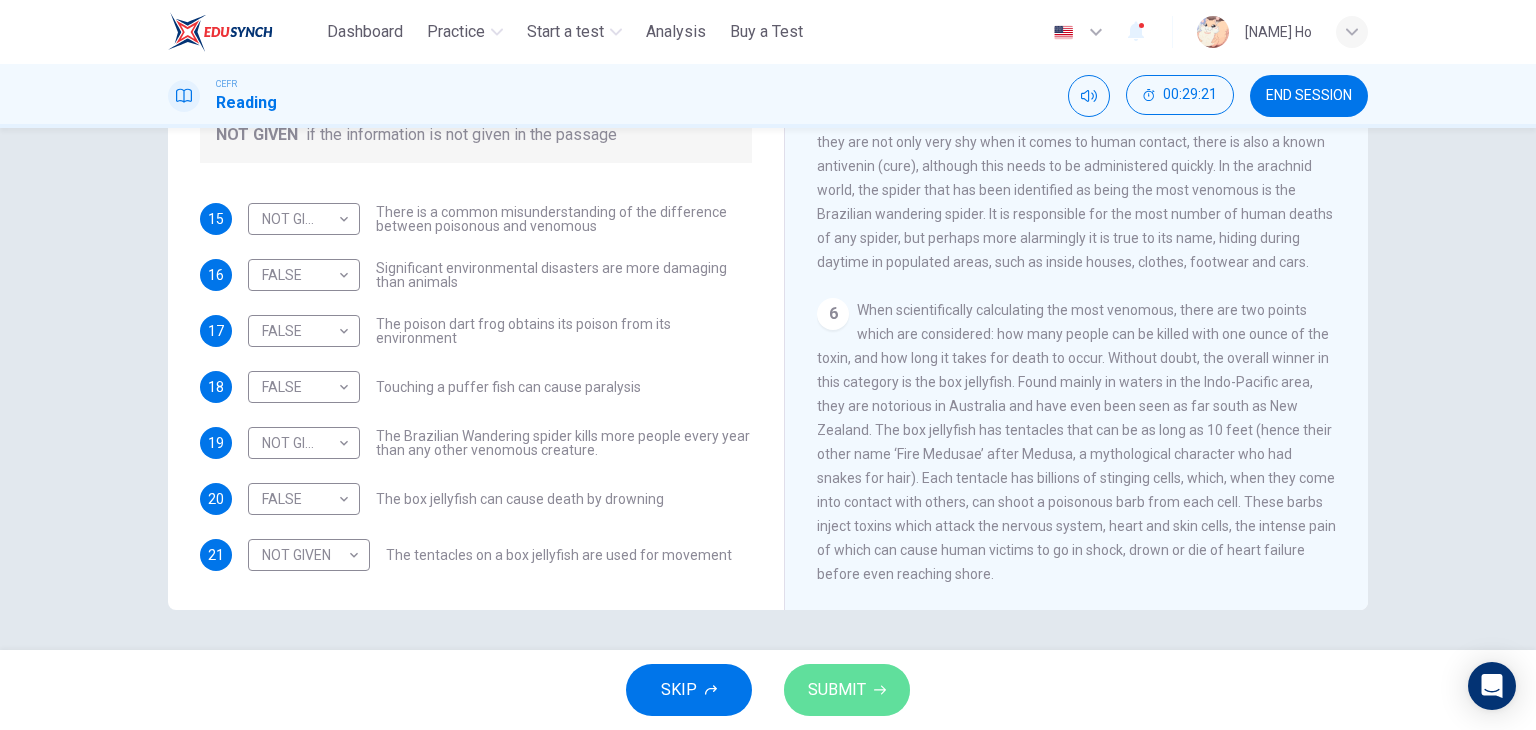 click on "SUBMIT" at bounding box center (847, 690) 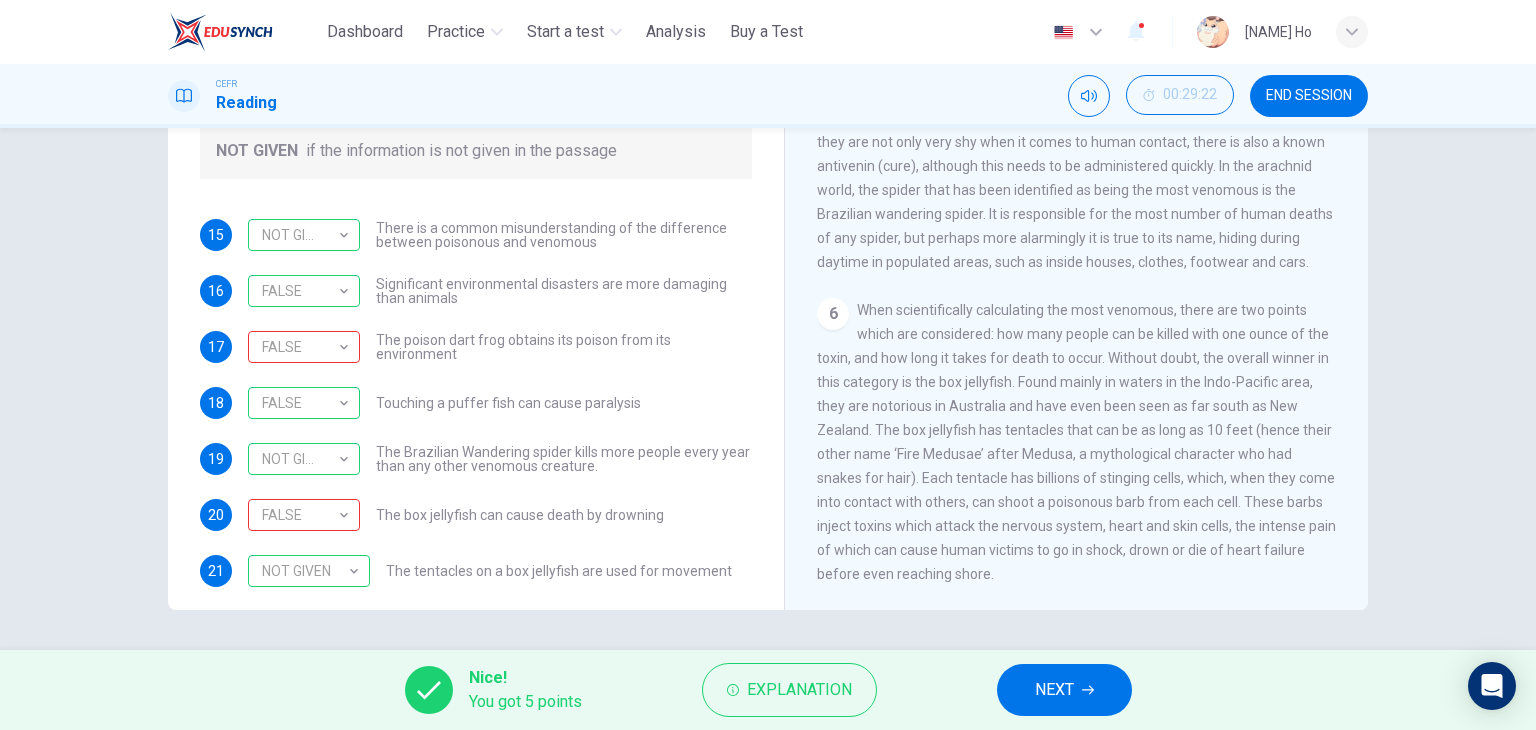 scroll, scrollTop: 136, scrollLeft: 0, axis: vertical 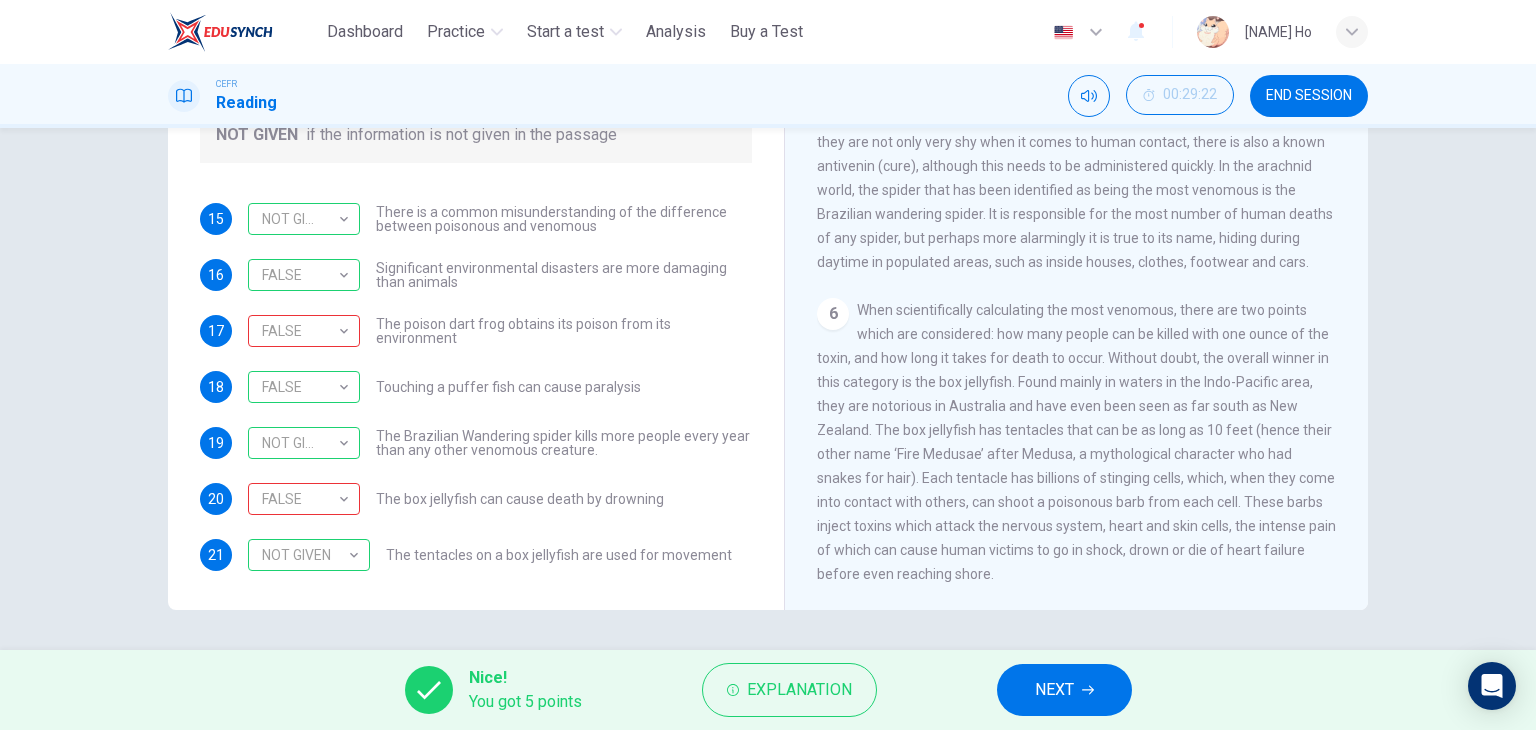 click on "15 NOT GIVEN ********* ​ There is a common misunderstanding of the difference between poisonous and venomous 16 FALSE ***** ​ Significant environmental disasters are more damaging than animals 17 FALSE ***** ​ The poison dart frog obtains its poison from its environment 18 FALSE ***** ​ Touching a puffer fish can cause paralysis 19 ​ ​ The Brazilian Wandering spider kills more people every year than any other venomous creature. 20 FALSE ***** ​ The box jellyfish can cause death by drowning 21 NOT GIVEN ********* ​ The tentacles on a box jellyfish are used for movement" at bounding box center [476, 387] 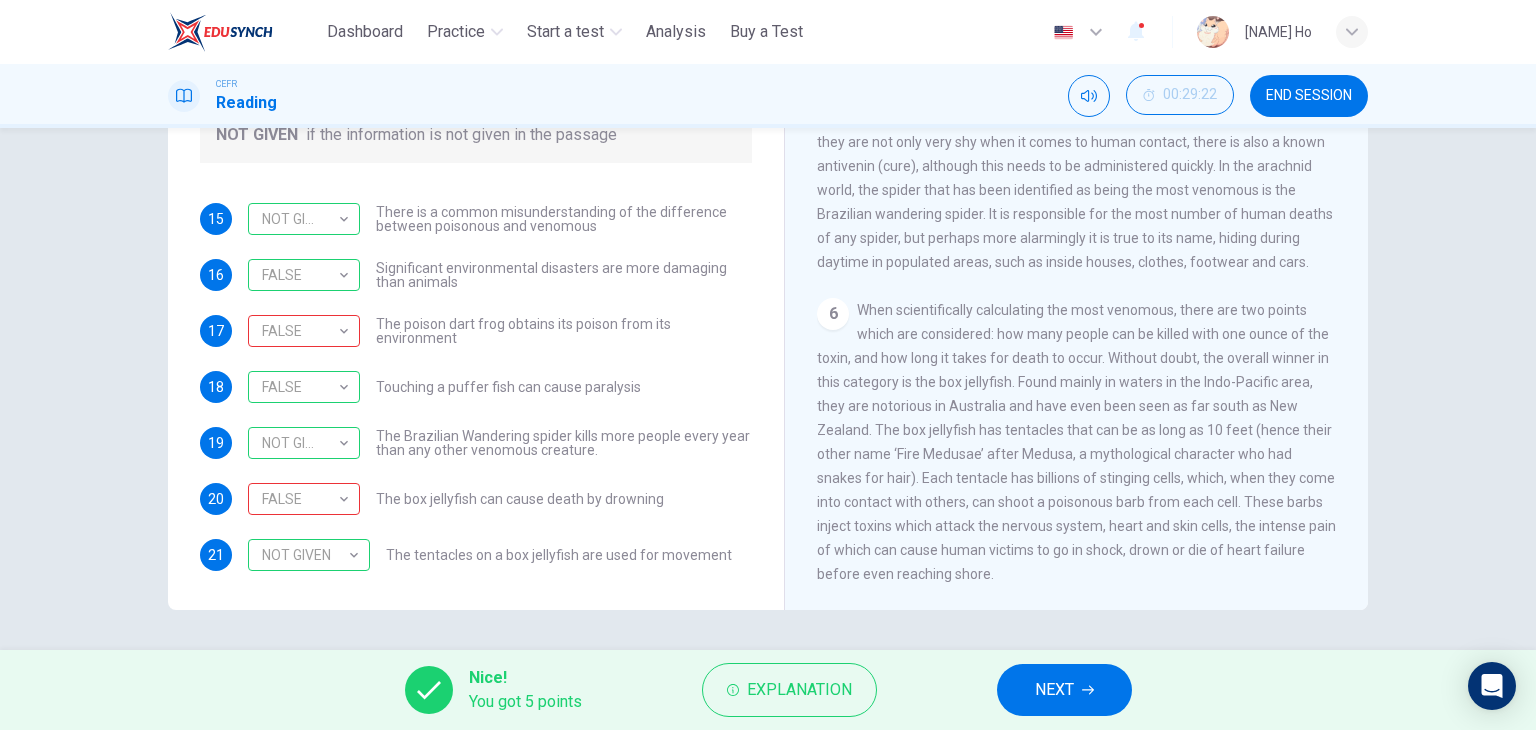 click on "NEXT" at bounding box center (1064, 690) 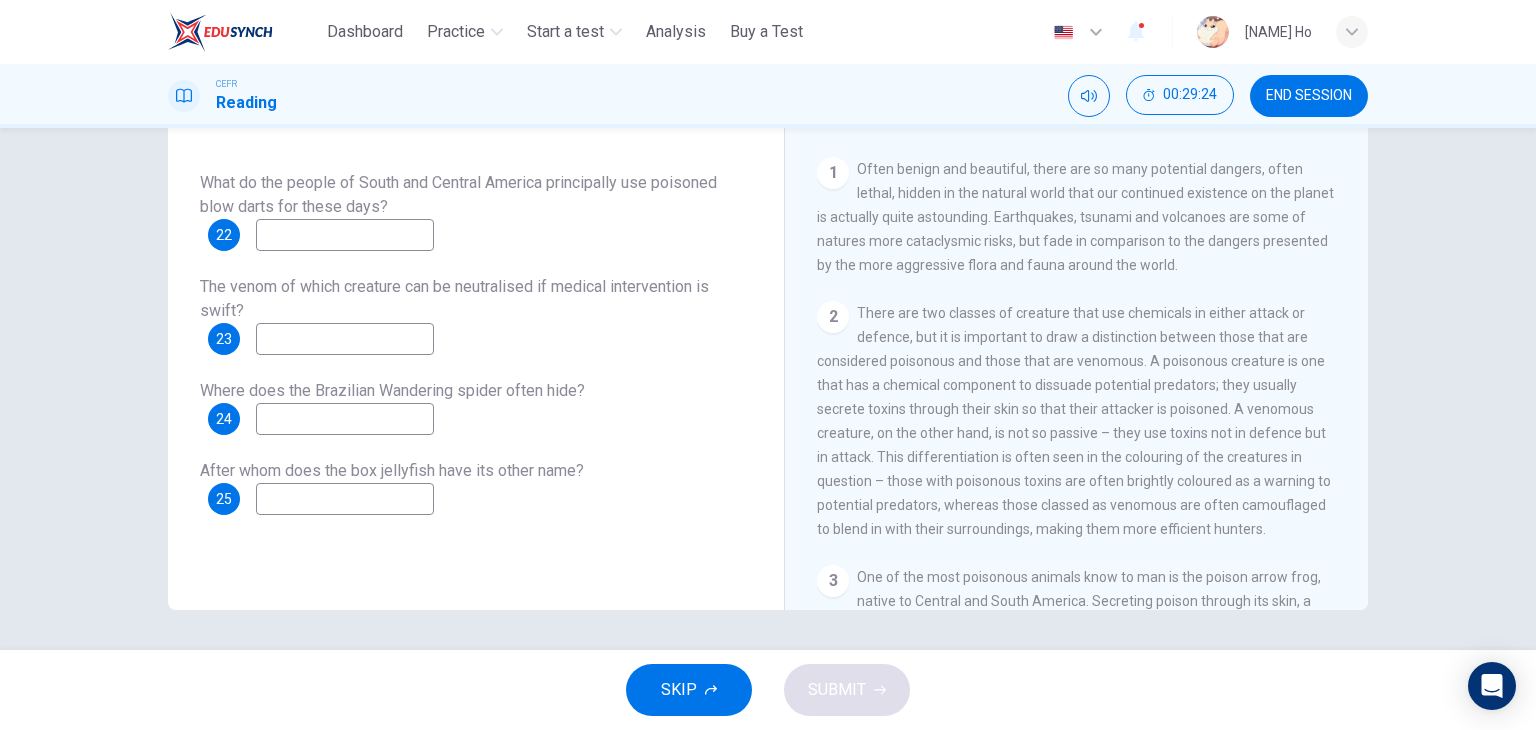 scroll, scrollTop: 270, scrollLeft: 0, axis: vertical 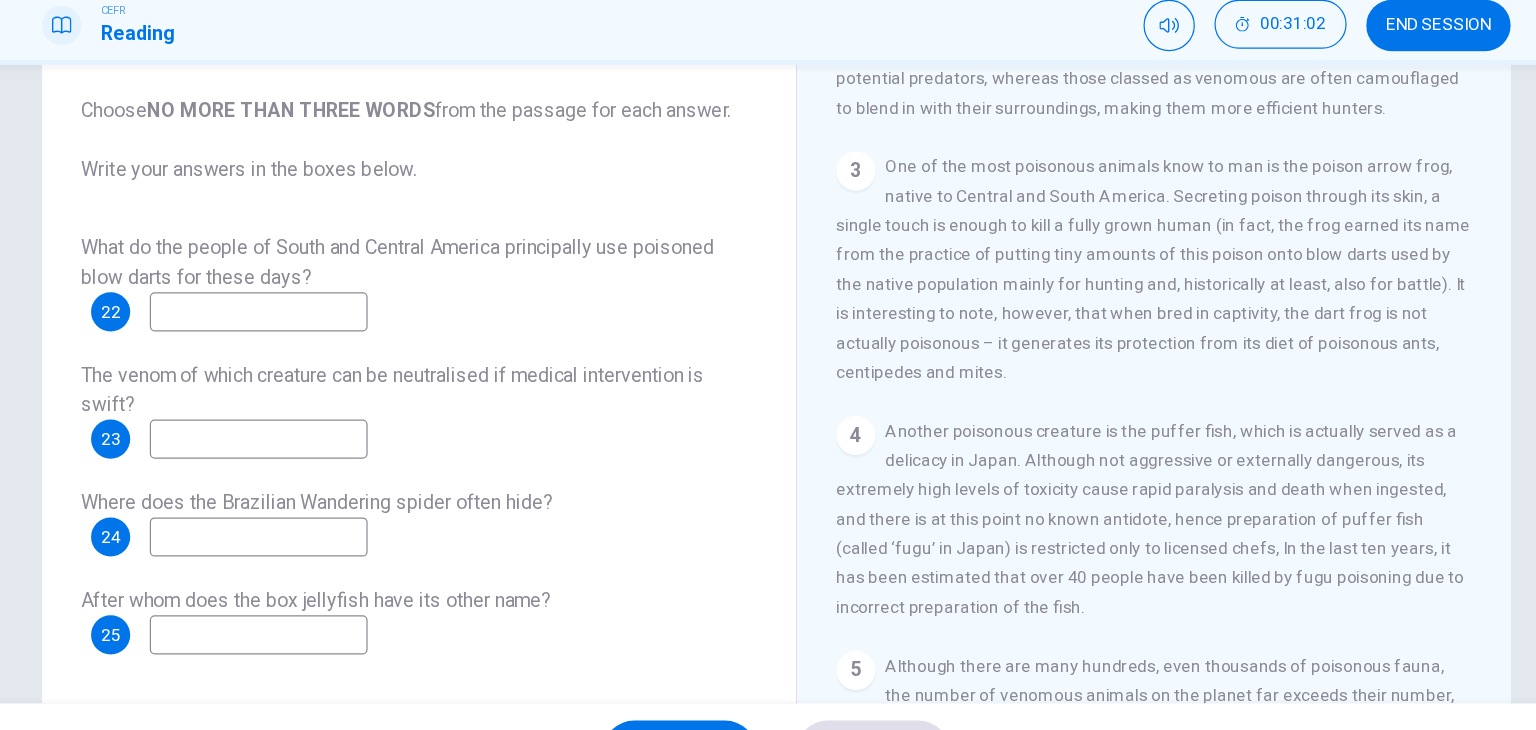 click at bounding box center [345, 330] 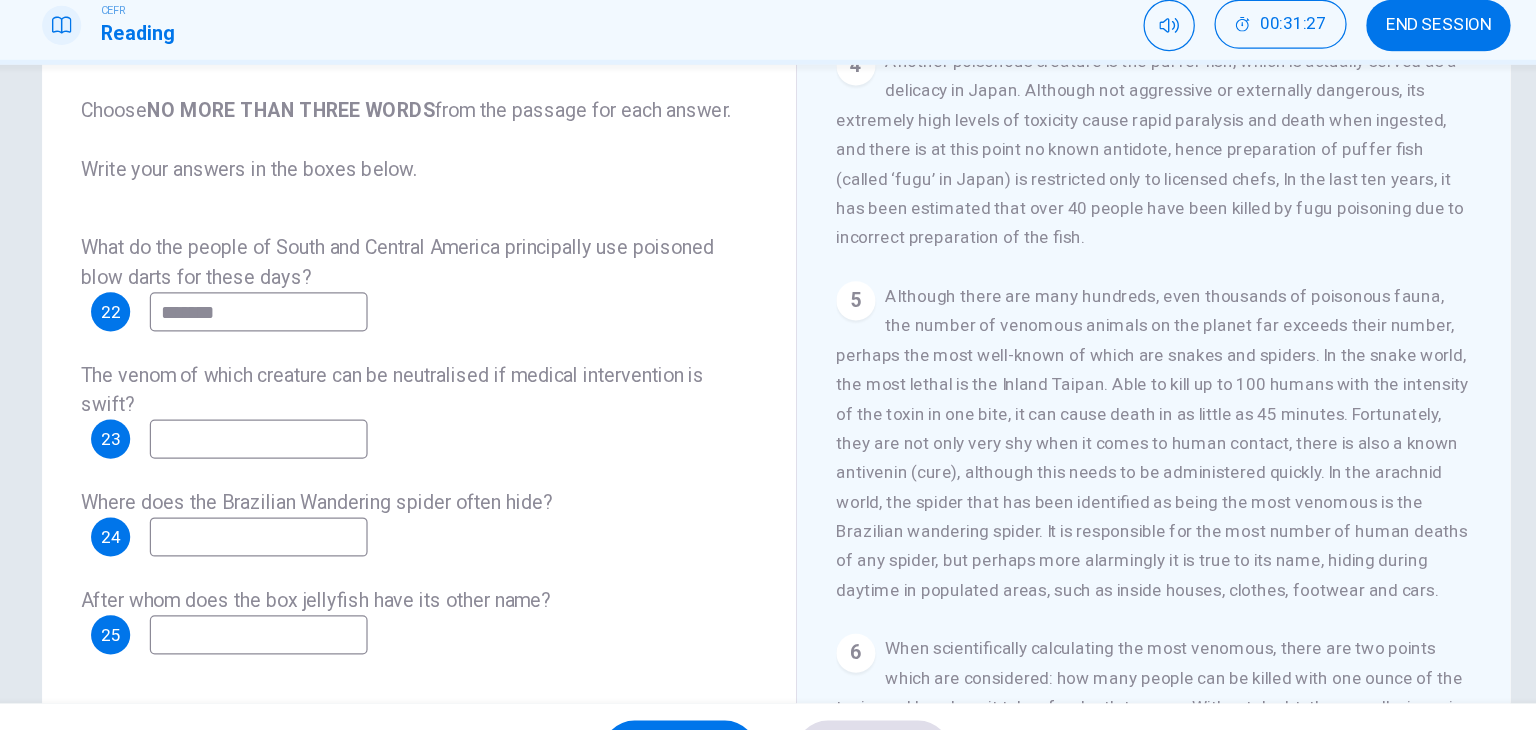 scroll, scrollTop: 1029, scrollLeft: 0, axis: vertical 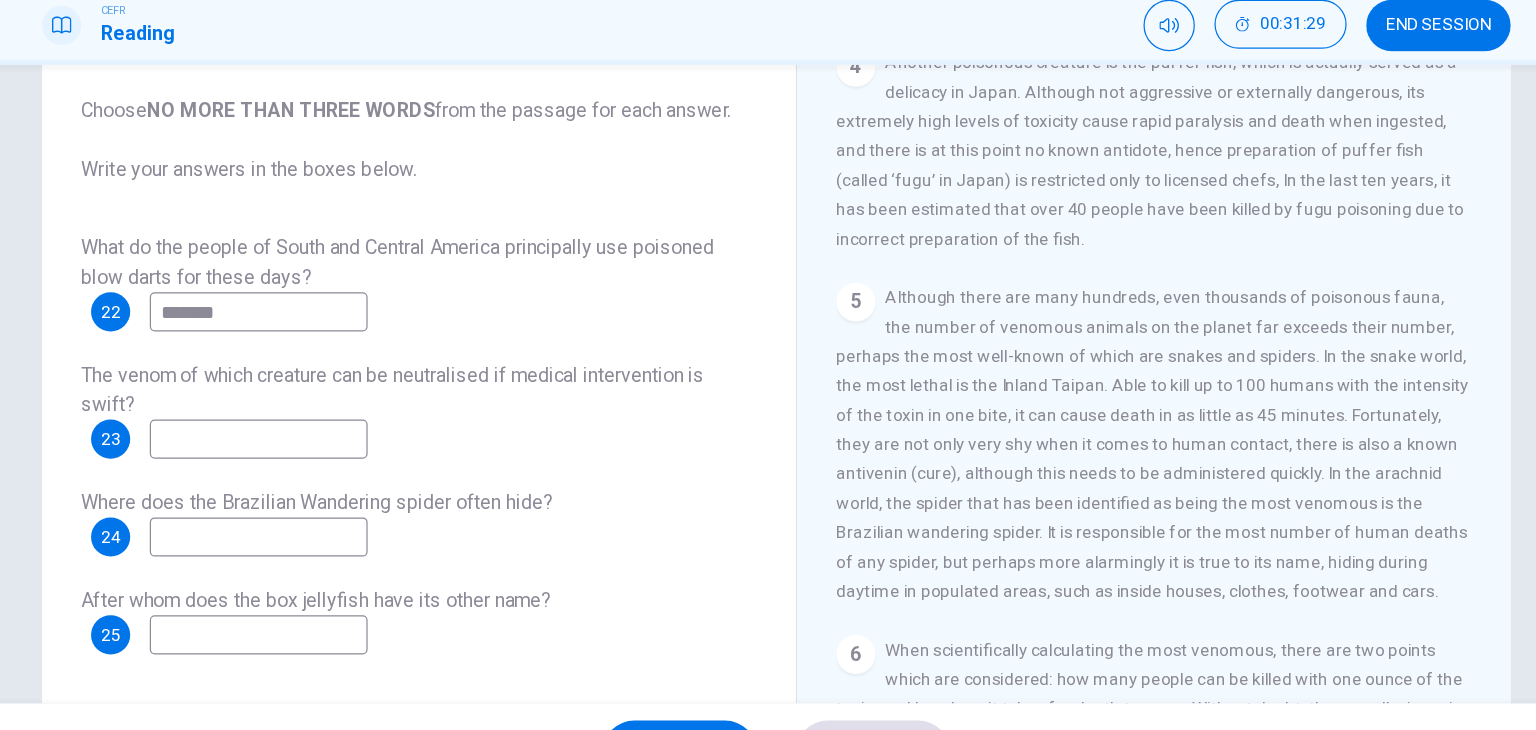 type on "*******" 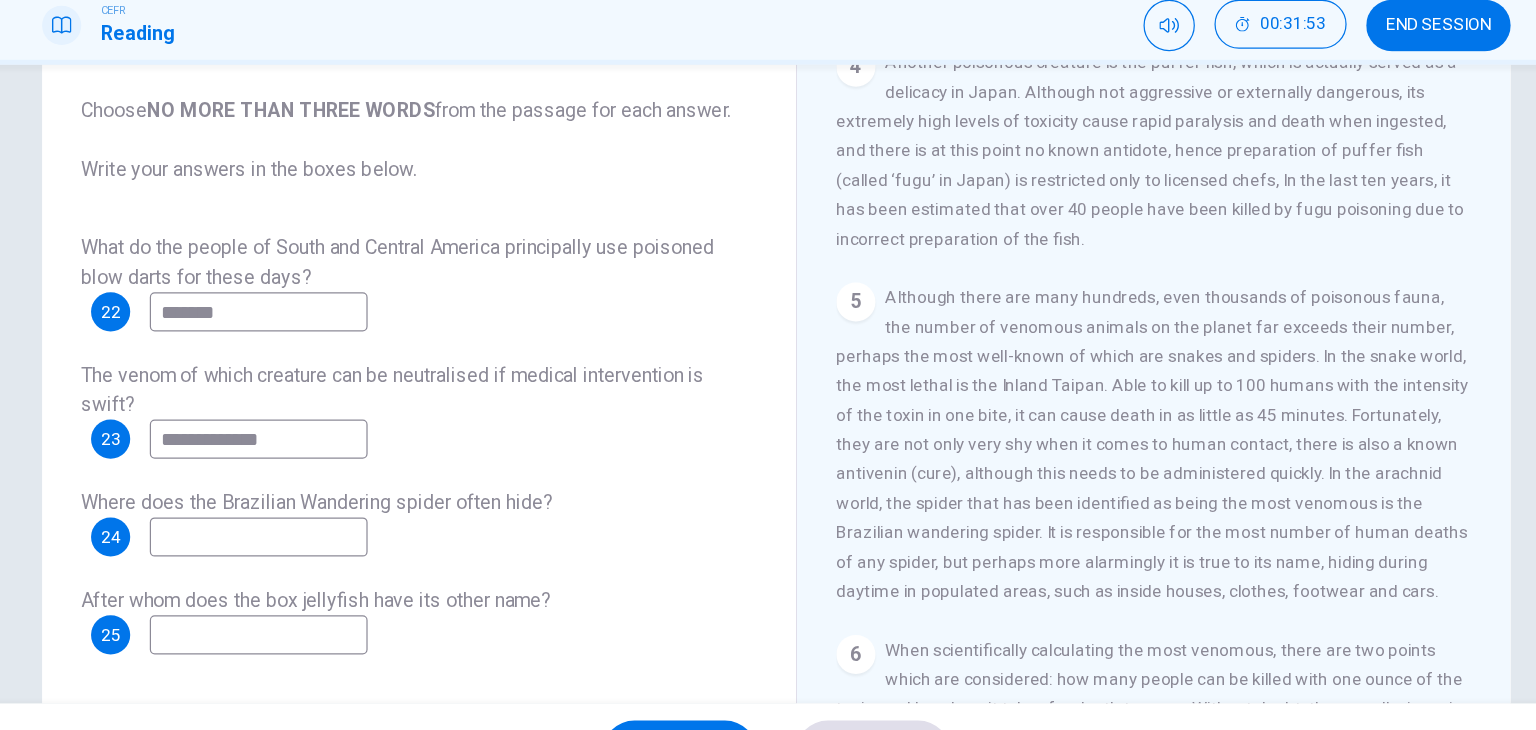 type on "**********" 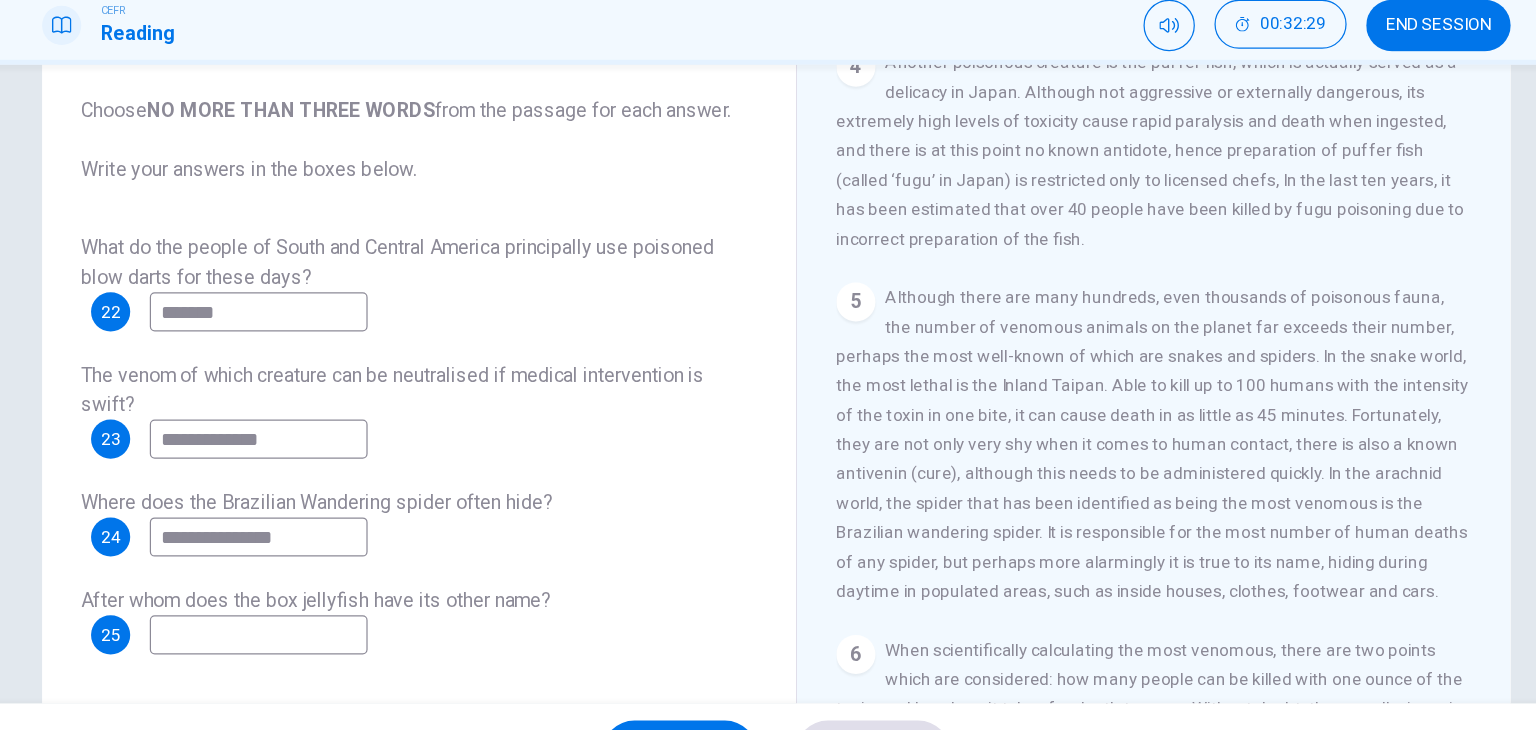 type on "**********" 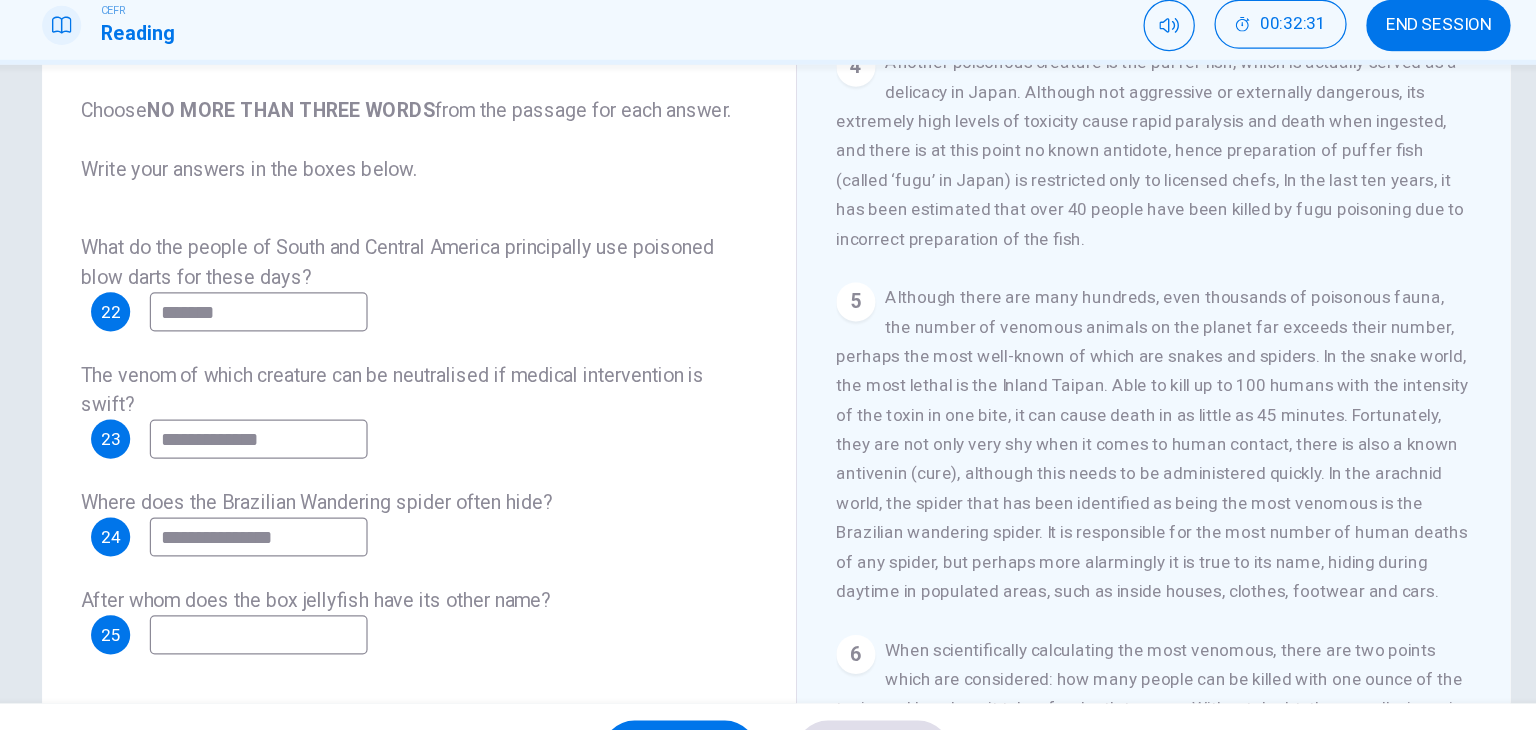 scroll, scrollTop: 253, scrollLeft: 0, axis: vertical 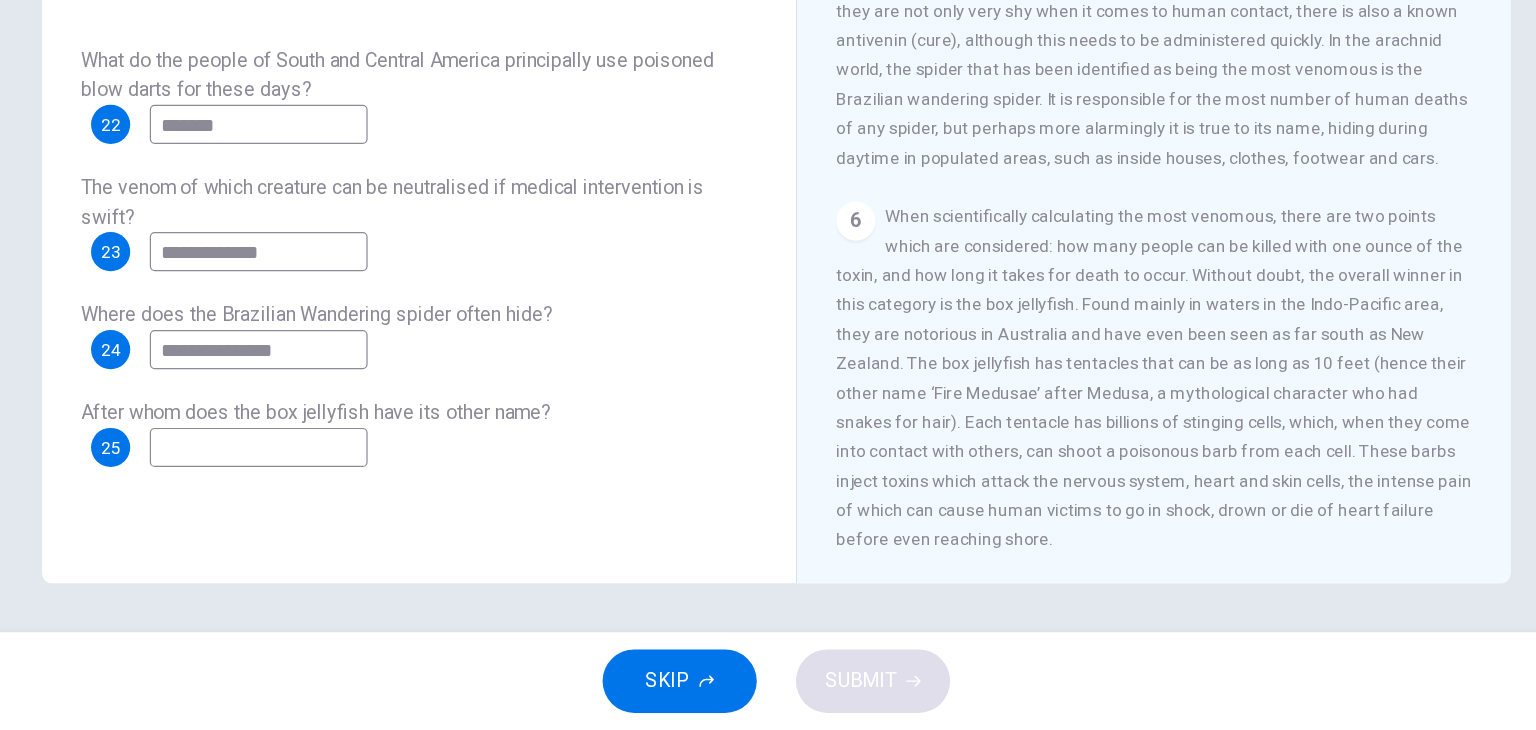 click at bounding box center [345, 499] 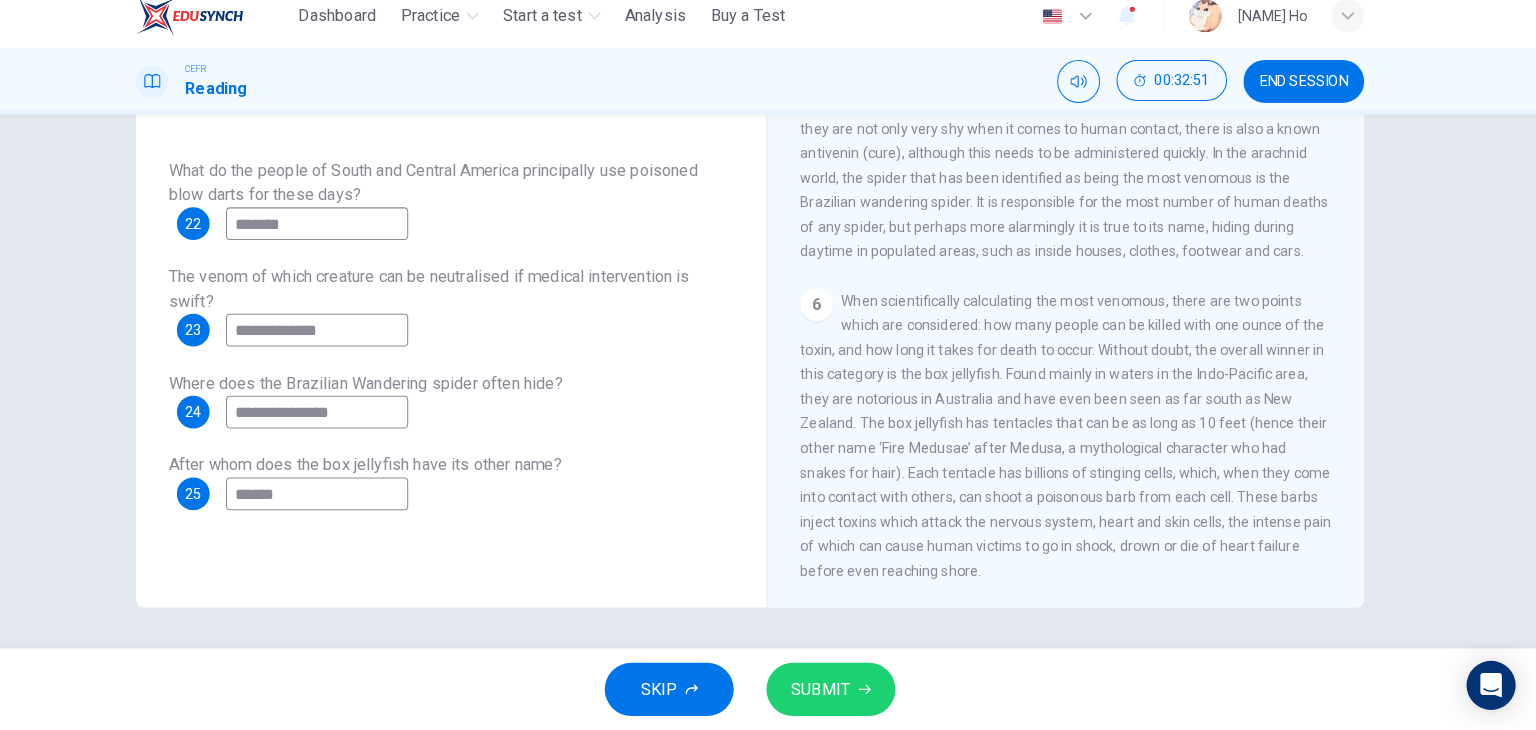 scroll, scrollTop: 0, scrollLeft: 0, axis: both 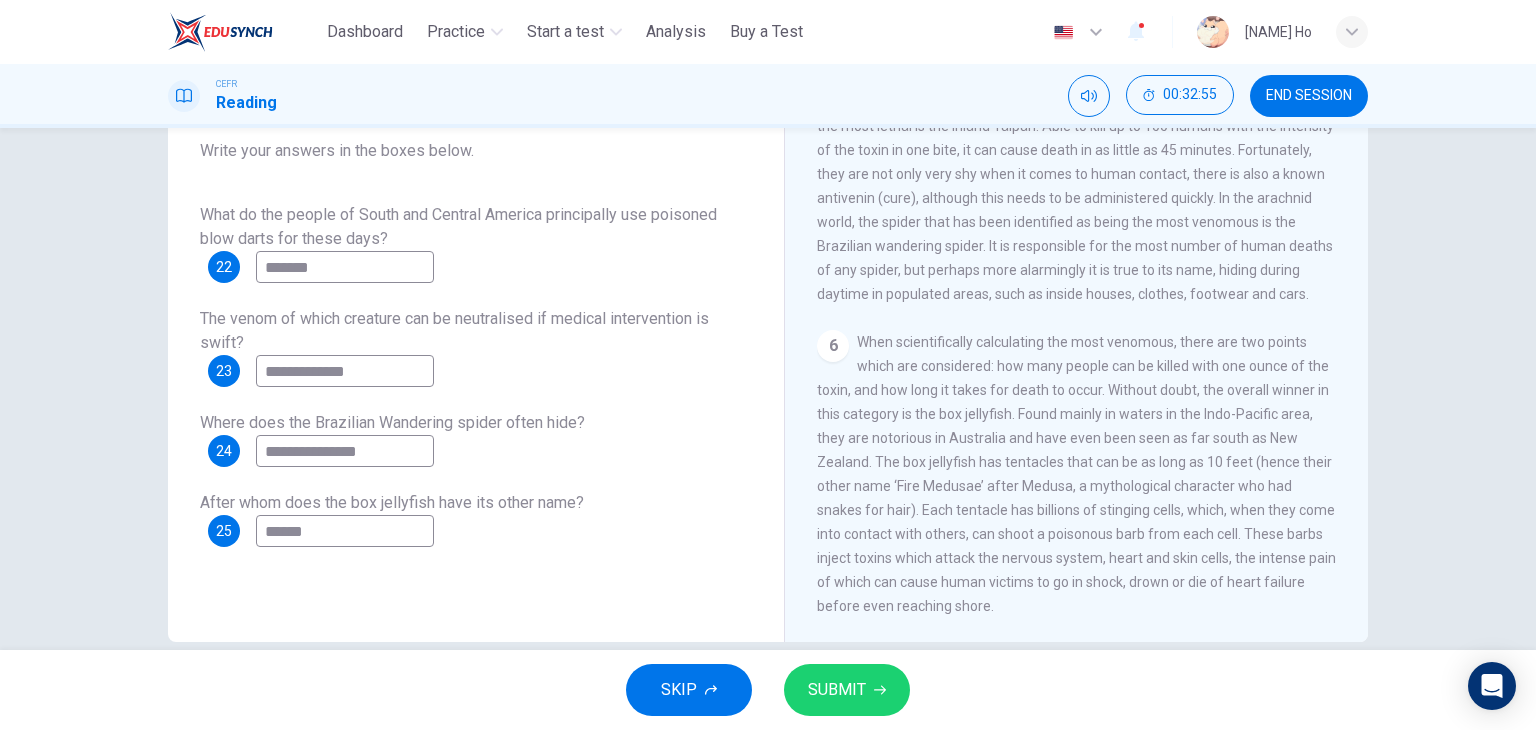 type on "******" 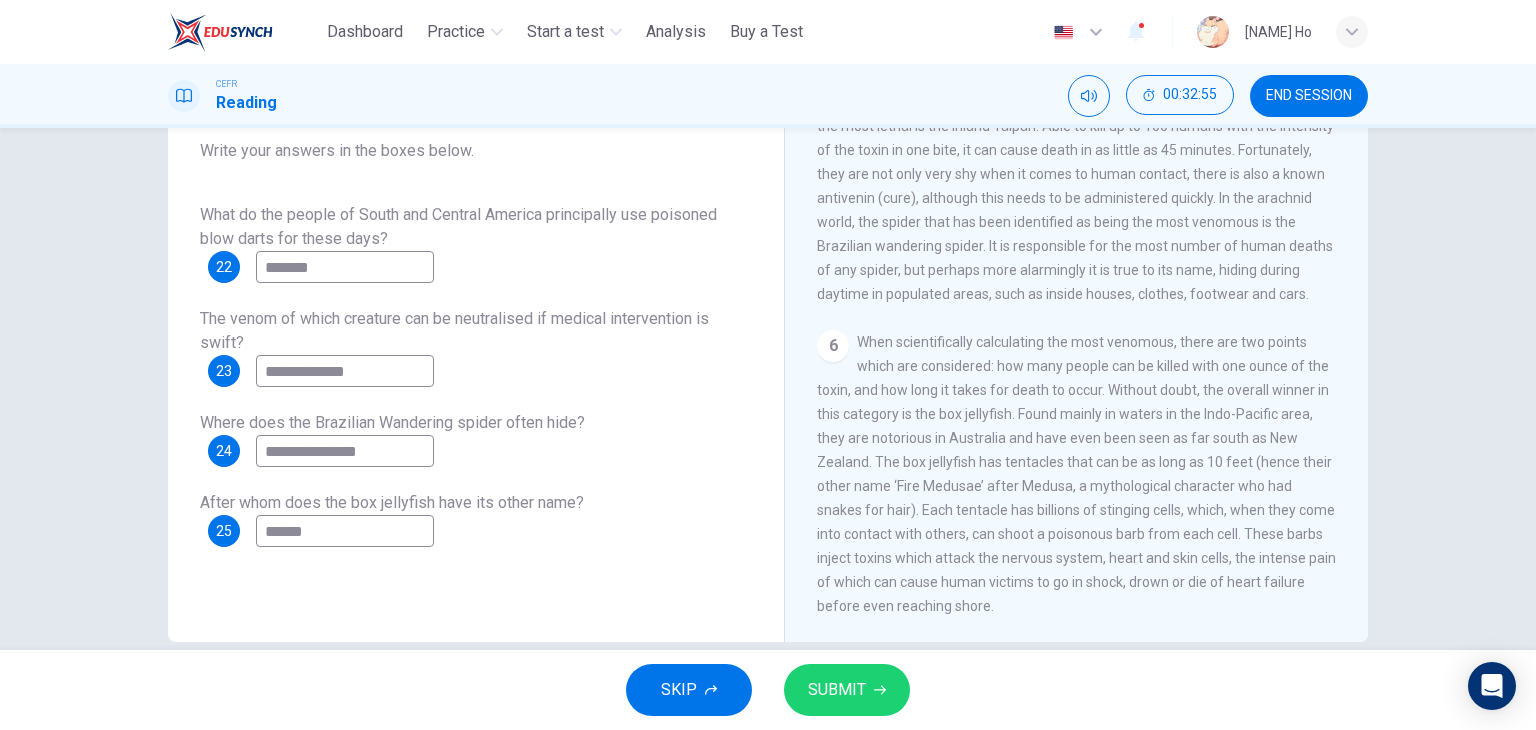 click on "SUBMIT" at bounding box center [837, 690] 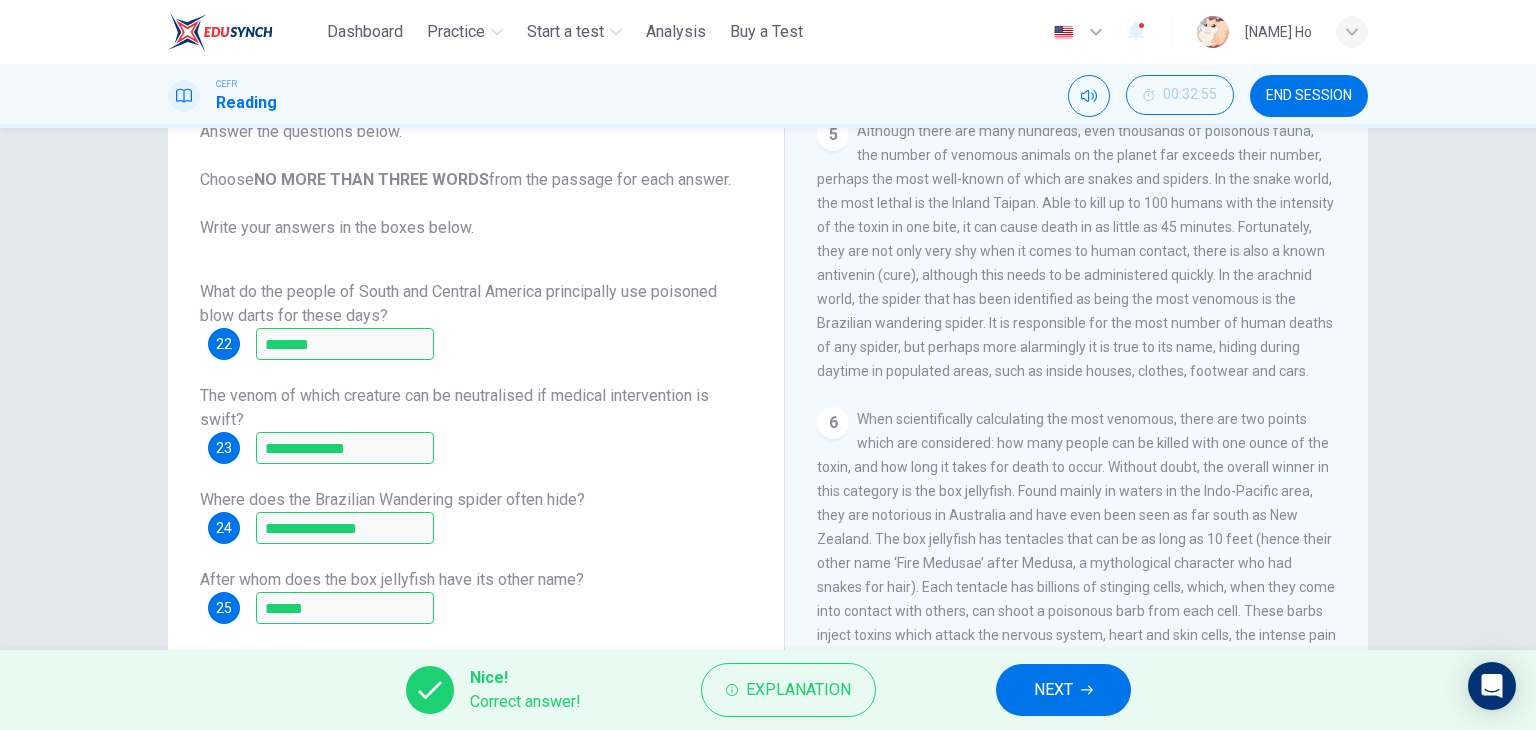 scroll, scrollTop: 145, scrollLeft: 0, axis: vertical 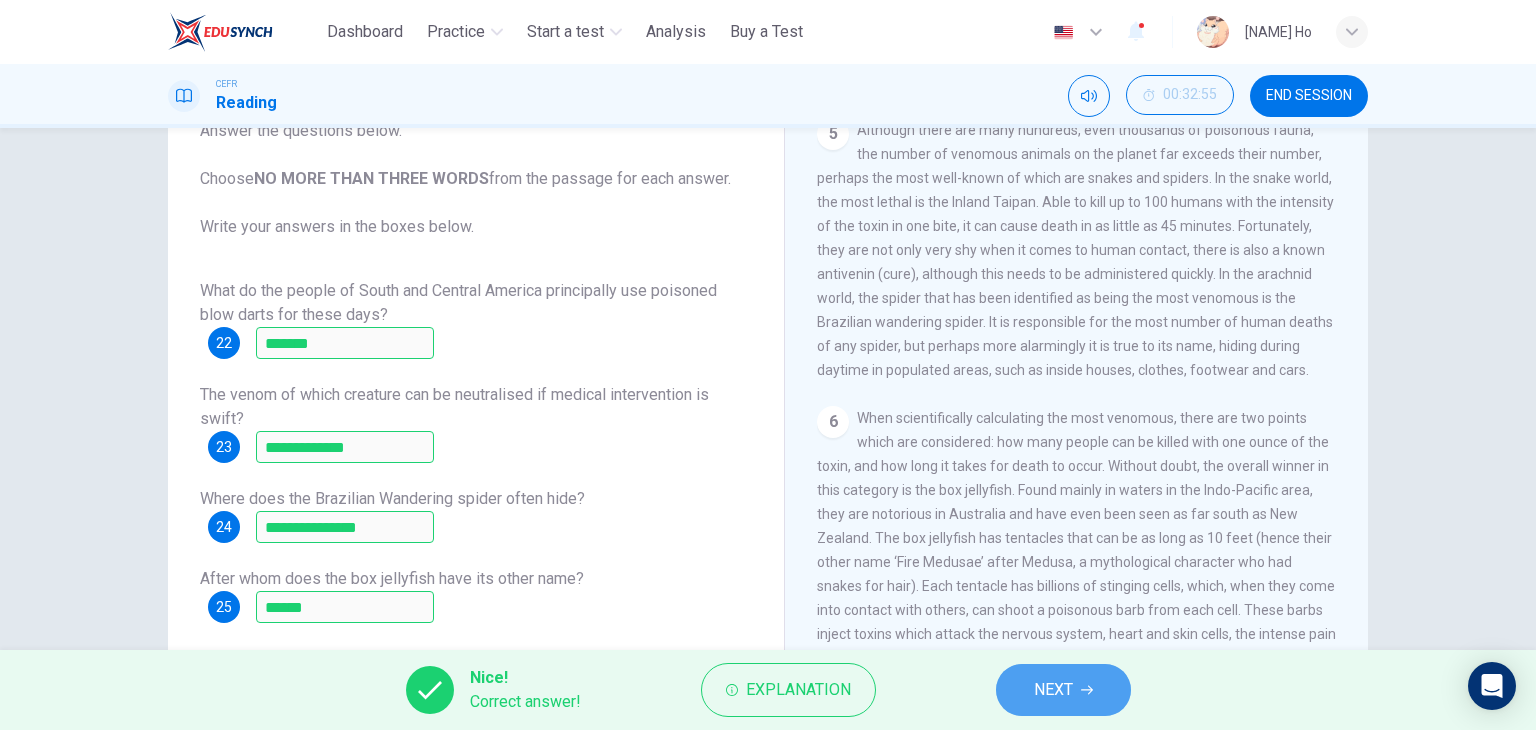 click on "NEXT" at bounding box center [1053, 690] 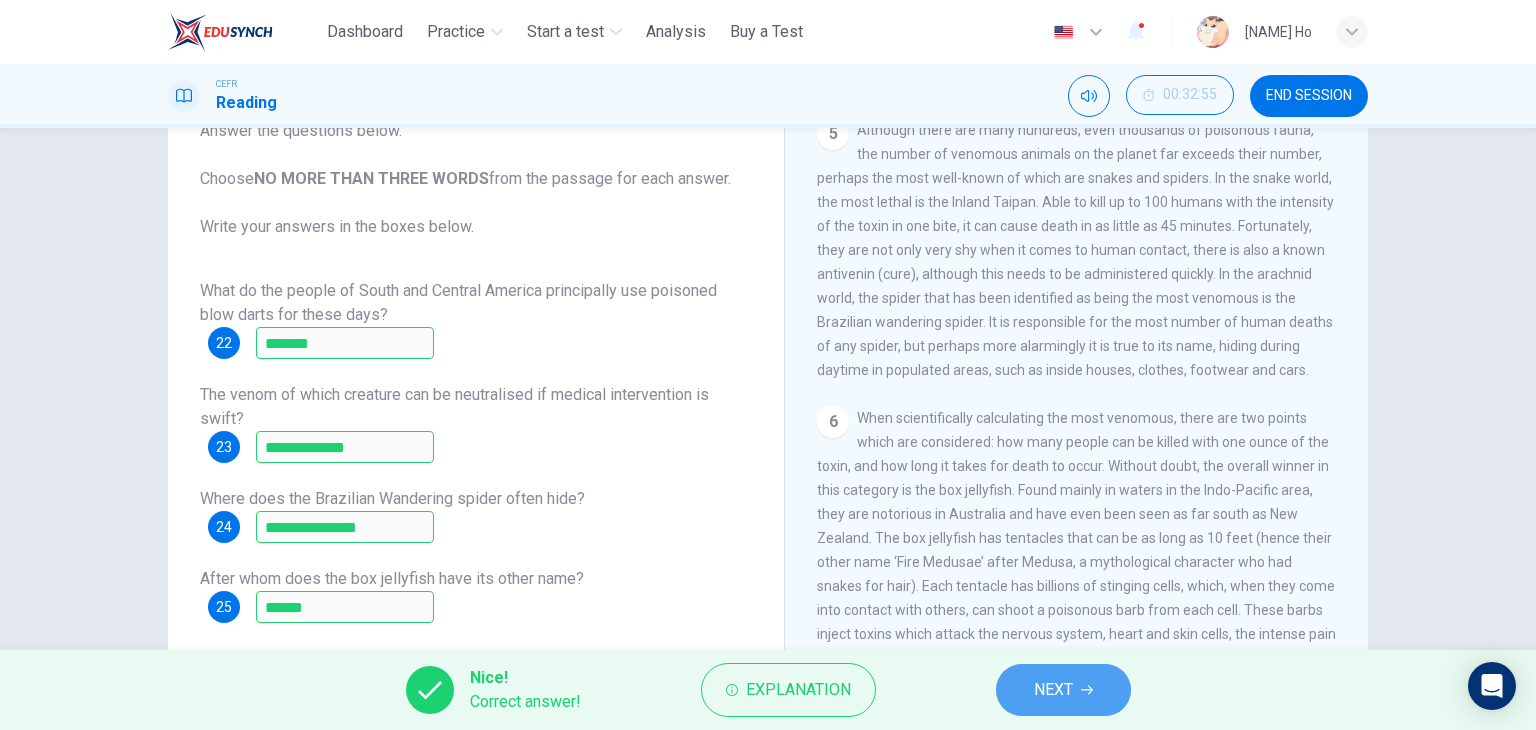 scroll, scrollTop: 0, scrollLeft: 0, axis: both 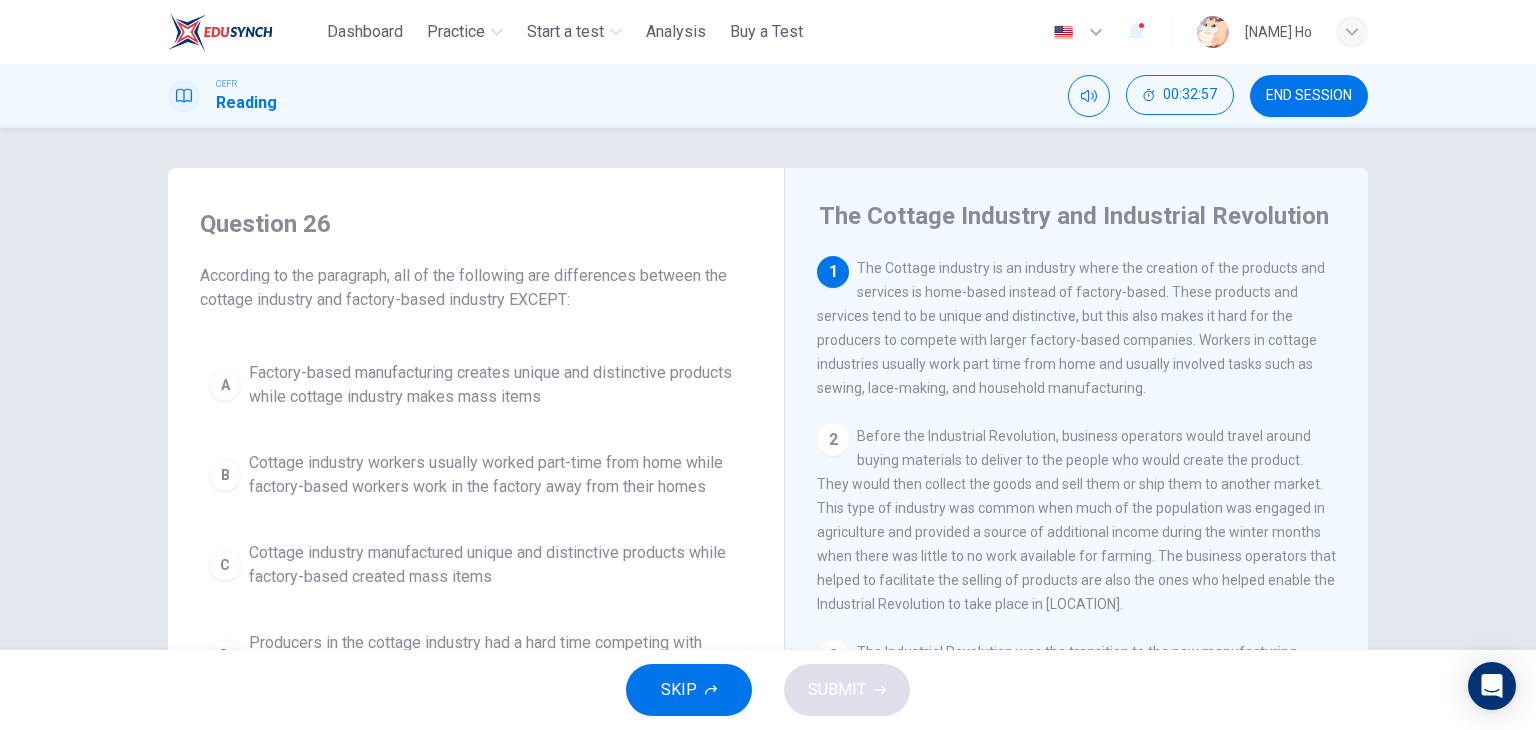 drag, startPoint x: 549, startPoint y: 216, endPoint x: 953, endPoint y: 415, distance: 450.35208 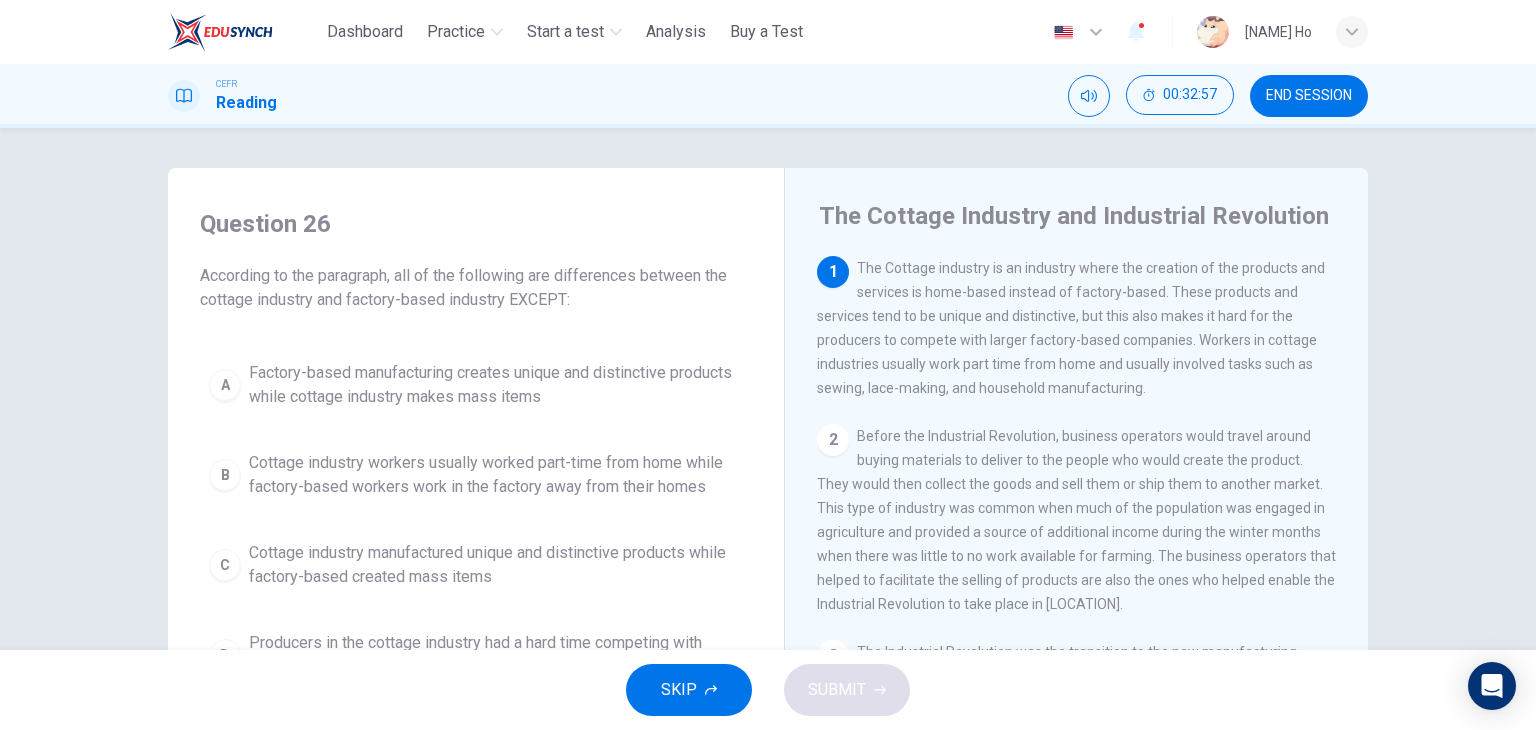 click on "Cloth or fabric" at bounding box center [768, 515] 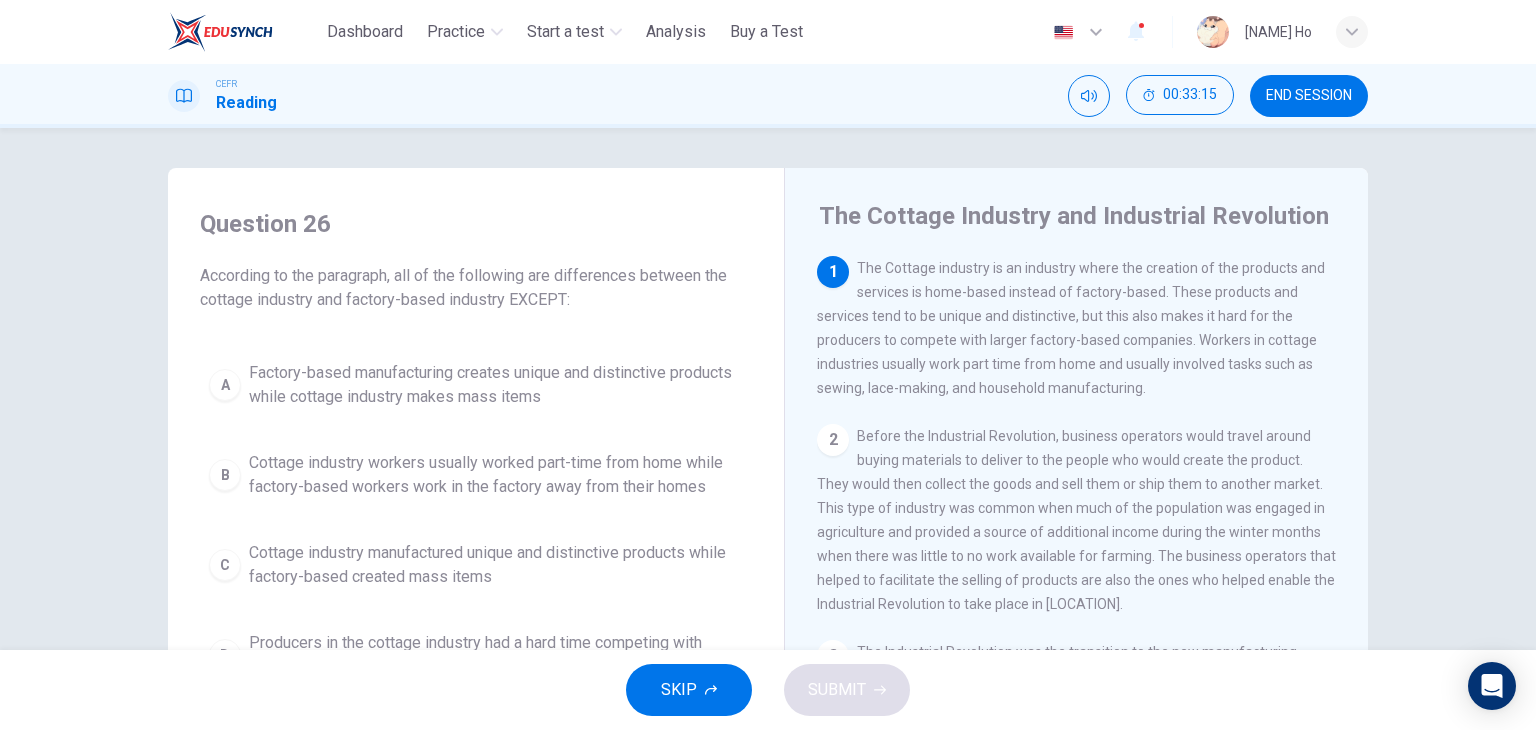 click on "Question 26" at bounding box center [476, 224] 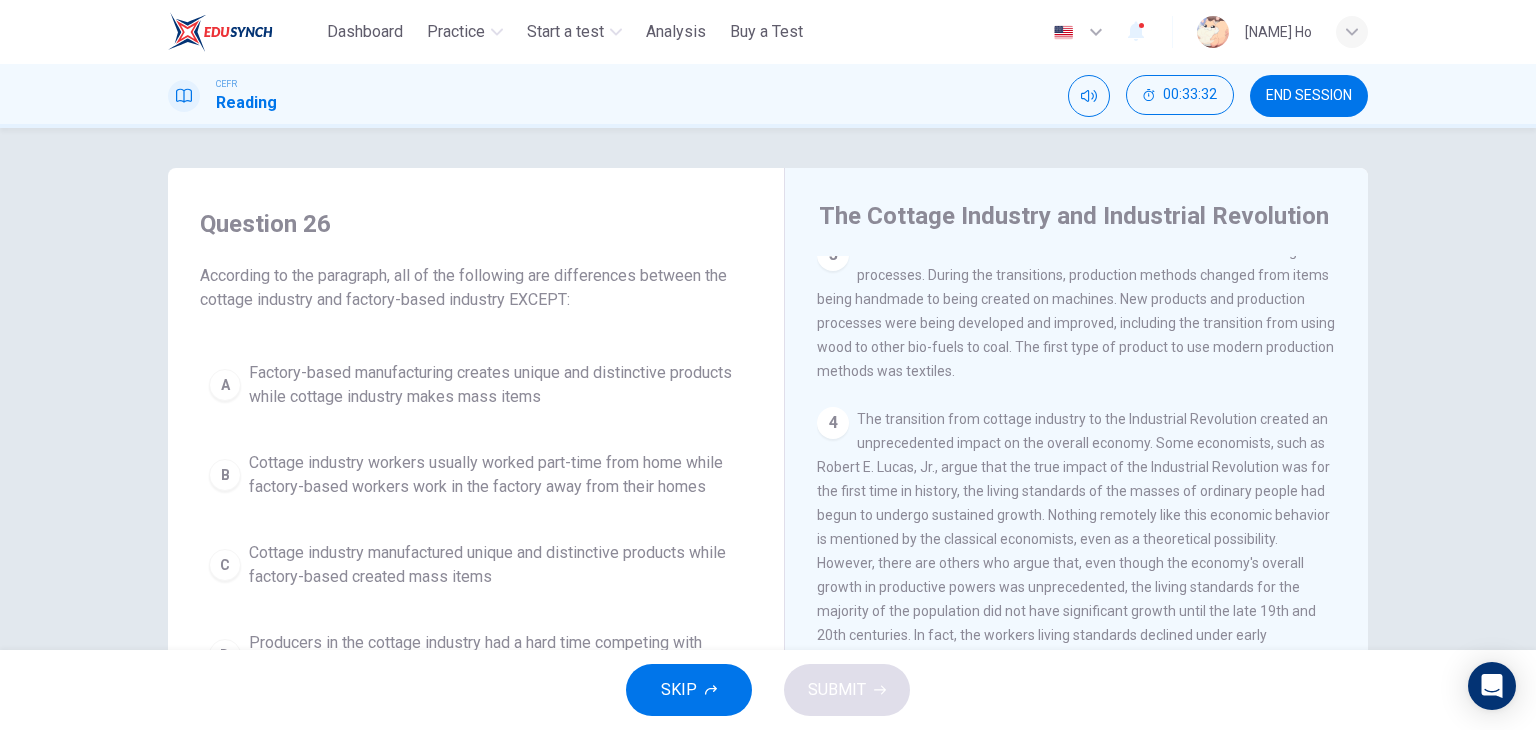scroll, scrollTop: 430, scrollLeft: 0, axis: vertical 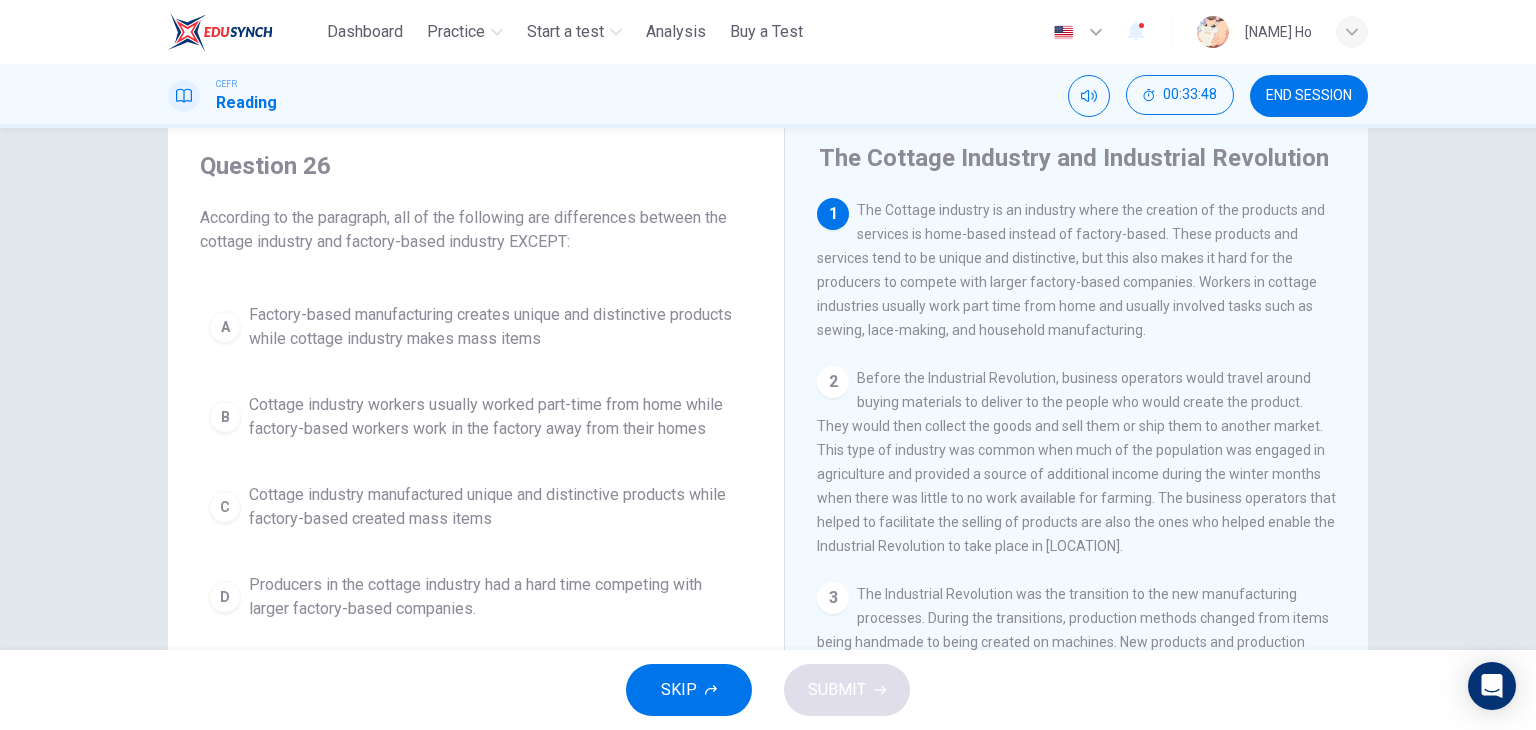 click on "Question 26" at bounding box center [476, 166] 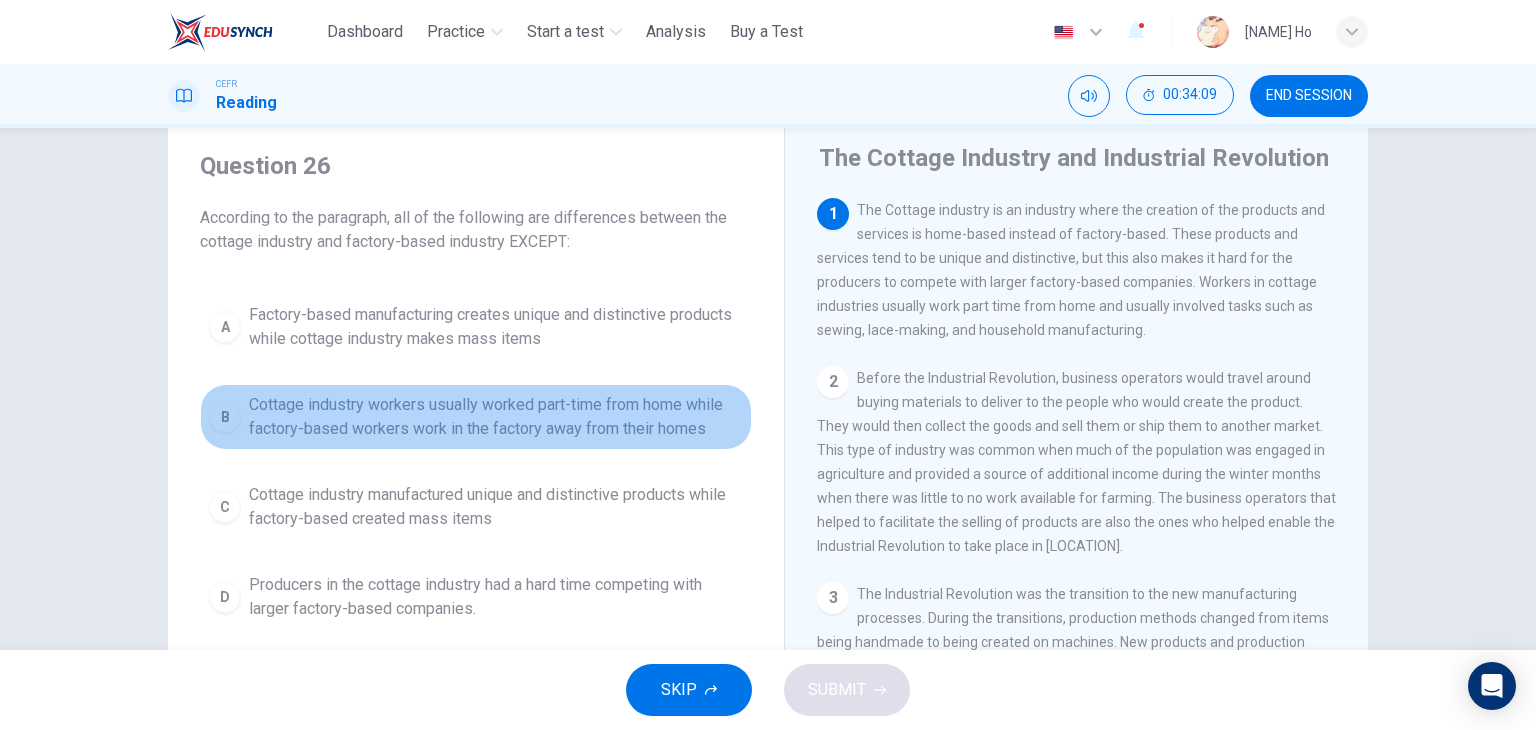 click on "Cottage industry workers usually worked part-time from home while factory-based workers work in the factory away from their homes" at bounding box center [496, 417] 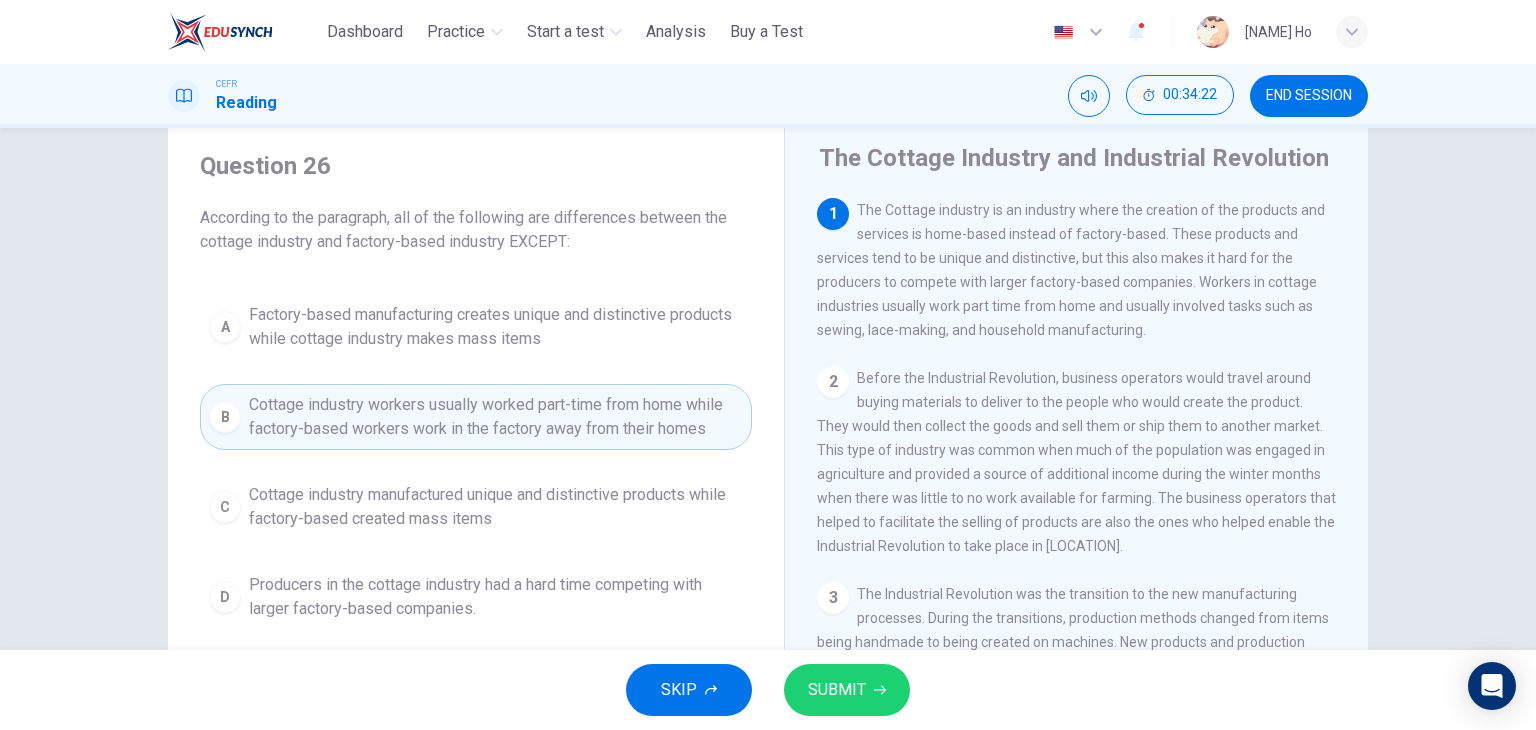 click on "Question 26" at bounding box center (476, 166) 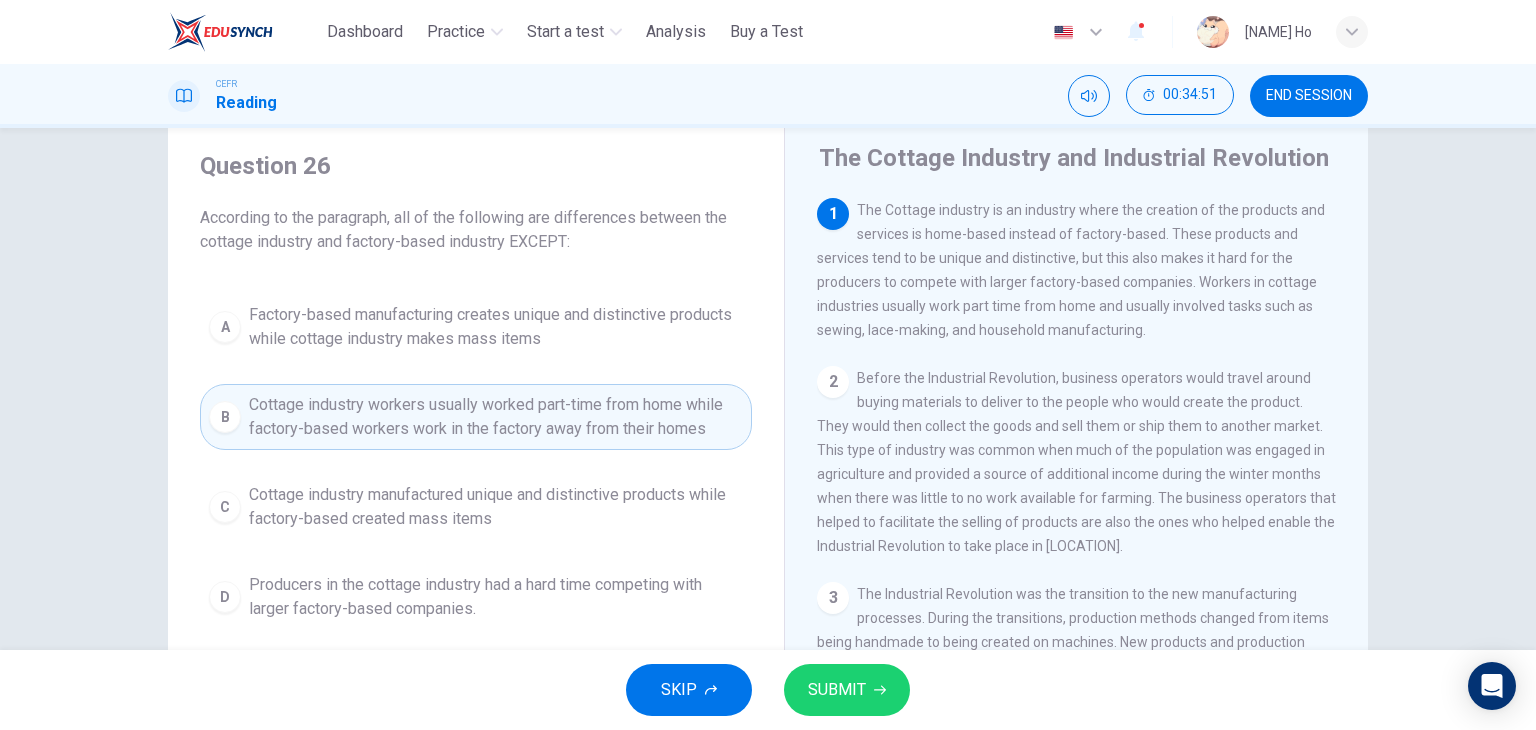 drag, startPoint x: 683, startPoint y: 164, endPoint x: 1144, endPoint y: 436, distance: 535.2616 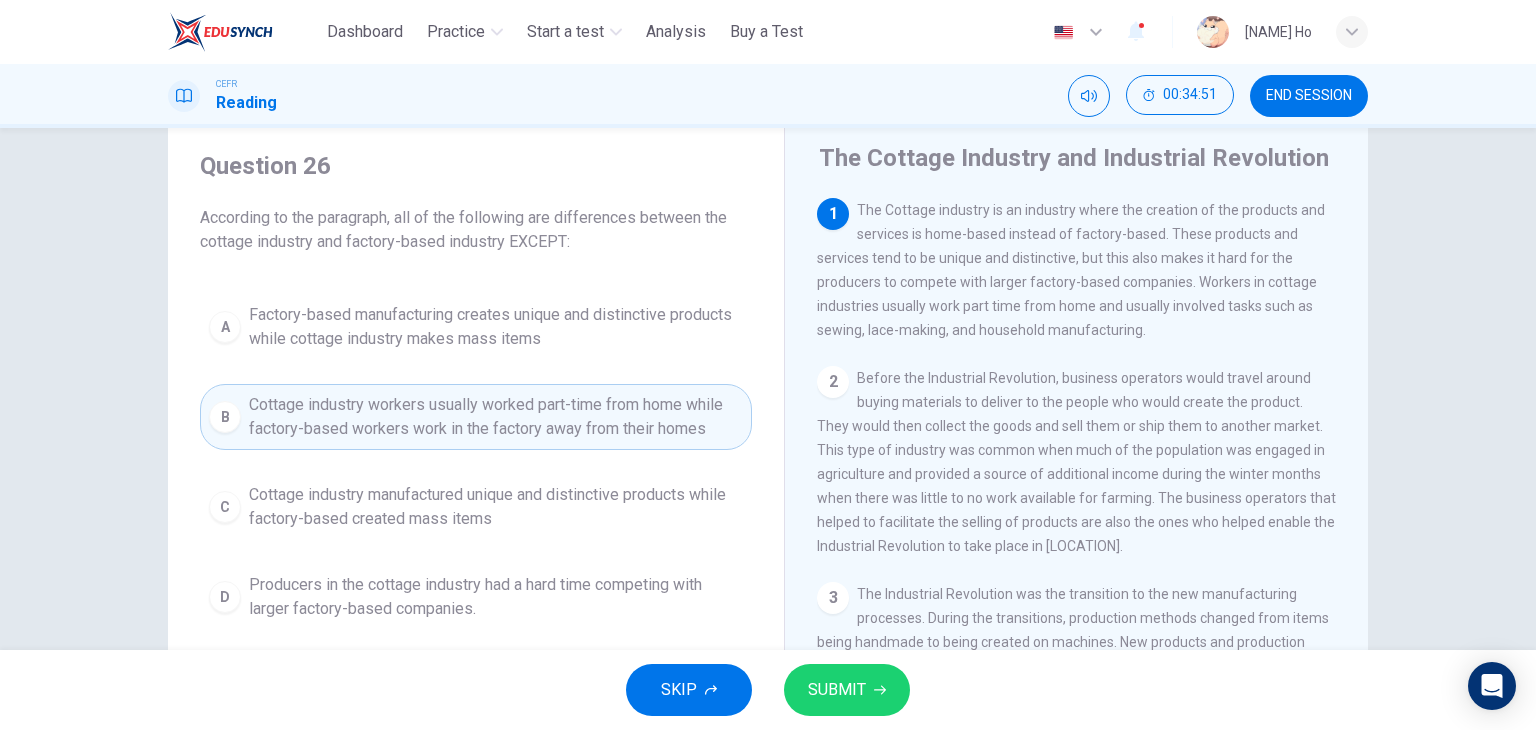 click on "Cloth or fabric" at bounding box center (768, 457) 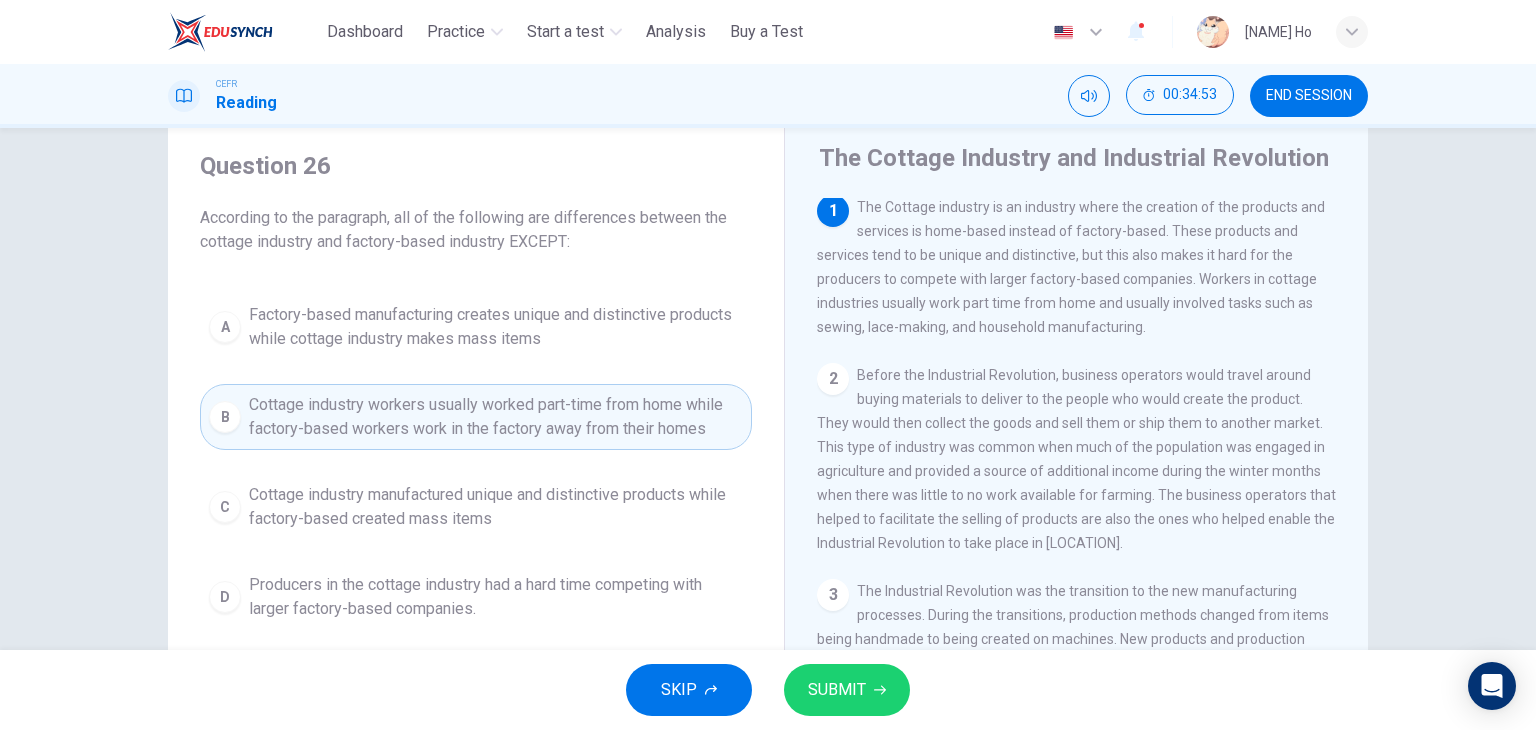 scroll, scrollTop: 0, scrollLeft: 0, axis: both 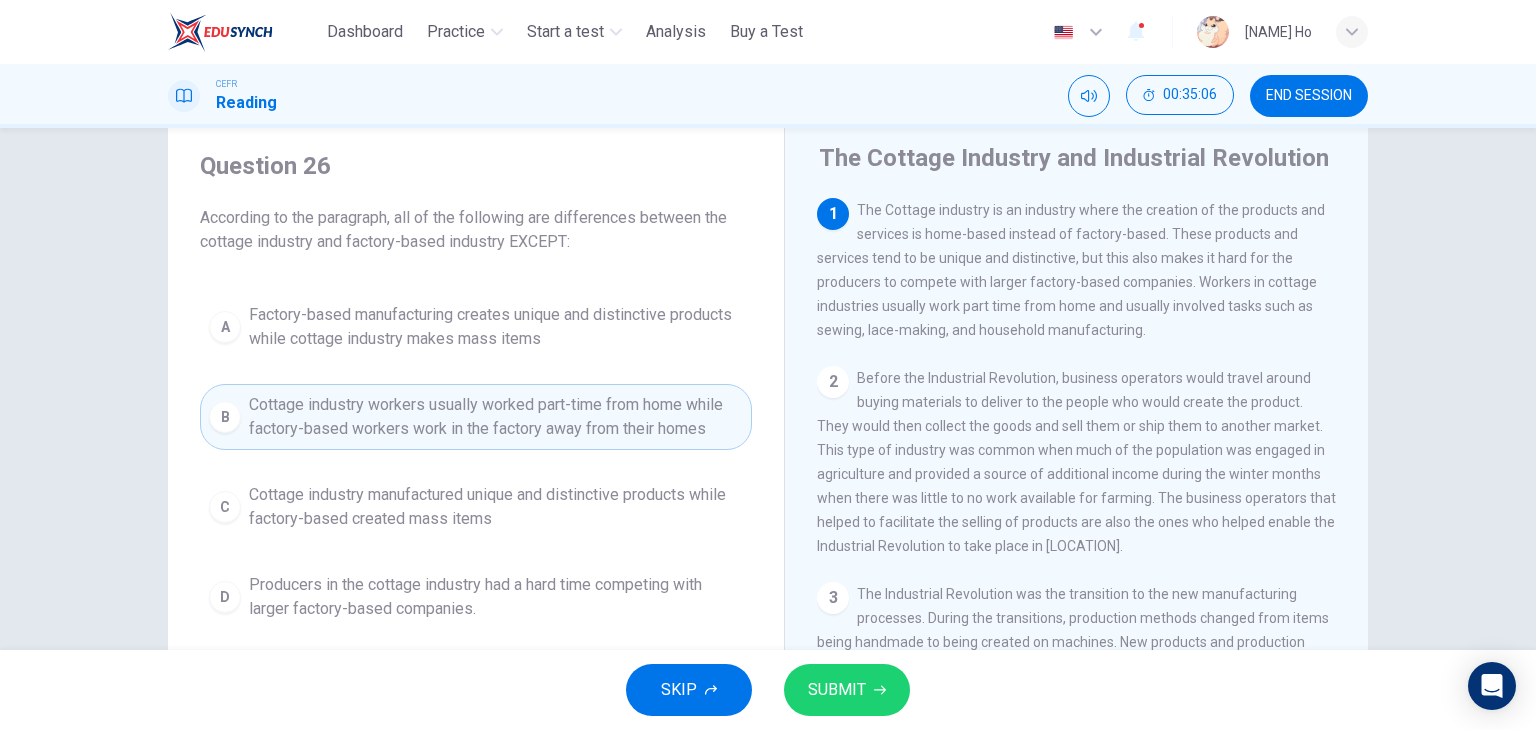 click on "According to the paragraph, all of the following are differences between the cottage industry and factory-based industry EXCEPT:" at bounding box center (476, 230) 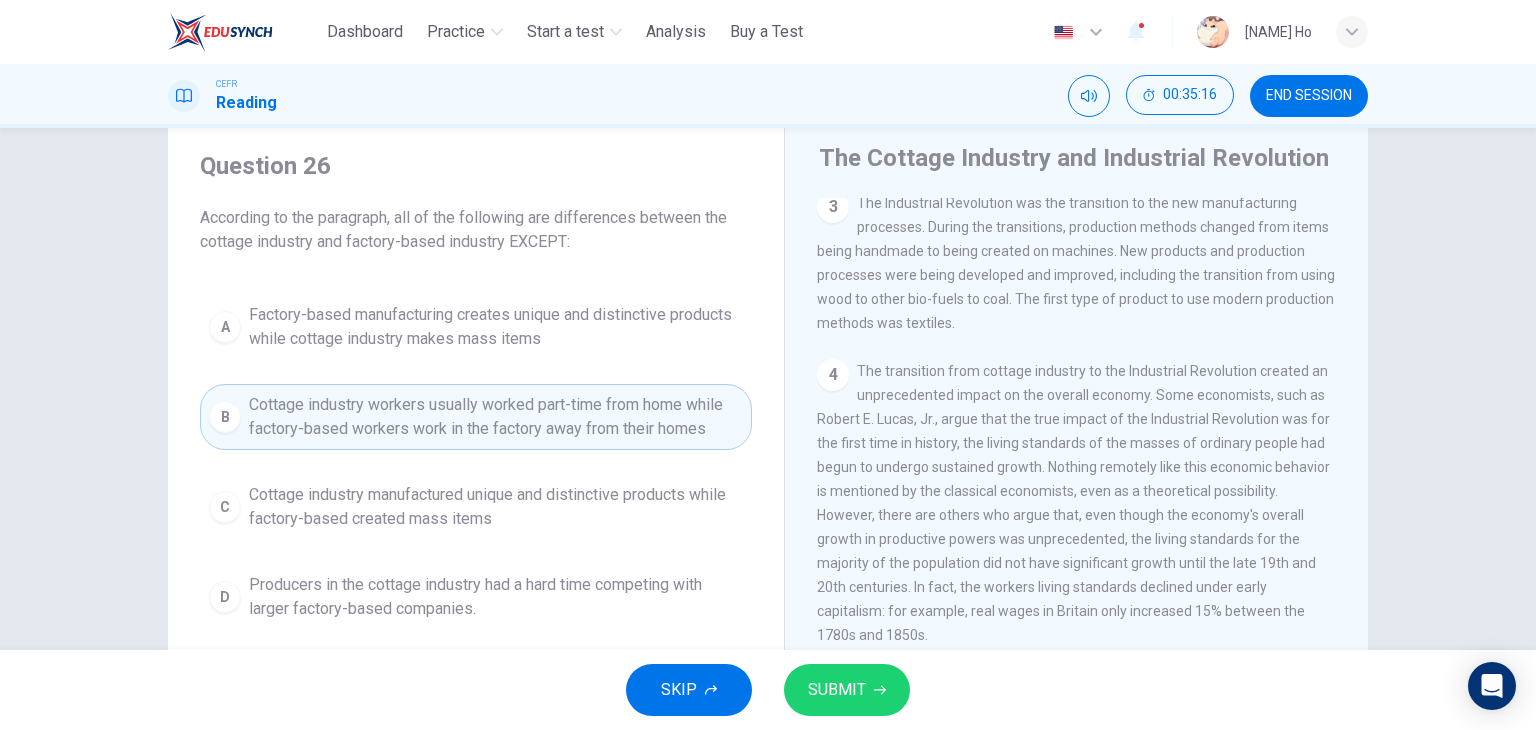 scroll, scrollTop: 392, scrollLeft: 0, axis: vertical 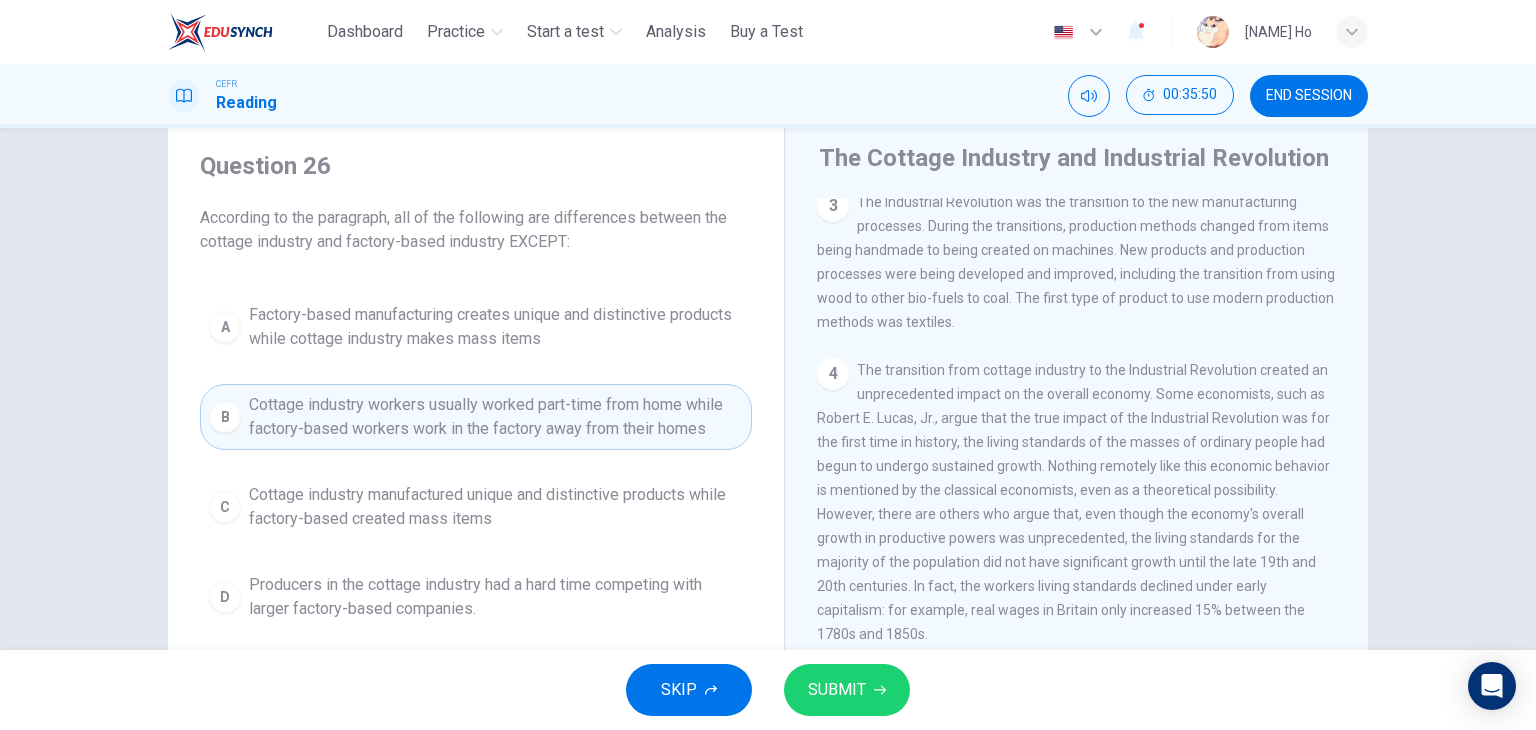 click on "Question 26 According to the paragraph, all of the following are differences between the cottage industry and factory-based industry EXCEPT:" at bounding box center (476, 202) 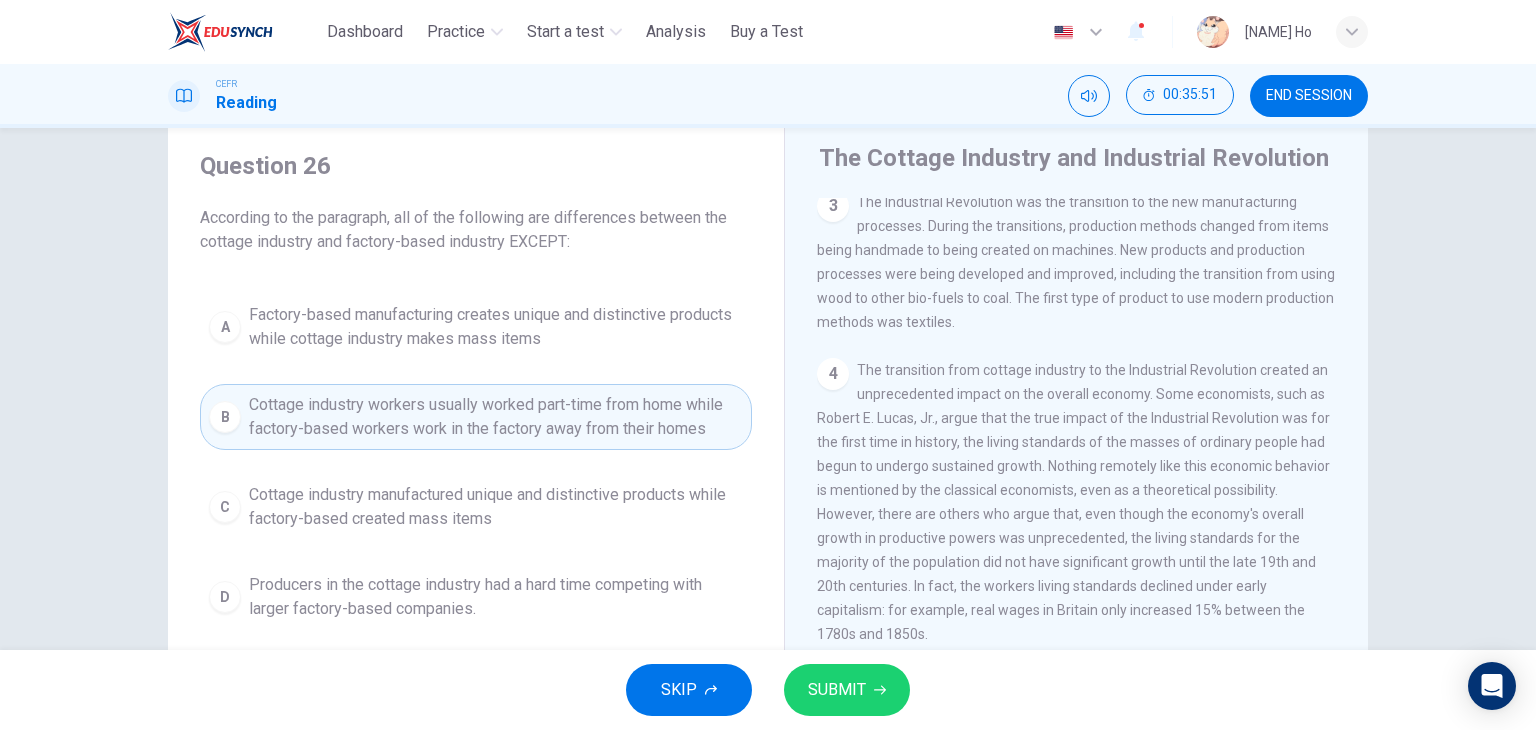 scroll, scrollTop: 430, scrollLeft: 0, axis: vertical 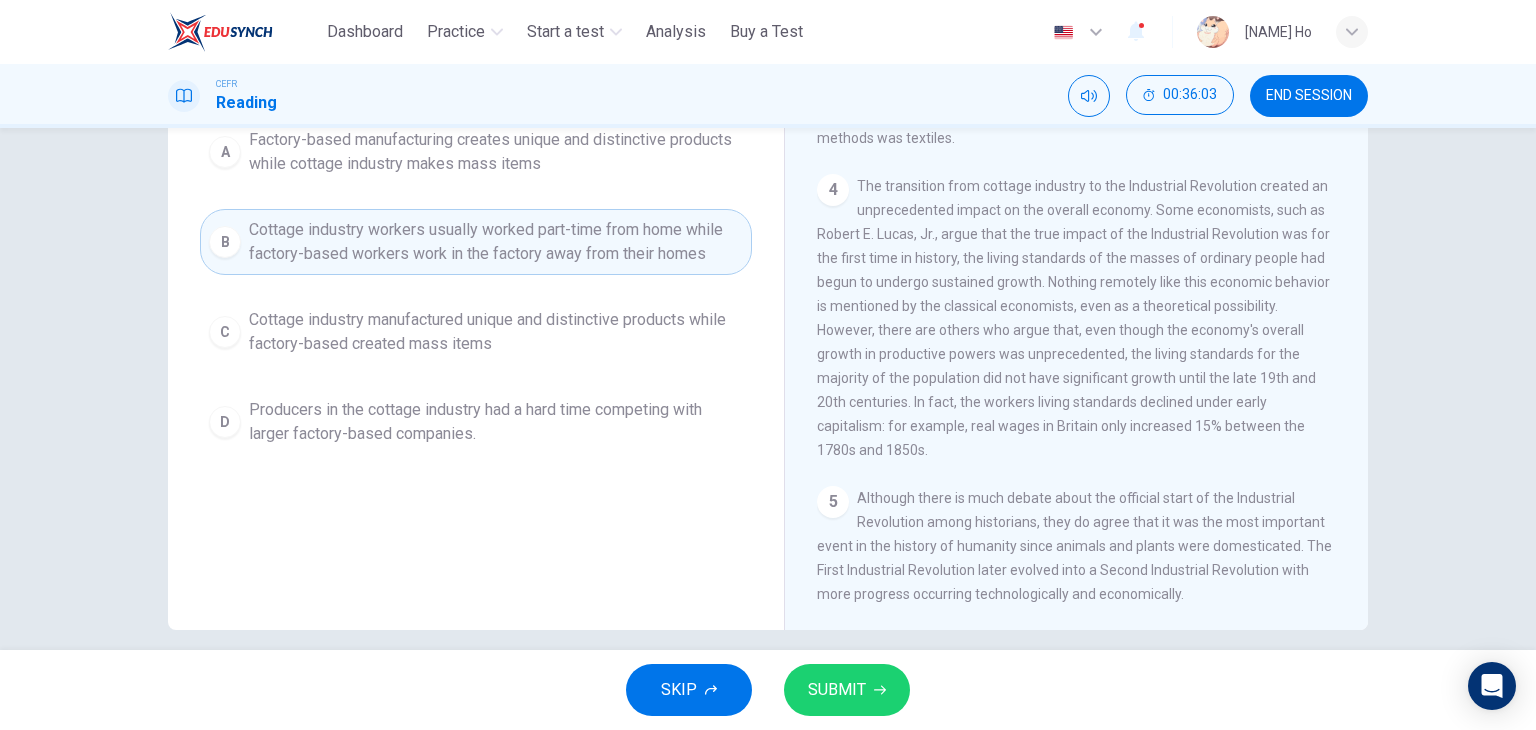 click on "Cloth or fabric" at bounding box center [768, 389] 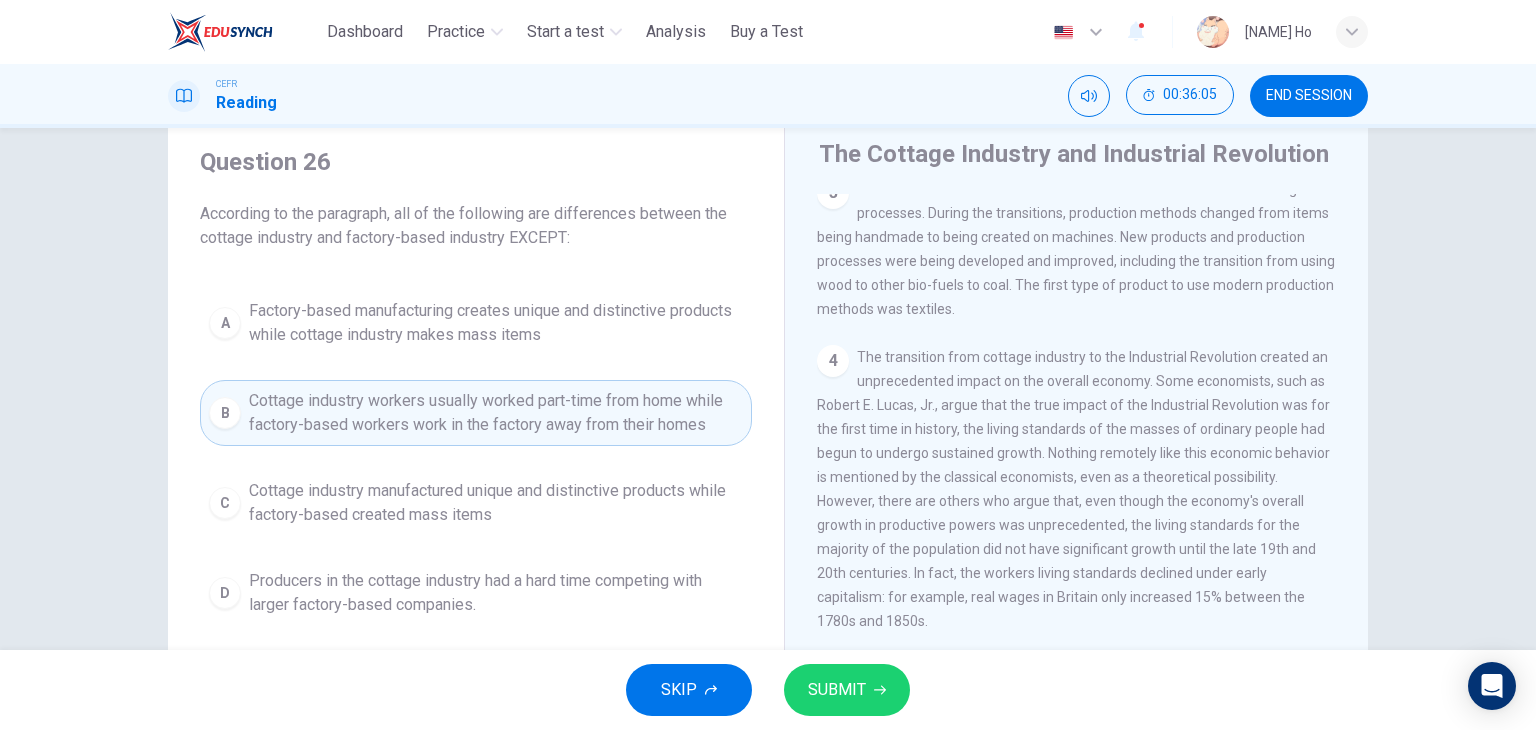 scroll, scrollTop: 64, scrollLeft: 0, axis: vertical 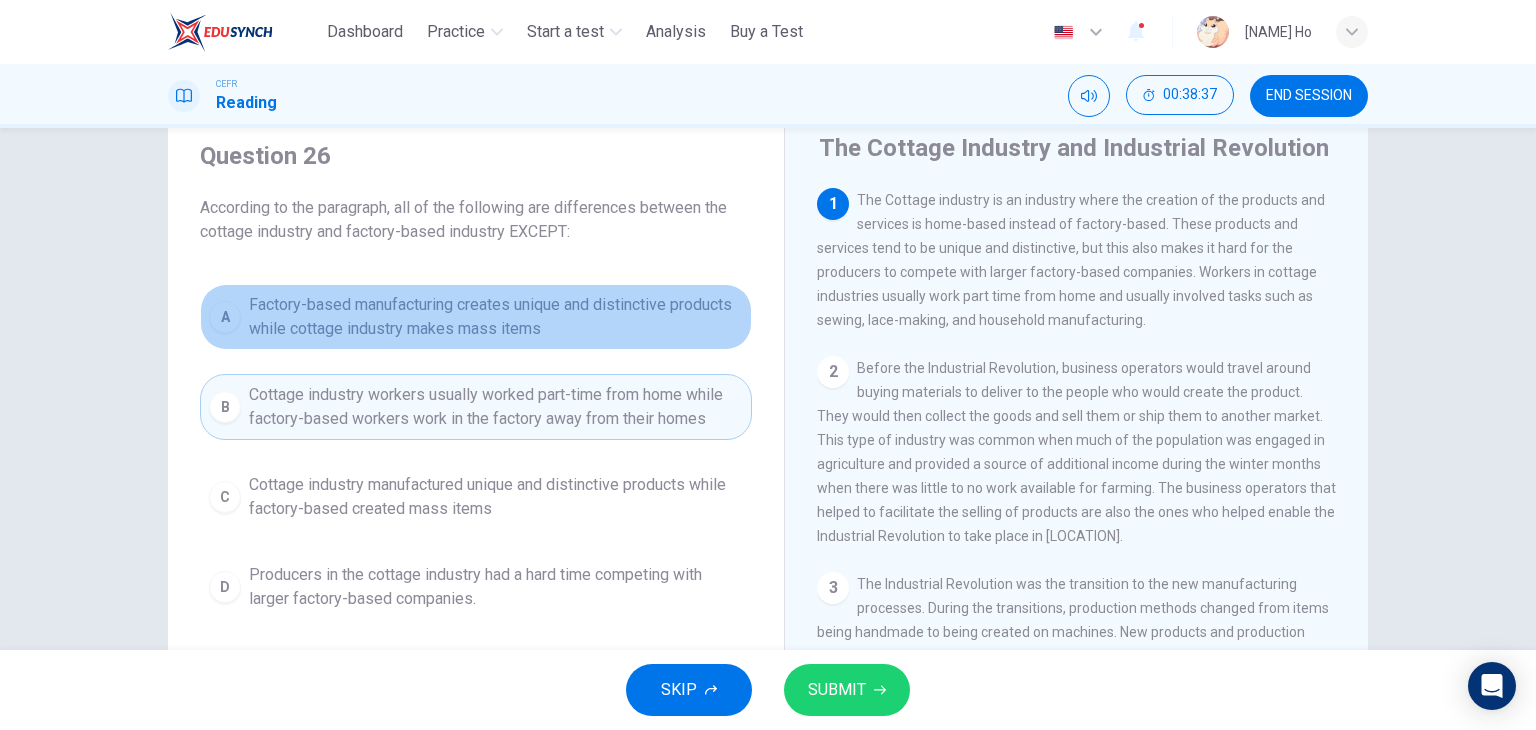 click on "Factory-based manufacturing creates unique and distinctive products while cottage industry makes mass items" at bounding box center (496, 317) 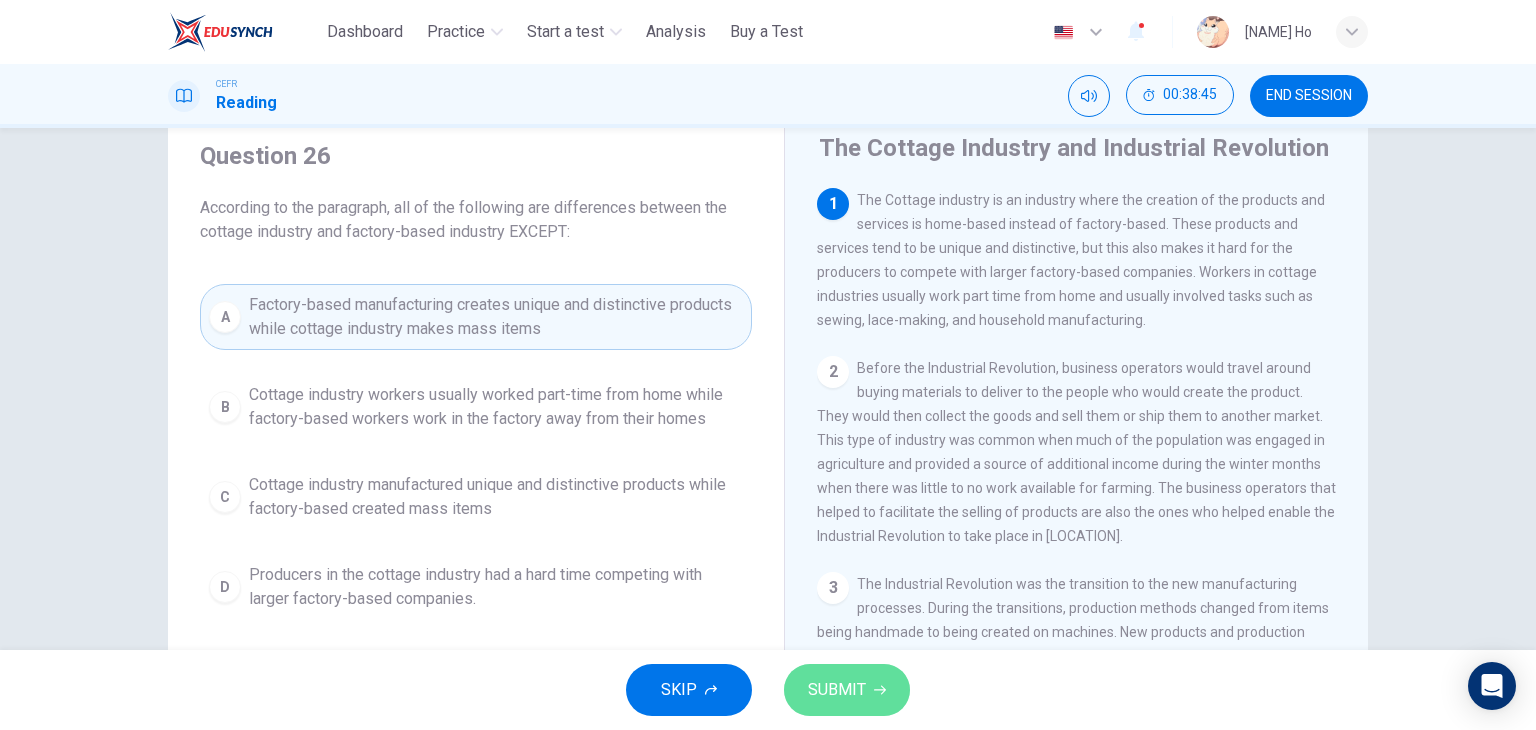 click on "SUBMIT" at bounding box center [837, 690] 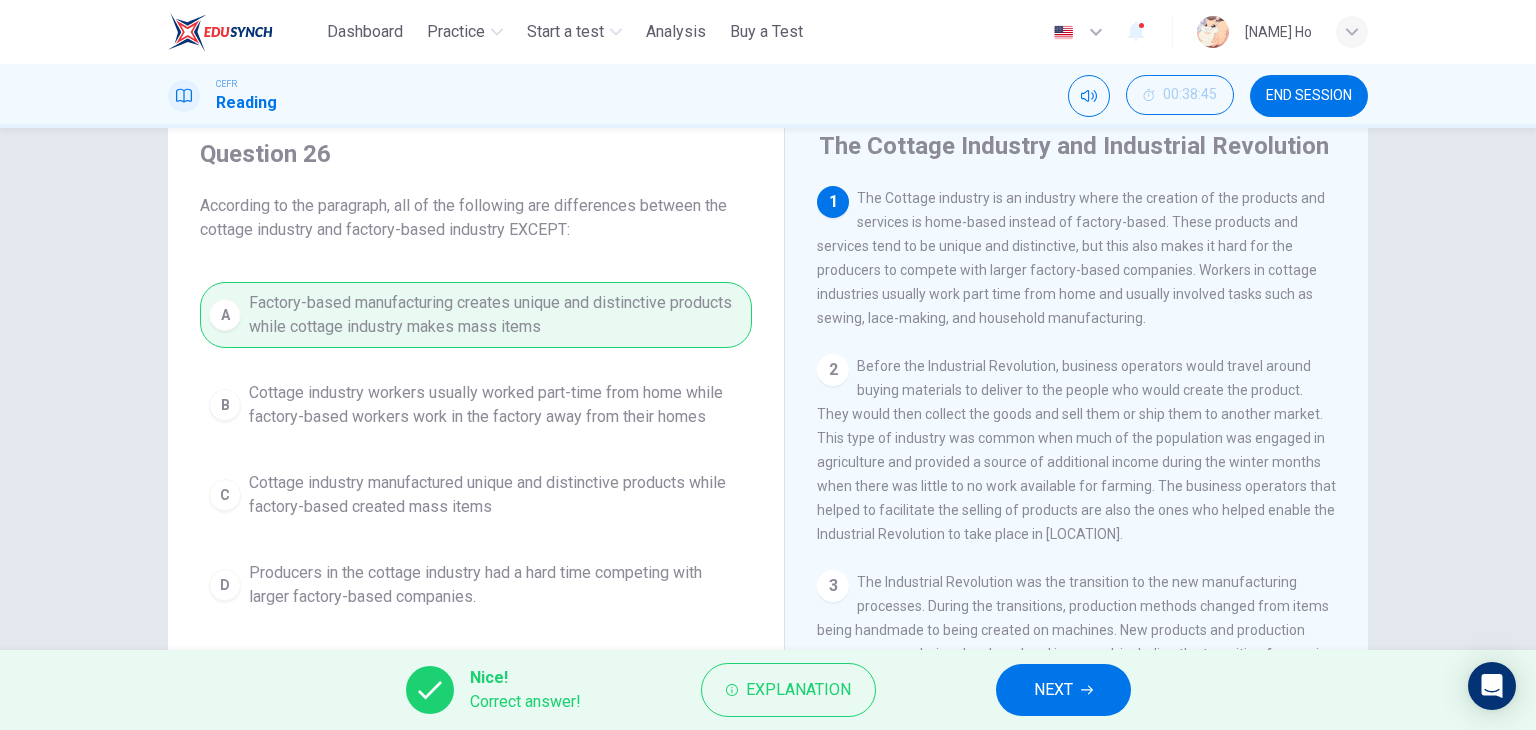 scroll, scrollTop: 74, scrollLeft: 0, axis: vertical 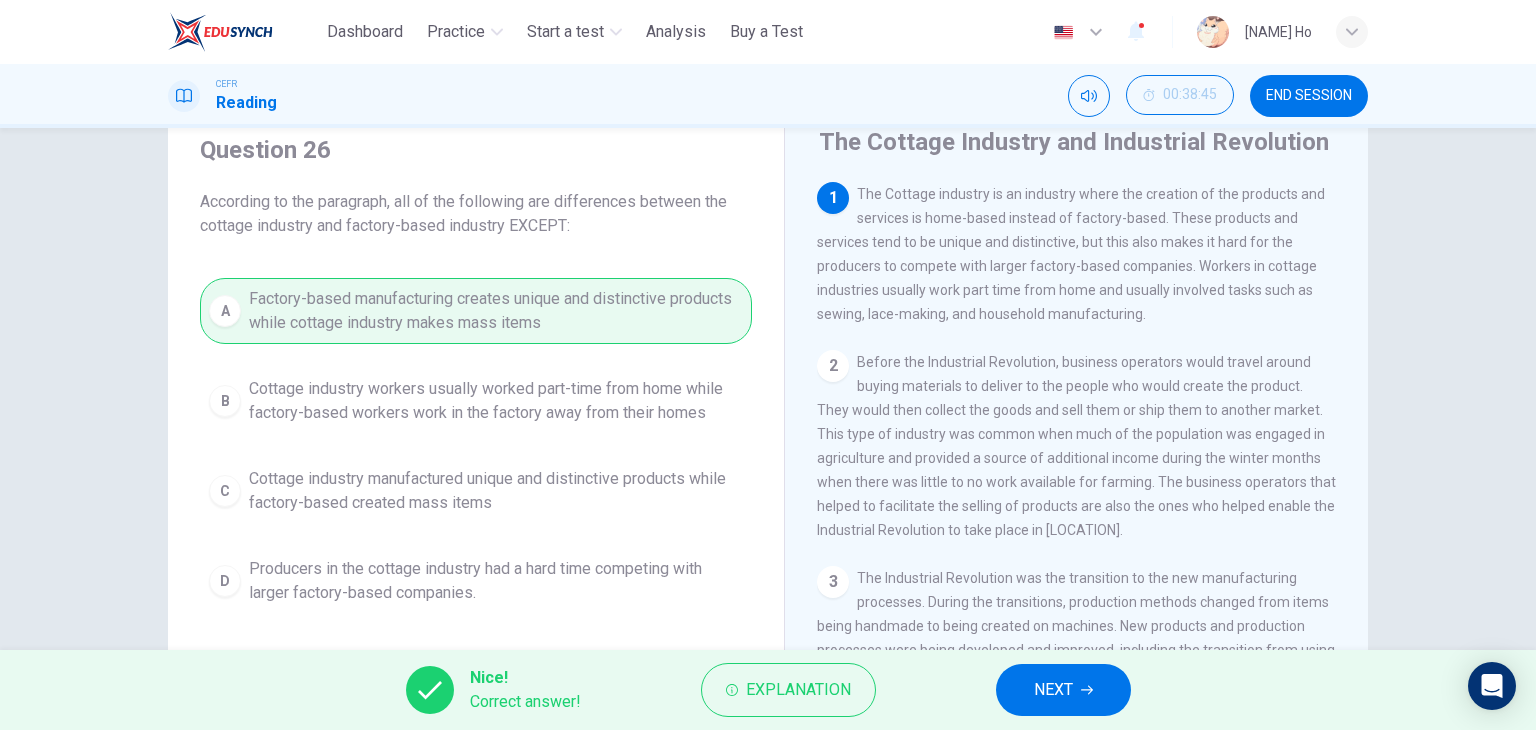 click on "A Factory-based manufacturing creates unique and distinctive products while cottage industry makes mass items B Cottage industry workers usually worked part-time from home while factory-based workers work in the factory away from their homes C Cottage industry manufactured unique and distinctive products while factory-based created mass items D Producers in the cottage industry had a hard time competing with larger factory-based companies." at bounding box center [476, 446] 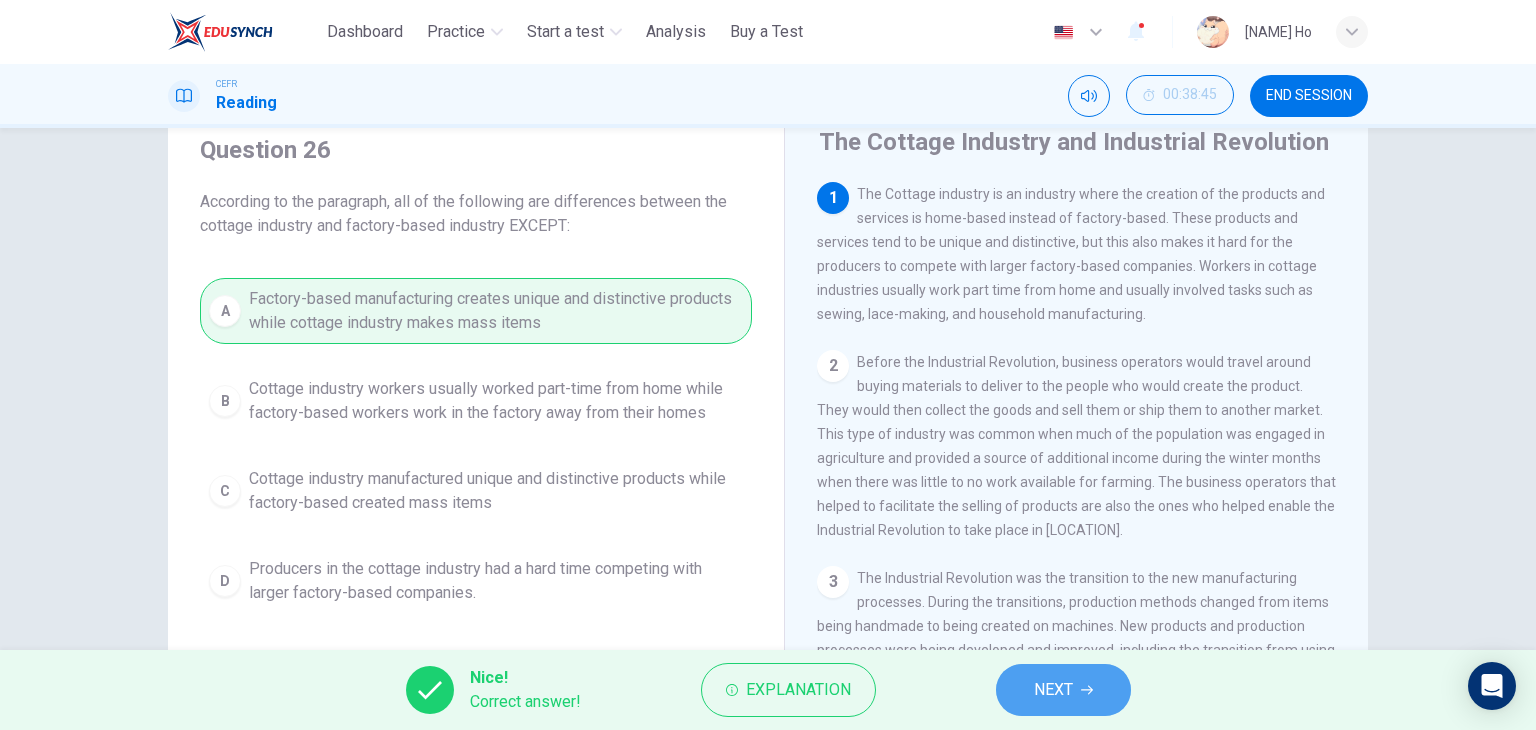 click on "NEXT" at bounding box center [1053, 690] 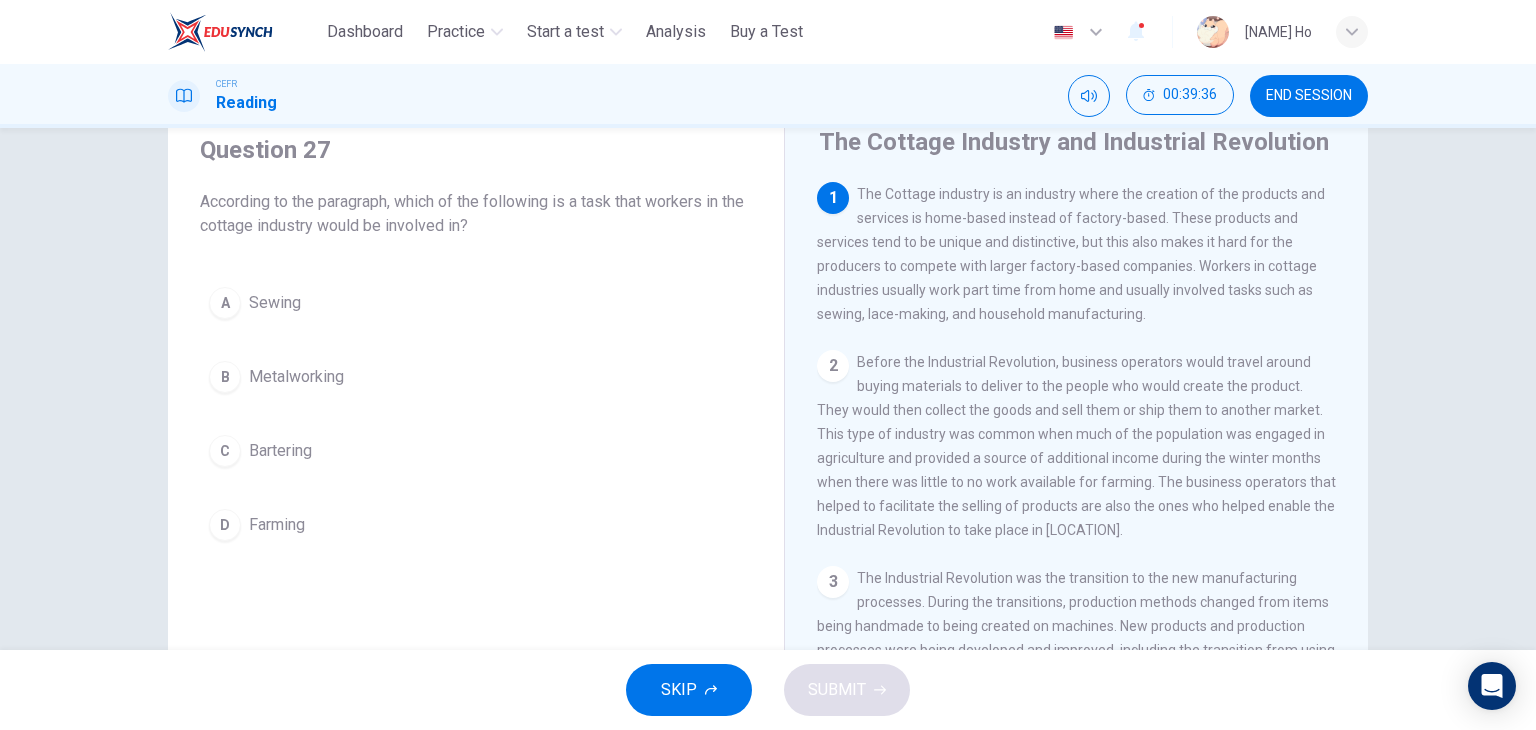 click on "A Sewing" at bounding box center [476, 303] 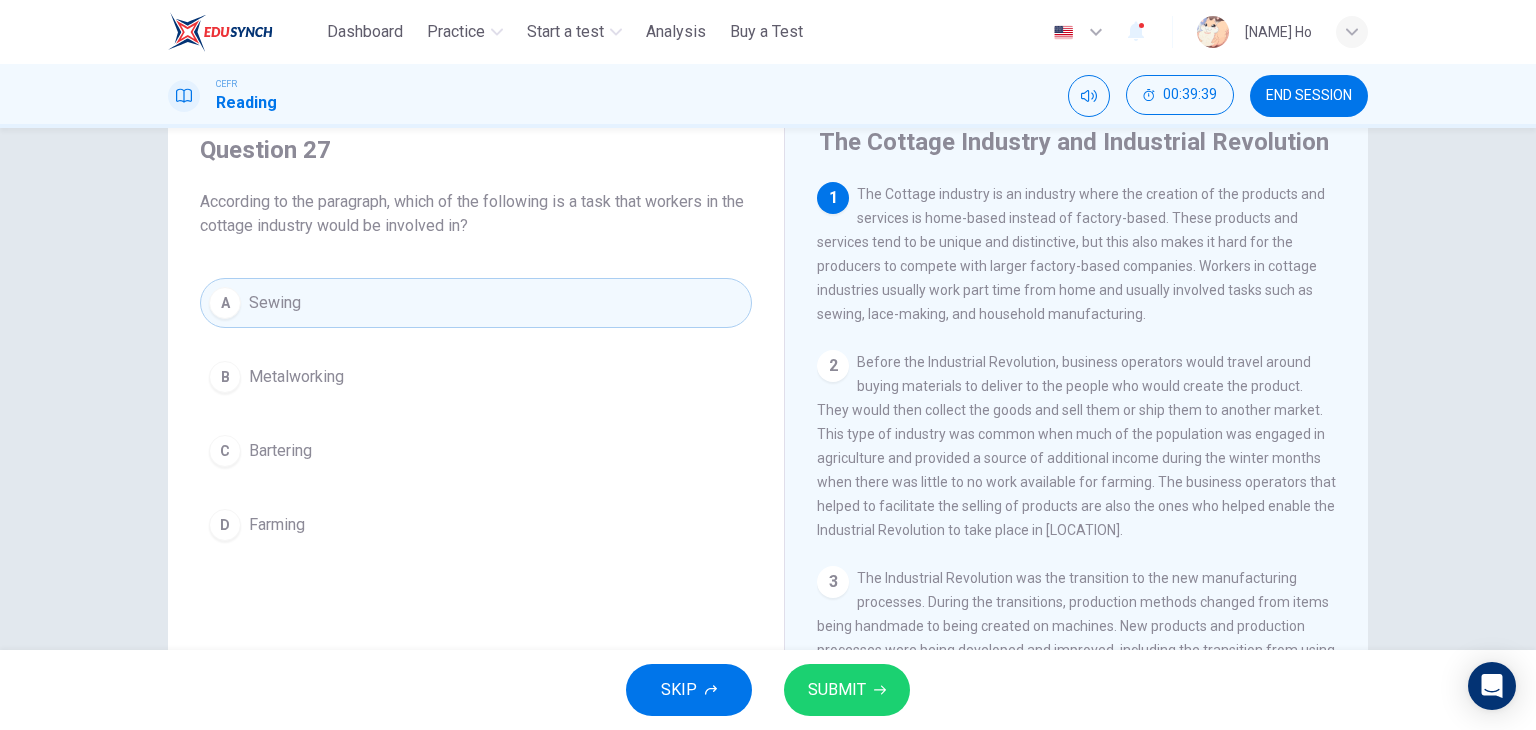 click on "SUBMIT" at bounding box center (837, 690) 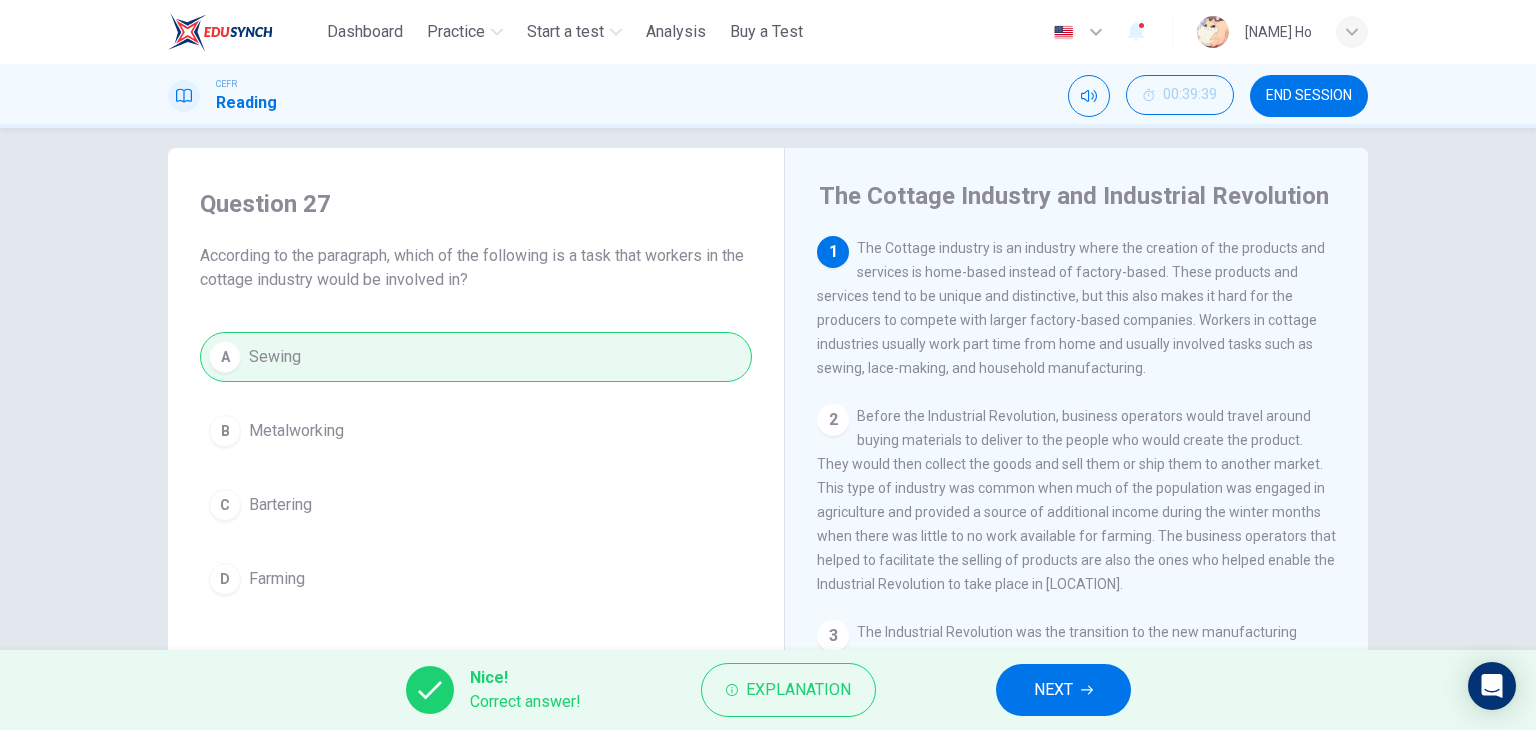 scroll, scrollTop: 38, scrollLeft: 0, axis: vertical 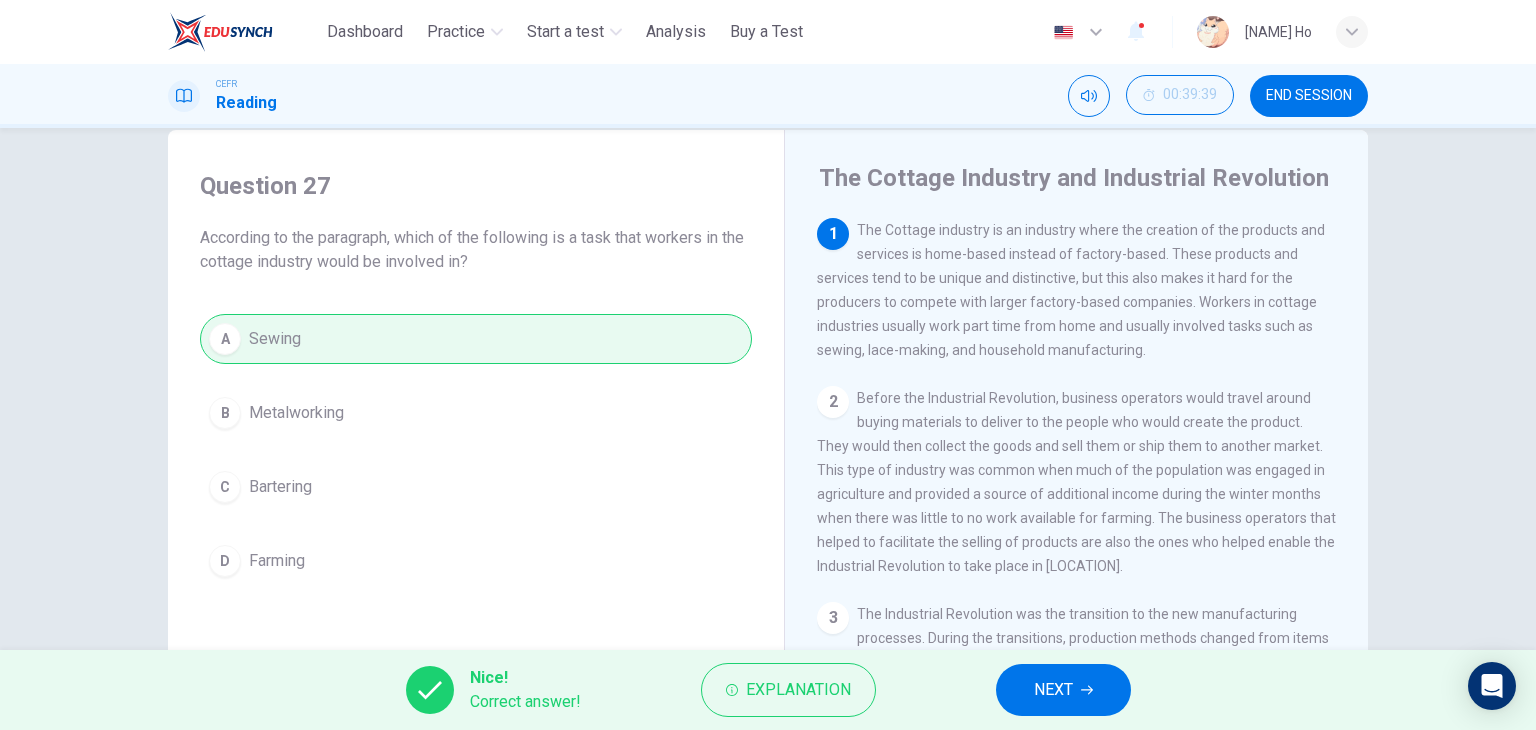 click on "Question 27 According to the paragraph, which of the following is a task that workers in the cottage industry would be involved in? A Sewing B Metalworking C Bartering D Farming" at bounding box center (476, 378) 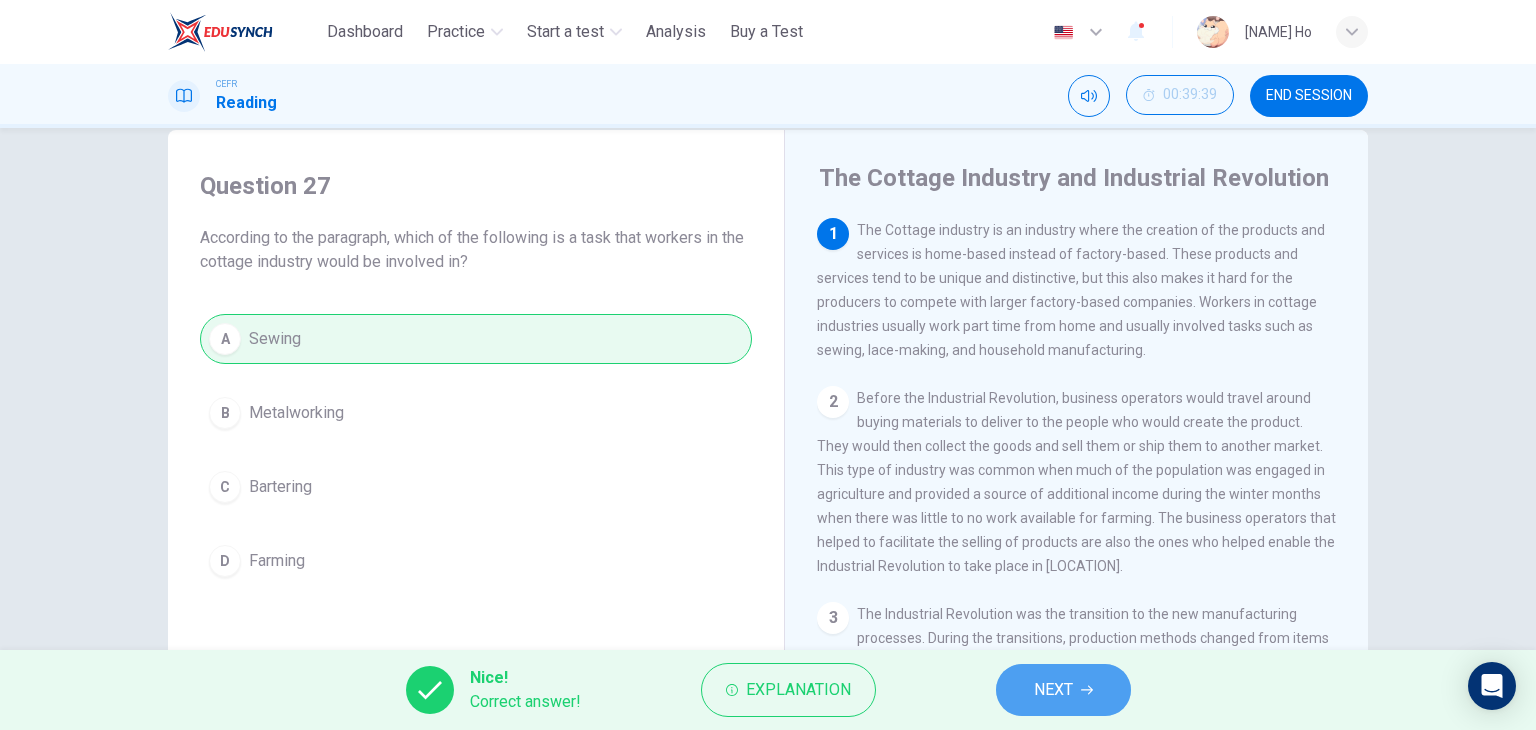 click on "NEXT" at bounding box center (1053, 690) 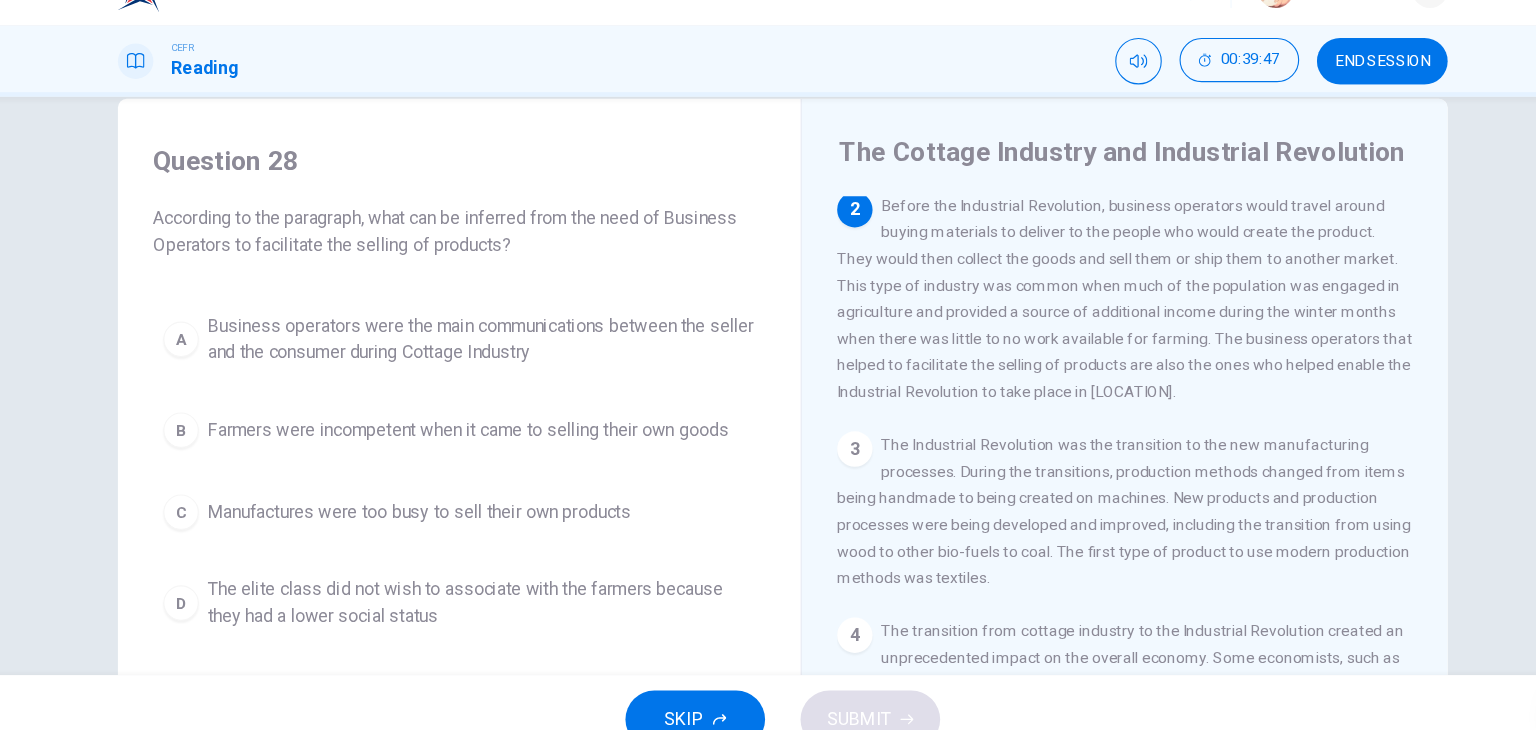 scroll, scrollTop: 173, scrollLeft: 0, axis: vertical 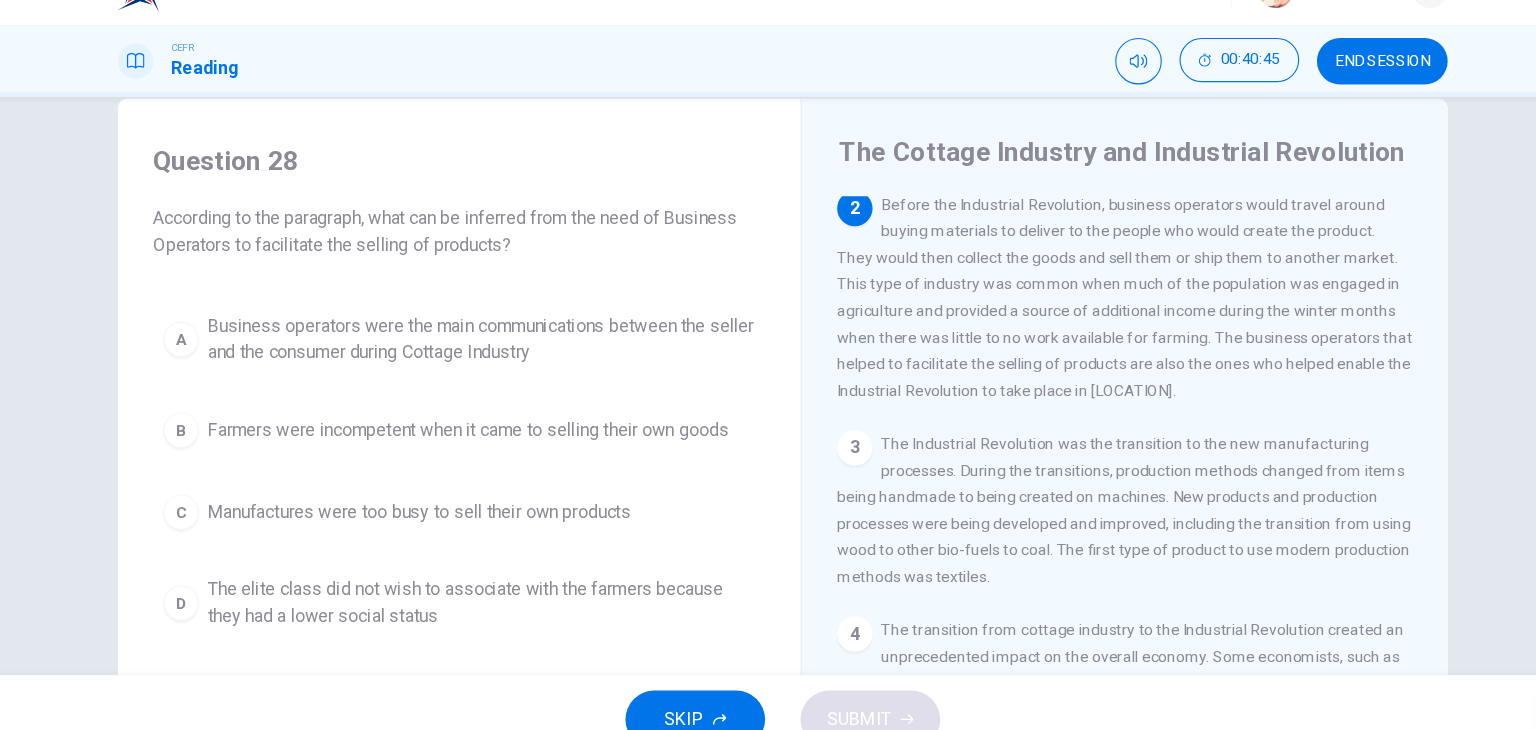 click on "Business operators were the main communications between the seller and the consumer during Cottage Industry" at bounding box center (496, 347) 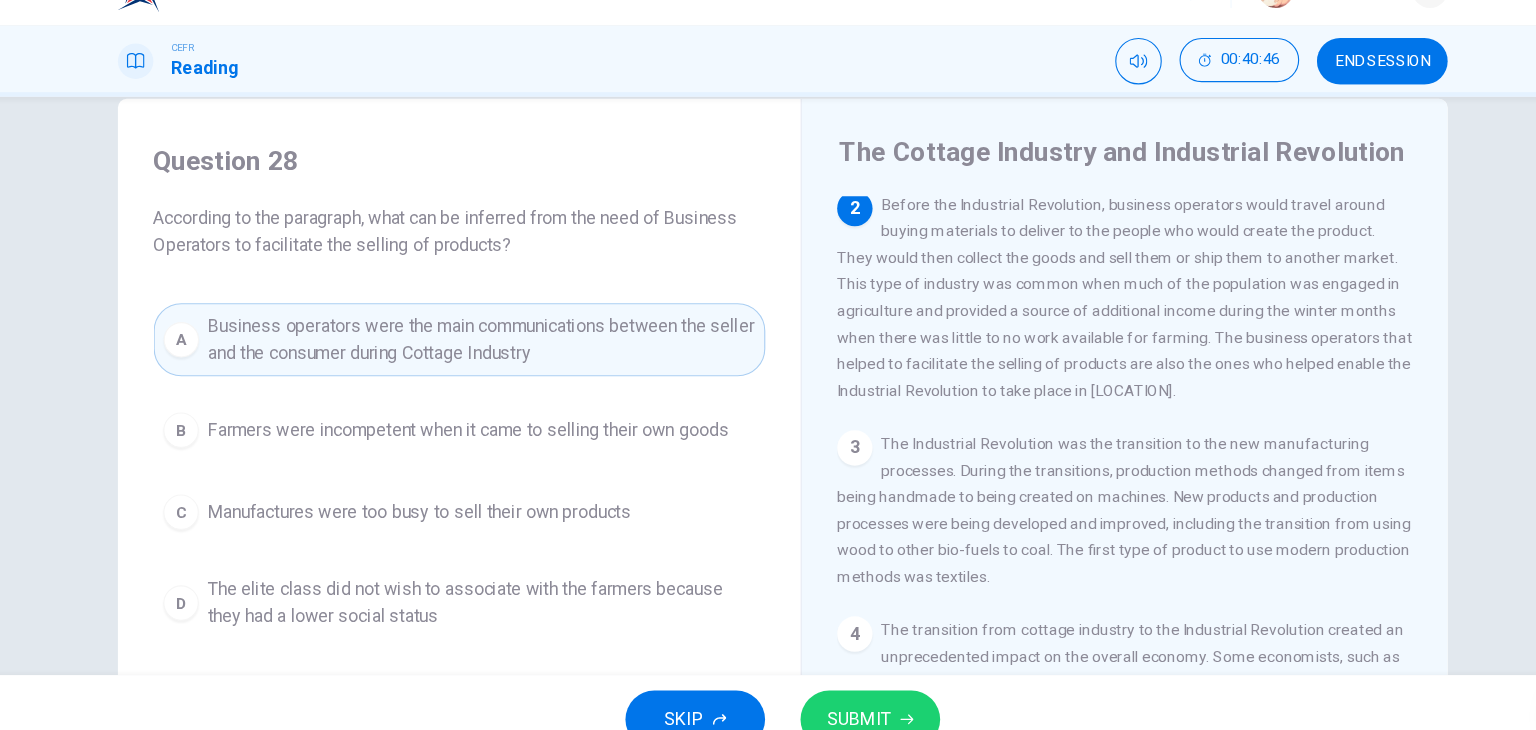 click on "SUBMIT" at bounding box center (837, 690) 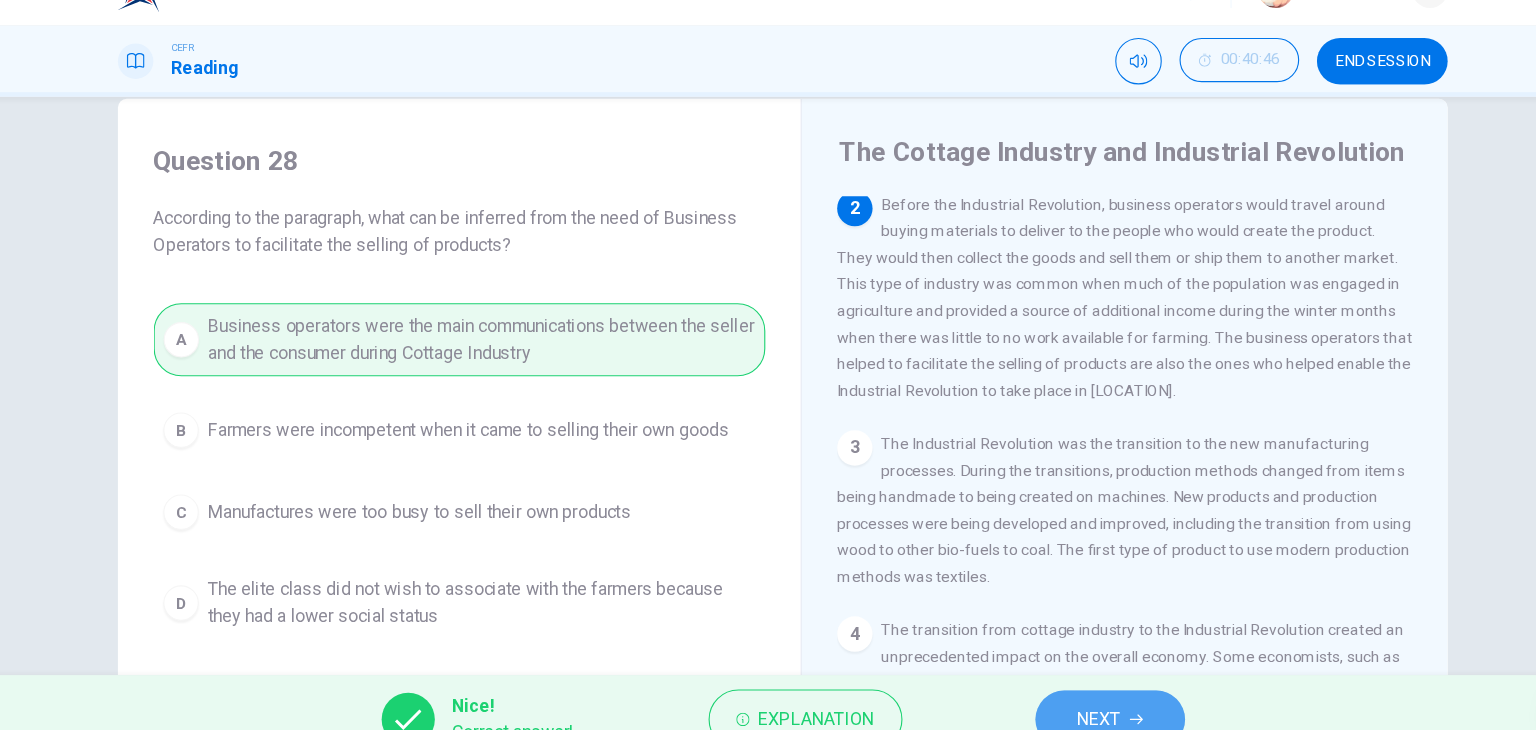 click on "NEXT" at bounding box center [1063, 690] 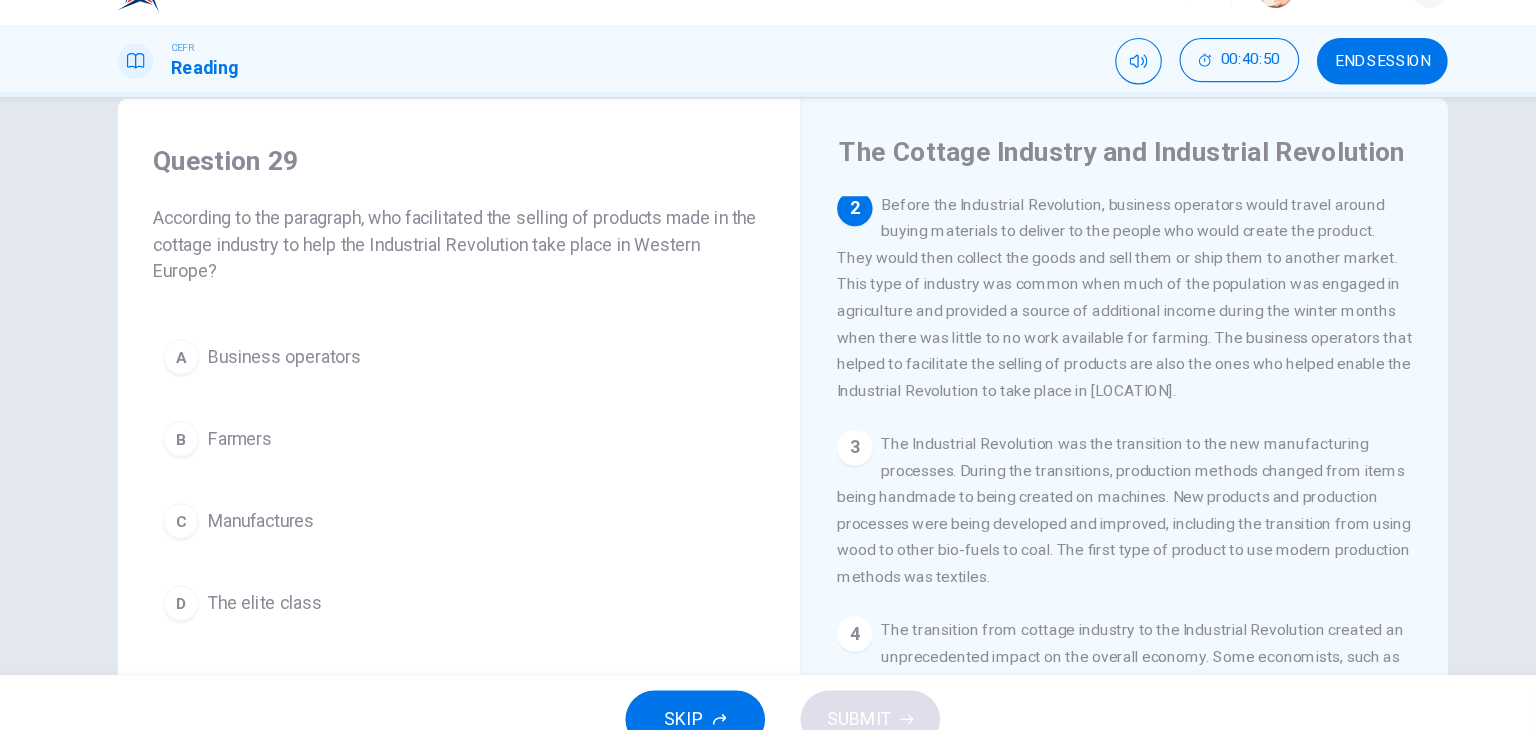 click on "Question 29" at bounding box center (476, 186) 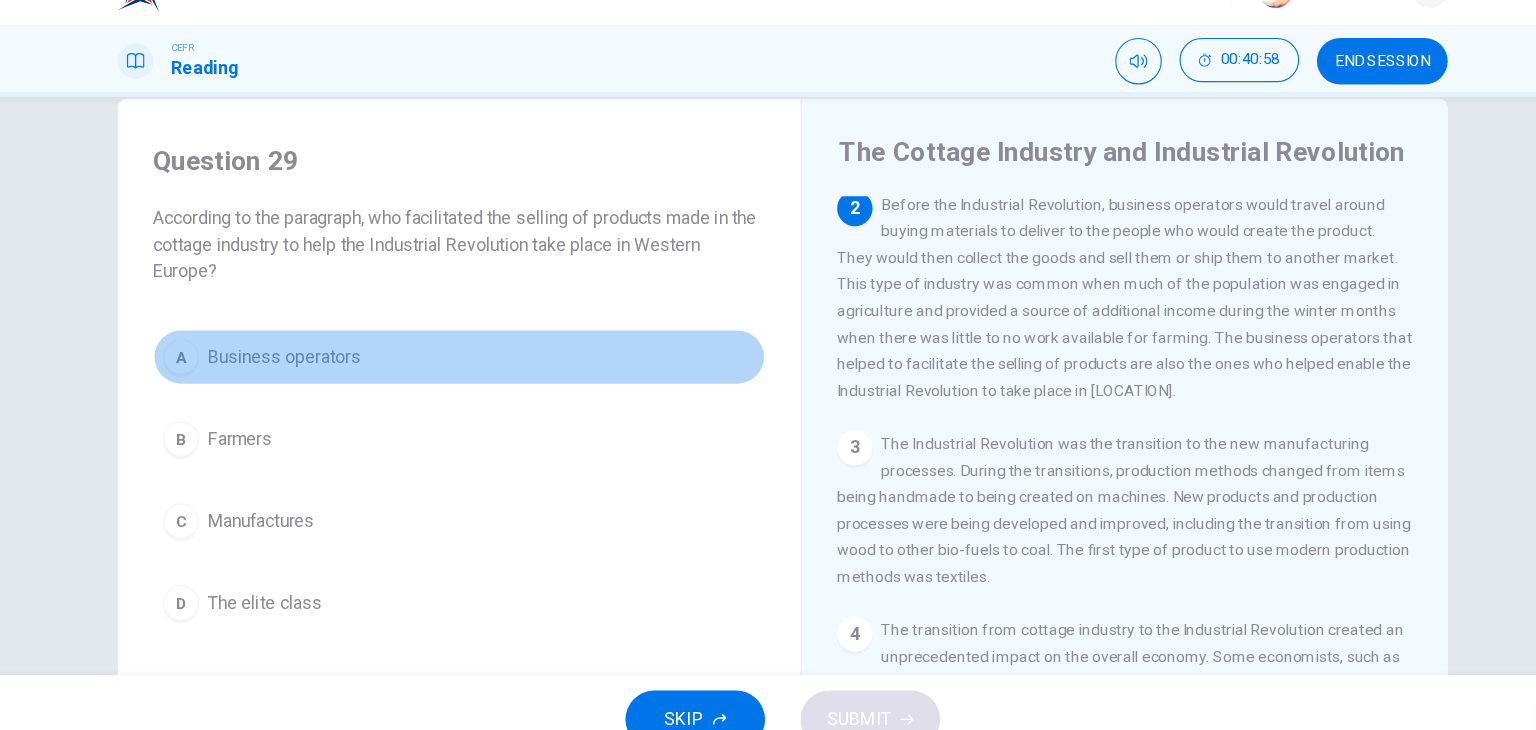 click on "Business operators" at bounding box center (318, 363) 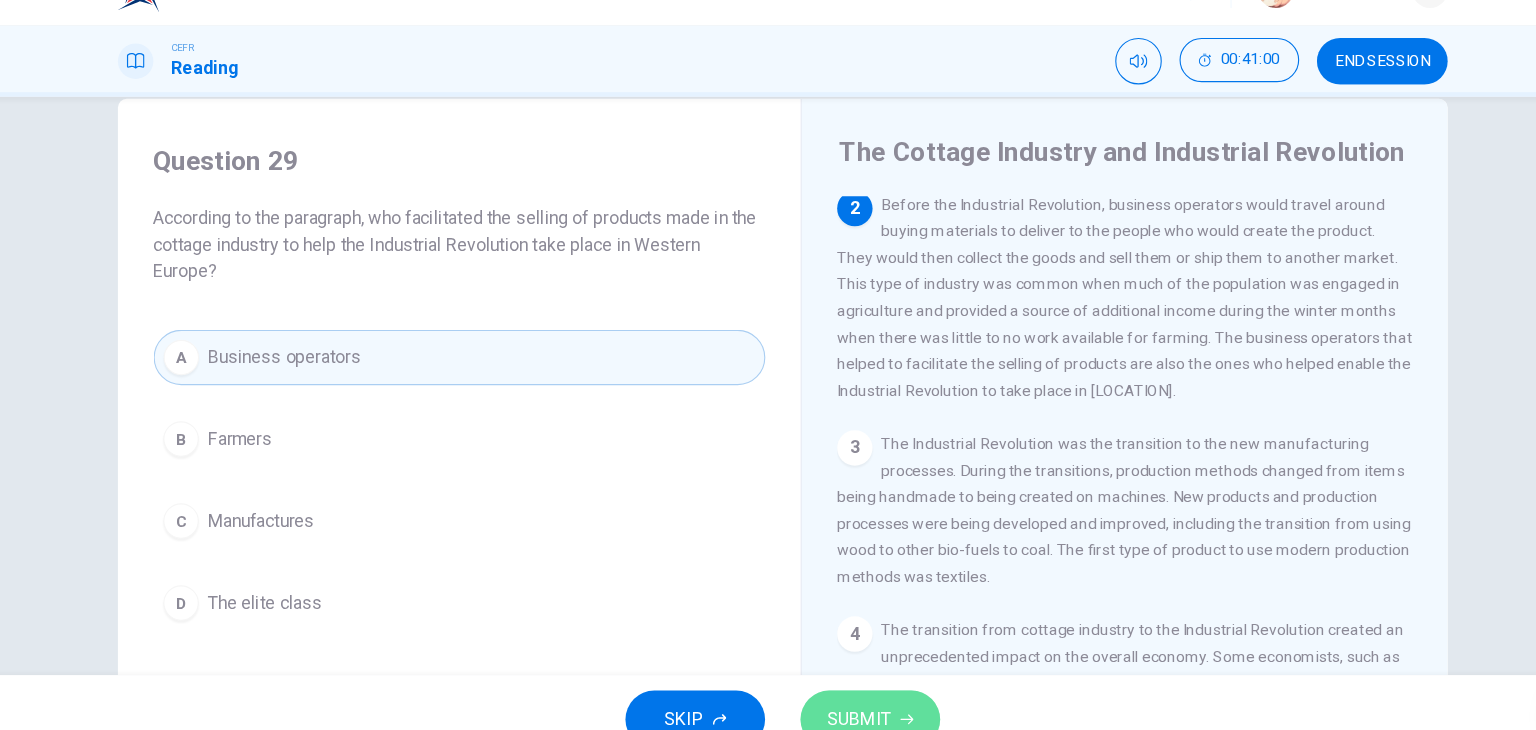 click on "SUBMIT" at bounding box center [837, 690] 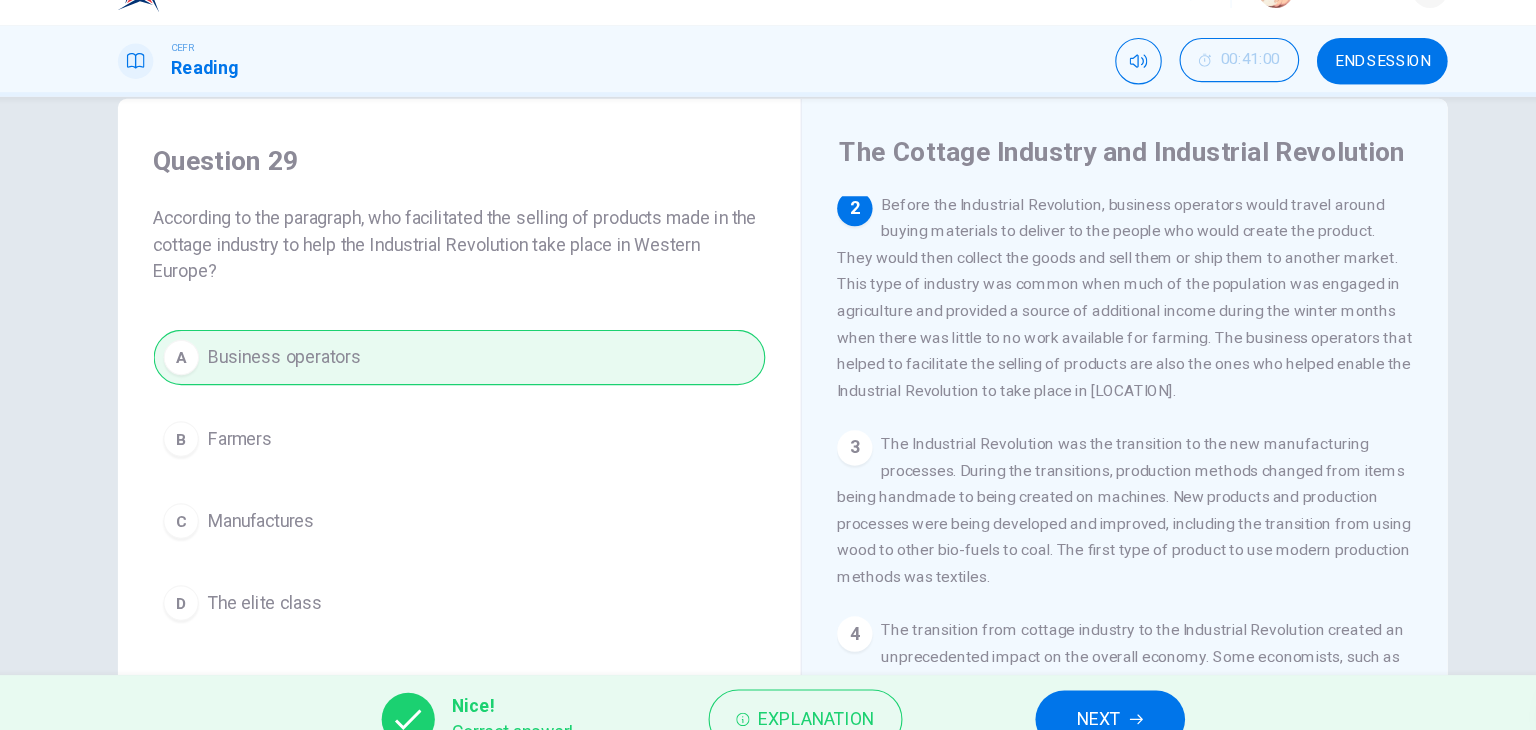 click on "Nice! Correct answer! Explanation NEXT" at bounding box center (768, 690) 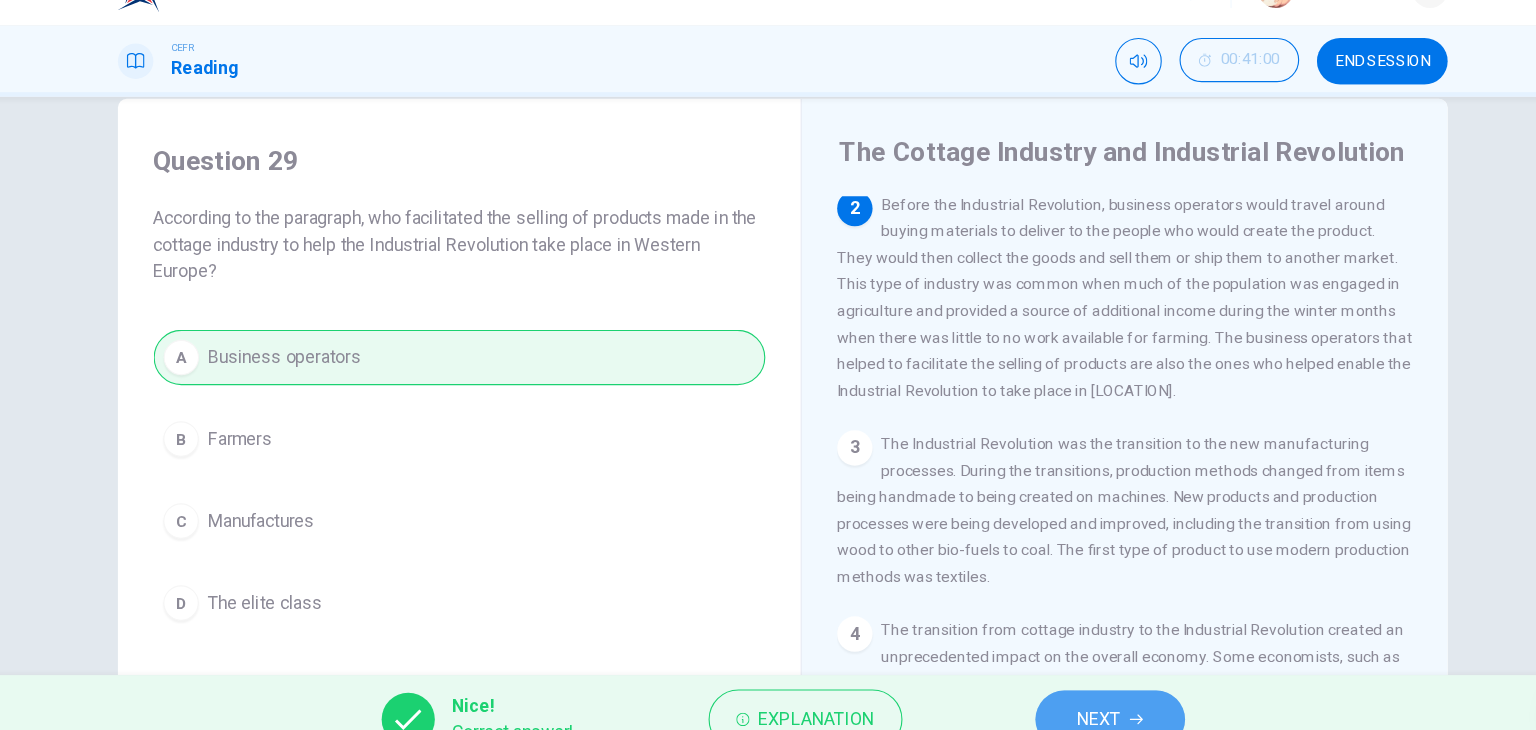 click on "NEXT" at bounding box center [1053, 690] 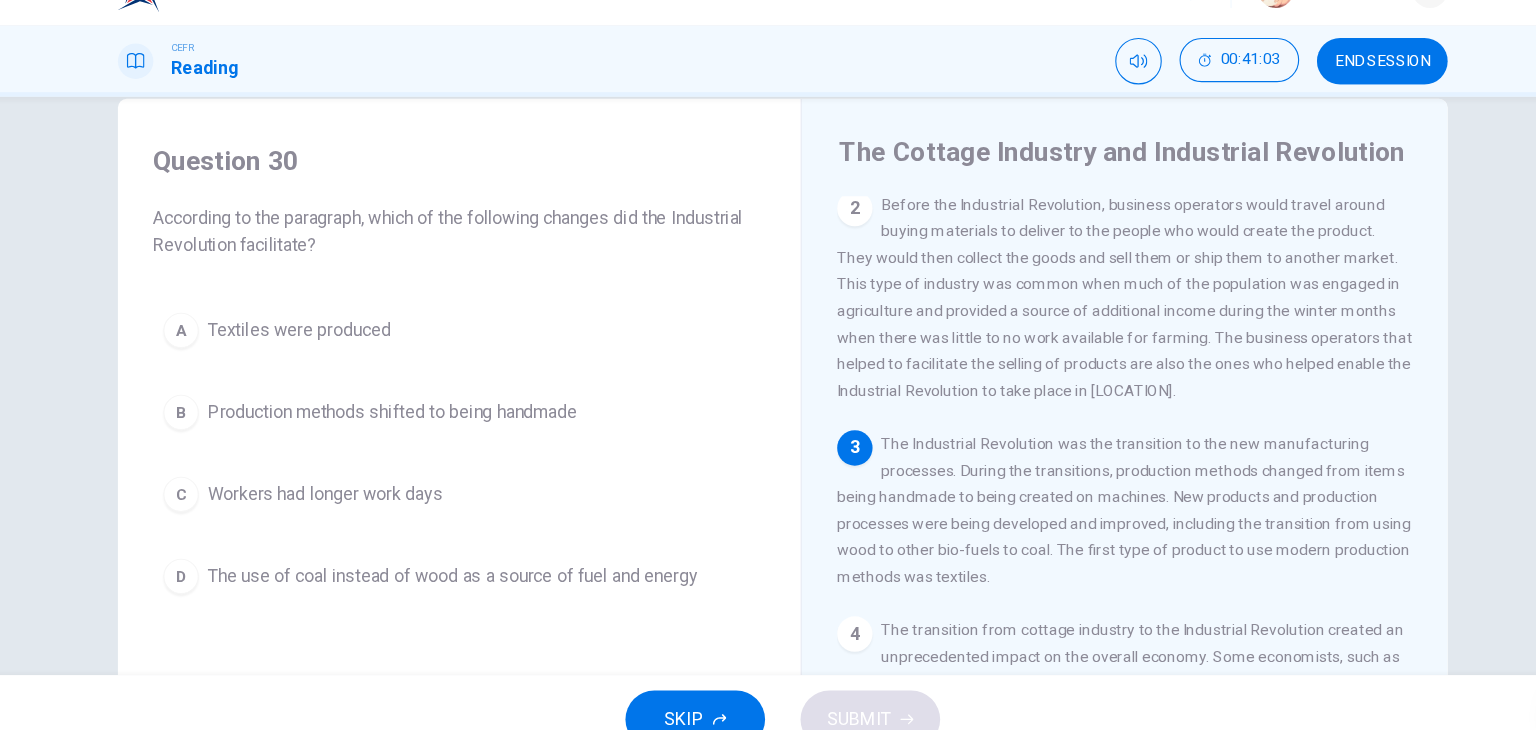 click on "Question 30 According to the paragraph, which of the following changes did the Industrial Revolution facilitate?" at bounding box center [476, 222] 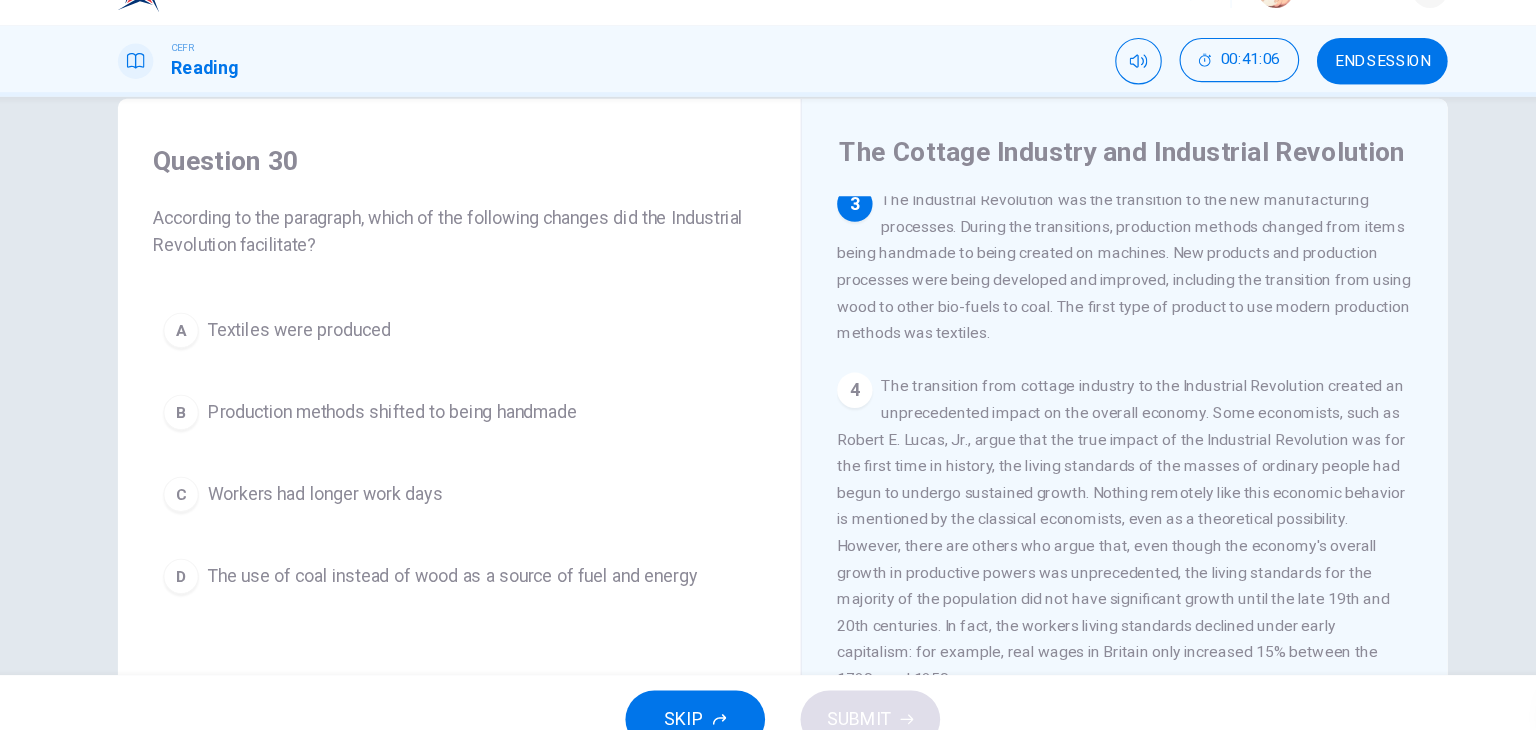 scroll, scrollTop: 394, scrollLeft: 0, axis: vertical 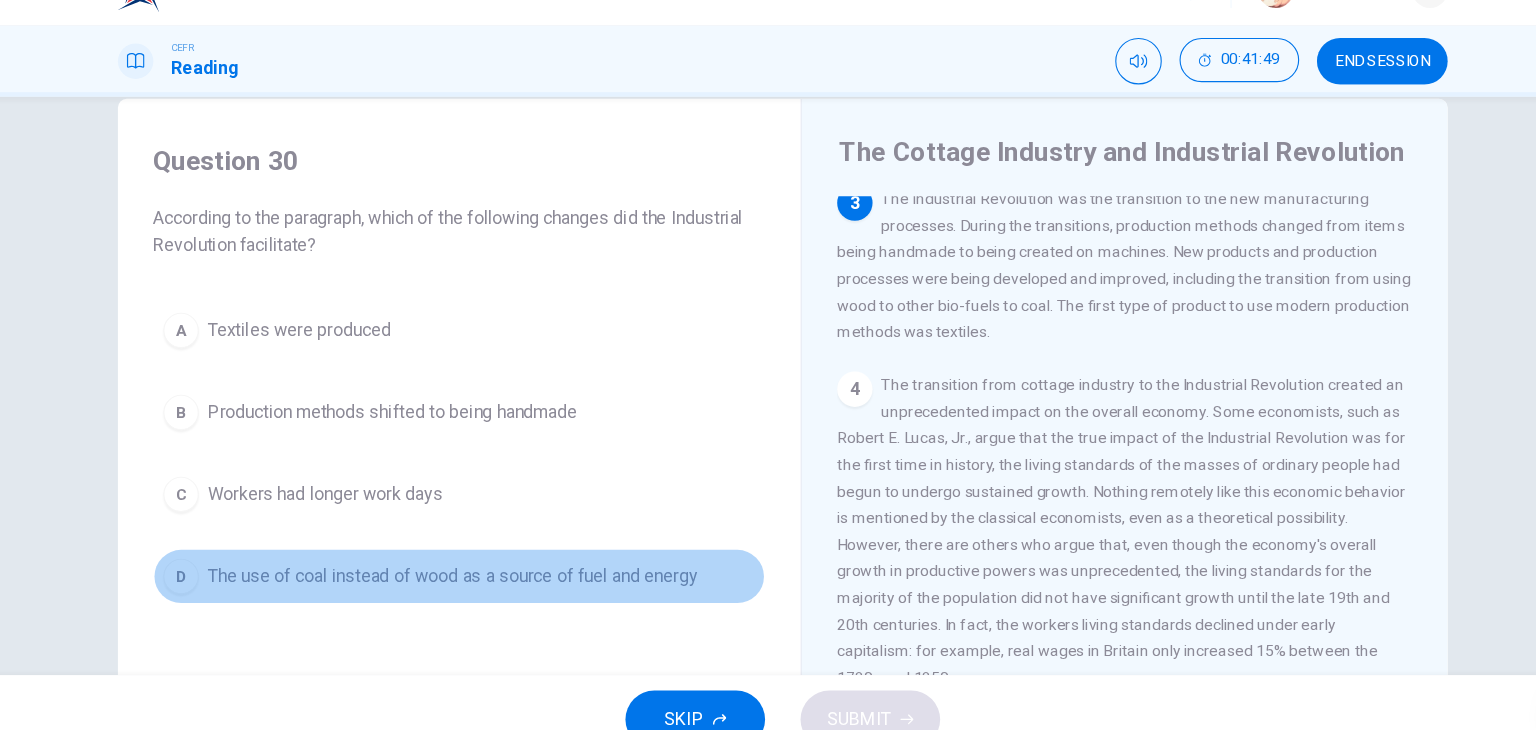 click on "The use of coal instead of wood as a source of fuel and energy" at bounding box center (470, 561) 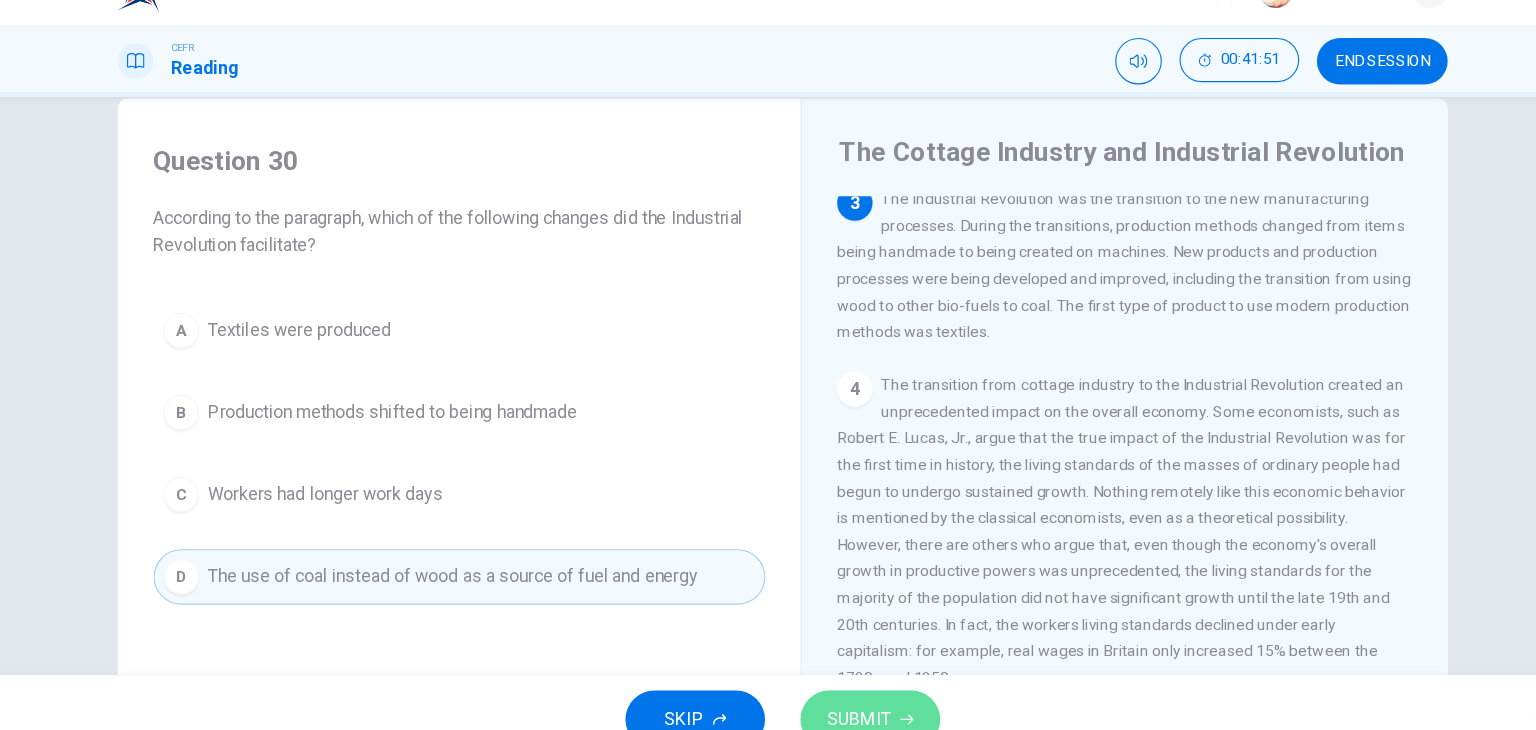 click on "SUBMIT" at bounding box center [837, 690] 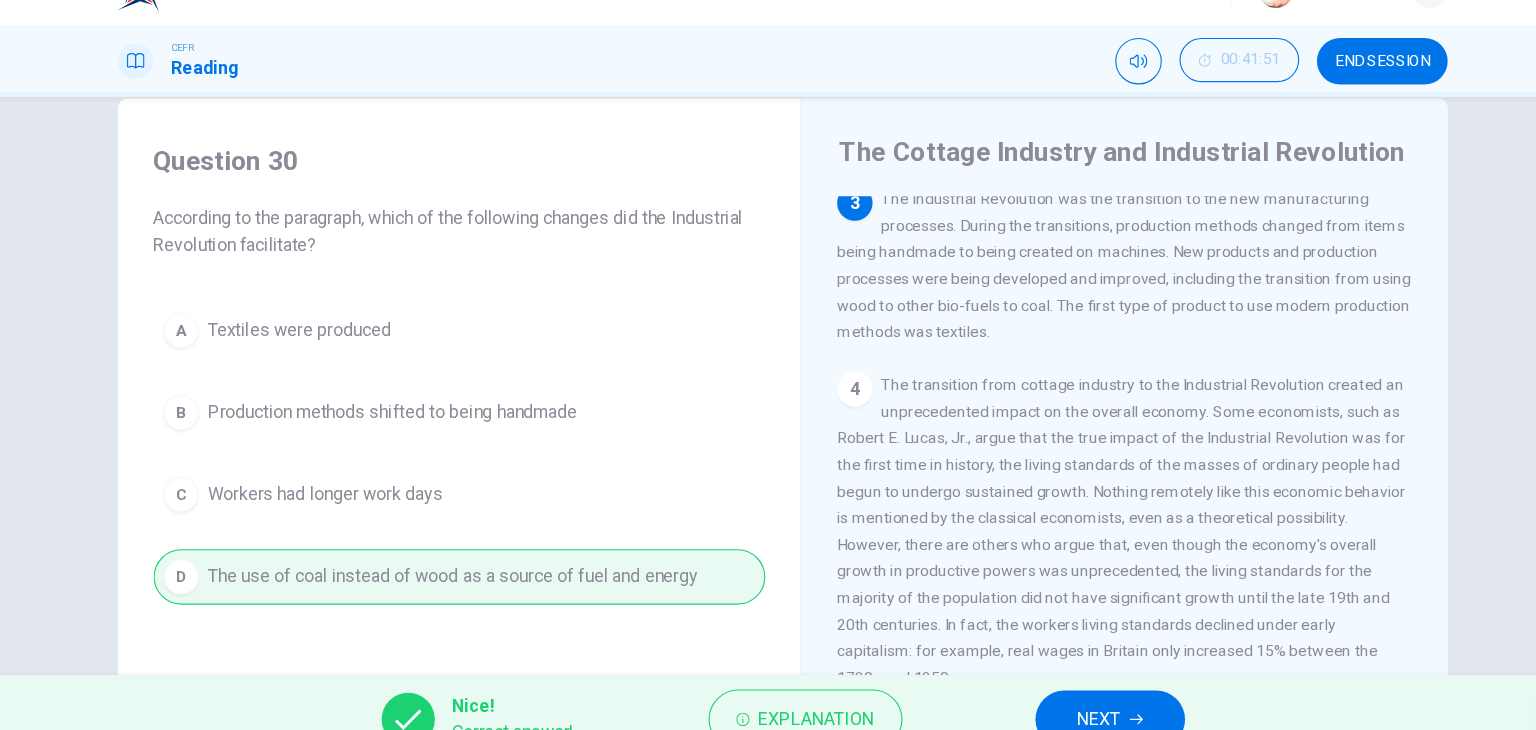 click on "NEXT" at bounding box center [1053, 690] 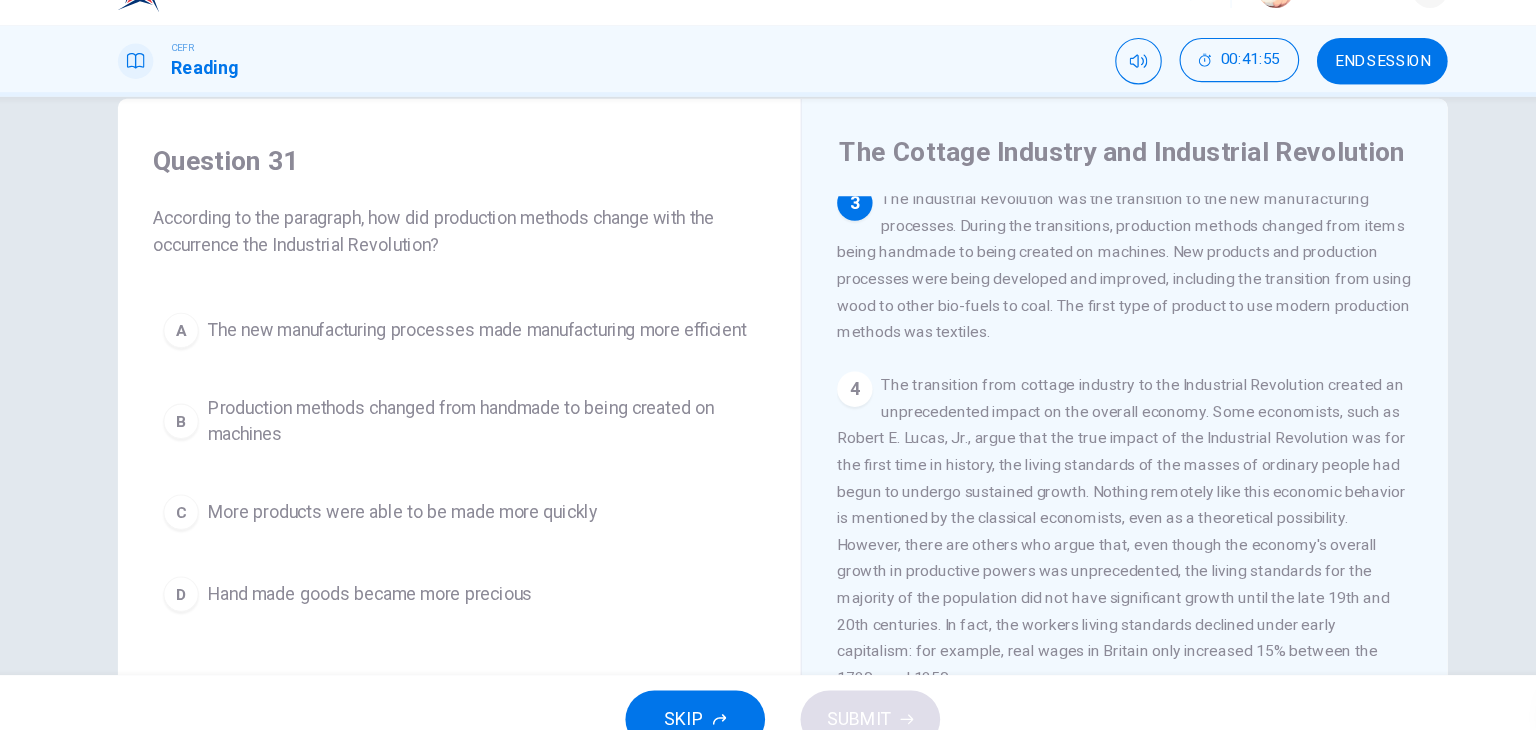 click on "Question 31" at bounding box center [476, 186] 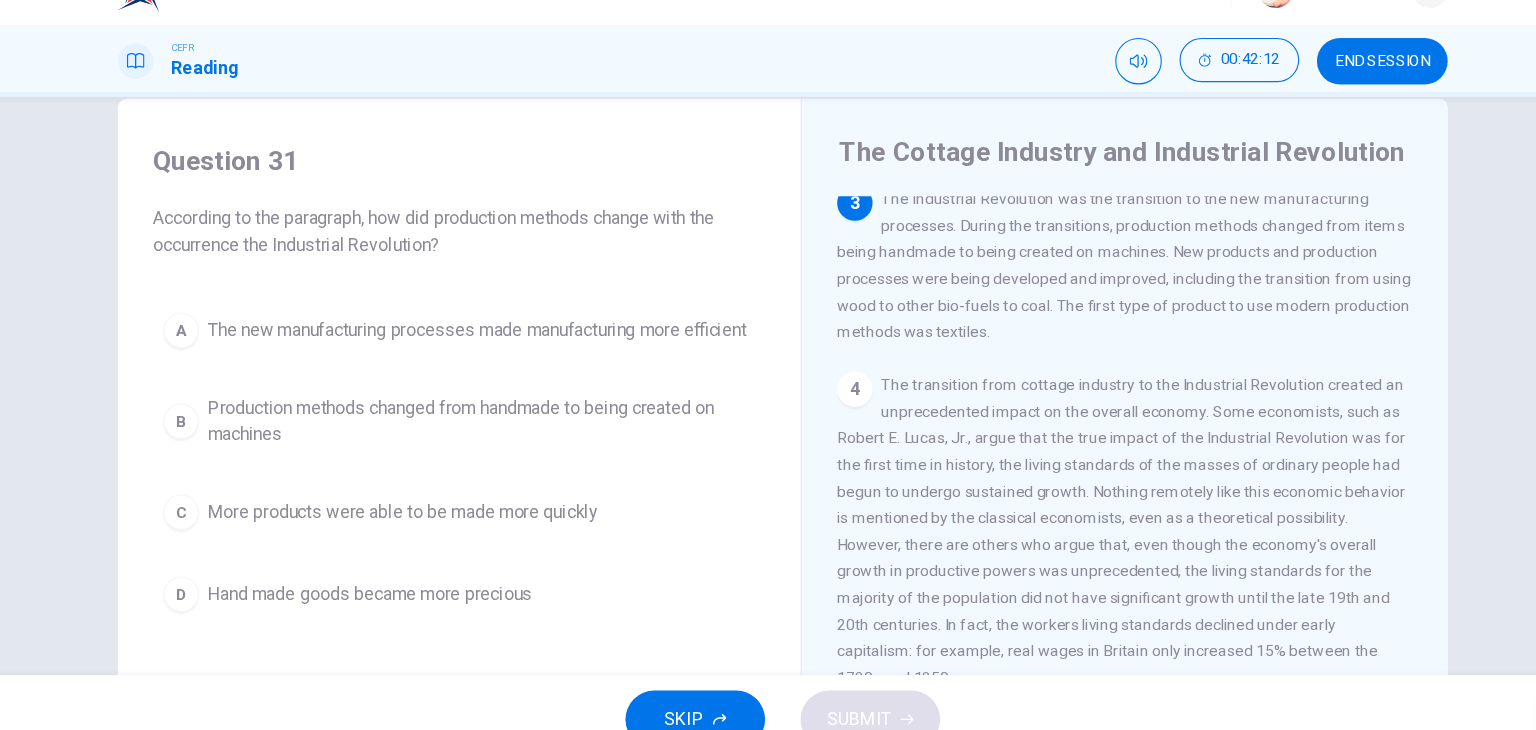 click on "Production methods changed from handmade to being created on machines" at bounding box center (496, 421) 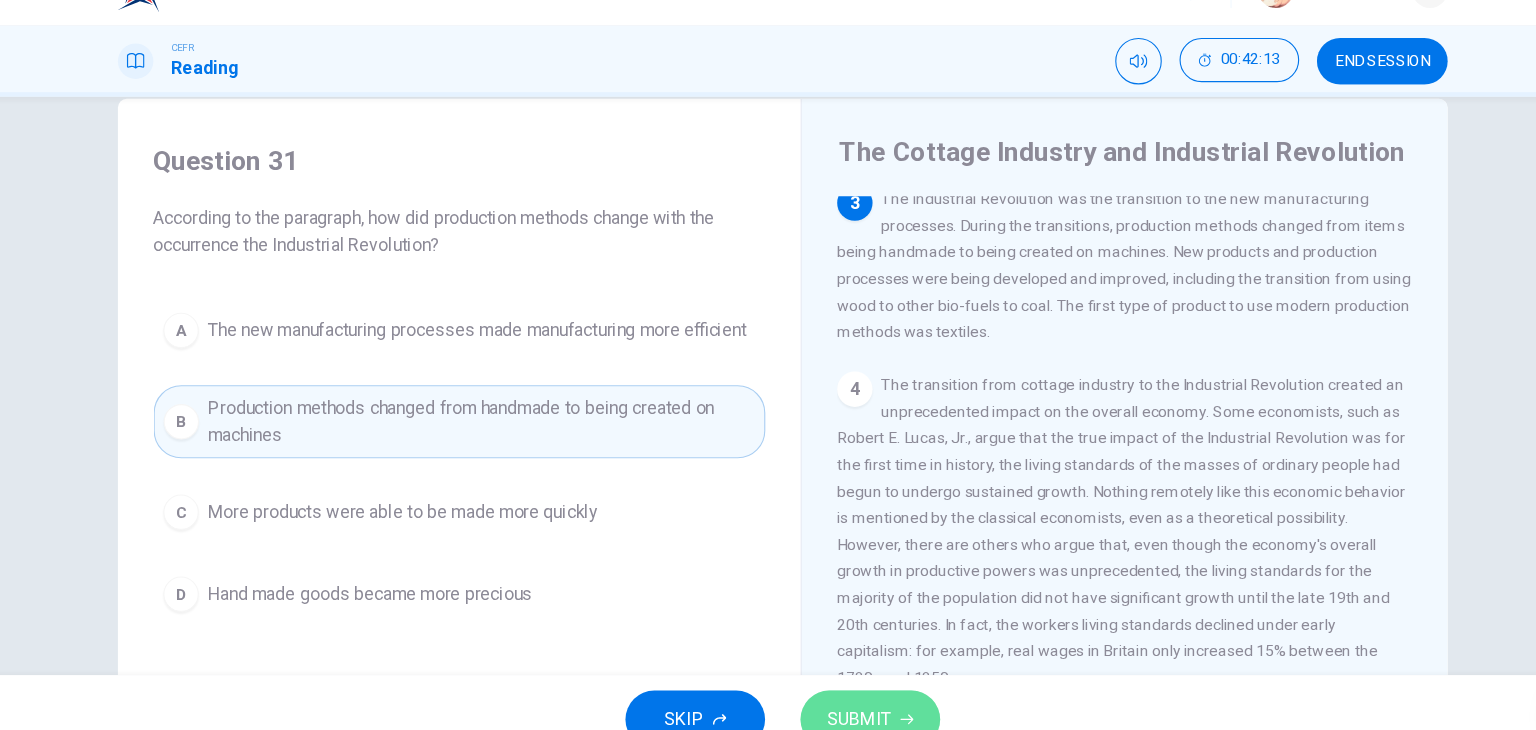 click on "SUBMIT" at bounding box center (837, 690) 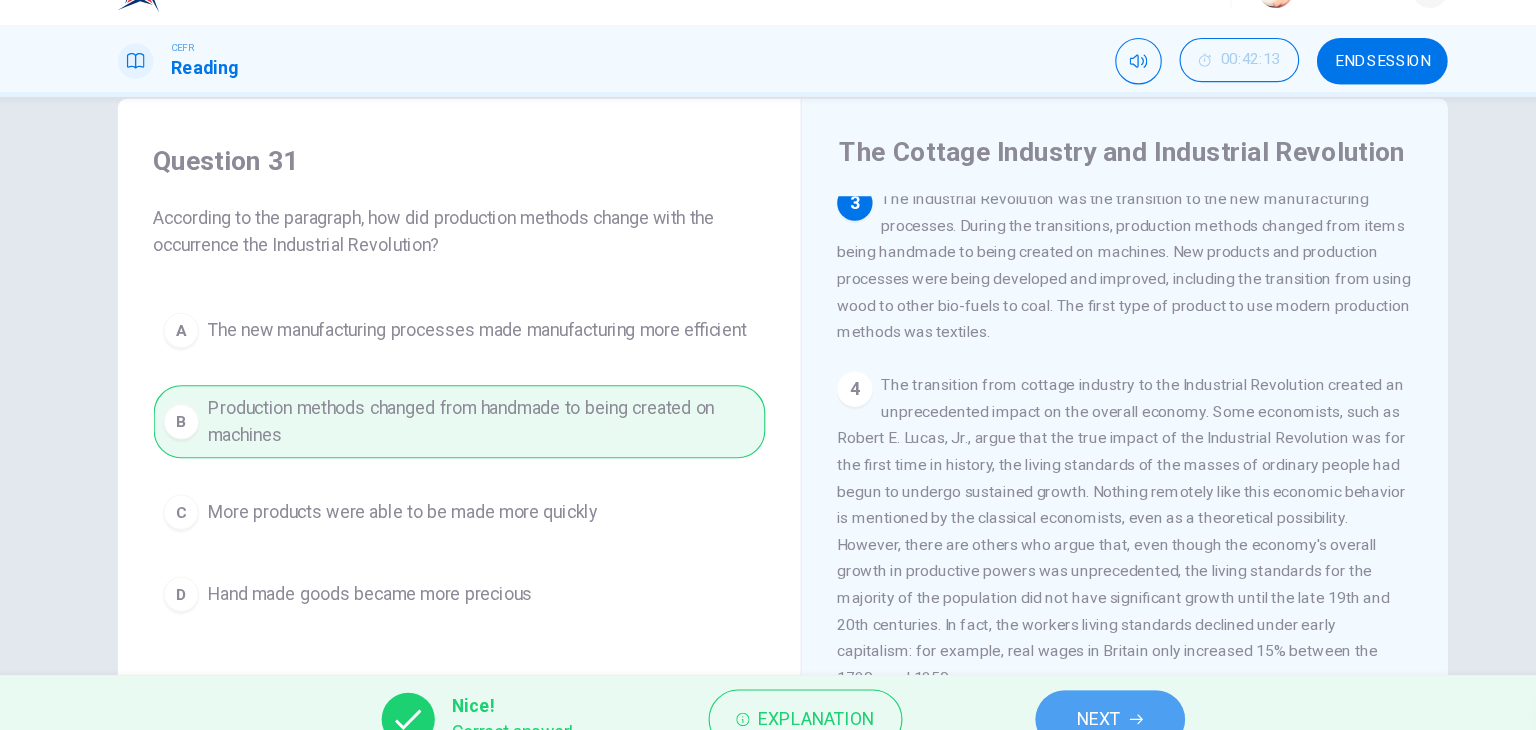 click on "NEXT" at bounding box center [1063, 690] 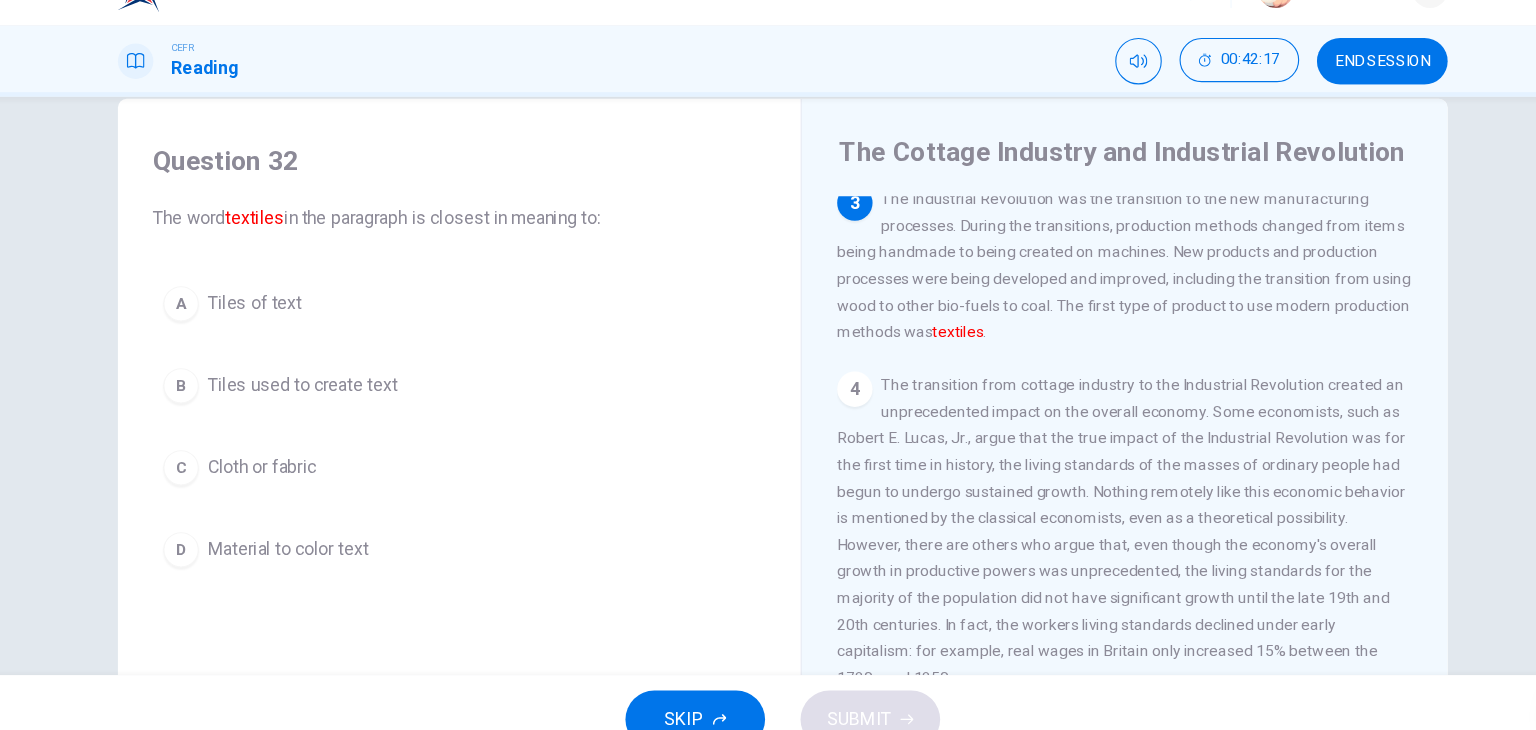 click on "Question 32 The word  textiles  in the paragraph is closest in meaning to: A Tiles of text B Tiles used to create text C Cloth or fabric D Material to color text" at bounding box center (476, 366) 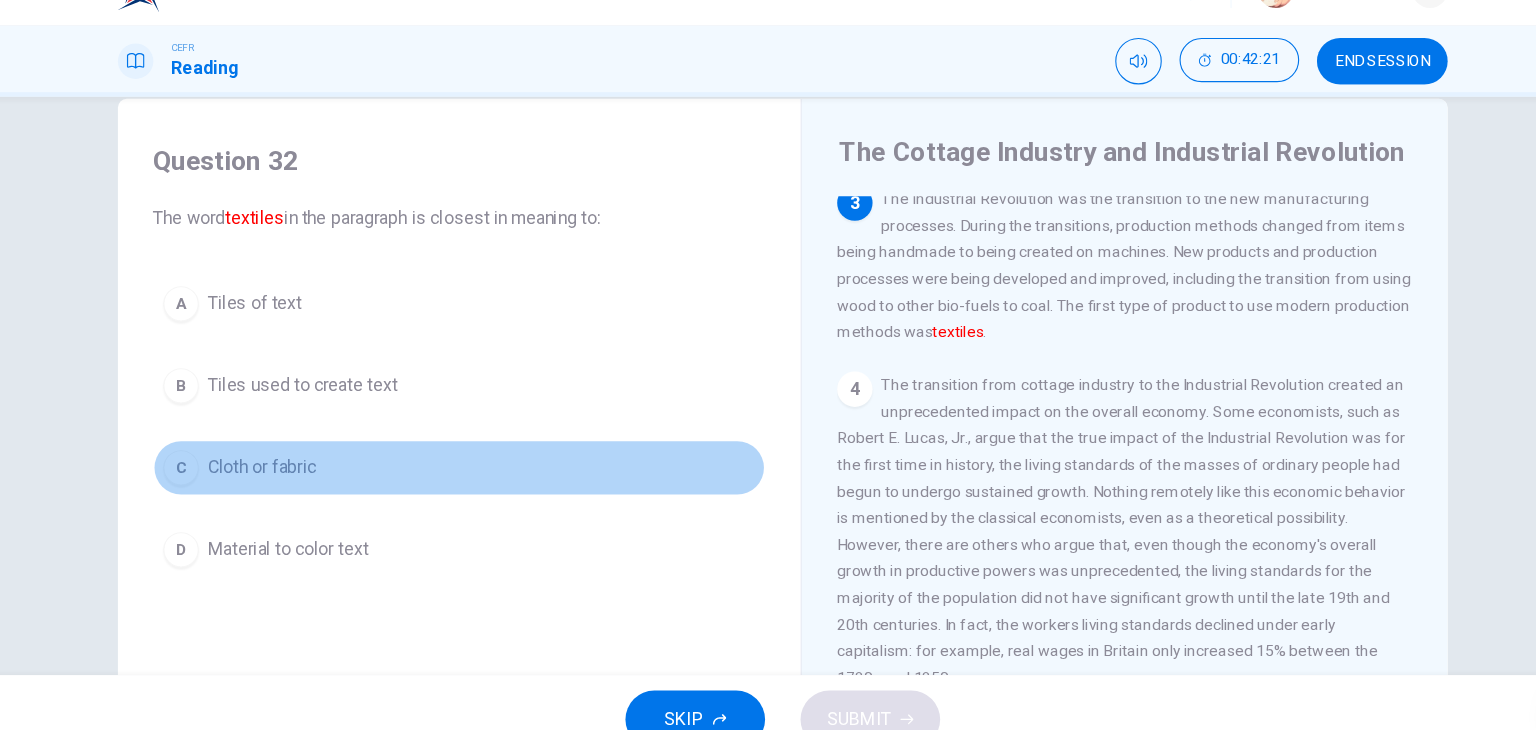 click on "Cloth or fabric" at bounding box center [298, 463] 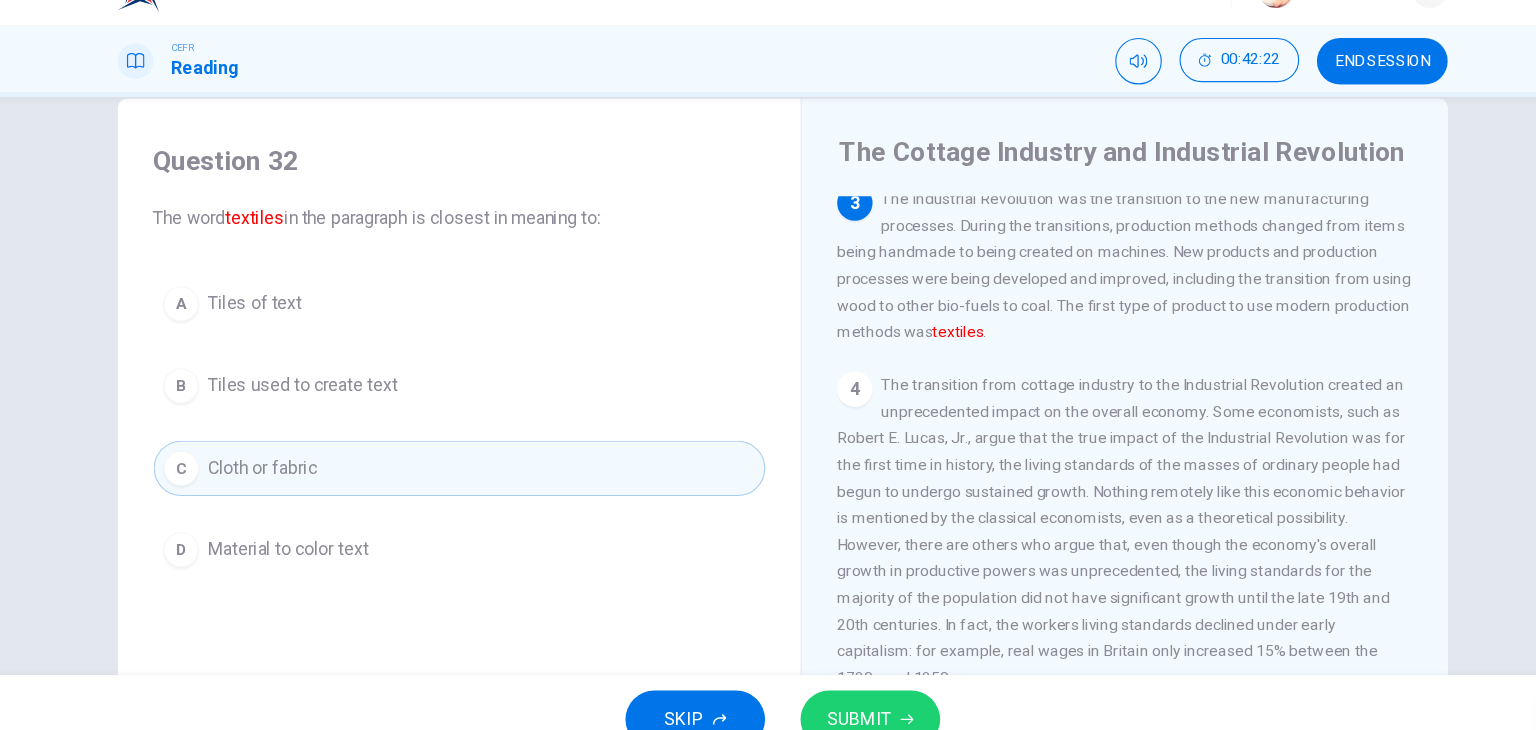 click on "SUBMIT" at bounding box center [847, 690] 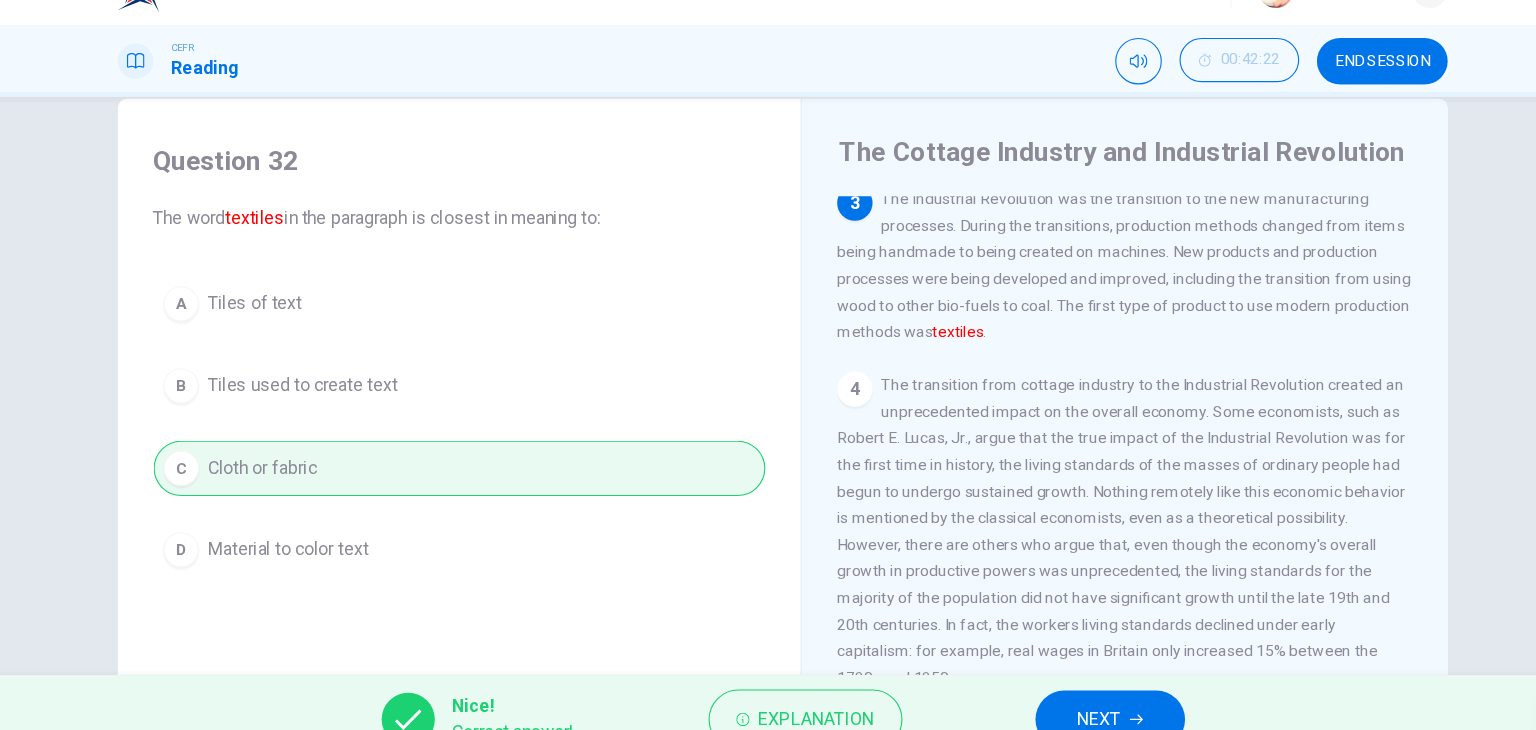 click on "NEXT" at bounding box center [1063, 690] 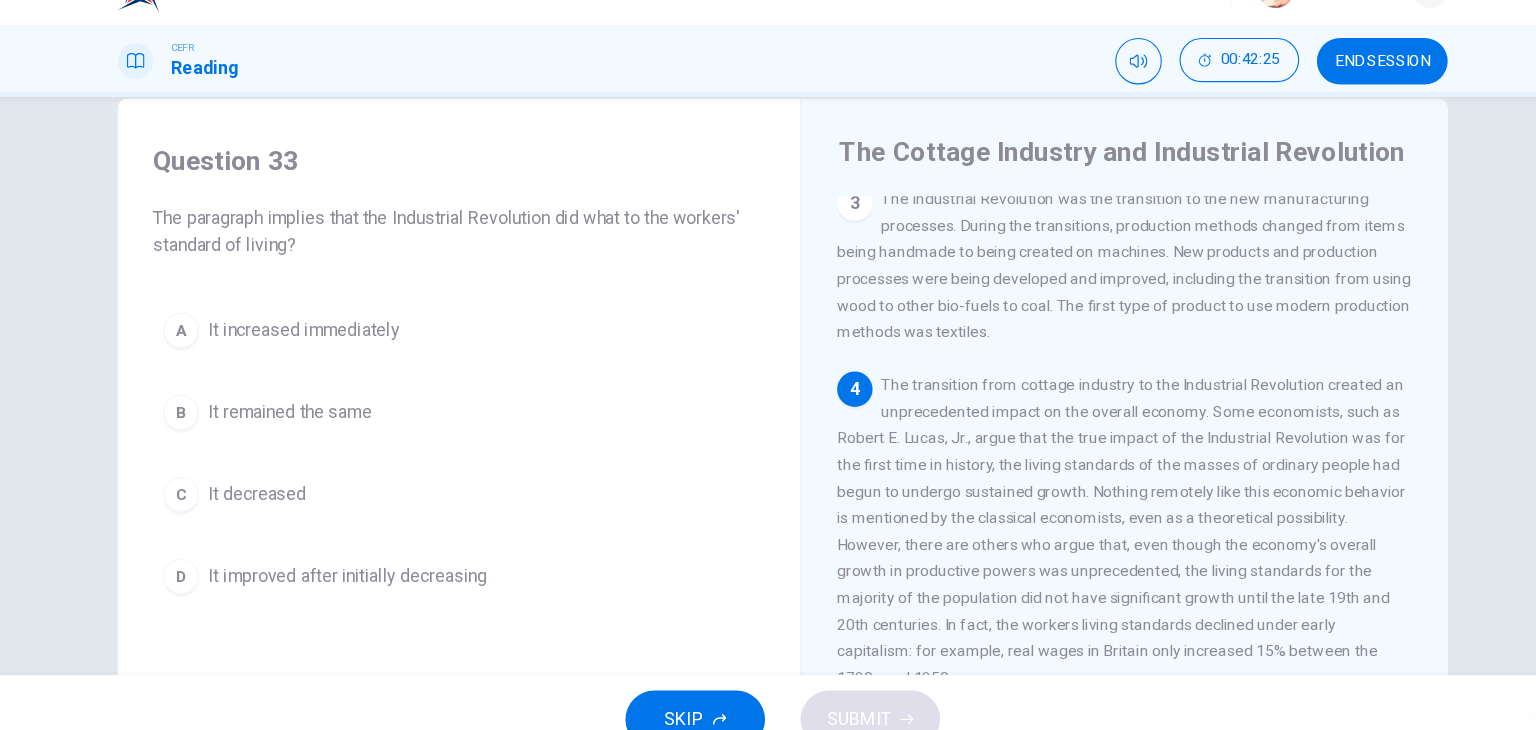 click on "Question 33 The paragraph implies that the Industrial Revolution did what to the workers' standard of living?" at bounding box center (476, 222) 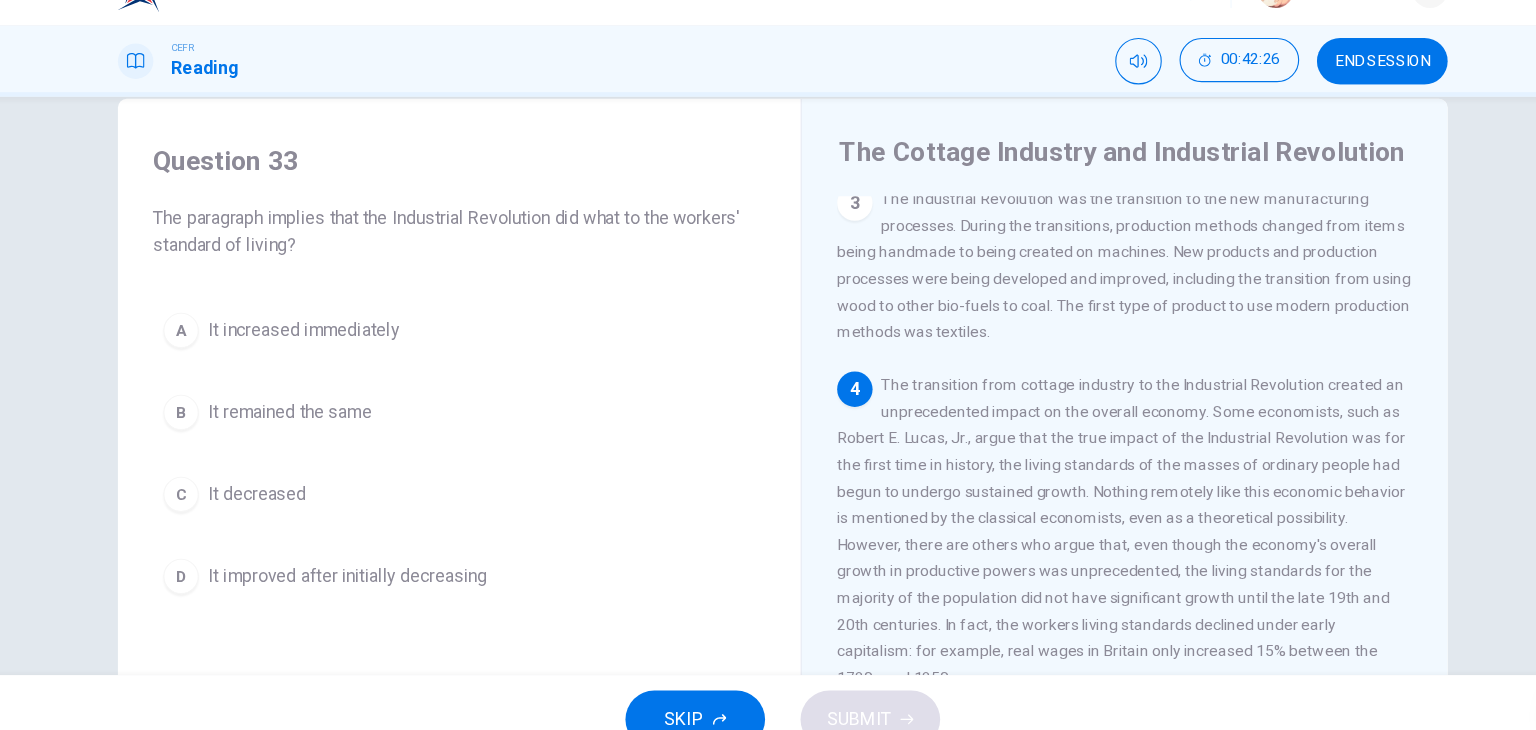 scroll, scrollTop: 430, scrollLeft: 0, axis: vertical 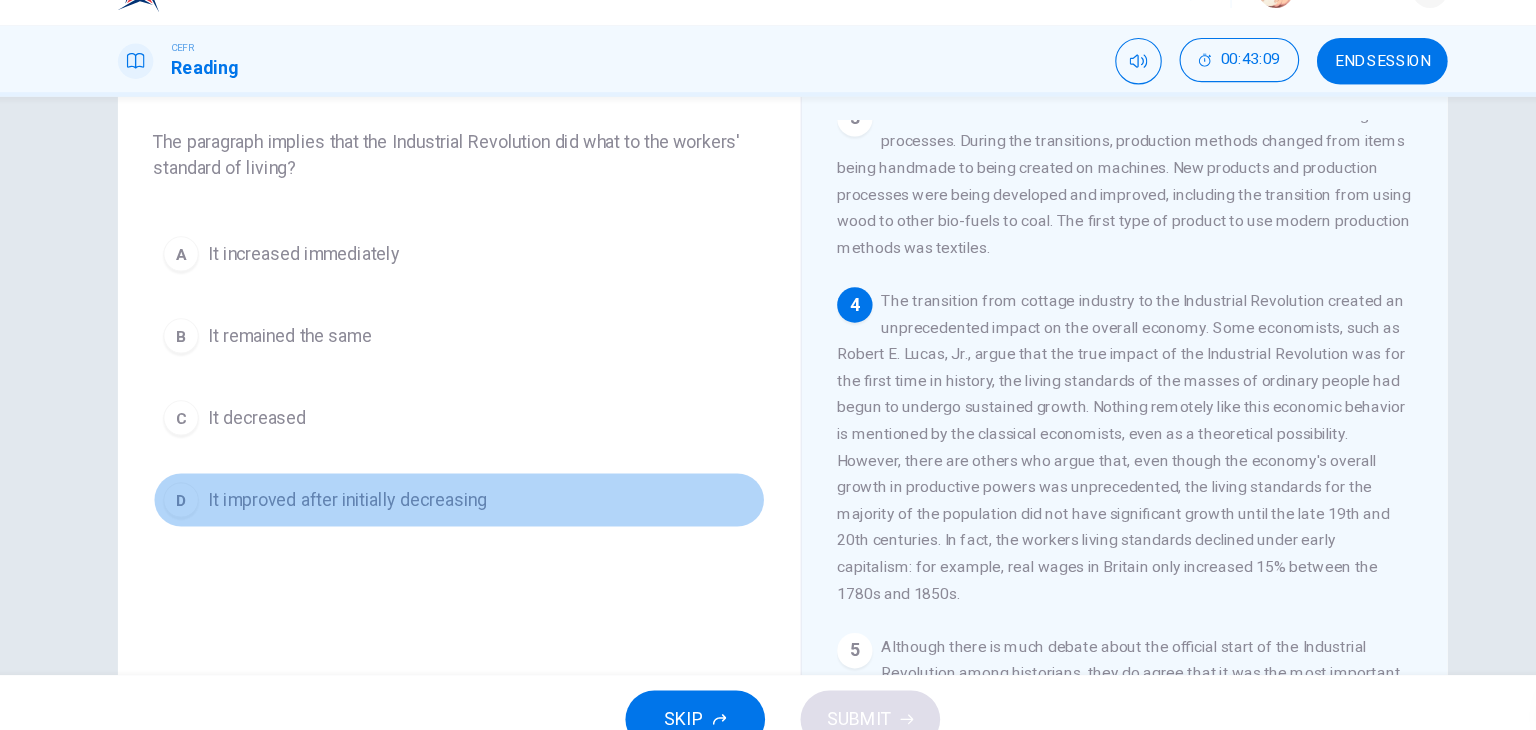 click on "D It improved after initially decreasing" at bounding box center [476, 492] 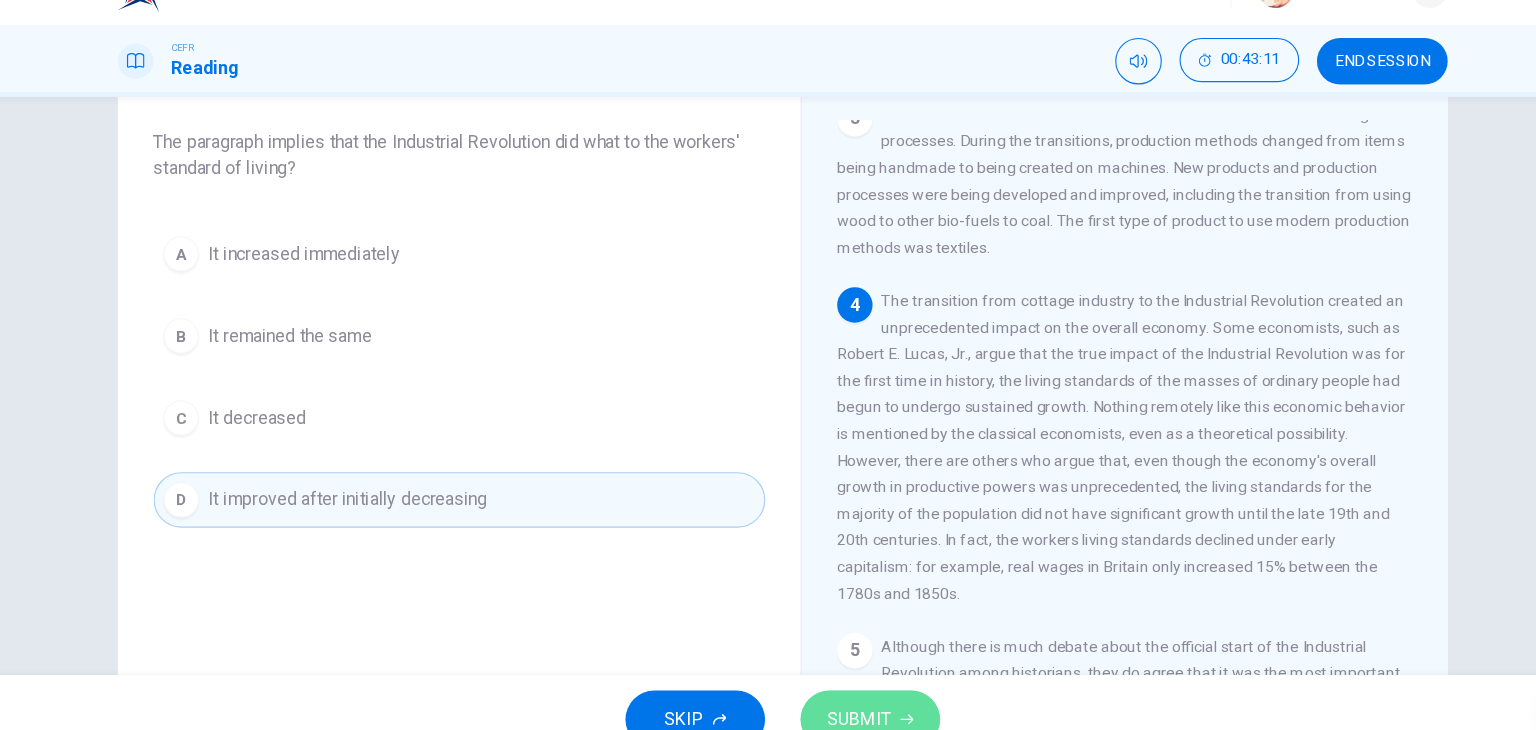 click on "SUBMIT" at bounding box center [847, 690] 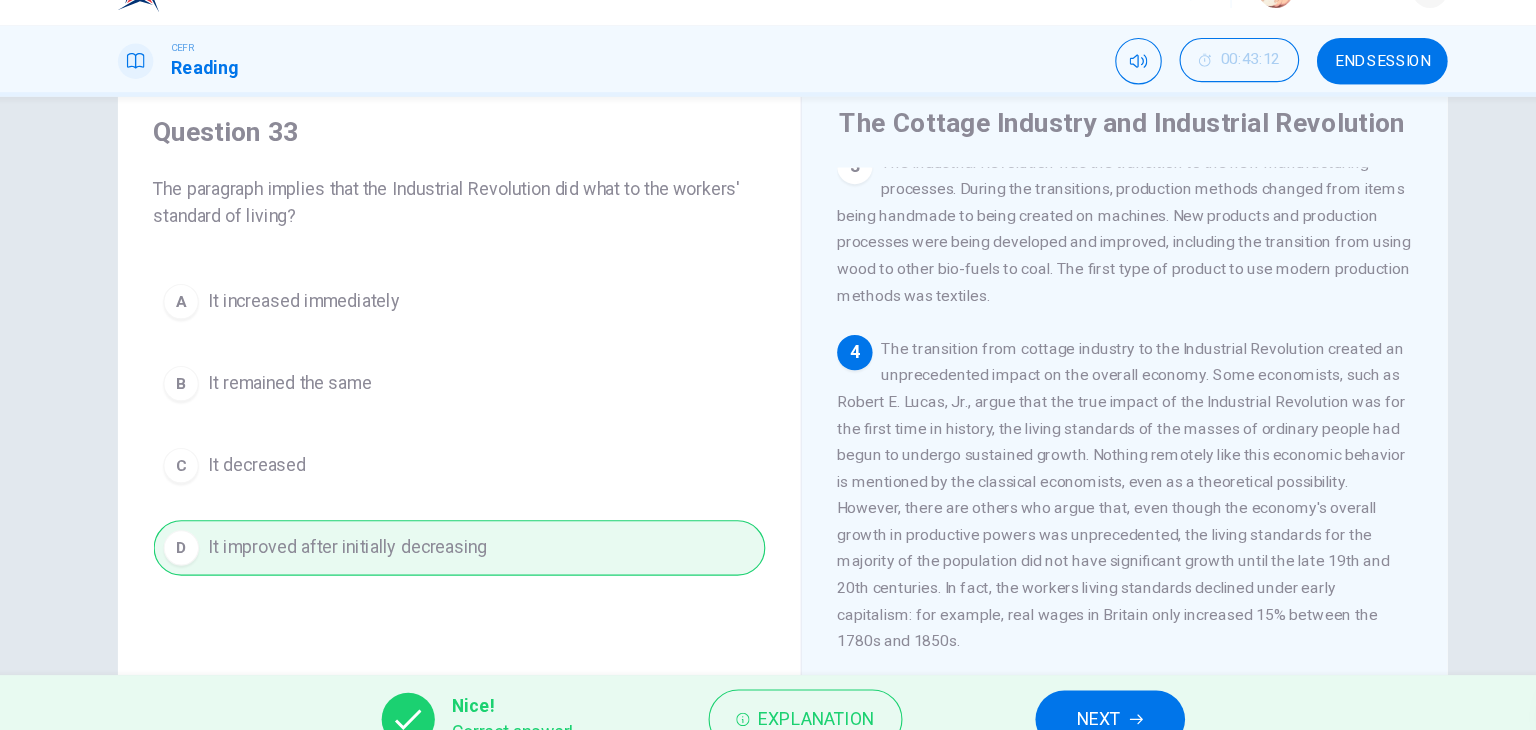scroll, scrollTop: 64, scrollLeft: 0, axis: vertical 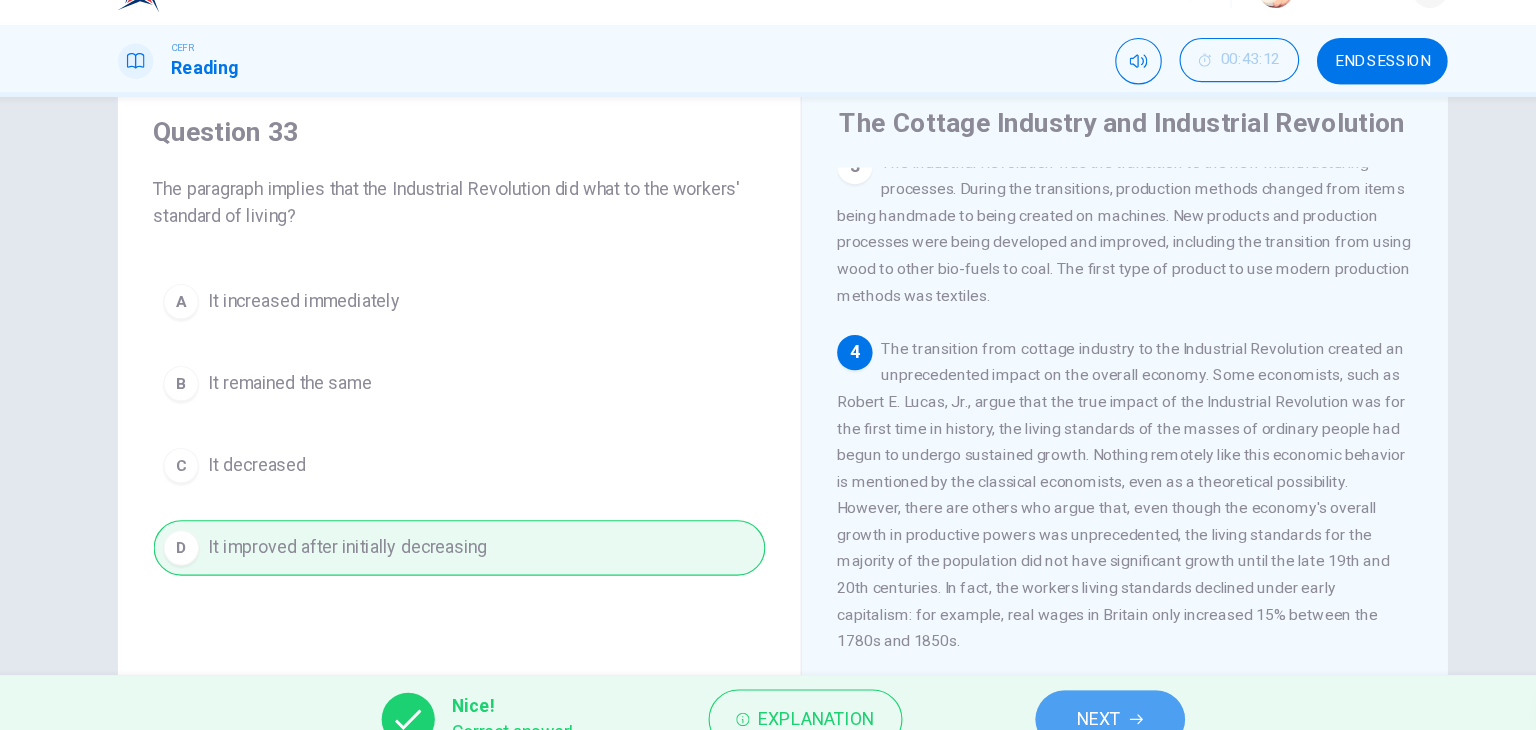 click on "NEXT" at bounding box center (1063, 690) 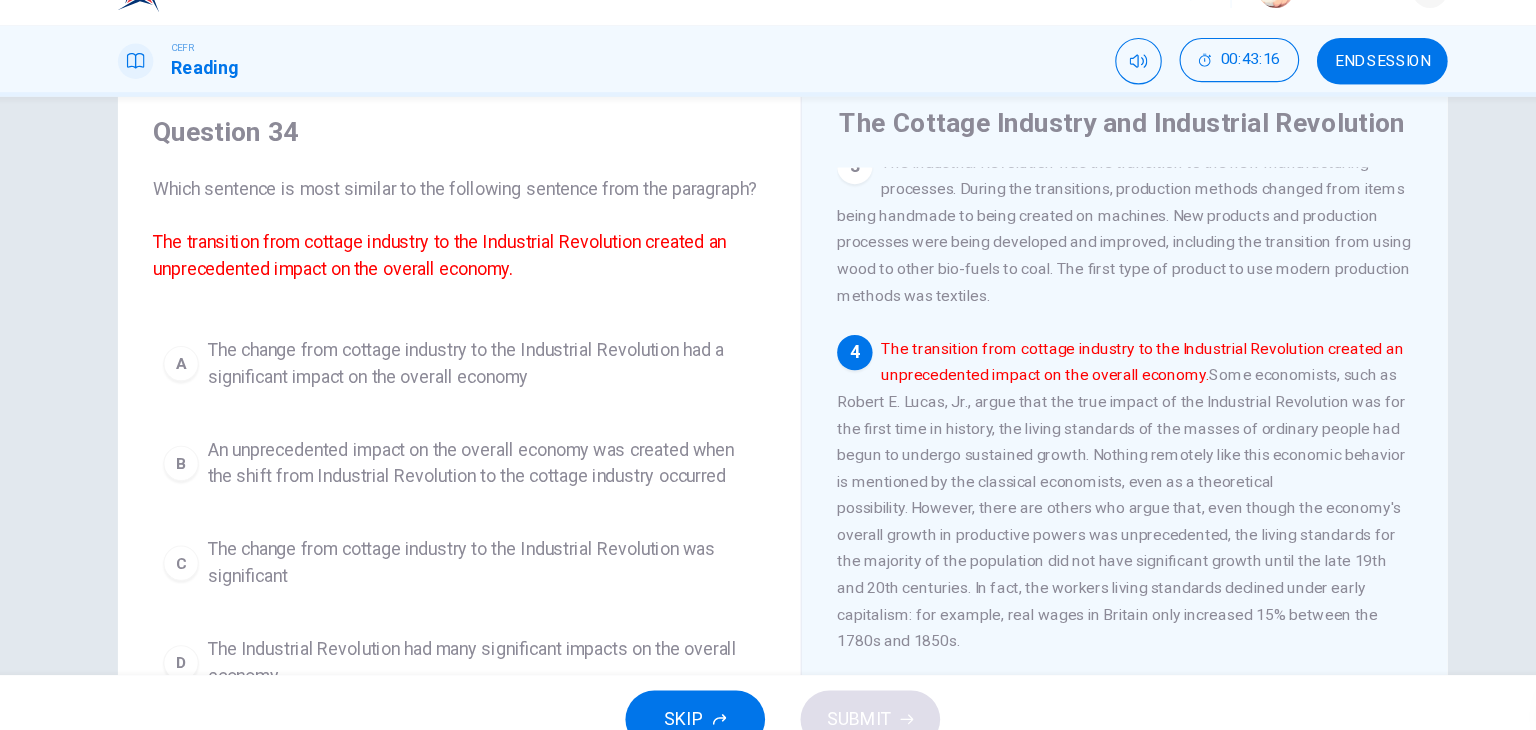click on "Question 34 Which sentence is most similar to the following sentence from the paragraph?
The transition from cottage industry to the Industrial Revolution created an unprecedented impact on the overall economy." at bounding box center [476, 220] 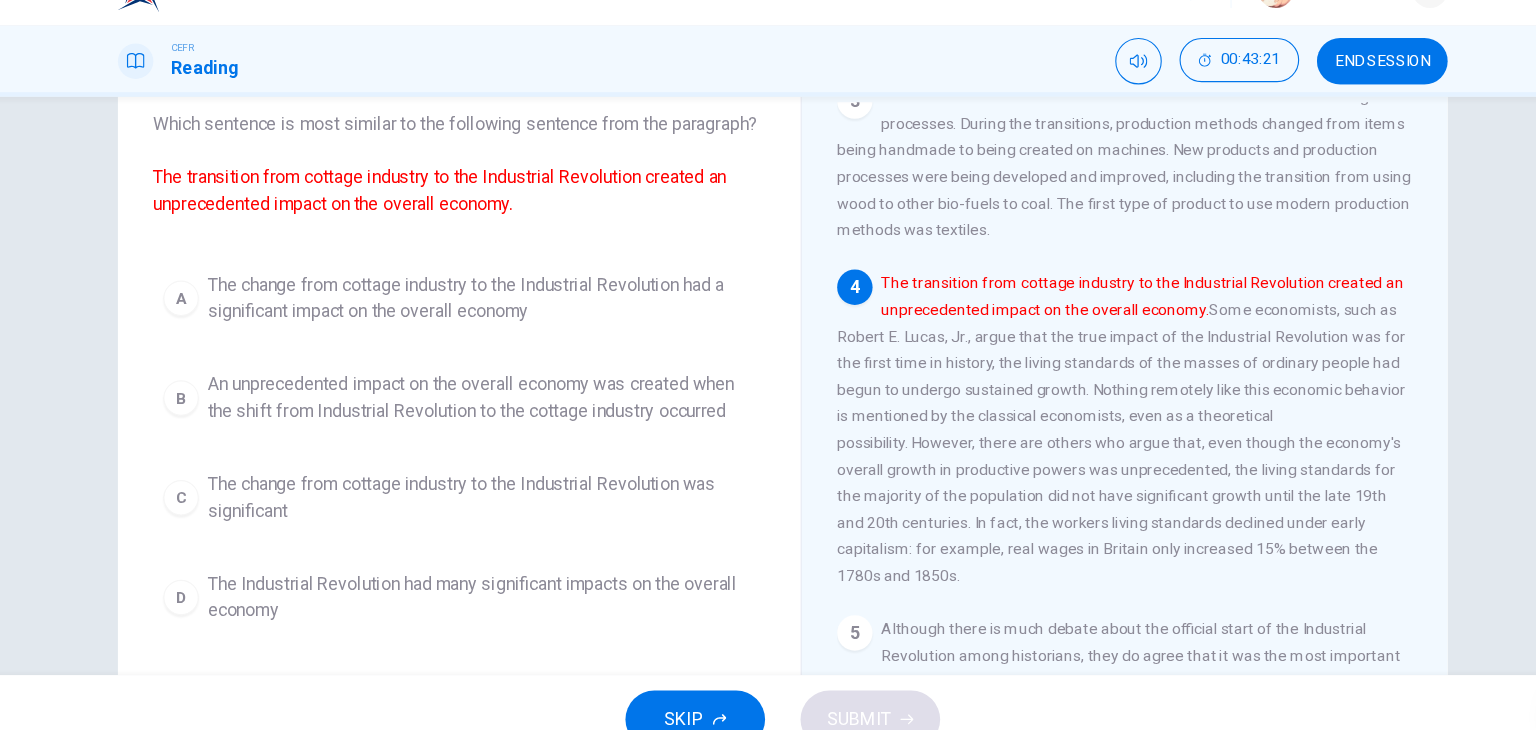 scroll, scrollTop: 124, scrollLeft: 0, axis: vertical 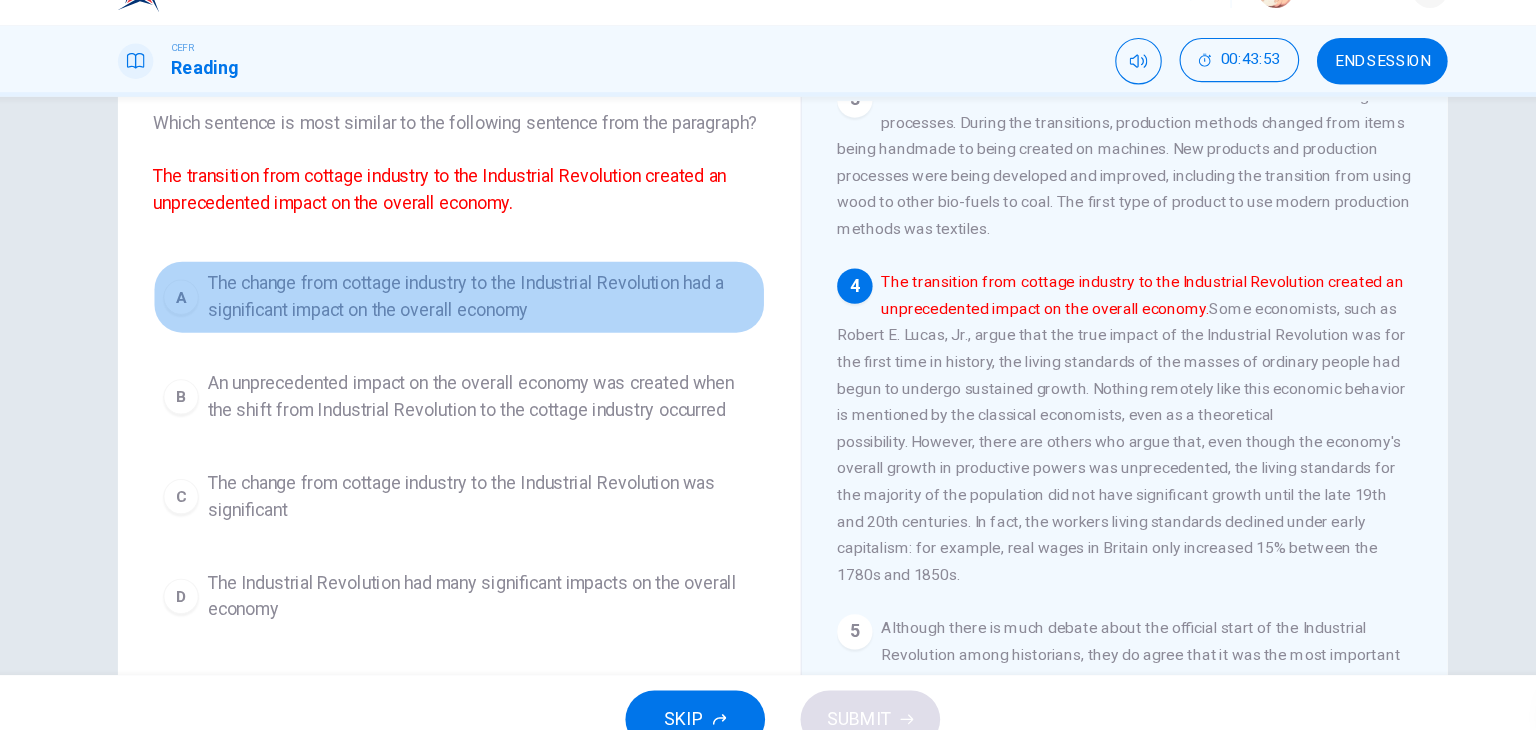 click on "The change from cottage industry to the Industrial Revolution had a significant impact on the overall economy" at bounding box center (496, 309) 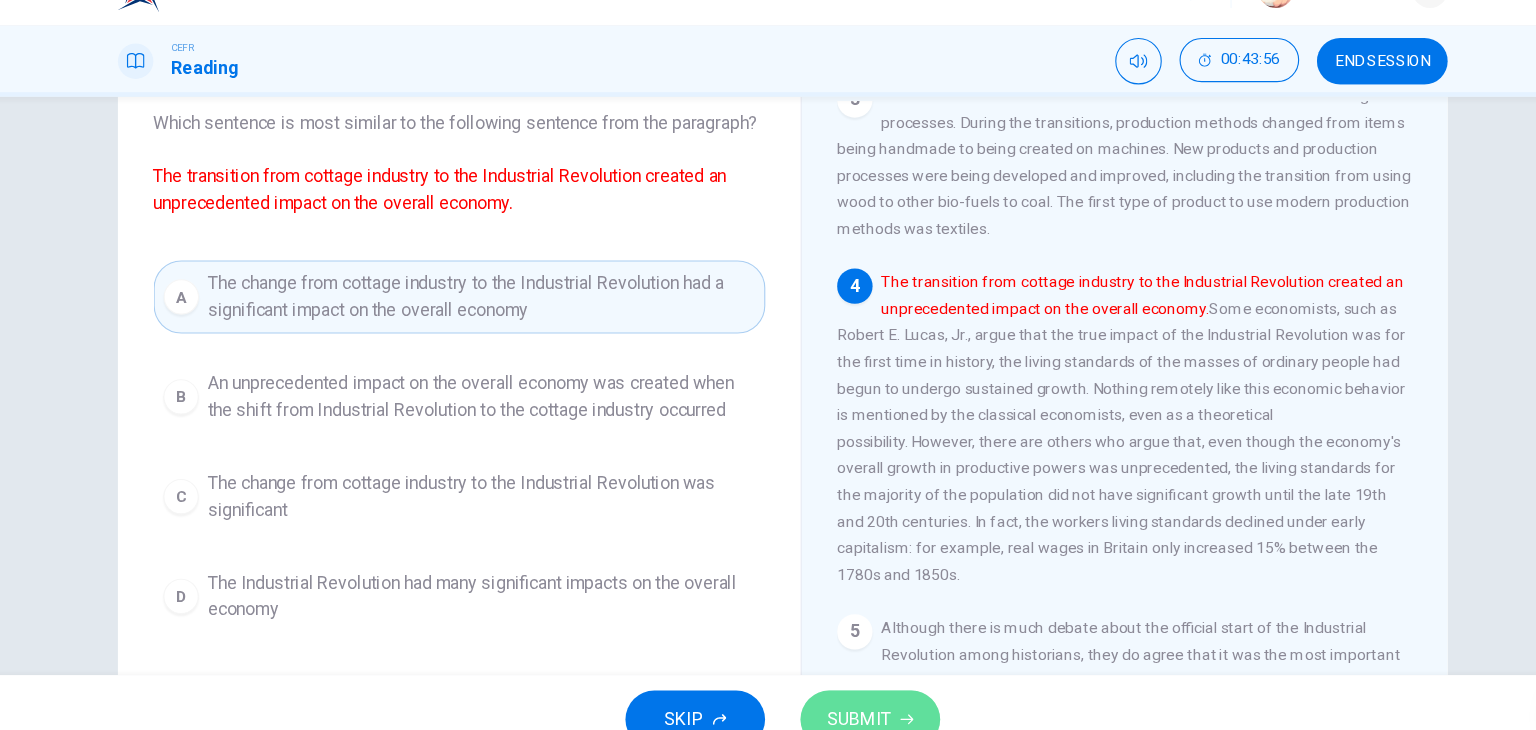 click on "SUBMIT" at bounding box center (847, 690) 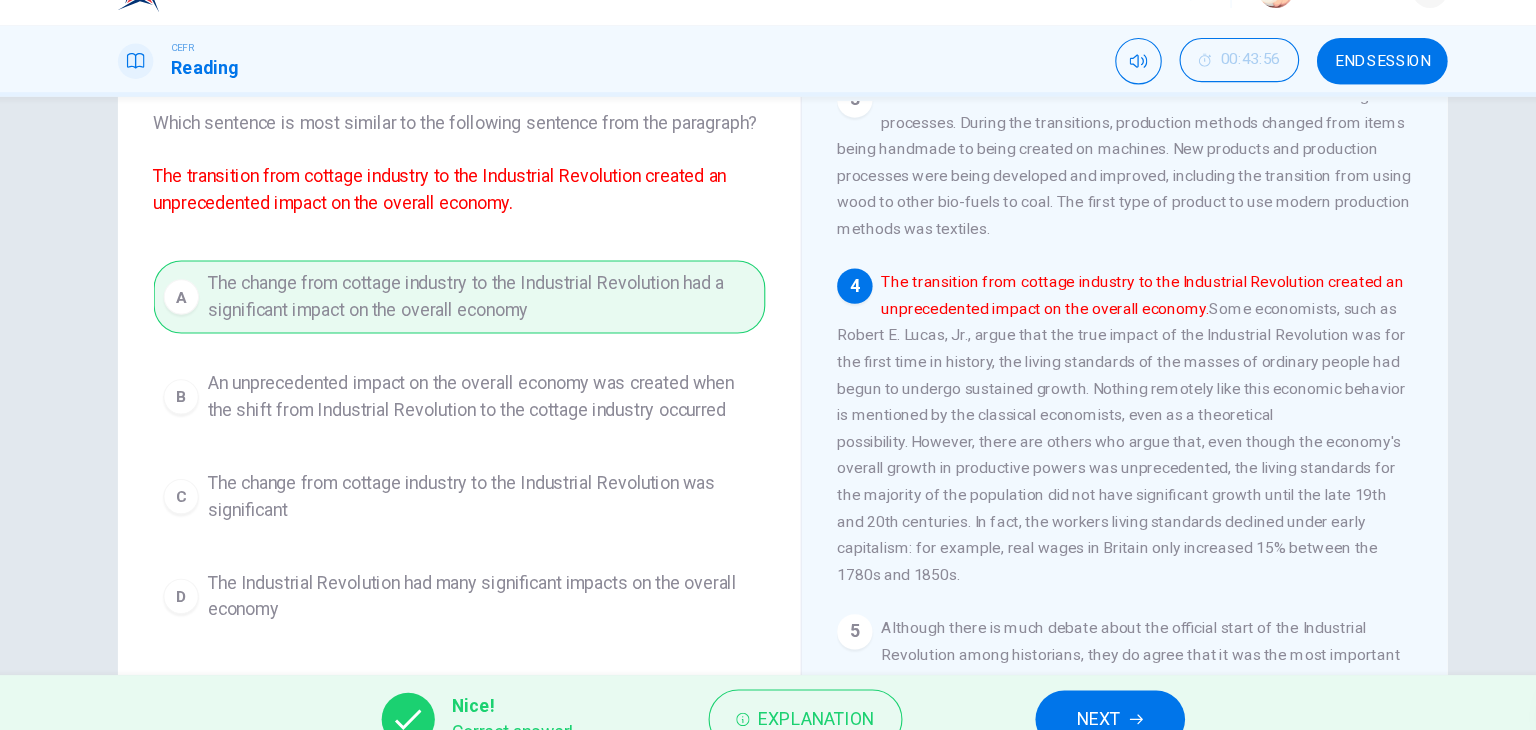 click on "NEXT" at bounding box center [1063, 690] 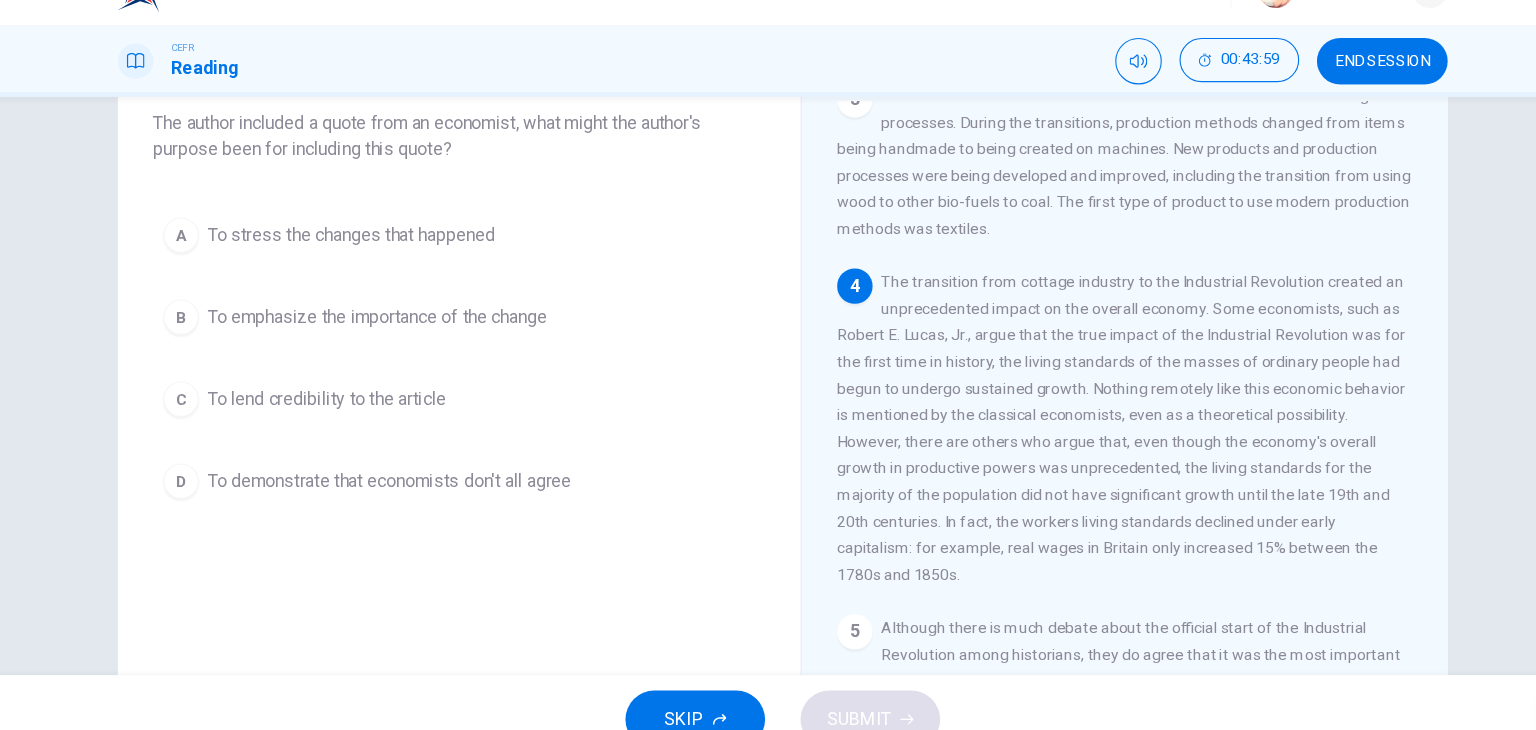 click on "The author included a quote from an economist, what might the author's purpose been for including this quote?" at bounding box center (476, 164) 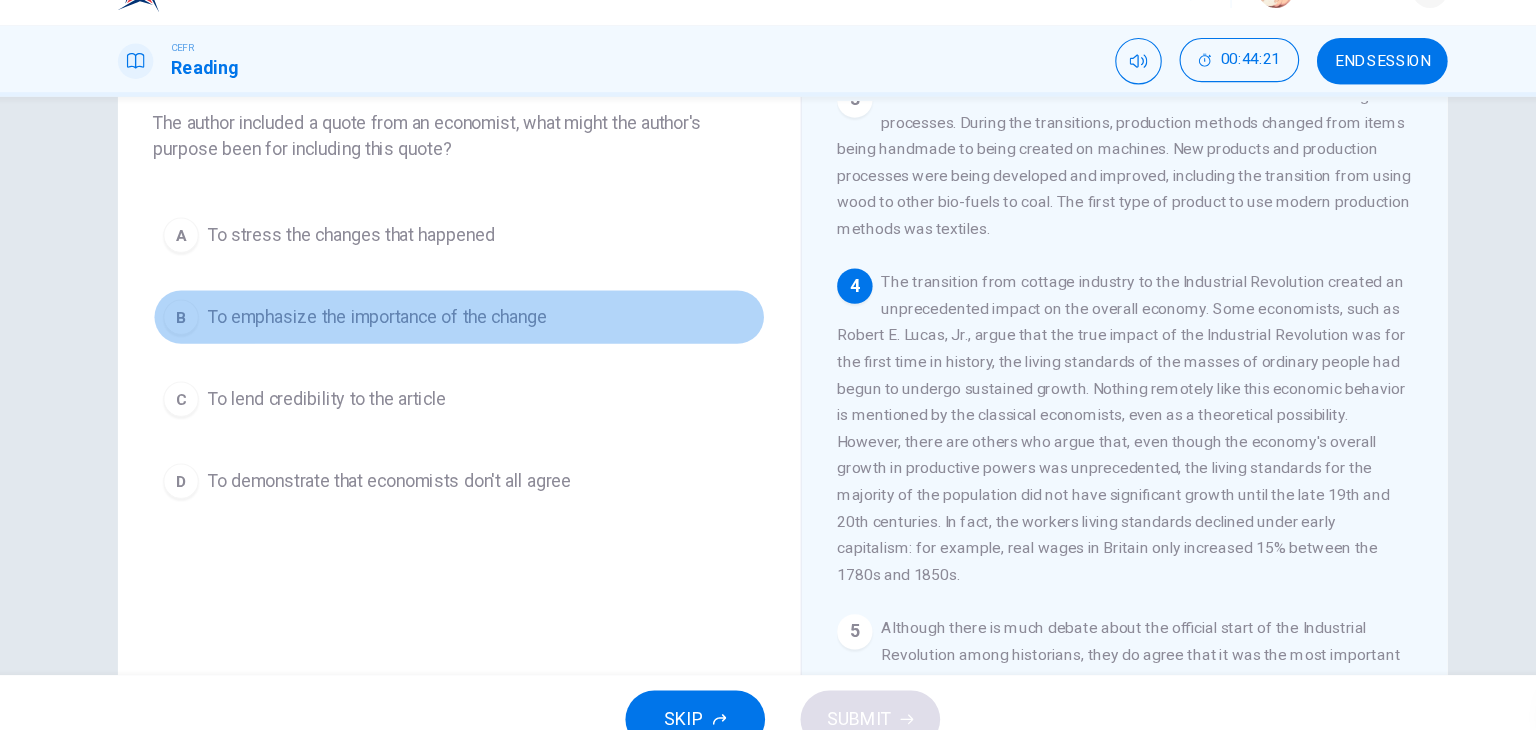 click on "B To emphasize the importance of the change" at bounding box center (476, 327) 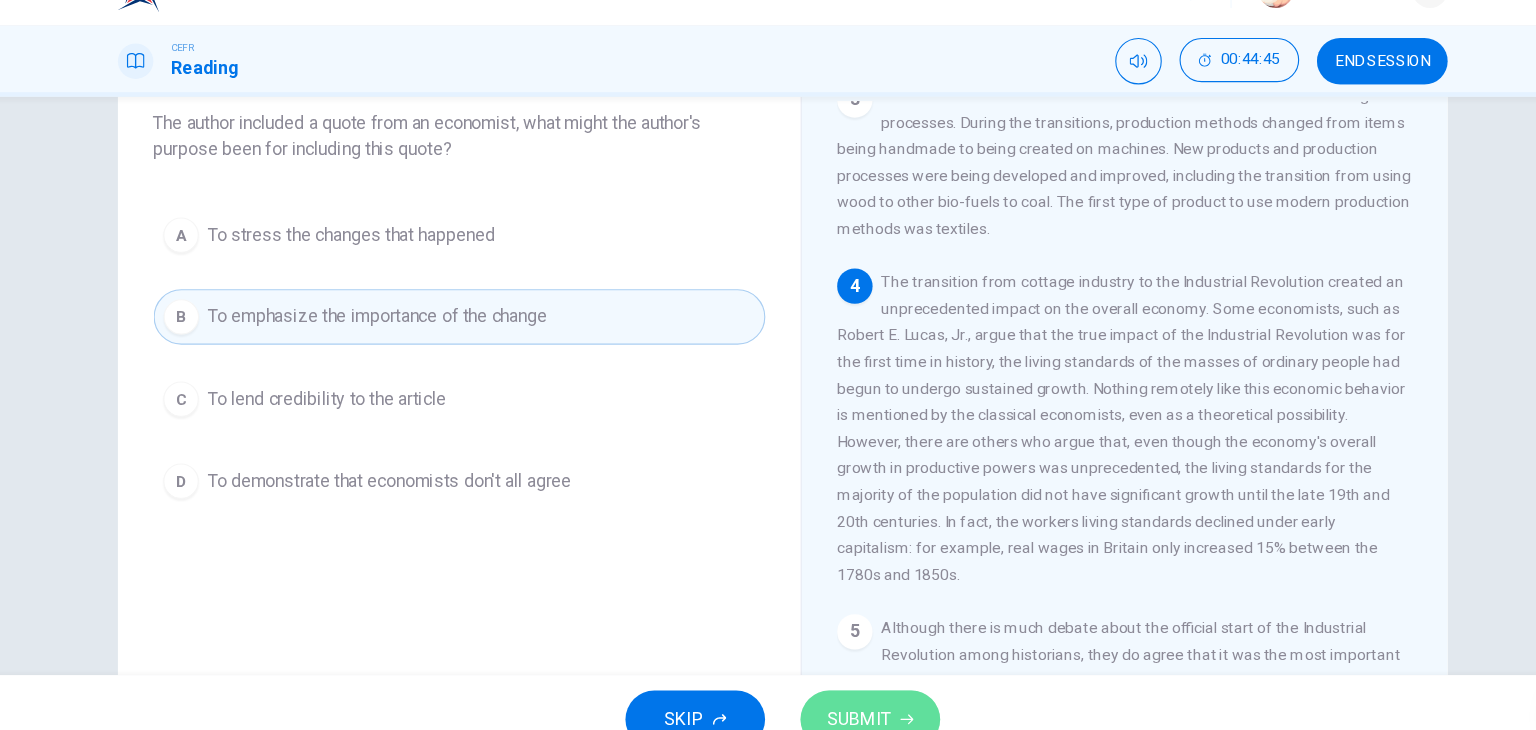 click on "SUBMIT" at bounding box center (837, 690) 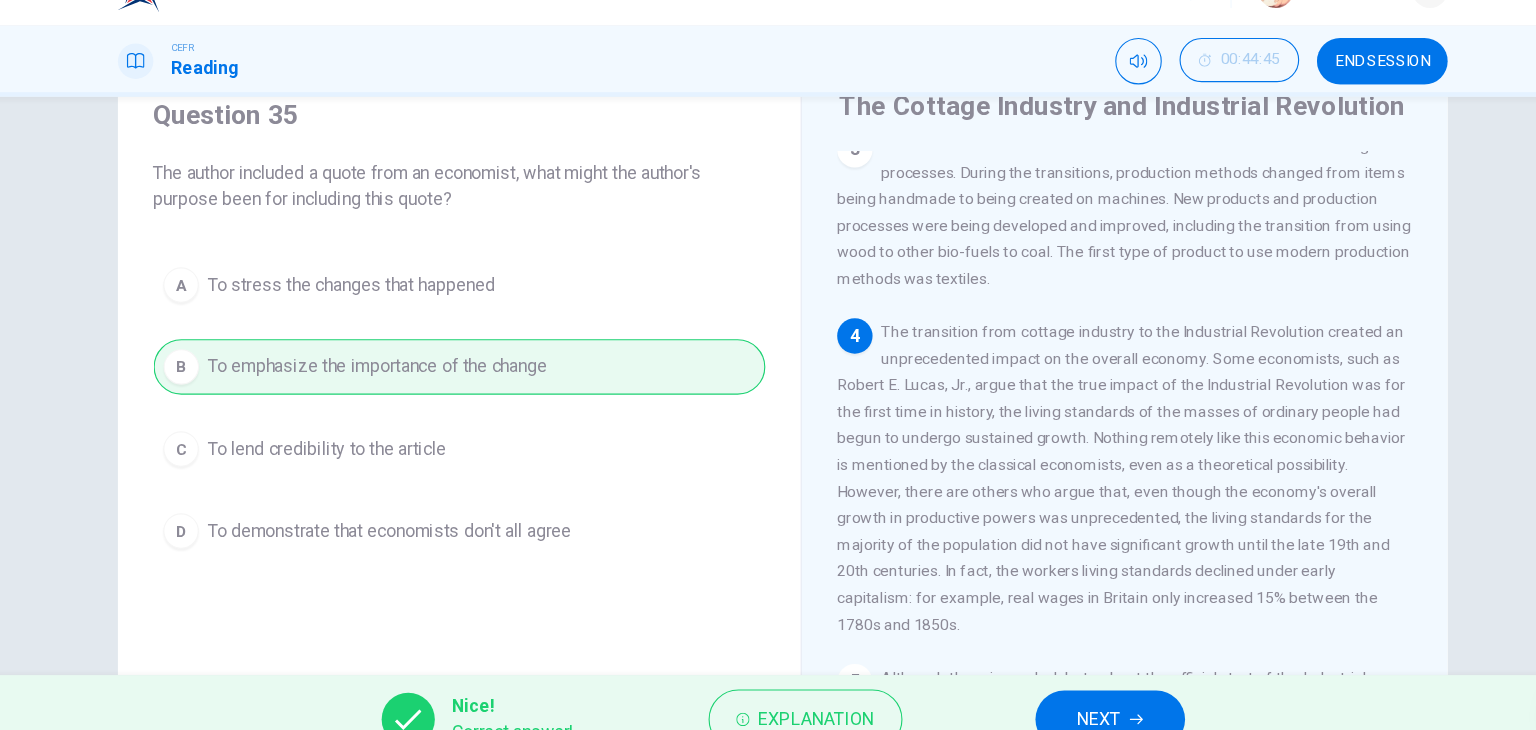 scroll, scrollTop: 72, scrollLeft: 0, axis: vertical 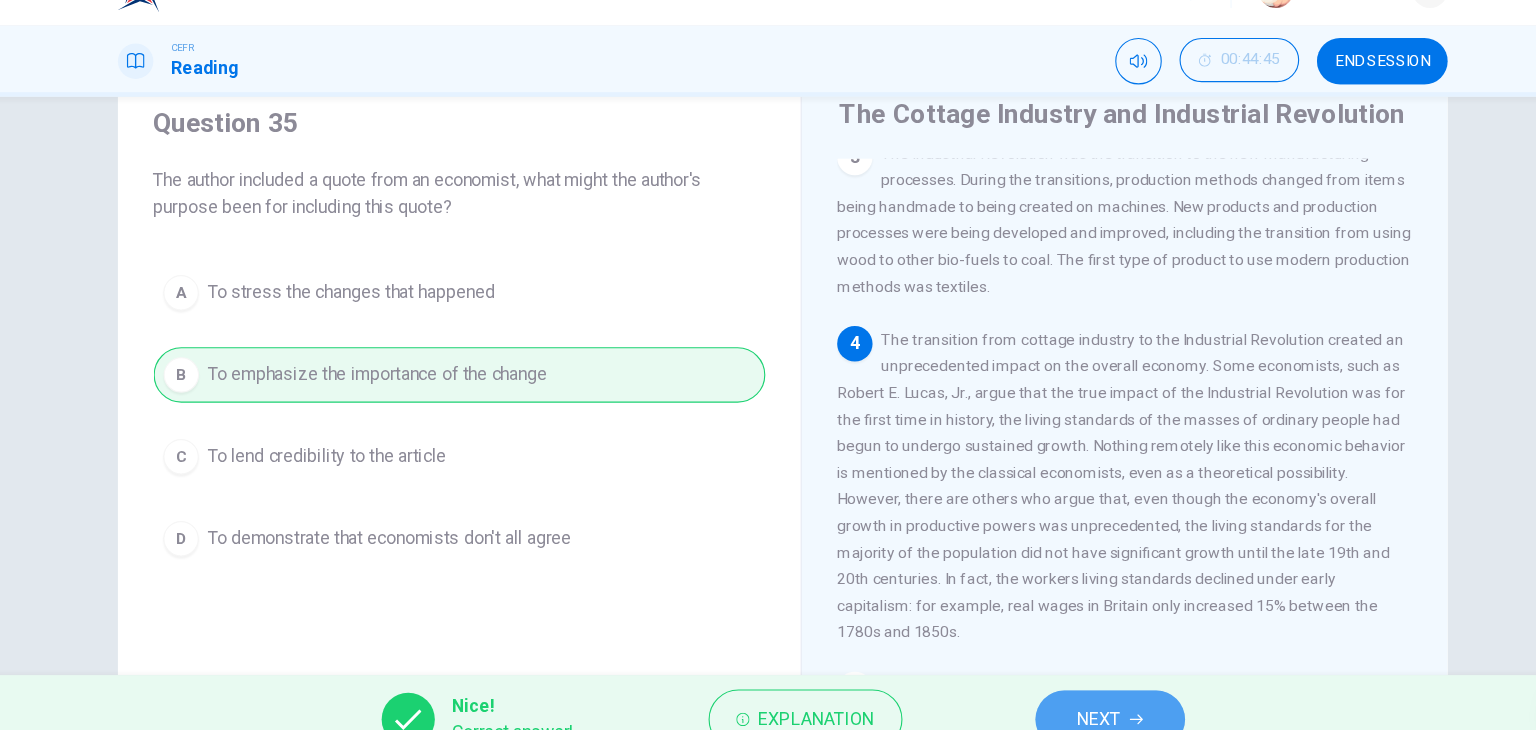click on "NEXT" at bounding box center (1053, 690) 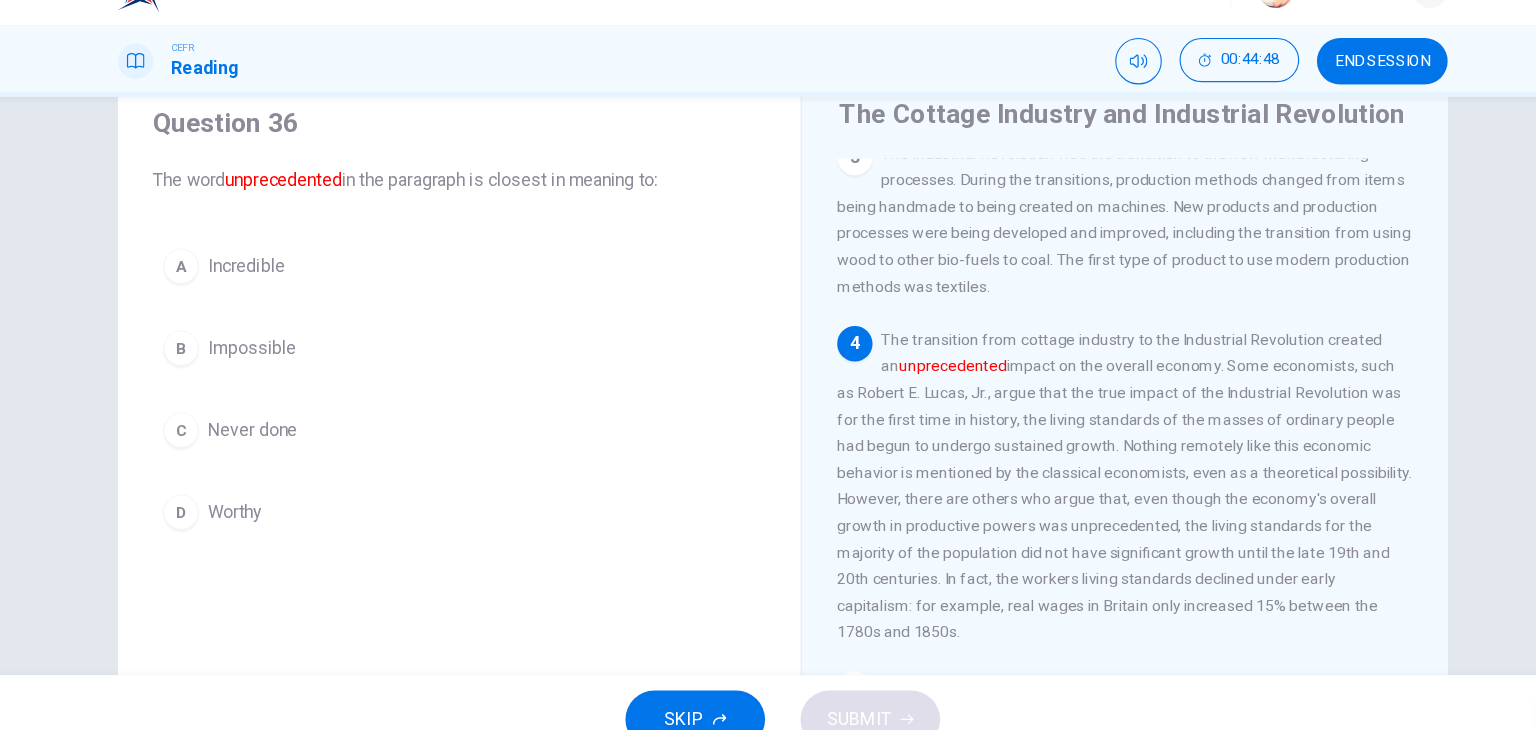click on "CEFR Reading 00:44:48 END SESSION" at bounding box center [768, 96] 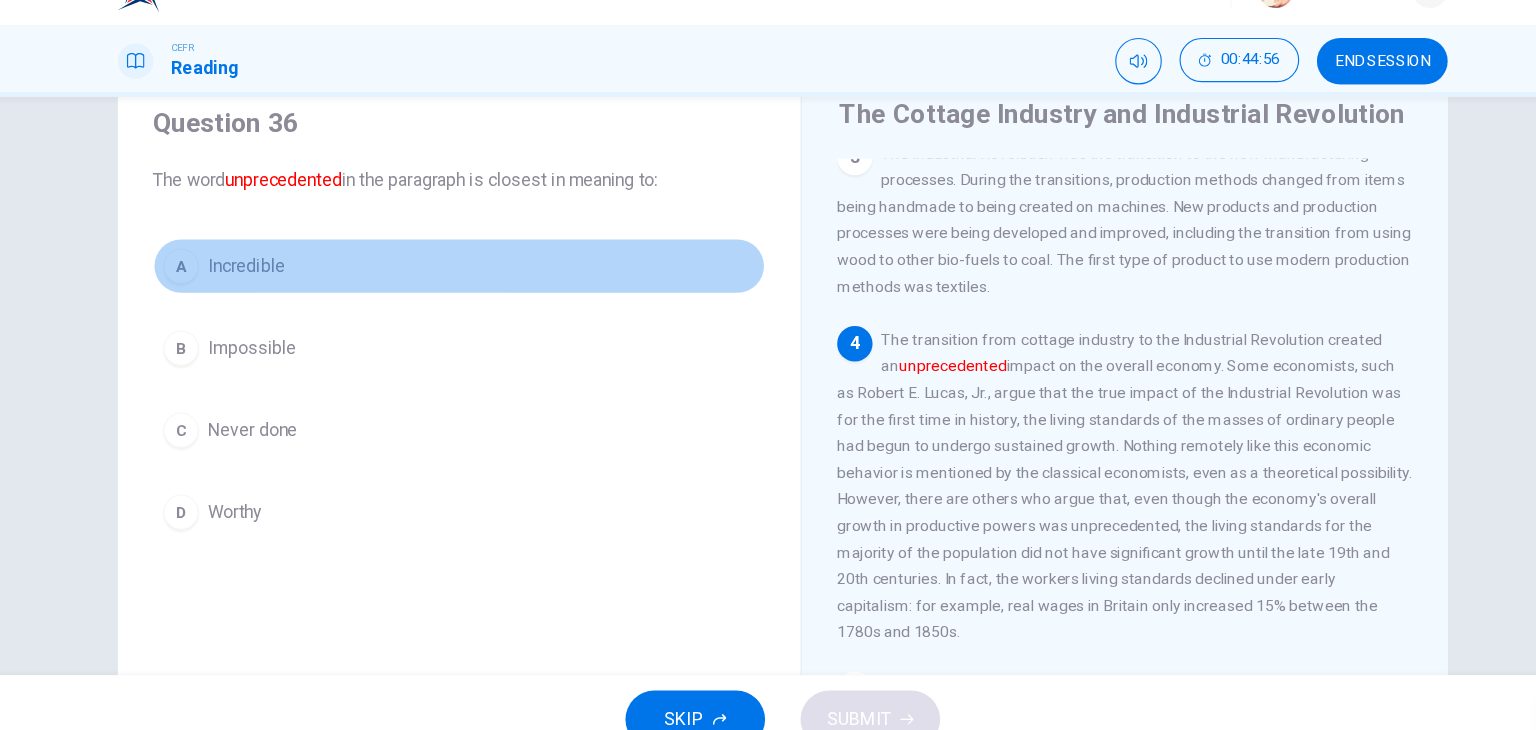 click on "A Incredible" at bounding box center (476, 281) 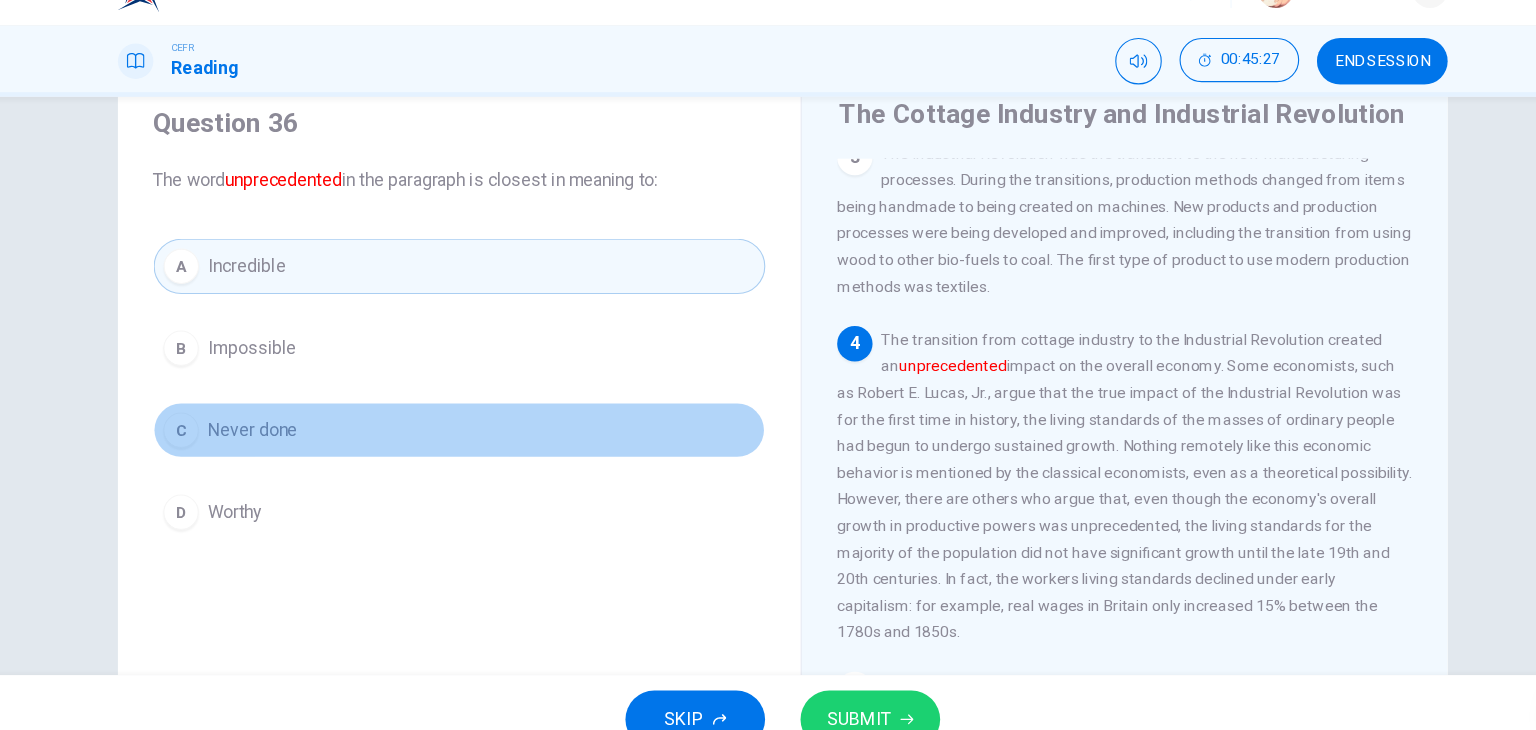 click on "C" at bounding box center [225, 429] 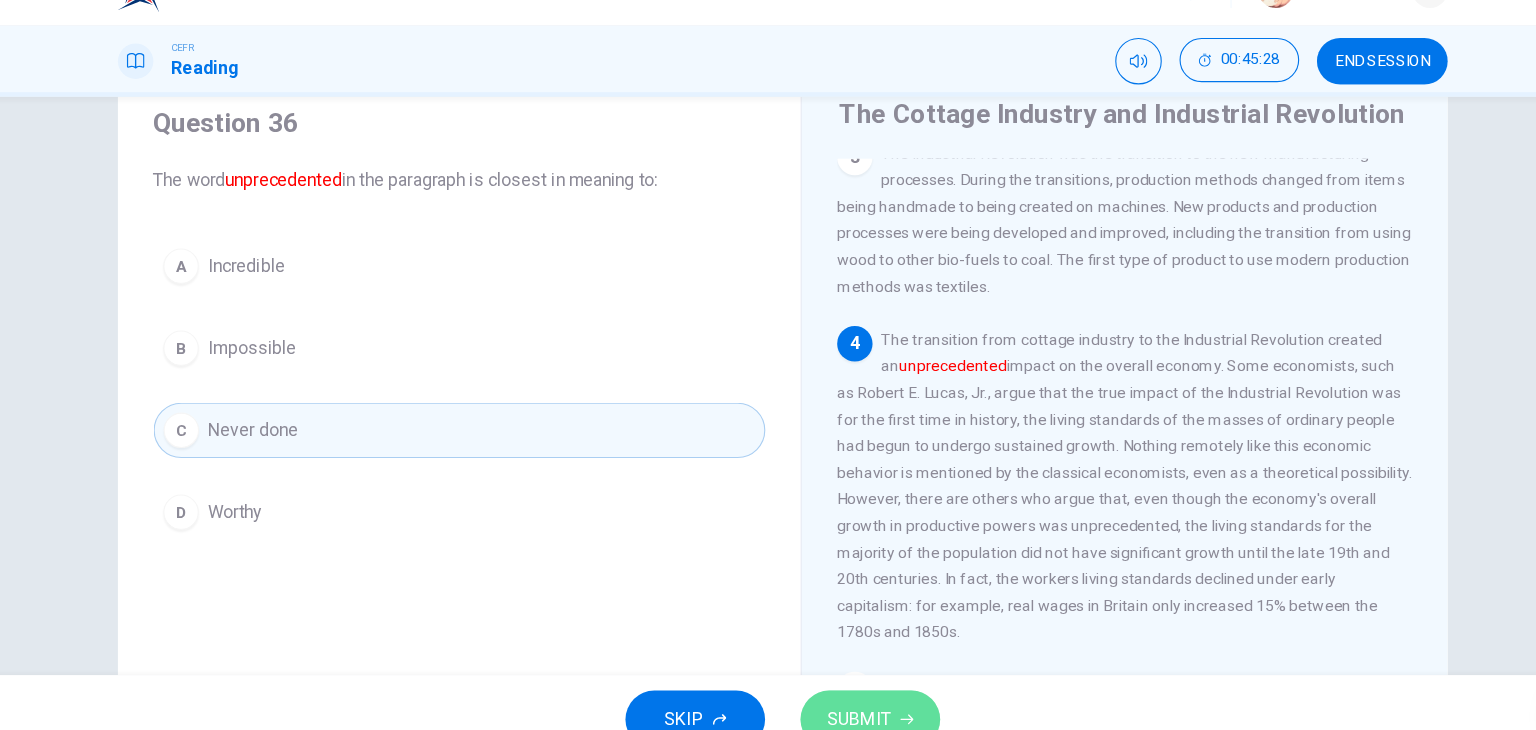 click on "SUBMIT" at bounding box center (837, 690) 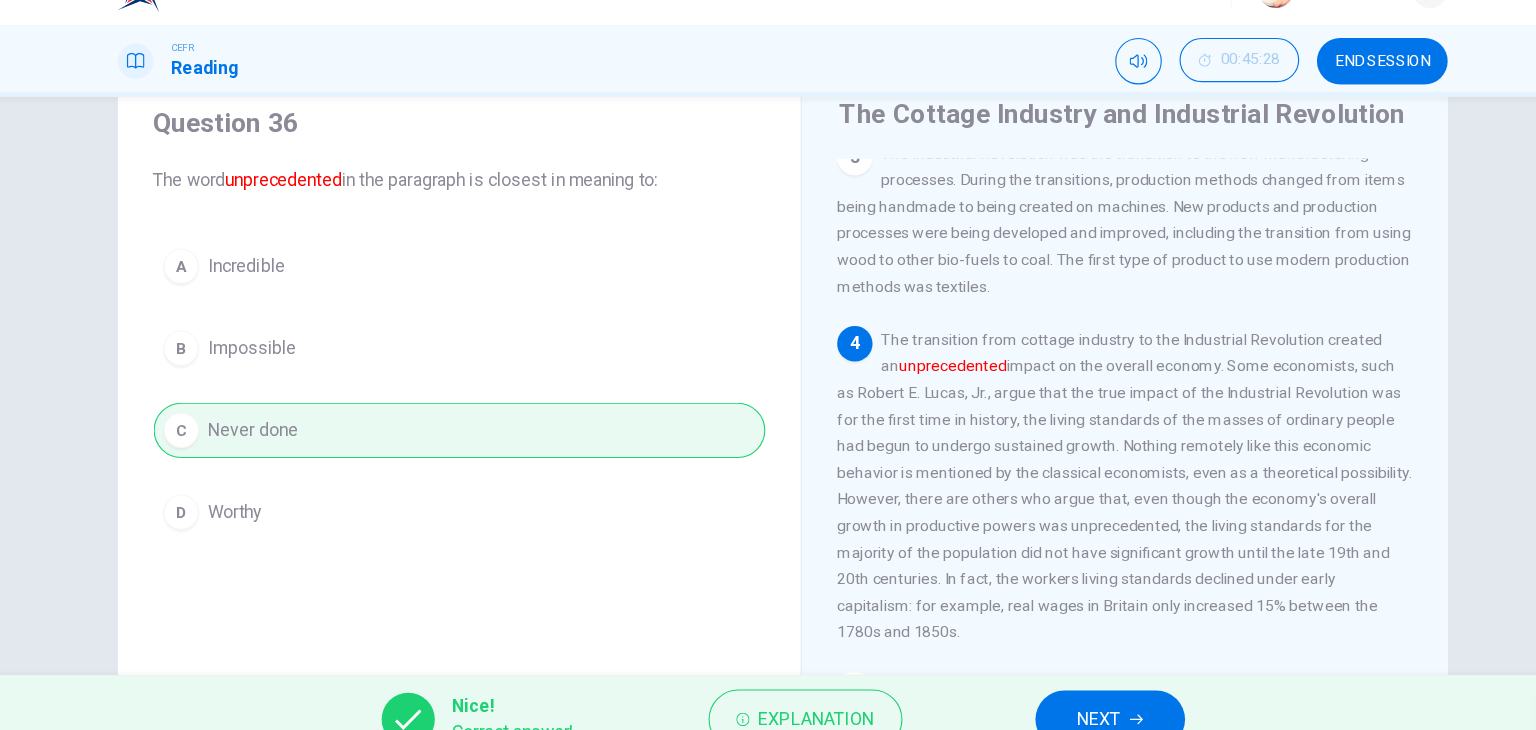 scroll, scrollTop: 49, scrollLeft: 0, axis: vertical 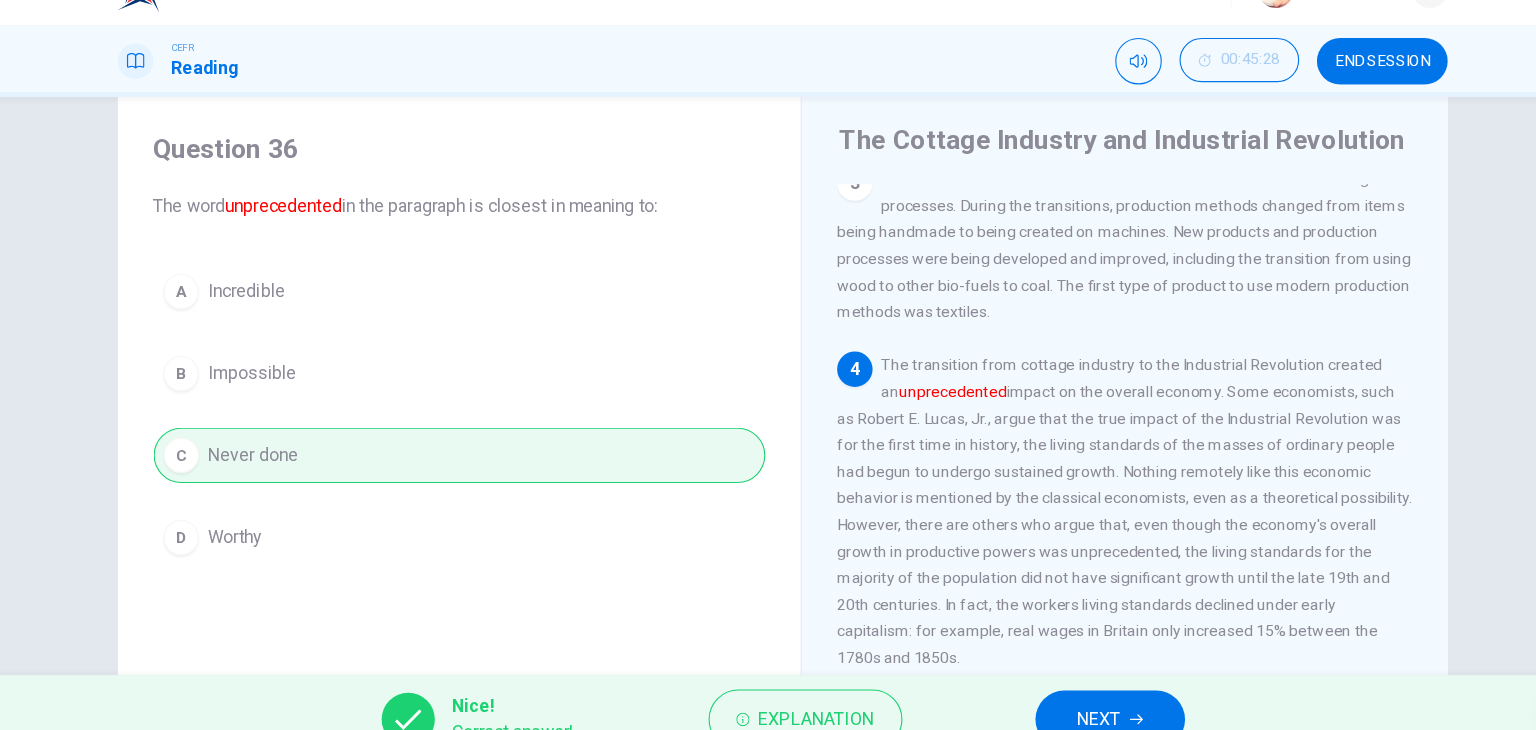 click on "NEXT" at bounding box center [1063, 690] 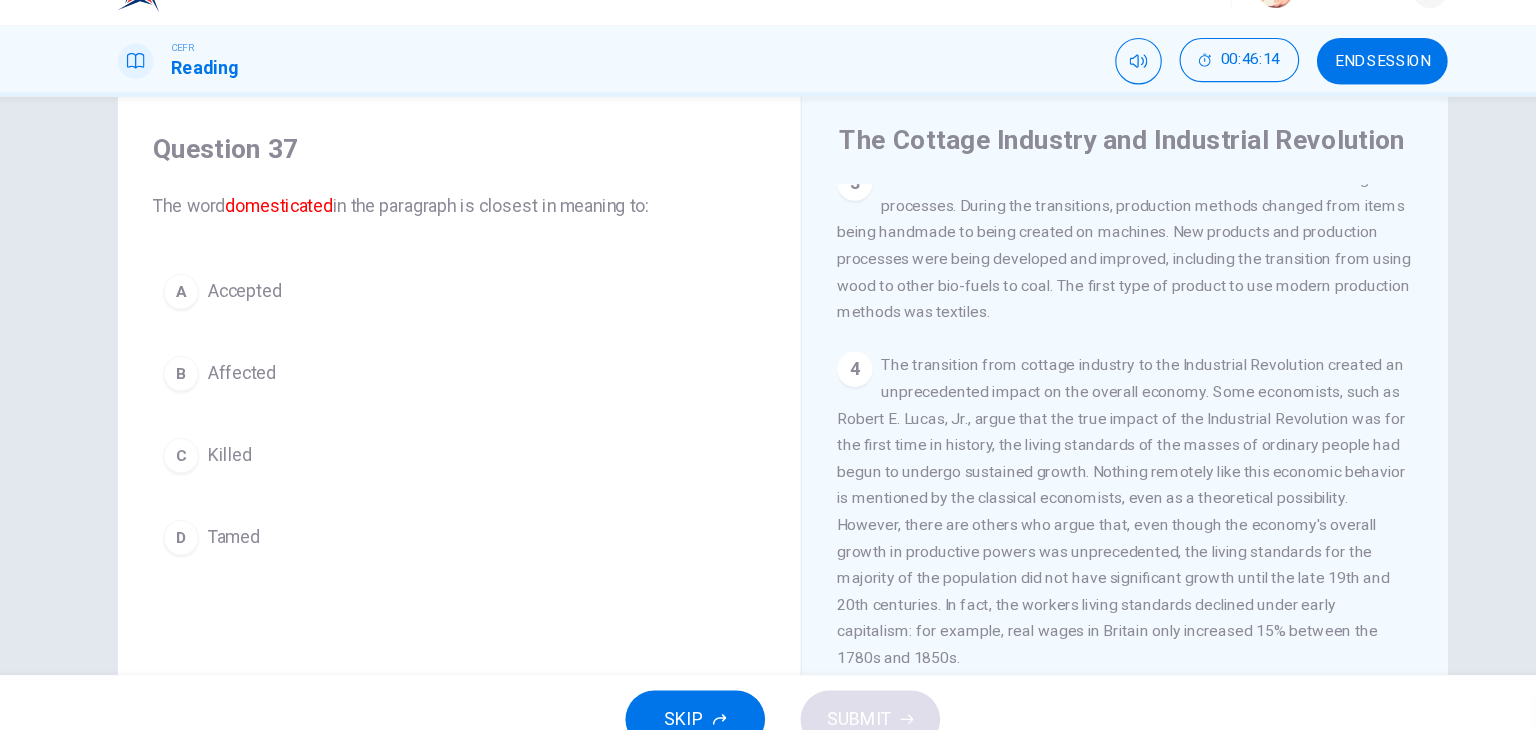 drag, startPoint x: 573, startPoint y: 191, endPoint x: 682, endPoint y: 228, distance: 115.10864 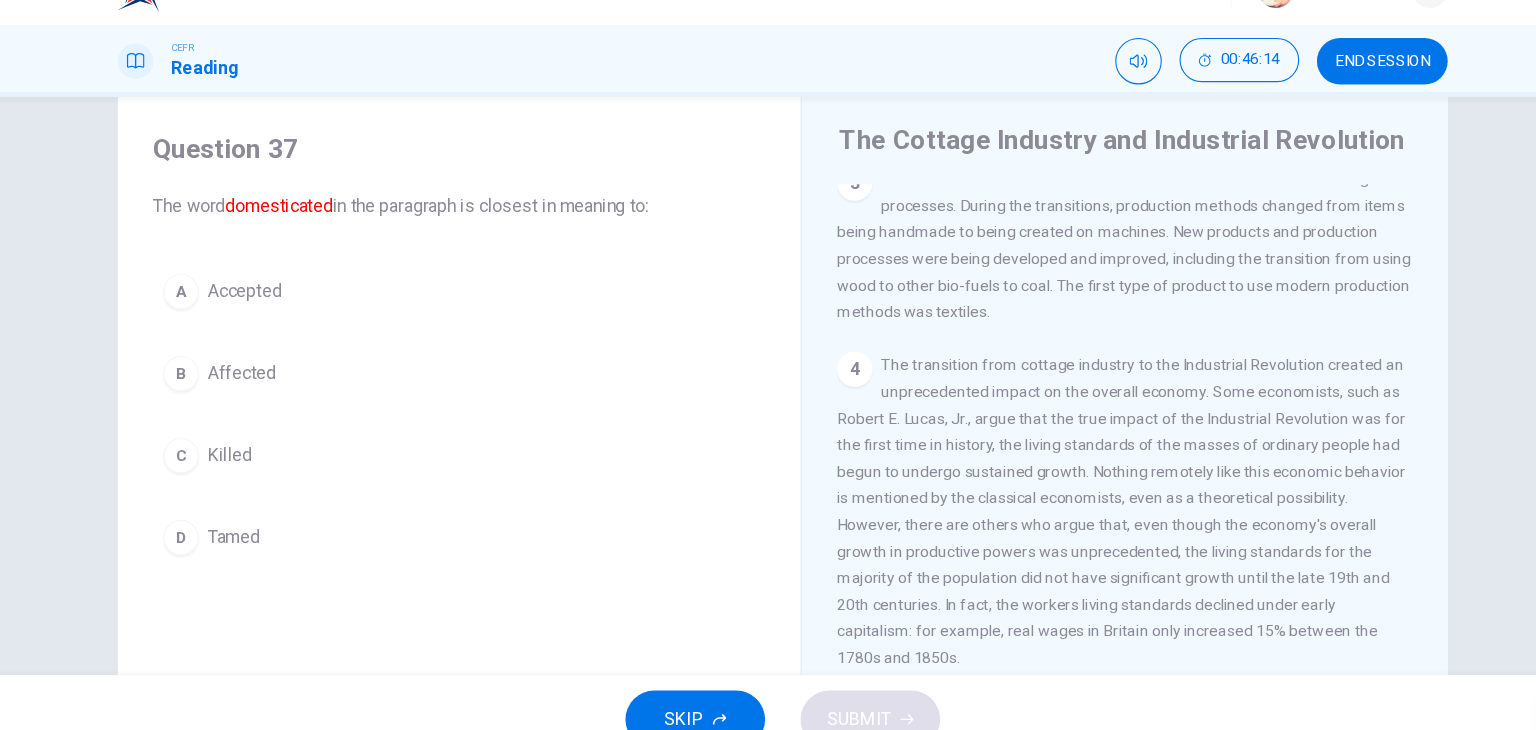 click on "Question 37 The word  domesticated  in the paragraph is closest in meaning to:" at bounding box center [476, 199] 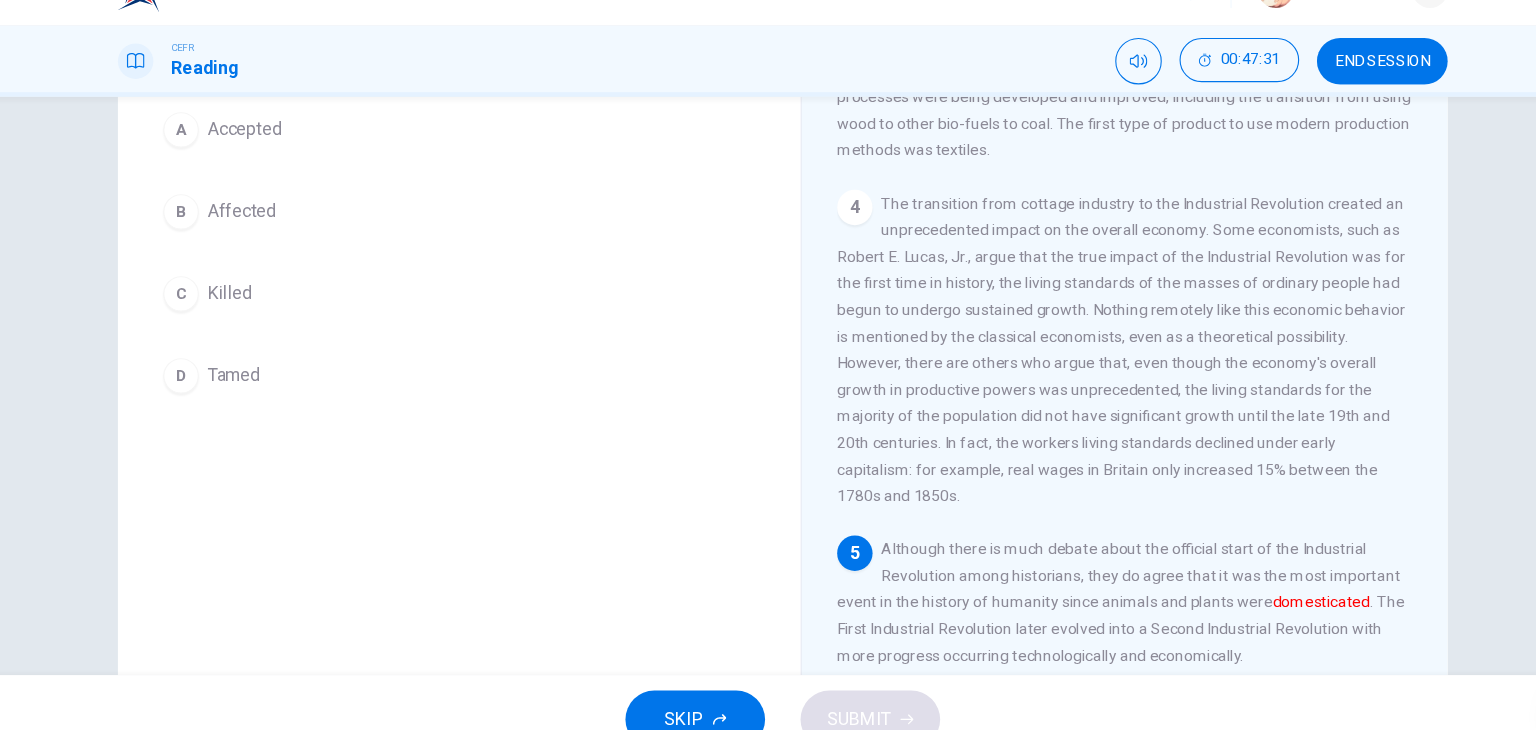 scroll, scrollTop: 194, scrollLeft: 0, axis: vertical 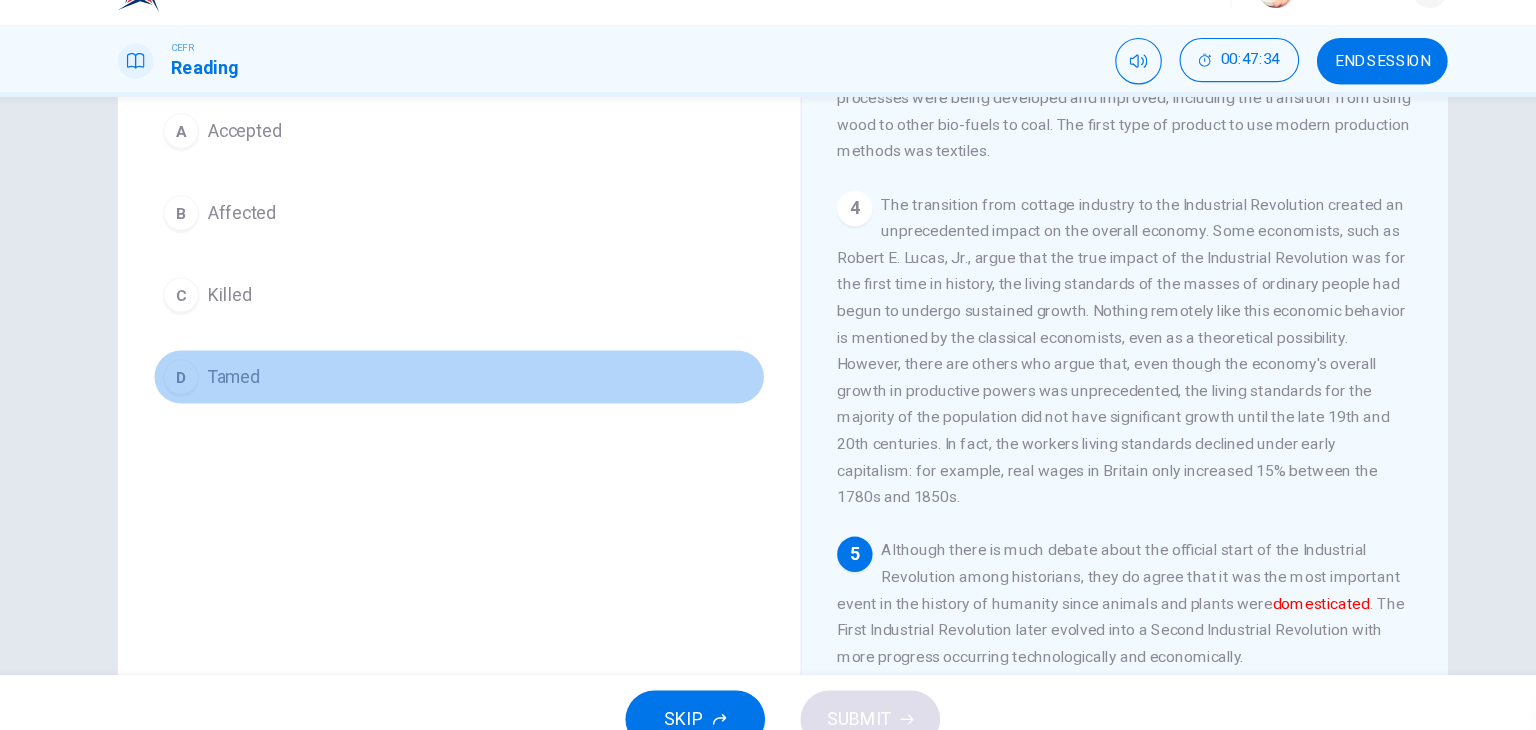 click on "D Tamed" at bounding box center [476, 381] 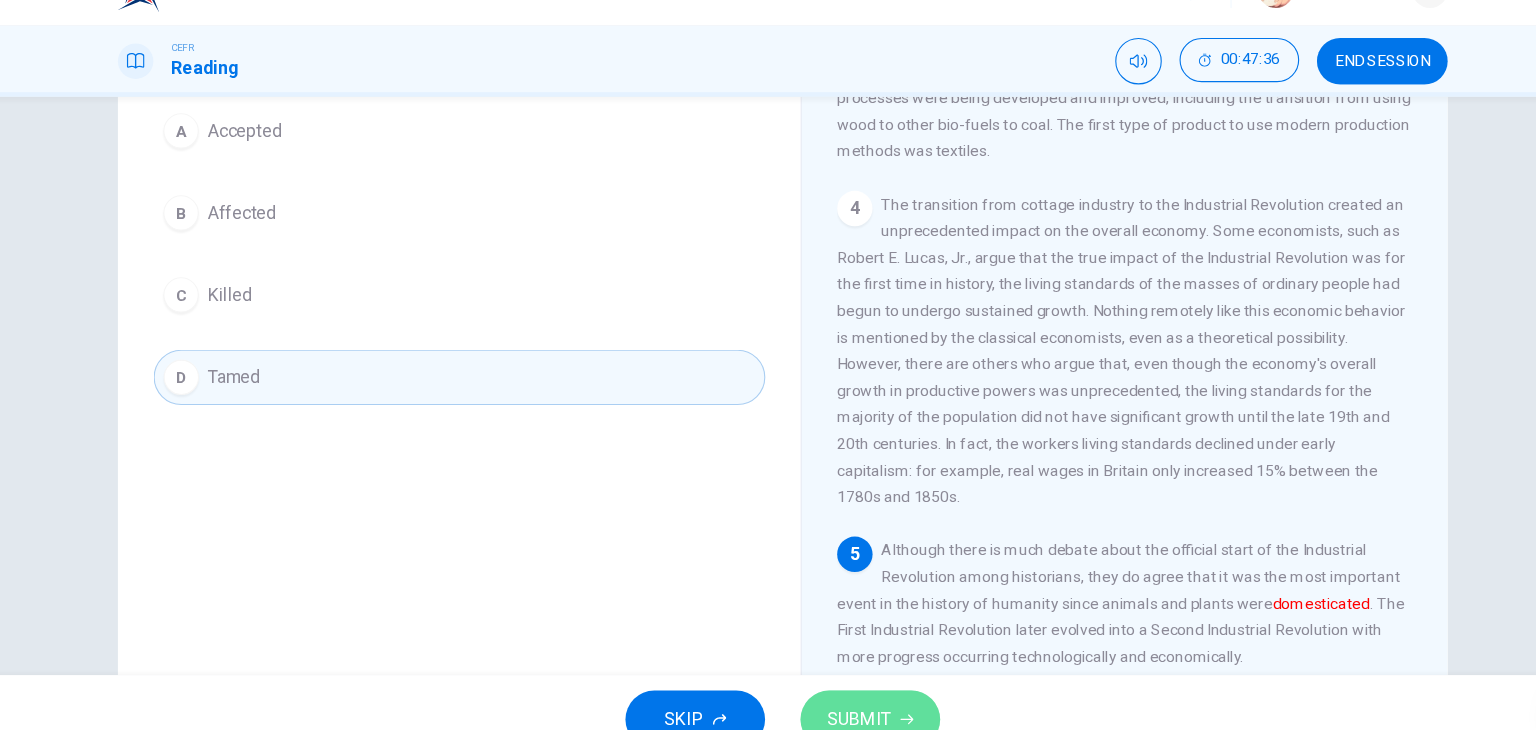click on "SUBMIT" at bounding box center (837, 690) 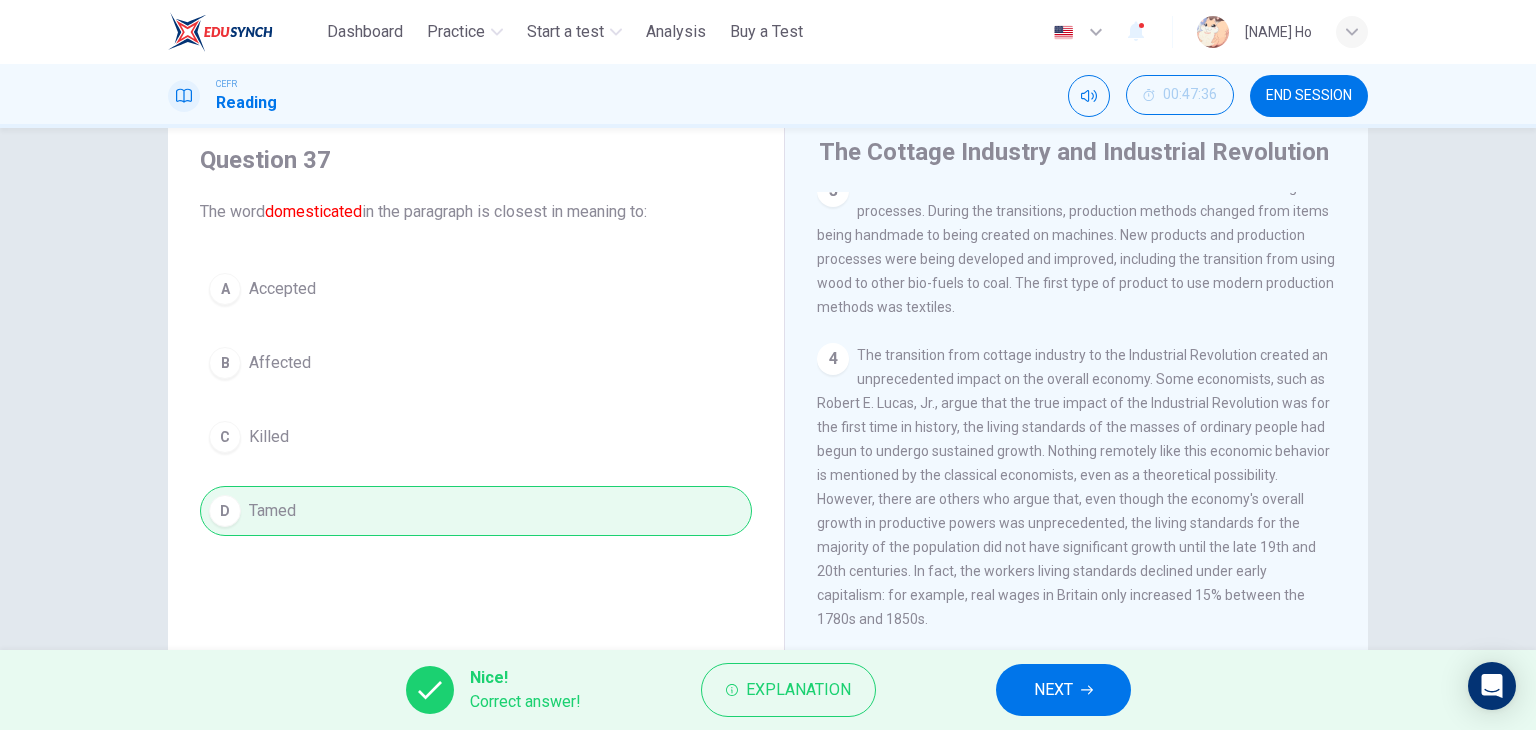 scroll, scrollTop: 60, scrollLeft: 0, axis: vertical 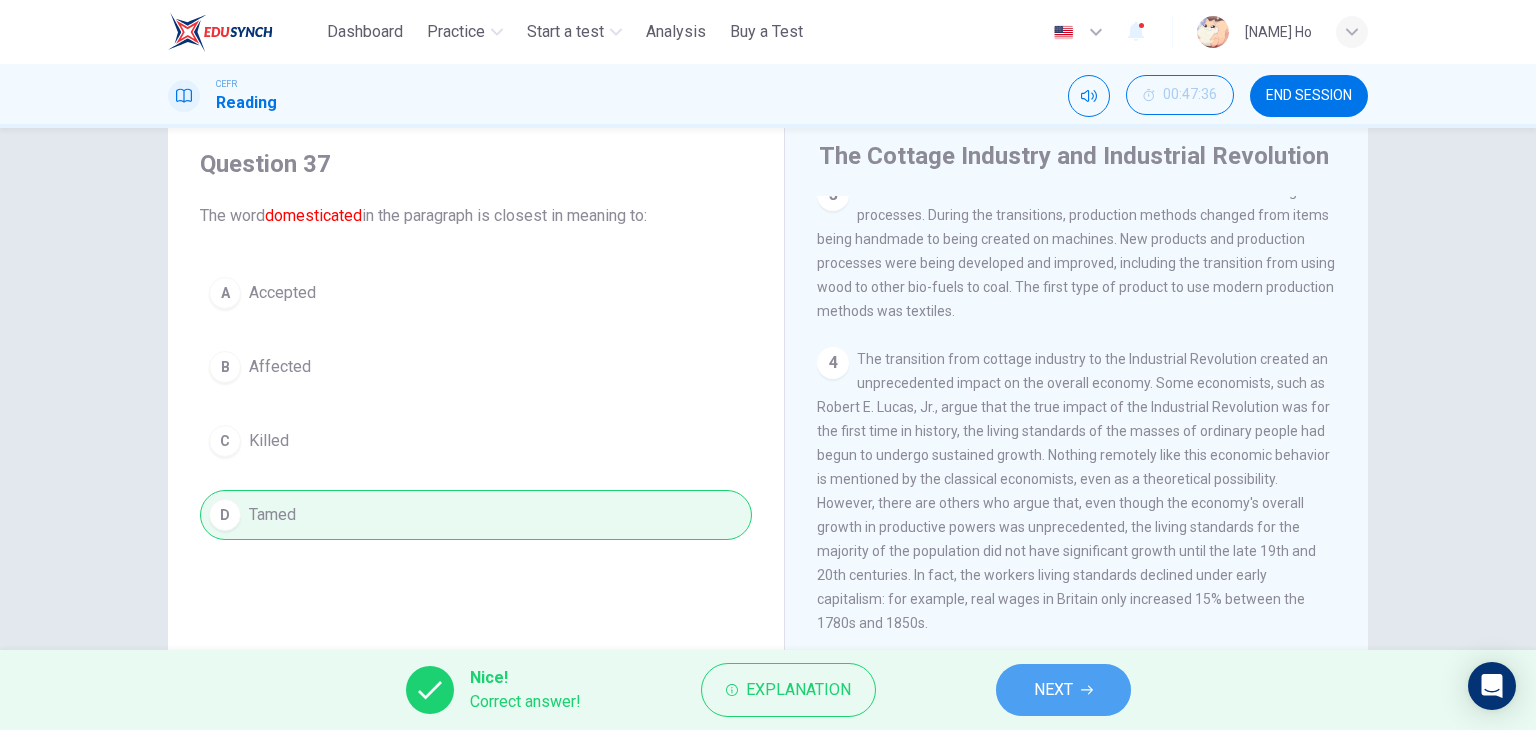 click on "NEXT" at bounding box center (1053, 690) 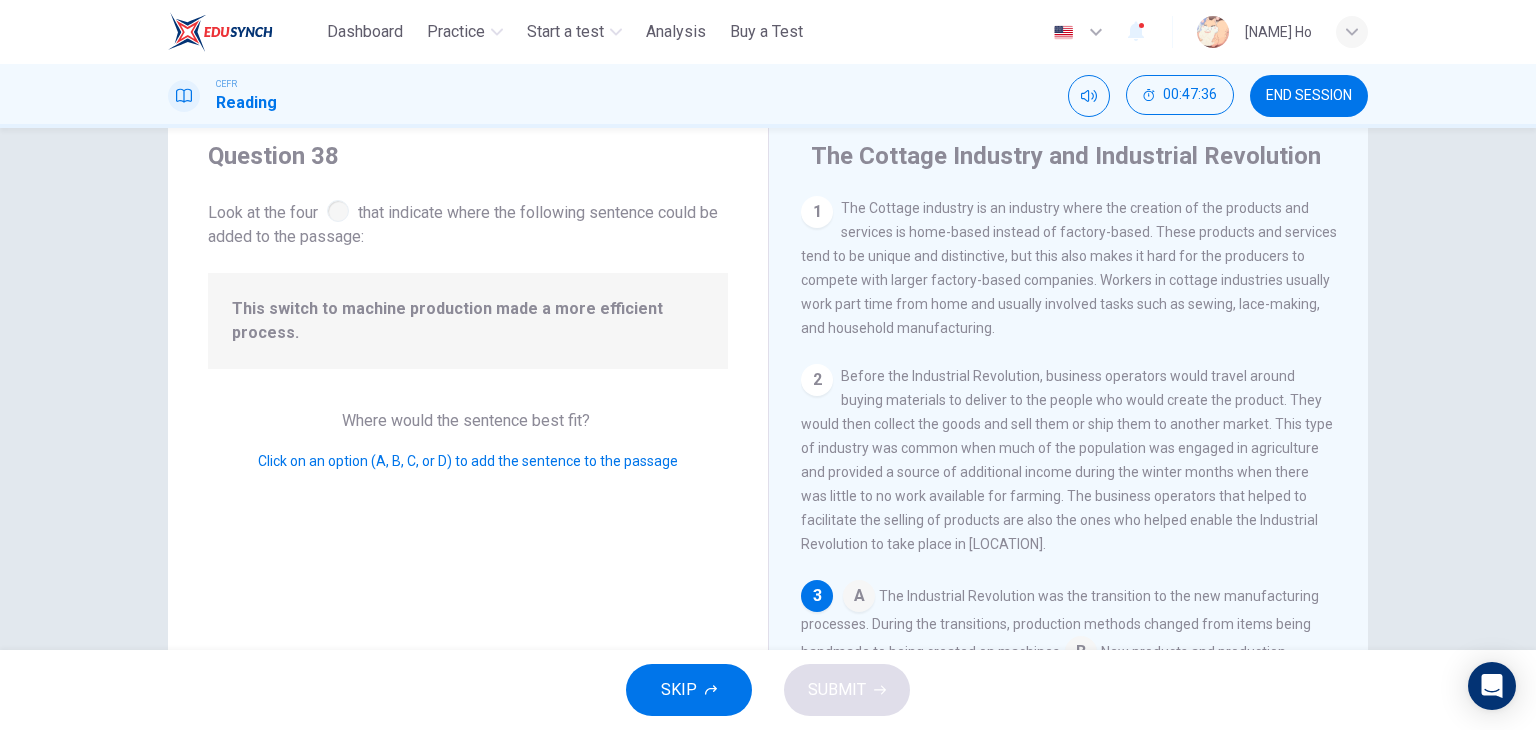 scroll, scrollTop: 196, scrollLeft: 0, axis: vertical 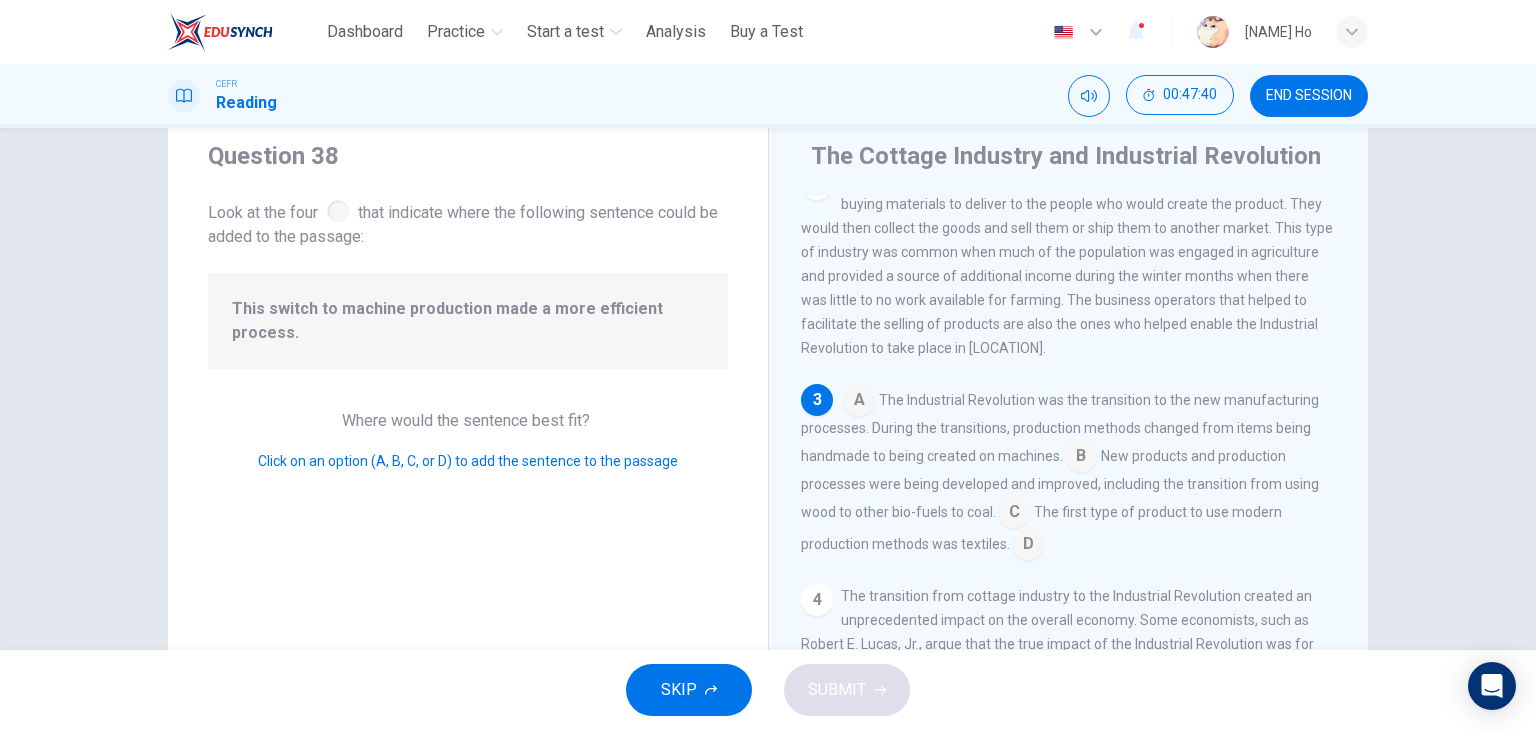 click on "Question 38 Look at the four     that indicate where the following sentence could be added to the passage: This switch to machine production made a more efficient process. Where would the sentence best fit?   Click on an option (A, B, C, or D) to add the sentence to the passage" at bounding box center (468, 455) 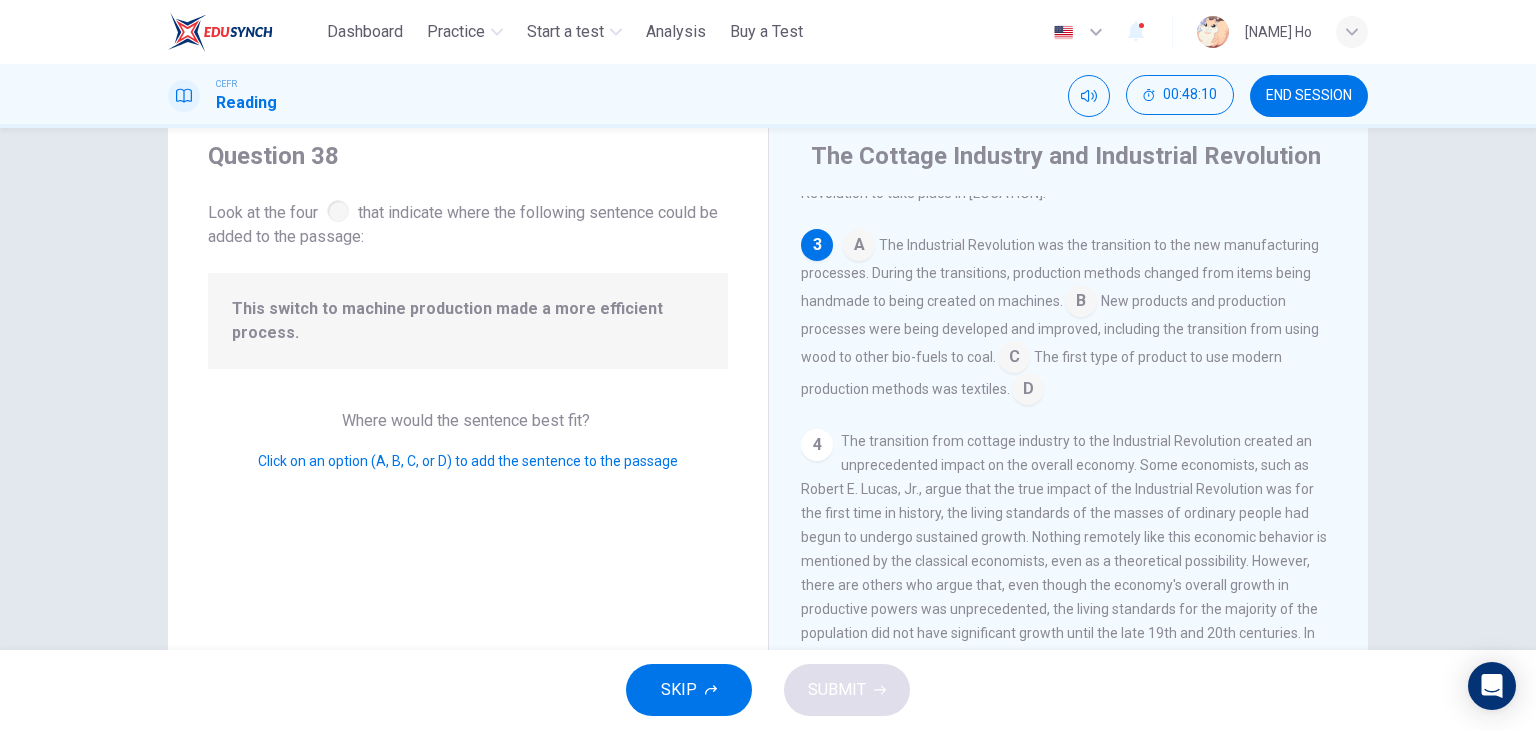 scroll, scrollTop: 352, scrollLeft: 0, axis: vertical 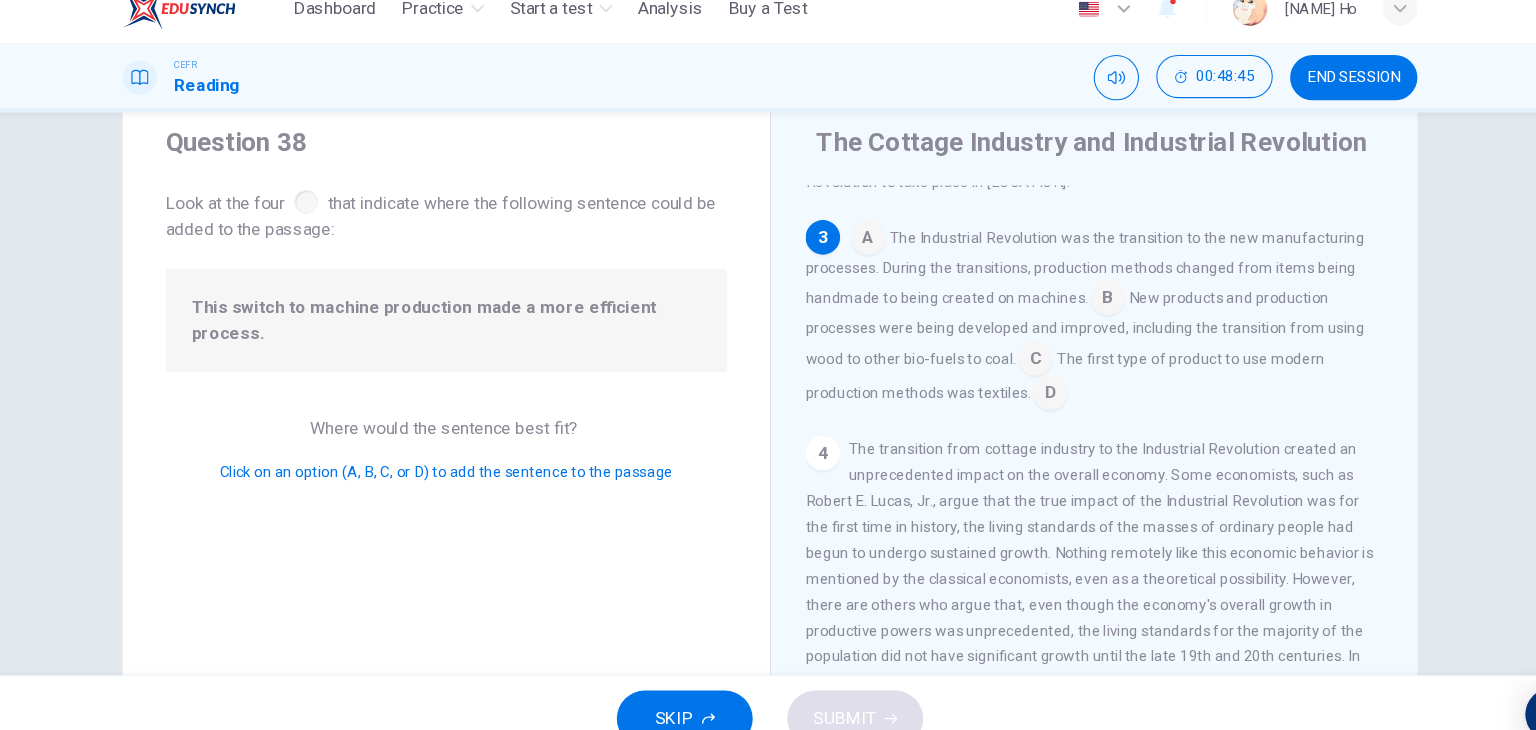 click at bounding box center [1081, 302] 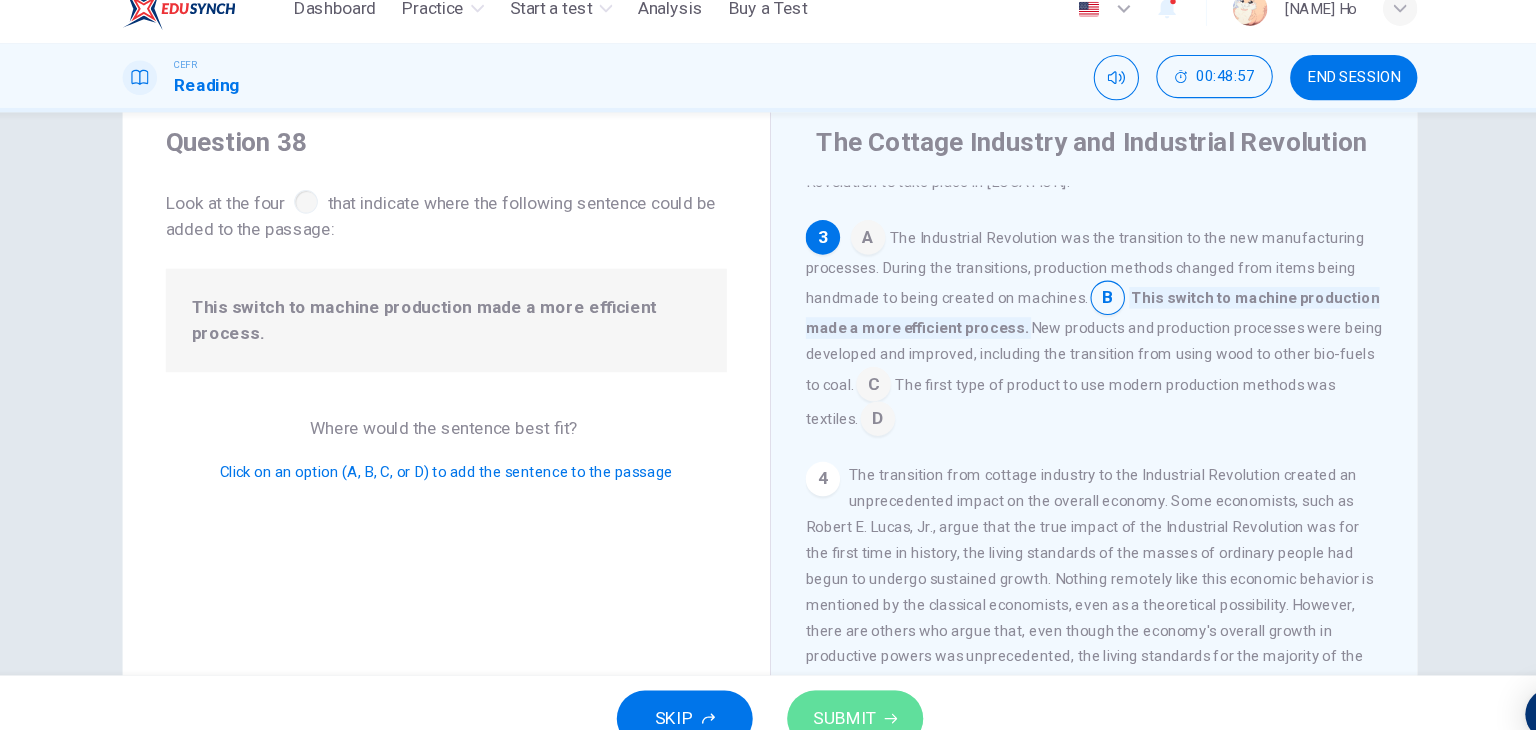 click on "SUBMIT" at bounding box center [837, 690] 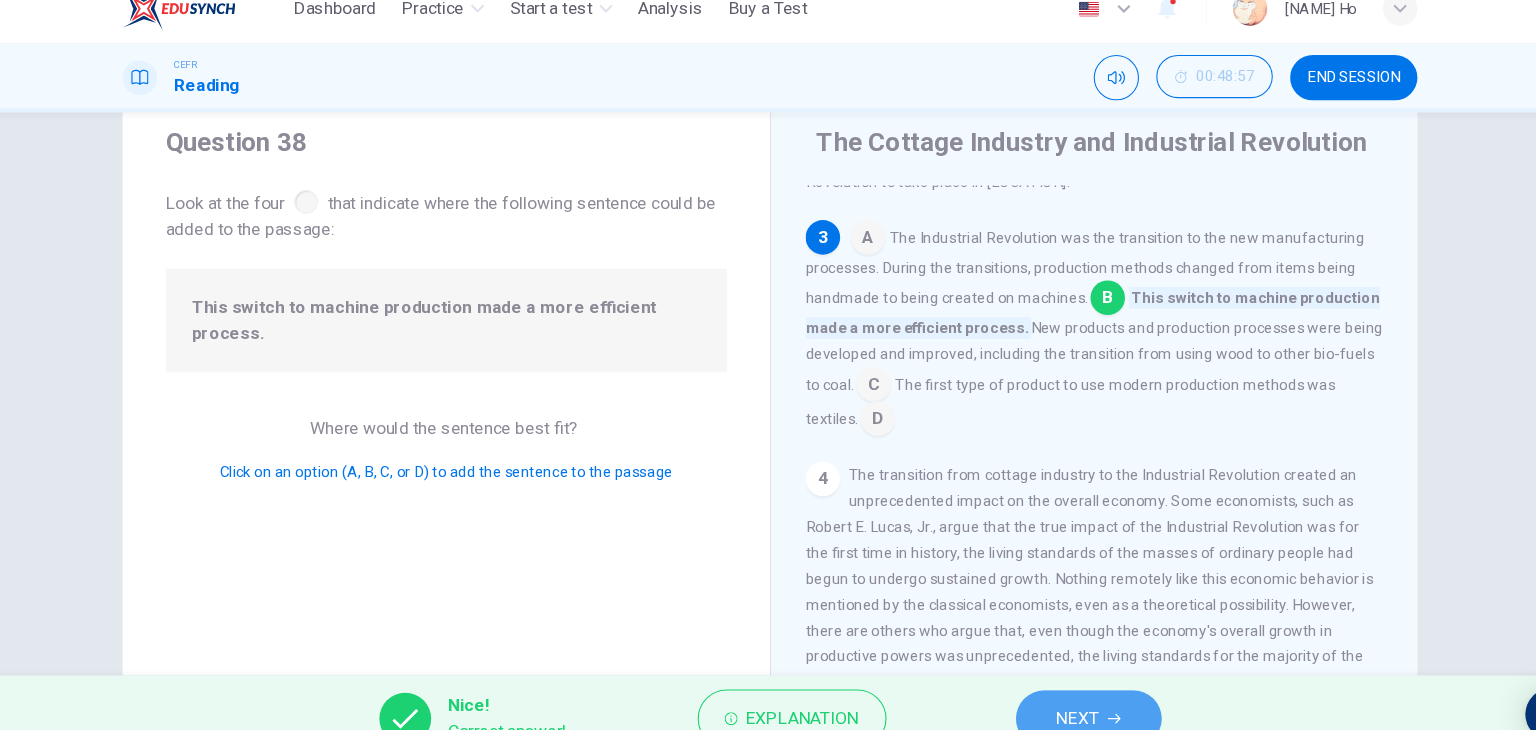 click on "NEXT" at bounding box center [1063, 690] 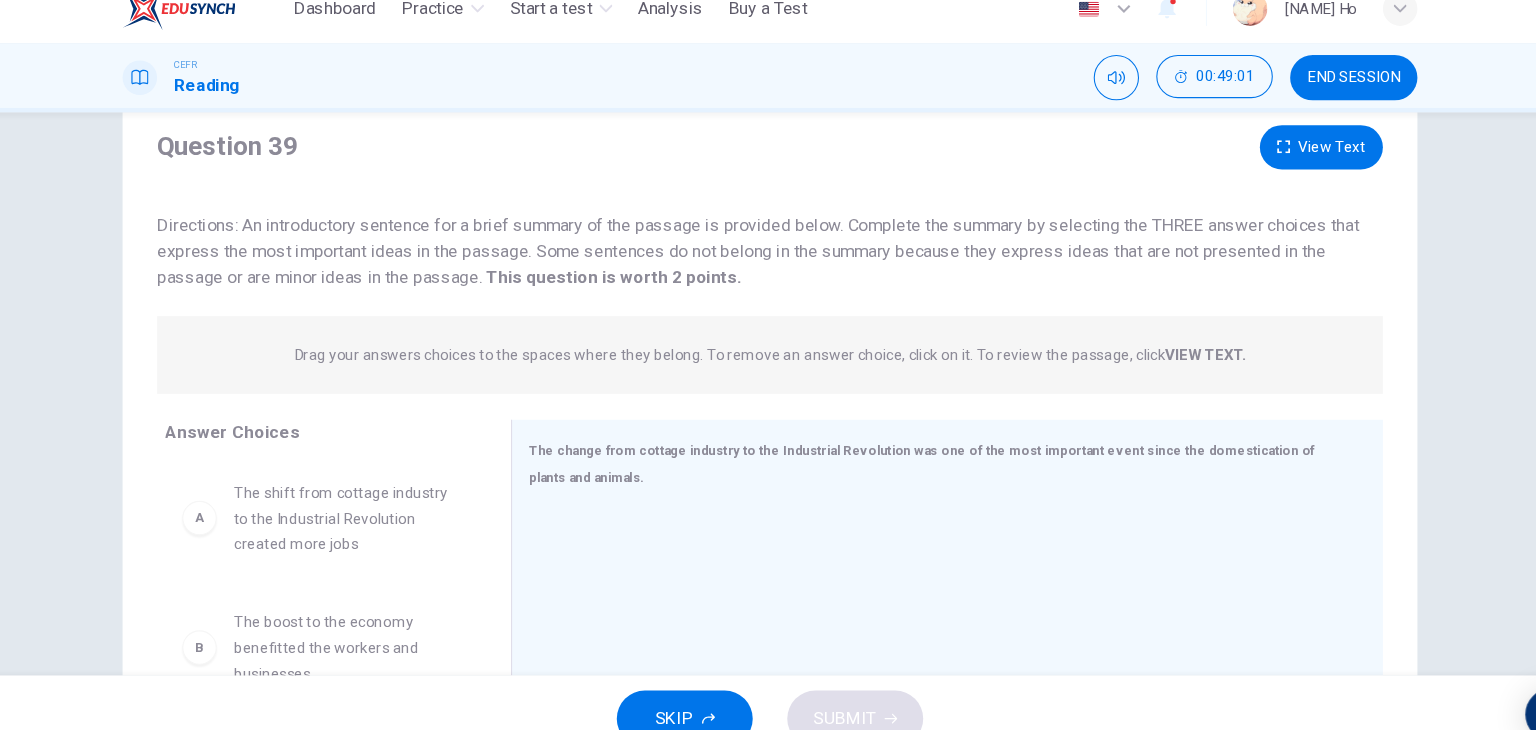 click on "Directions: An introductory sentence for a brief summary of the passage is provided below. Complete the summary by selecting the THREE answer choices that express the most important ideas in the passage. Some sentences do not belong in the summary because they express ideas that are not presented in the passage or are minor ideas in the passage.   This question is worth 2 points. This question is worth 2 points." at bounding box center (768, 257) 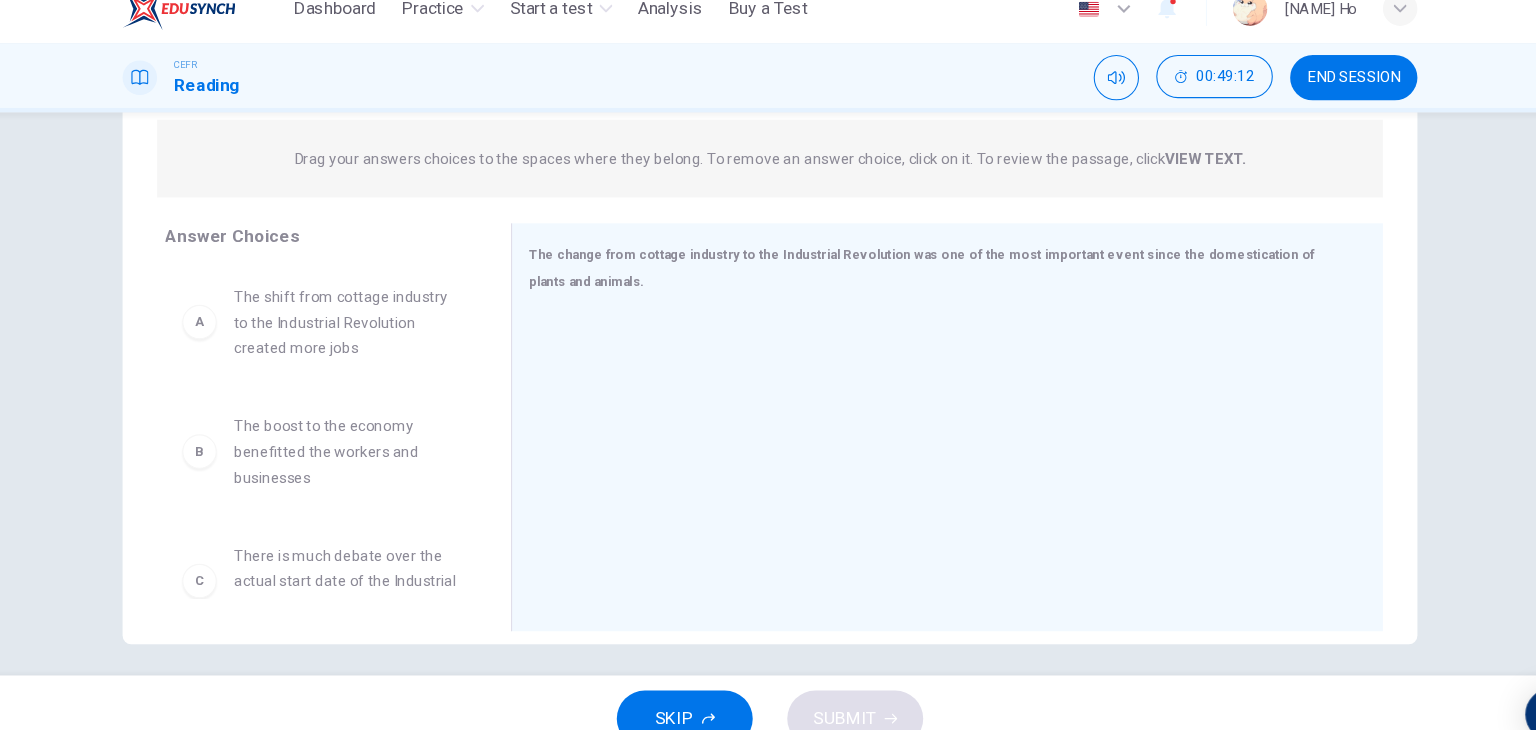 scroll, scrollTop: 244, scrollLeft: 0, axis: vertical 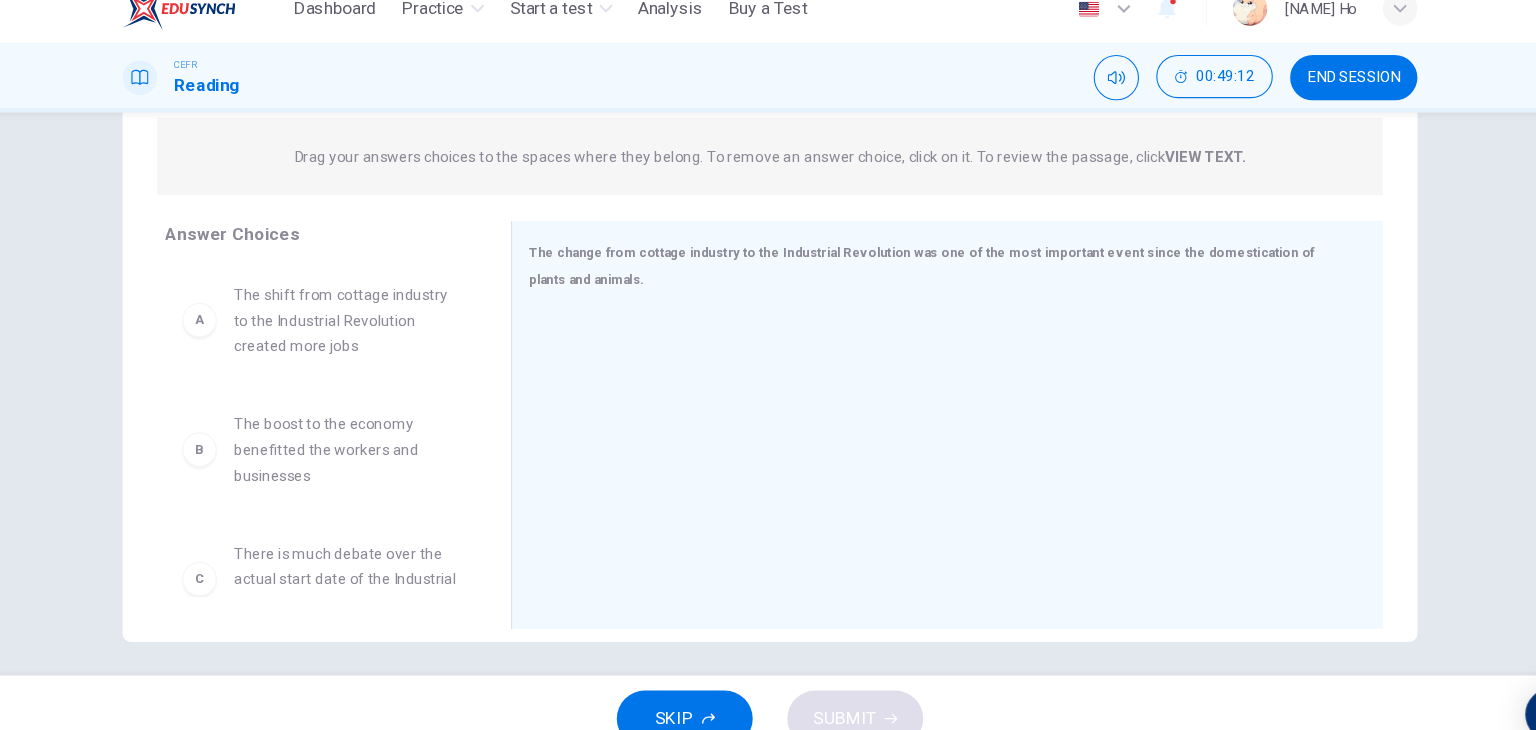 click on "Directions: An introductory sentence for a brief summary of the passage is provided below. Complete the summary by selecting the THREE answer choices that express the most important ideas in the passage. Some sentences do not belong in the summary because they express ideas that are not presented in the passage or are minor ideas in the passage.   This question is worth 2 points. This question is worth 2 points. Drag your answers choices to the spaces where they belong. To remove an answer choice, click on it. To review the passage, click   VIEW TEXT. Click on the answer choices below to select your answers. To remove an answer choice, go to the Answers tab and click on it. To review the passage, click the PASSAGE tab. A The shift from cottage industry to the Industrial Revolution created more jobs B The boost to the economy benefitted the workers and businesses C There is much debate over the actual start date of the Industrial Revolution D E F Answer Choices A B C D E F 1 2 3 4 5" at bounding box center [768, 271] 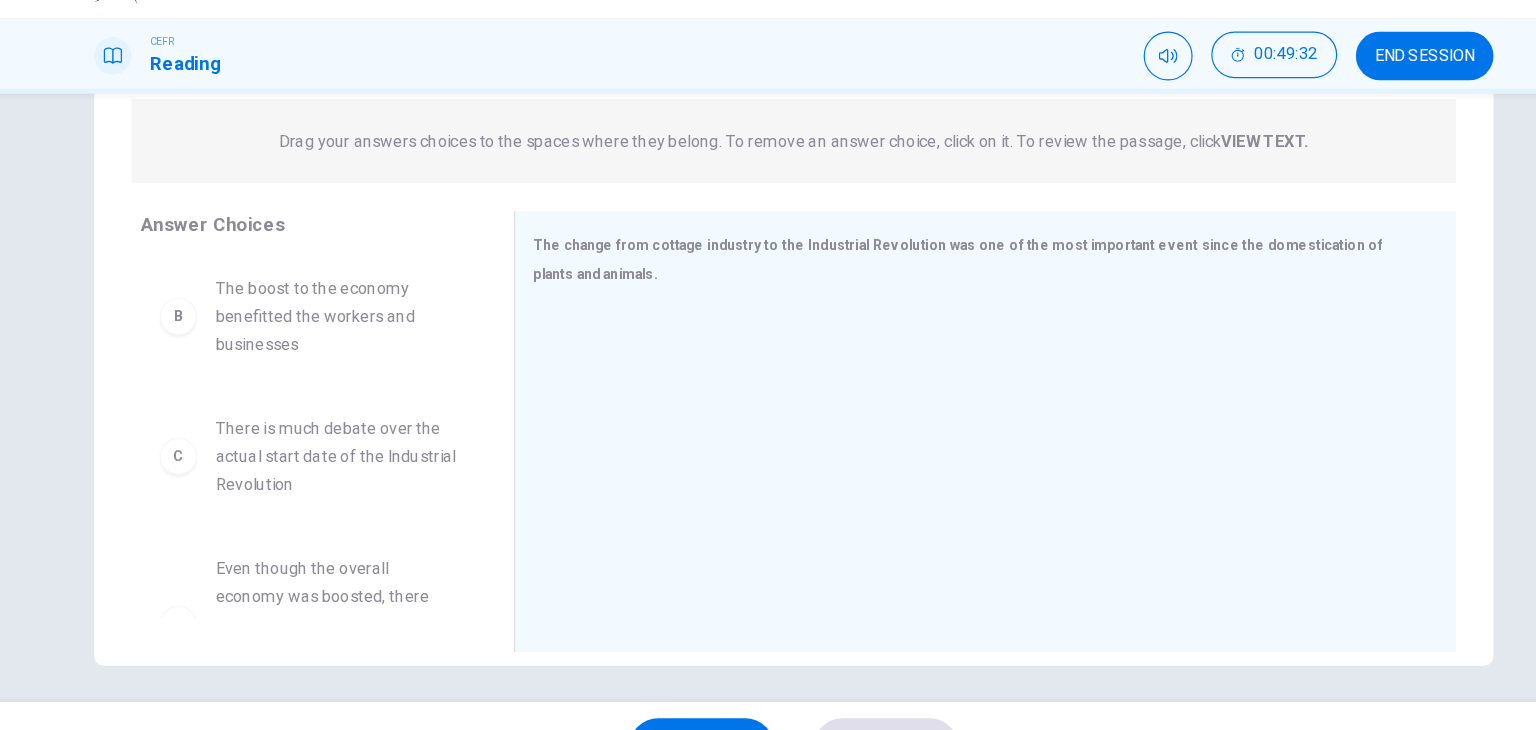 scroll, scrollTop: 0, scrollLeft: 0, axis: both 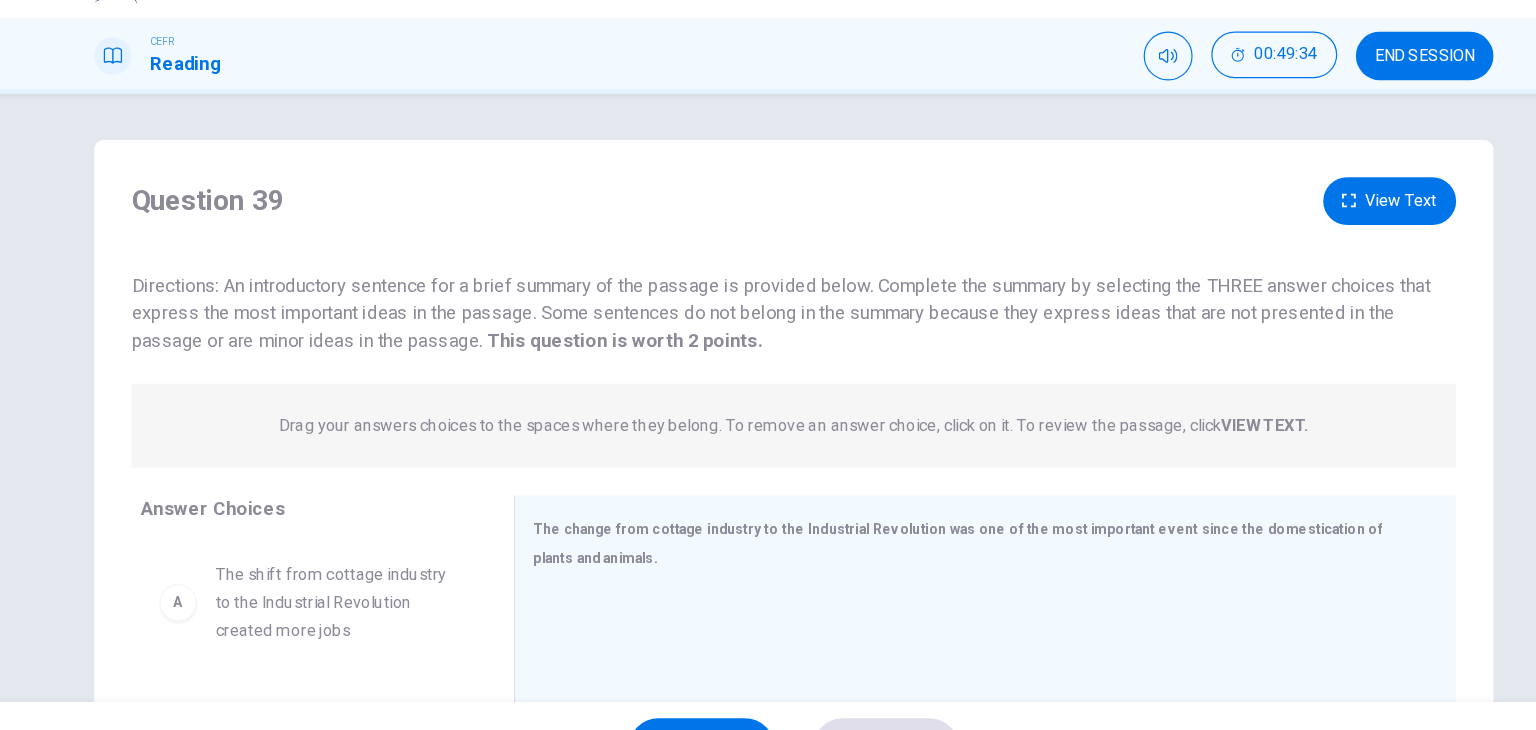 click on "View Text" at bounding box center (1279, 220) 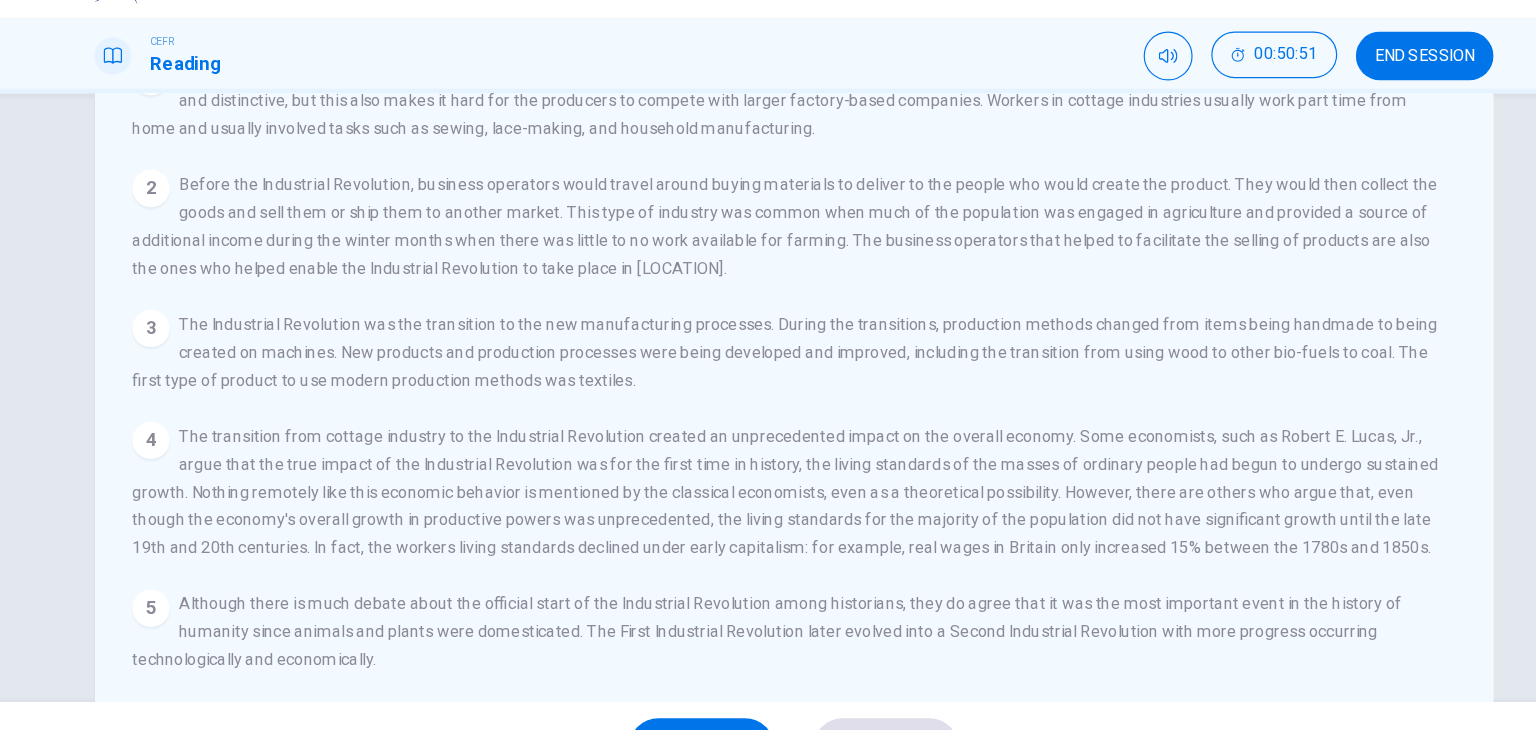 scroll, scrollTop: 0, scrollLeft: 0, axis: both 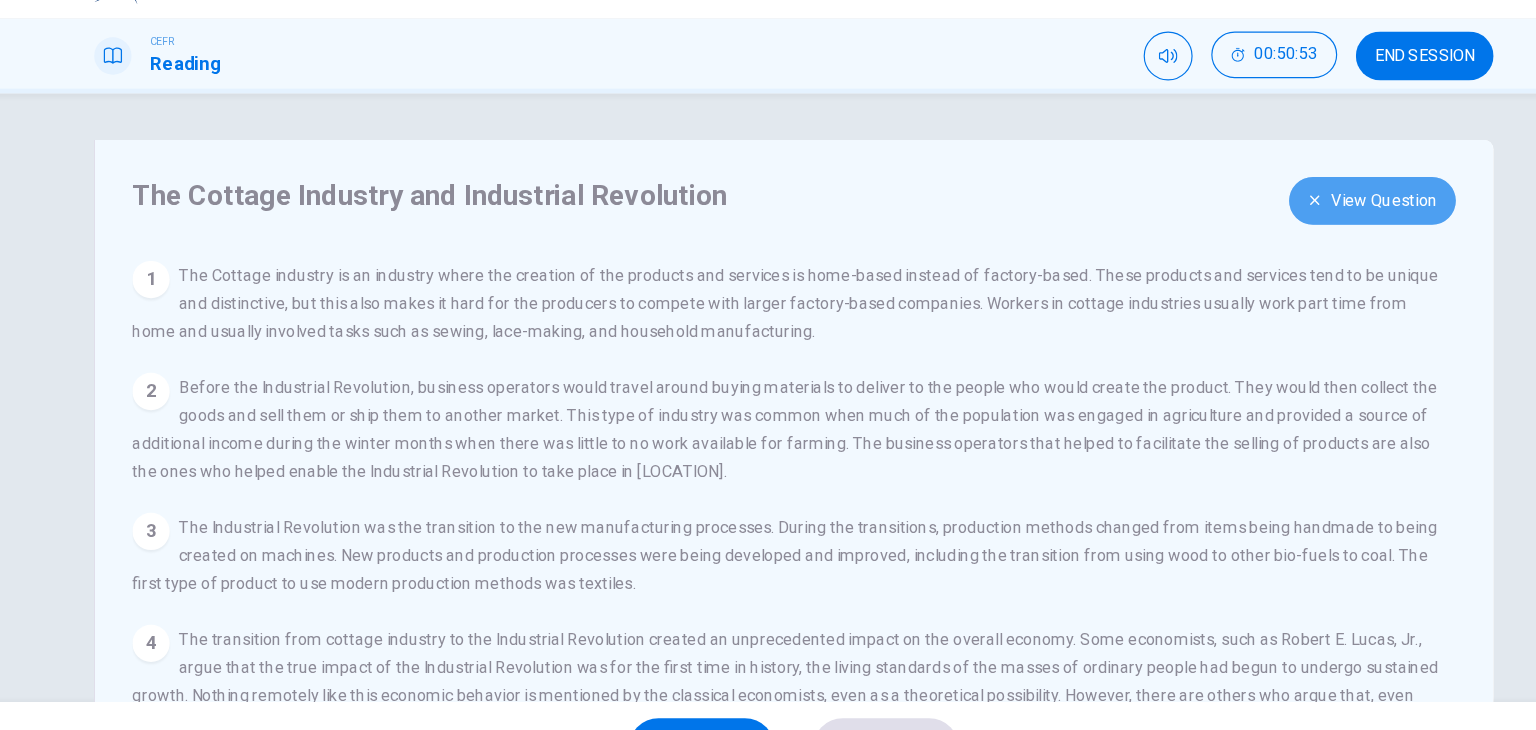 click on "View Question" at bounding box center [1264, 220] 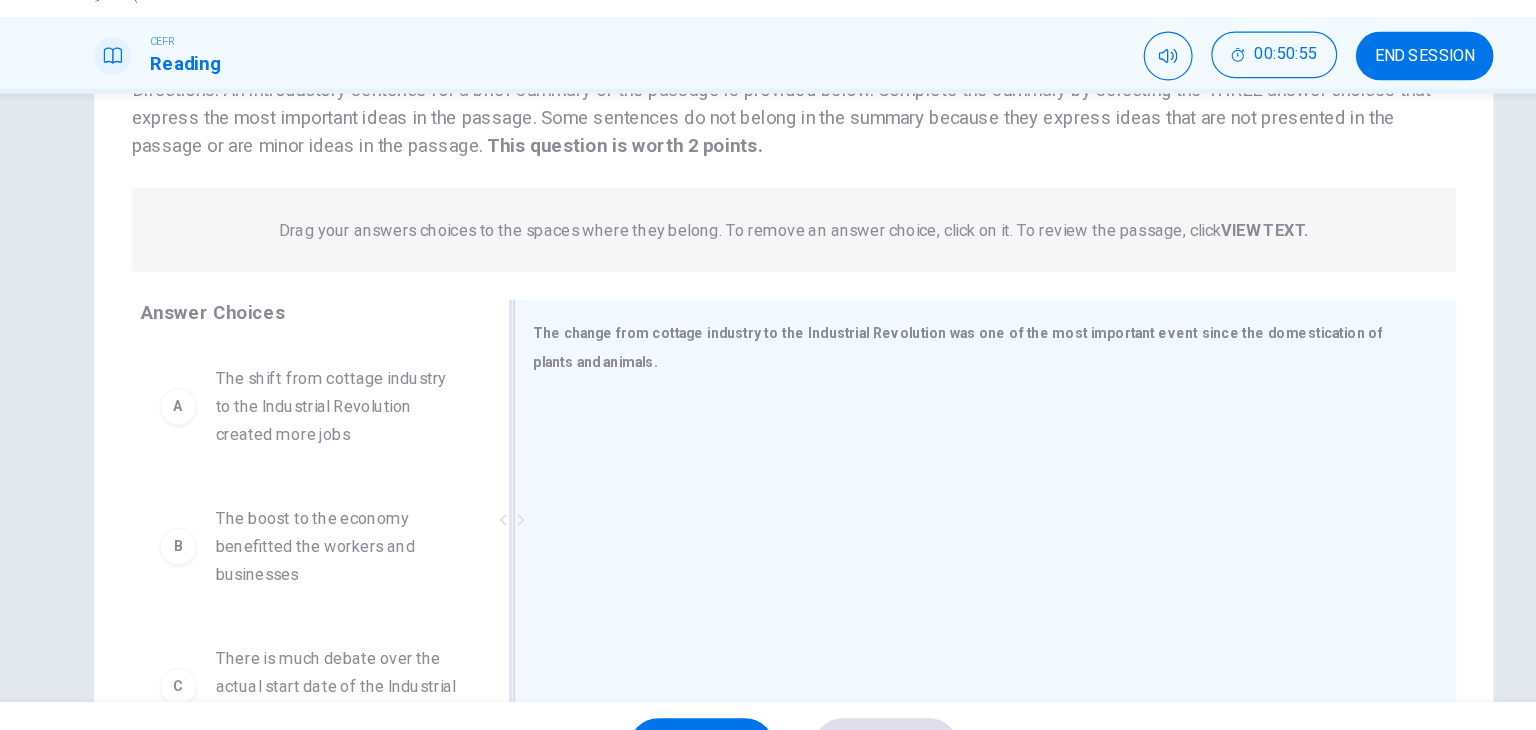 scroll, scrollTop: 169, scrollLeft: 0, axis: vertical 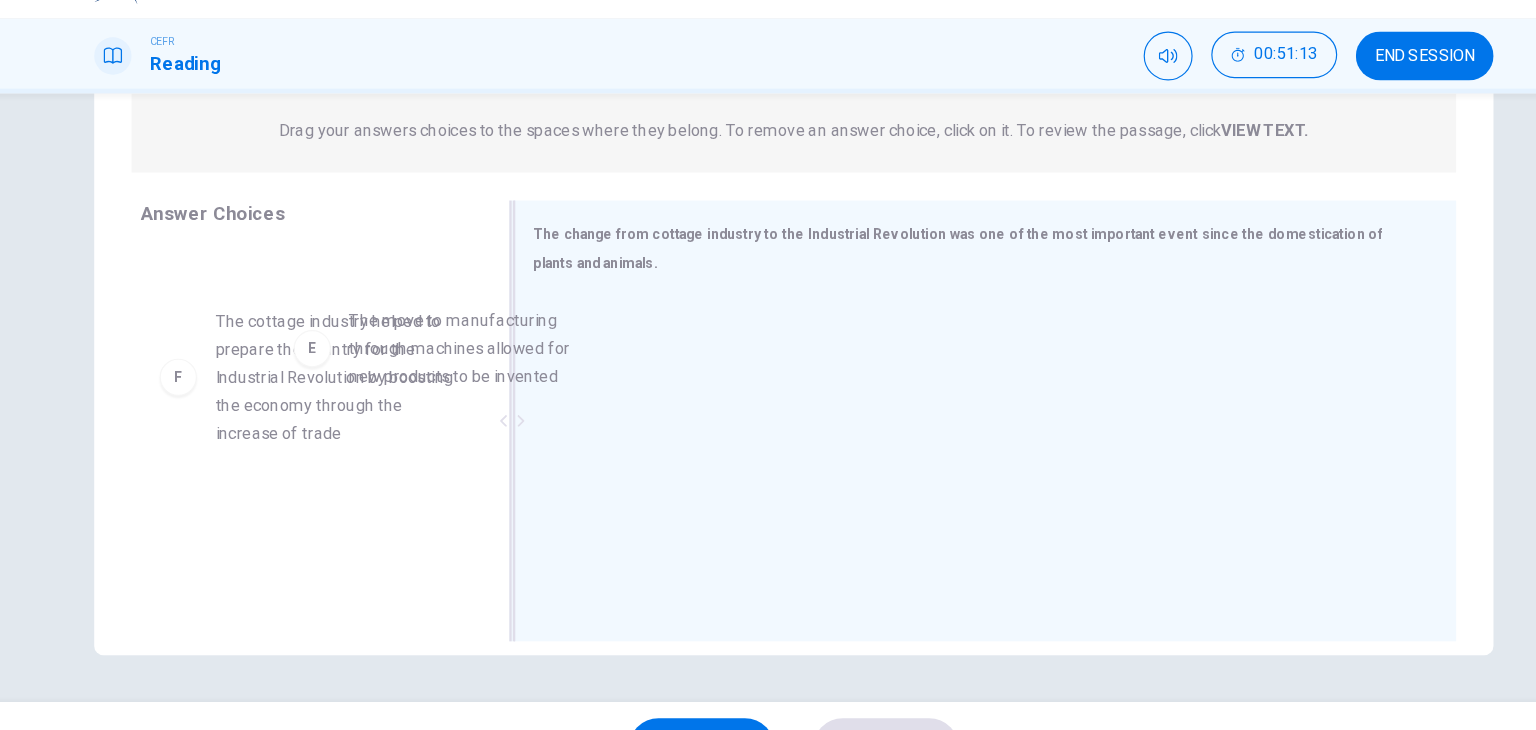drag, startPoint x: 371, startPoint y: 343, endPoint x: 553, endPoint y: 343, distance: 182 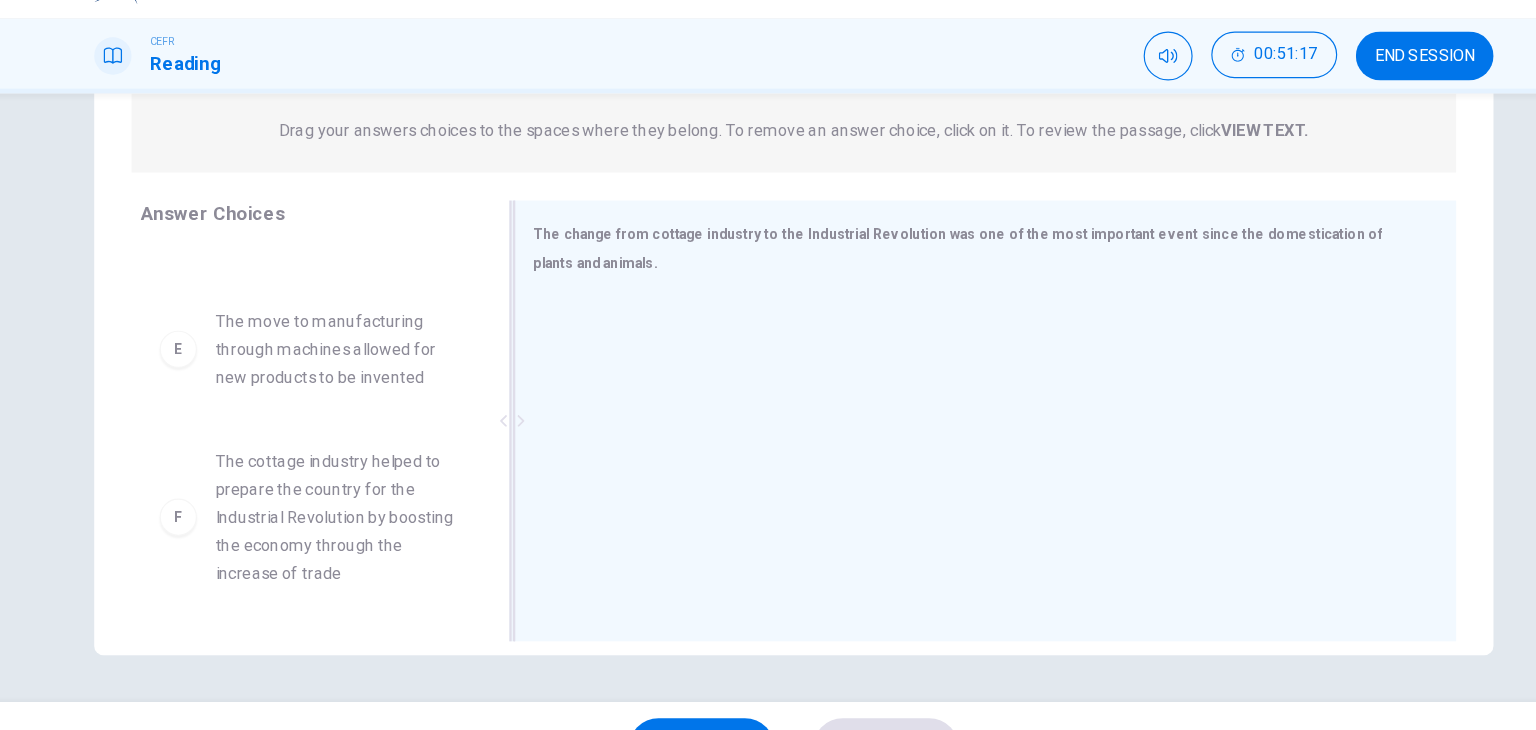 drag, startPoint x: 360, startPoint y: 335, endPoint x: 587, endPoint y: 331, distance: 227.03523 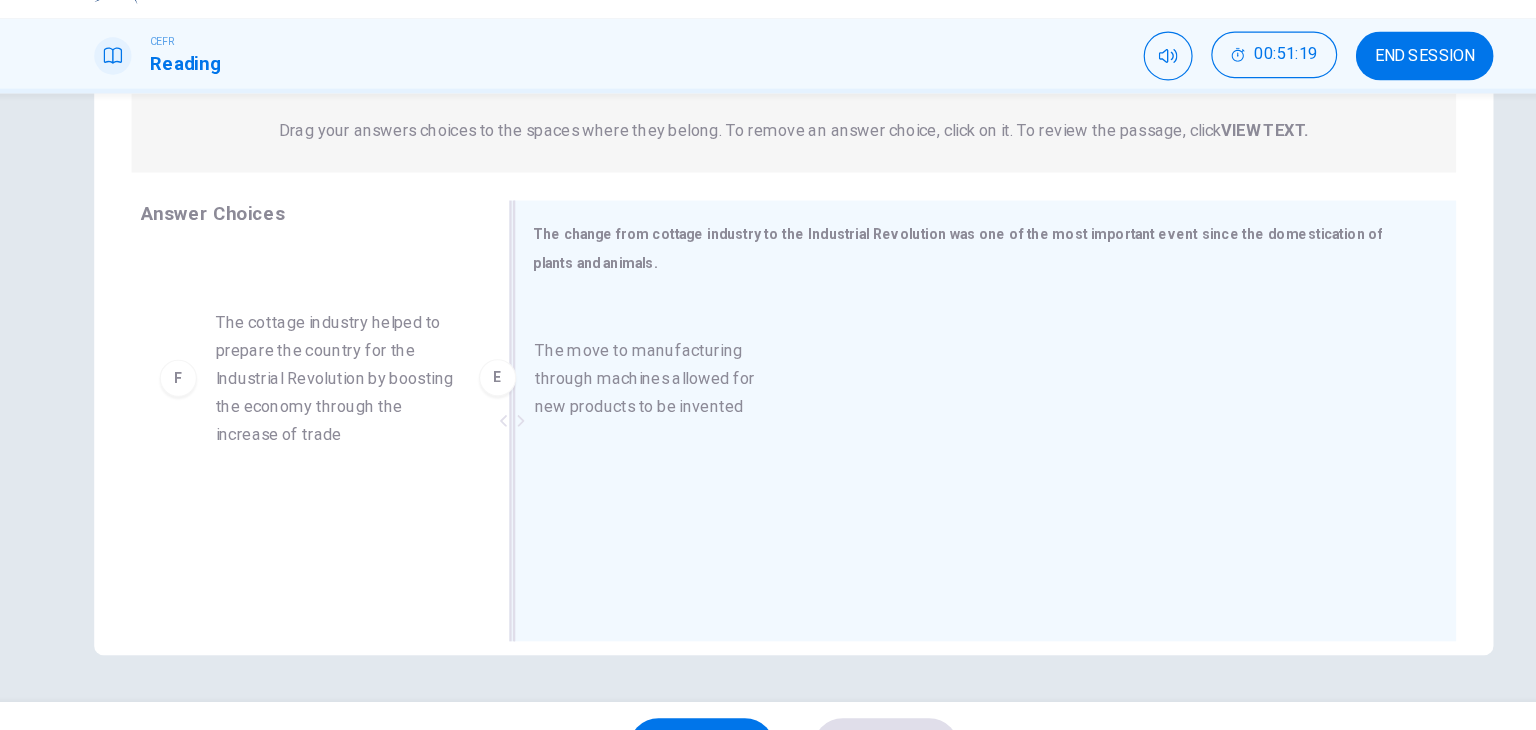 drag, startPoint x: 330, startPoint y: 369, endPoint x: 629, endPoint y: 382, distance: 299.28247 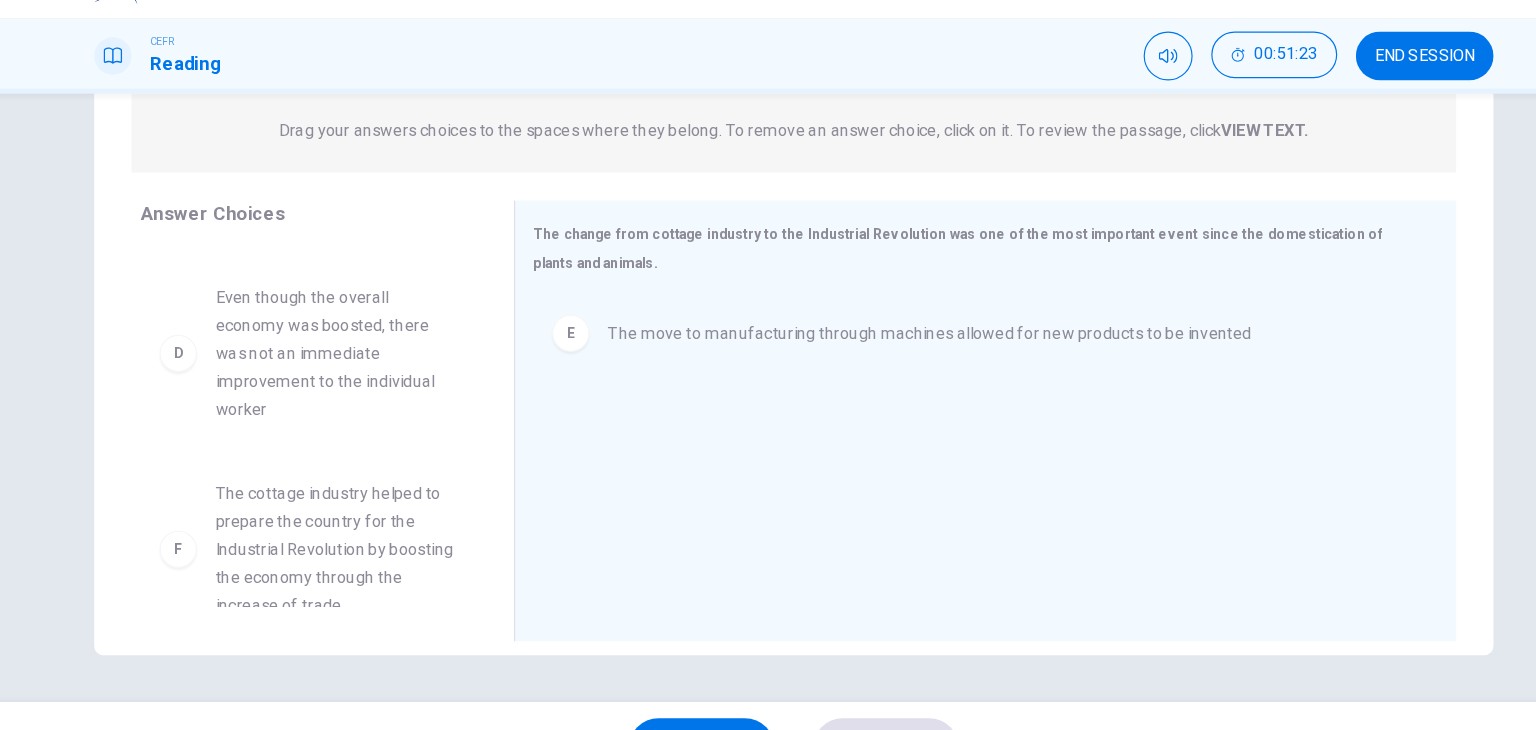 scroll, scrollTop: 340, scrollLeft: 0, axis: vertical 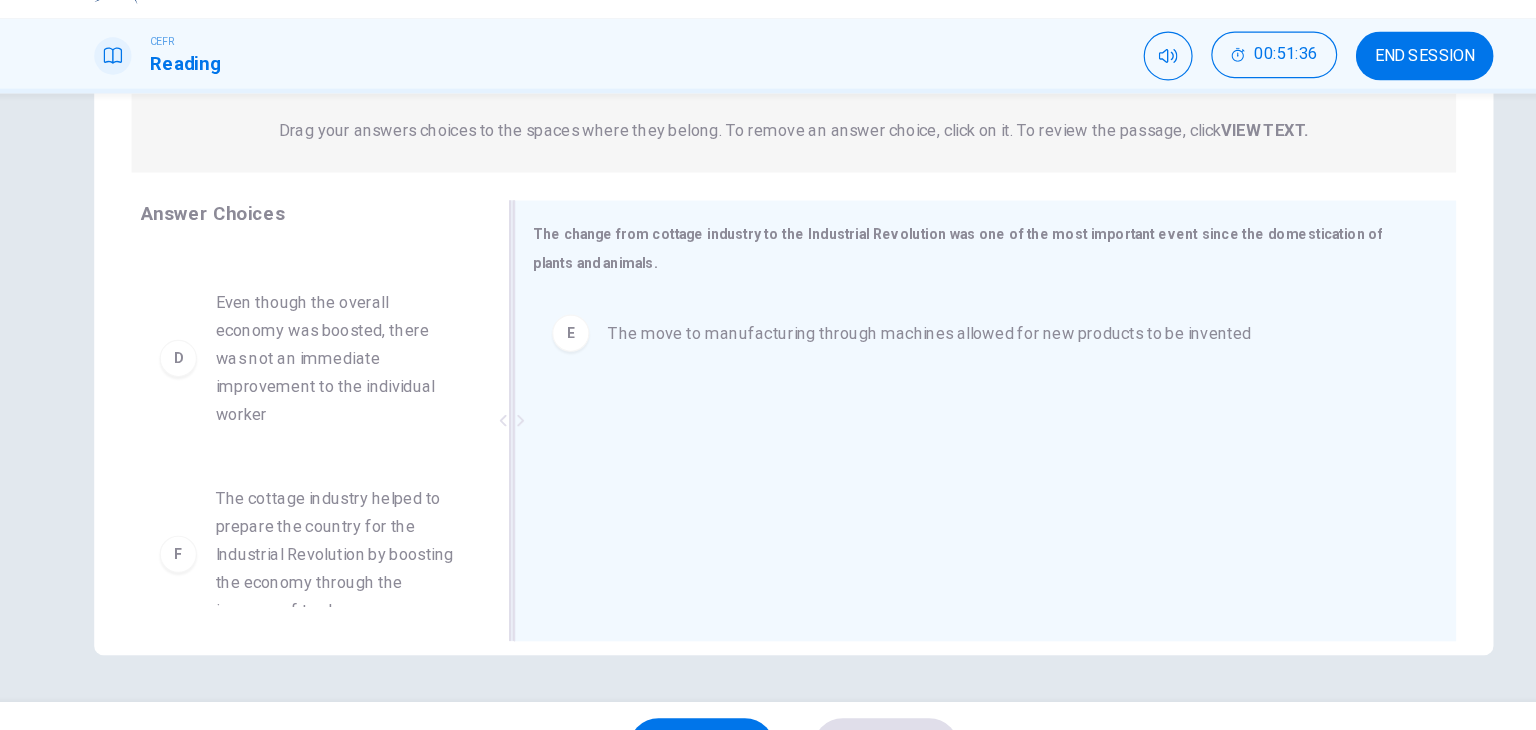 drag, startPoint x: 428, startPoint y: 362, endPoint x: 601, endPoint y: 404, distance: 178.02528 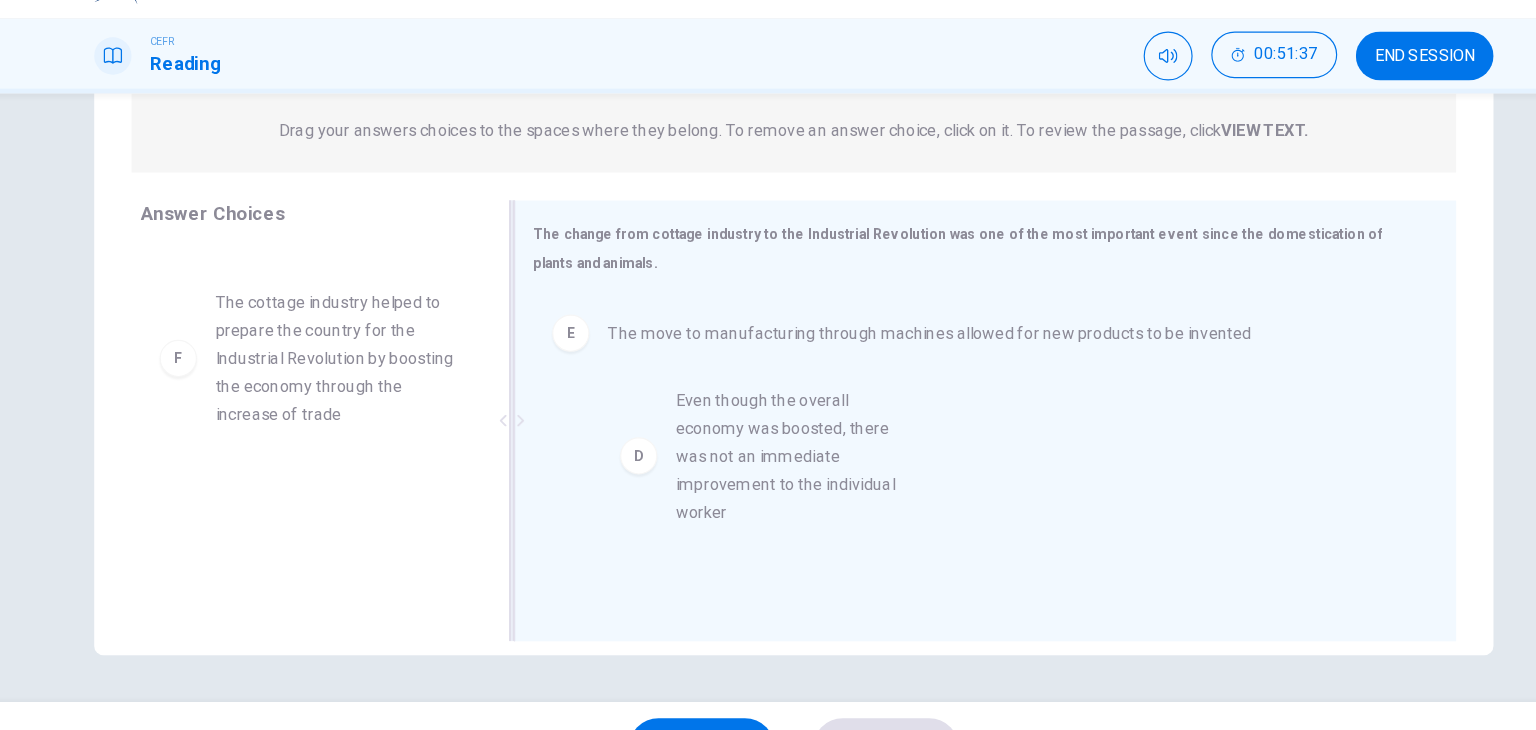 drag, startPoint x: 334, startPoint y: 347, endPoint x: 791, endPoint y: 442, distance: 466.76974 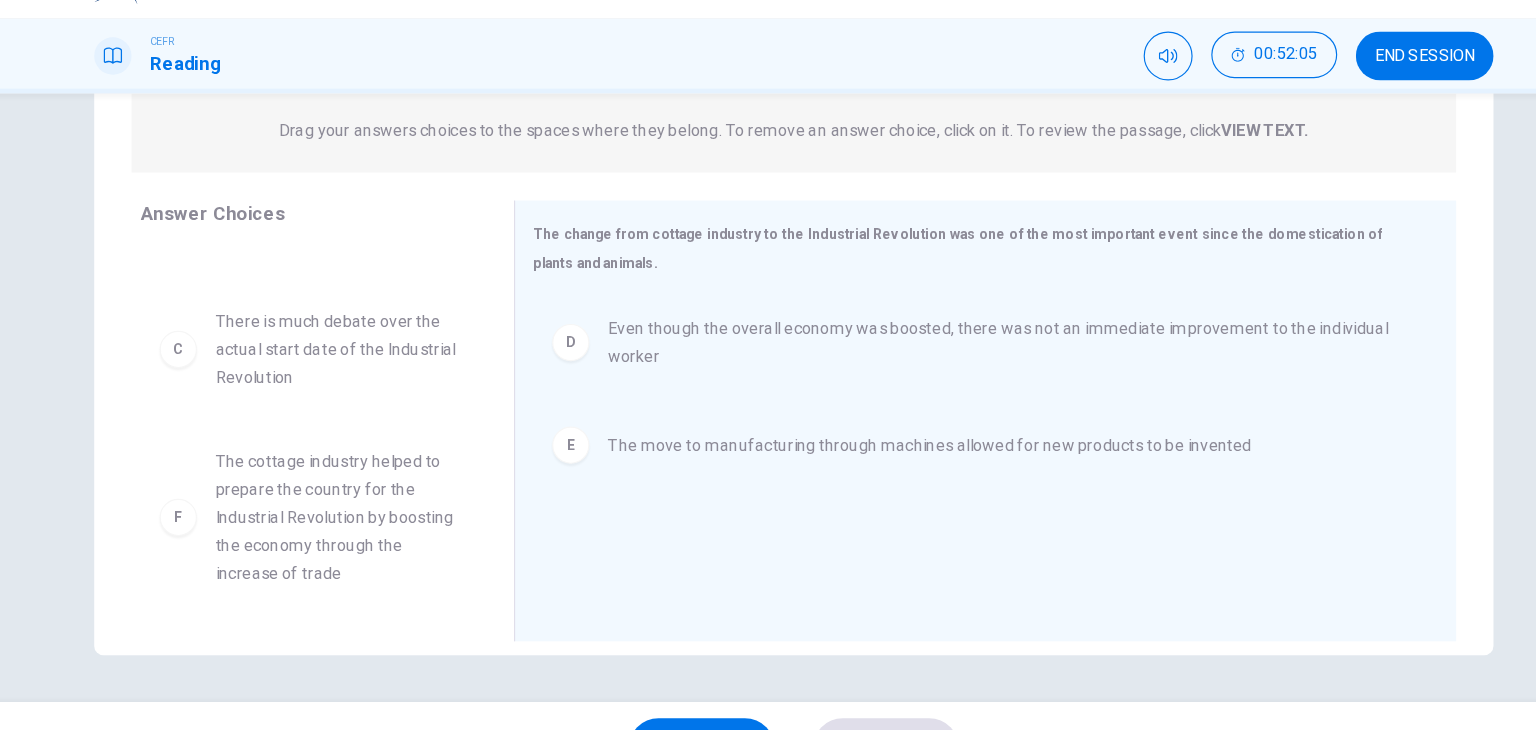 scroll, scrollTop: 0, scrollLeft: 0, axis: both 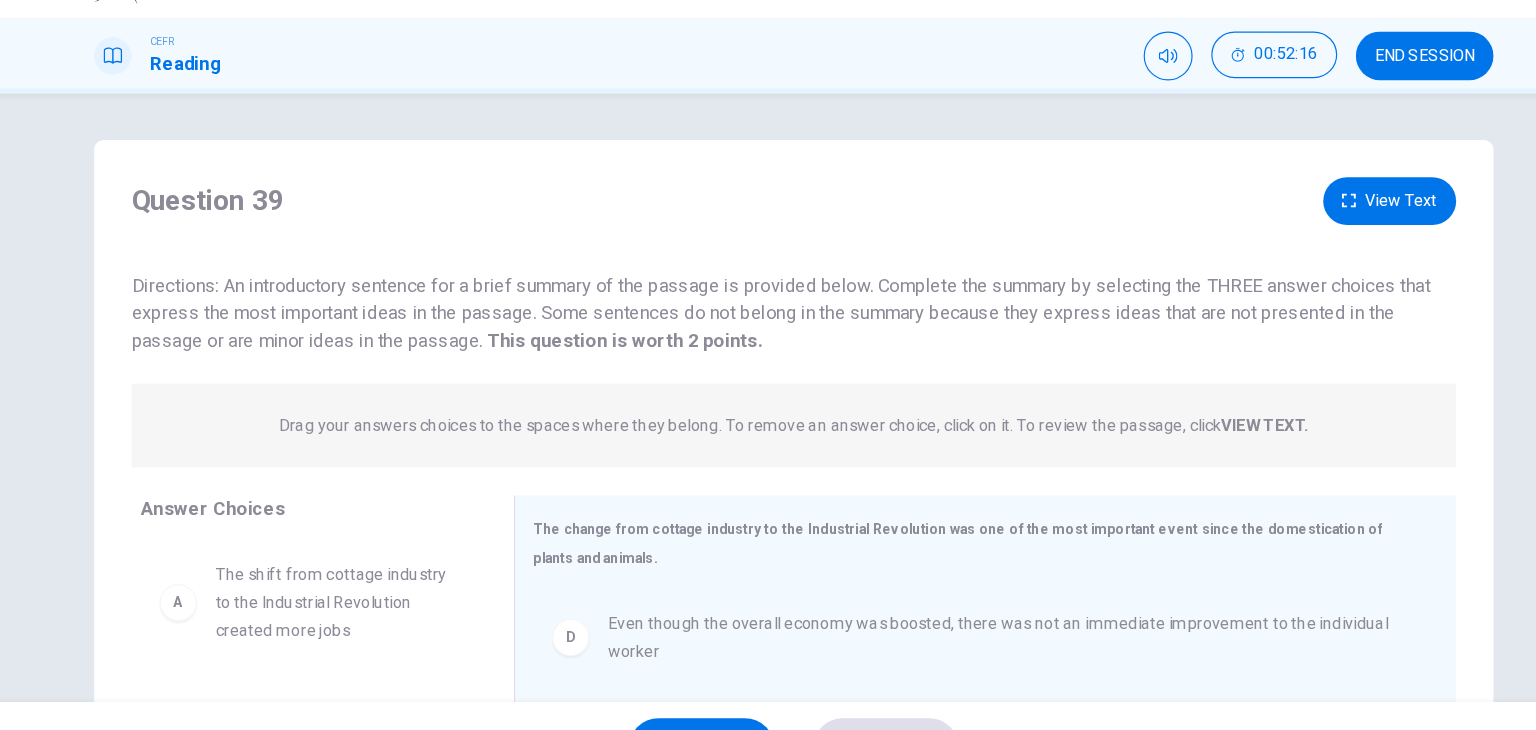 click on "Question 39 View Text" at bounding box center (768, 220) 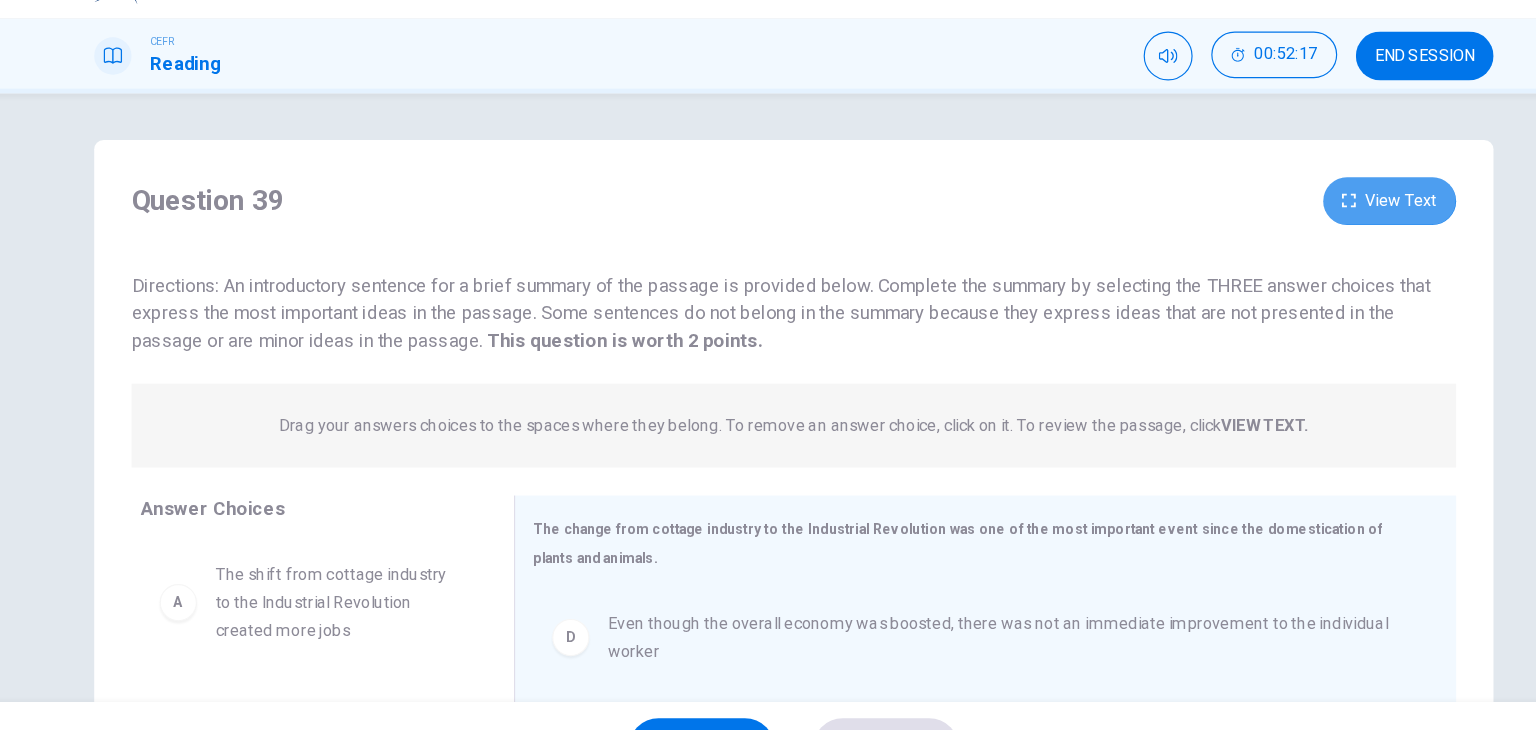 click on "View Text" at bounding box center (1279, 220) 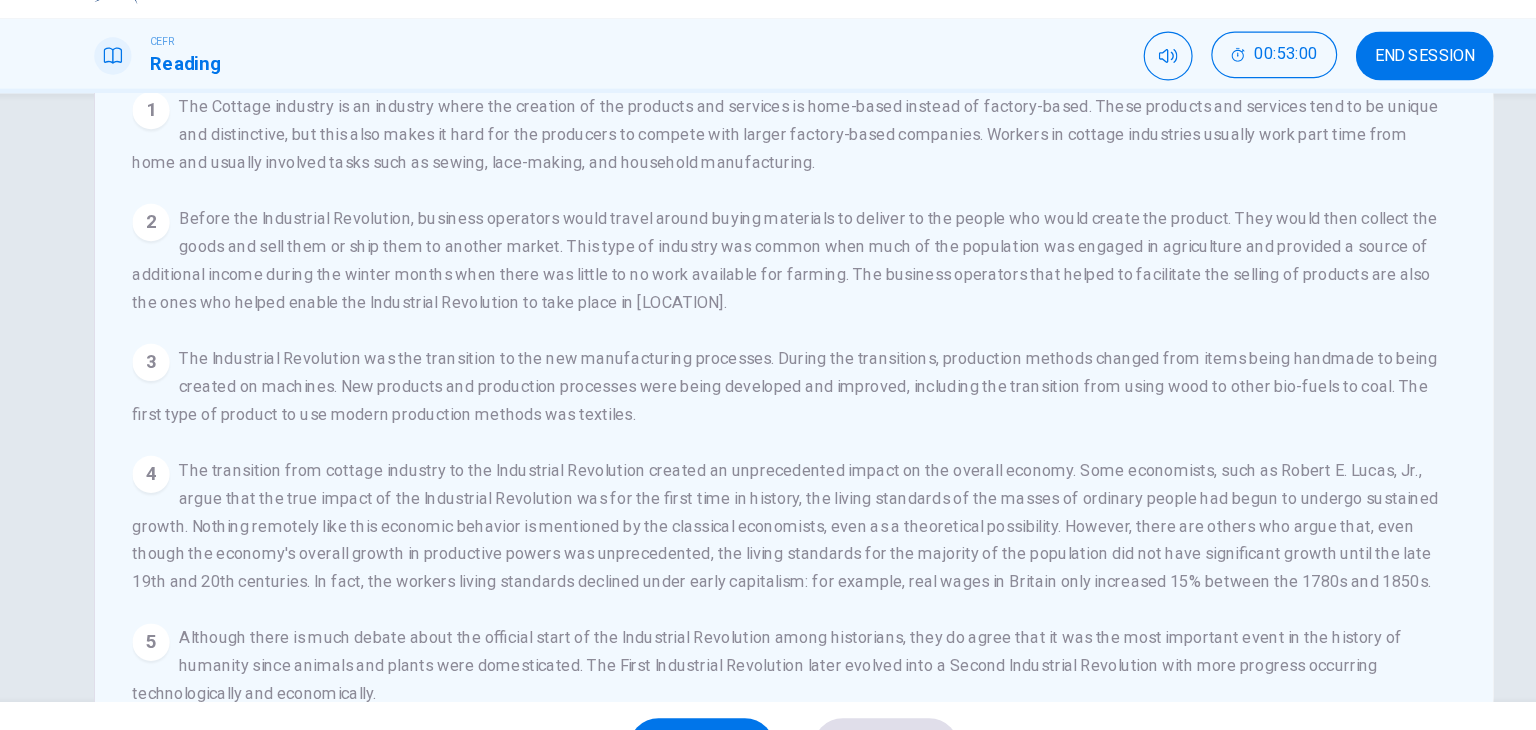 scroll, scrollTop: 0, scrollLeft: 0, axis: both 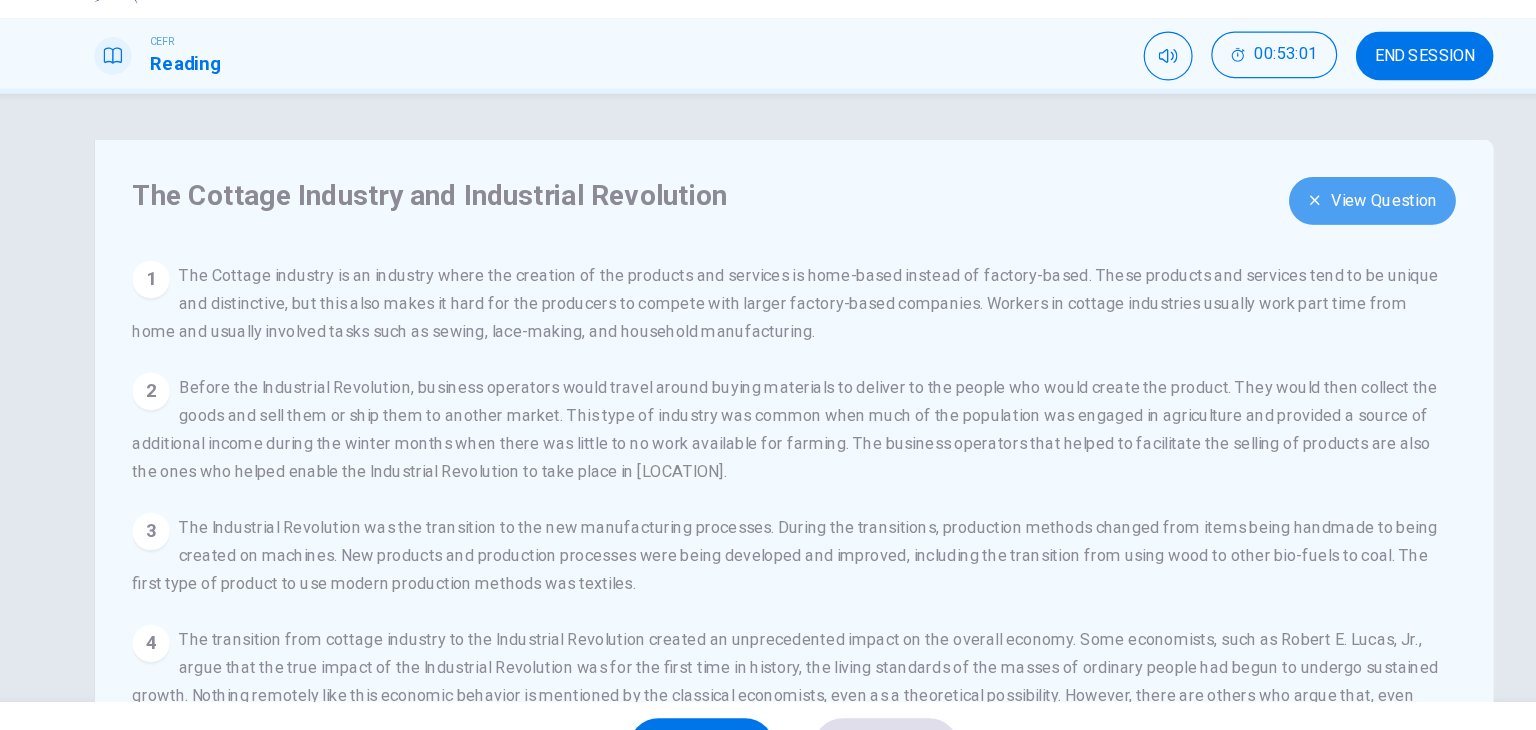 click on "View Question" at bounding box center [1264, 220] 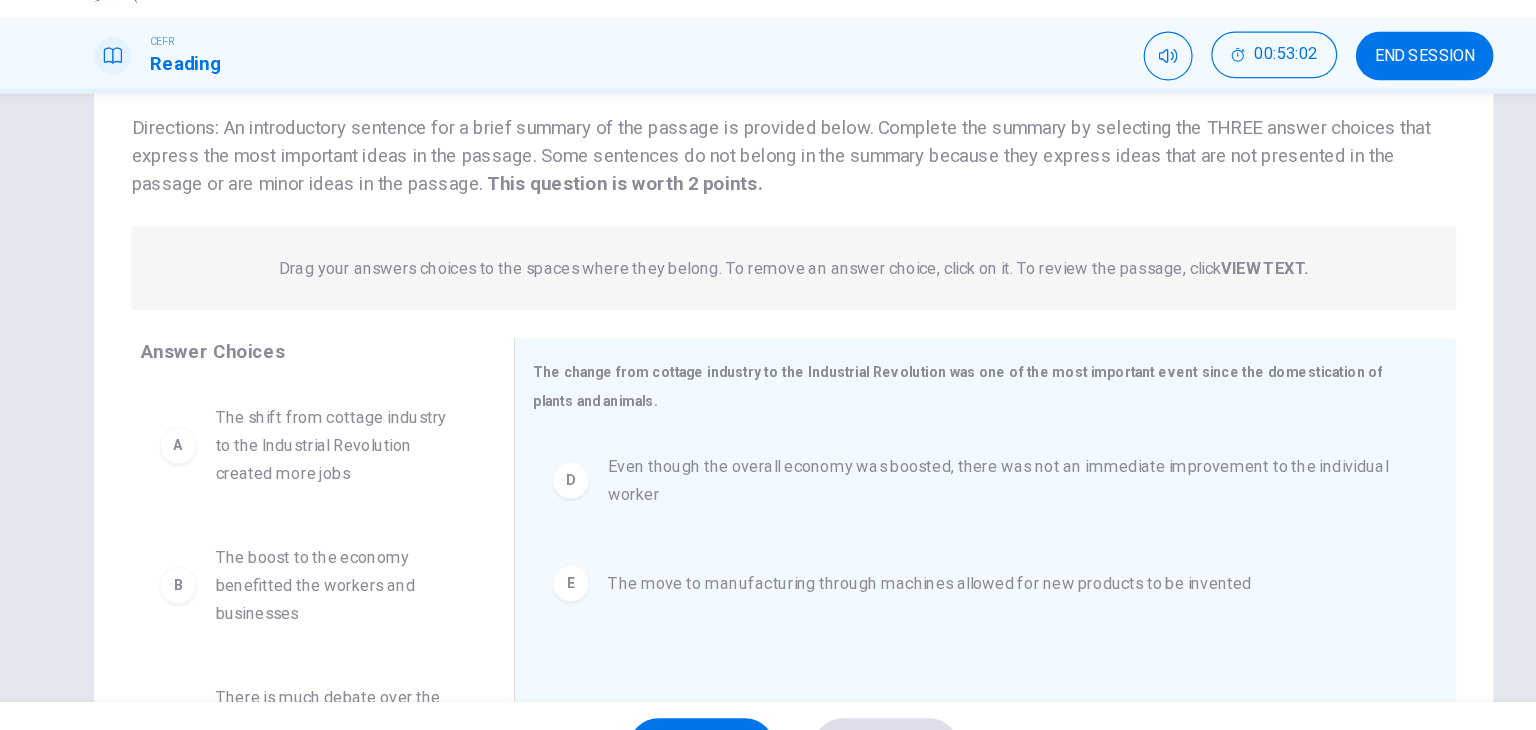 scroll, scrollTop: 156, scrollLeft: 0, axis: vertical 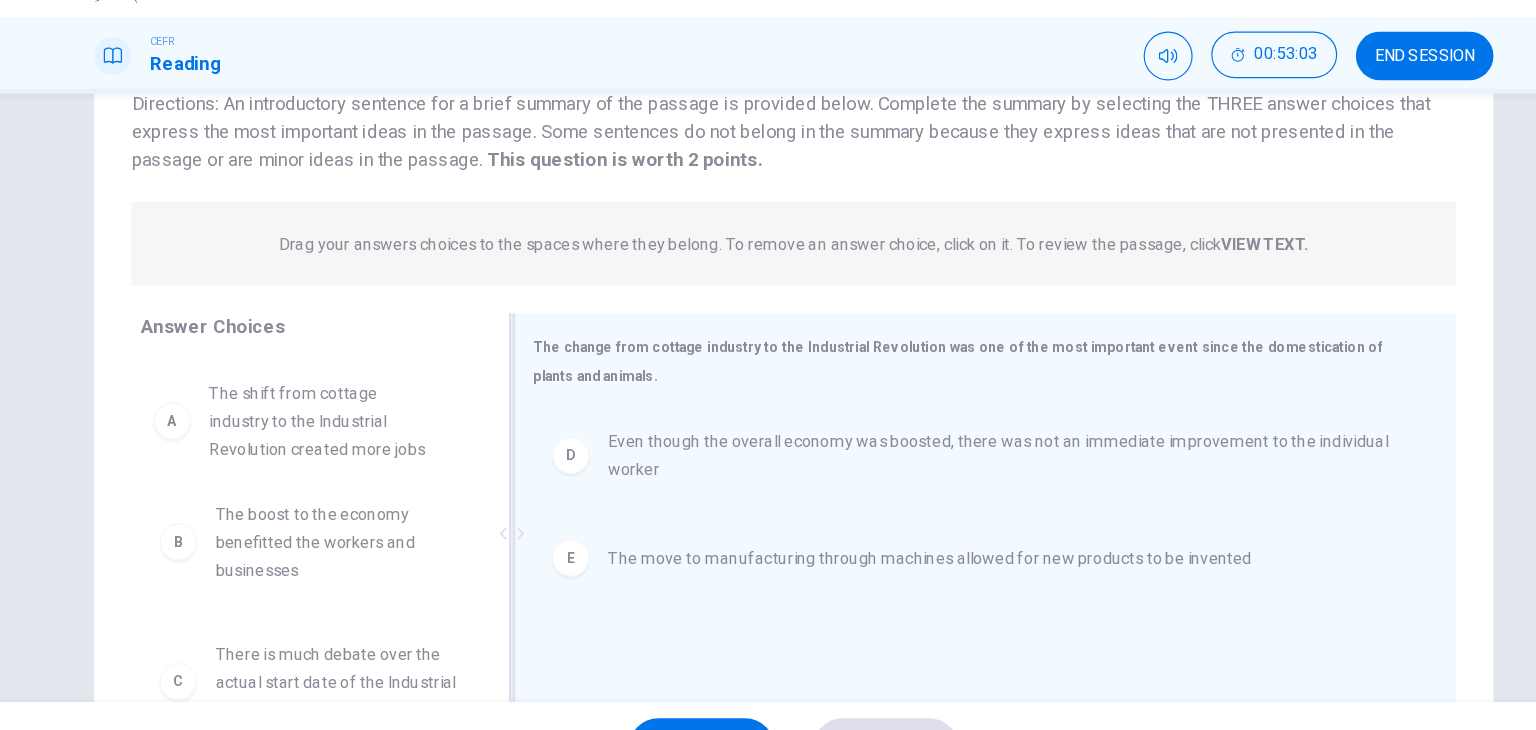 drag, startPoint x: 366, startPoint y: 416, endPoint x: 687, endPoint y: 406, distance: 321.15573 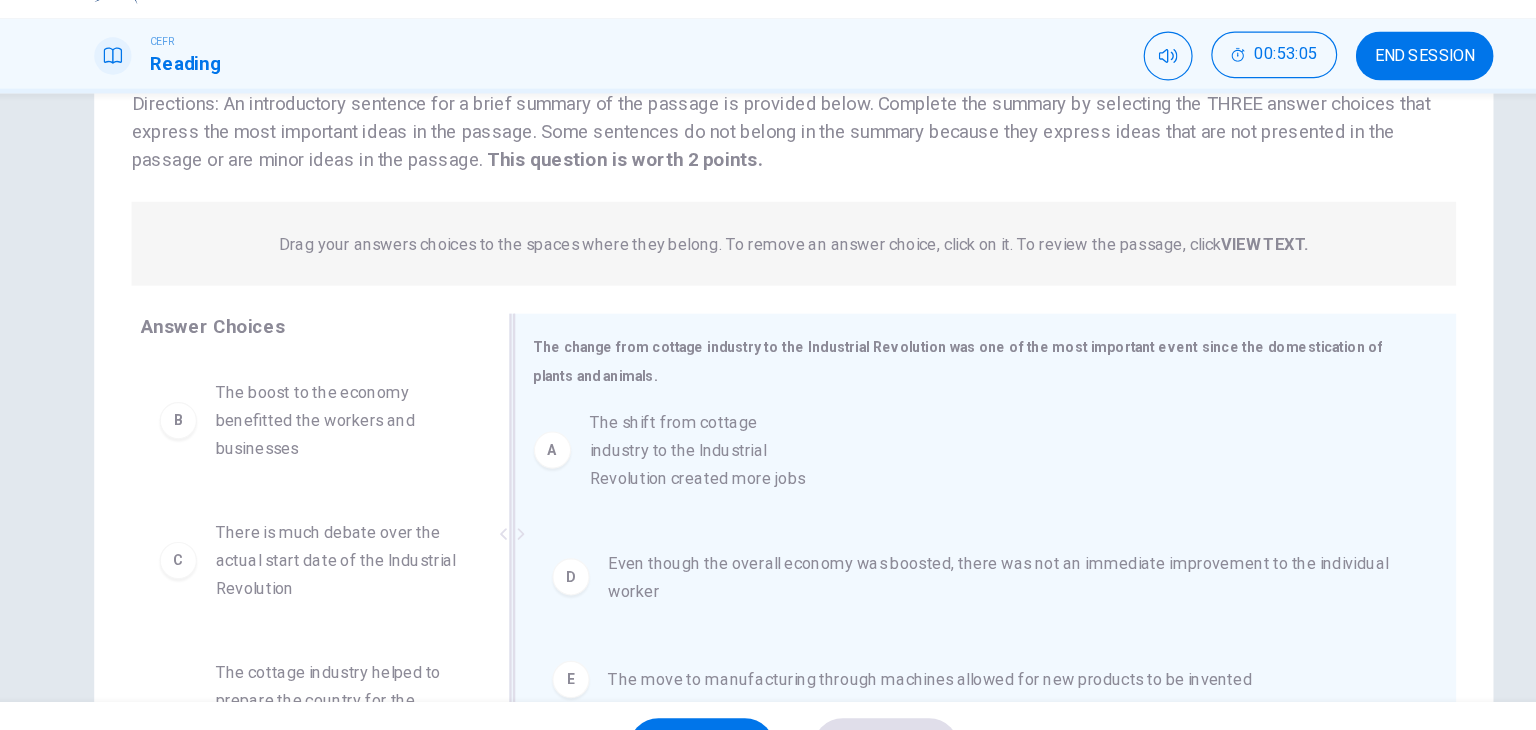 drag, startPoint x: 347, startPoint y: 414, endPoint x: 686, endPoint y: 439, distance: 339.9206 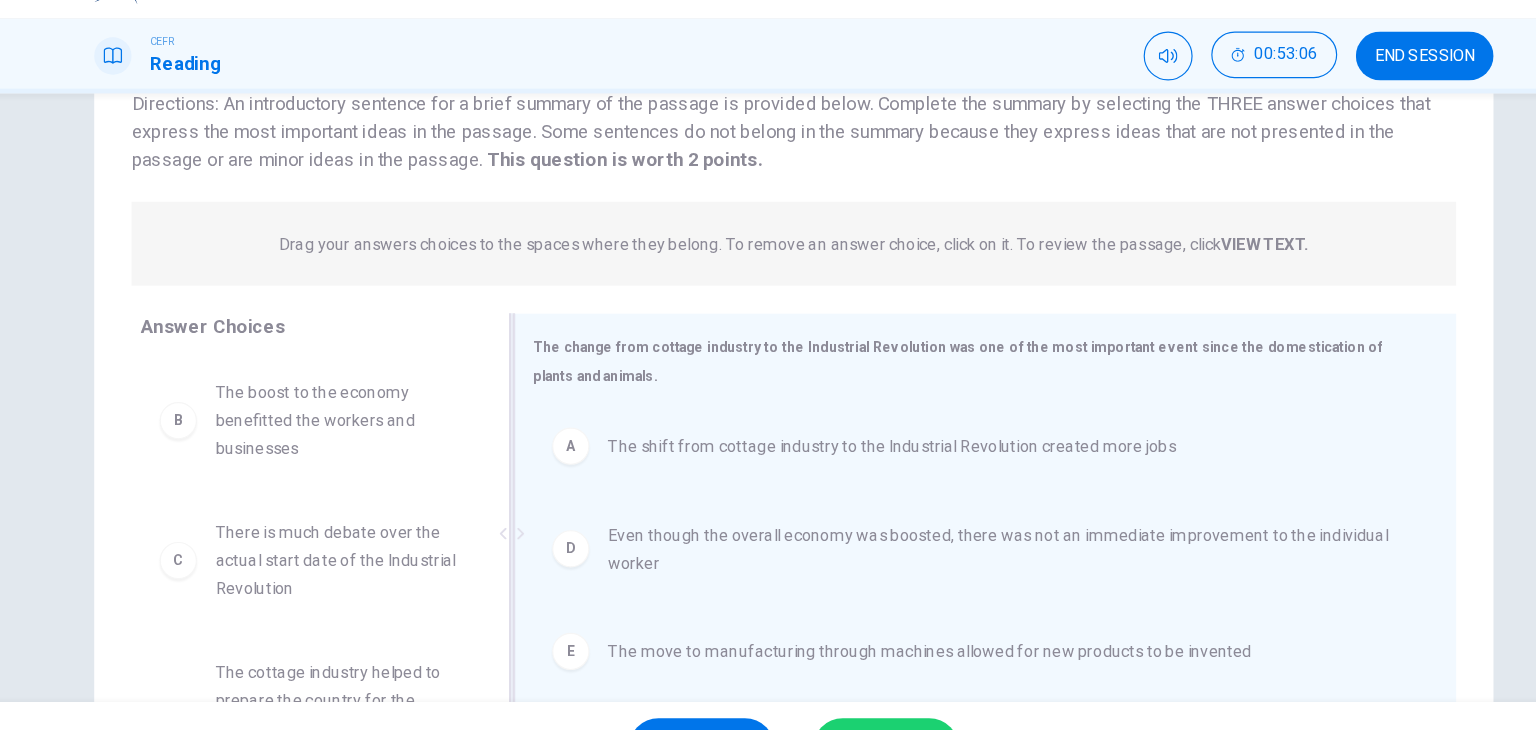 scroll, scrollTop: 253, scrollLeft: 0, axis: vertical 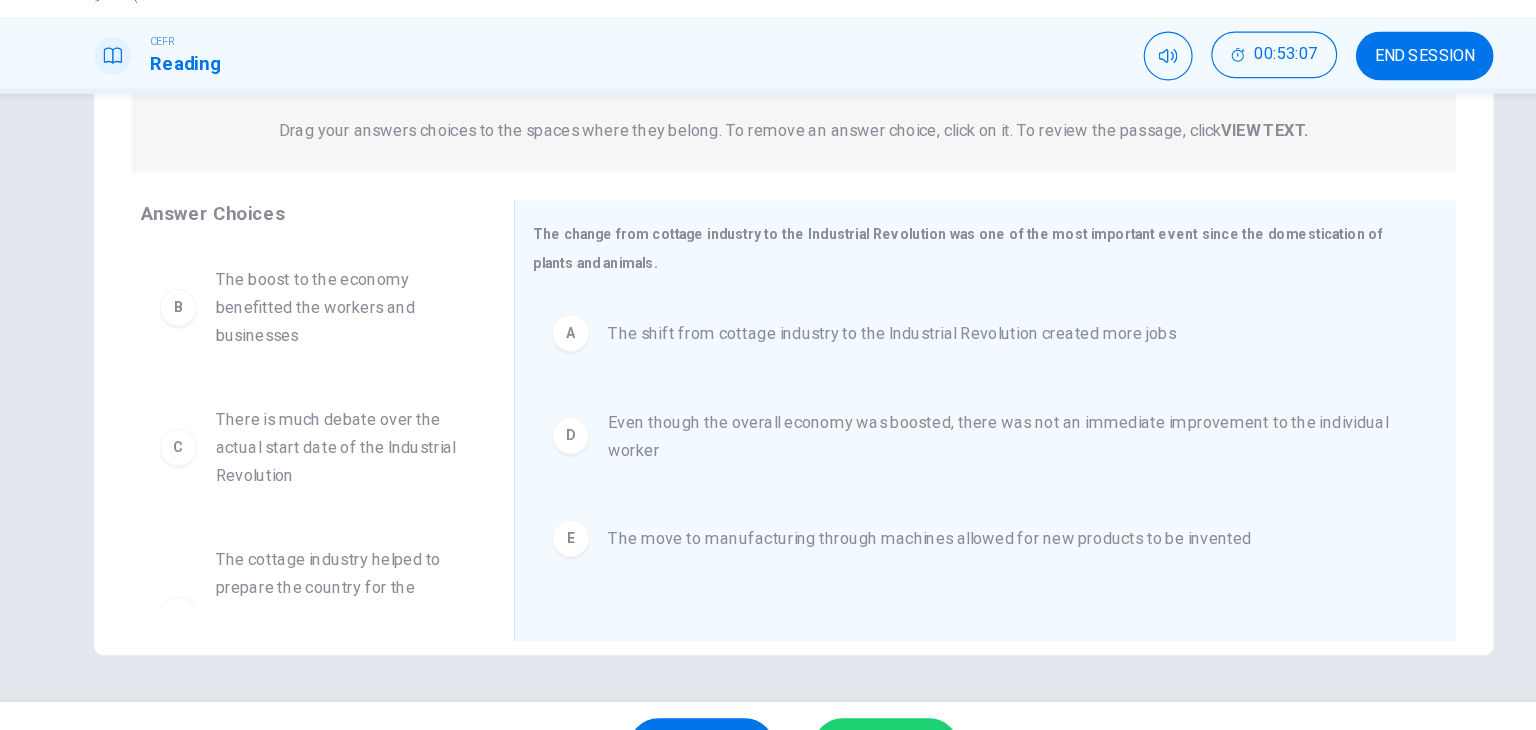 click on "SUBMIT" at bounding box center [847, 690] 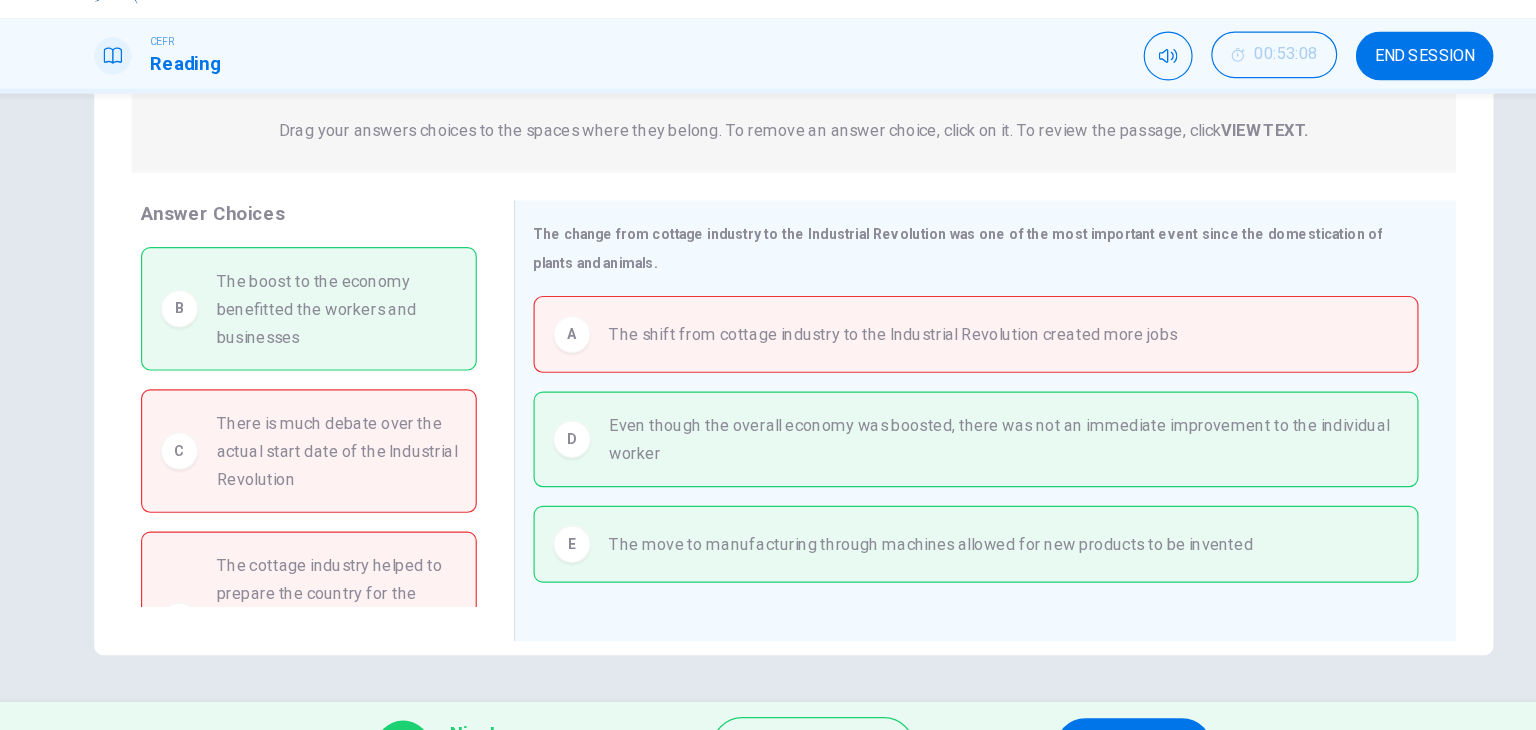 click on "There is much debate over the actual start date of the Industrial Revolution" at bounding box center [376, 435] 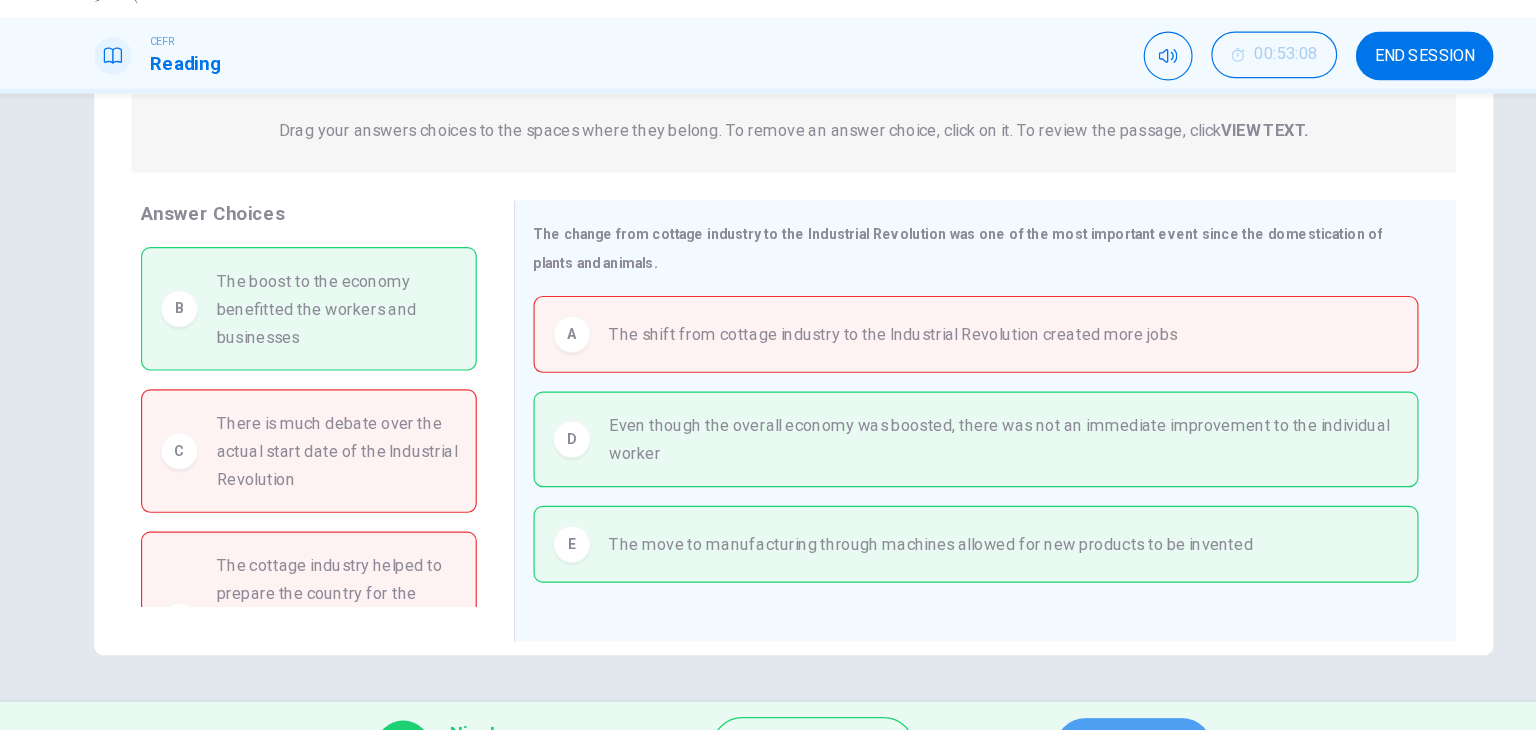 click on "NEXT" at bounding box center (1059, 690) 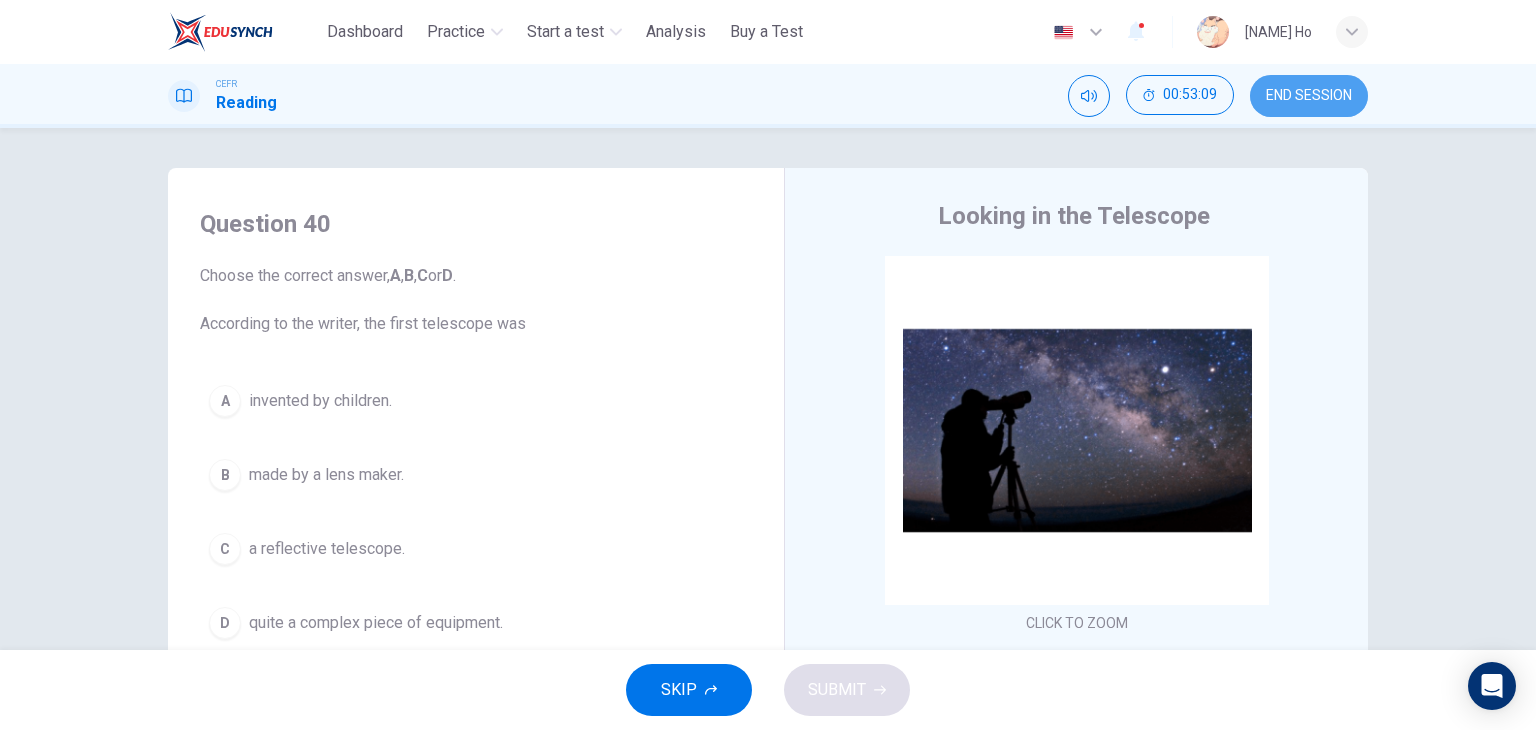 click on "END SESSION" at bounding box center (1309, 96) 